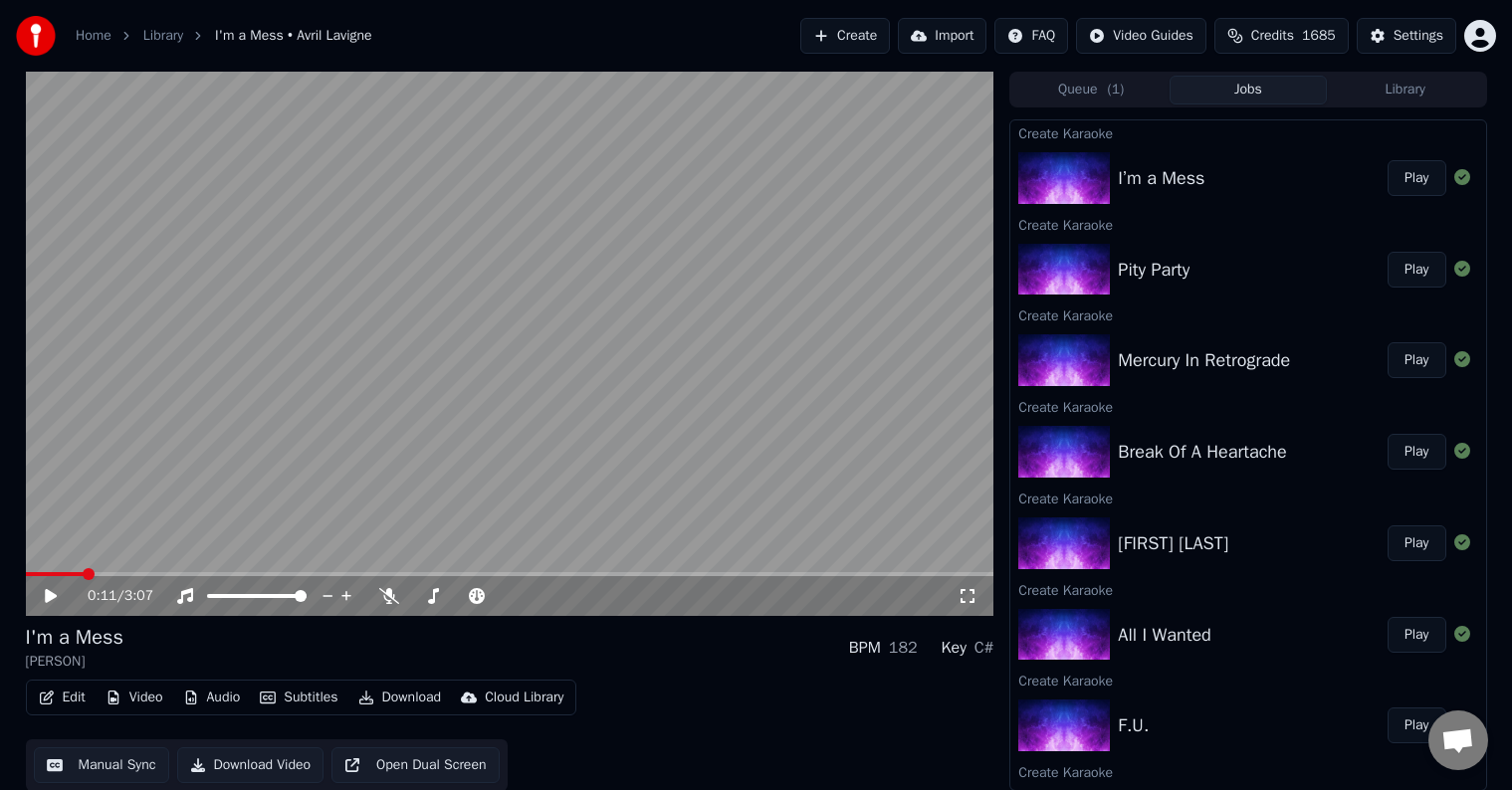 scroll, scrollTop: 0, scrollLeft: 0, axis: both 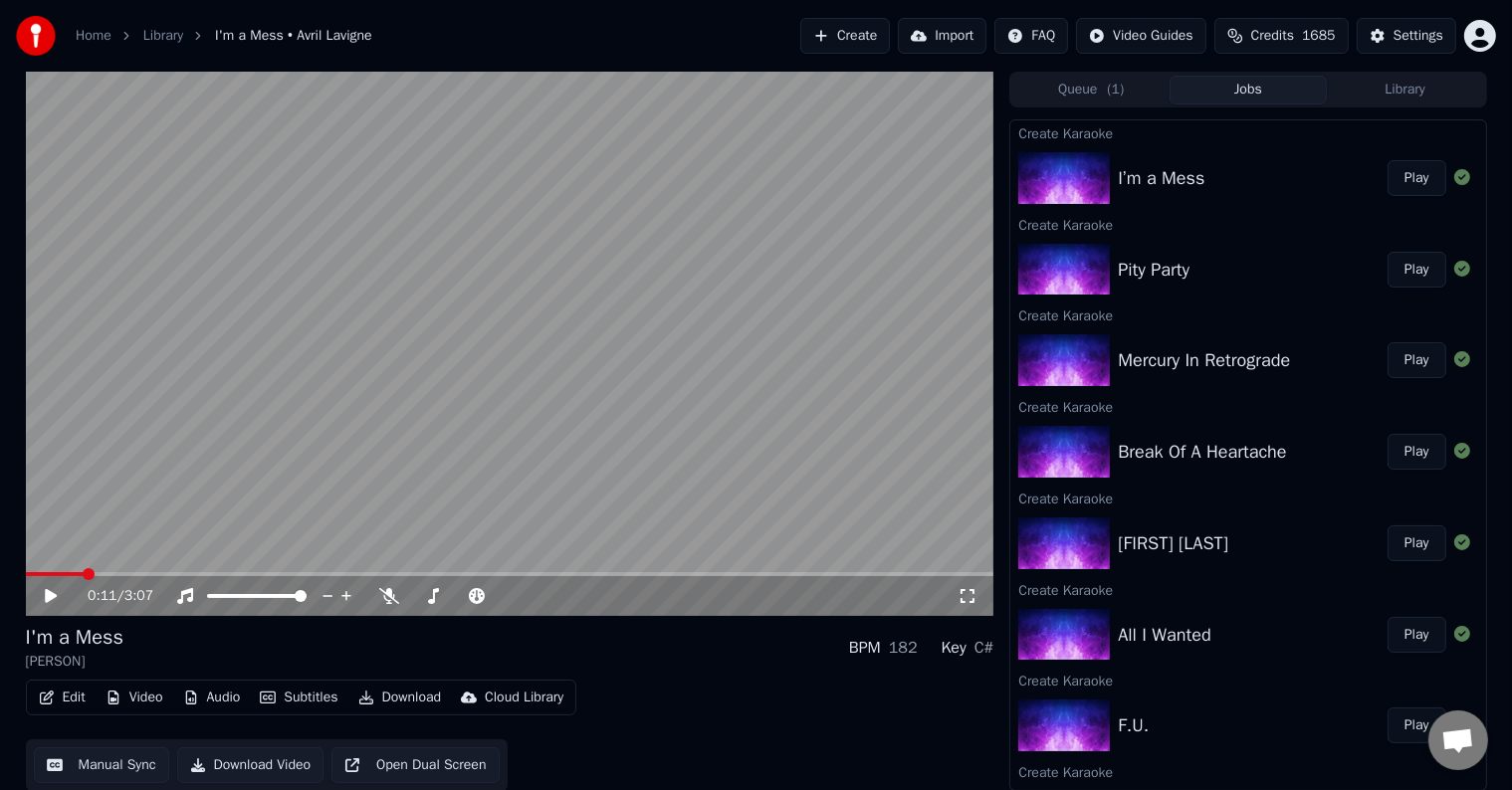 click on "Library" at bounding box center (1405, 90) 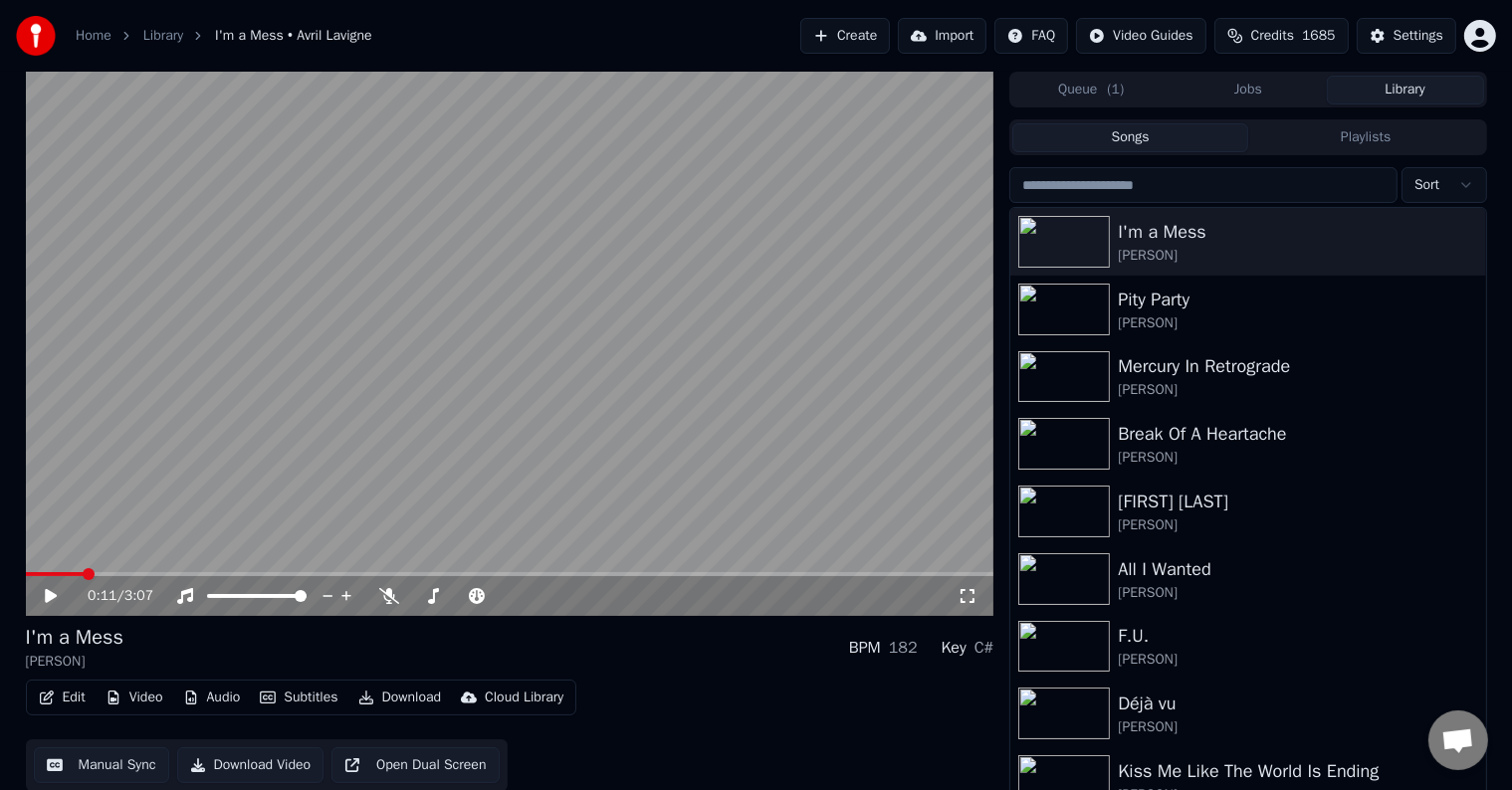 click on "Create" at bounding box center (845, 36) 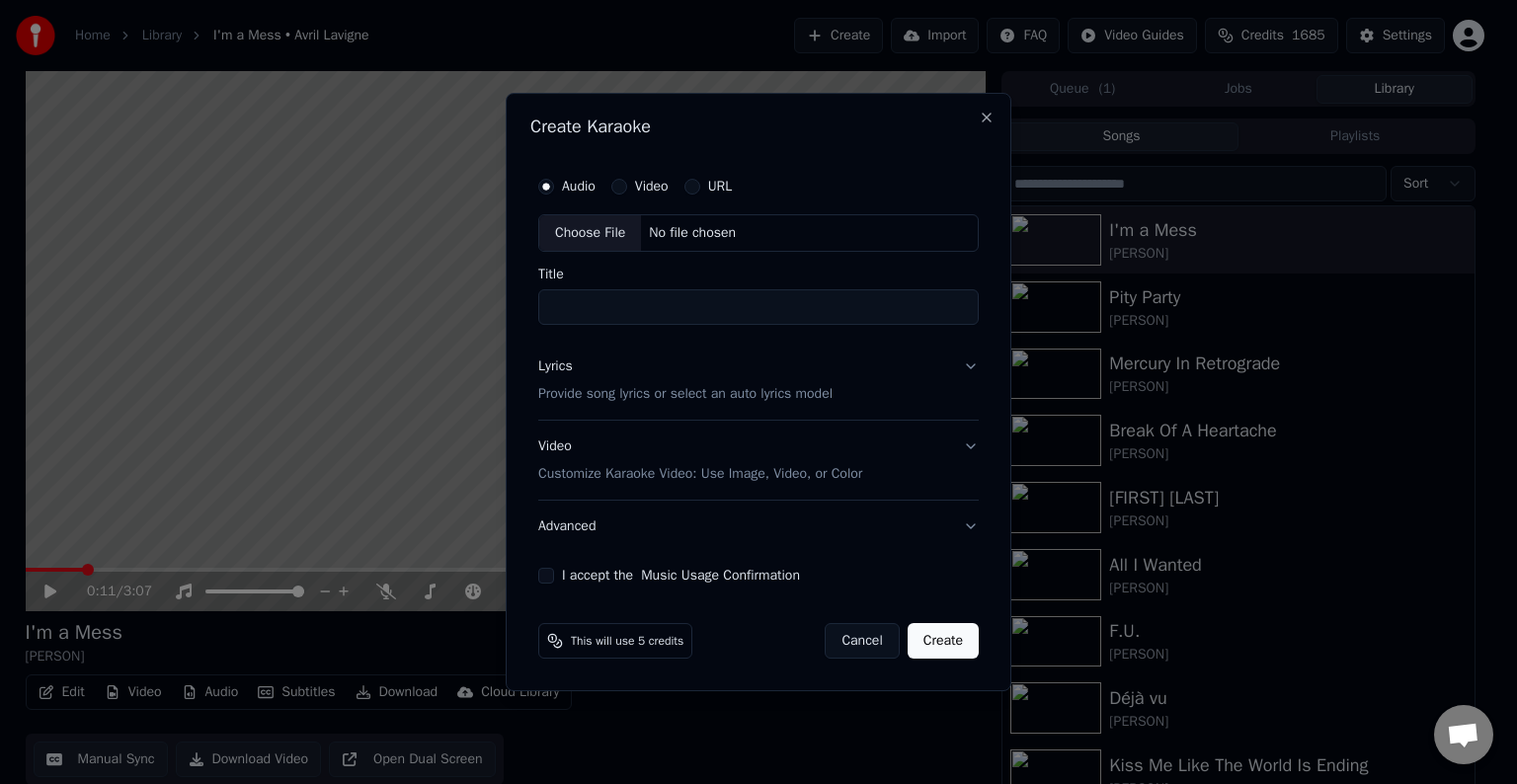 click on "Choose File" at bounding box center [590, 233] 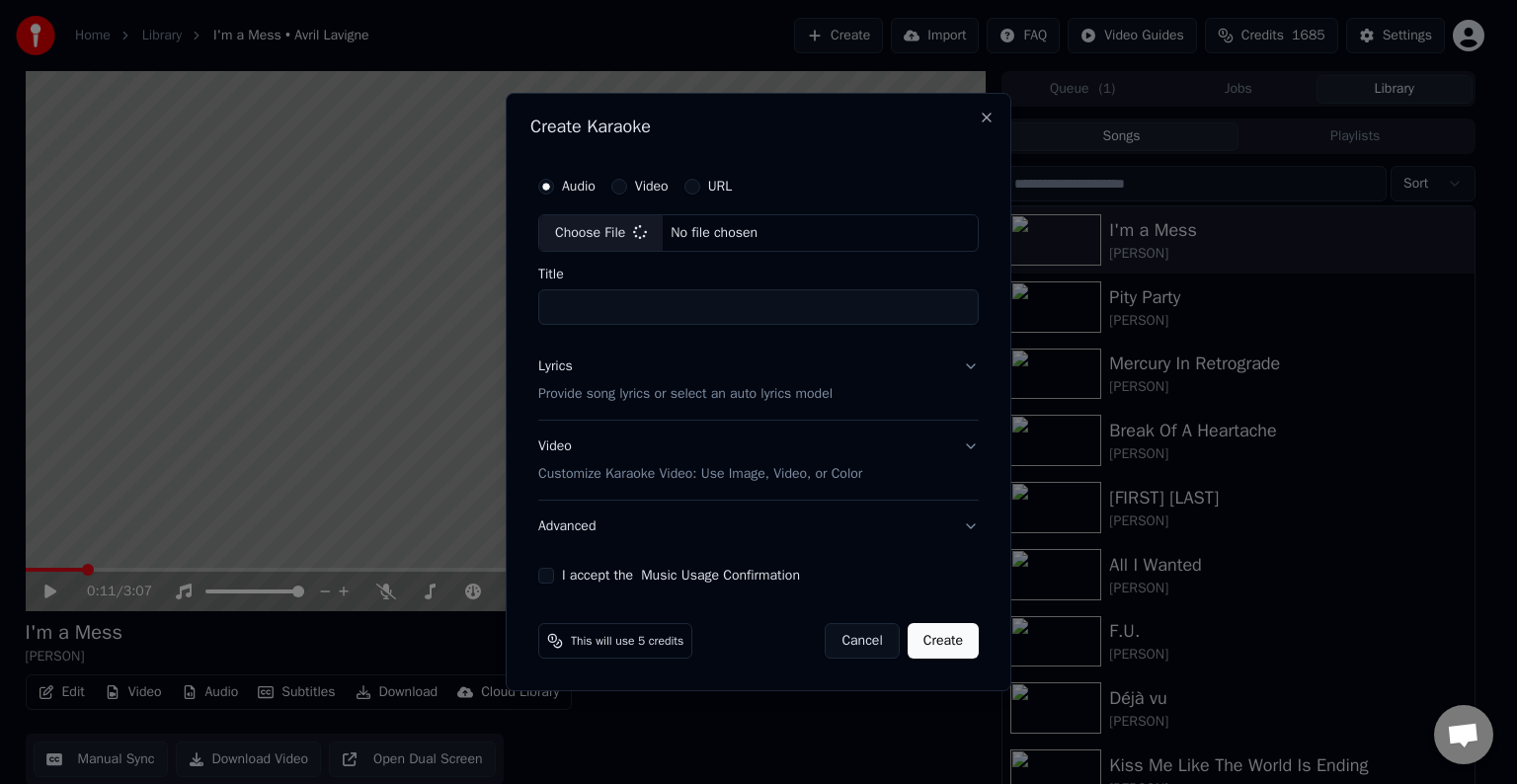 type on "**********" 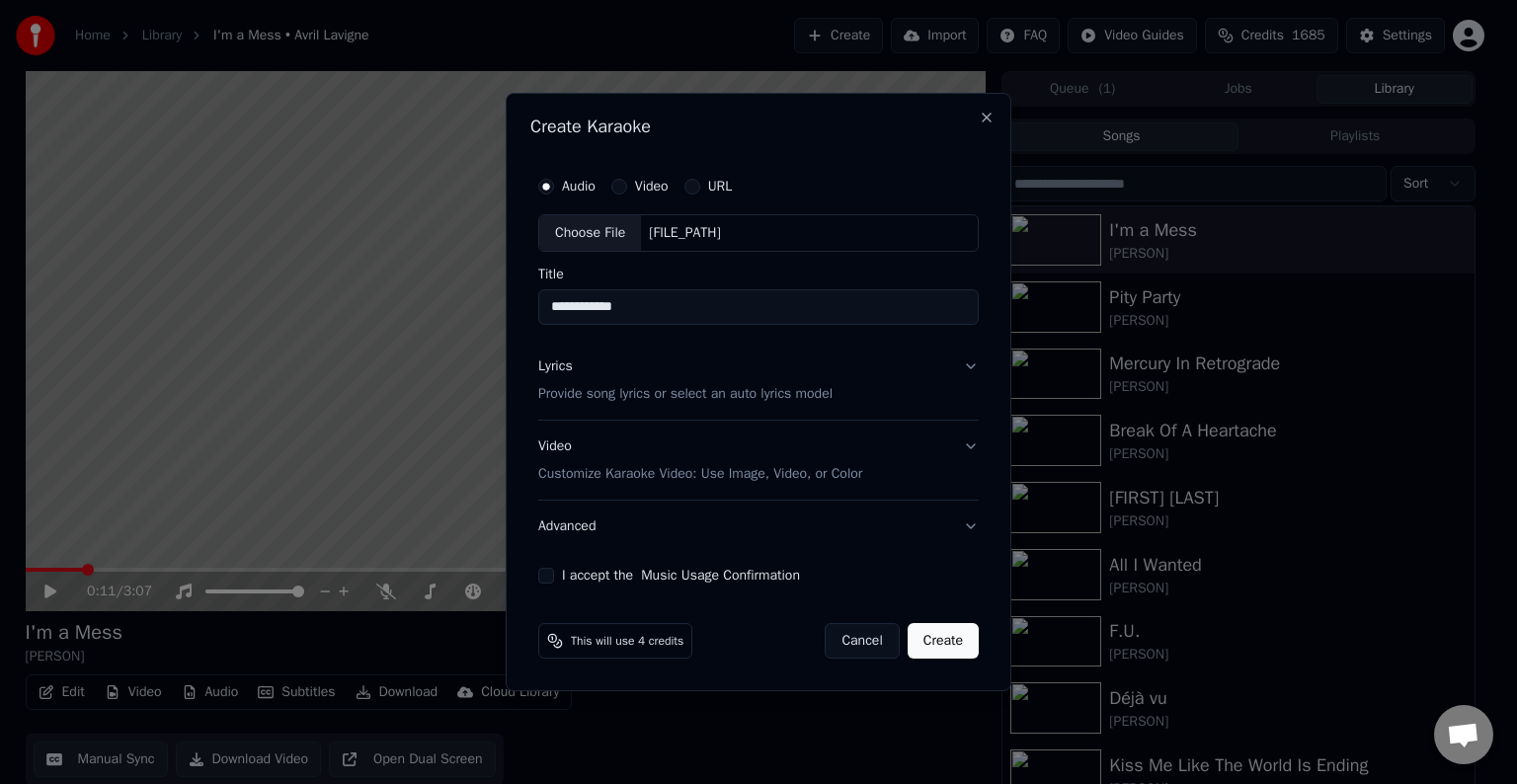 click on "Lyrics Provide song lyrics or select an auto lyrics model" at bounding box center [758, 380] 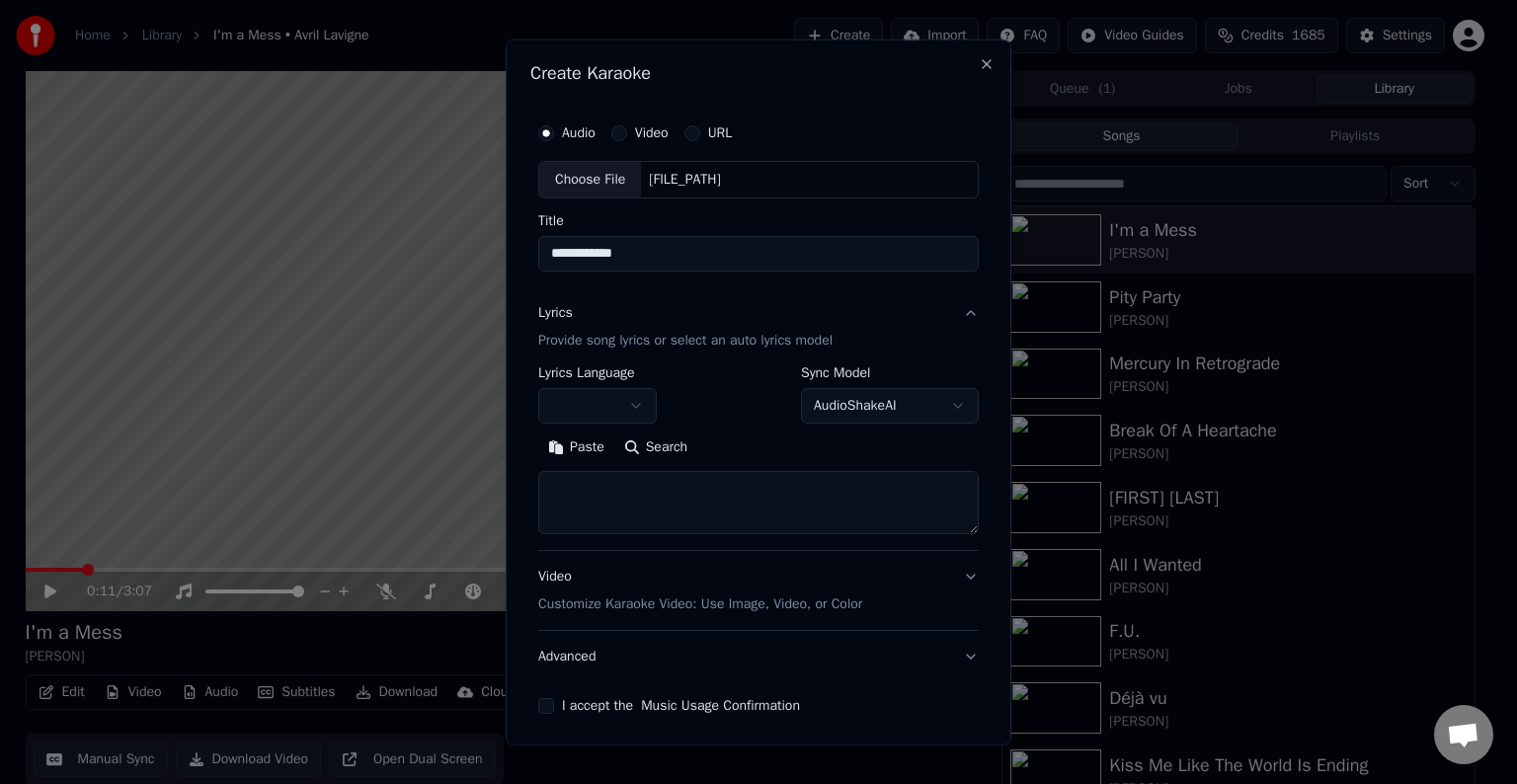 click at bounding box center (758, 503) 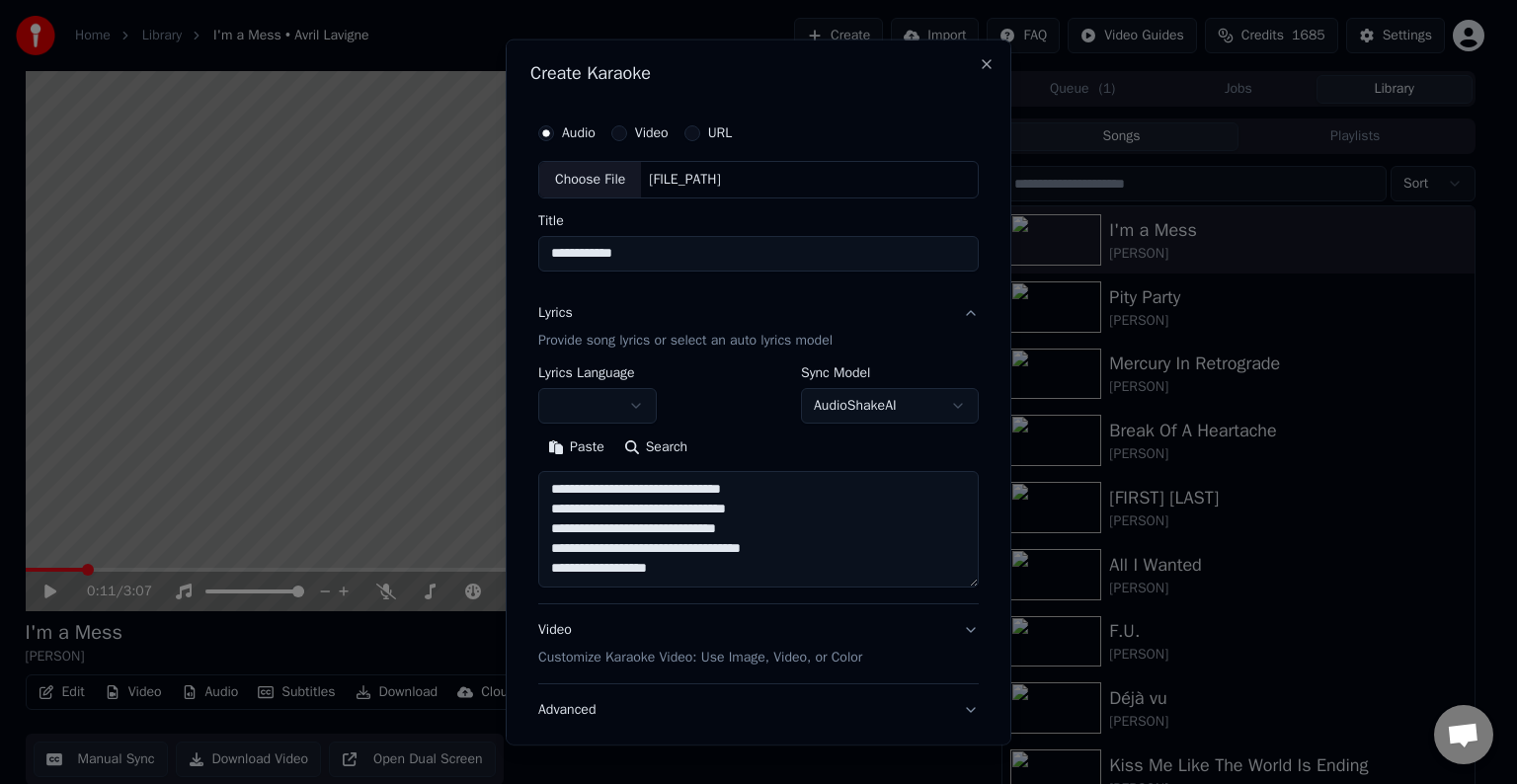 scroll, scrollTop: 63, scrollLeft: 0, axis: vertical 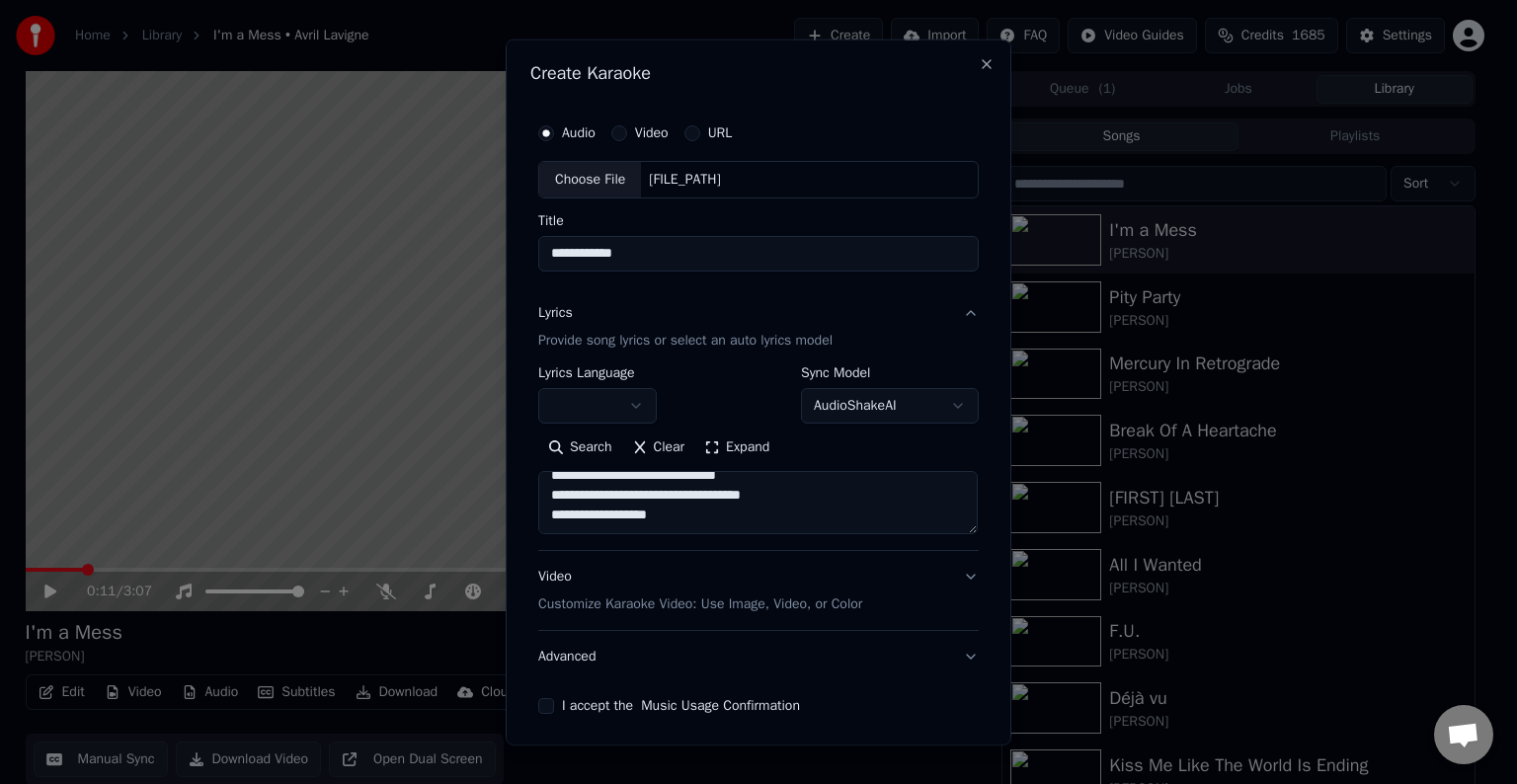 type on "**********" 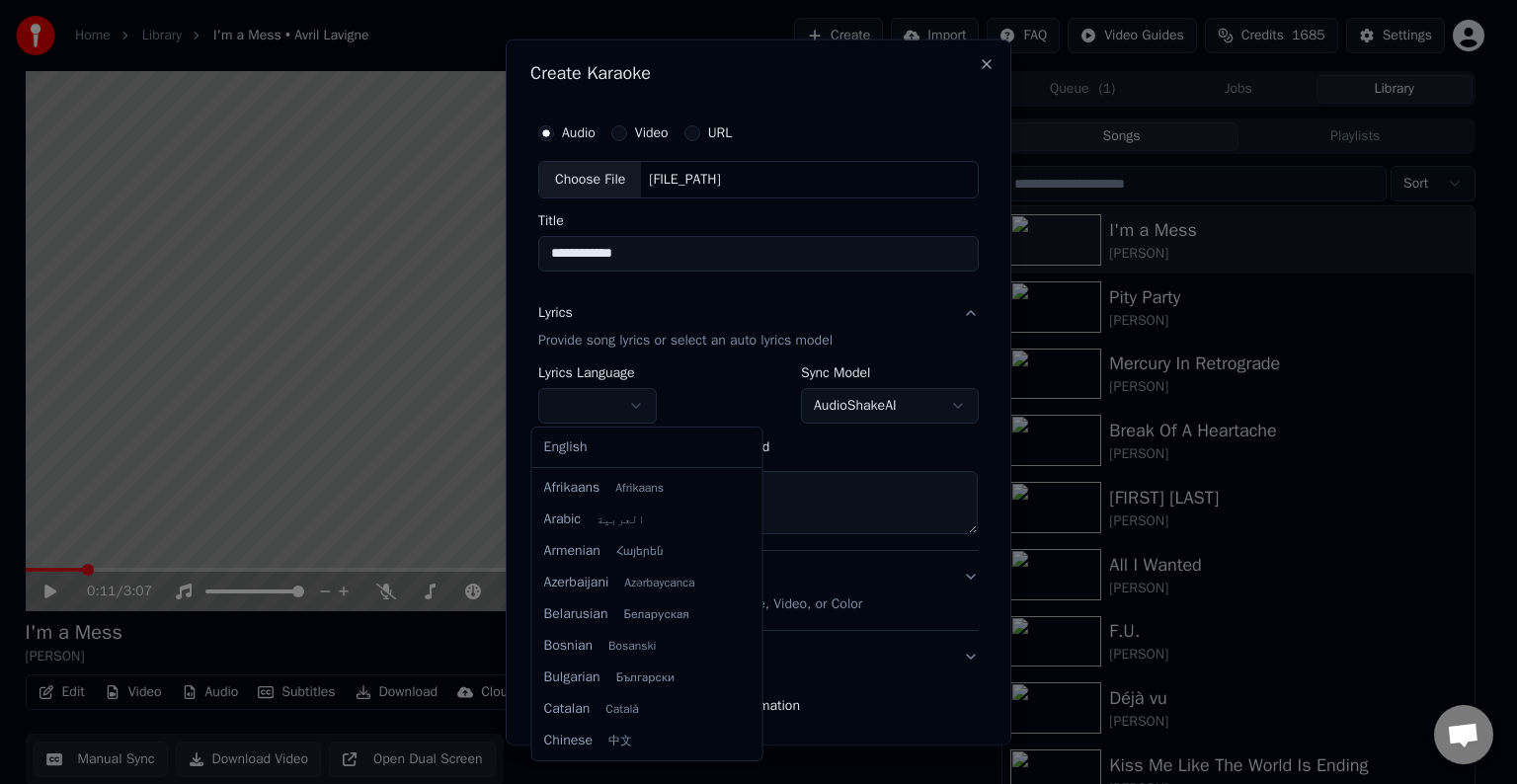 select on "**" 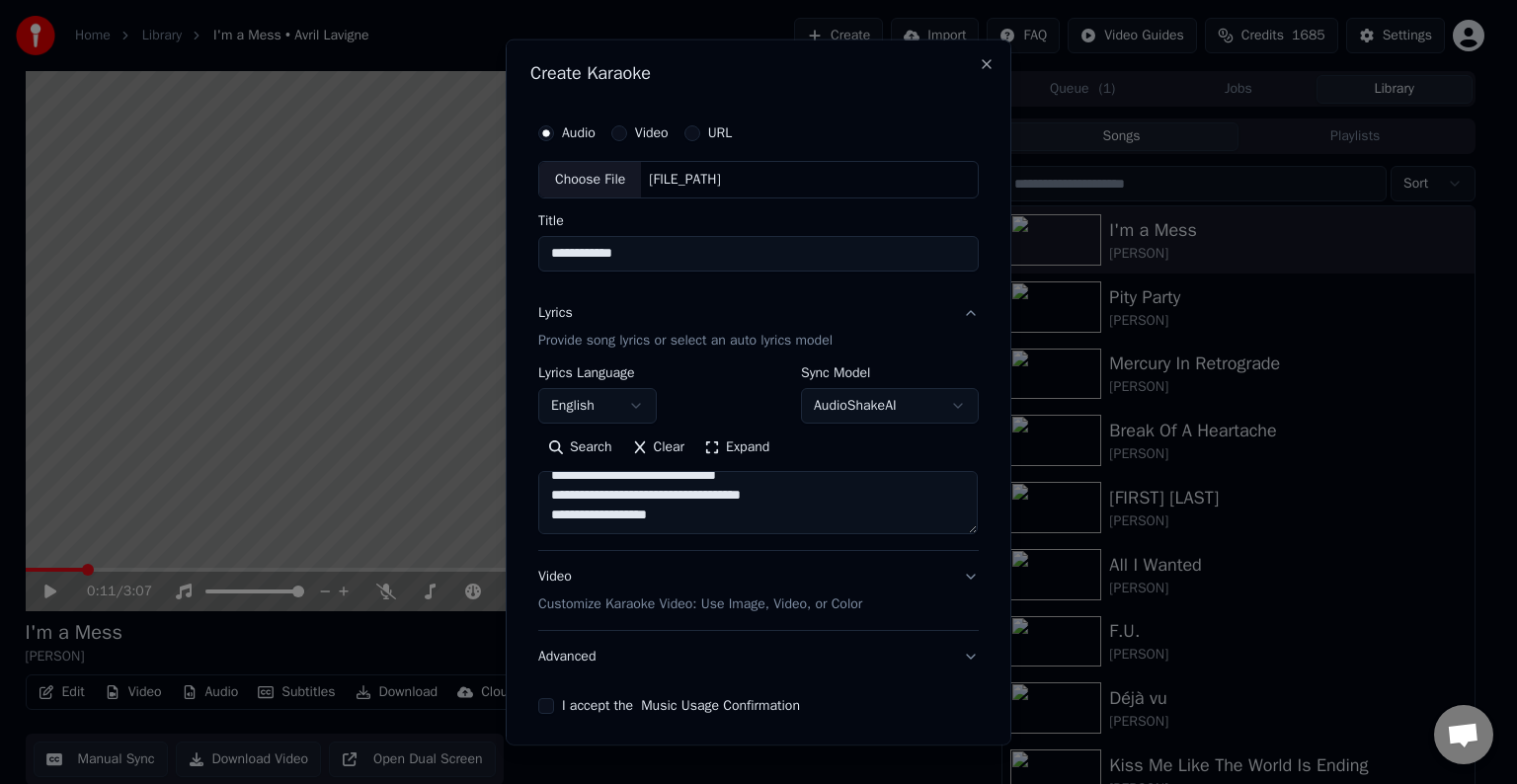 click on "**********" at bounding box center [758, 503] 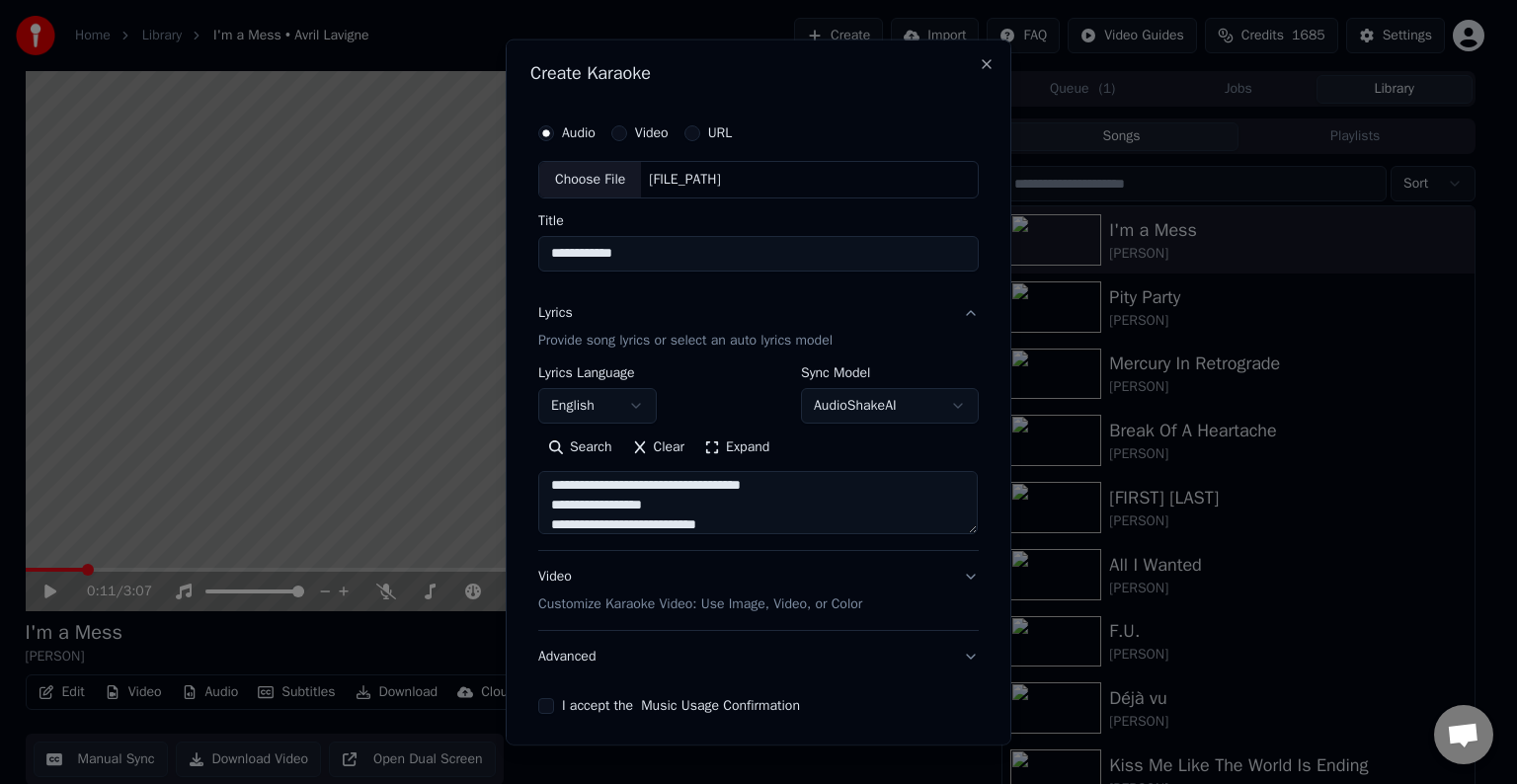 scroll, scrollTop: 182, scrollLeft: 0, axis: vertical 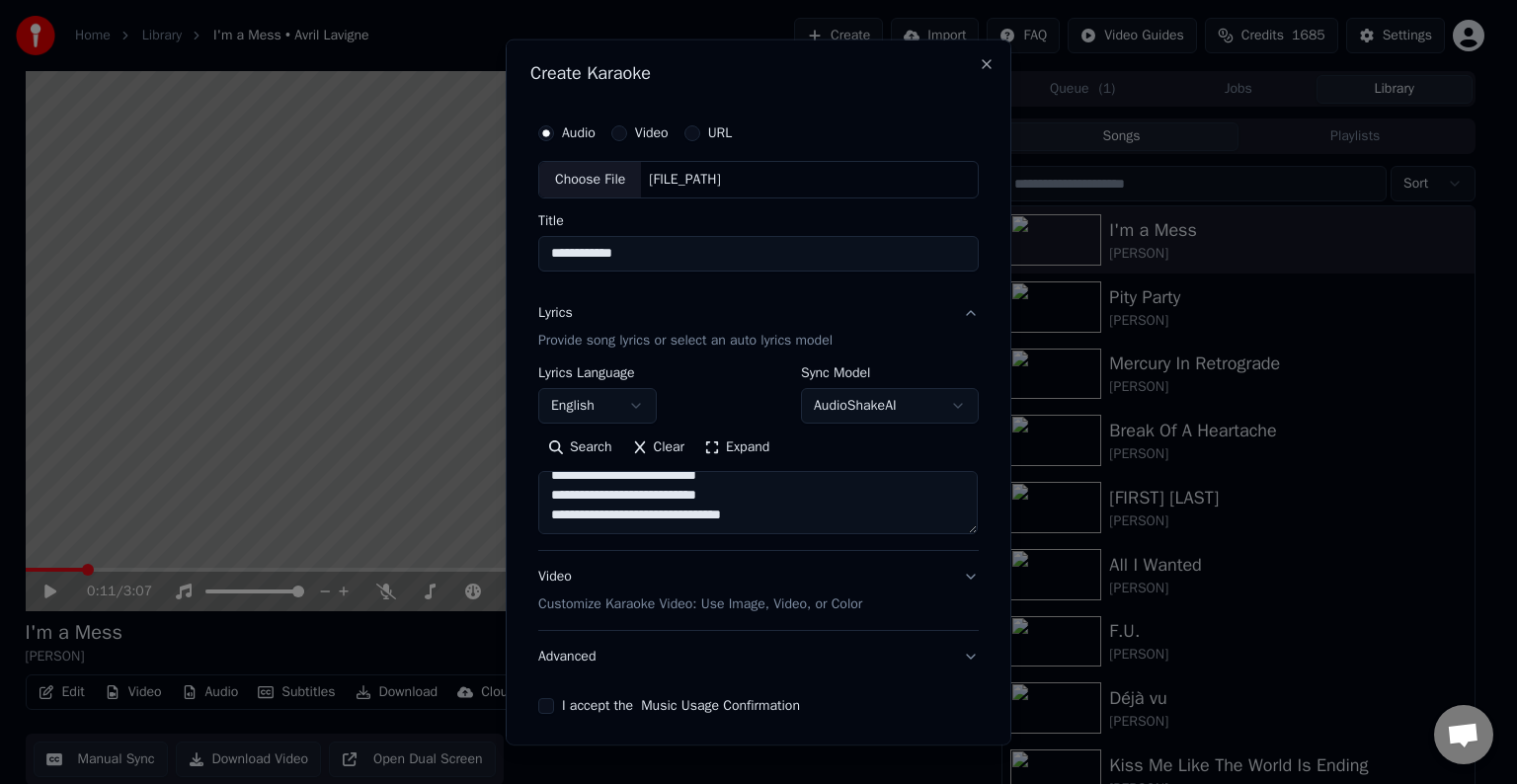 paste on "**********" 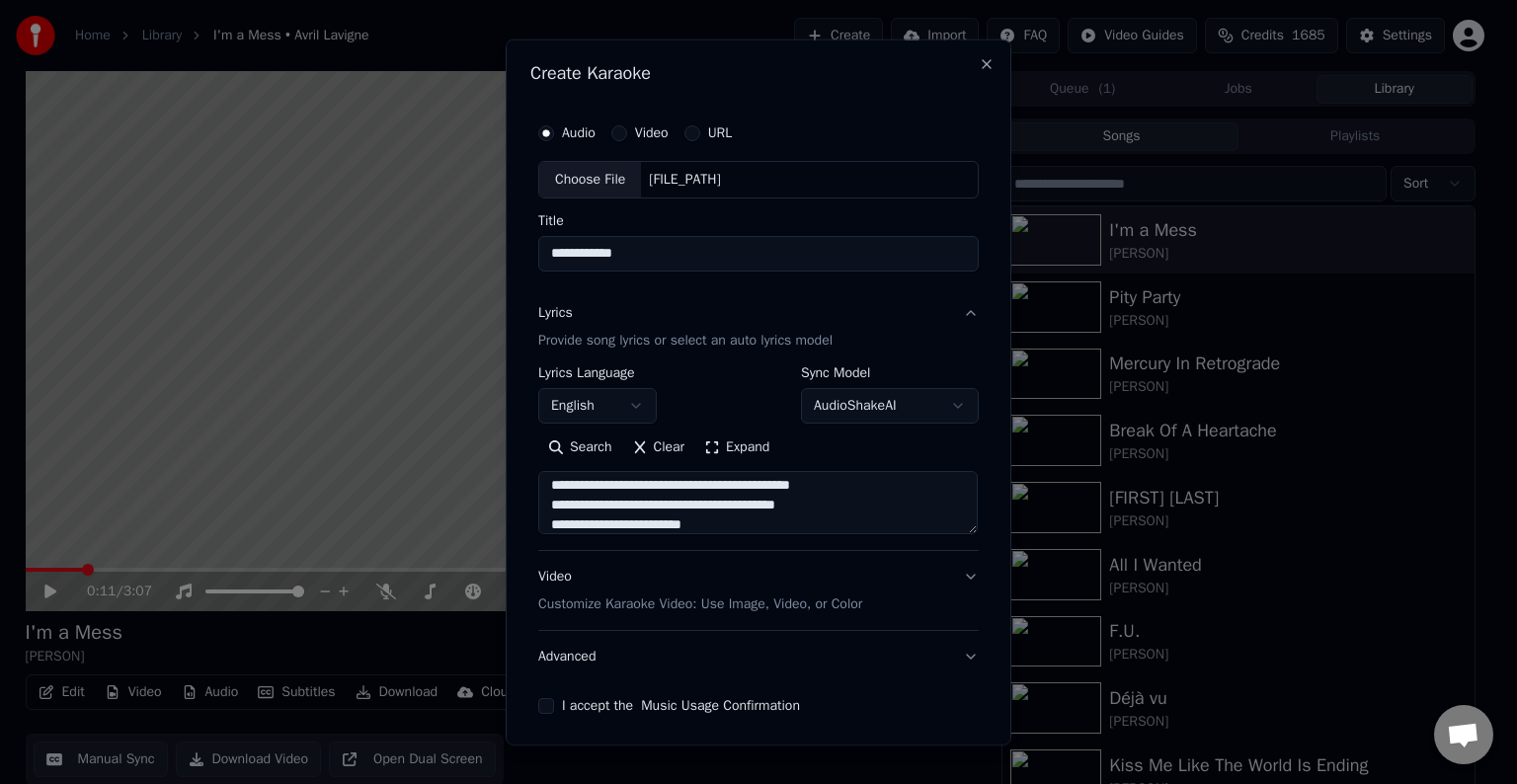 scroll, scrollTop: 280, scrollLeft: 0, axis: vertical 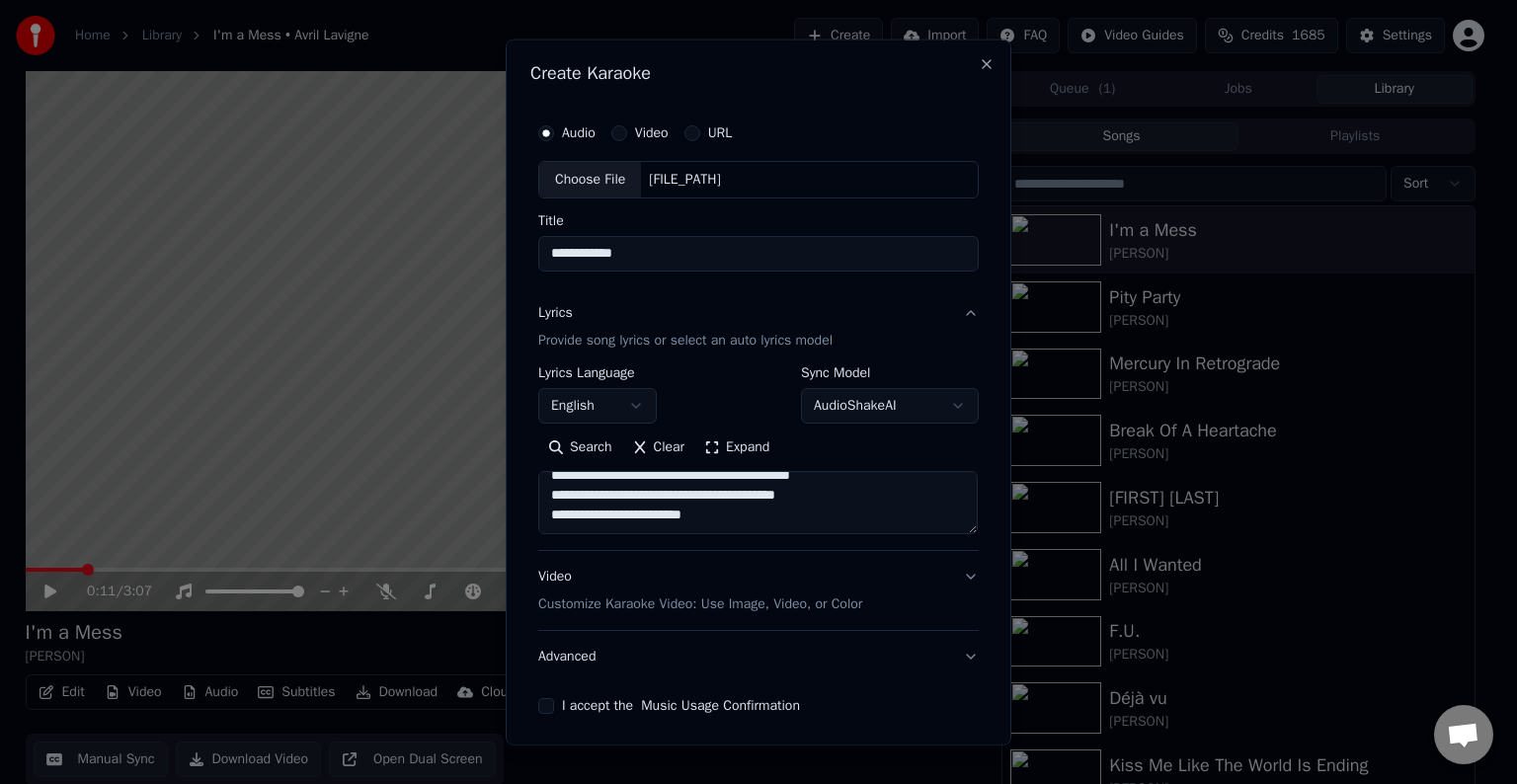 paste on "**********" 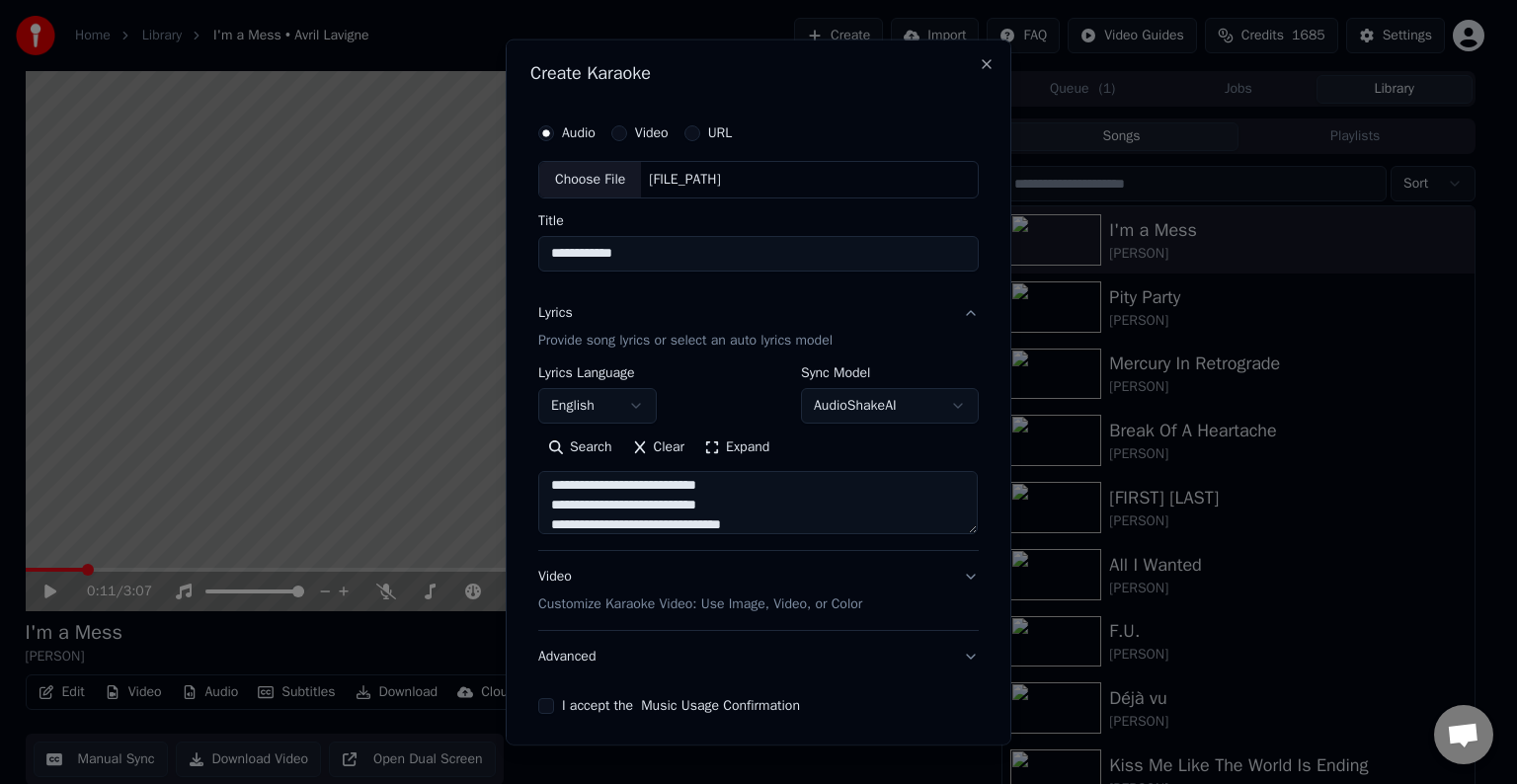 scroll, scrollTop: 399, scrollLeft: 0, axis: vertical 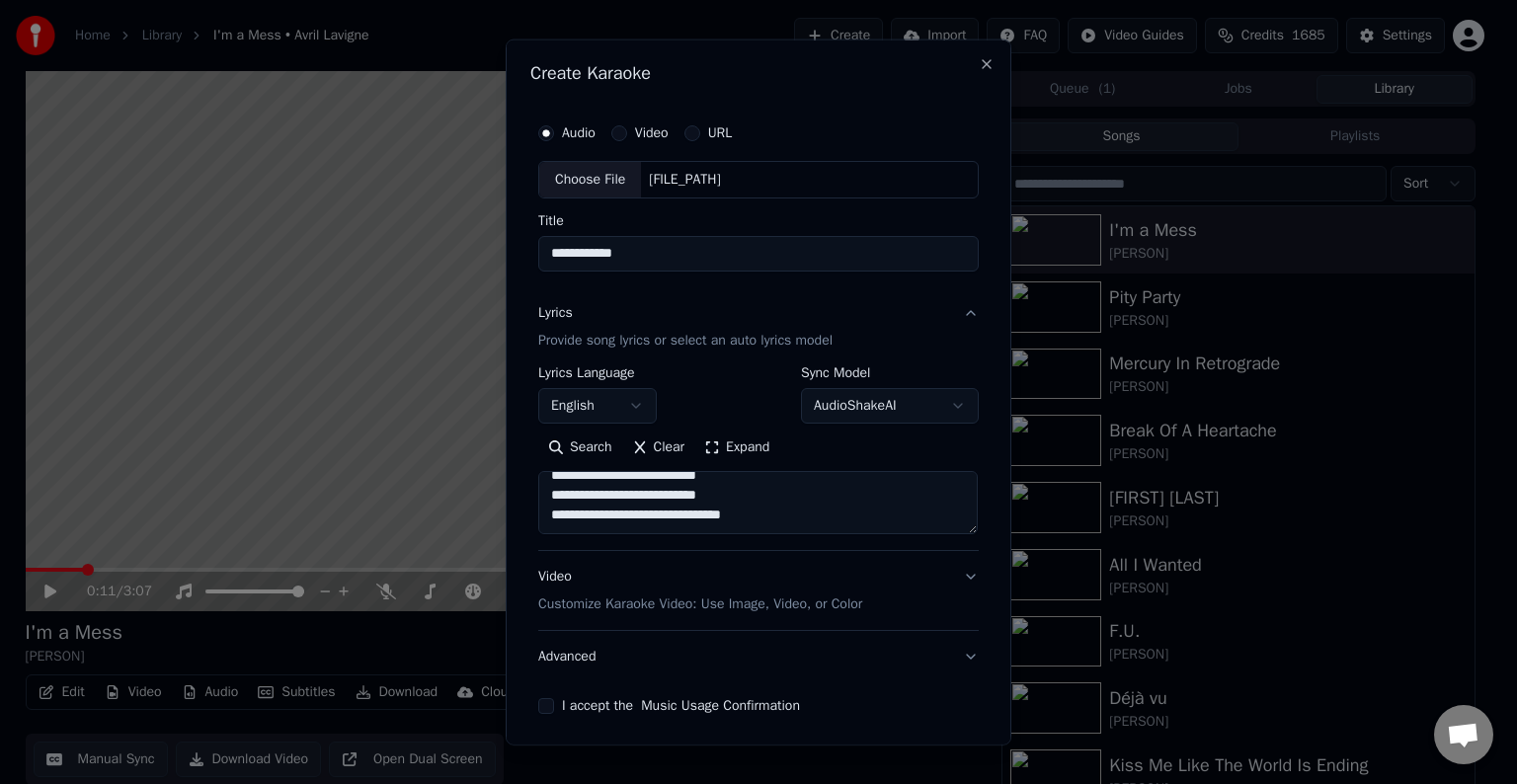 paste on "**********" 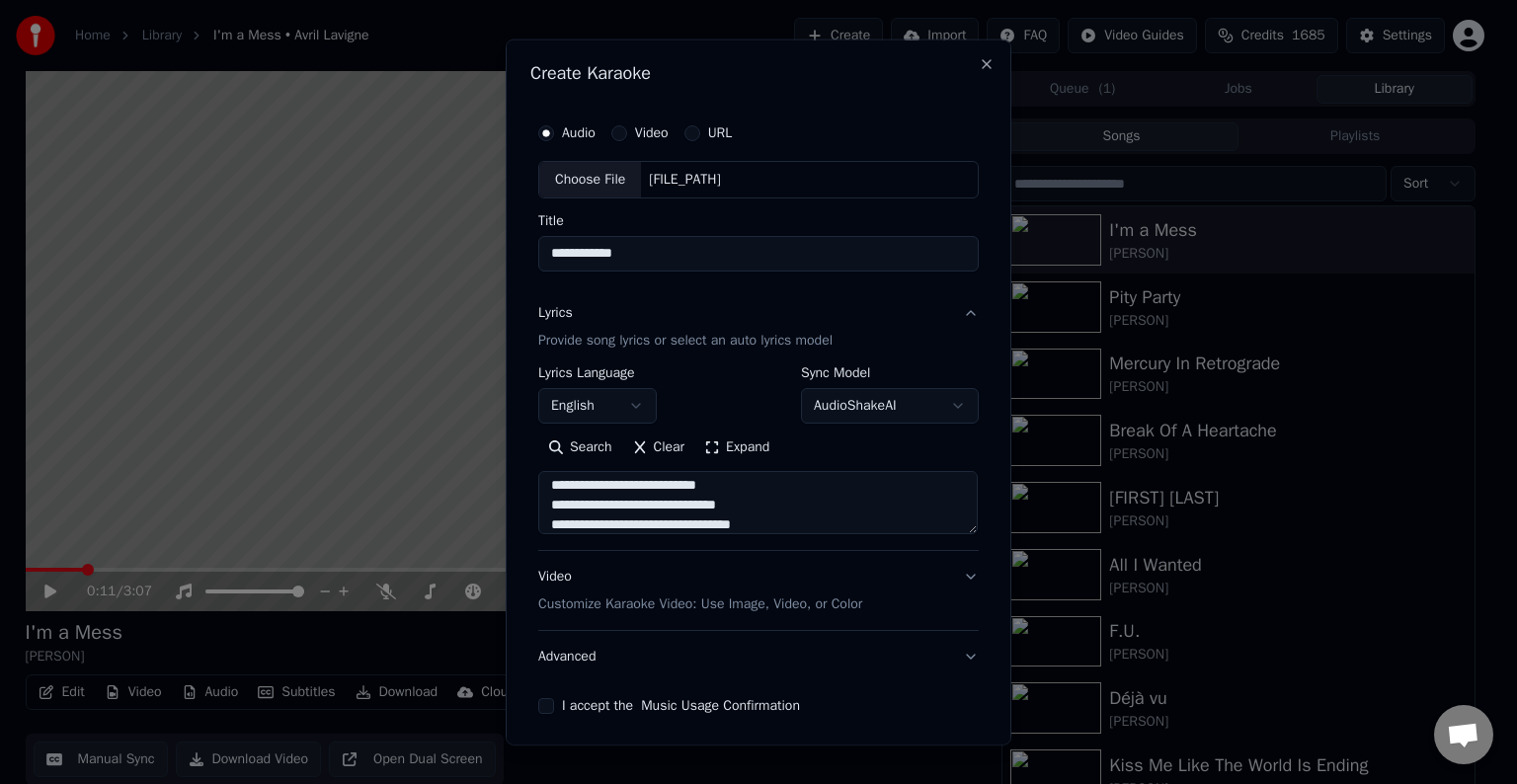scroll, scrollTop: 478, scrollLeft: 0, axis: vertical 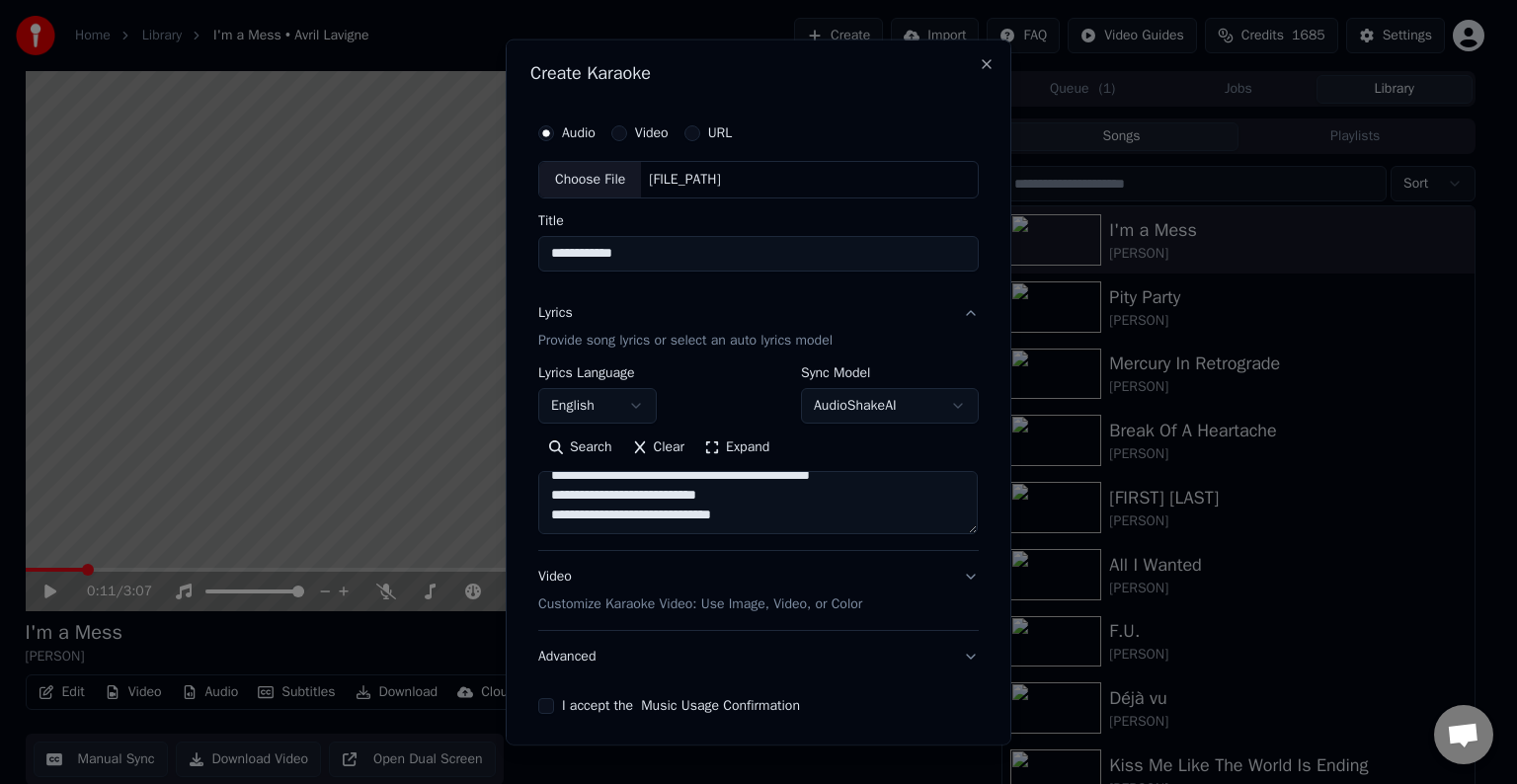 drag, startPoint x: 738, startPoint y: 512, endPoint x: 689, endPoint y: 506, distance: 49.36598 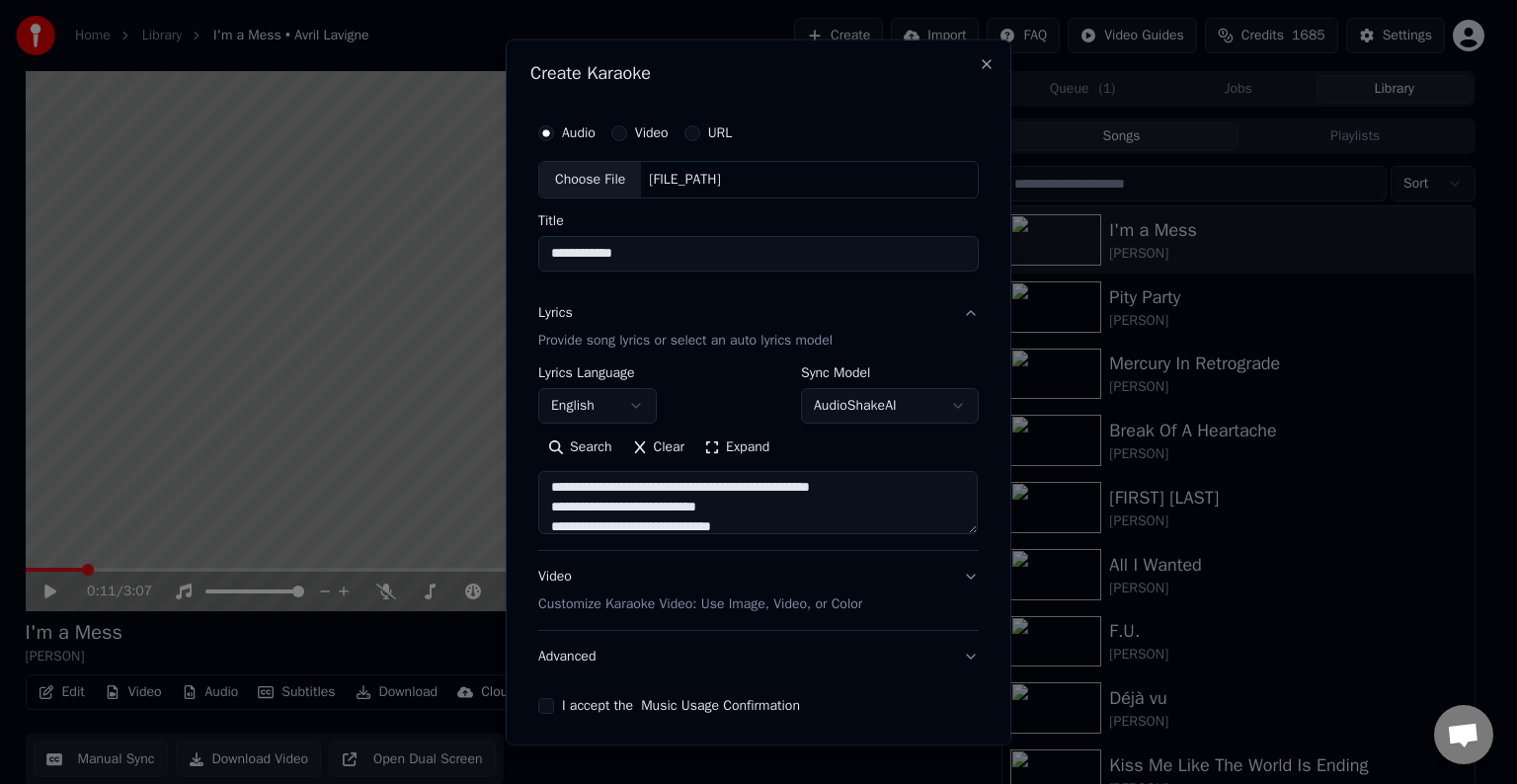 scroll, scrollTop: 455, scrollLeft: 0, axis: vertical 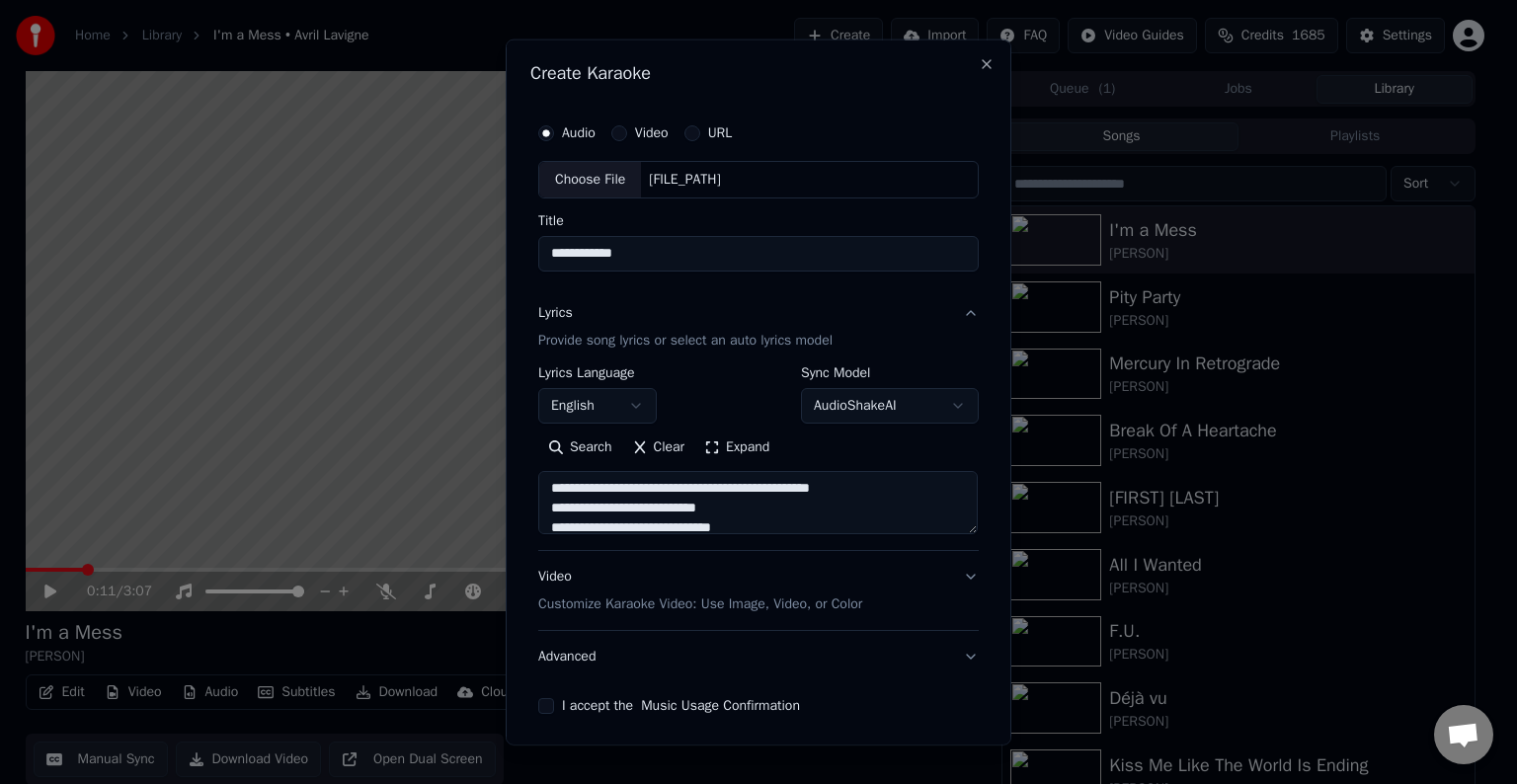 drag, startPoint x: 745, startPoint y: 524, endPoint x: 664, endPoint y: 502, distance: 83.9345 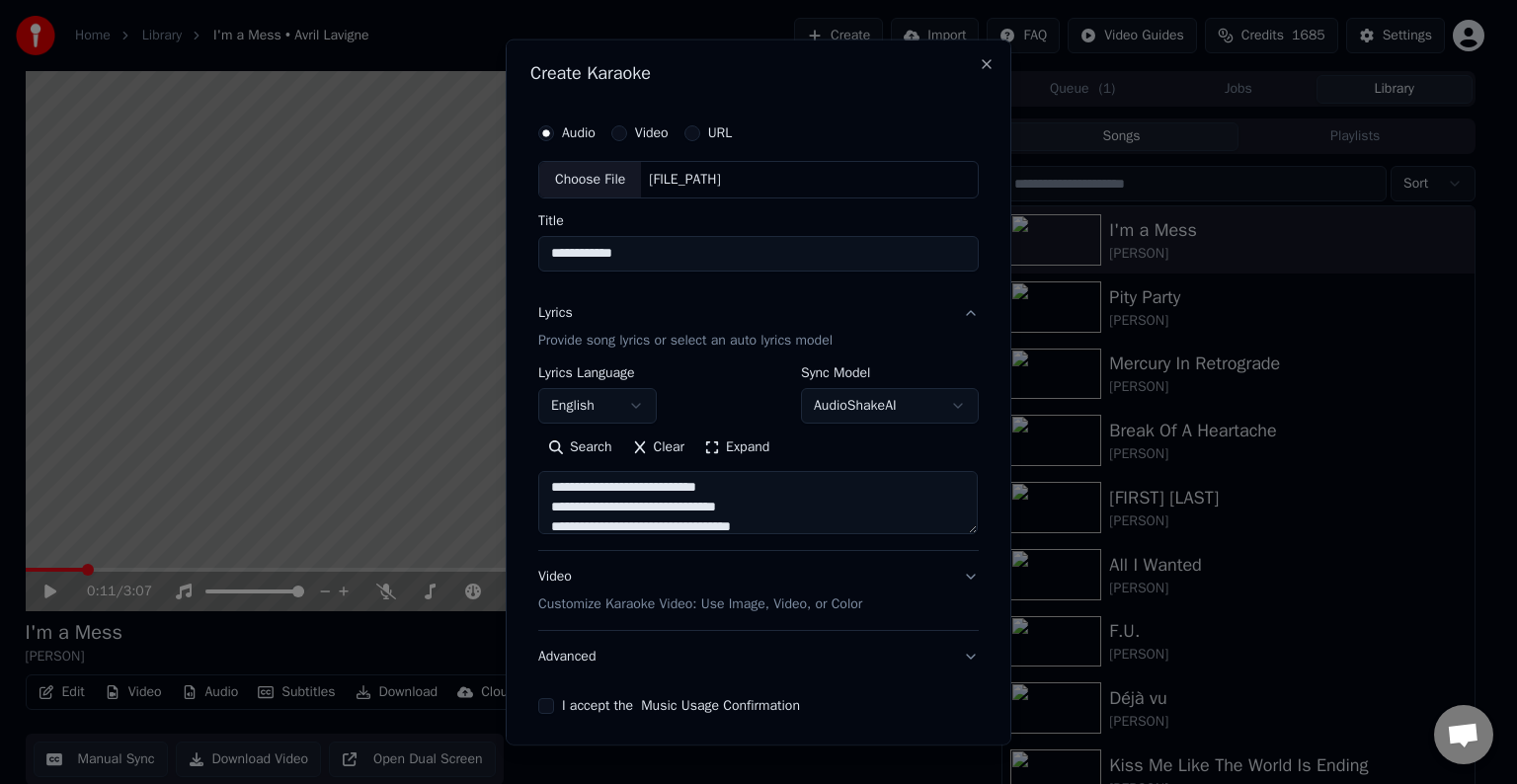 drag, startPoint x: 789, startPoint y: 482, endPoint x: 700, endPoint y: 501, distance: 91.005494 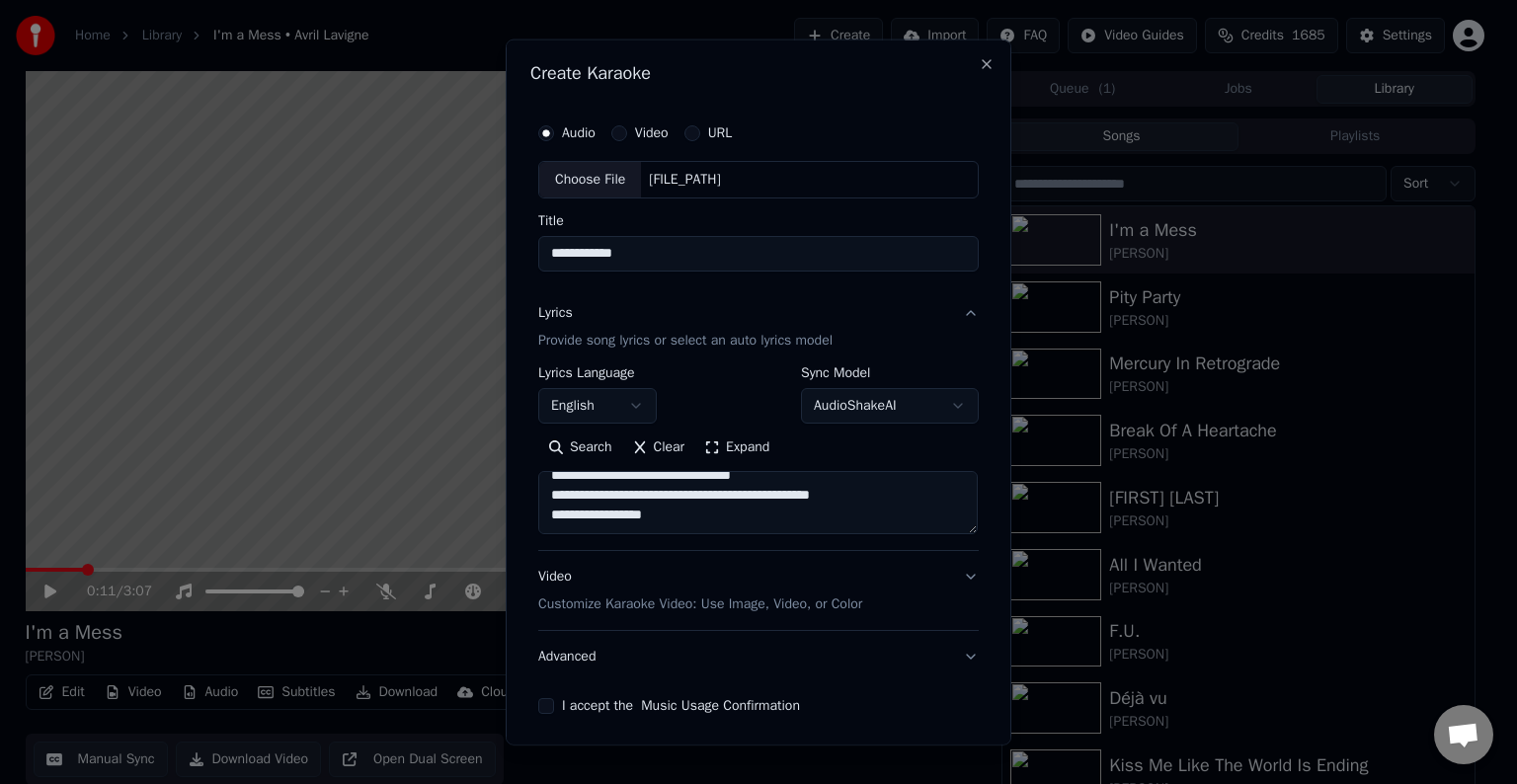 scroll, scrollTop: 467, scrollLeft: 0, axis: vertical 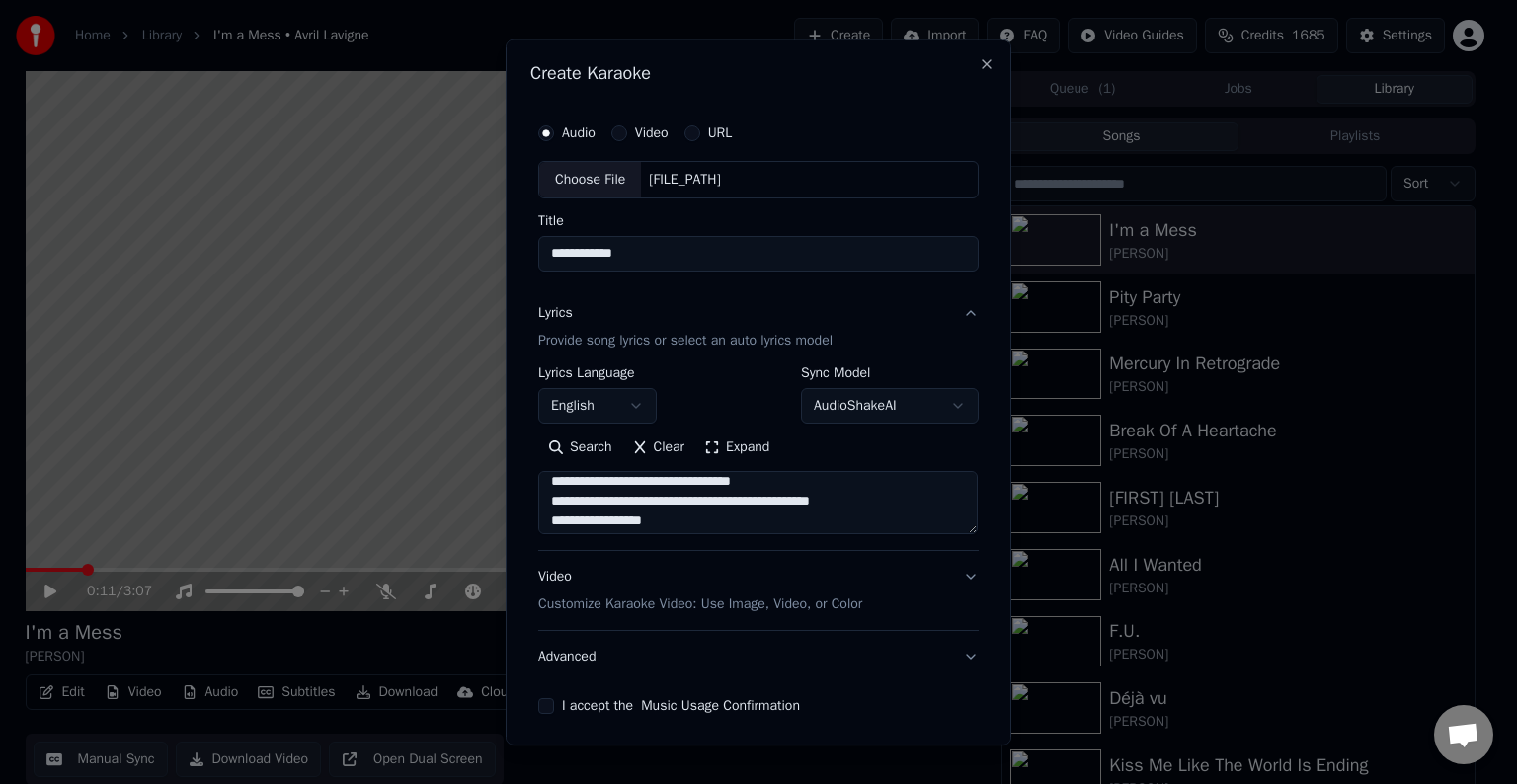drag, startPoint x: 790, startPoint y: 502, endPoint x: 677, endPoint y: 499, distance: 113.03982 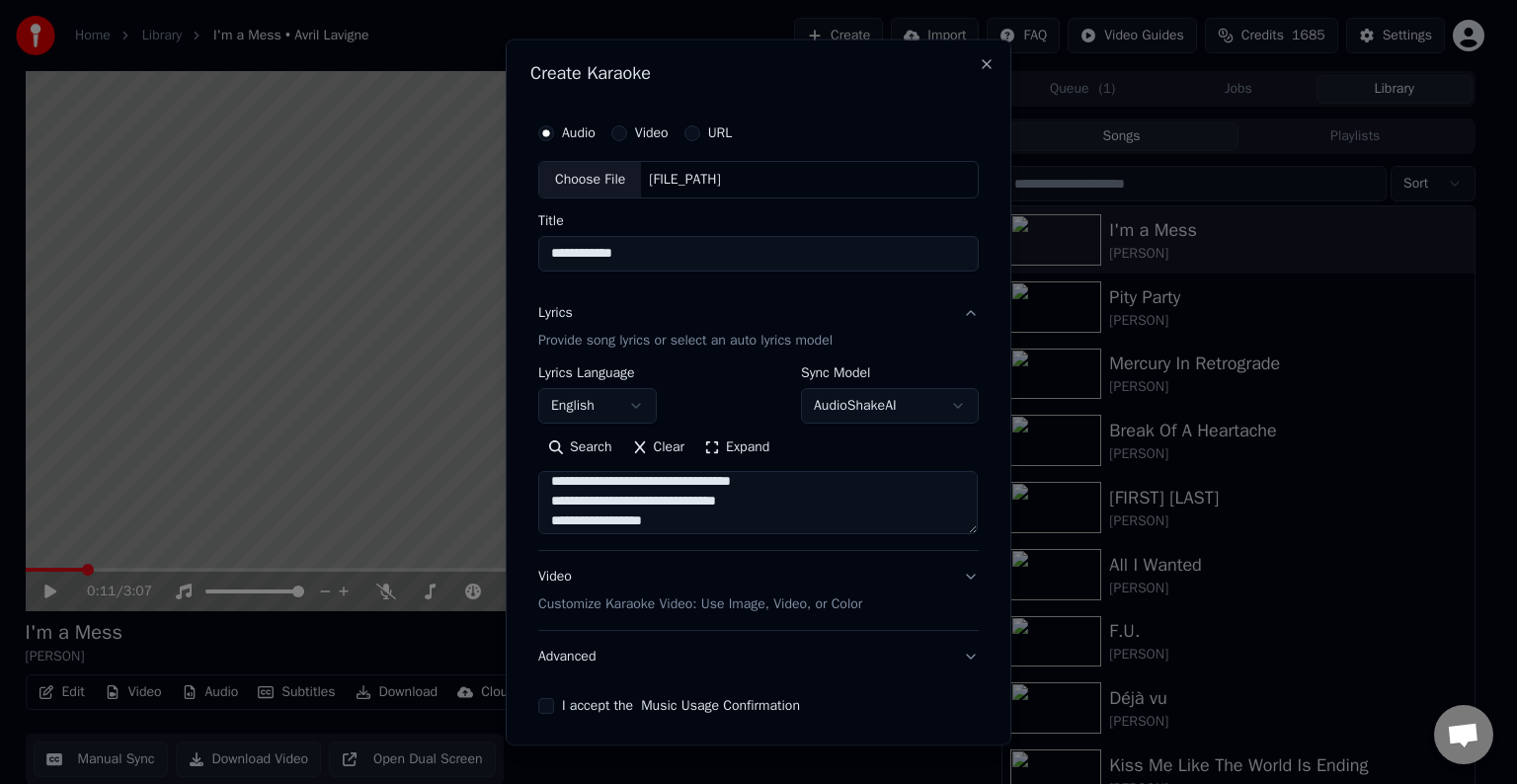 scroll, scrollTop: 417, scrollLeft: 0, axis: vertical 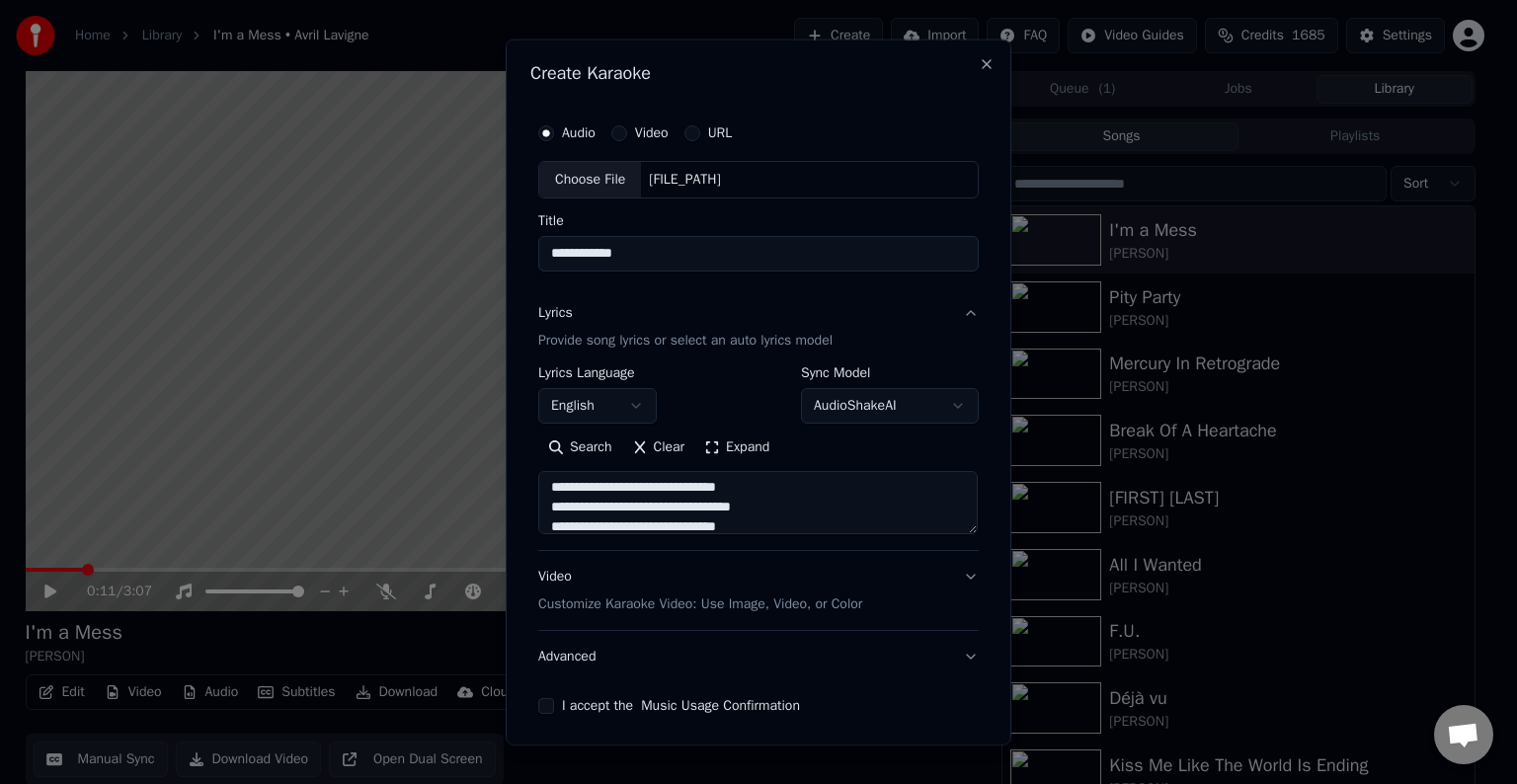 drag, startPoint x: 784, startPoint y: 498, endPoint x: 659, endPoint y: 502, distance: 125.06398 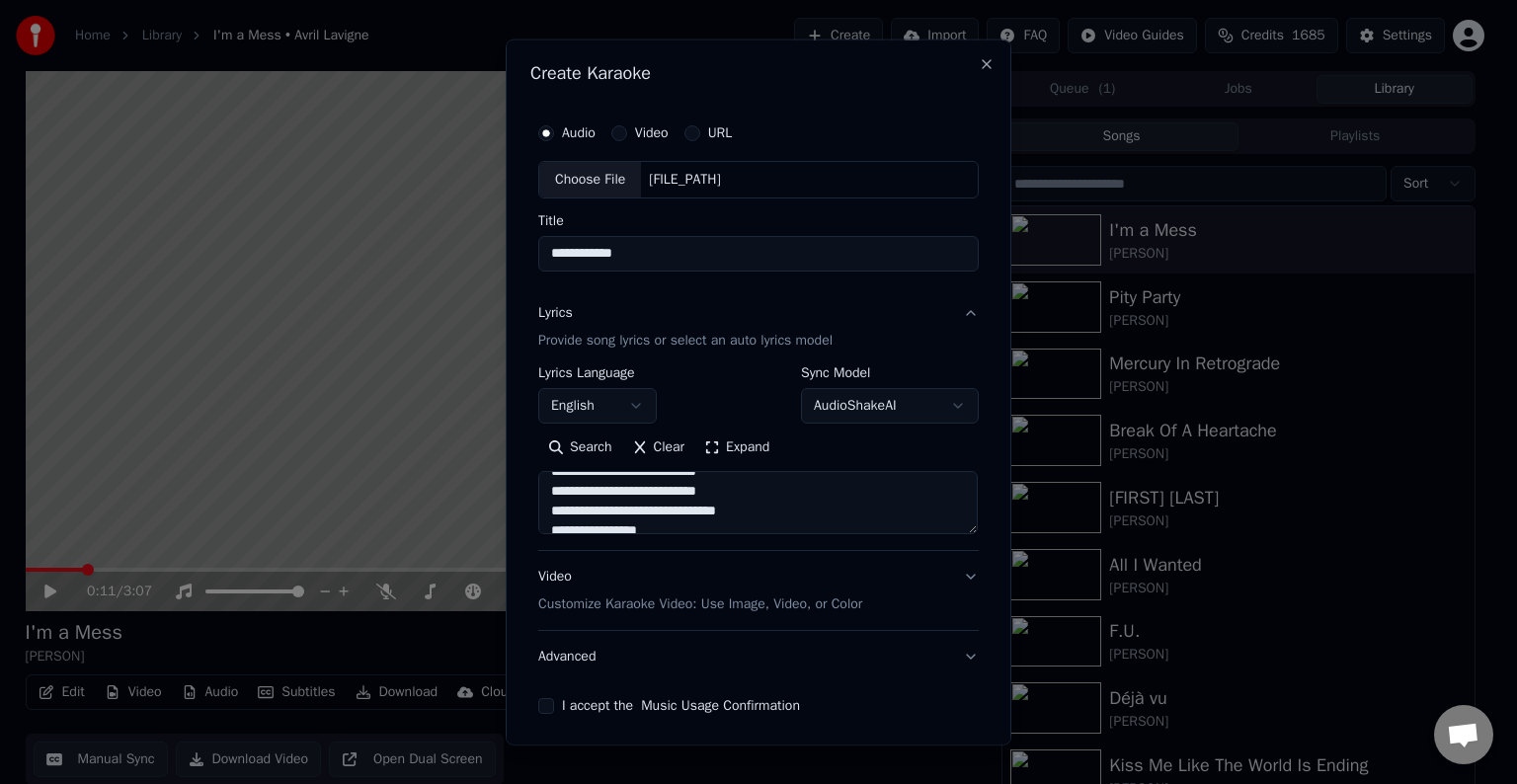 scroll, scrollTop: 467, scrollLeft: 0, axis: vertical 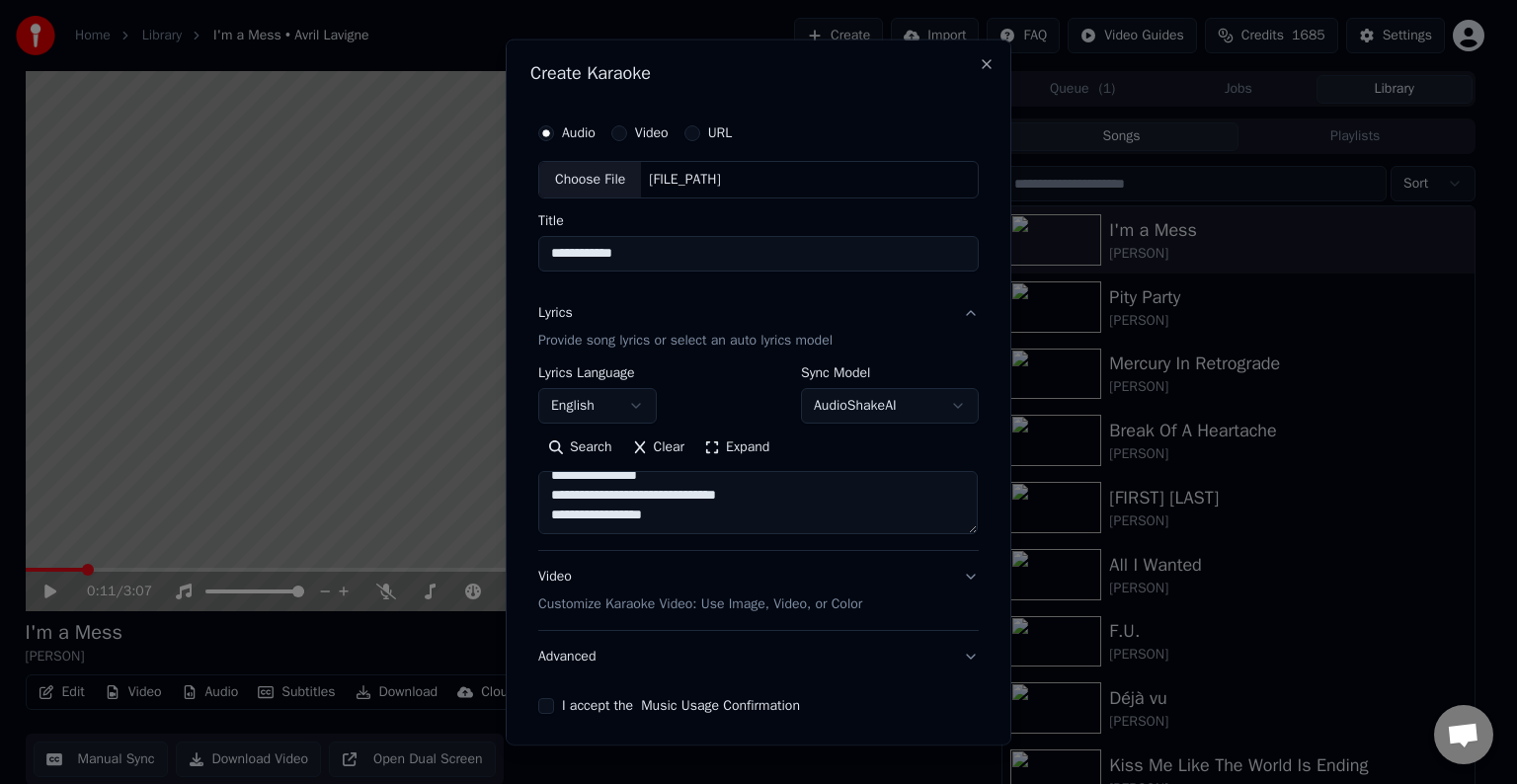 click on "**********" at bounding box center [758, 503] 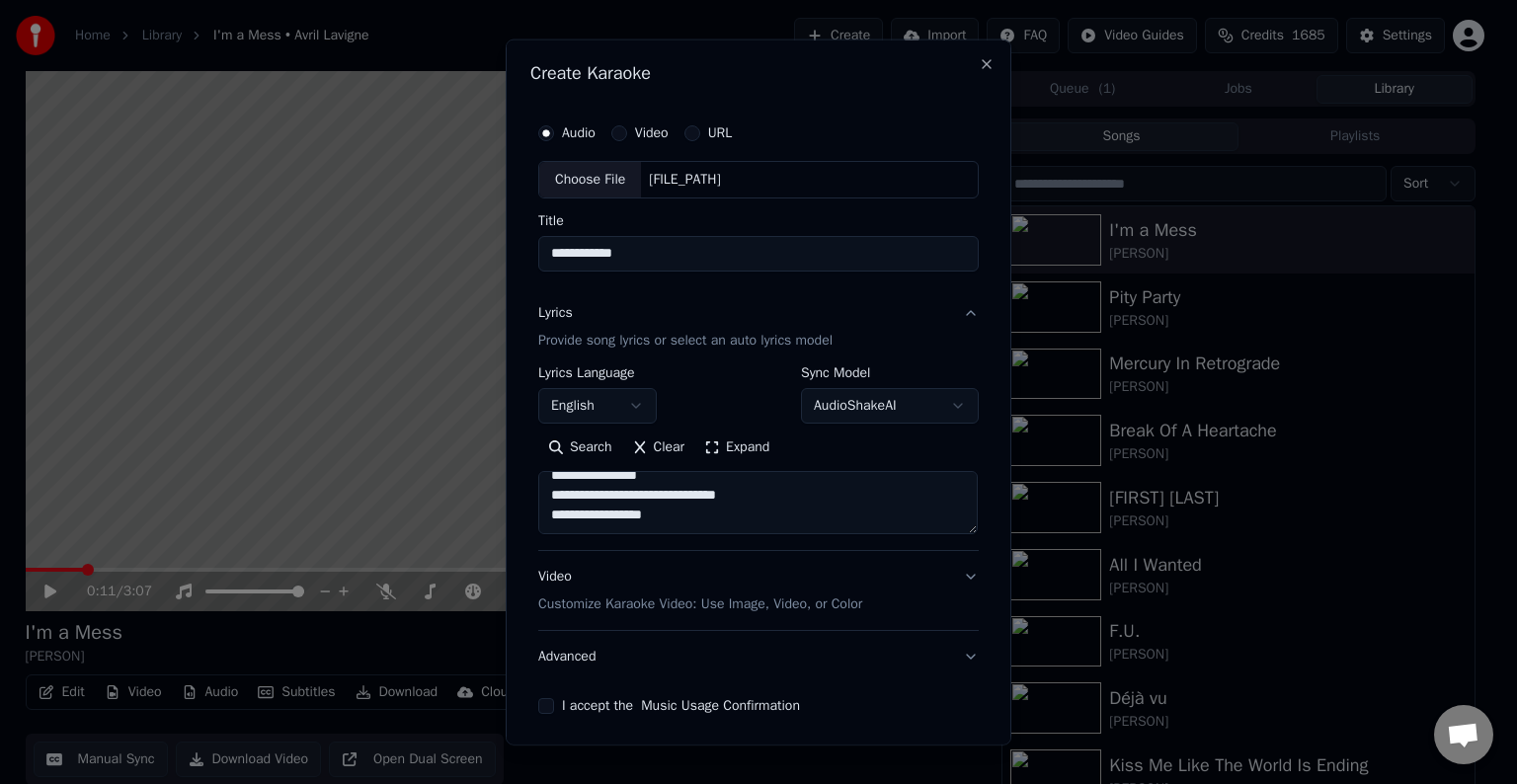 paste on "**********" 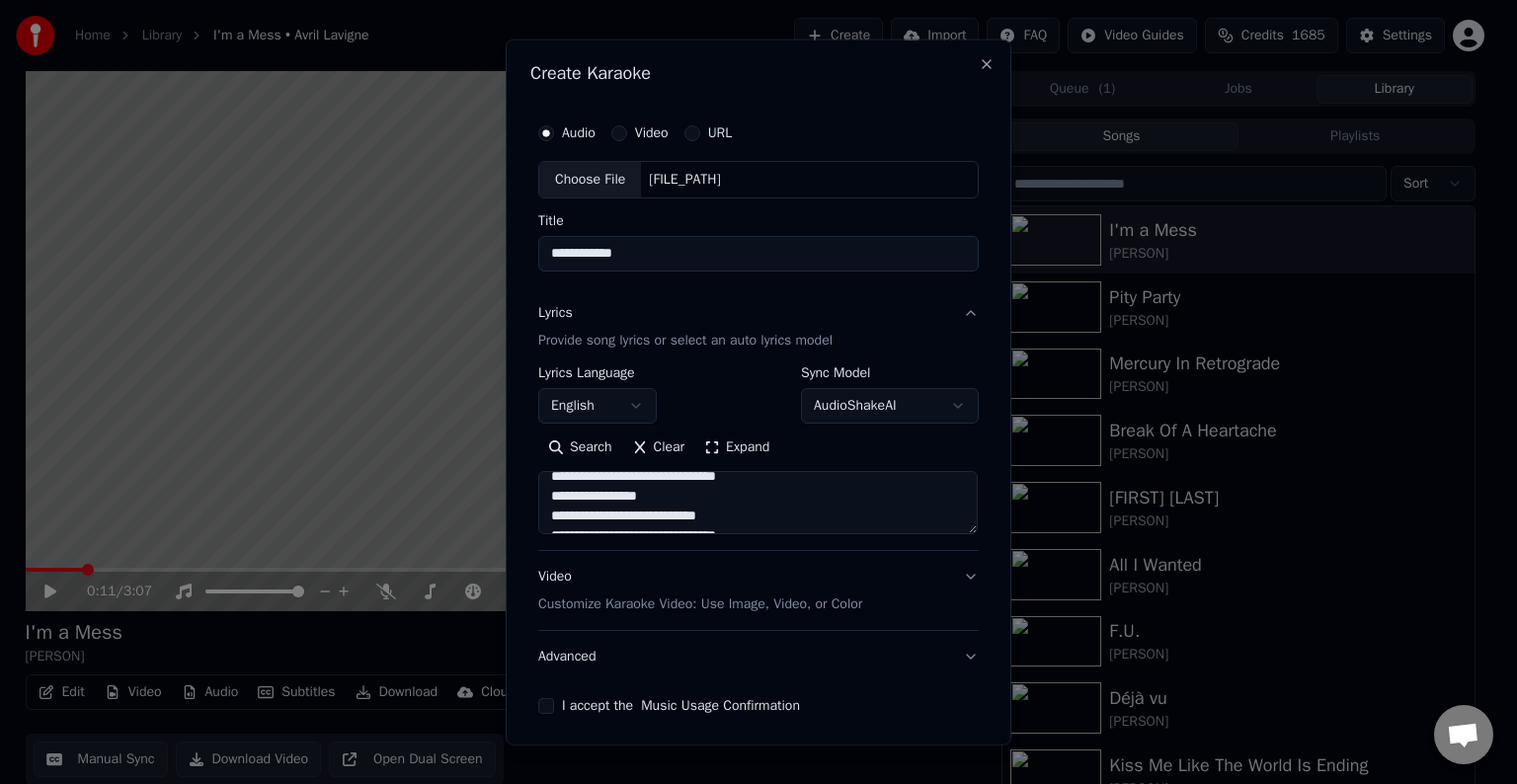 scroll, scrollTop: 577, scrollLeft: 0, axis: vertical 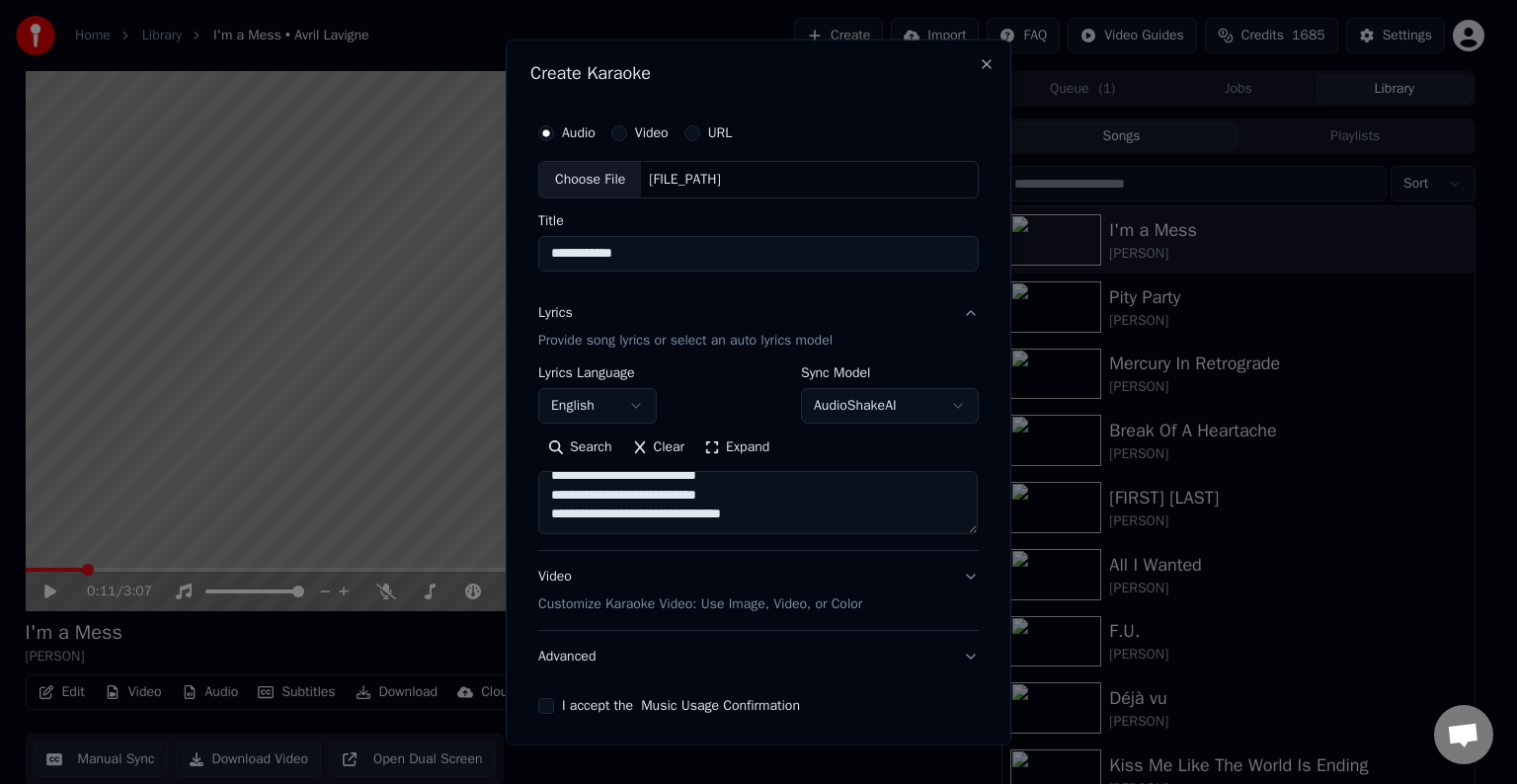 paste on "**********" 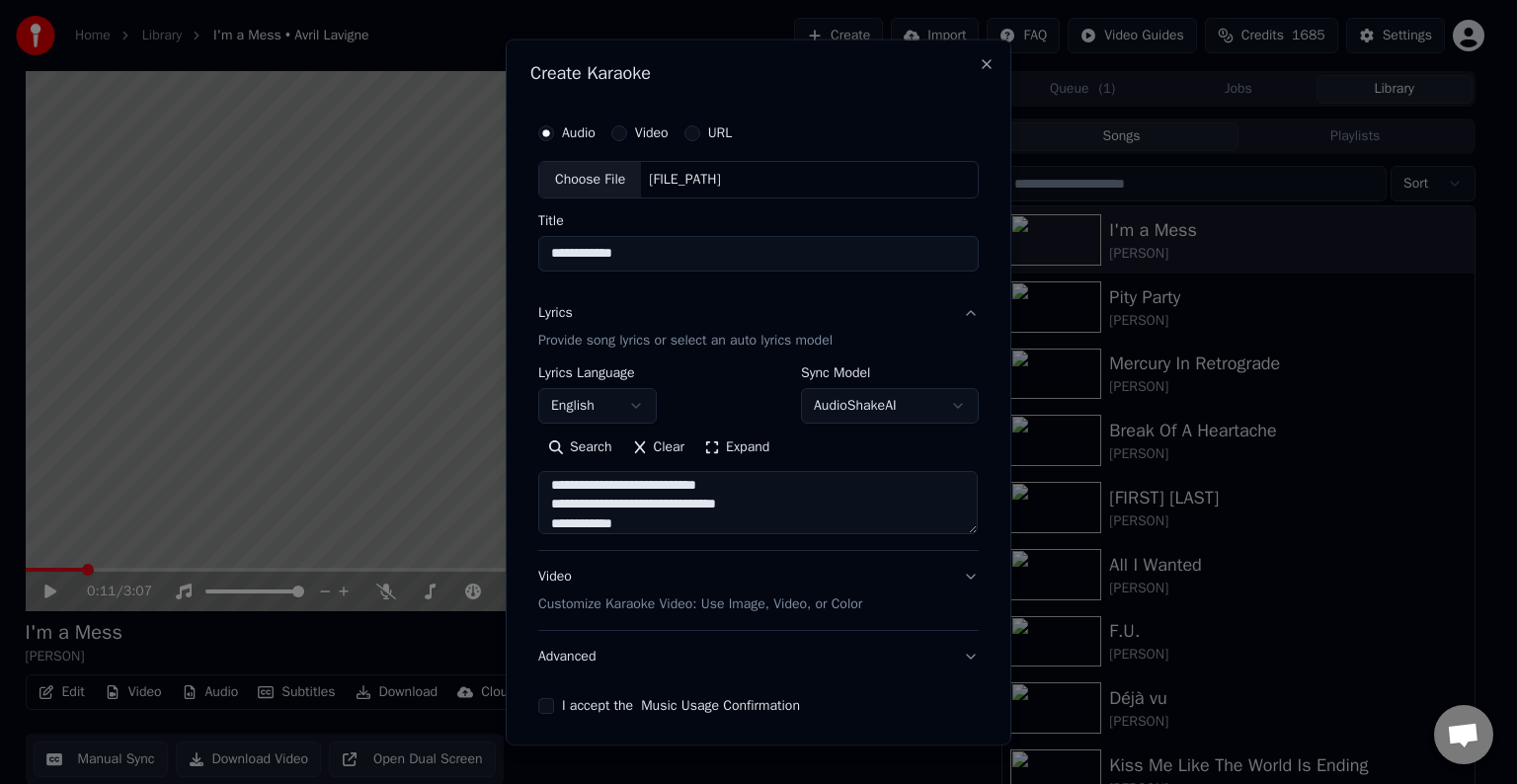 scroll, scrollTop: 616, scrollLeft: 0, axis: vertical 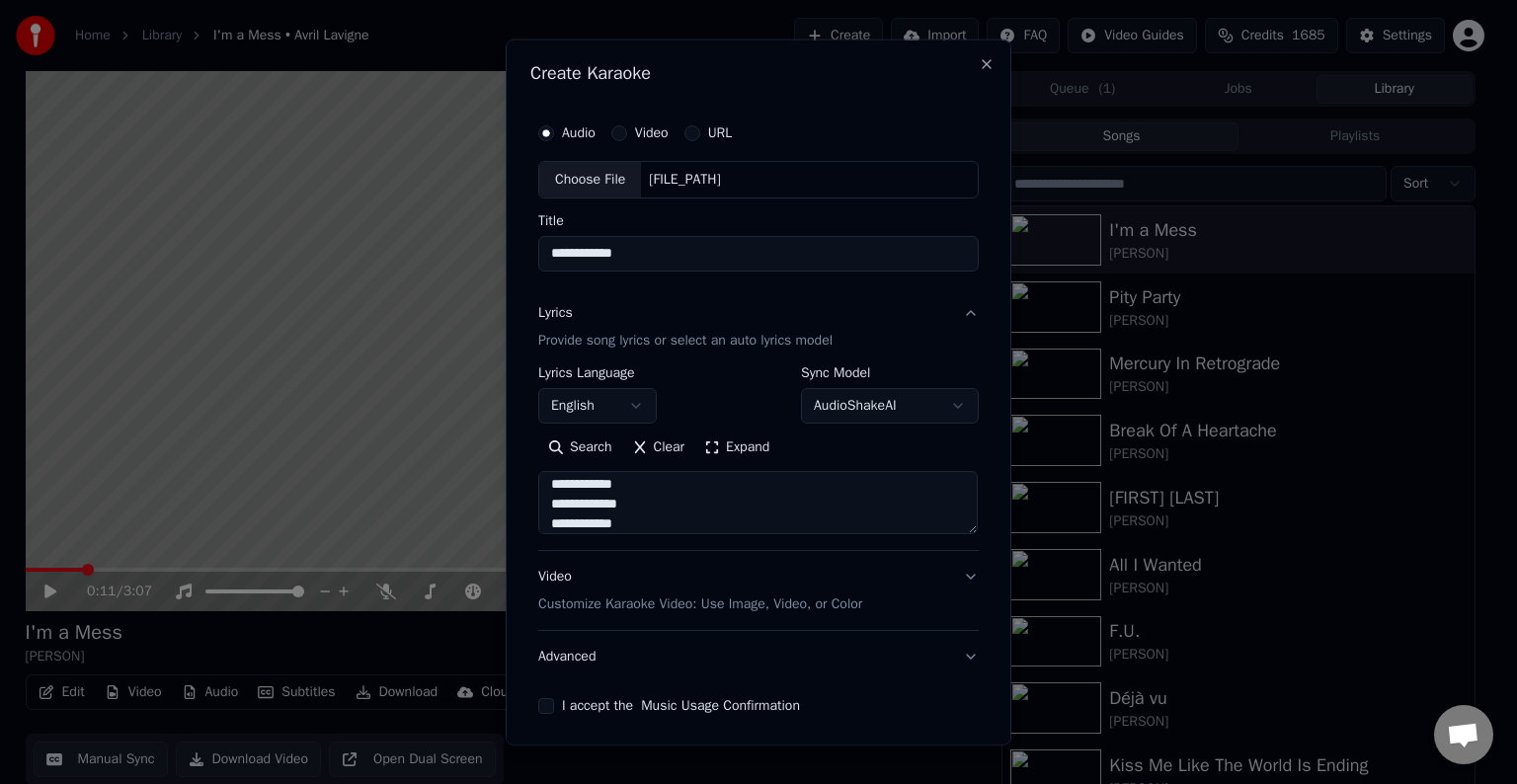 type on "**********" 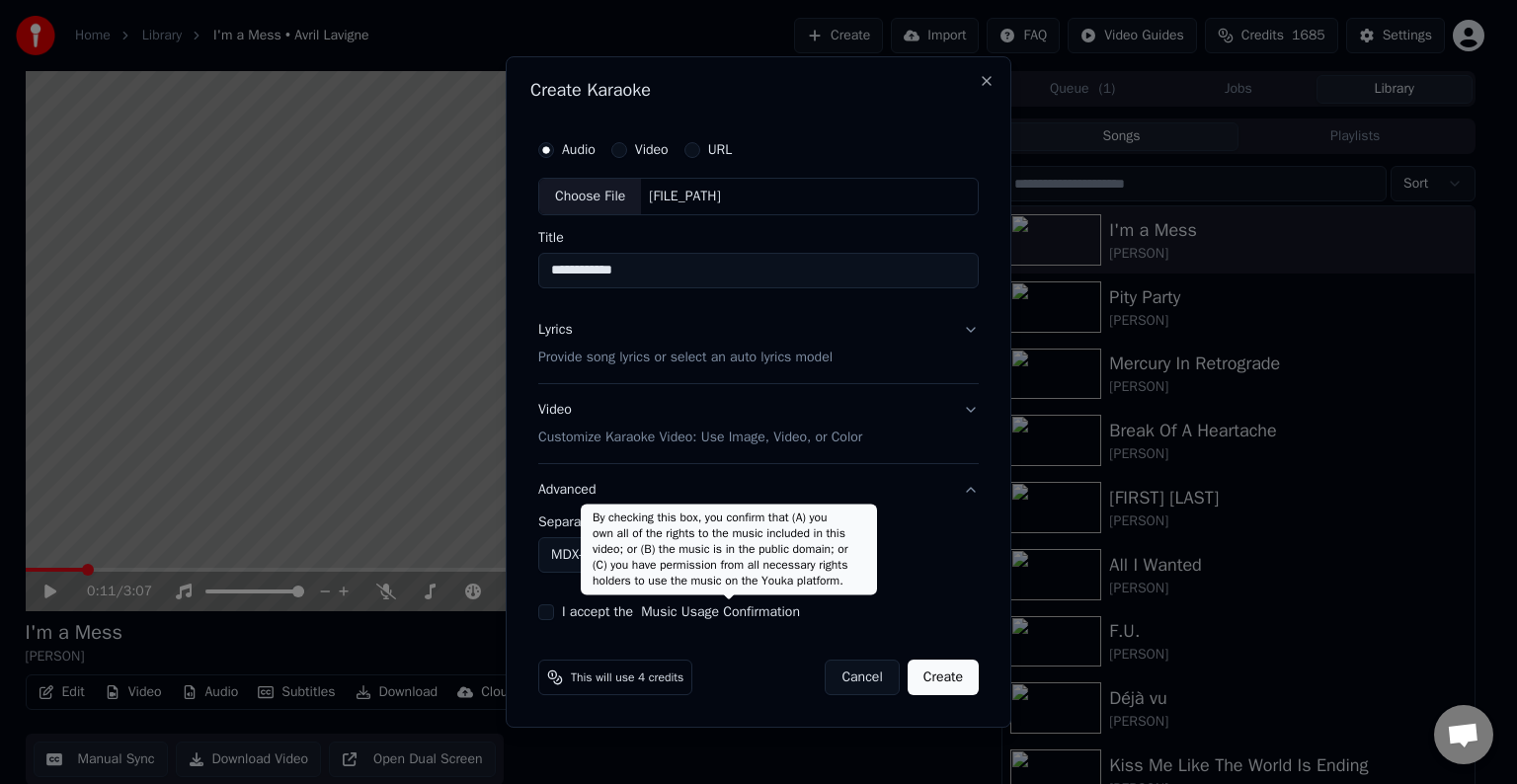 click on "Home Library I'm a Mess • [ARTIST] Create Import FAQ Video Guides Credits 1685 Settings 0:11  /  3:07 I'm a Mess [ARTIST] BPM 182 Key C# Edit Video Audio Subtitles Download Cloud Library Manual Sync Download Video Open Dual Screen Queue ( 1 ) Jobs Library Songs Playlists Sort I'm a Mess [ARTIST] Pity Party [ARTIST] Mercury In Retrograde [ARTIST] Break Of A Heartache [ARTIST] Dare To Love Me [ARTIST] All I Wanted [ARTIST] F.U. [ARTIST] Déjà vu [ARTIST] Kiss Me Like The World Is Ending [ARTIST] Avalanche [ARTIST] Love Sux [ARTIST] Love It When You Hate Me [ARTIST] Chat Adam from Youka Desktop More channels Continue on Email Offline. You were inactive for some time. Send a message to reconnect to the chat. Youka Desktop Hello! How can I help you?  Sunday, 20 July 7/20/2025 Adam There is an issue with the auto lyric sync service. In this case the credits are refunded automatically. You can sync the lyrics by using the lyrics editor Adam URL" at bounding box center [750, 392] 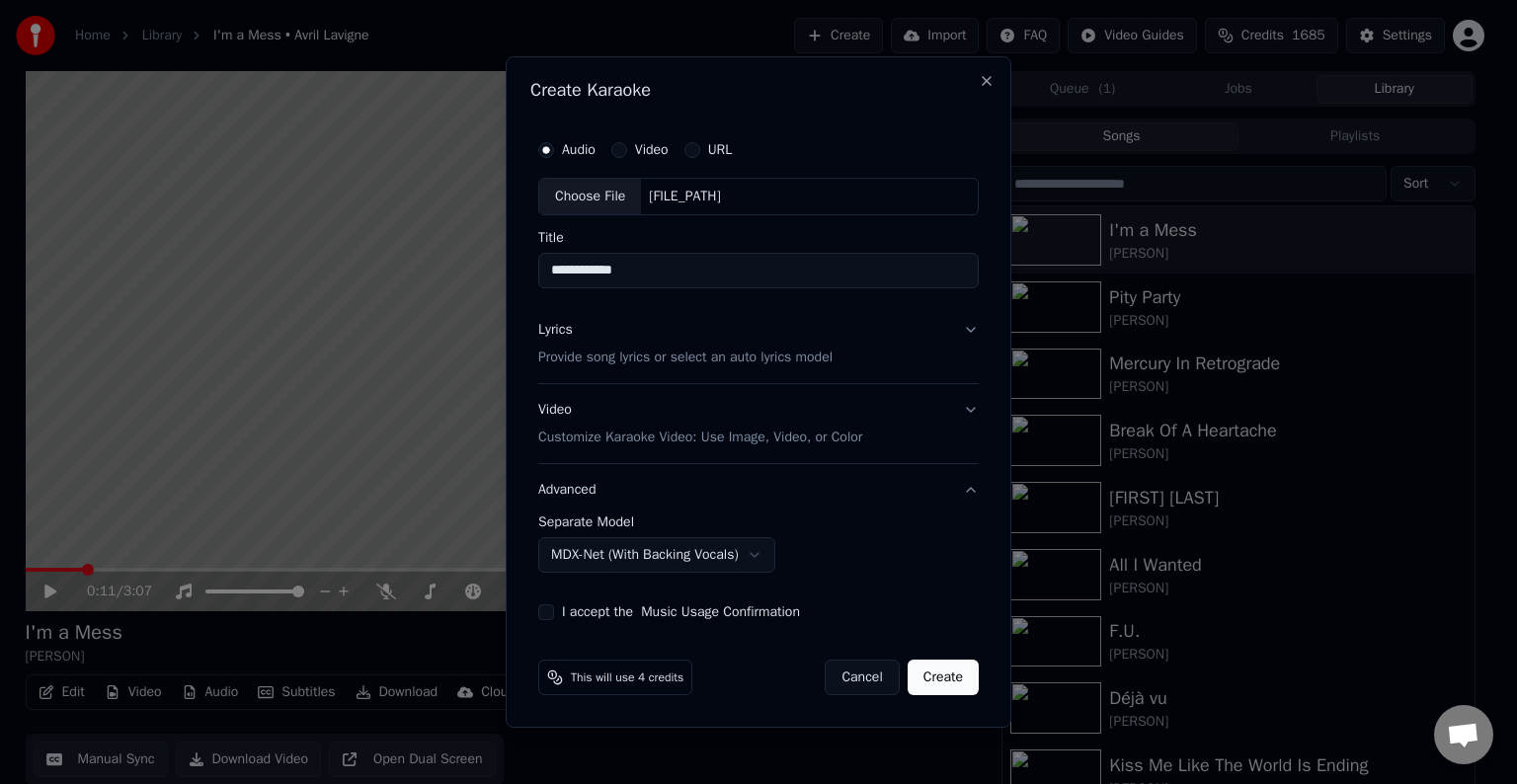 click on "I accept the   Music Usage Confirmation" at bounding box center (546, 612) 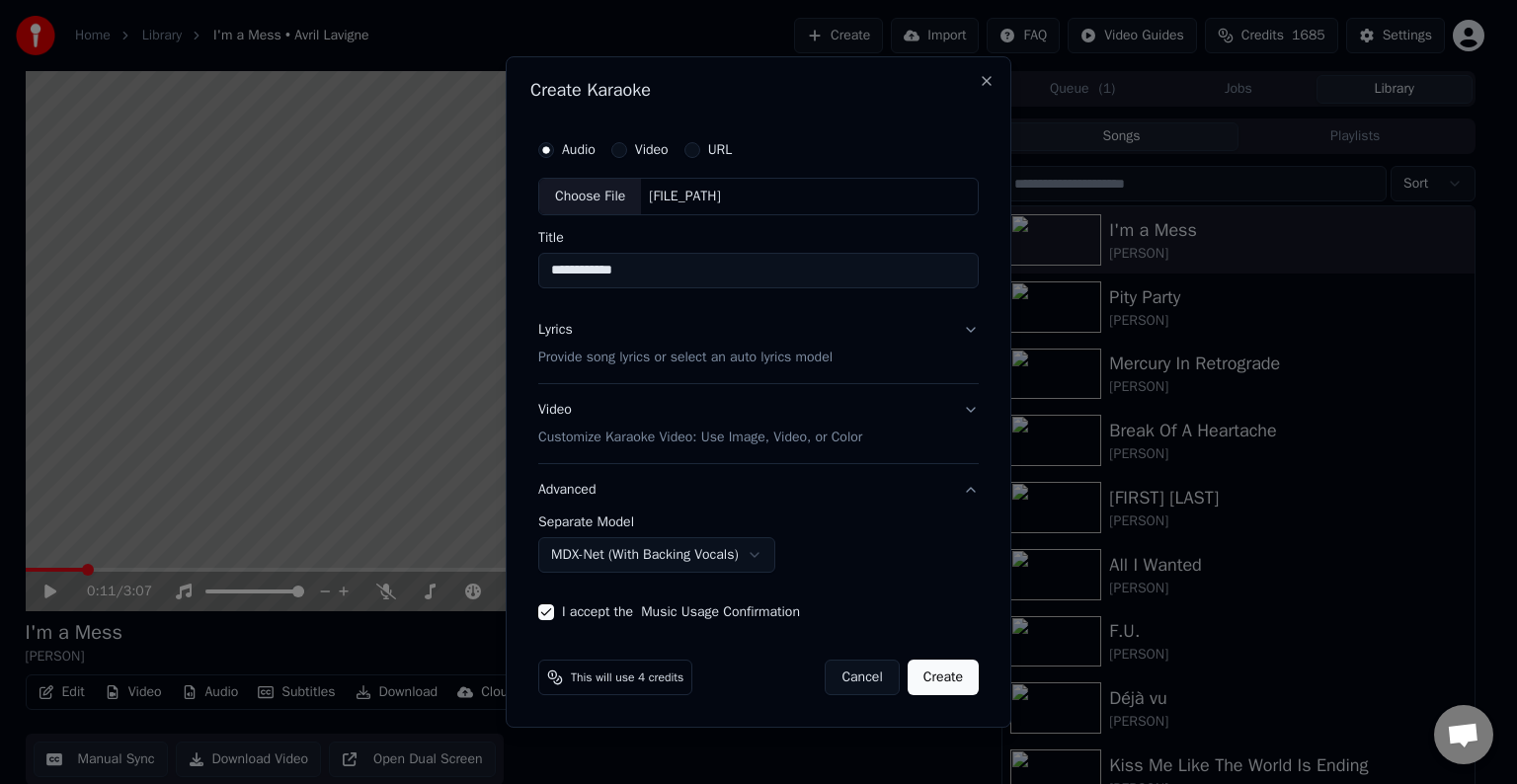 click on "Create" at bounding box center [943, 677] 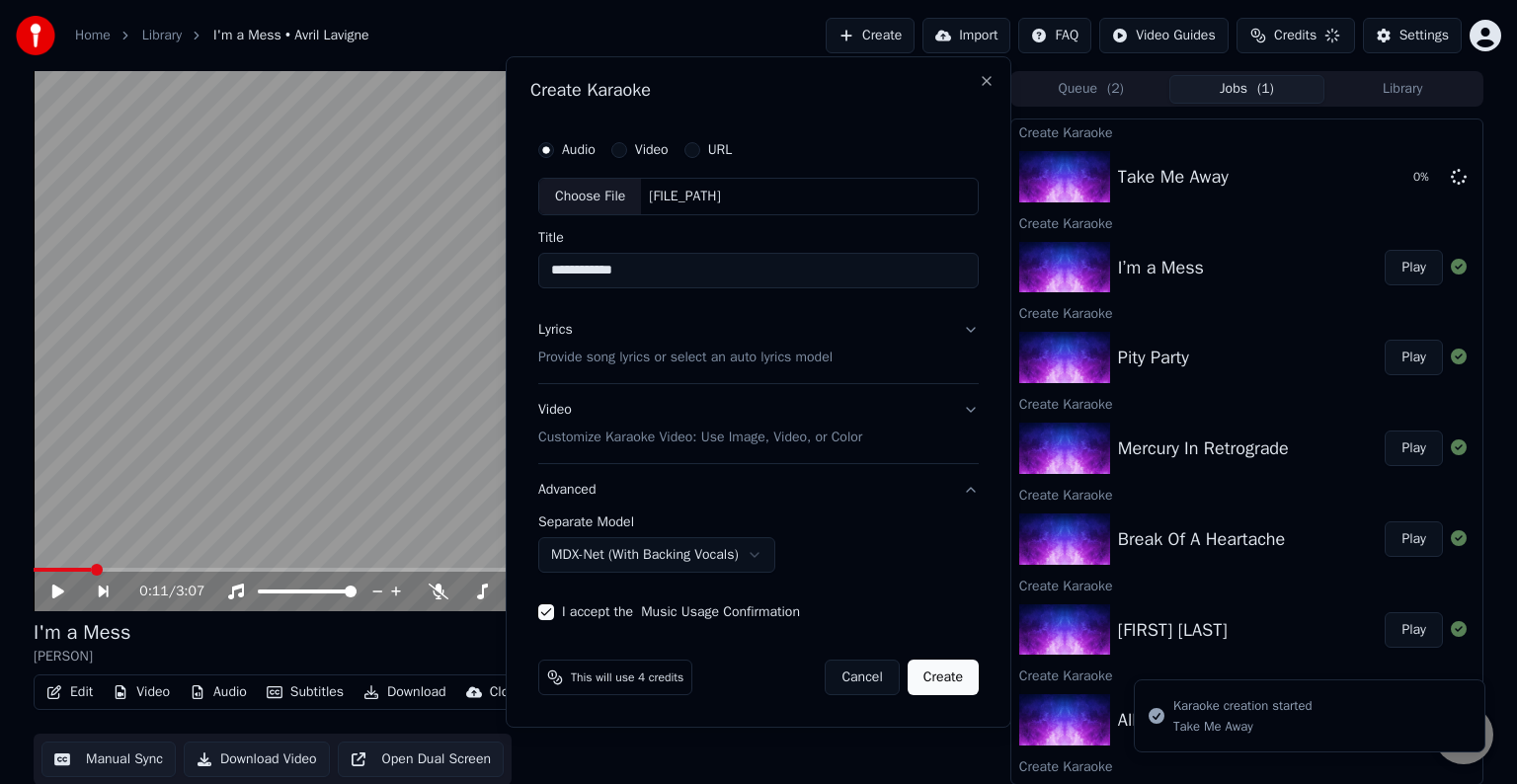 select on "******" 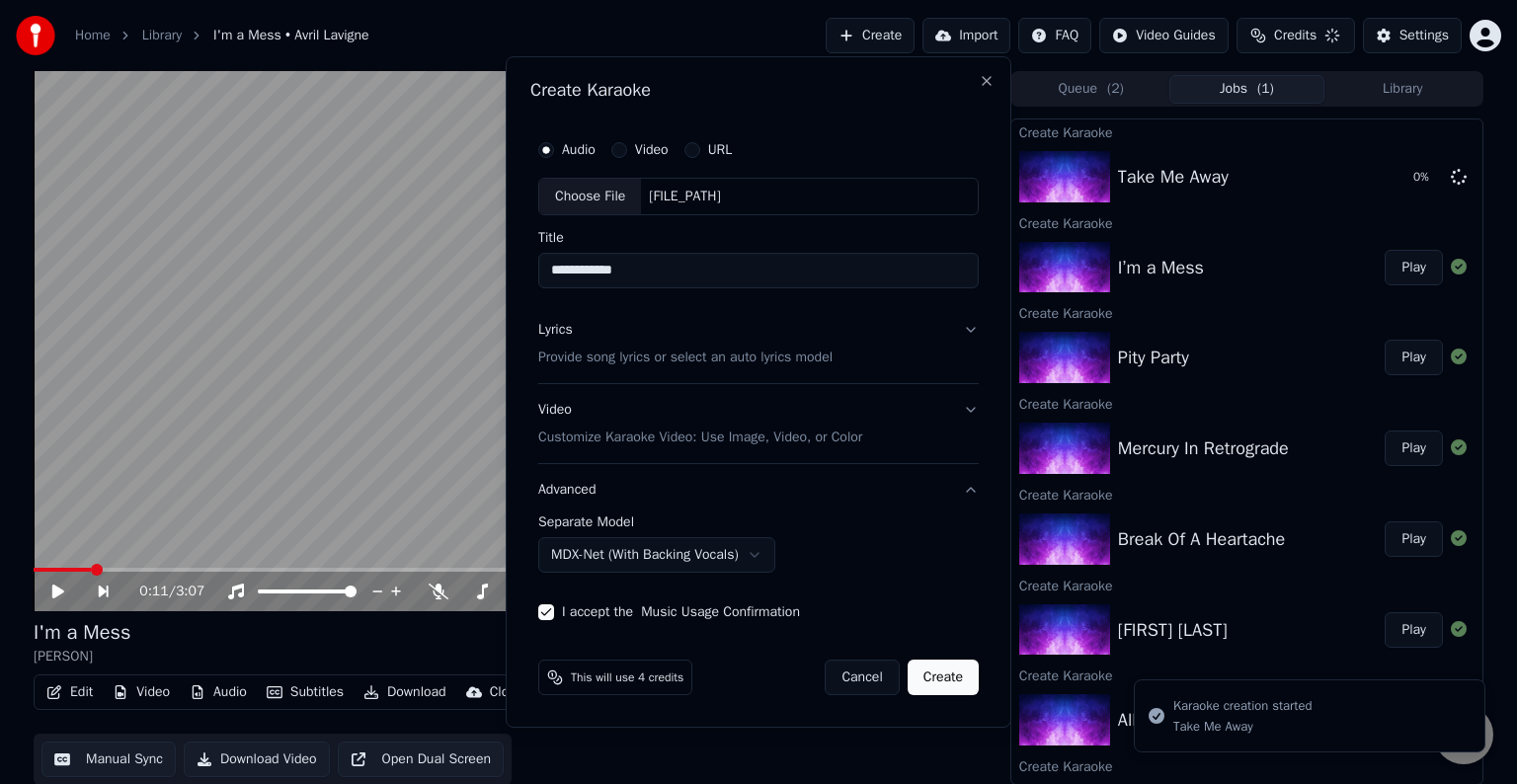 type 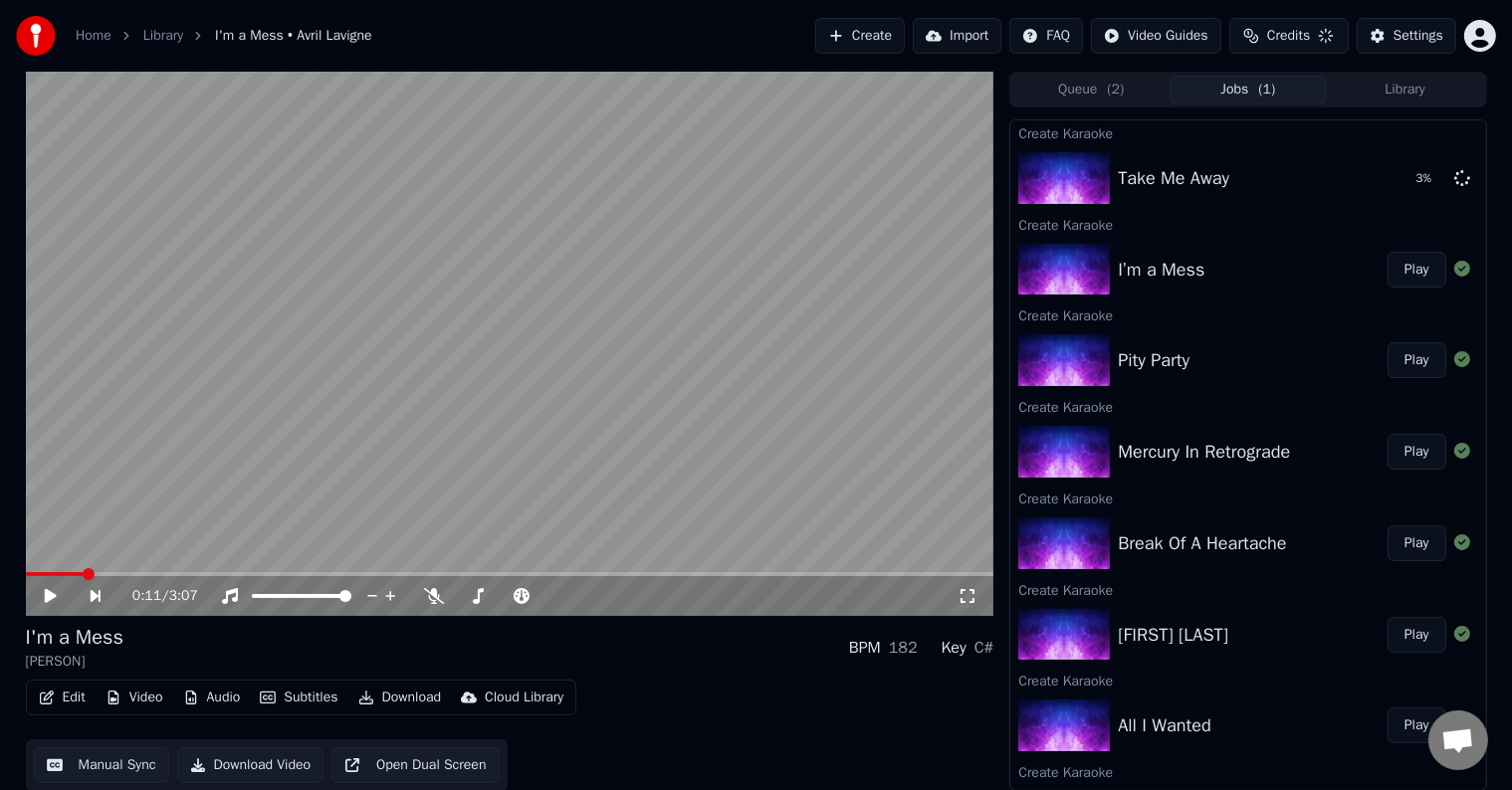 click on "Create" at bounding box center [860, 36] 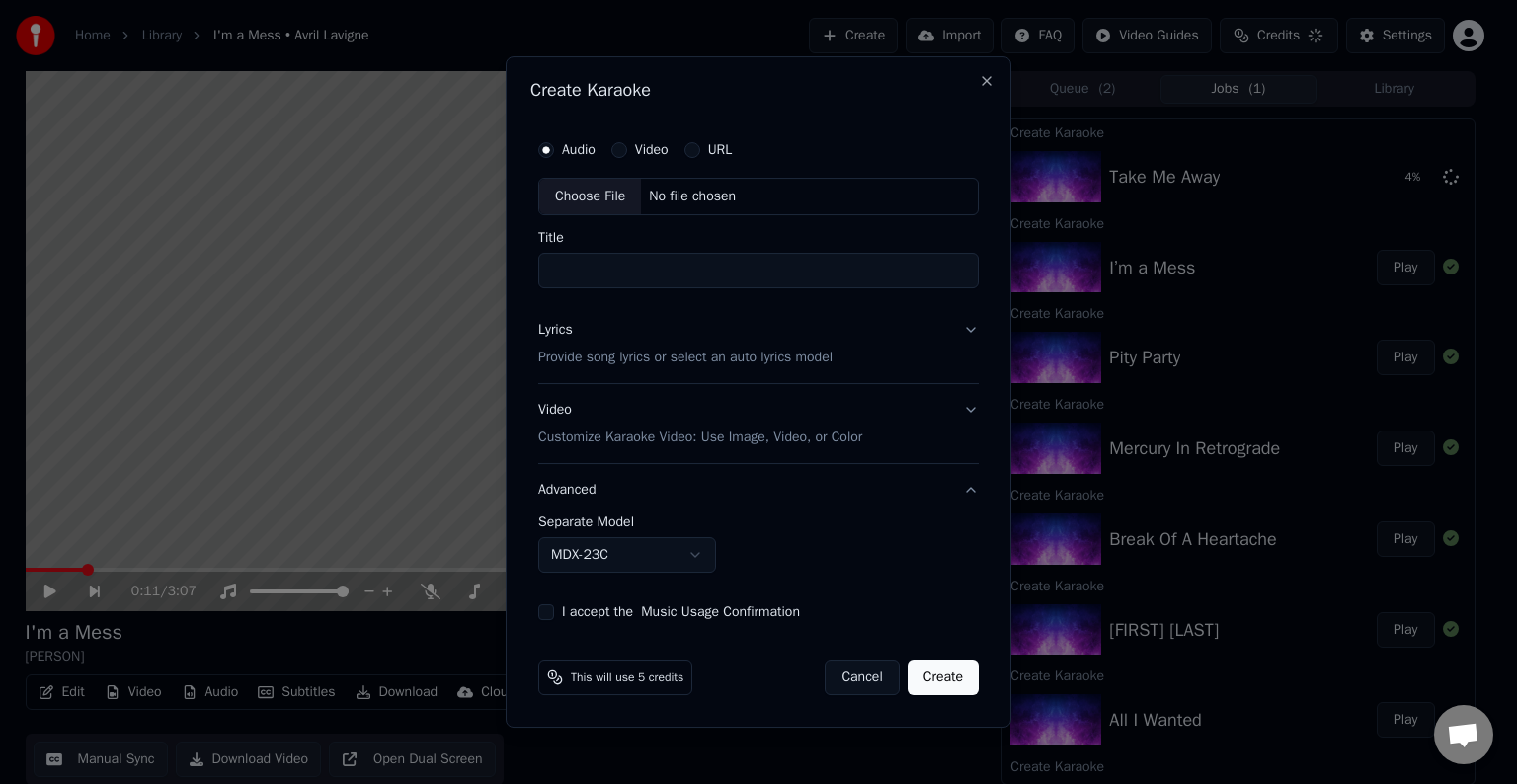 click on "Choose File" at bounding box center [590, 196] 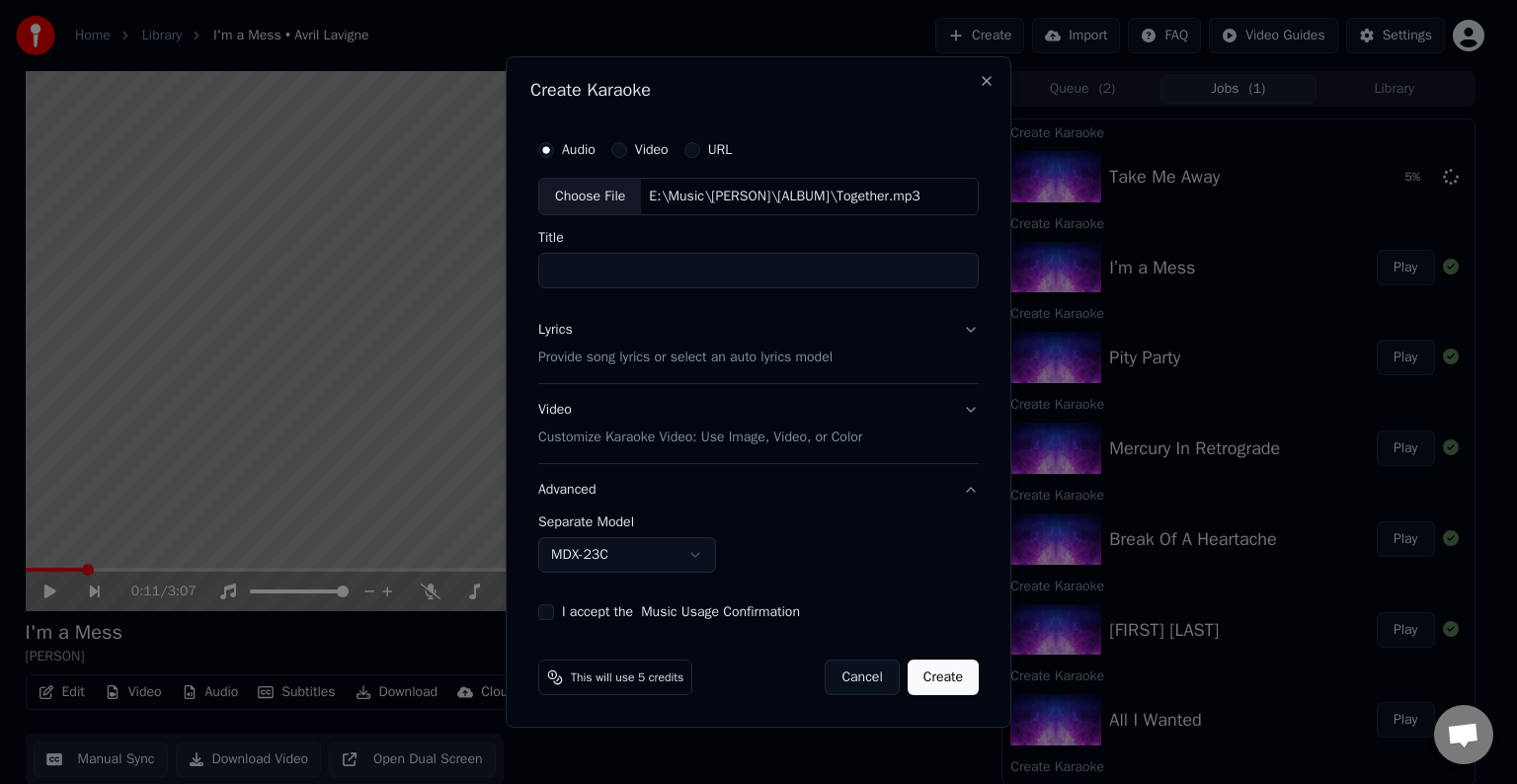 type on "********" 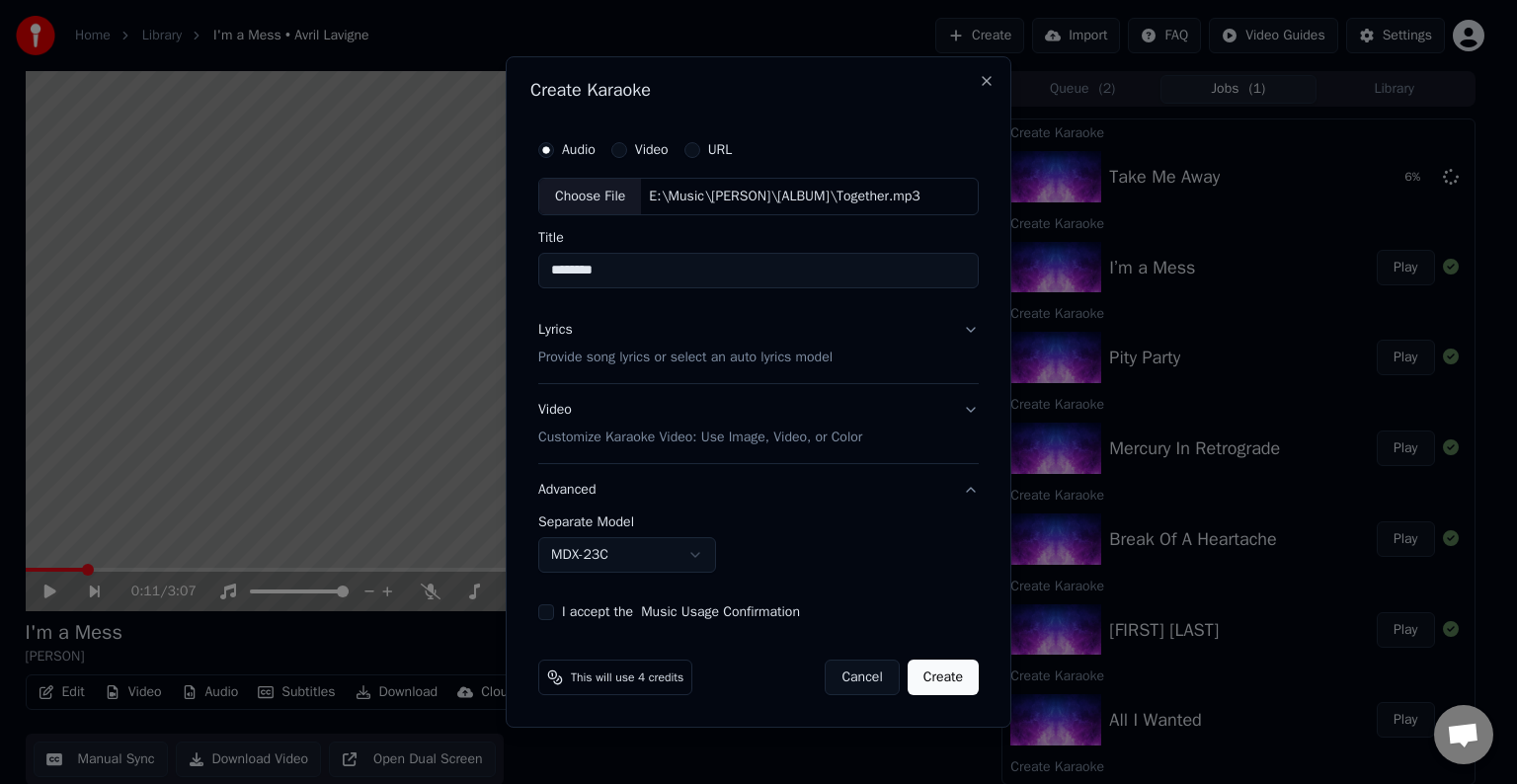 click on "Lyrics Provide song lyrics or select an auto lyrics model" at bounding box center (758, 344) 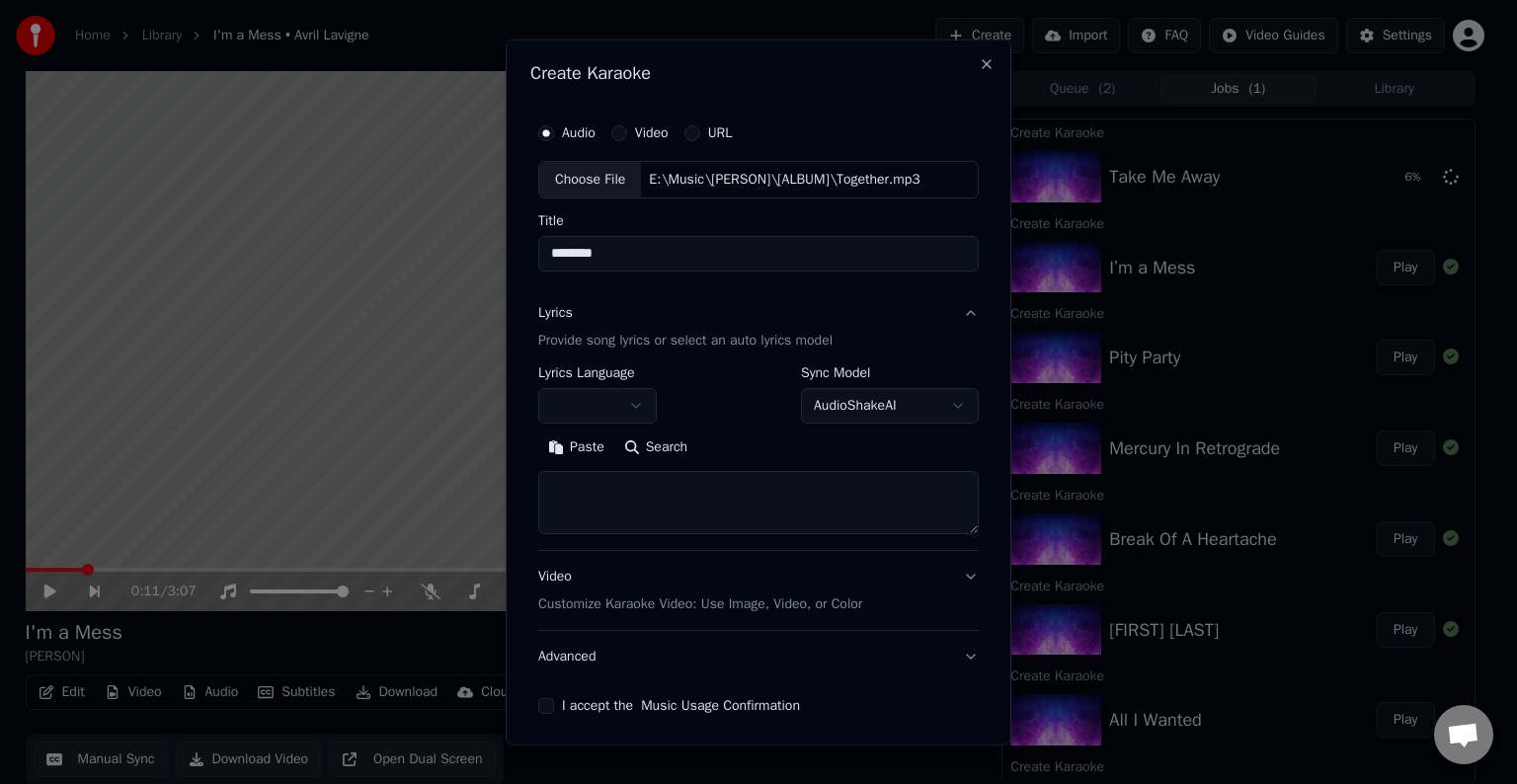 click on "Home Library I'm a Mess • Avril Lavigne Create Import FAQ Video Guides Settings 0:11 / 3:07 I'm a Mess Avril Lavigne BPM 182 Key C# Edit Video Audio Subtitles Download Cloud Library Manual Sync Download Video Open Dual Screen Queue ( 2 ) Jobs ( 1 ) Library Create Karaoke Take Me Away 6 % Create Karaoke I’m a Mess Play Create Karaoke Pity Party Play Create Karaoke Mercury In Retrograde Play Create Karaoke Break Of A Heartache Play Create Karaoke Dare To Love Me Play Create Karaoke All I Wanted Play Create Karaoke F.U. Play Create Karaoke Déjà vu Play Create Karaoke Avalanche Play Create Karaoke Kiss Me Like The World Is Ending Play Create Karaoke Love Sux Play Create Karaoke Love It When You Hate Me Play Create Karaoke Bite Me Play Create Karaoke Bois Lie Play Create Karaoke Cannonball Play Chat Adam from Youka Desktop More channels Continue on Email Offline. You were inactive for some time. Send a message to reconnect to the chat. Youka Desktop Hello! How can I help you? Sunday, 20 July 7/20/2025 URL" at bounding box center [750, 392] 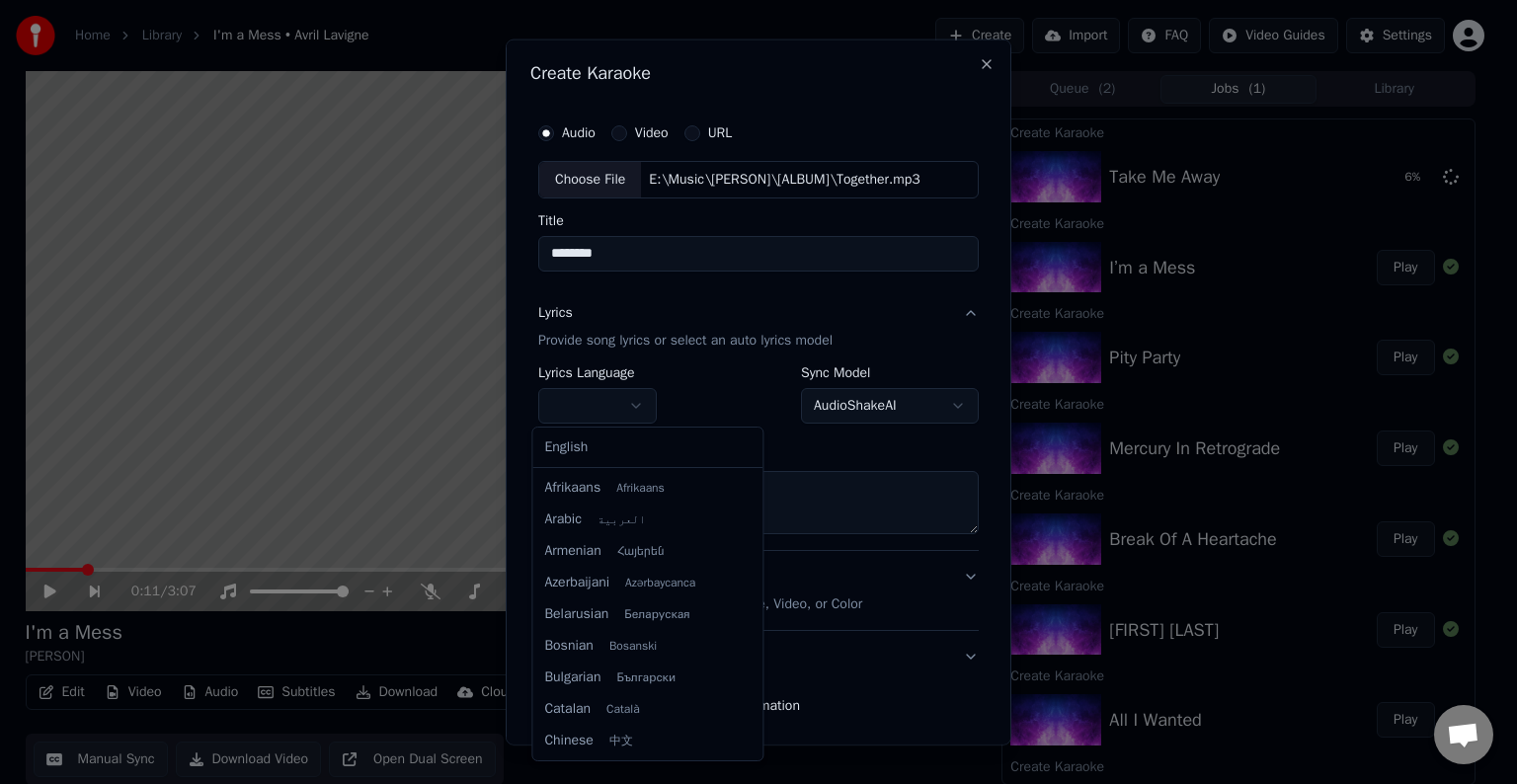 select on "**" 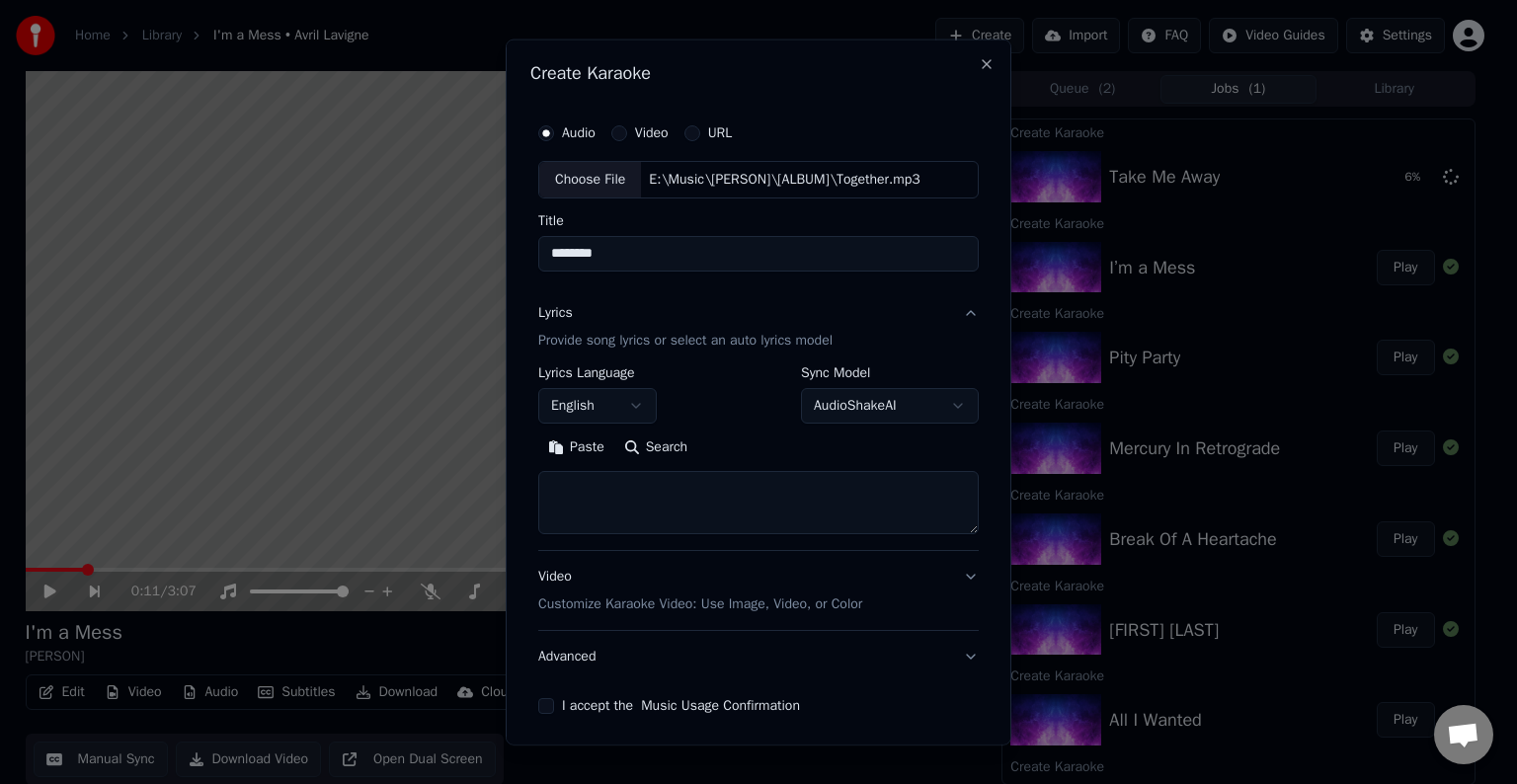click at bounding box center (758, 503) 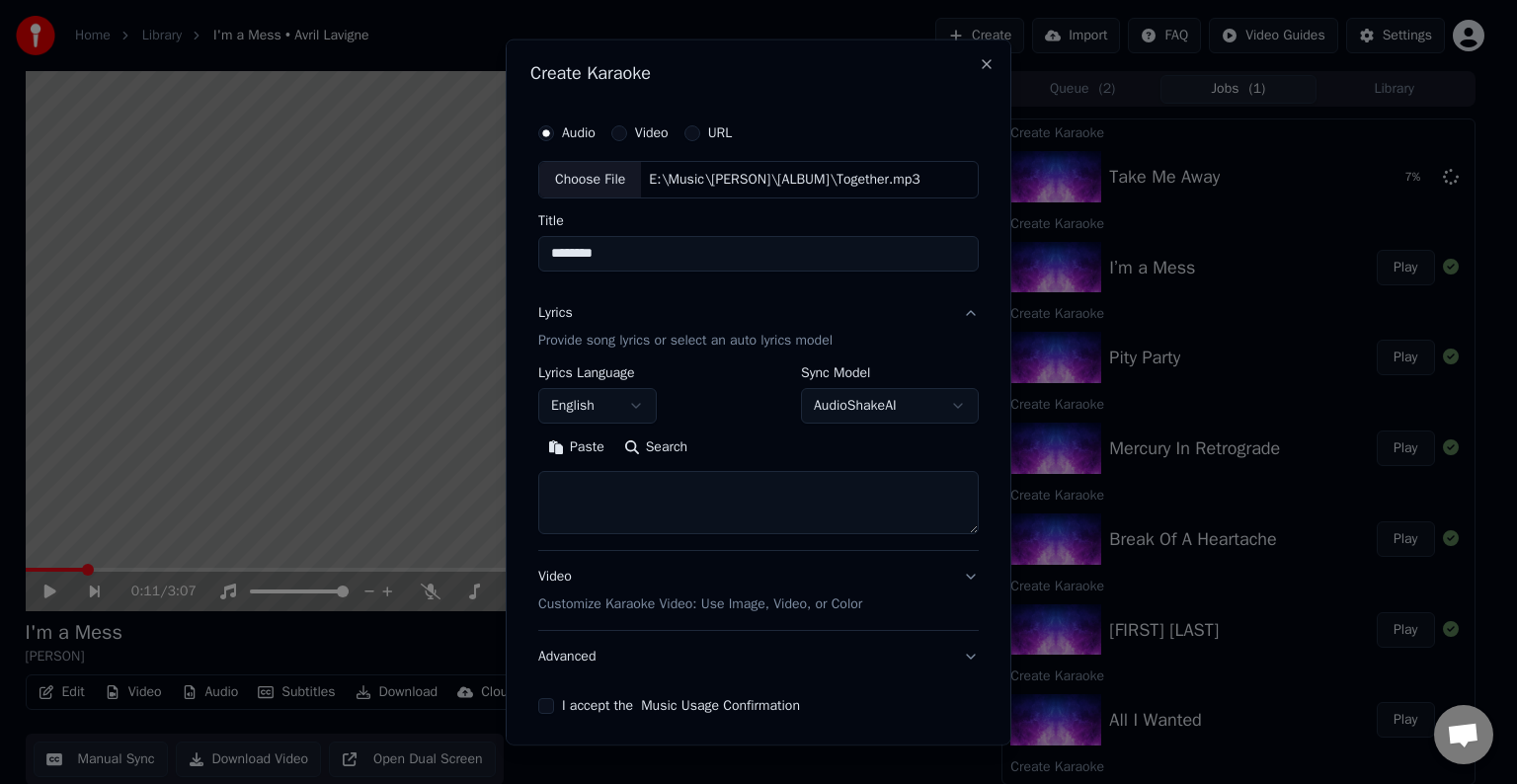paste on "**********" 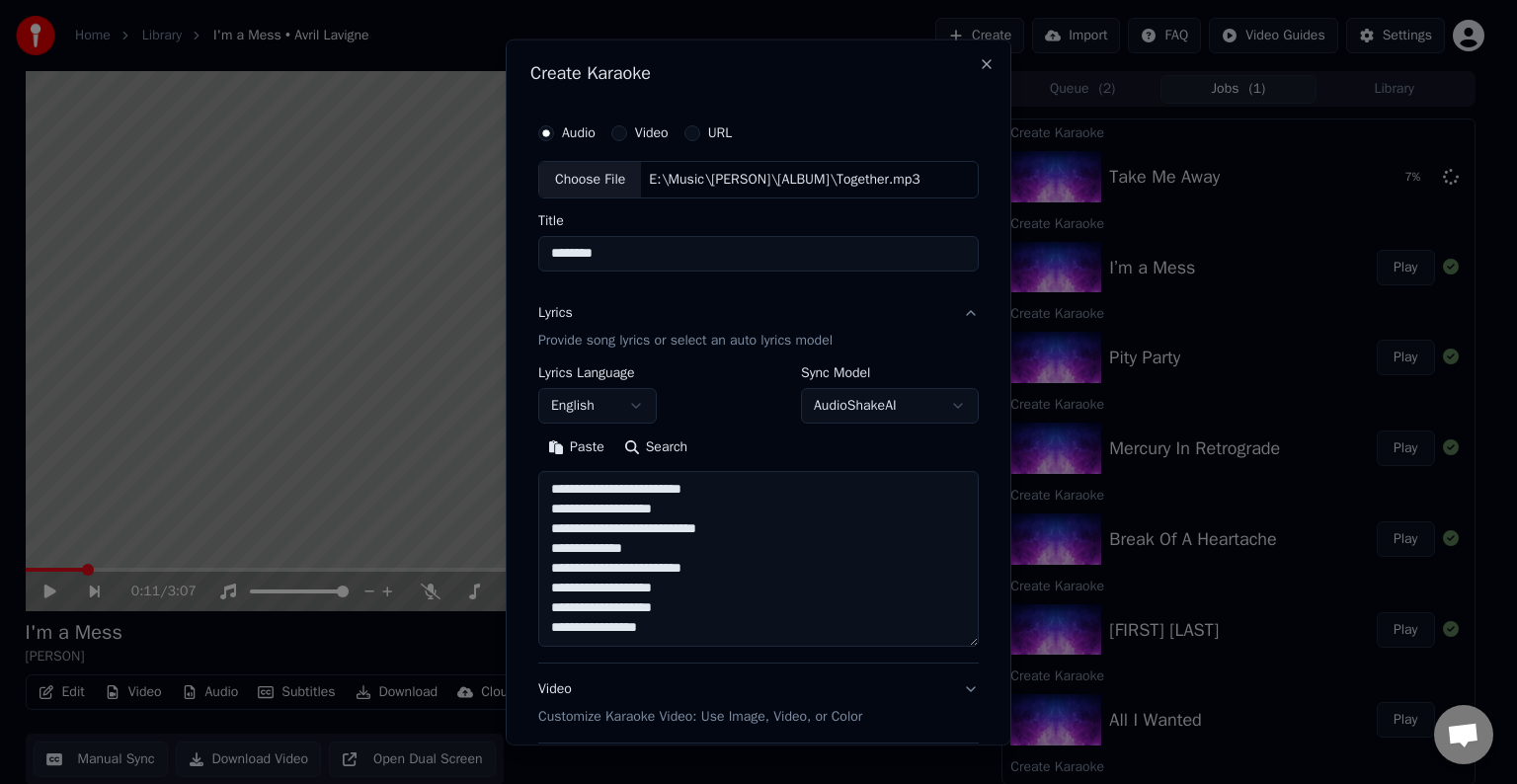 scroll, scrollTop: 122, scrollLeft: 0, axis: vertical 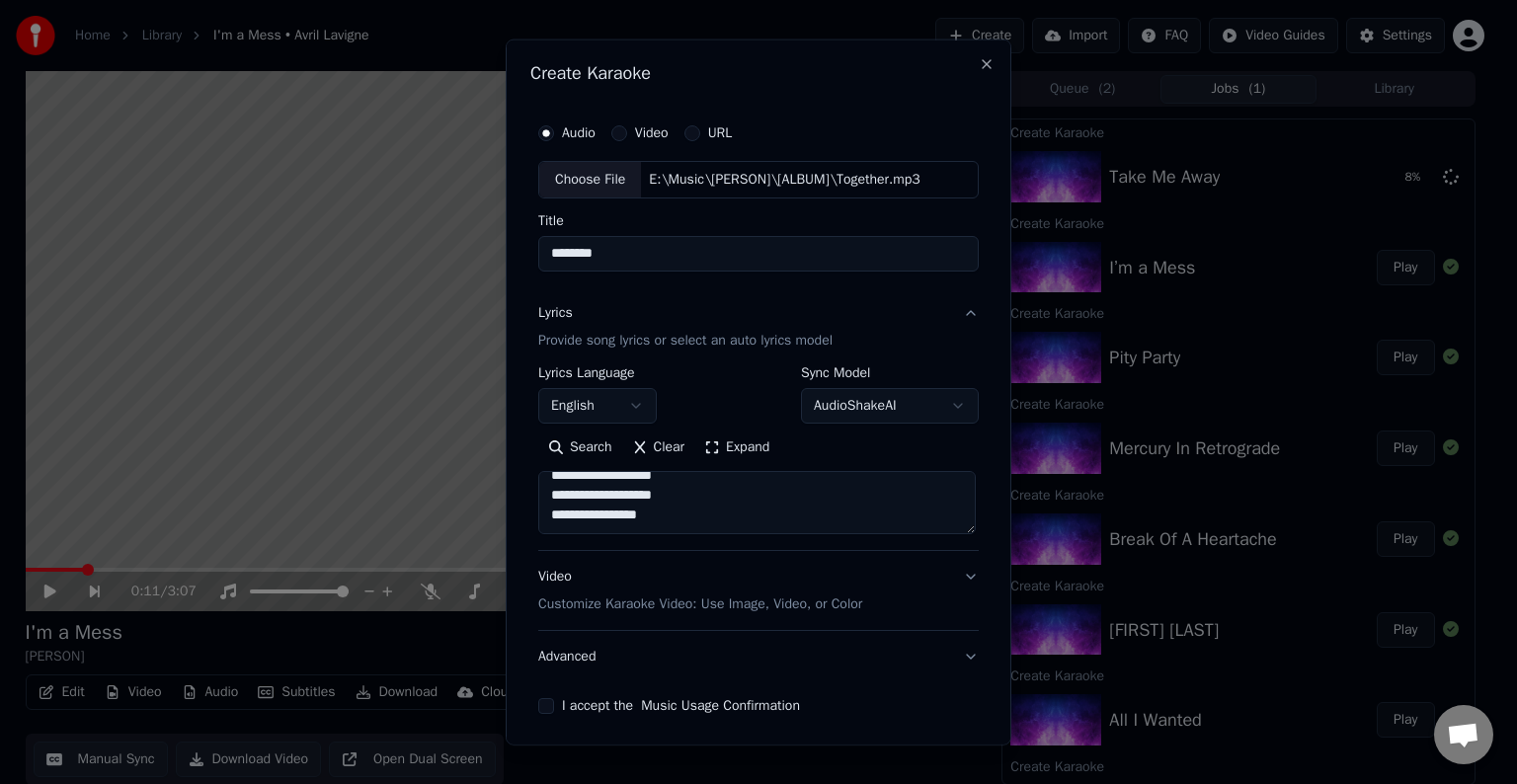 paste on "**********" 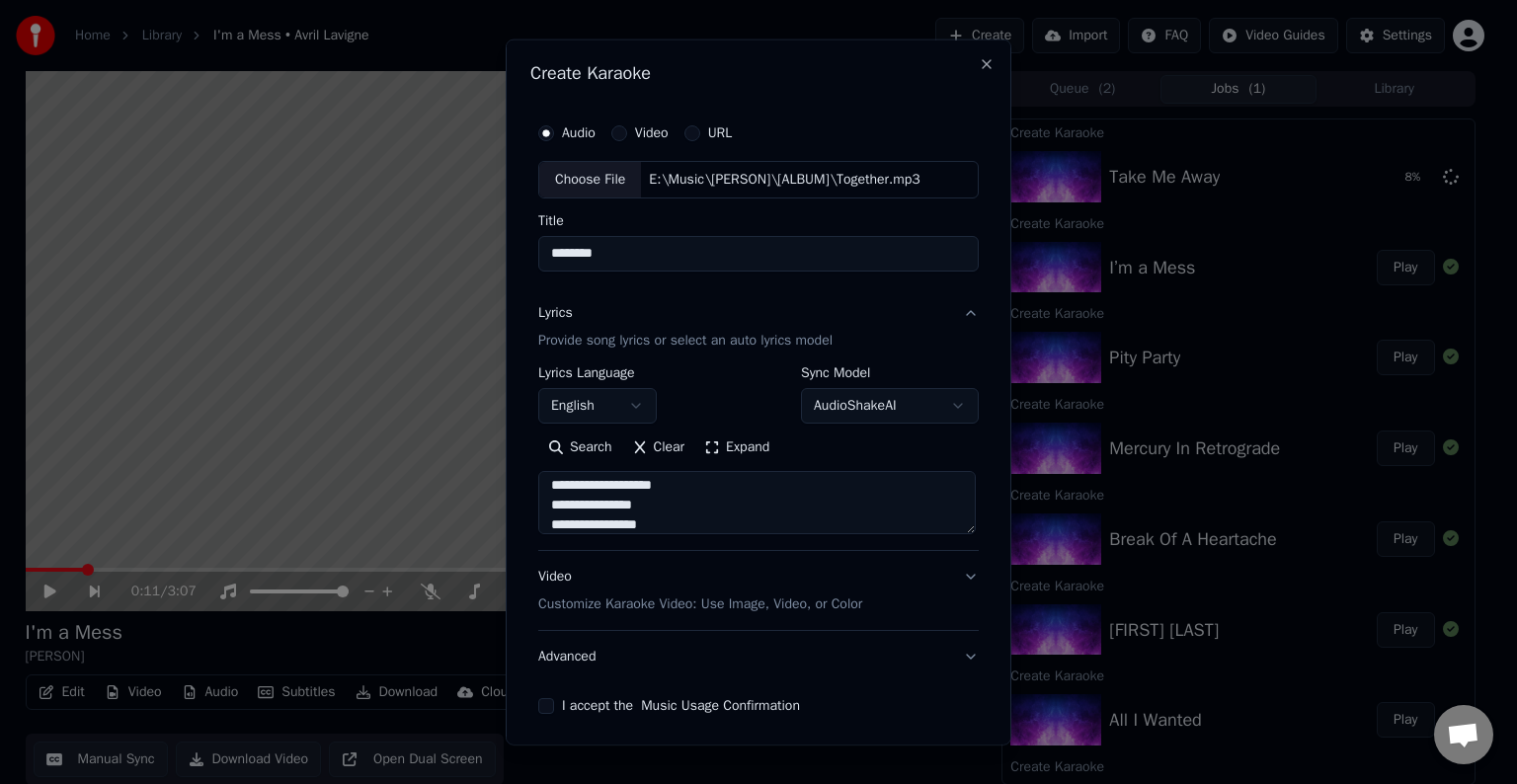 scroll, scrollTop: 201, scrollLeft: 0, axis: vertical 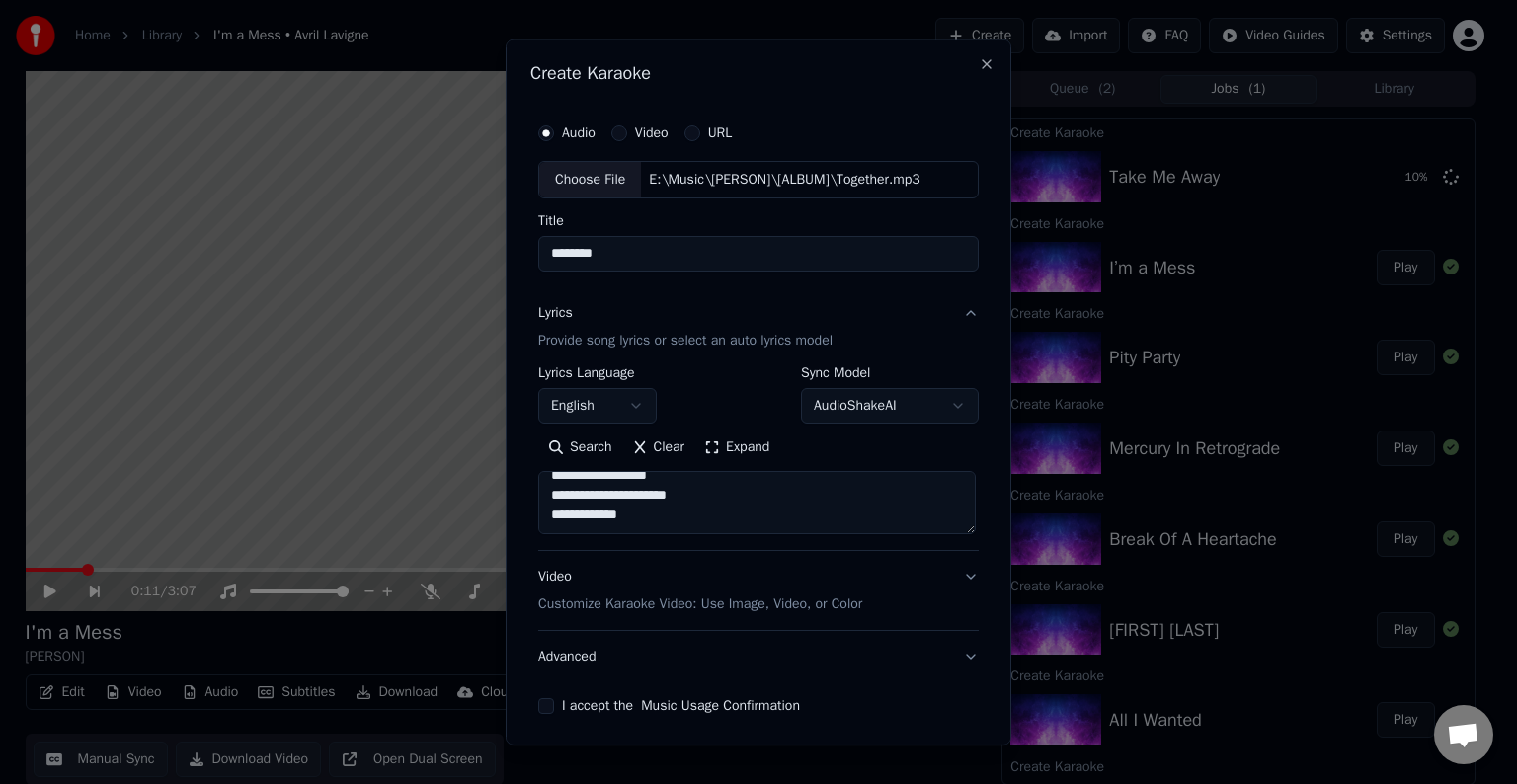 paste on "**********" 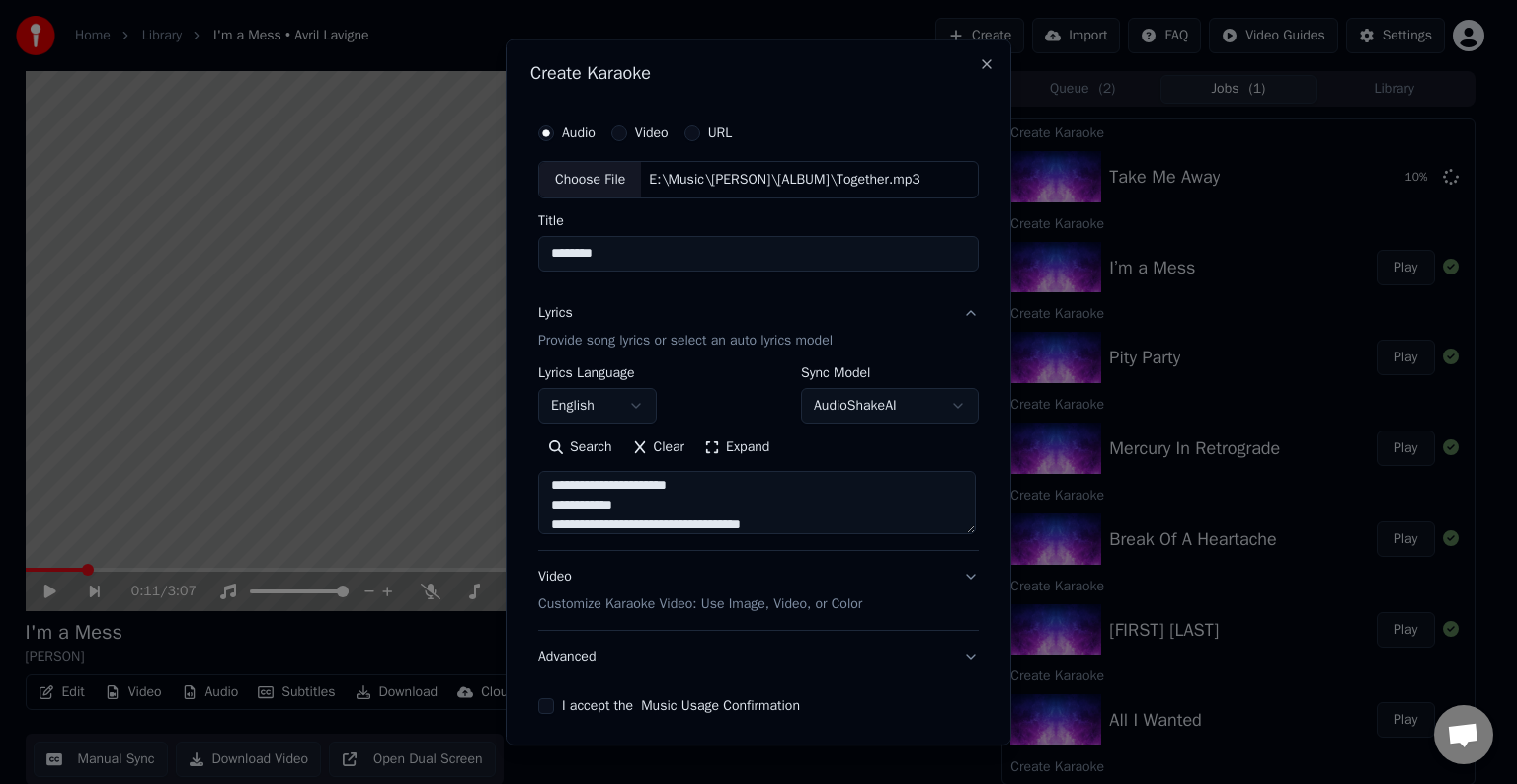 scroll, scrollTop: 280, scrollLeft: 0, axis: vertical 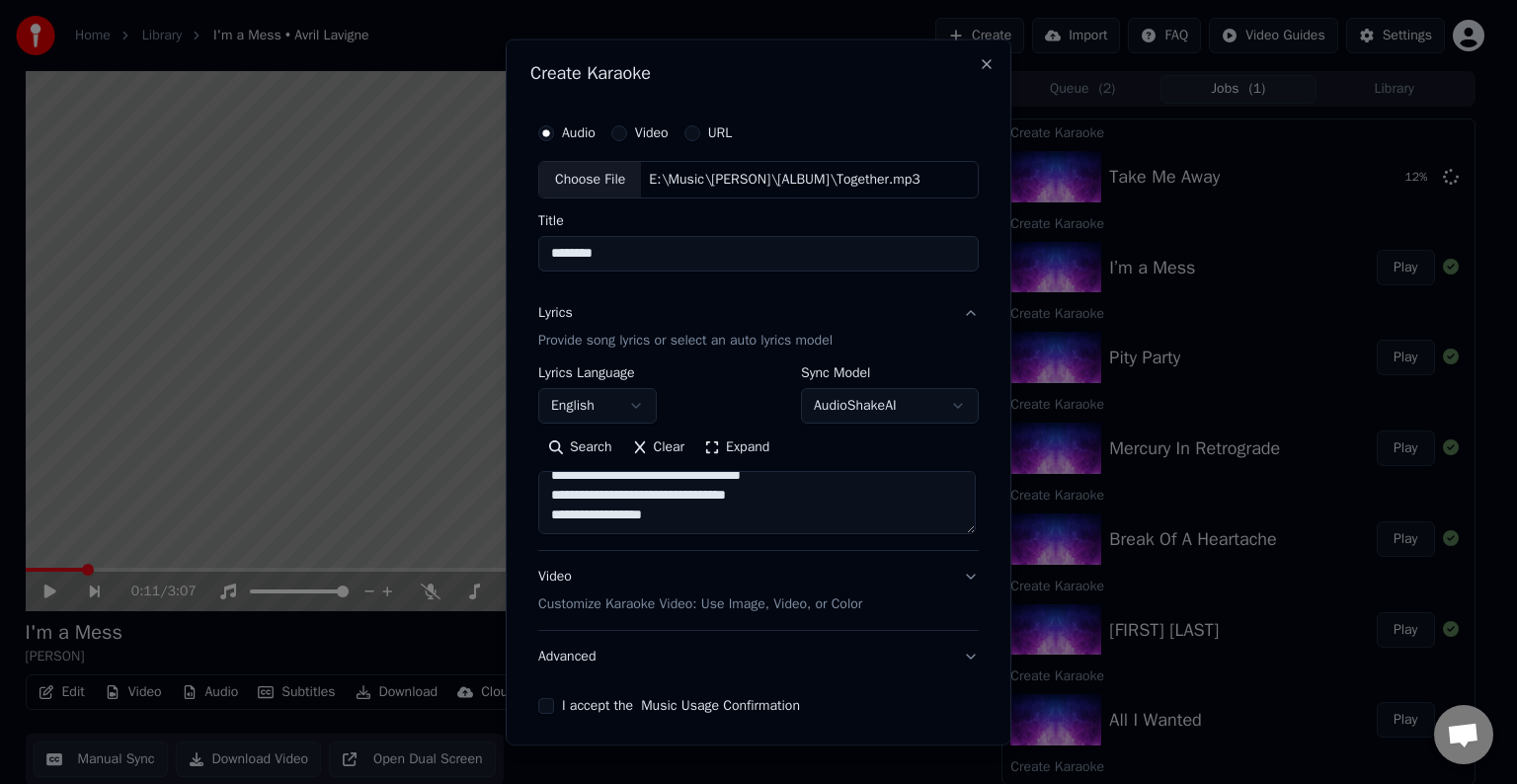paste on "**********" 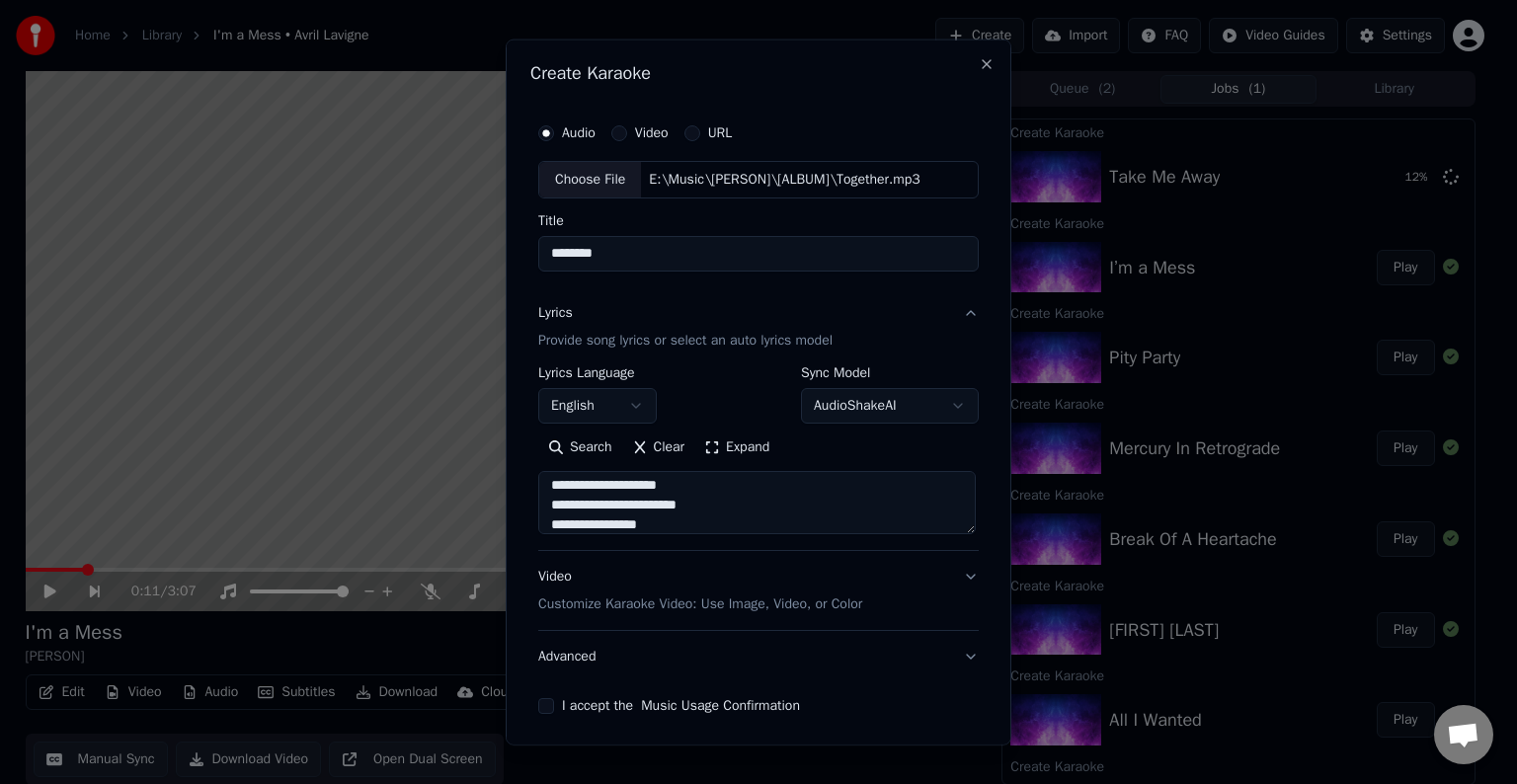 scroll, scrollTop: 359, scrollLeft: 0, axis: vertical 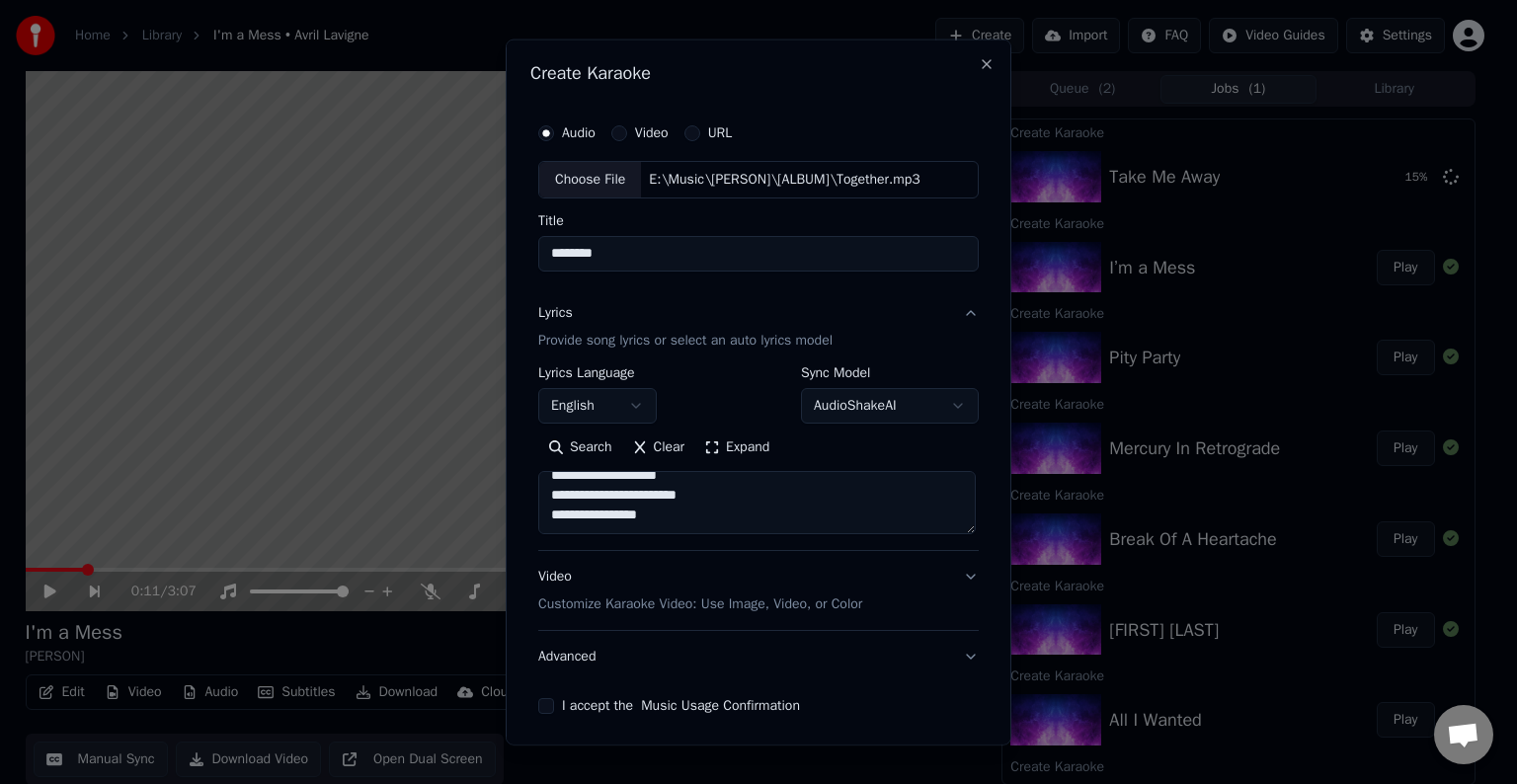 paste on "**********" 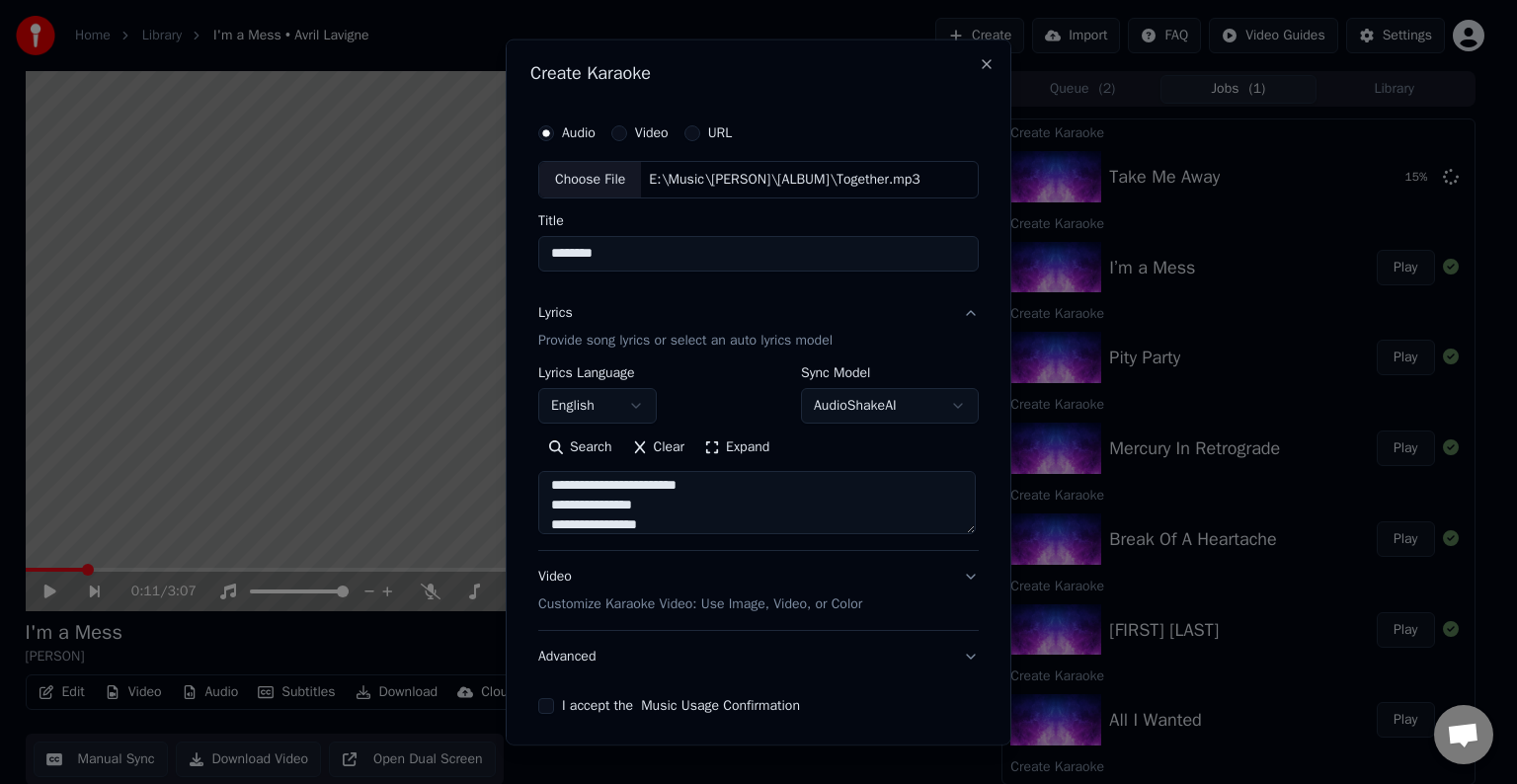 scroll, scrollTop: 438, scrollLeft: 0, axis: vertical 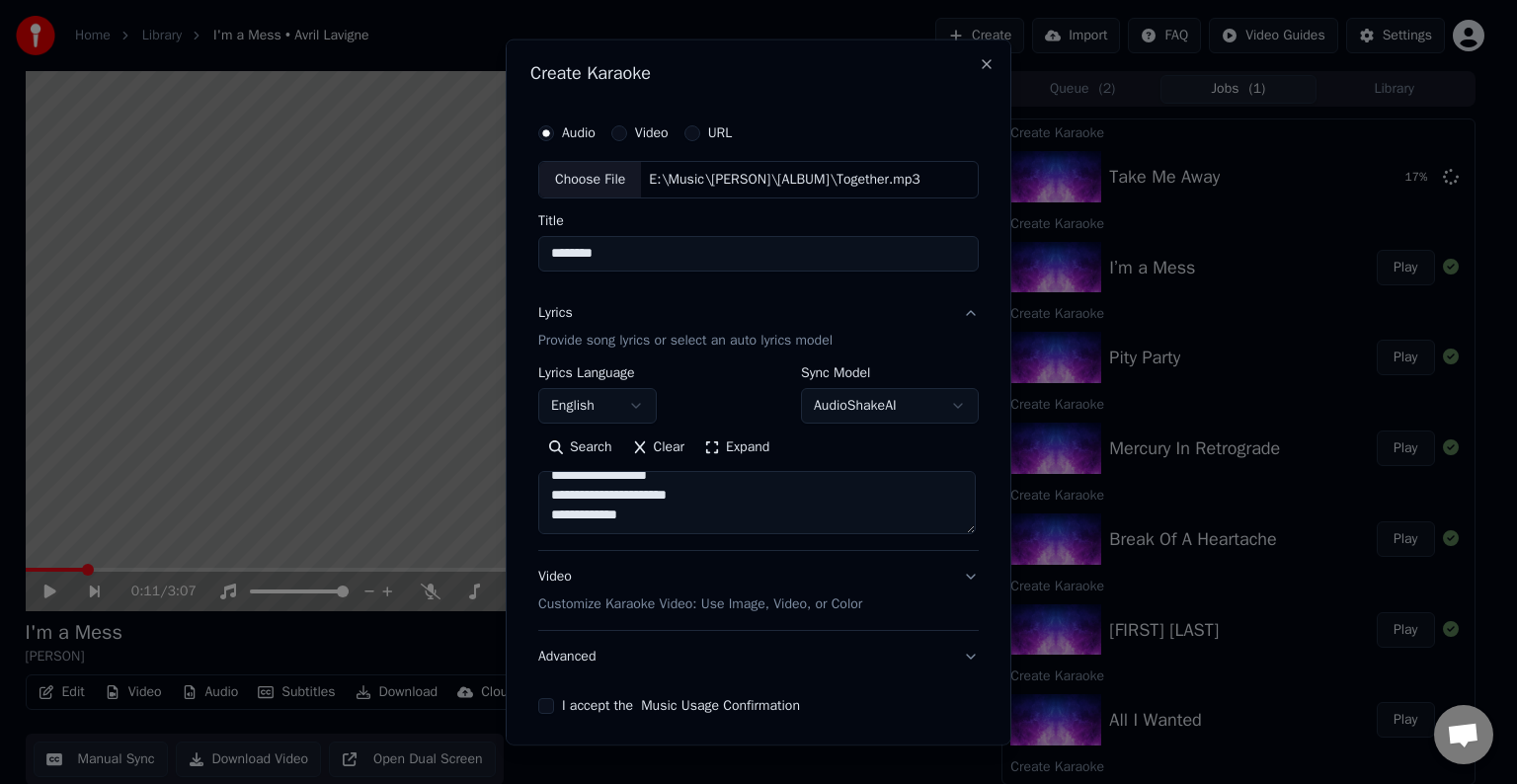 paste on "**********" 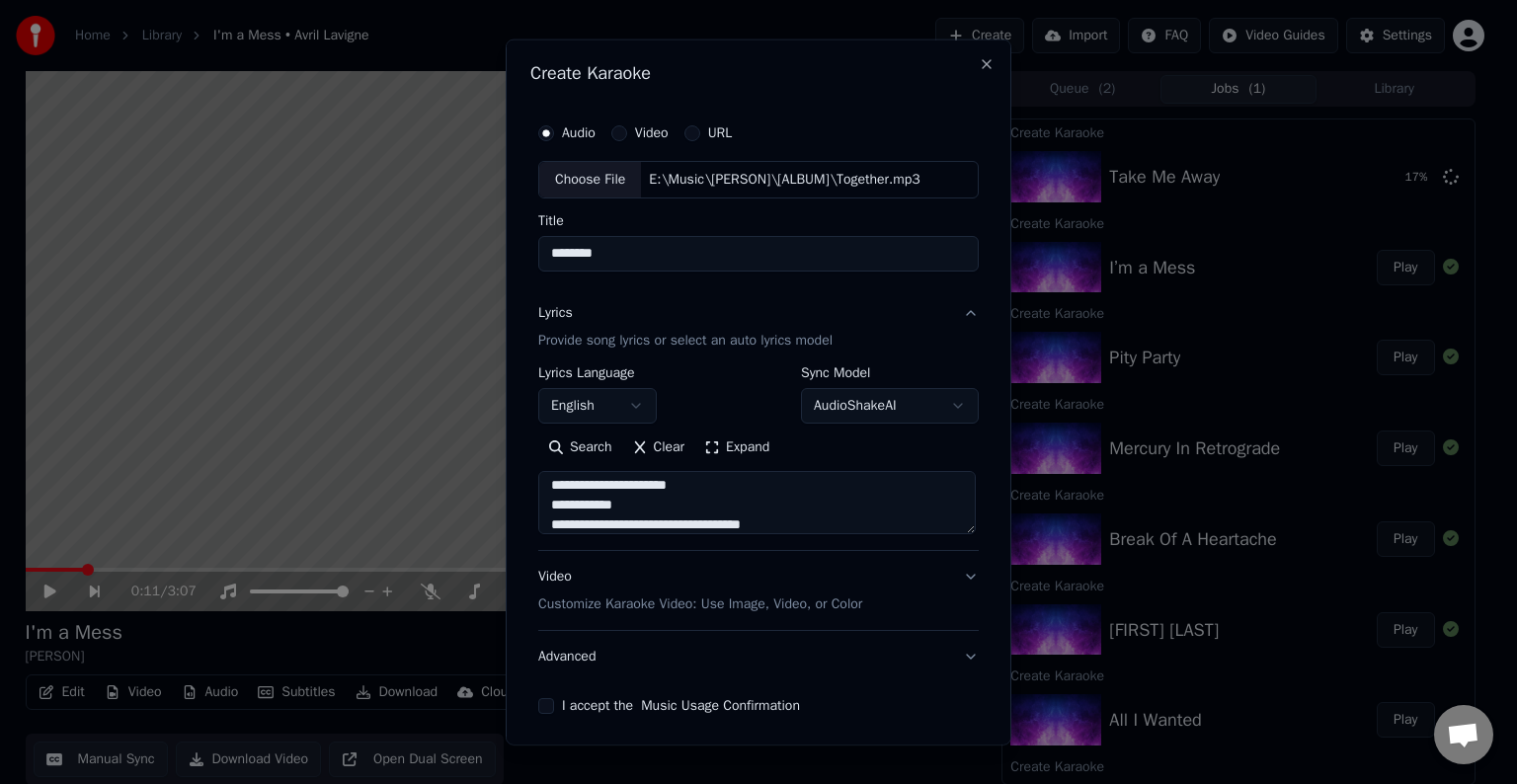 scroll, scrollTop: 517, scrollLeft: 0, axis: vertical 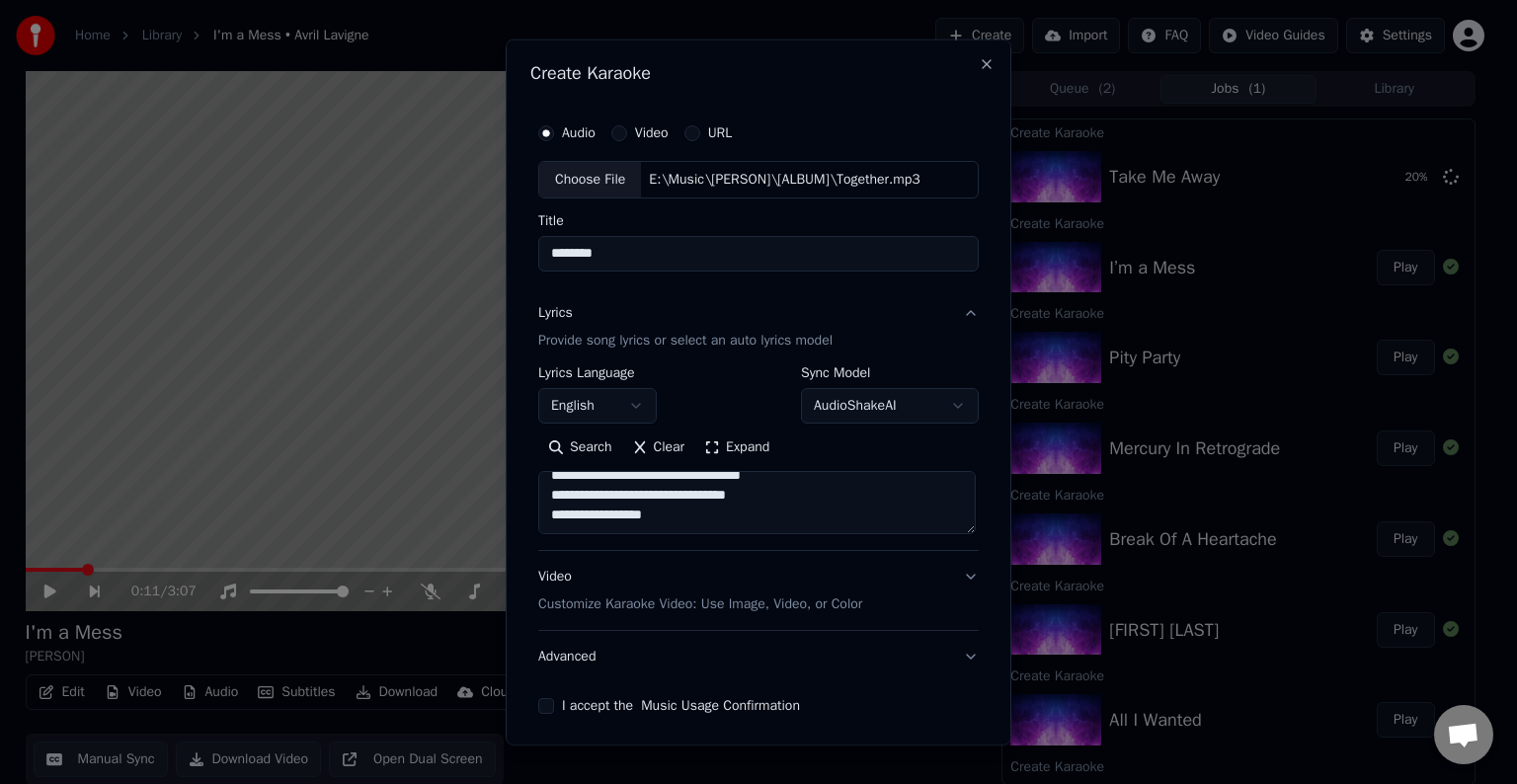 paste on "**********" 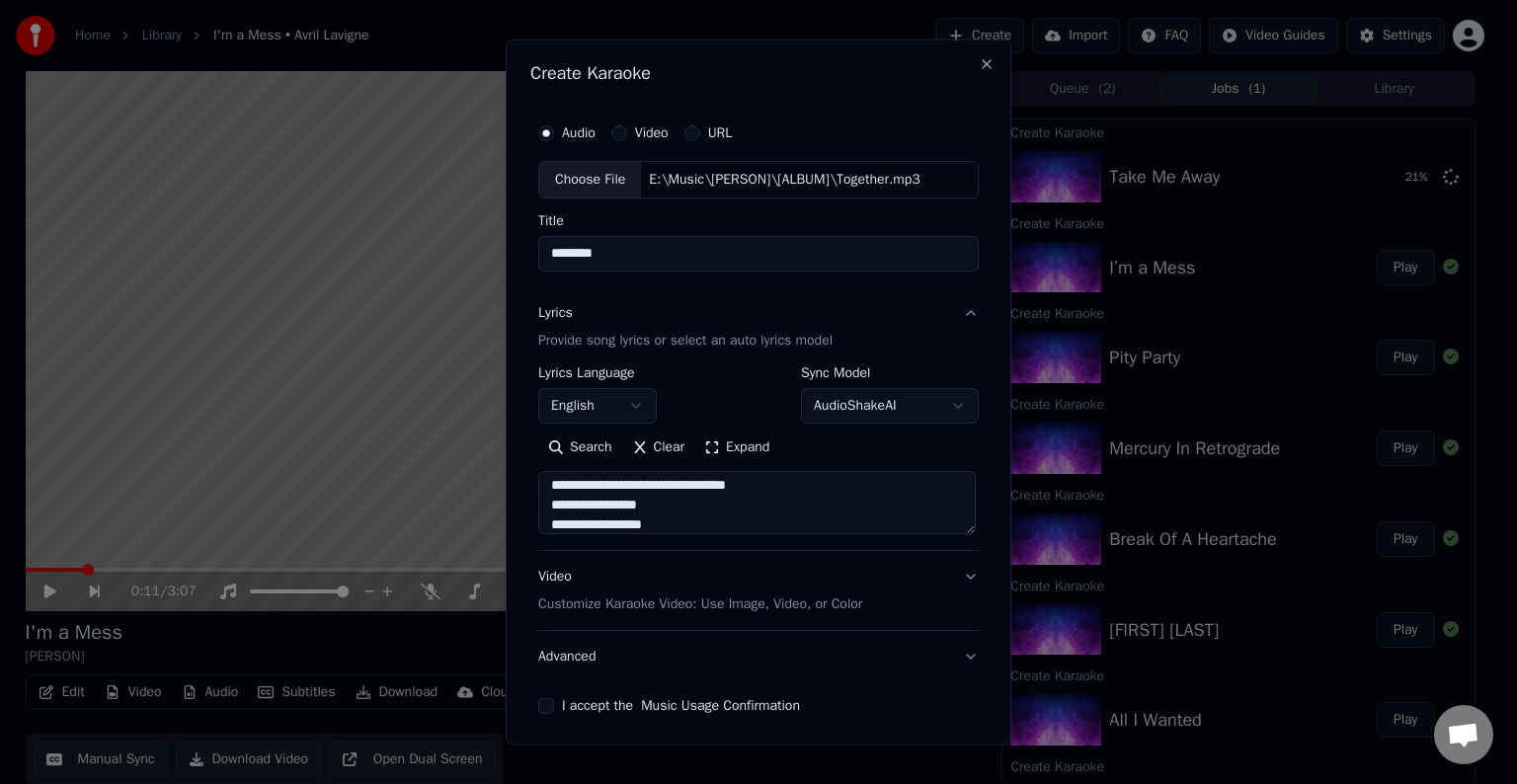 scroll, scrollTop: 636, scrollLeft: 0, axis: vertical 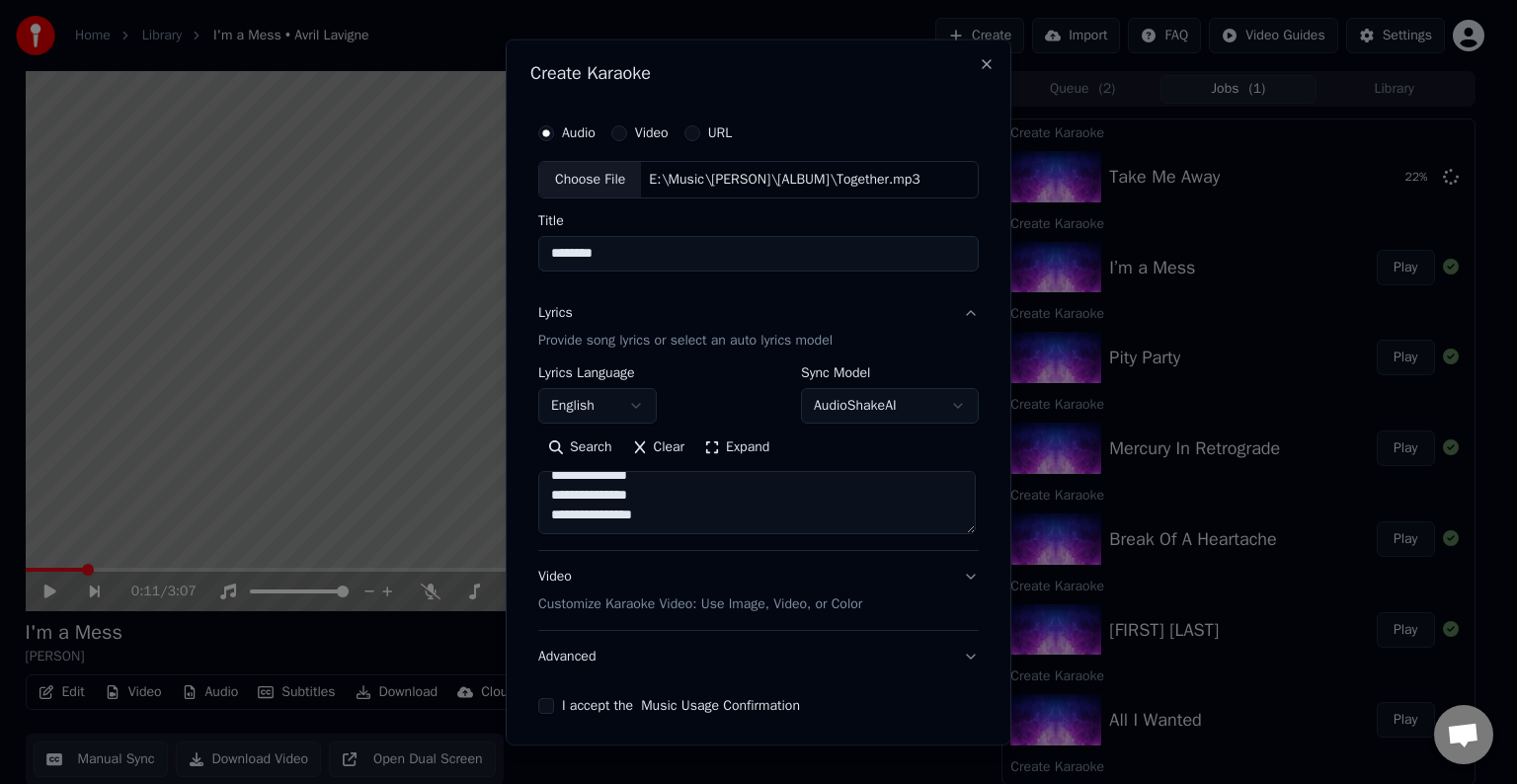 paste on "**********" 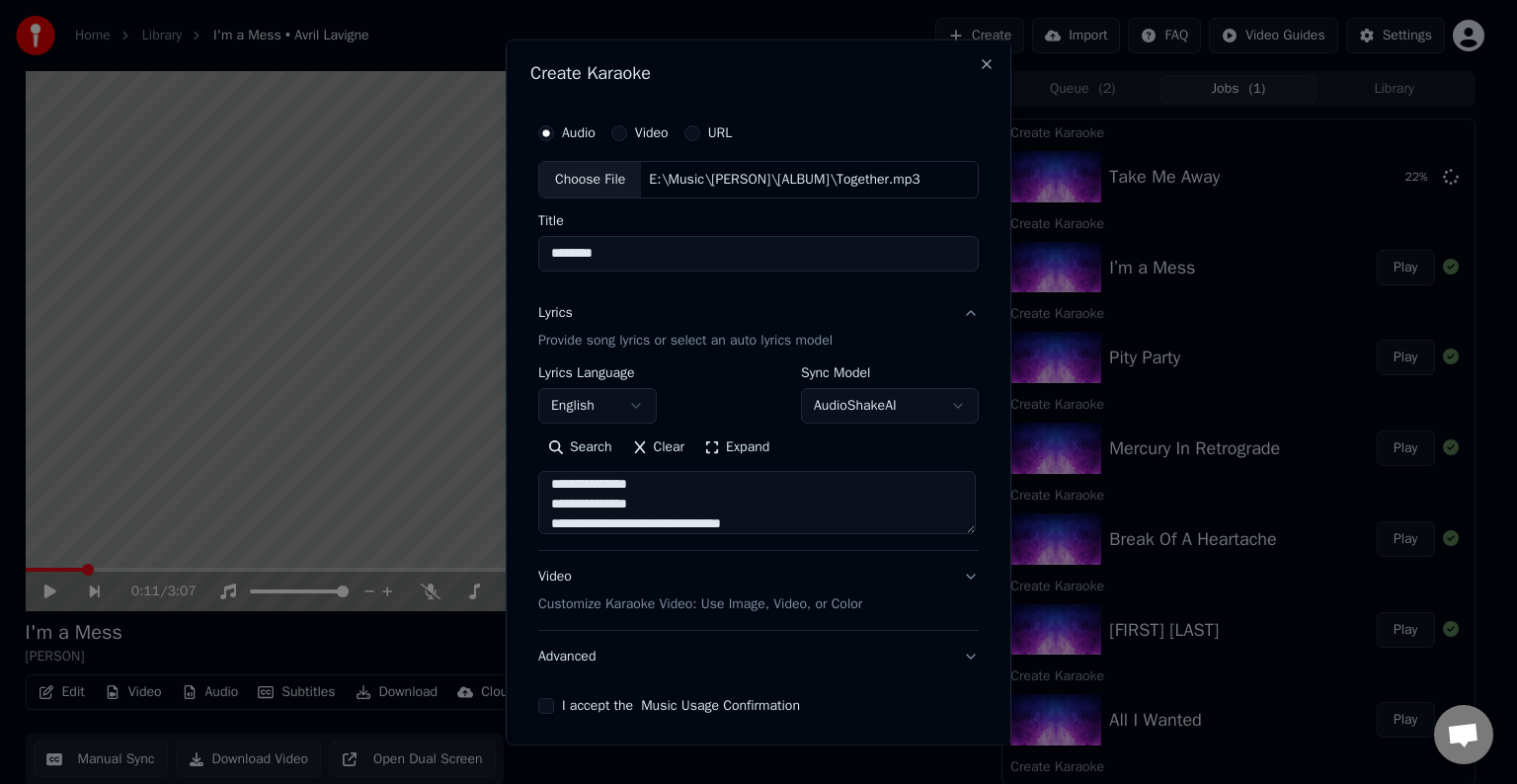 scroll, scrollTop: 695, scrollLeft: 0, axis: vertical 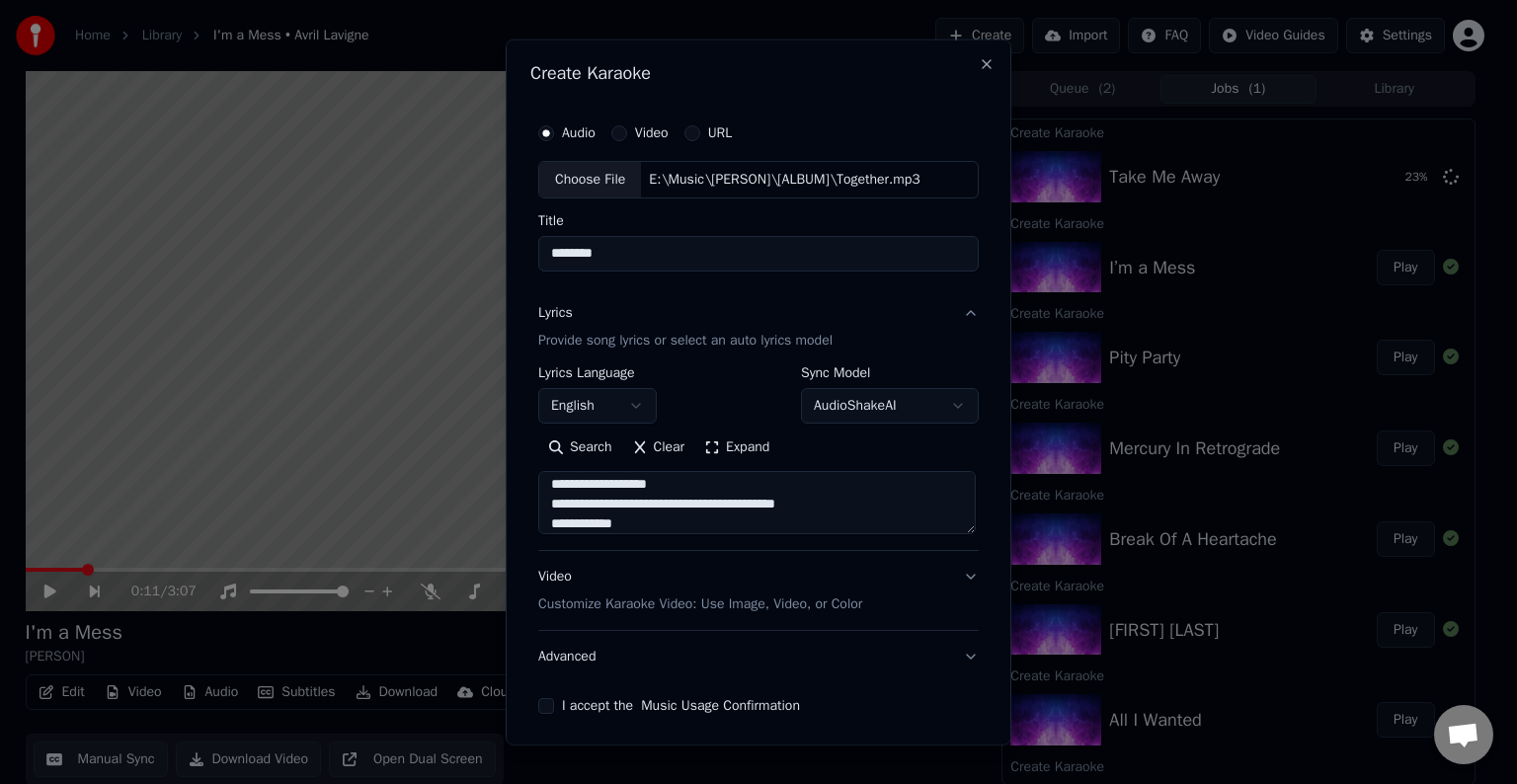 drag, startPoint x: 854, startPoint y: 508, endPoint x: 721, endPoint y: 506, distance: 133.01504 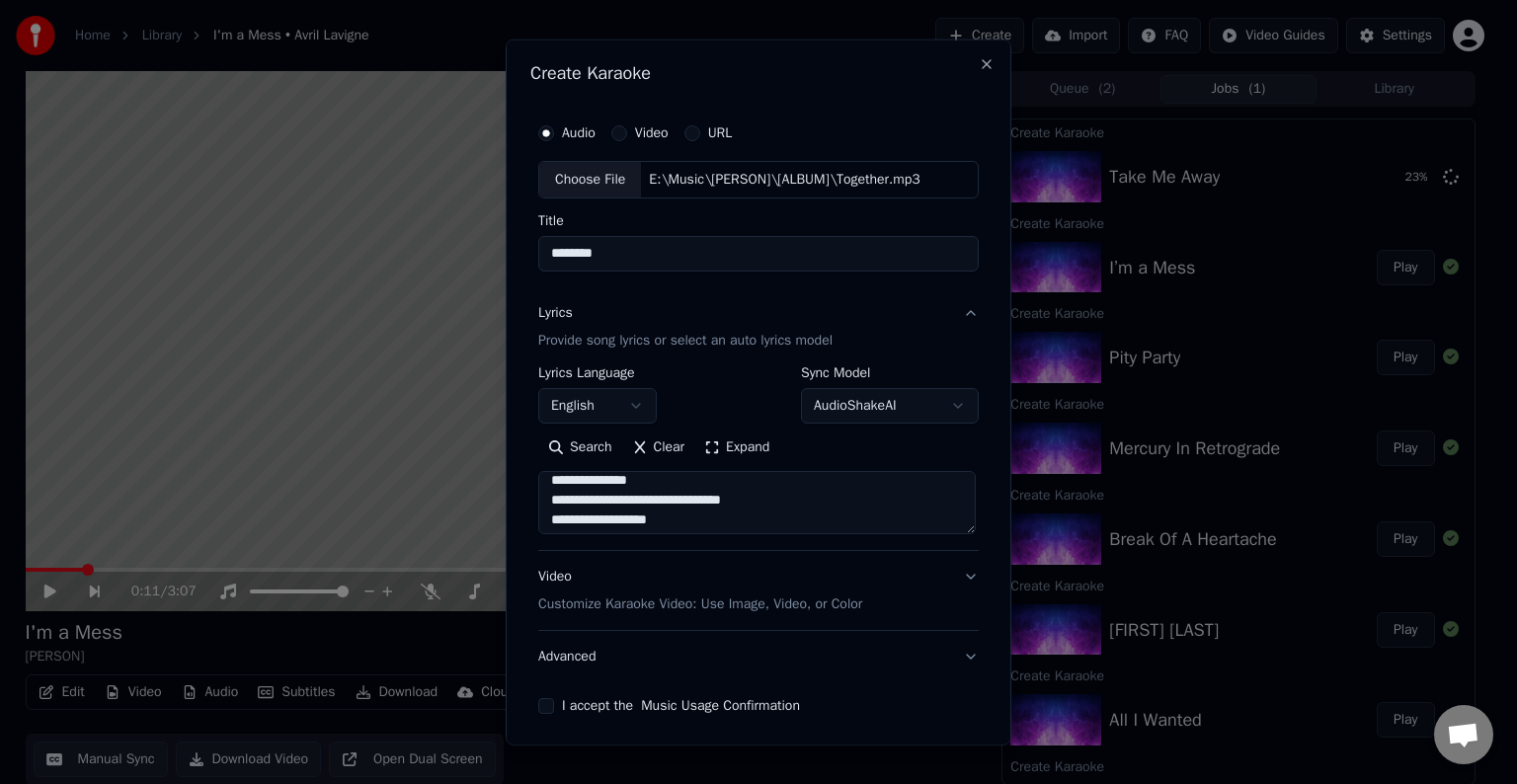 scroll, scrollTop: 660, scrollLeft: 0, axis: vertical 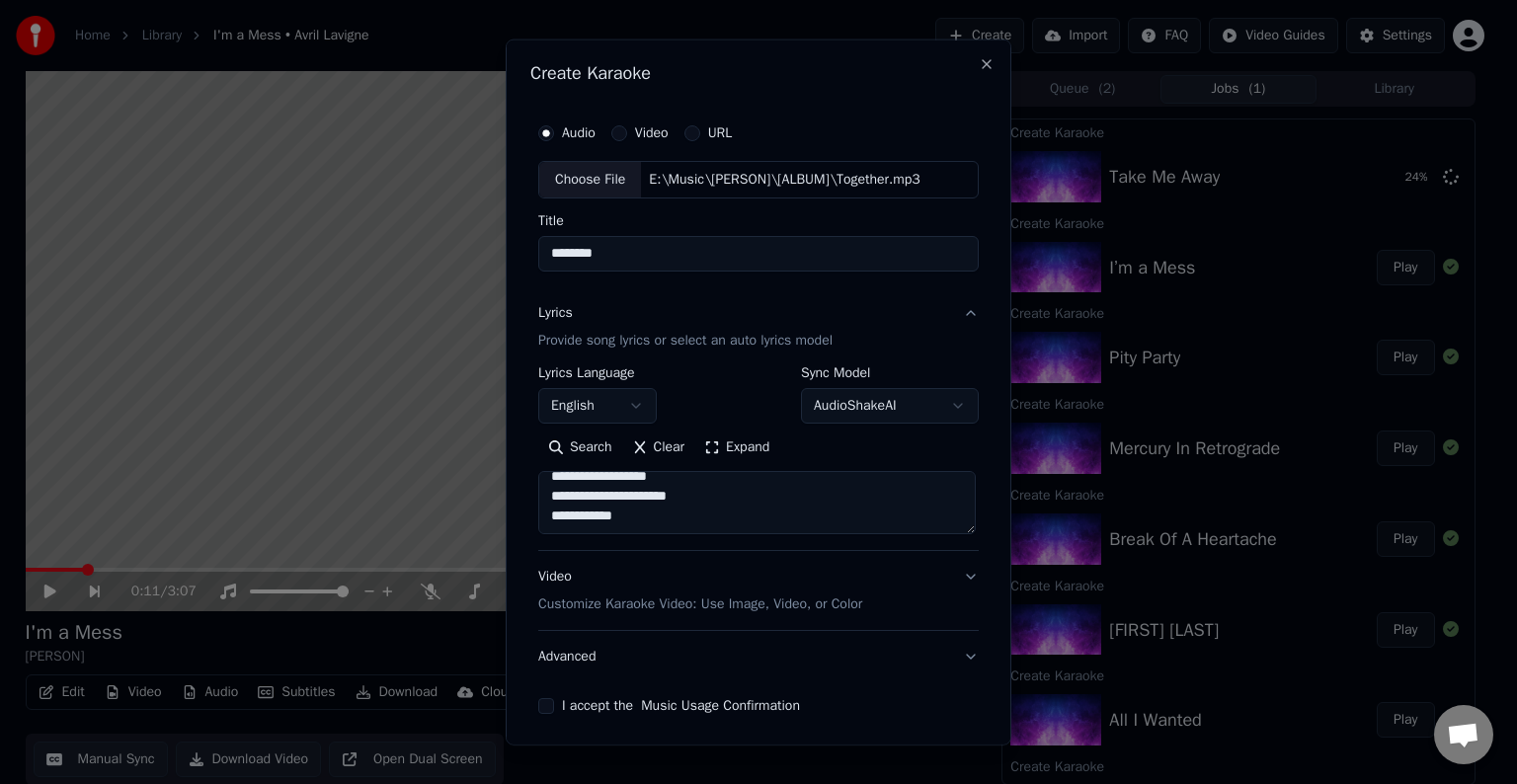 click on "**********" at bounding box center [757, 503] 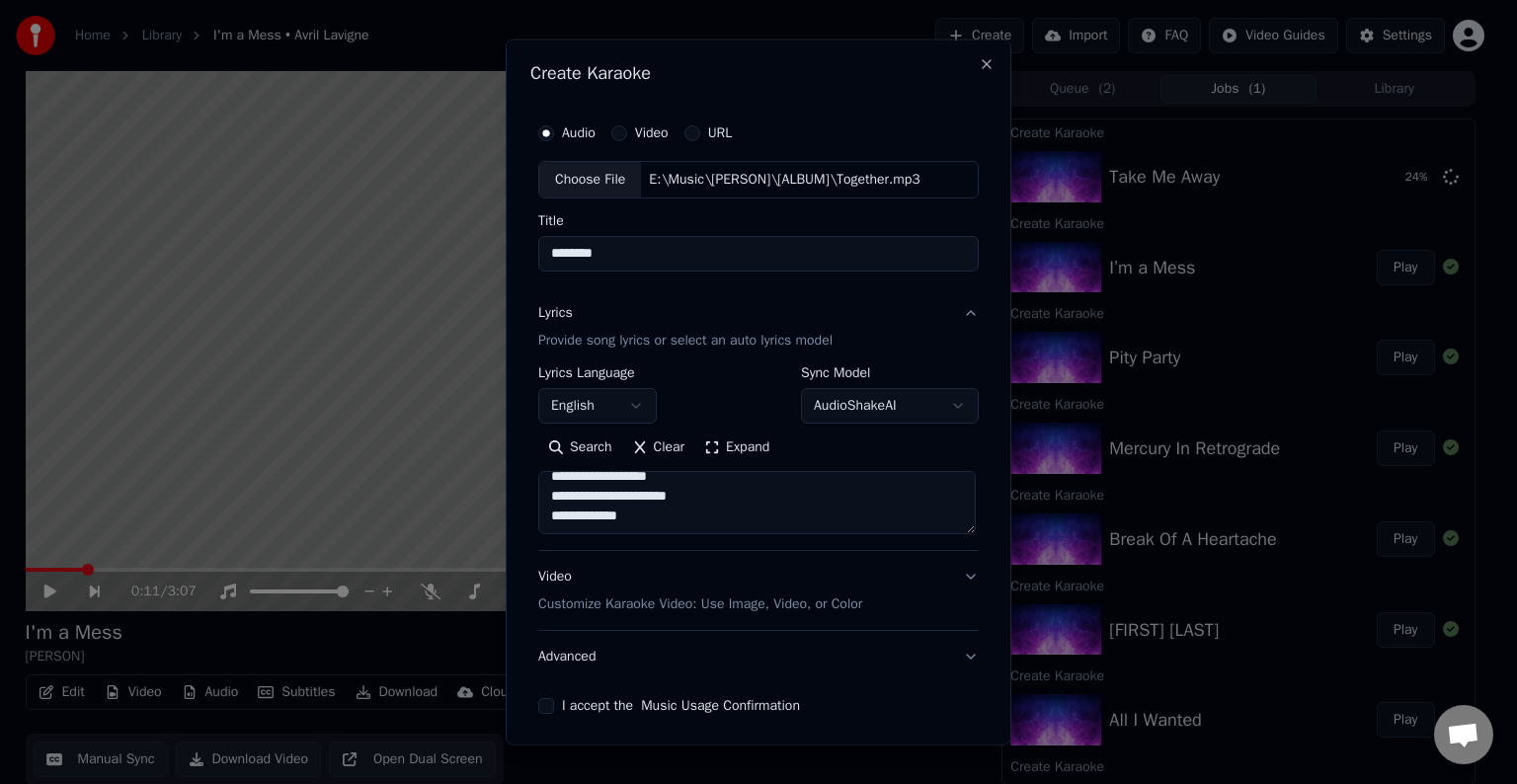 scroll, scrollTop: 715, scrollLeft: 0, axis: vertical 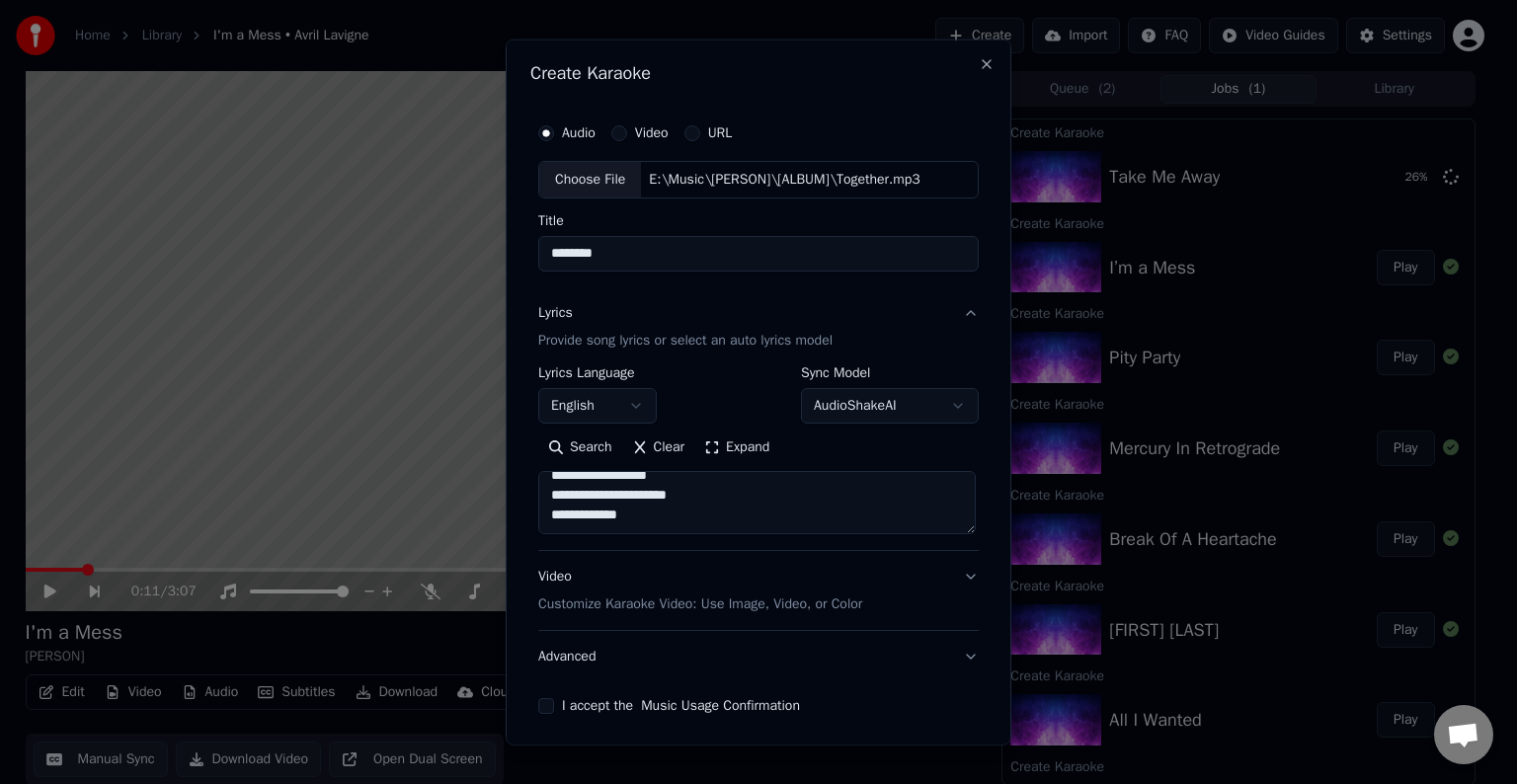 paste on "**********" 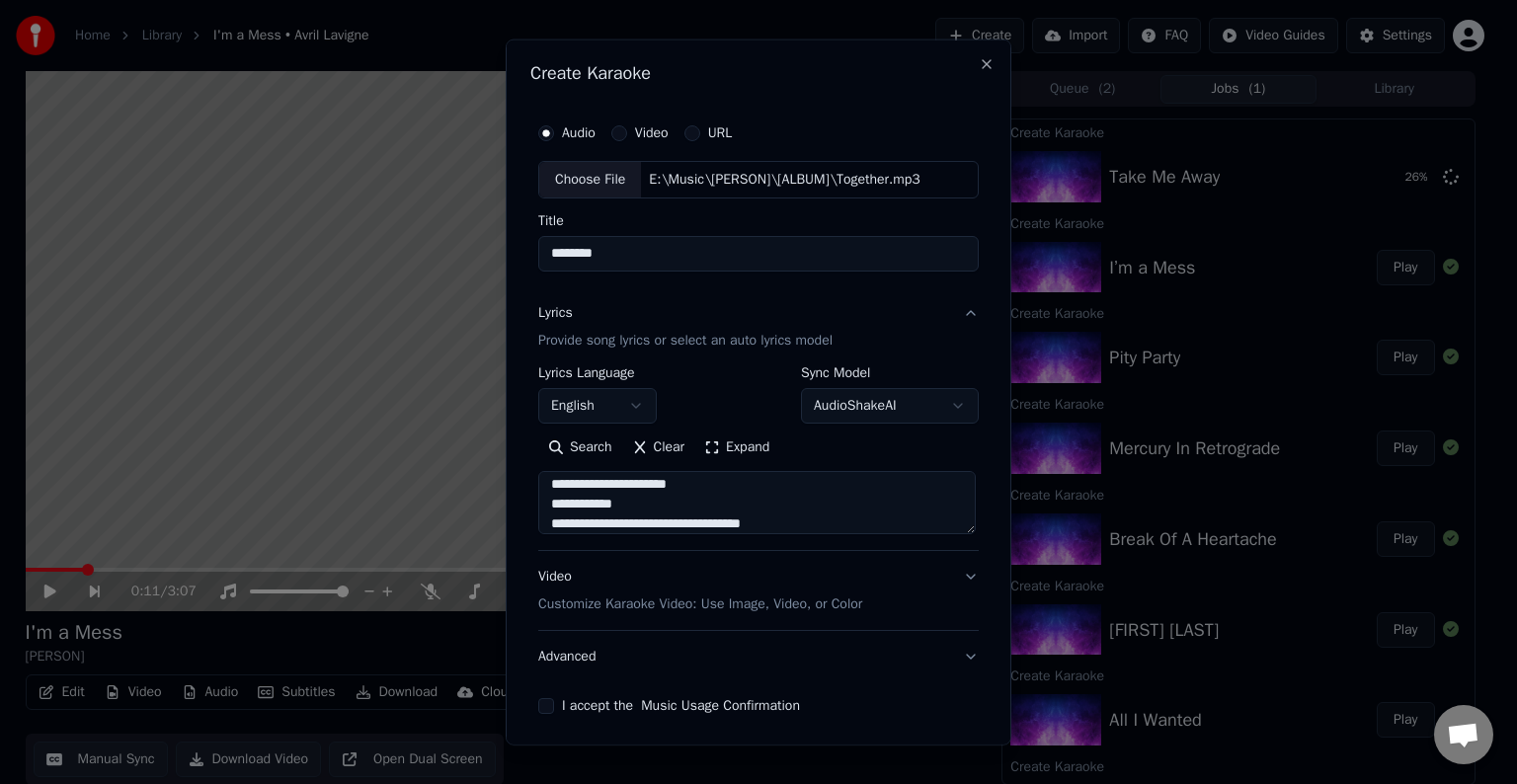 scroll, scrollTop: 873, scrollLeft: 0, axis: vertical 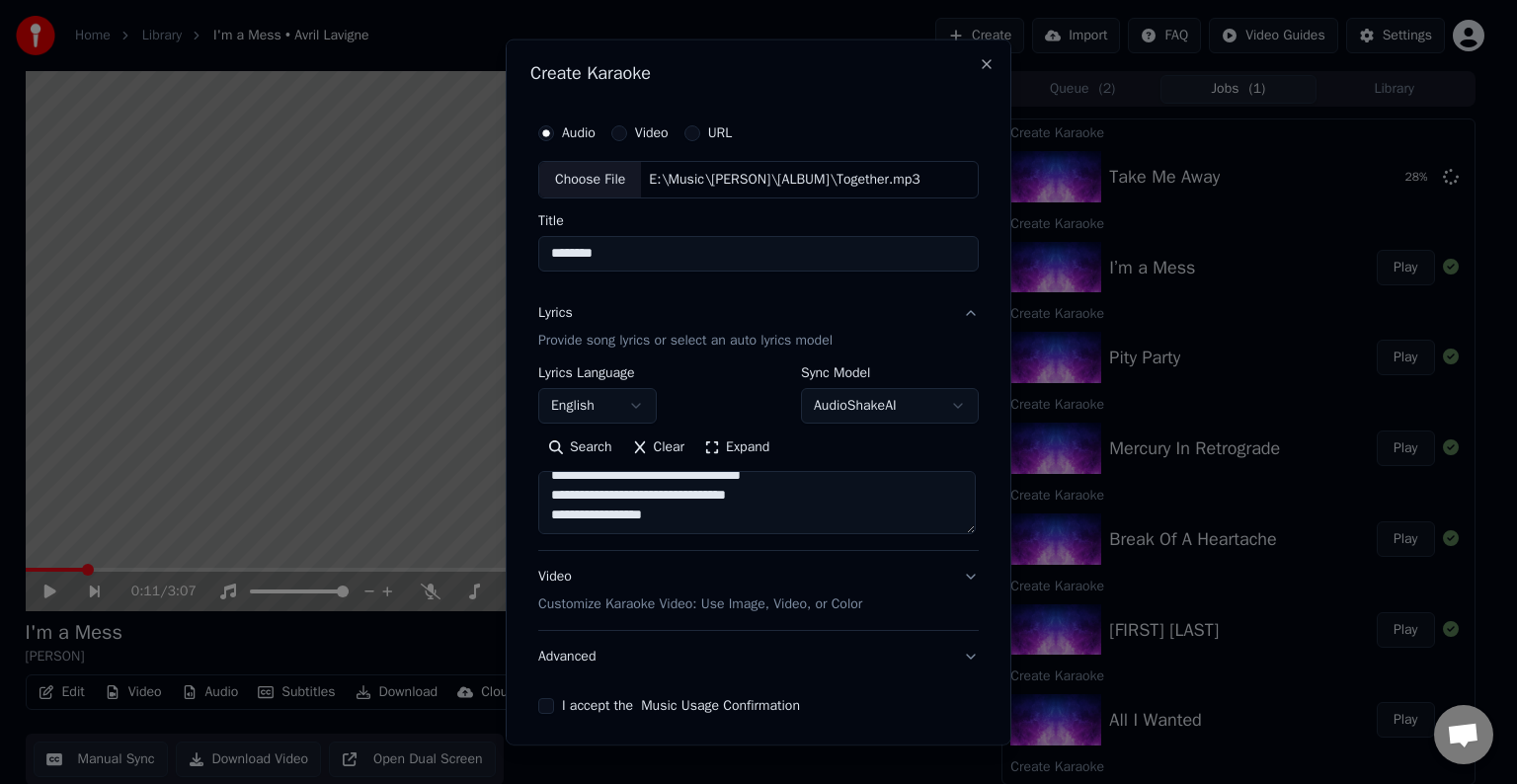 paste on "**********" 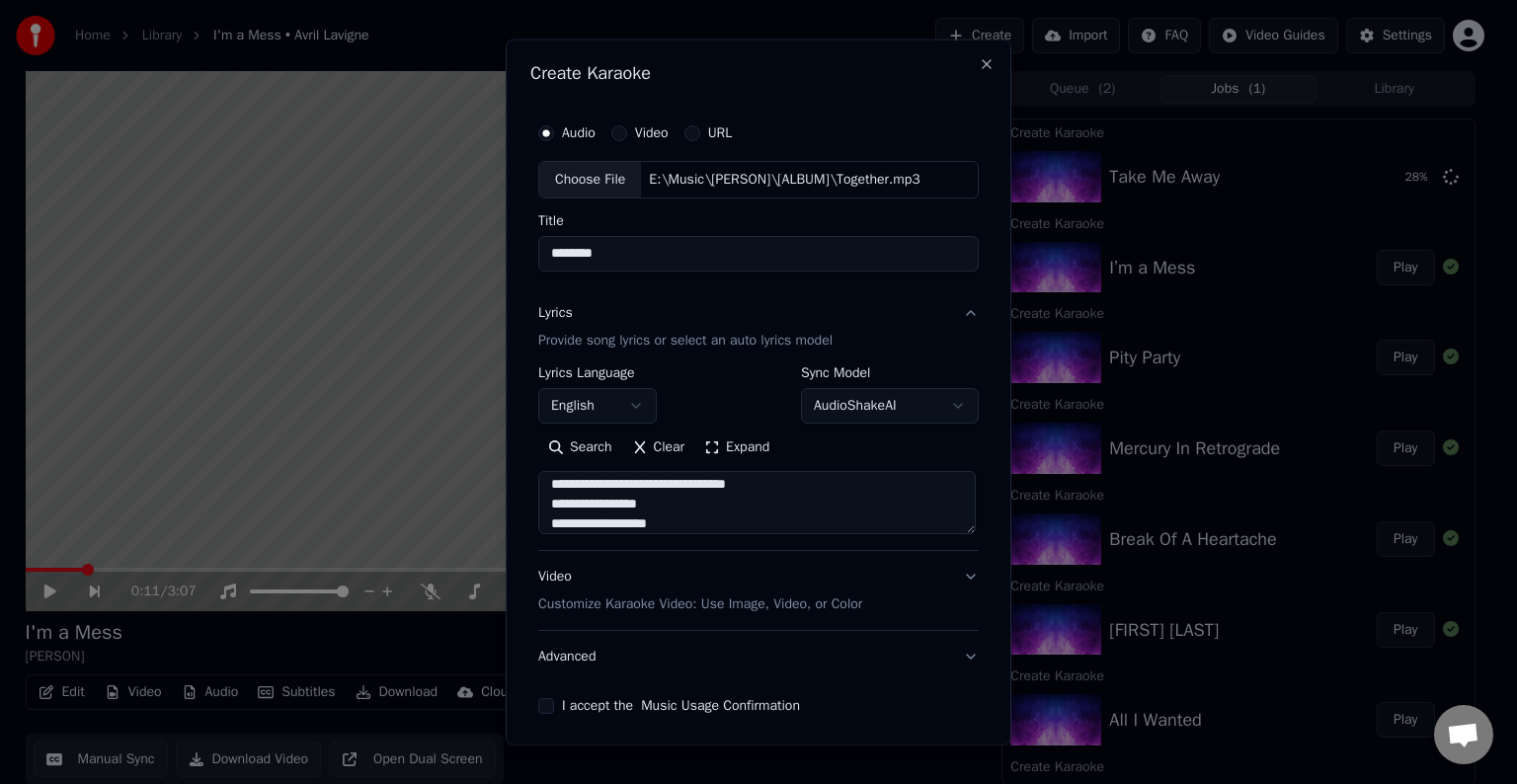 scroll, scrollTop: 1011, scrollLeft: 0, axis: vertical 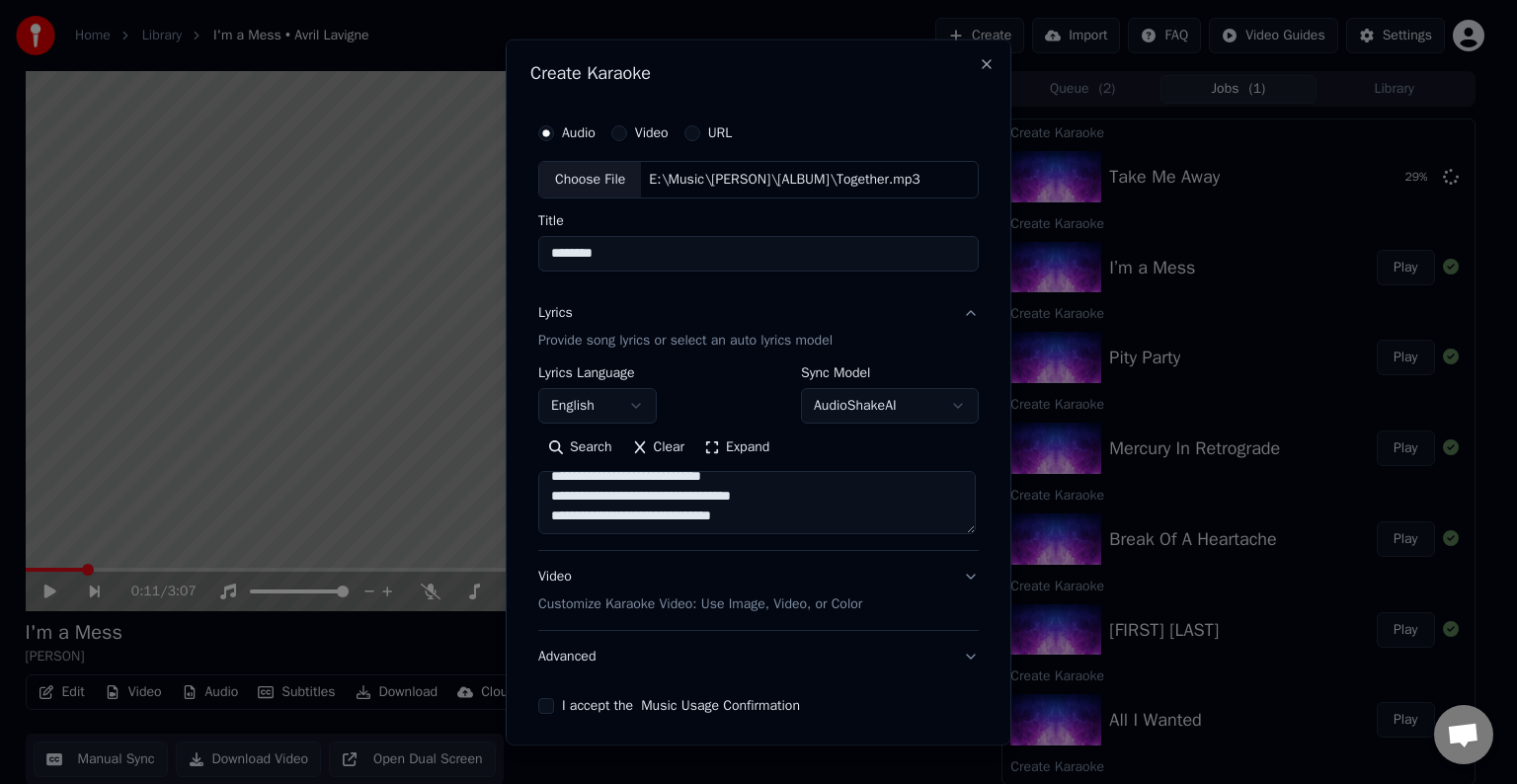 drag, startPoint x: 758, startPoint y: 521, endPoint x: 677, endPoint y: 525, distance: 81.0987 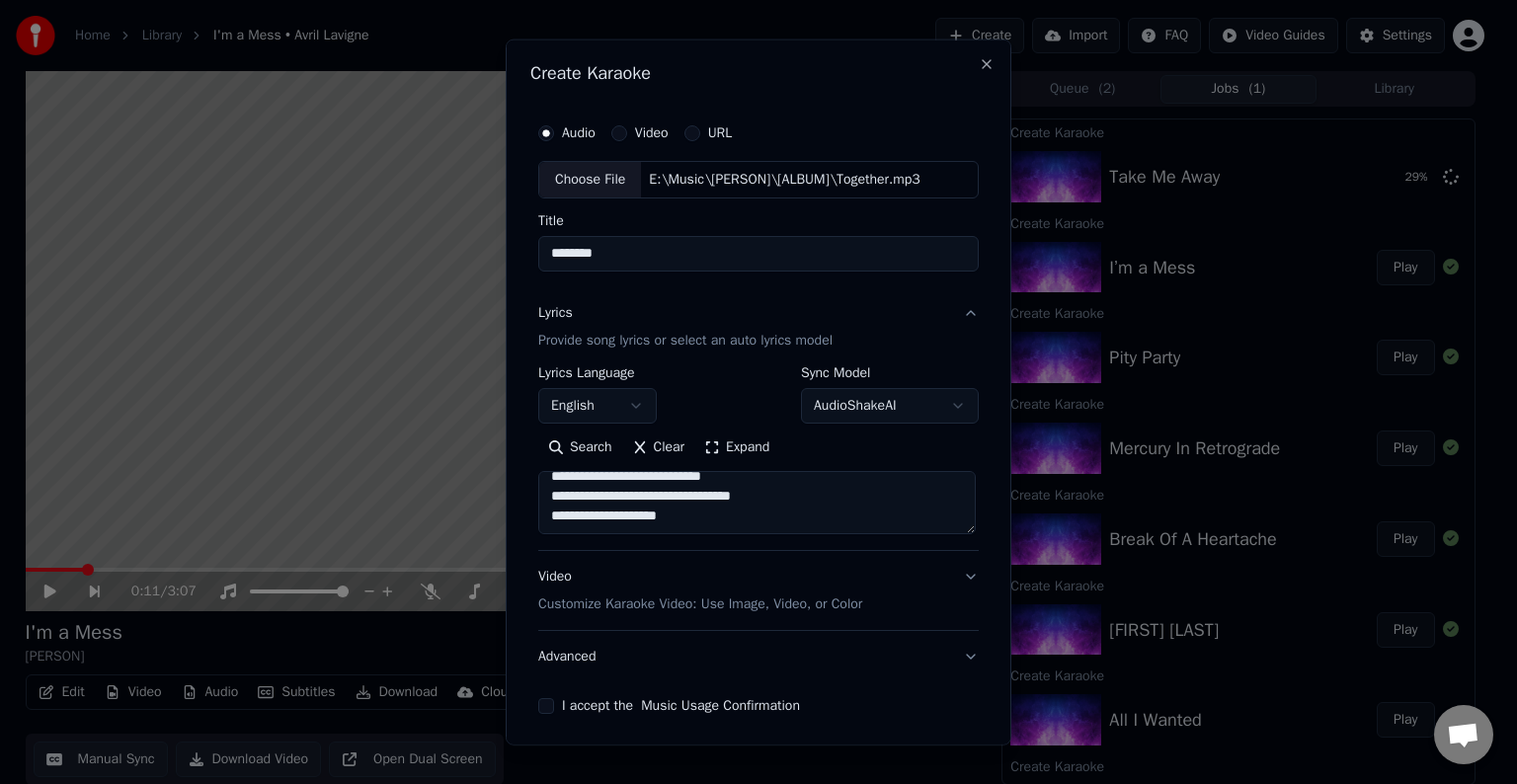 drag, startPoint x: 688, startPoint y: 494, endPoint x: 763, endPoint y: 501, distance: 75.325958 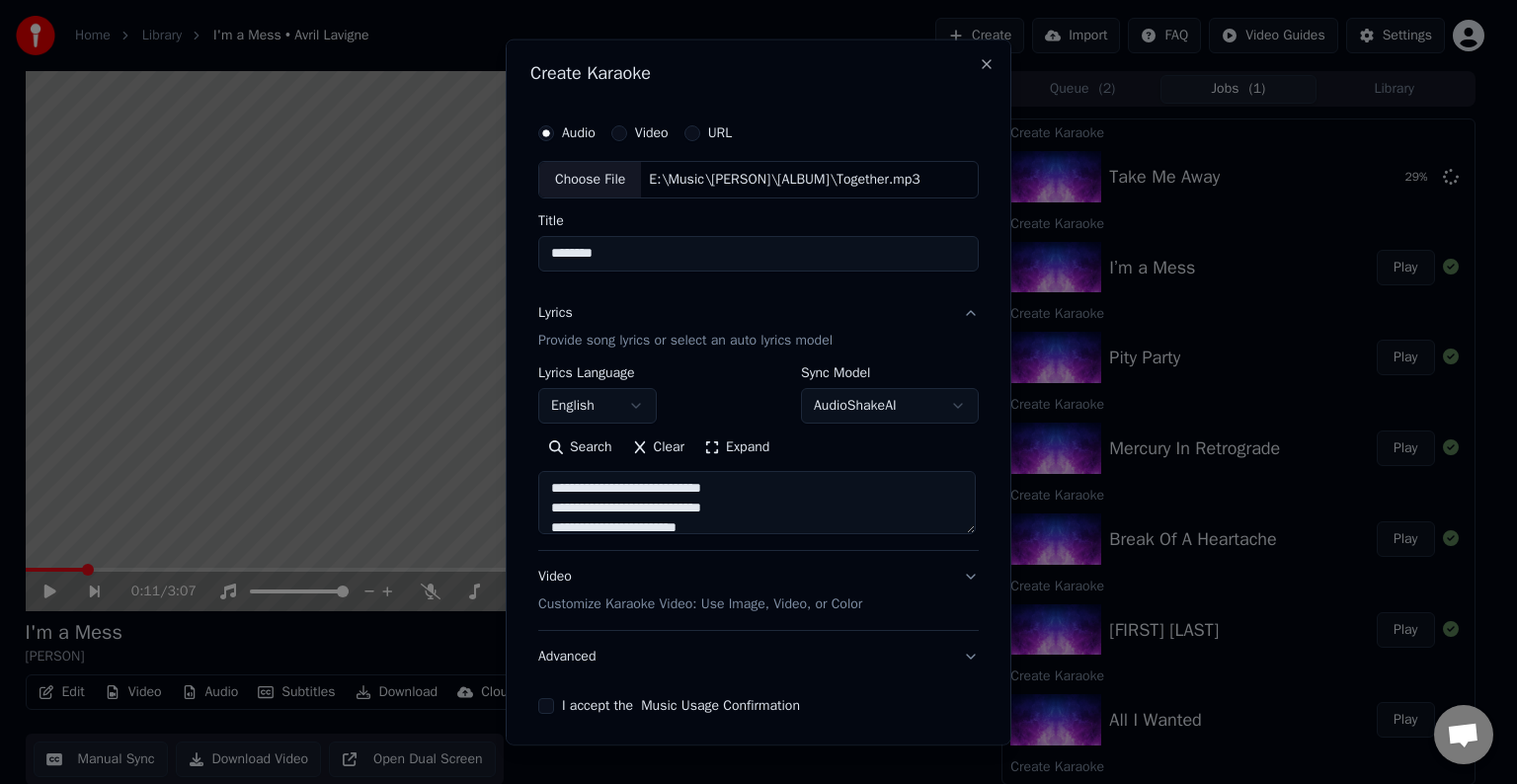 scroll, scrollTop: 982, scrollLeft: 0, axis: vertical 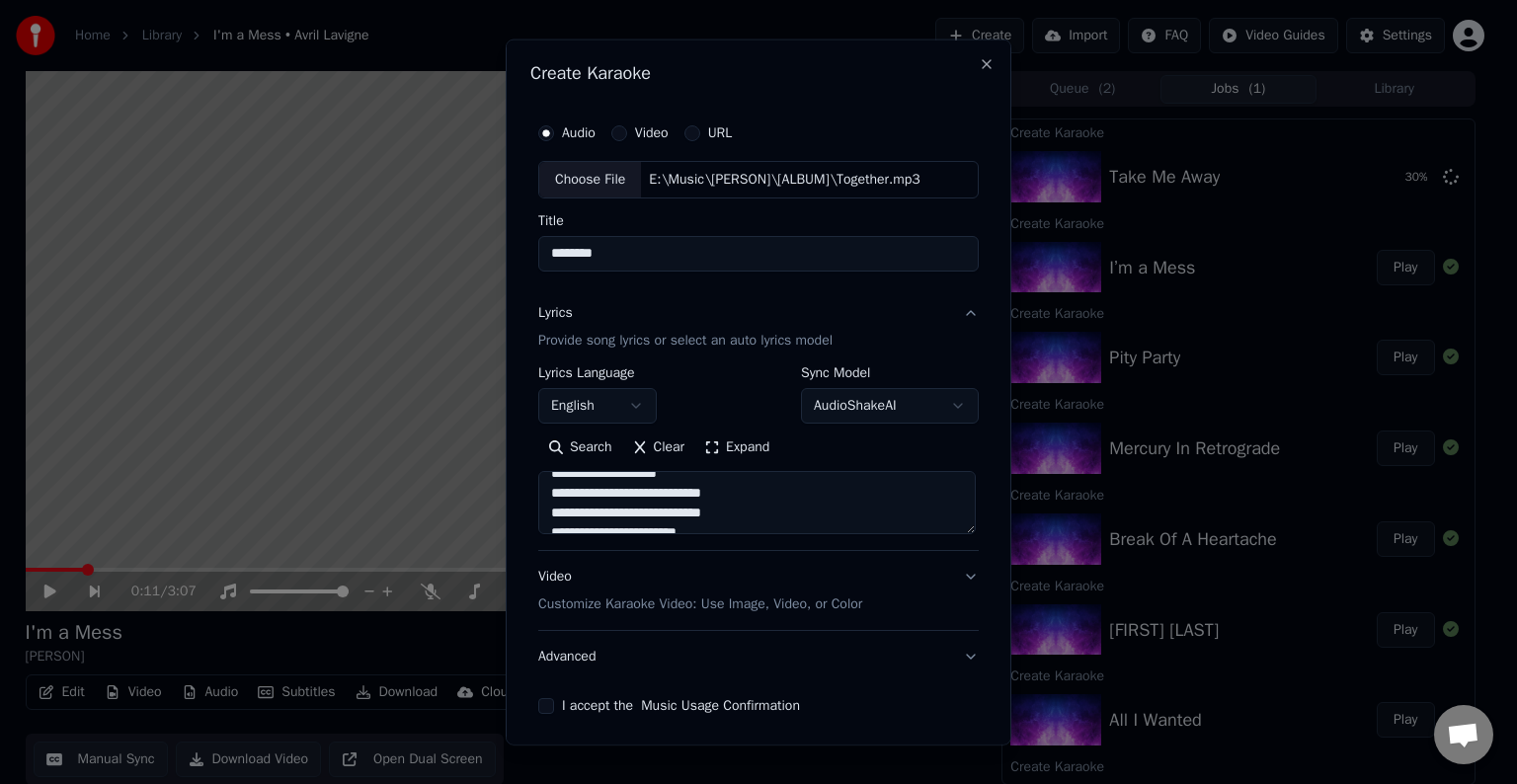 drag, startPoint x: 750, startPoint y: 507, endPoint x: 683, endPoint y: 506, distance: 67.00746 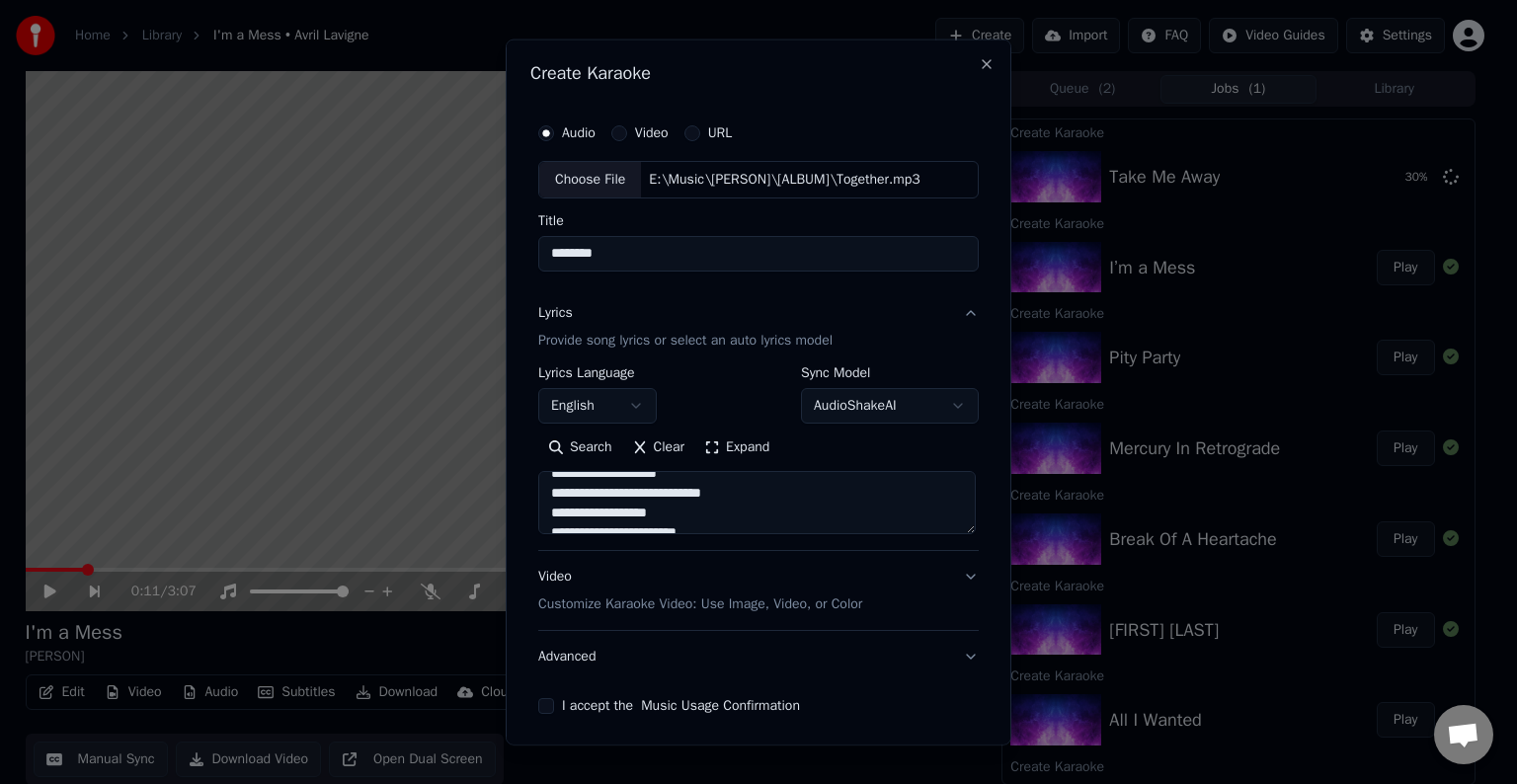 drag, startPoint x: 677, startPoint y: 494, endPoint x: 778, endPoint y: 499, distance: 101.123687 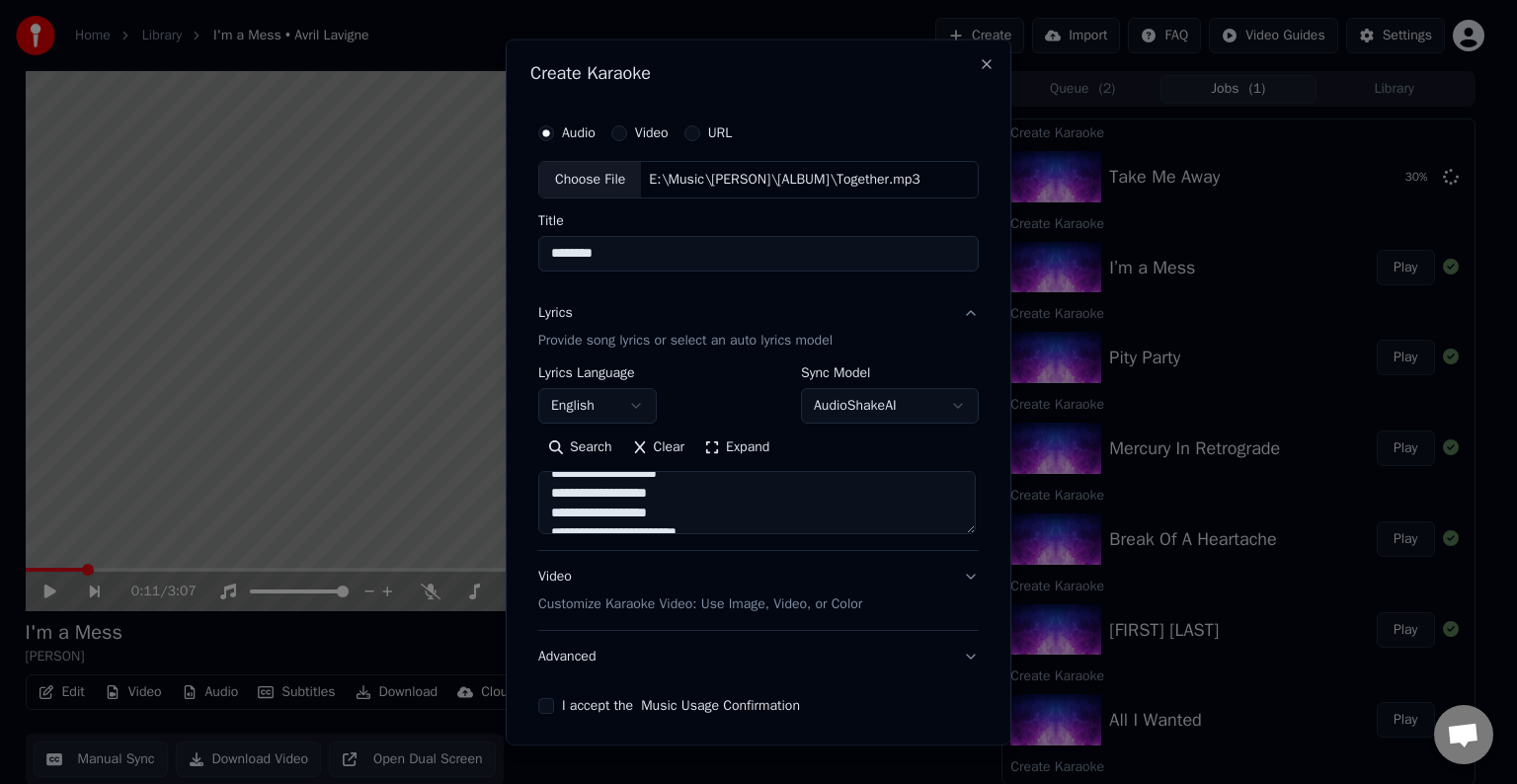 click at bounding box center (757, 503) 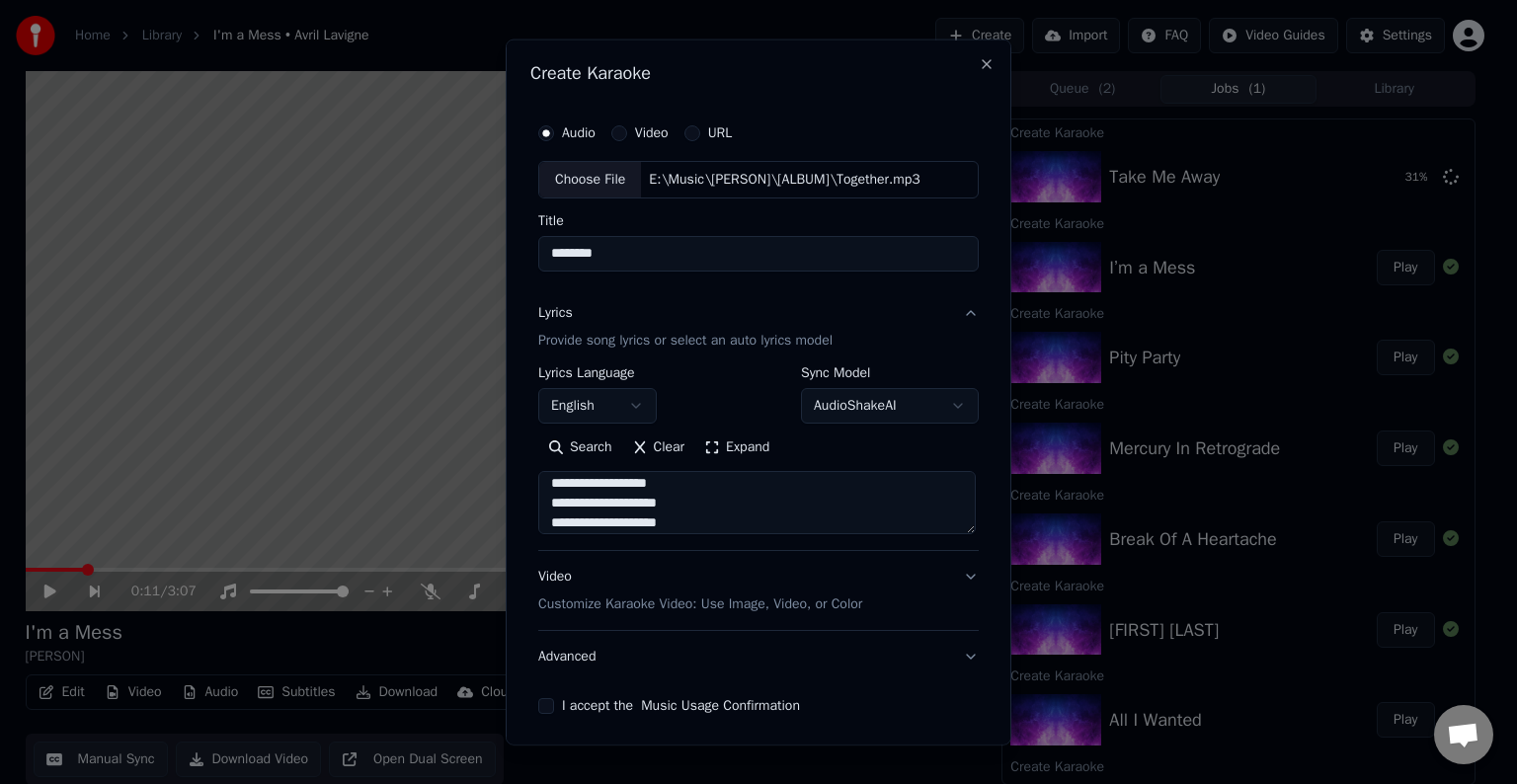 scroll, scrollTop: 1019, scrollLeft: 0, axis: vertical 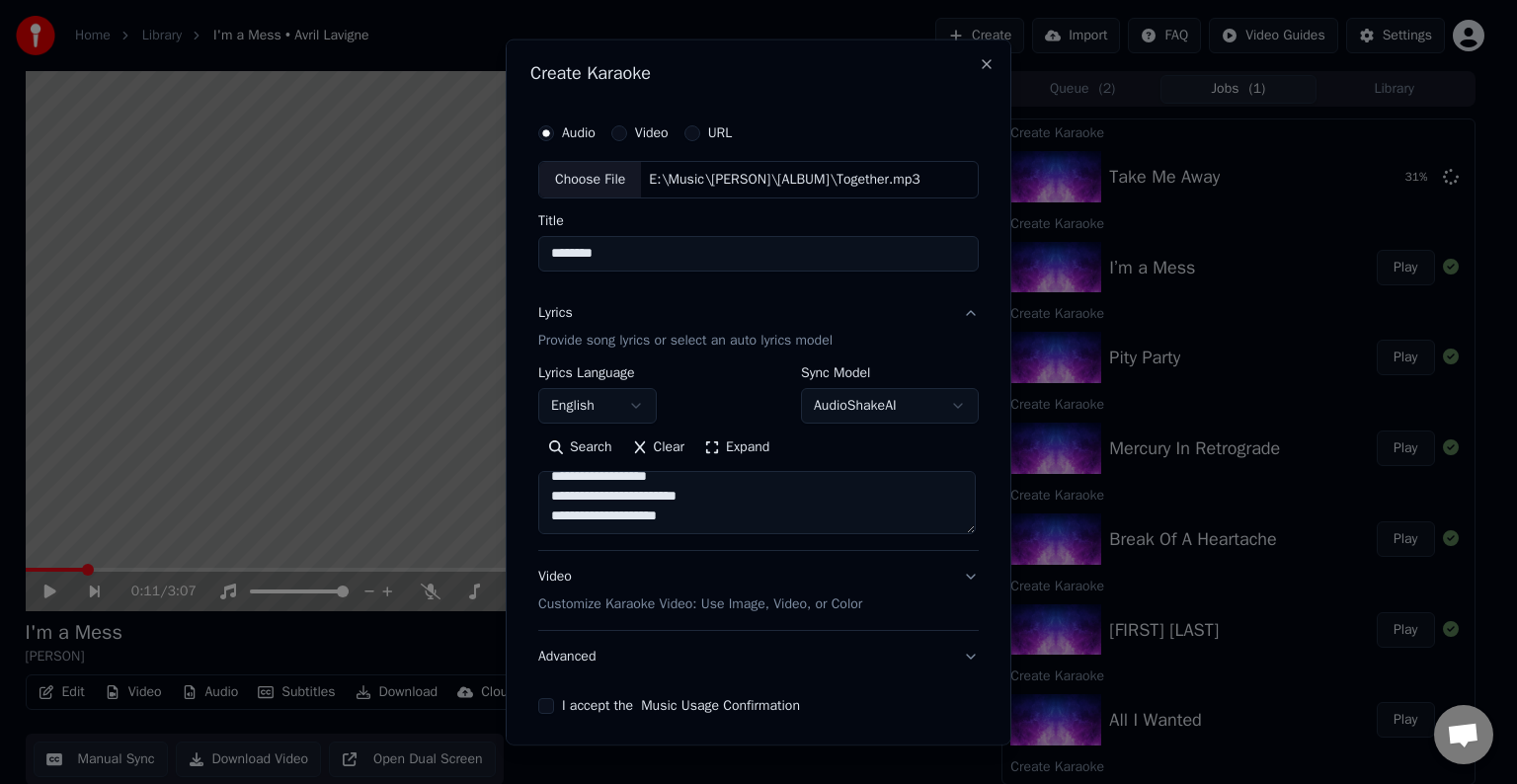 click at bounding box center (757, 503) 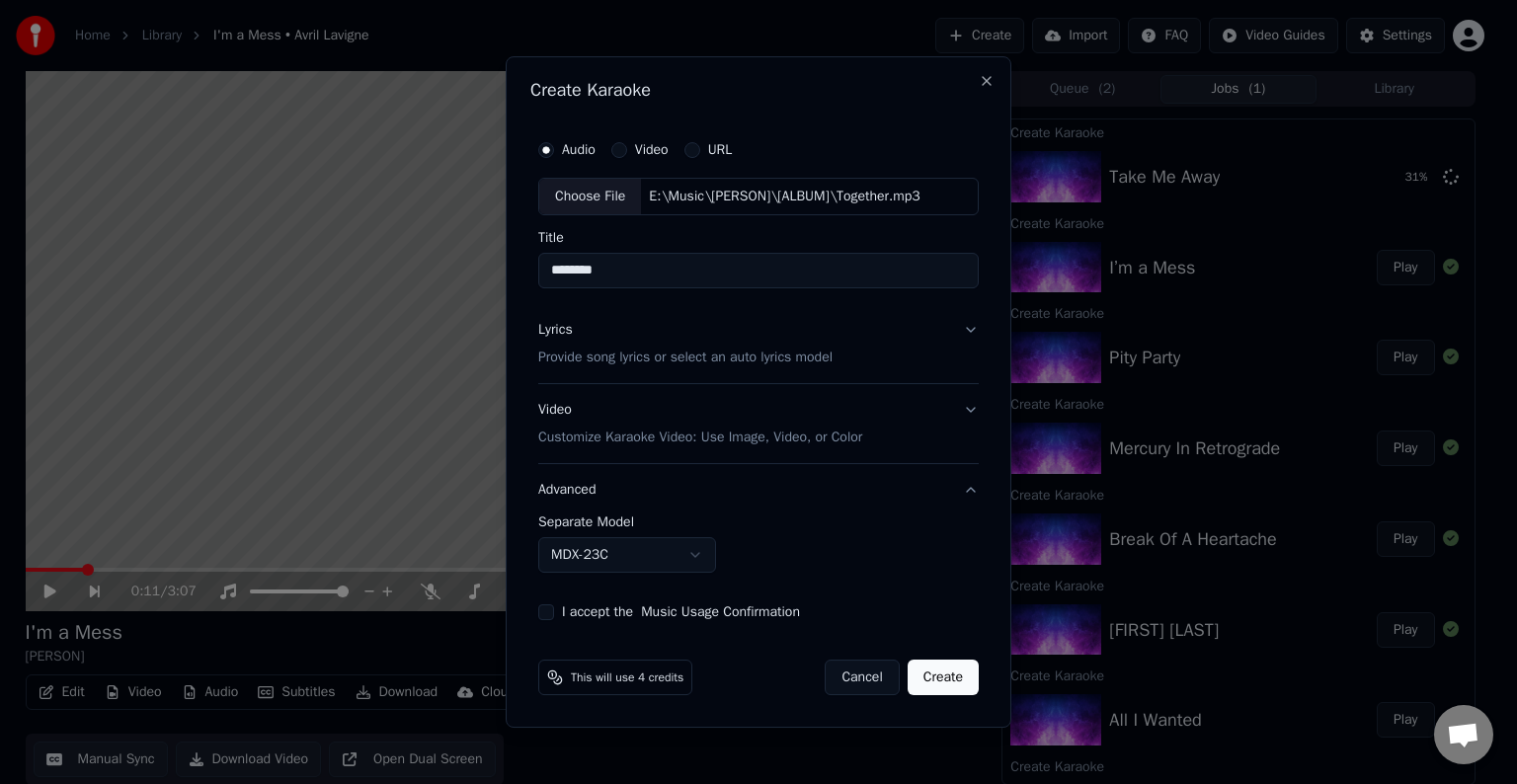 click on "Home Library I'm a Mess • Avril Lavigne Create Import FAQ Video Guides Settings 0:11 / 3:07 I'm a Mess Avril Lavigne BPM 182 Key C# Edit Video Audio Subtitles Download Cloud Library Manual Sync Download Video Open Dual Screen Queue ( 2 ) Jobs ( 1 ) Library Create Karaoke Take Me Away 31 % Create Karaoke I’m a Mess Play Create Karaoke Pity Party Play Create Karaoke Mercury In Retrograde Play Create Karaoke Break Of A Heartache Play Create Karaoke Dare To Love Me Play Create Karaoke All I Wanted Play Create Karaoke F.U. Play Create Karaoke Déjà vu Play Create Karaoke Avalanche Play Create Karaoke Kiss Me Like The World Is Ending Play Create Karaoke Love Sux Play Create Karaoke Love It When You Hate Me Play Create Karaoke Bite Me Play Create Karaoke Bois Lie Play Create Karaoke Cannonball Play Chat Adam from Youka Desktop More channels Continue on Email Offline. You were inactive for some time. Send a message to reconnect to the chat. Youka Desktop Hello! How can I help you? Sunday, 20 July 7/20/2025" at bounding box center (750, 392) 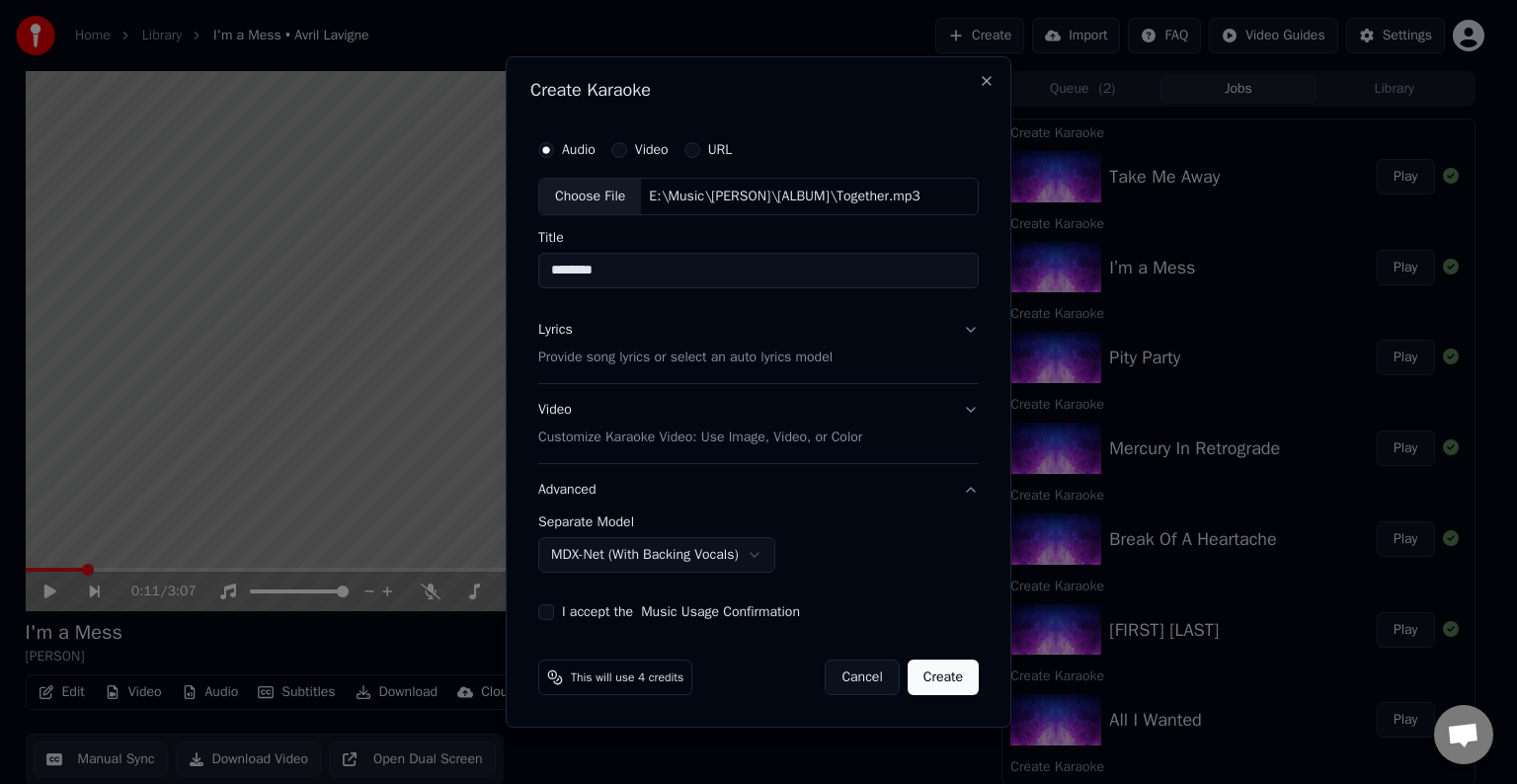 click on "I accept the   Music Usage Confirmation" at bounding box center [546, 612] 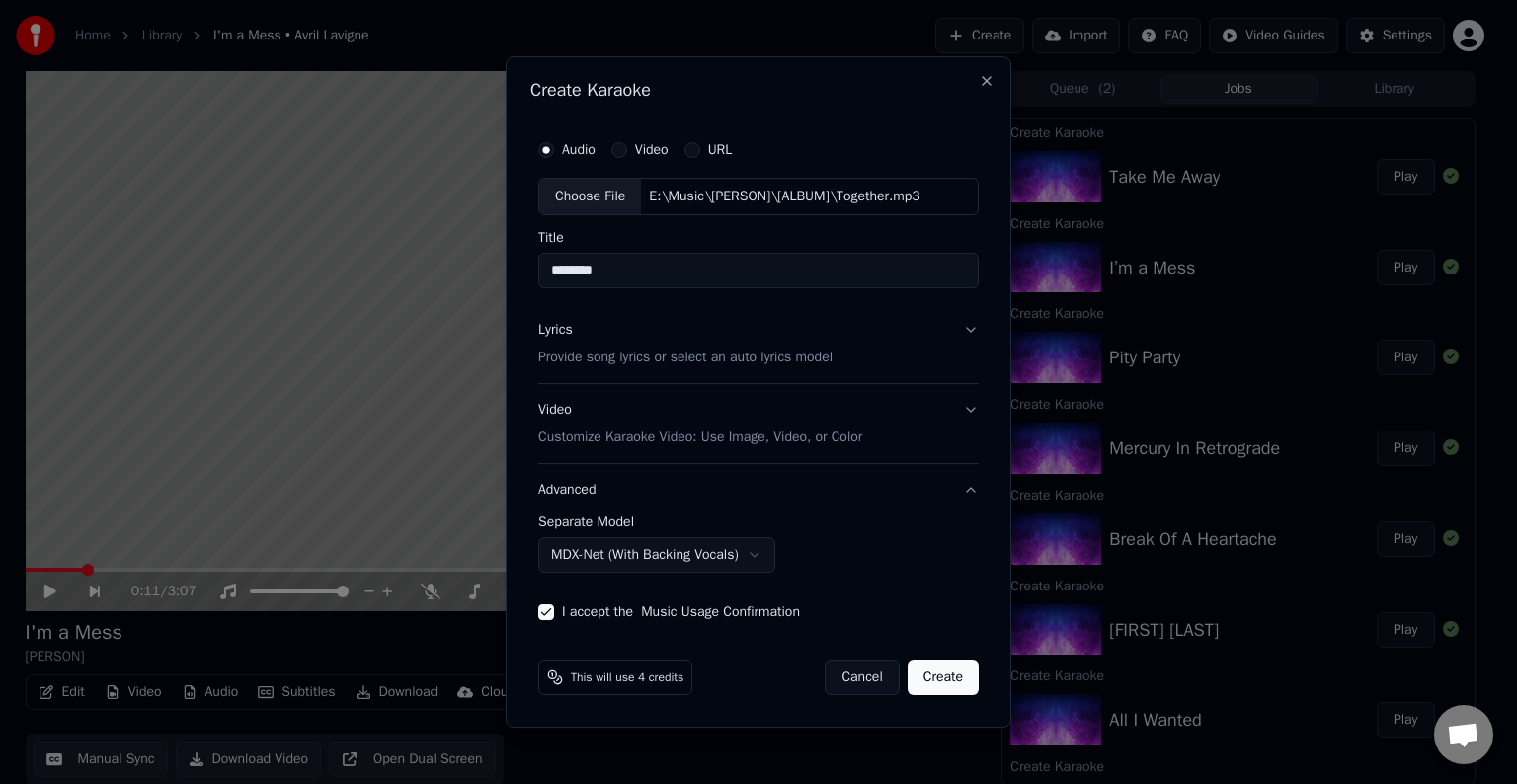 click on "Create" at bounding box center (943, 677) 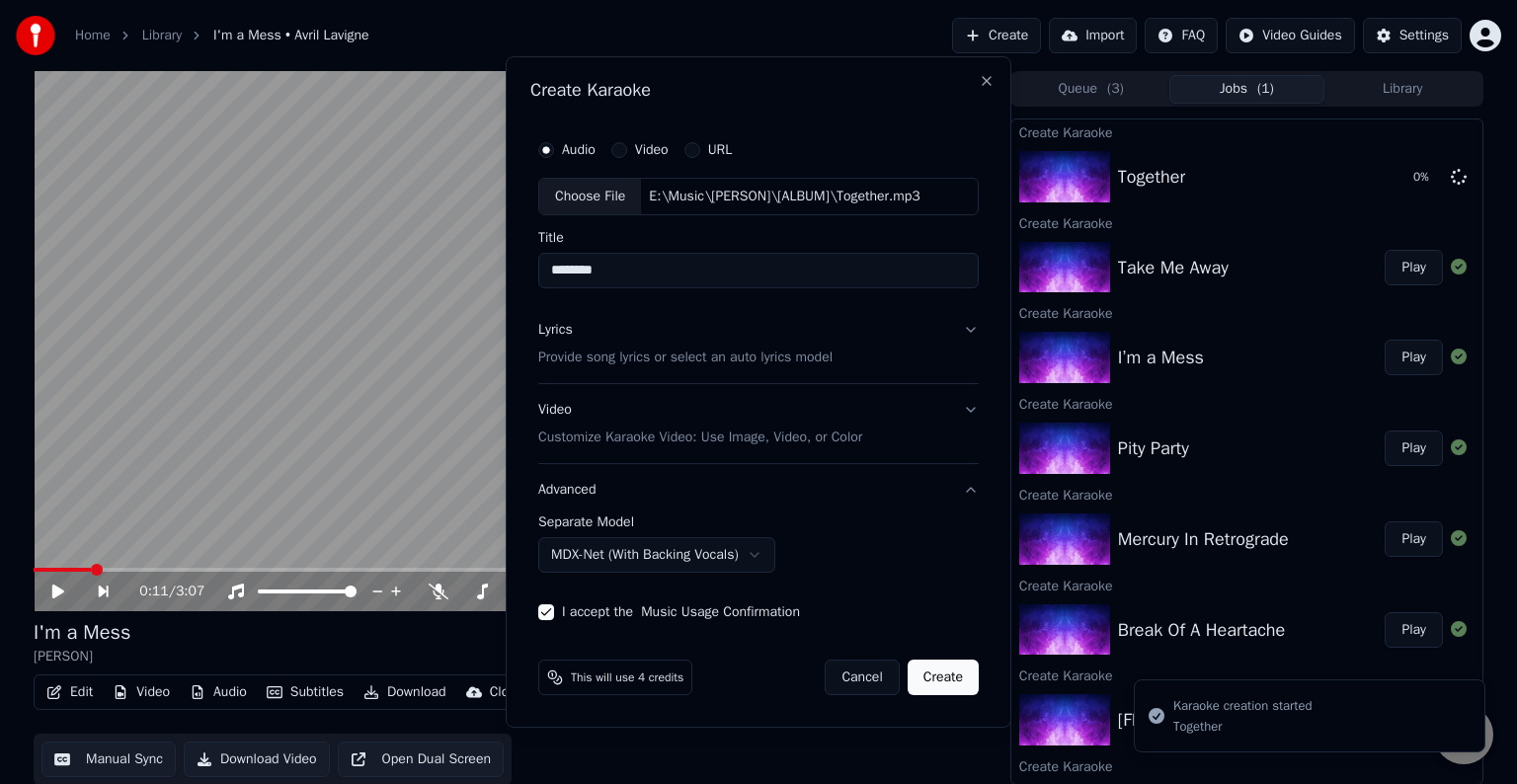 select on "******" 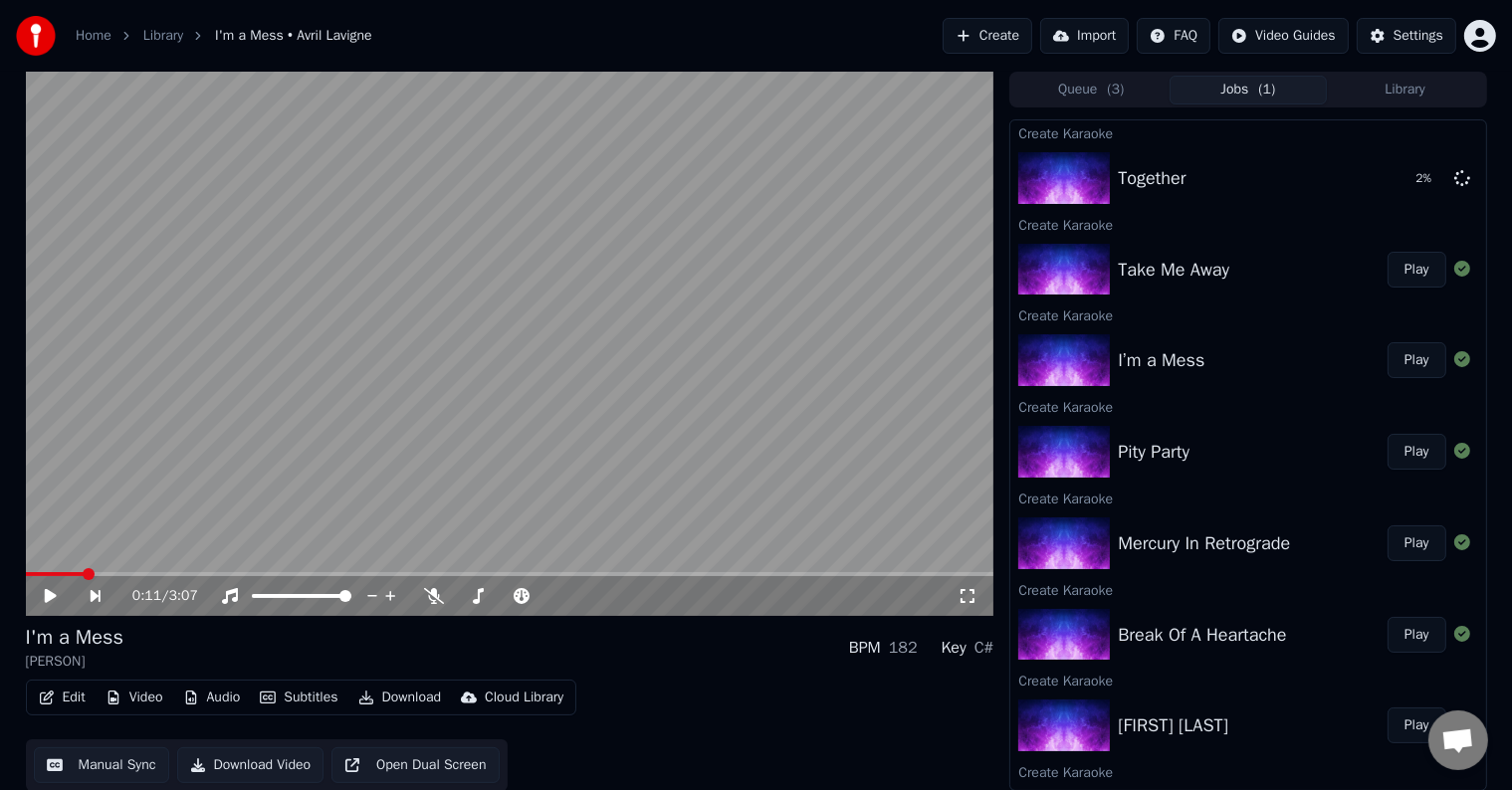 click on "Create" at bounding box center [987, 36] 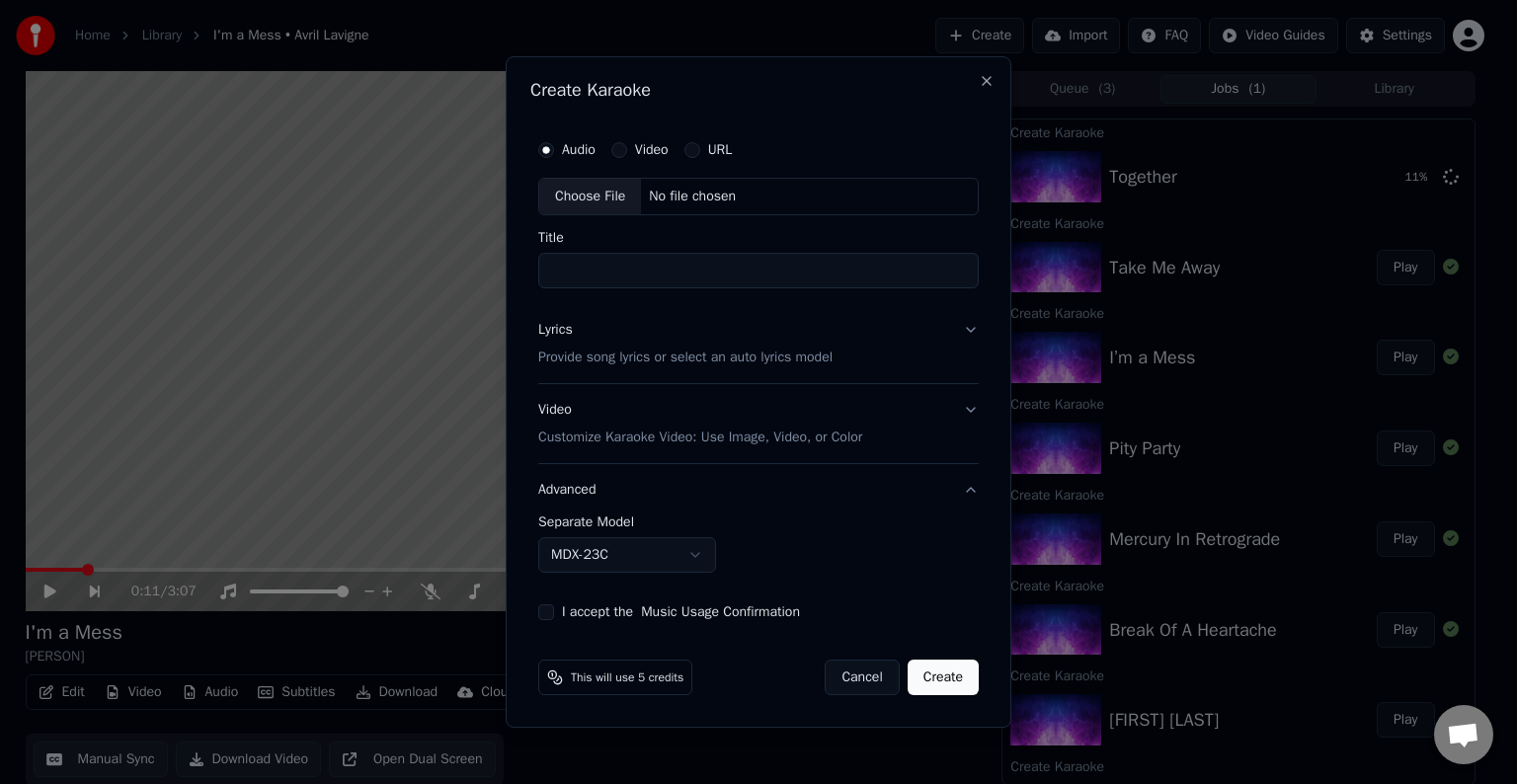 click on "Choose File" at bounding box center (590, 196) 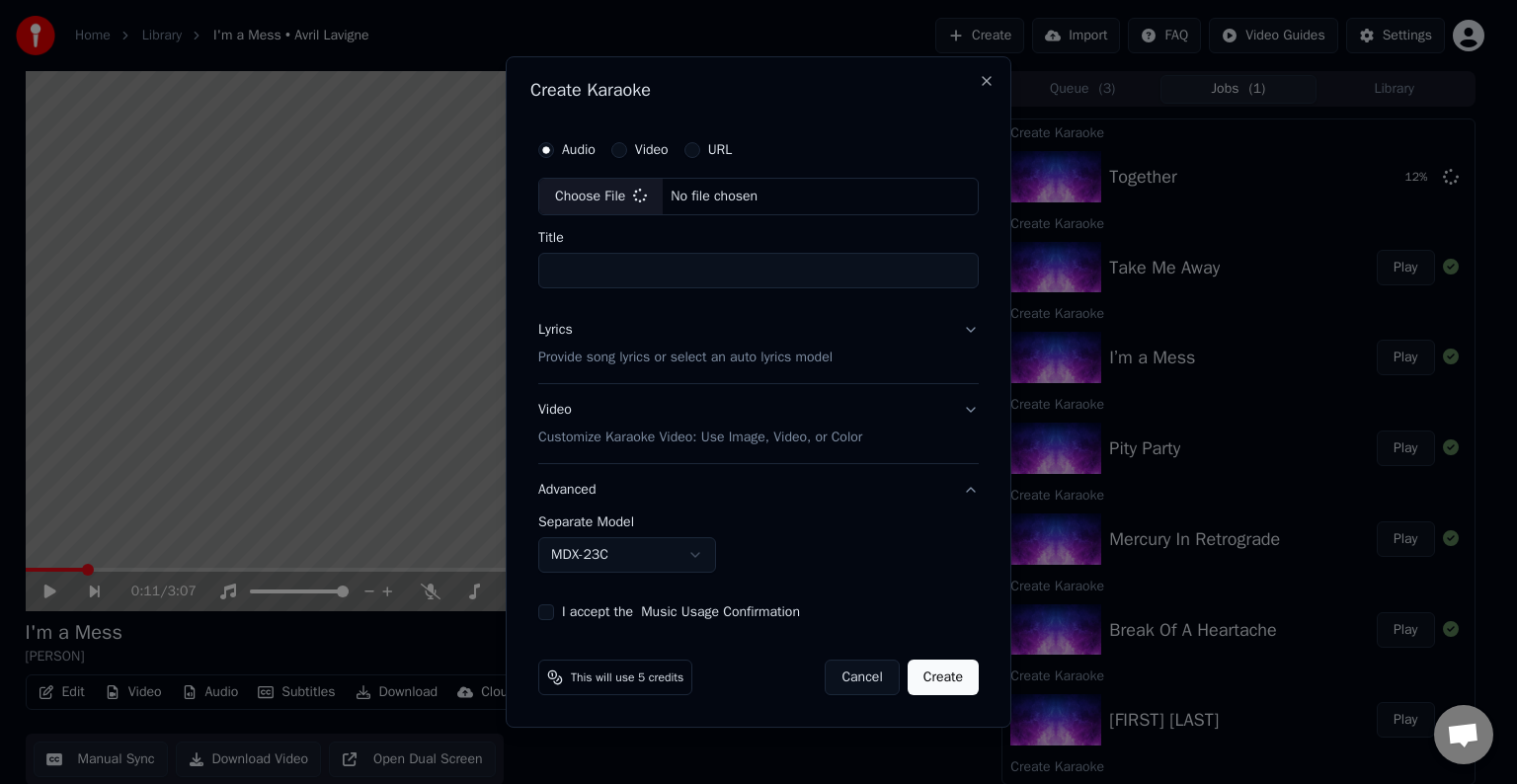 type on "**********" 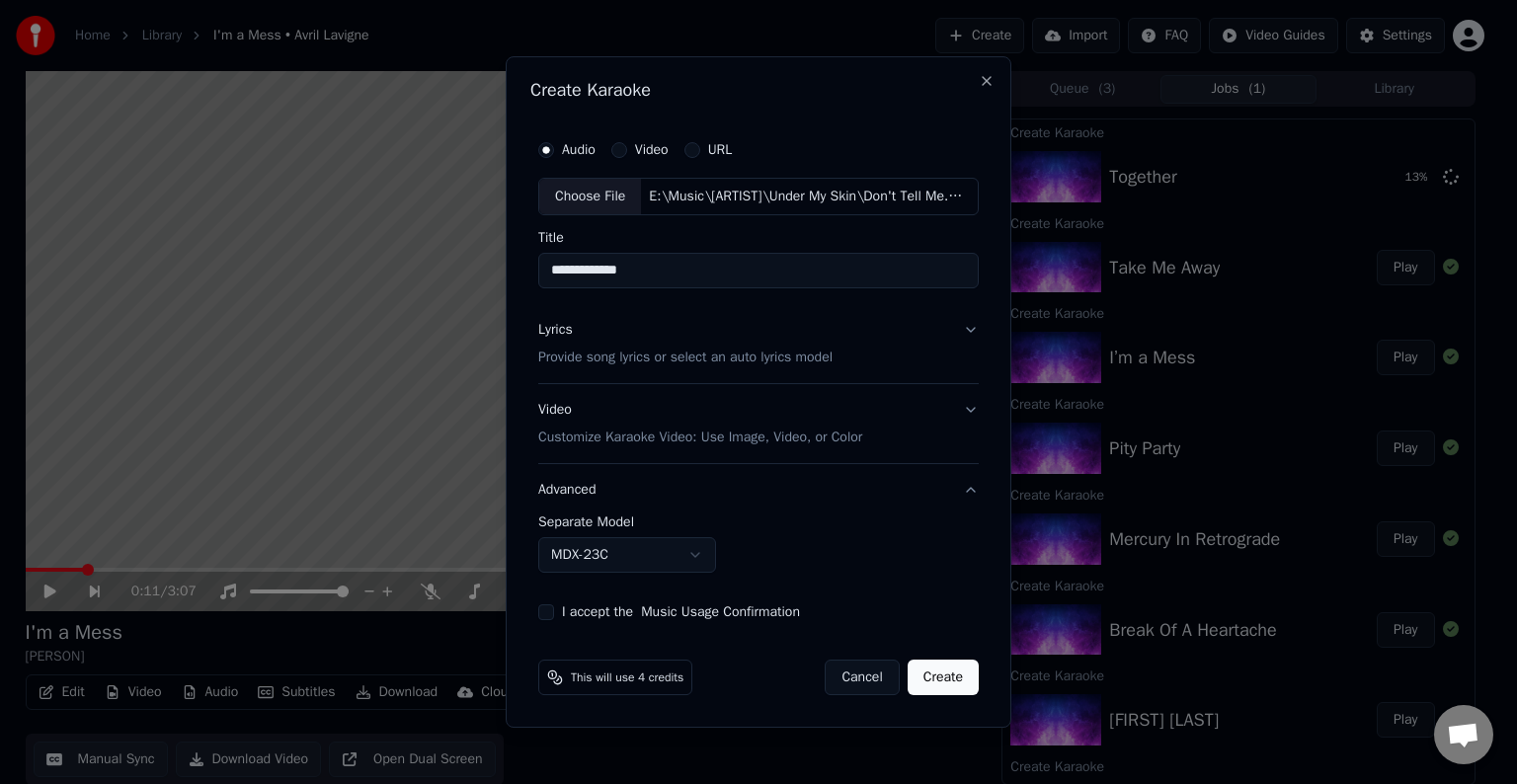 click on "Lyrics Provide song lyrics or select an auto lyrics model" at bounding box center (758, 344) 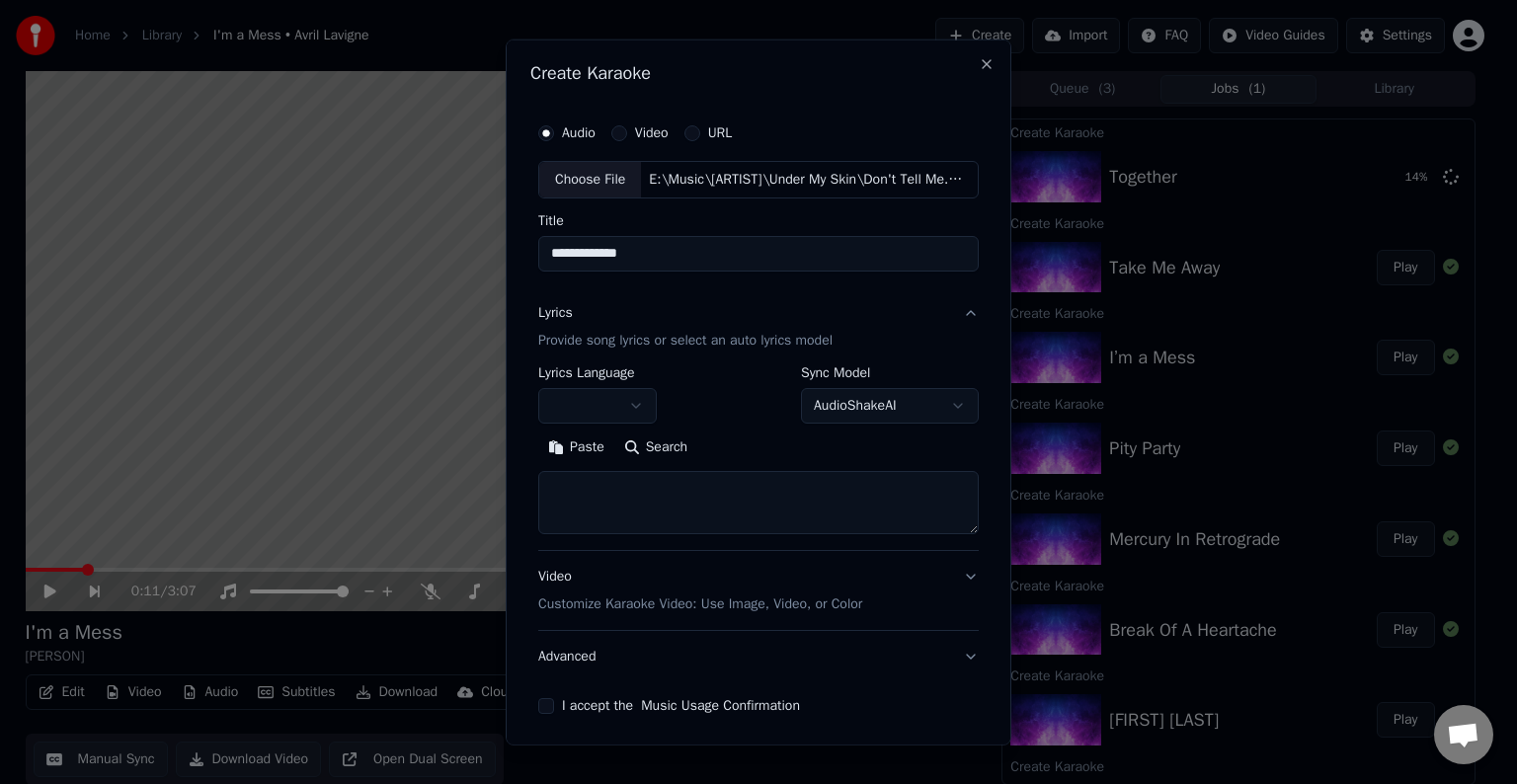 click at bounding box center (598, 406) 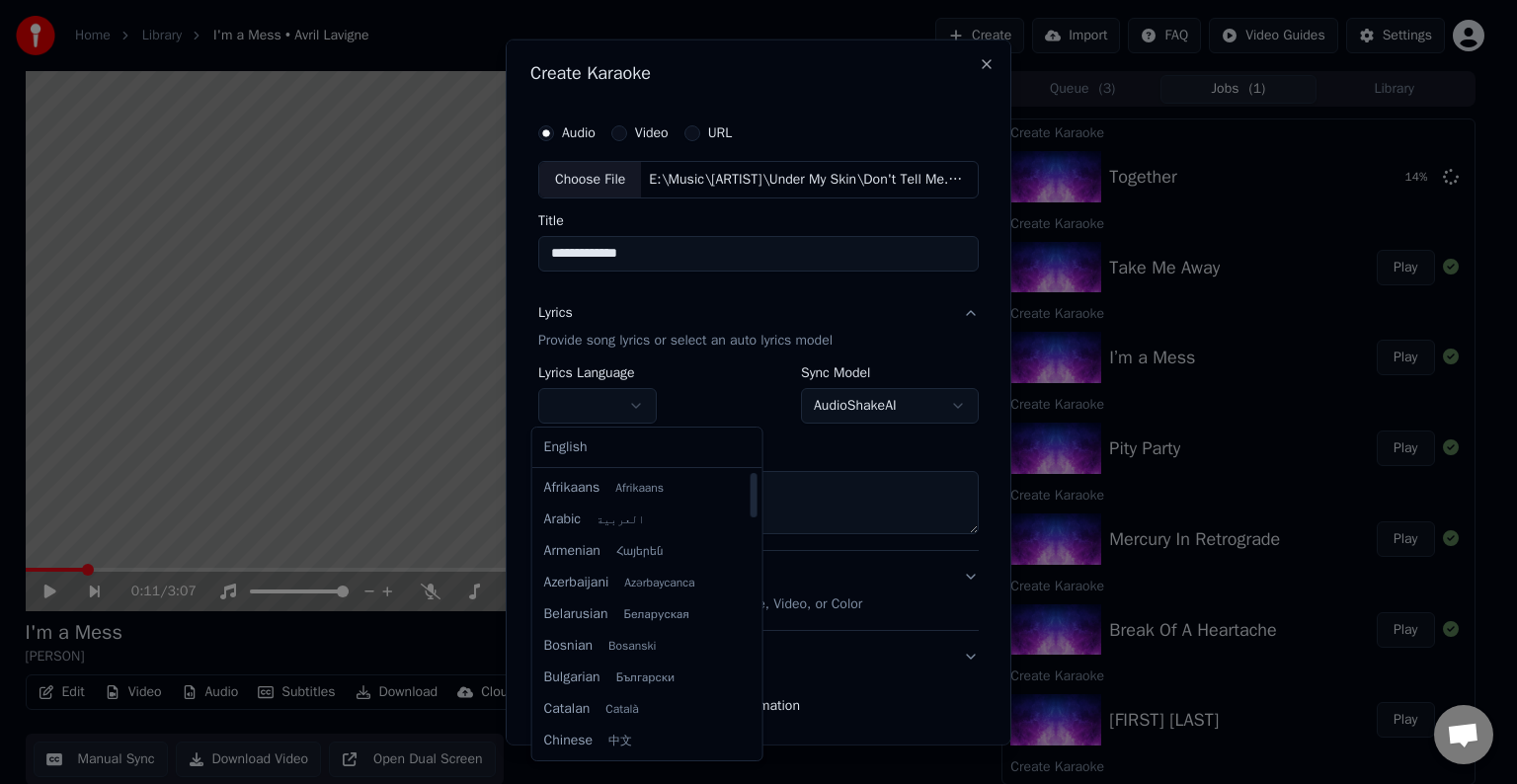 select on "**" 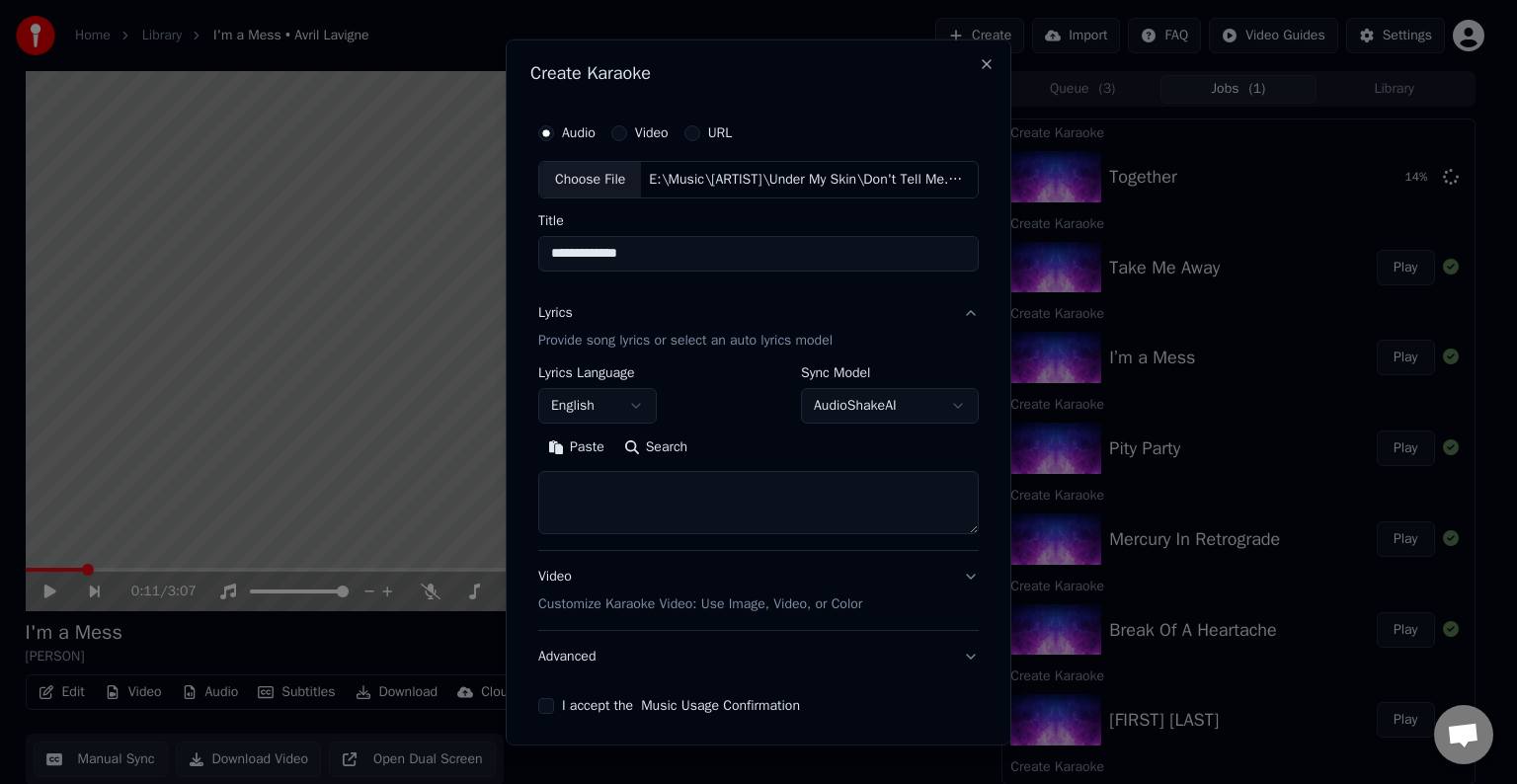 click at bounding box center [758, 503] 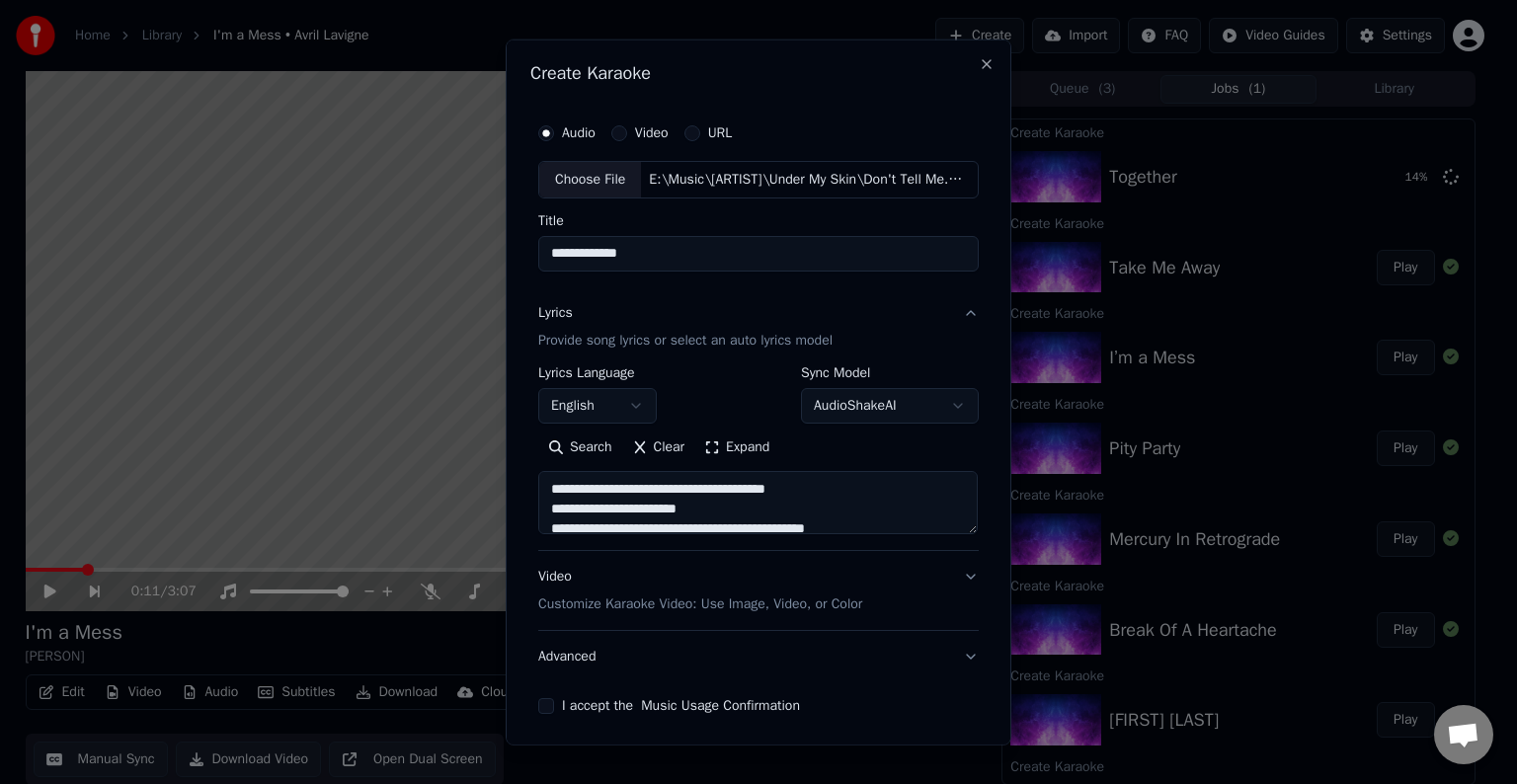 scroll, scrollTop: 103, scrollLeft: 0, axis: vertical 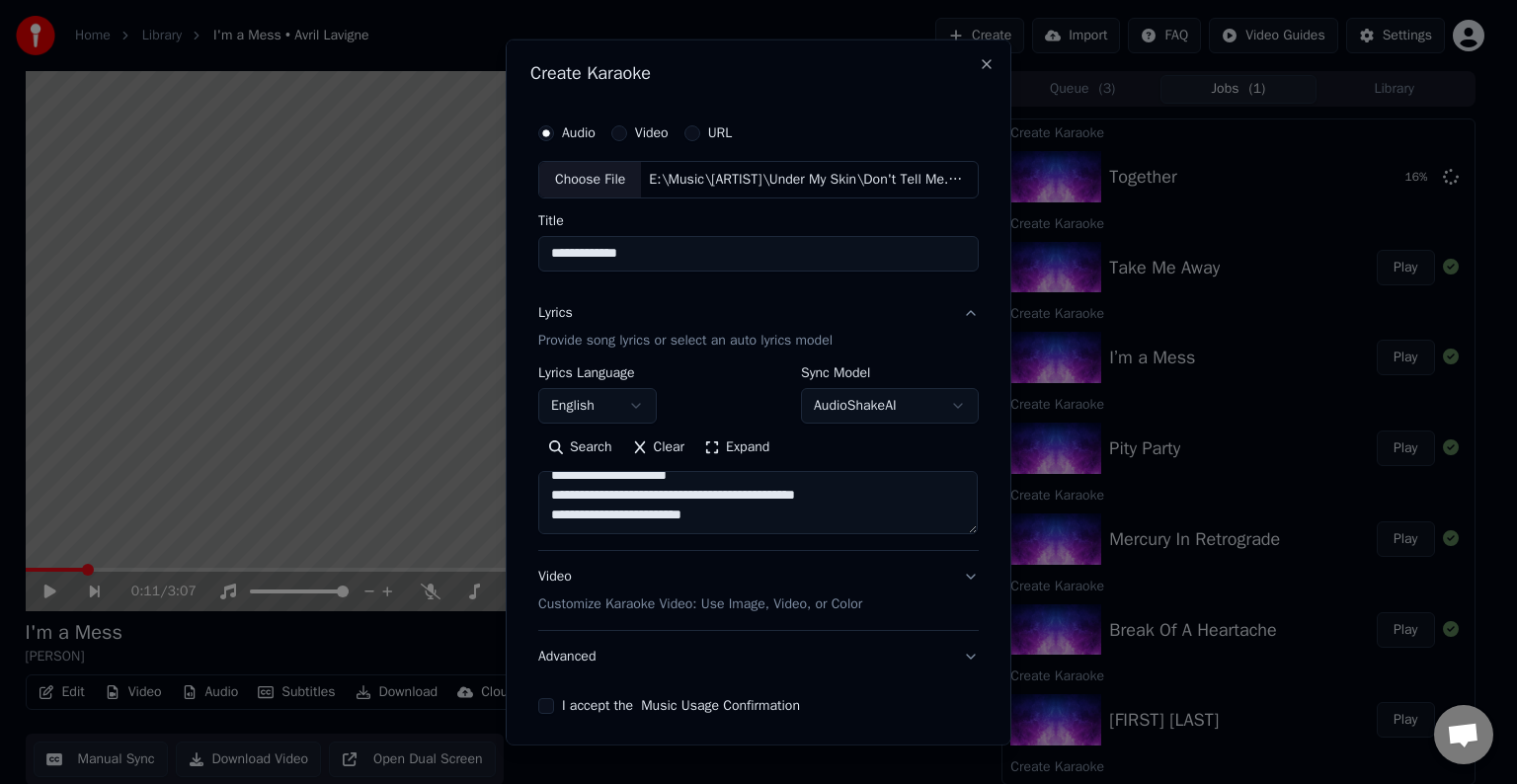 paste on "**********" 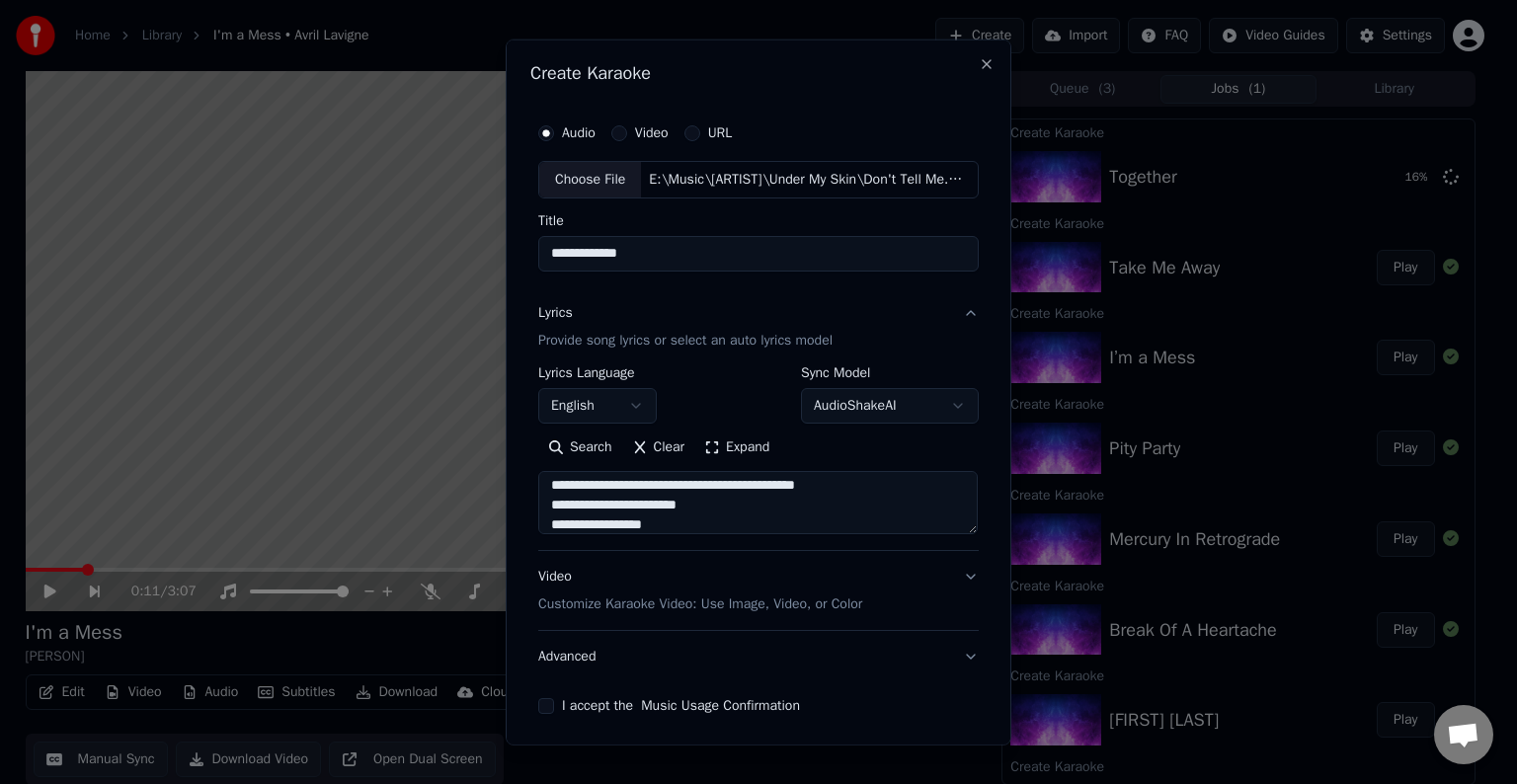 scroll, scrollTop: 162, scrollLeft: 0, axis: vertical 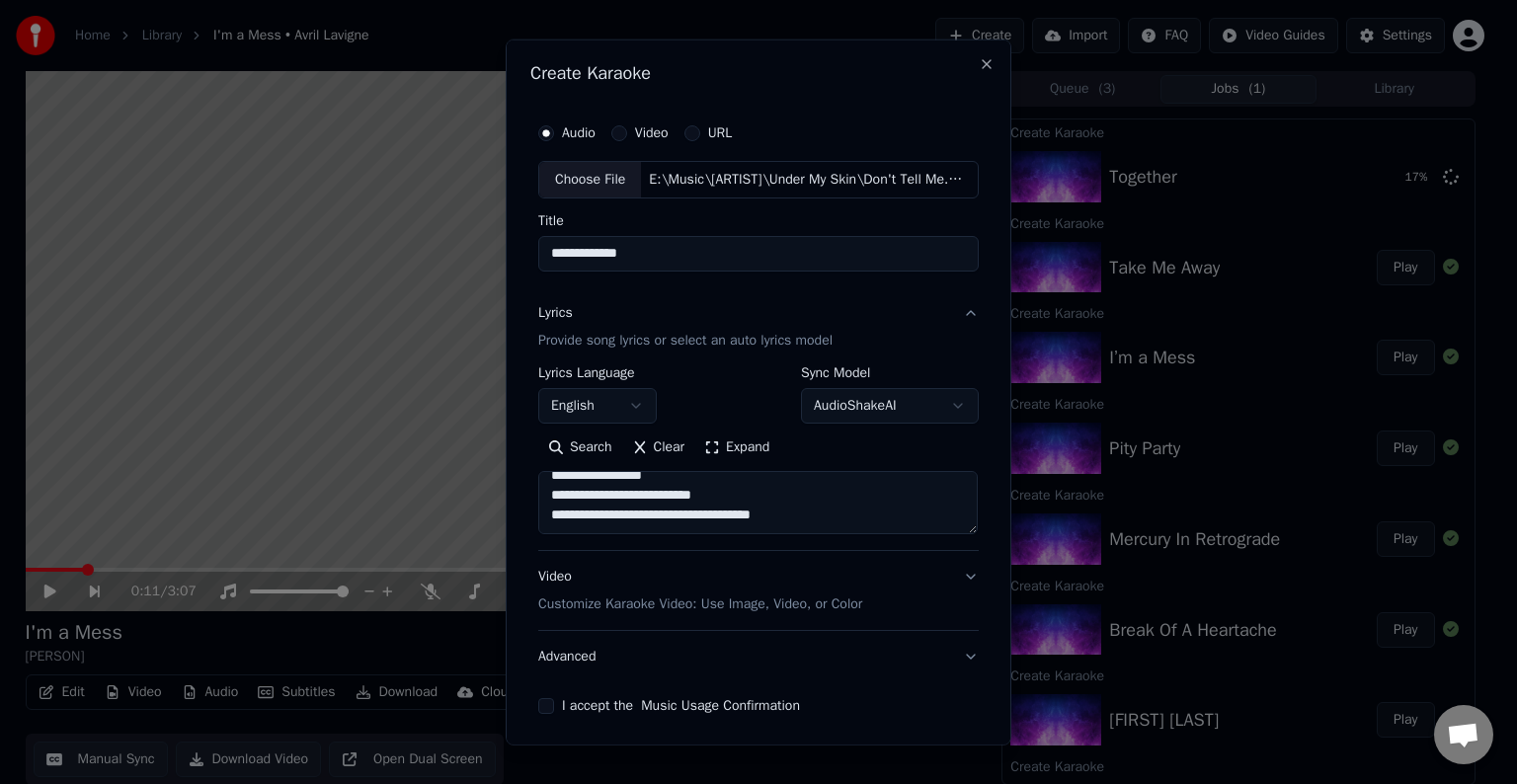 paste on "**********" 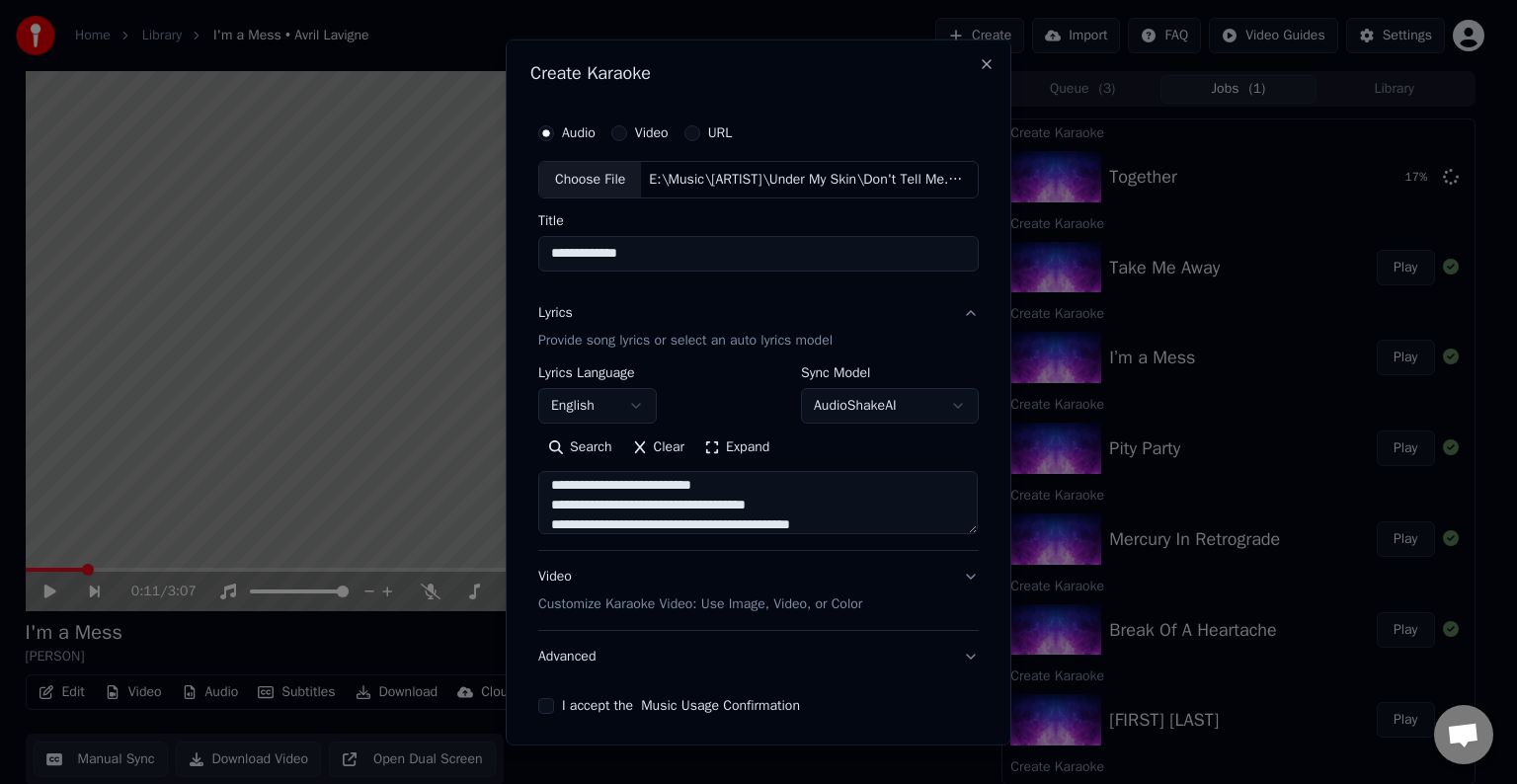 scroll, scrollTop: 300, scrollLeft: 0, axis: vertical 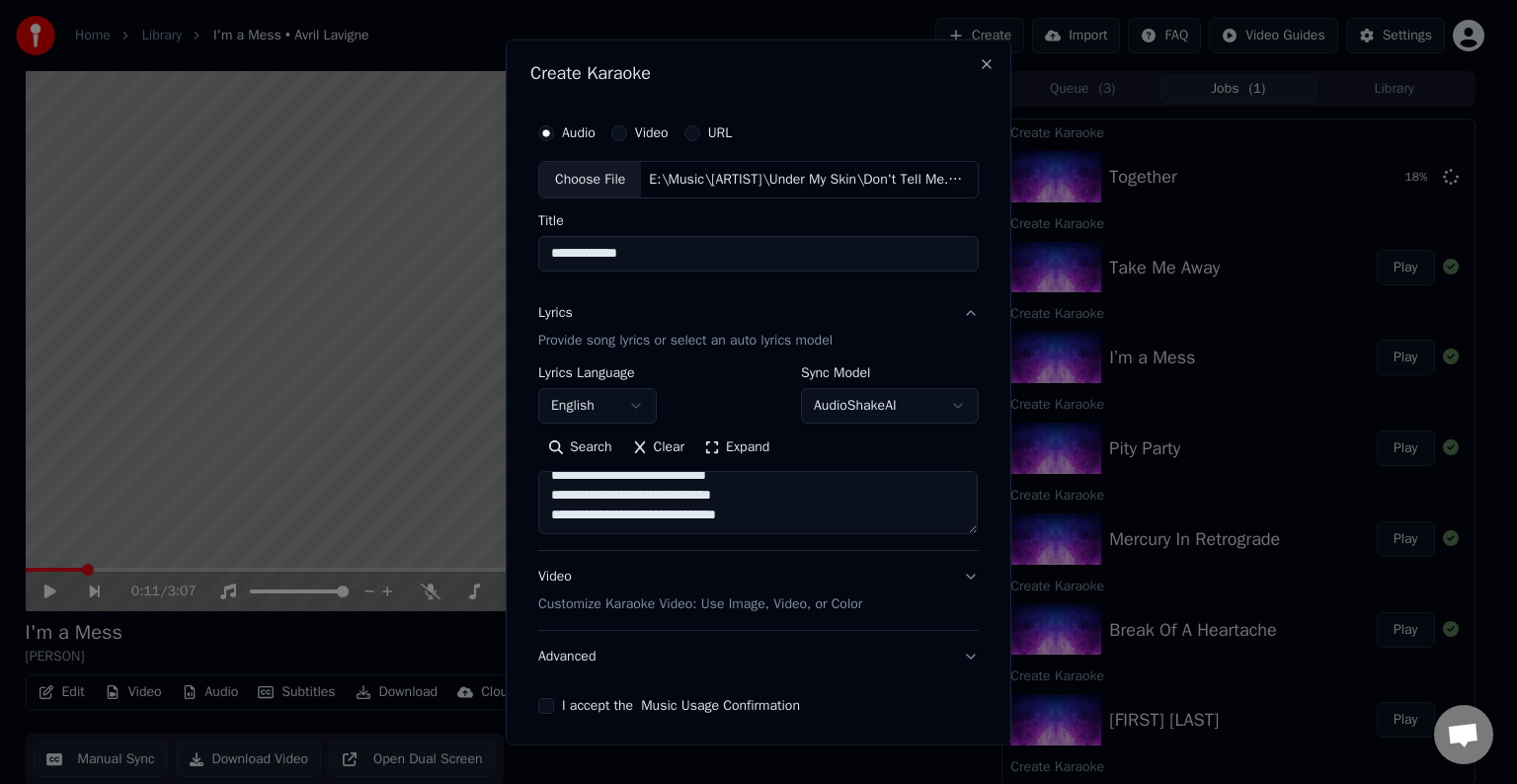 paste on "**********" 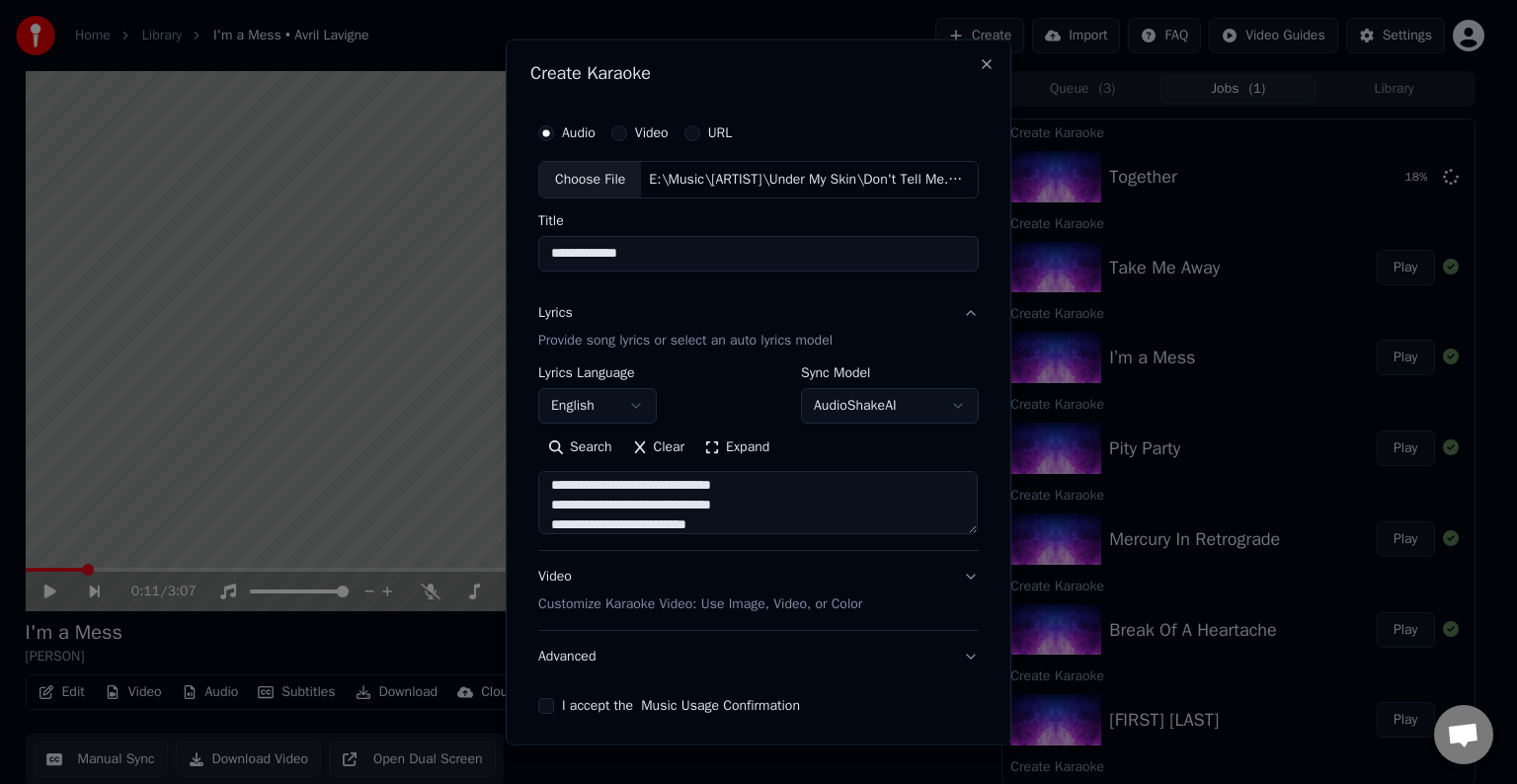 scroll, scrollTop: 438, scrollLeft: 0, axis: vertical 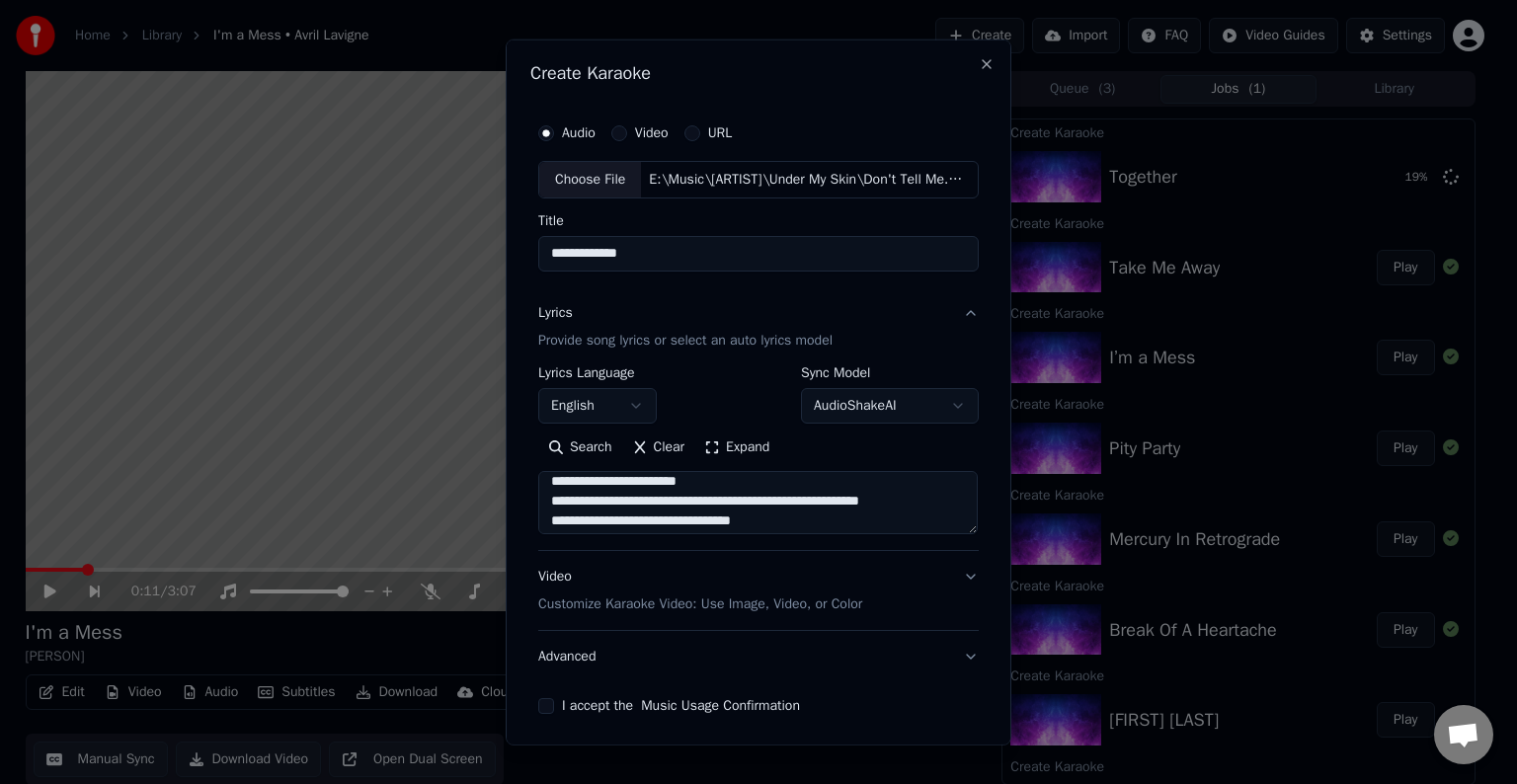 drag, startPoint x: 818, startPoint y: 483, endPoint x: 903, endPoint y: 502, distance: 87.09765 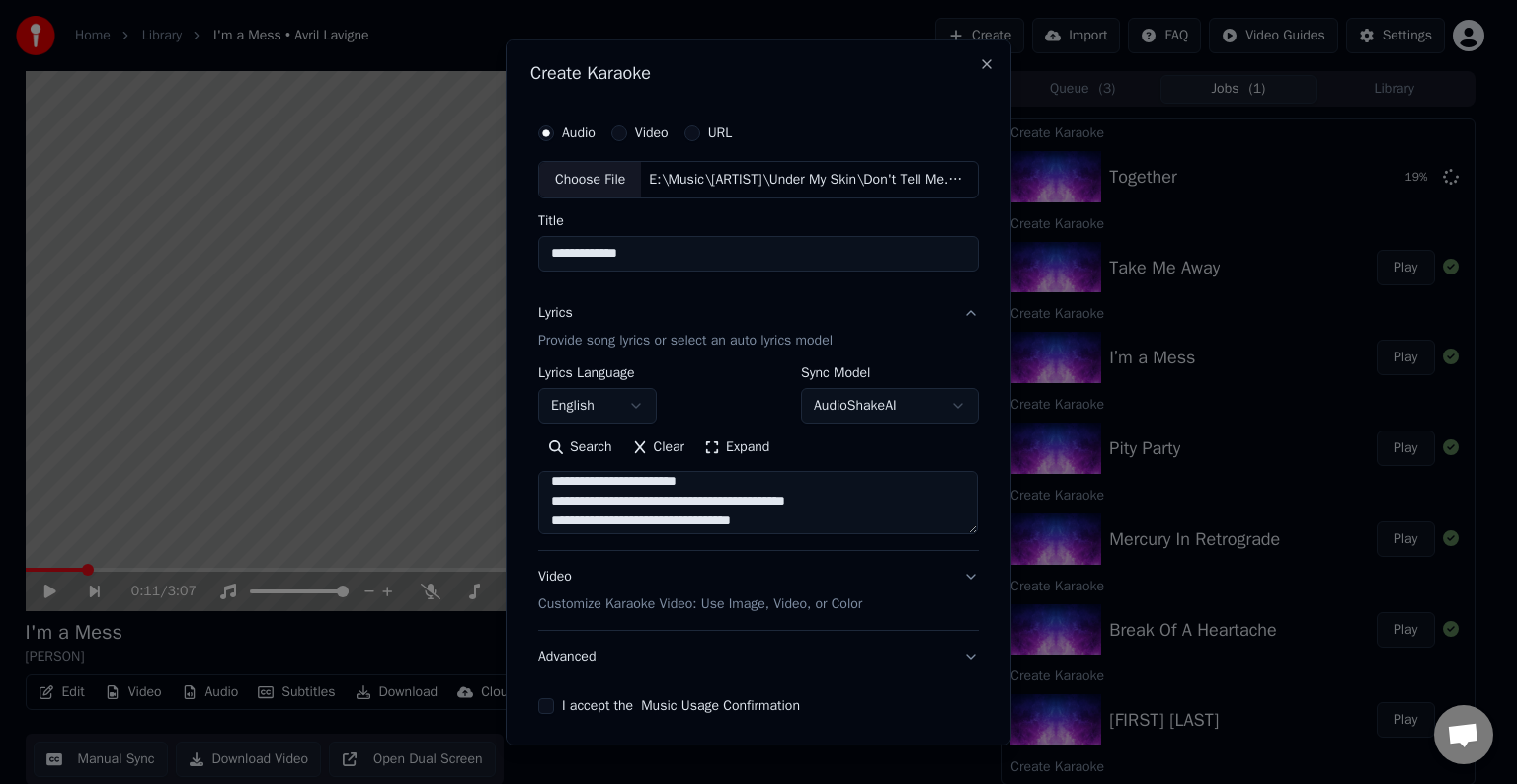 scroll, scrollTop: 75, scrollLeft: 0, axis: vertical 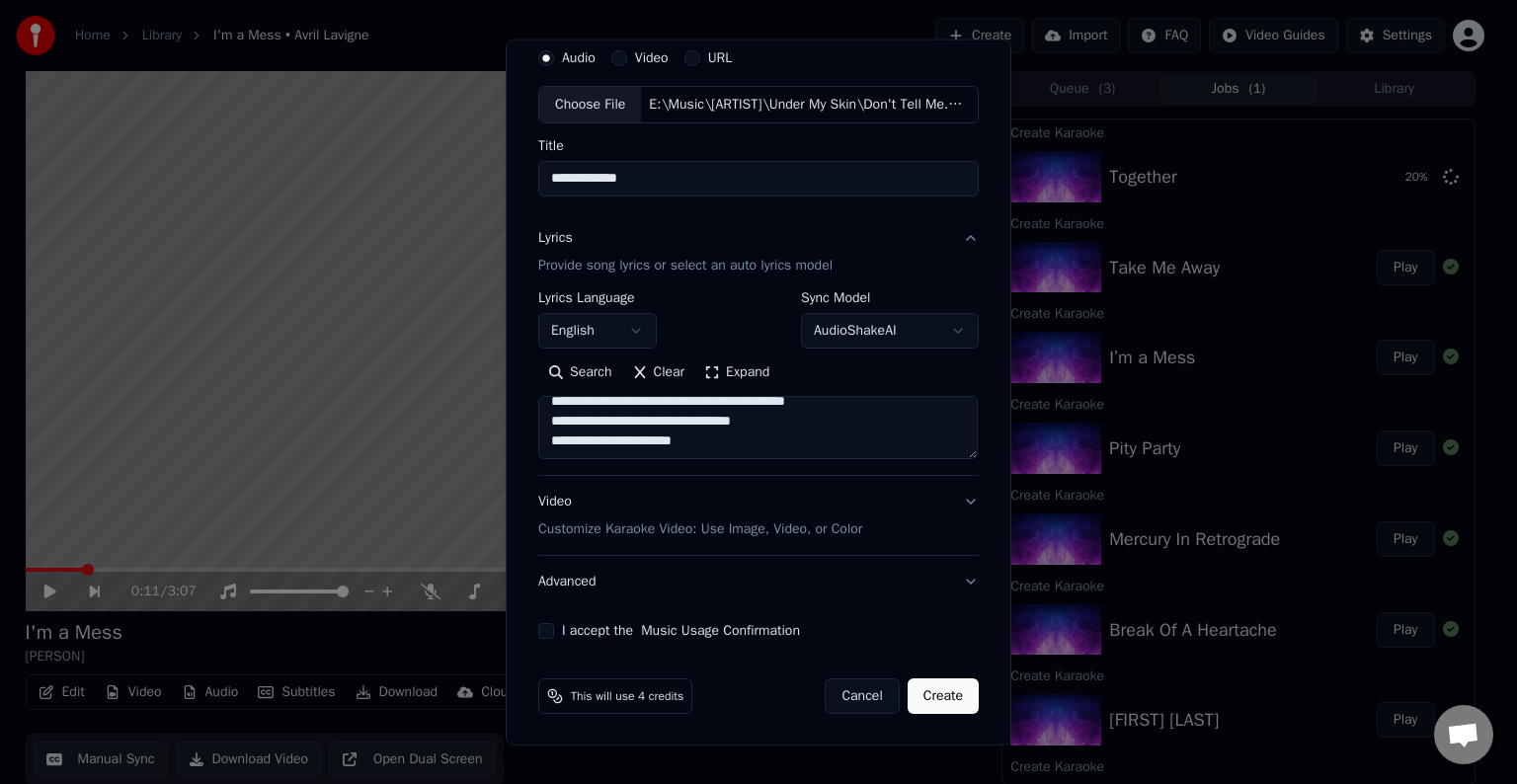 click on "**********" at bounding box center (758, 428) 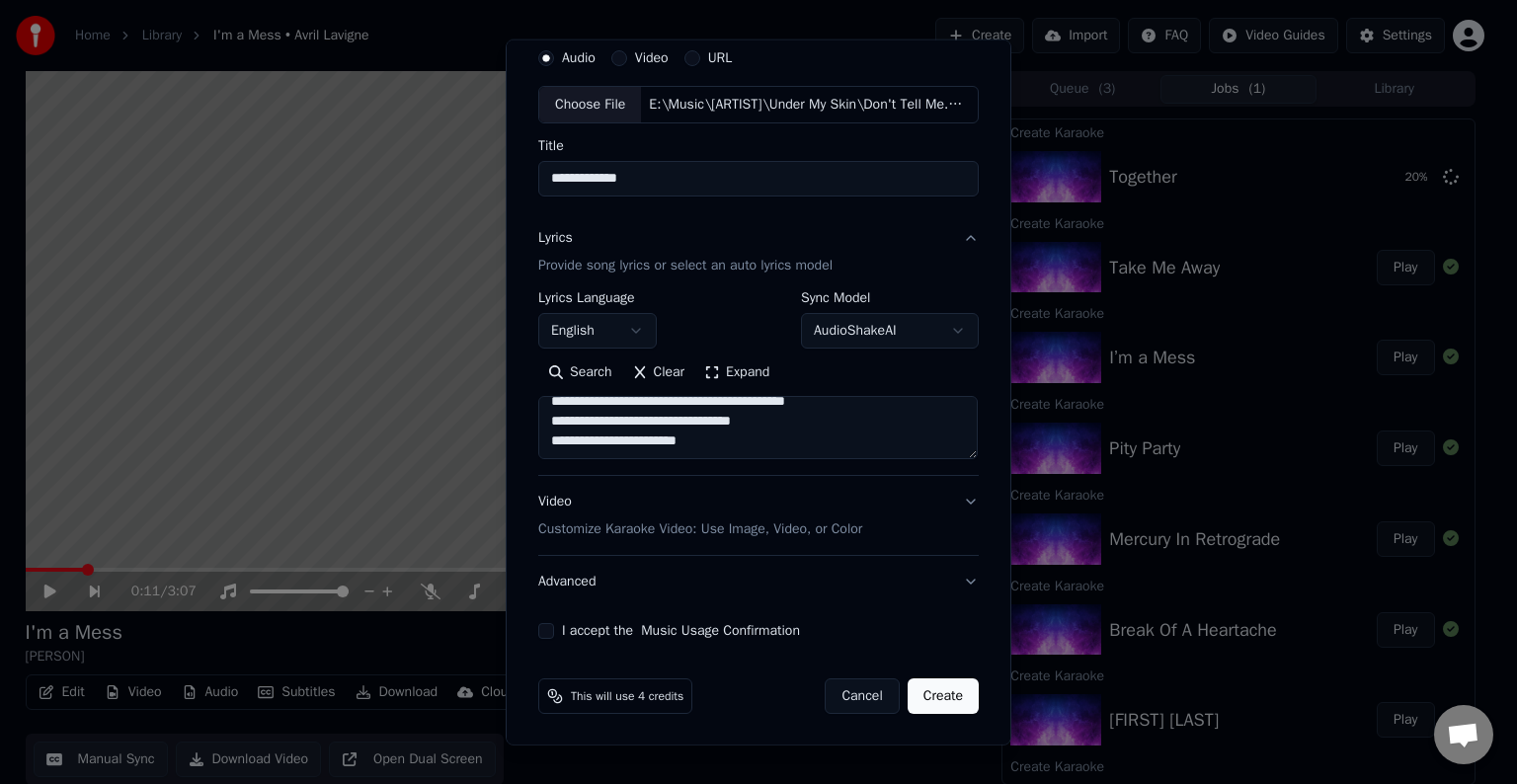 scroll, scrollTop: 458, scrollLeft: 0, axis: vertical 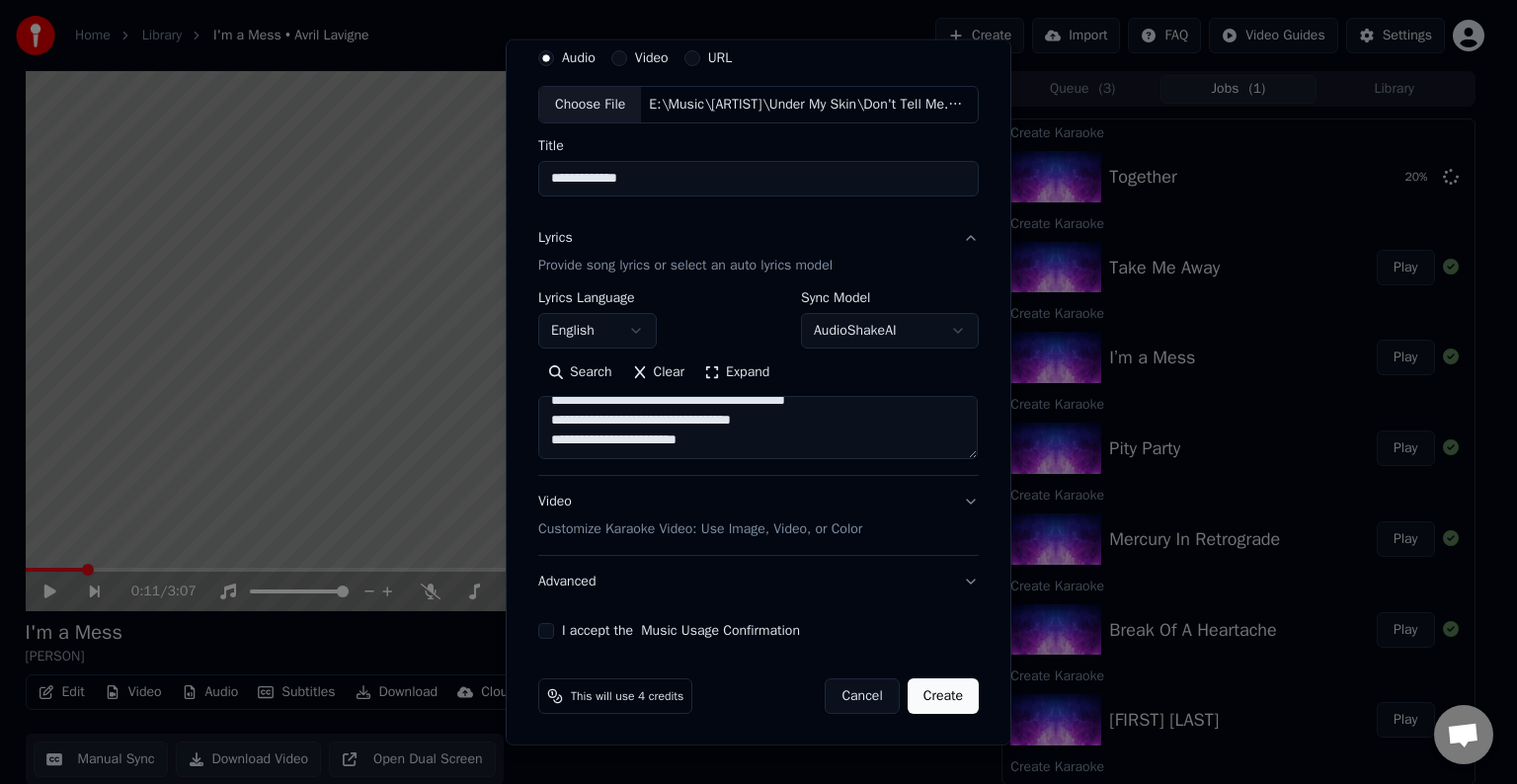 paste on "**********" 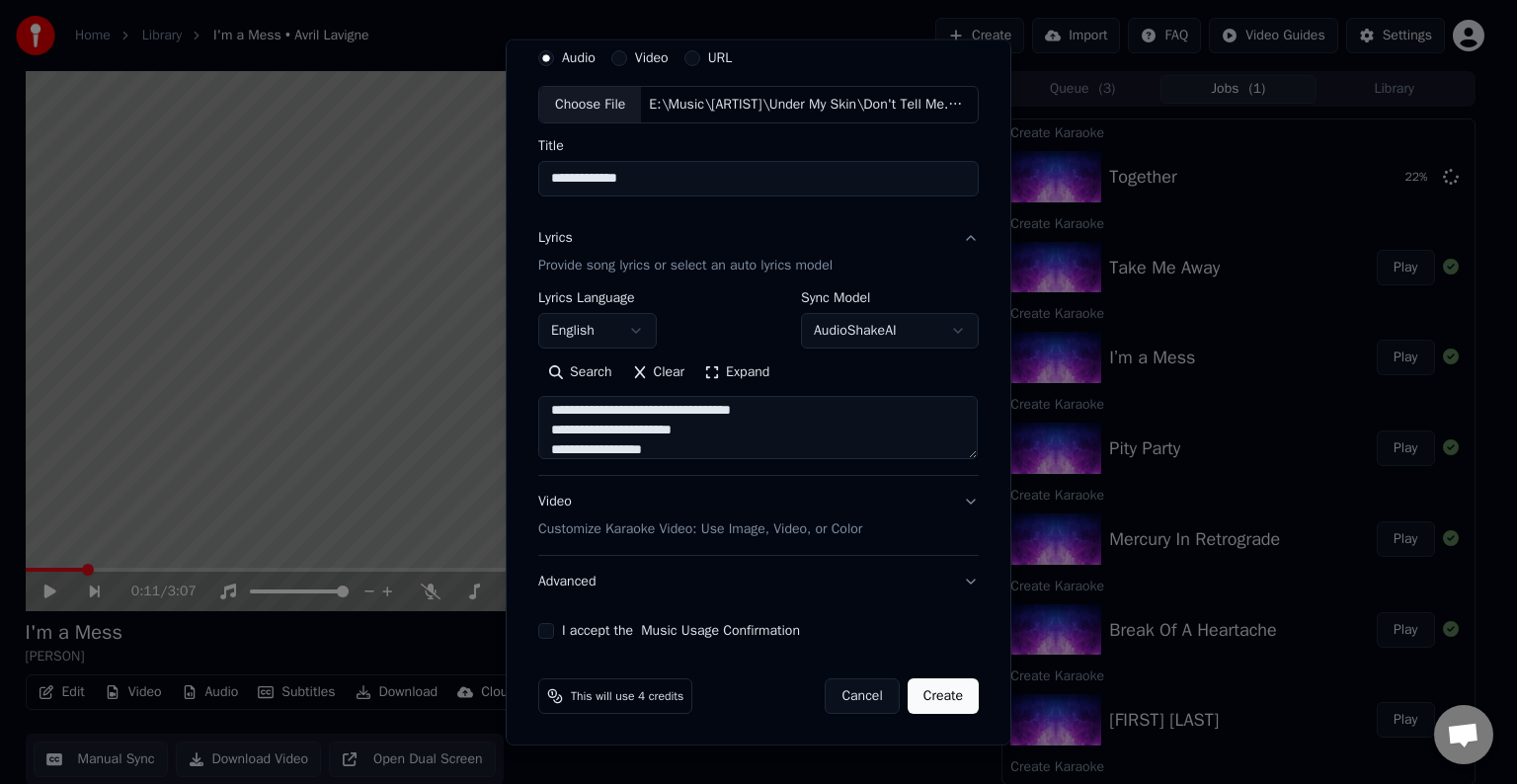 scroll, scrollTop: 517, scrollLeft: 0, axis: vertical 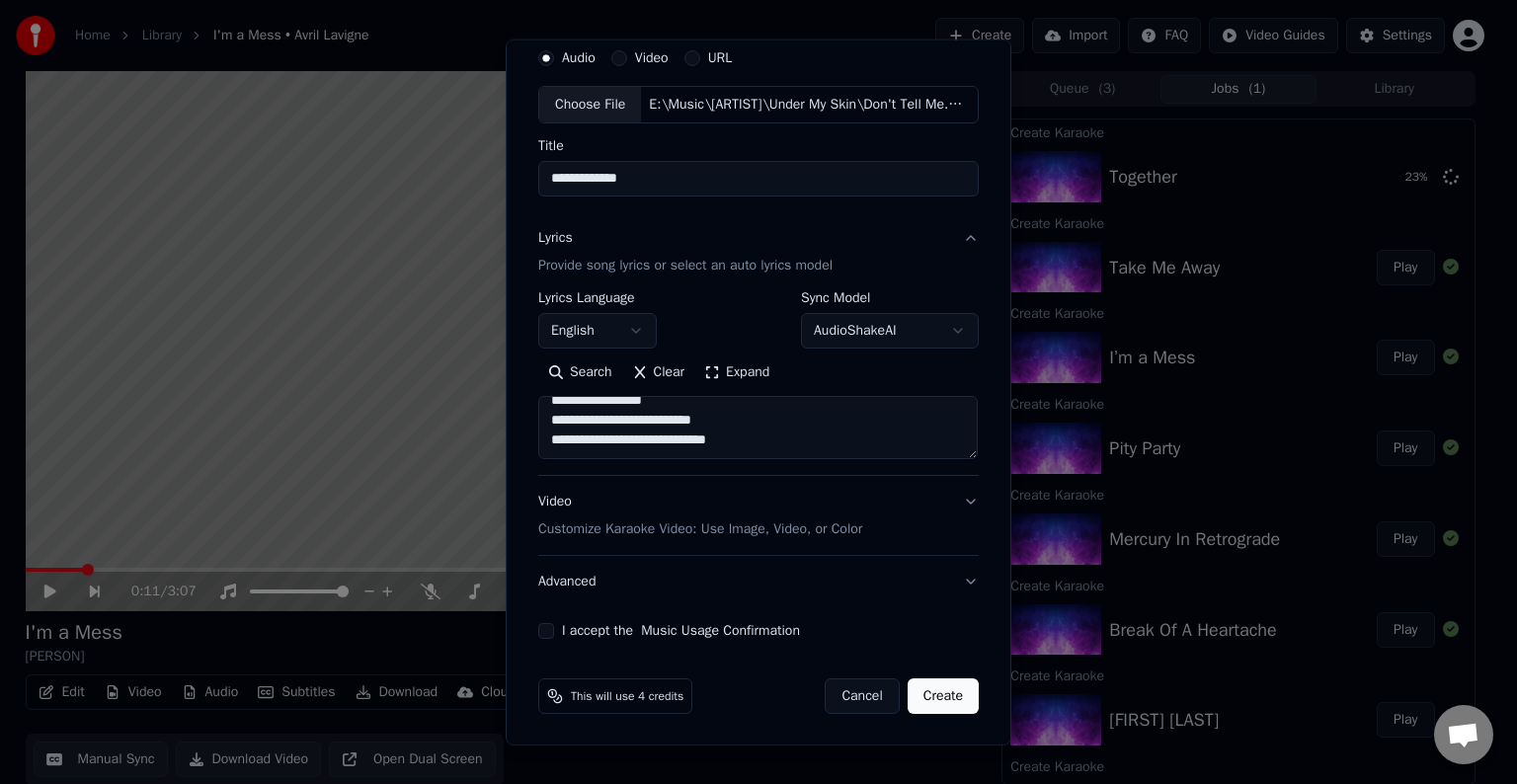 paste on "**********" 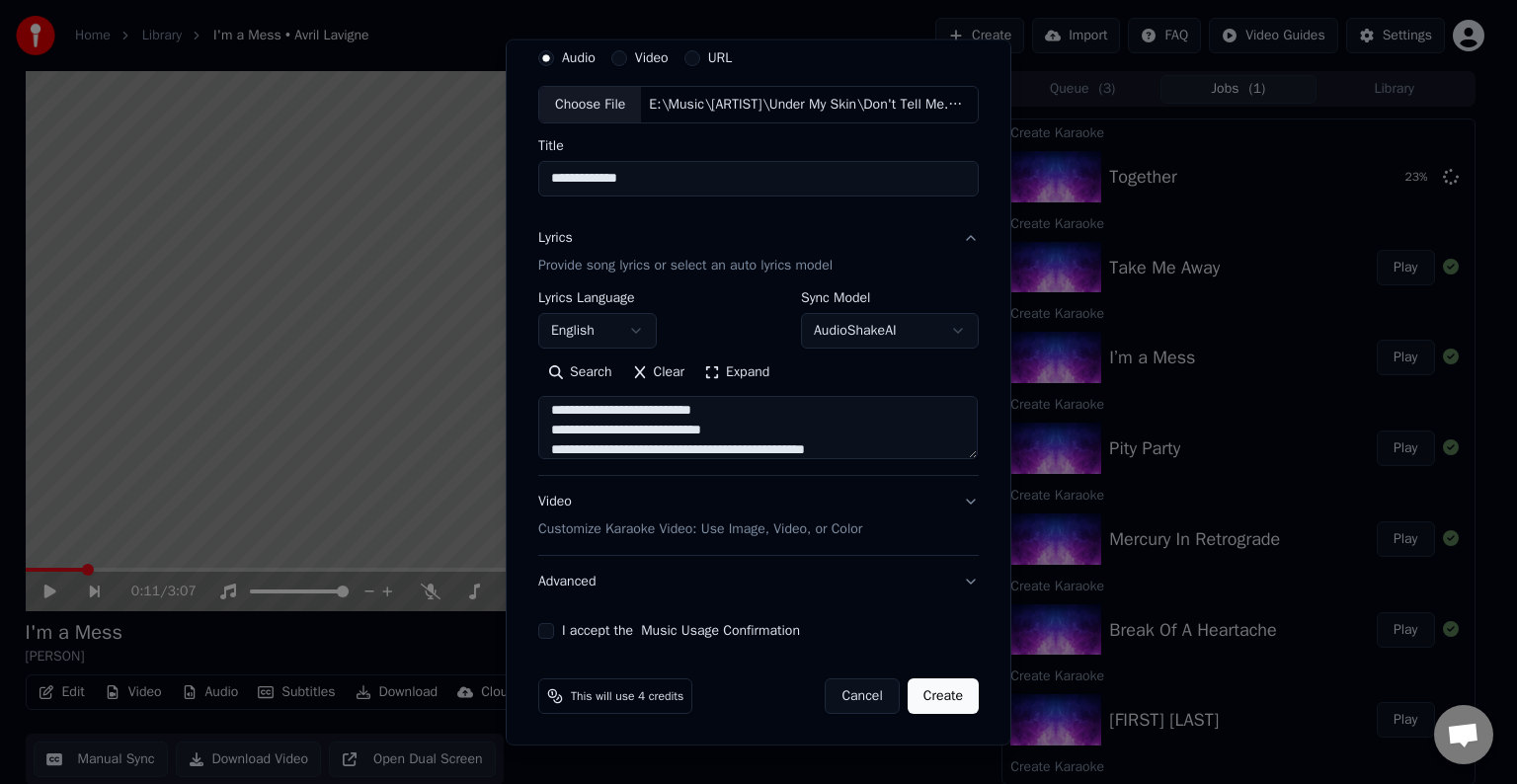 scroll, scrollTop: 656, scrollLeft: 0, axis: vertical 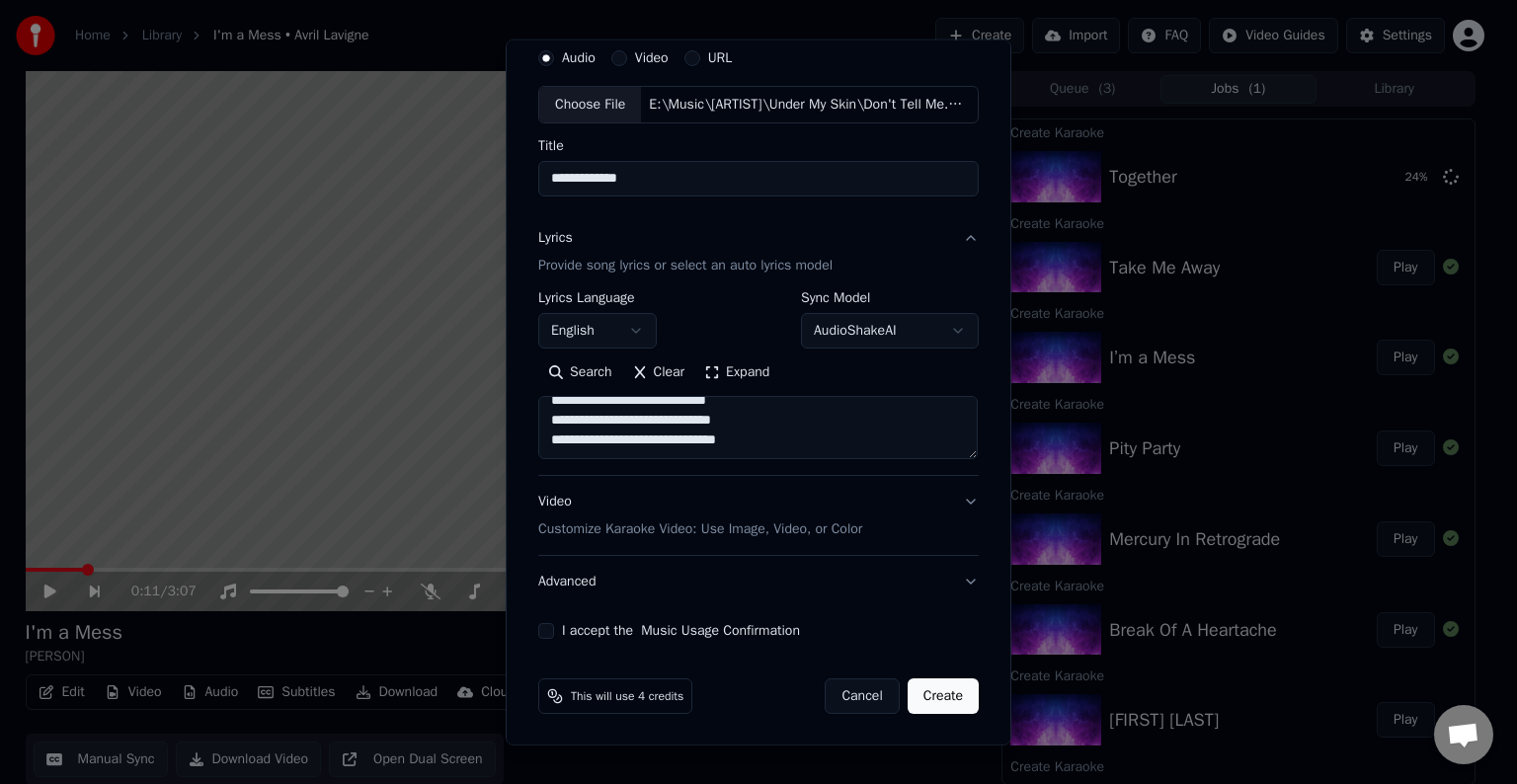 paste on "**********" 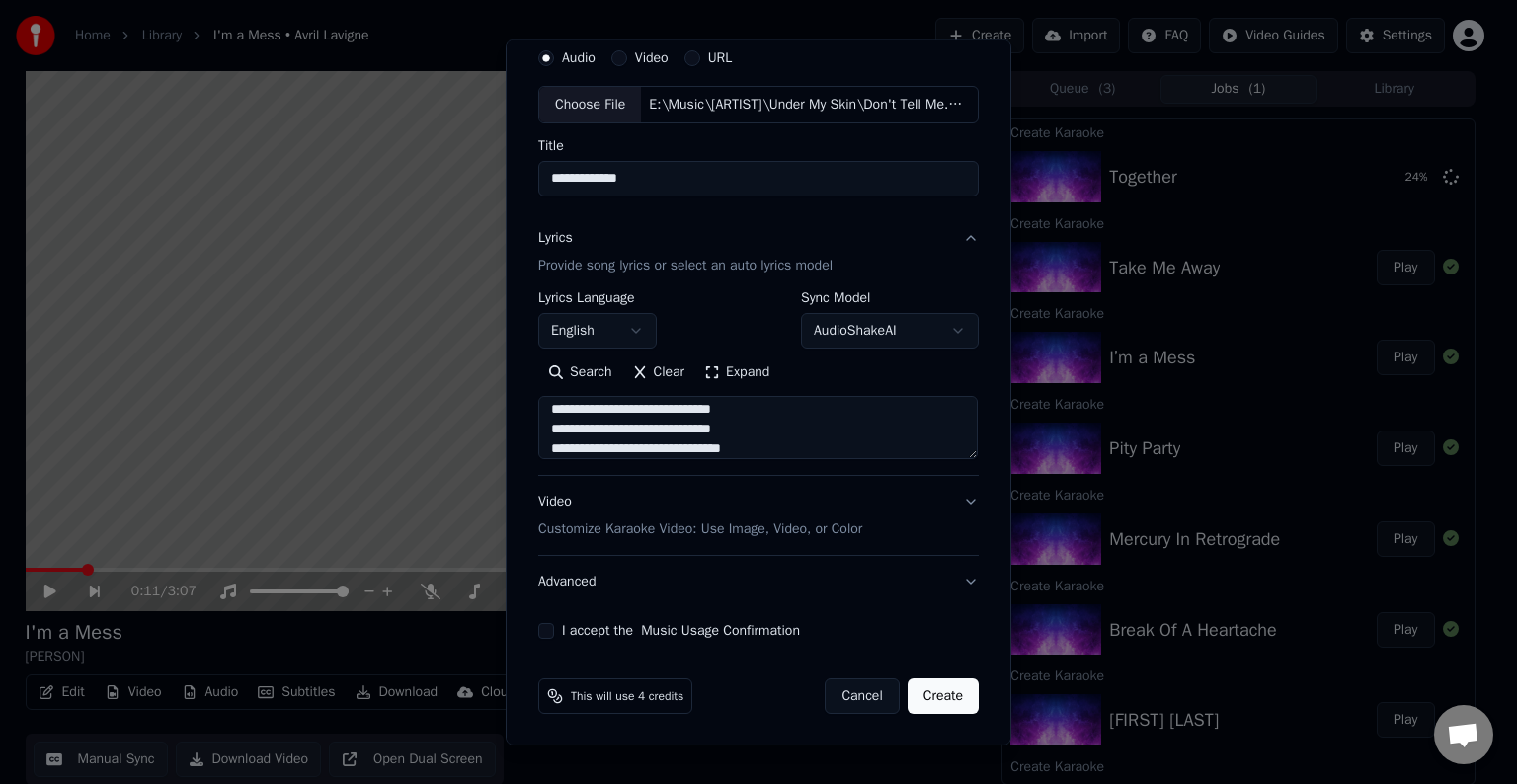 scroll, scrollTop: 715, scrollLeft: 0, axis: vertical 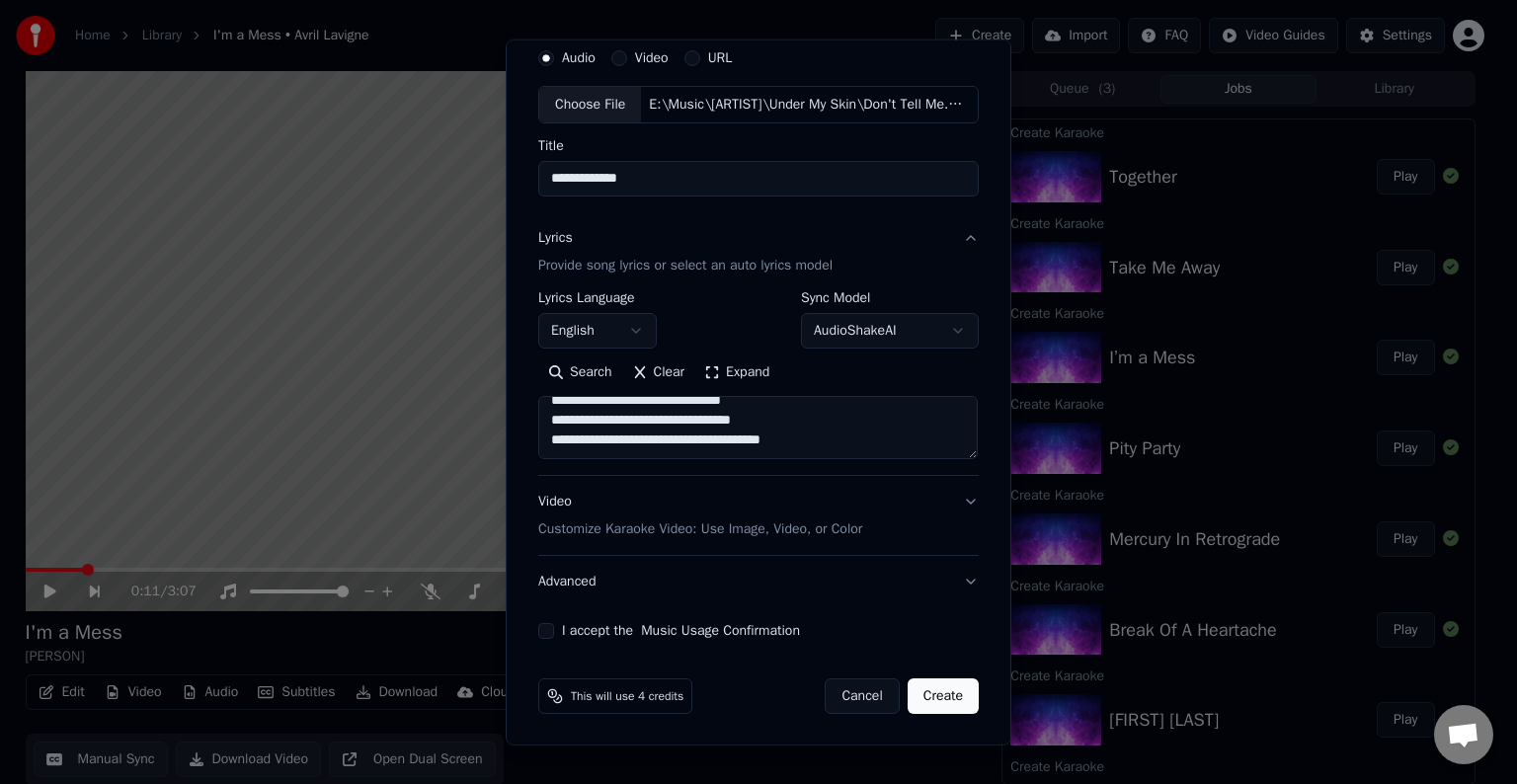 paste on "**********" 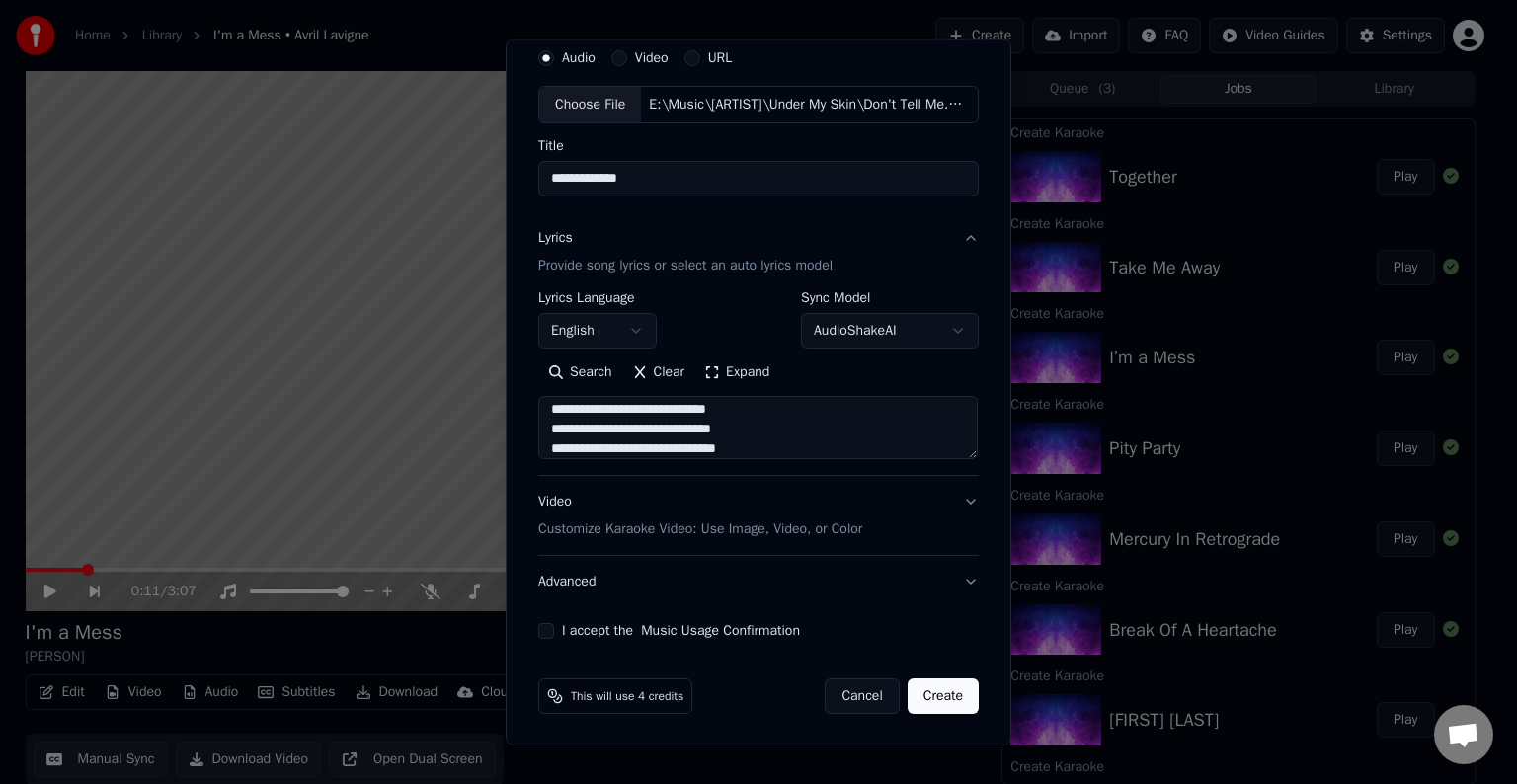 scroll, scrollTop: 853, scrollLeft: 0, axis: vertical 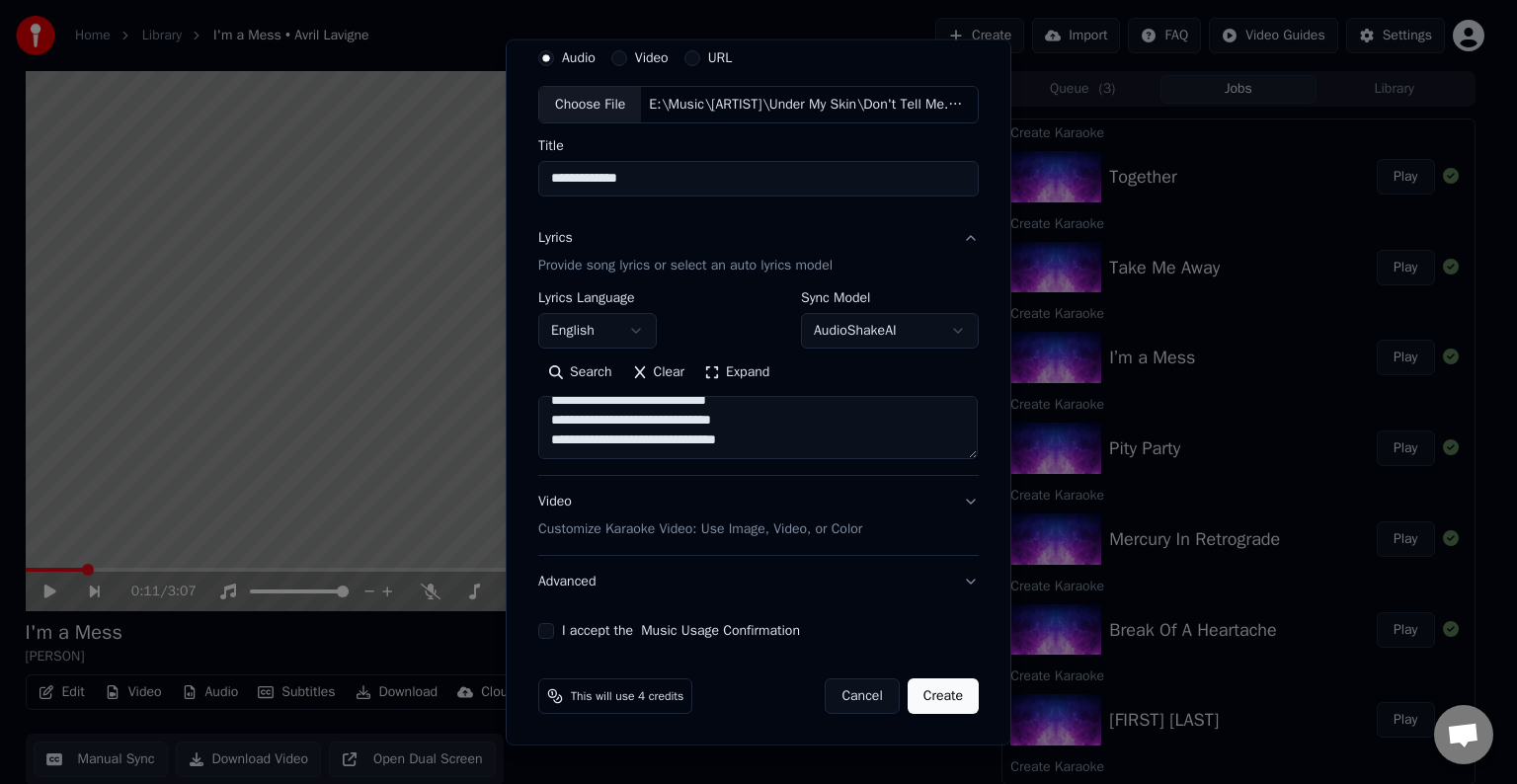 paste on "**********" 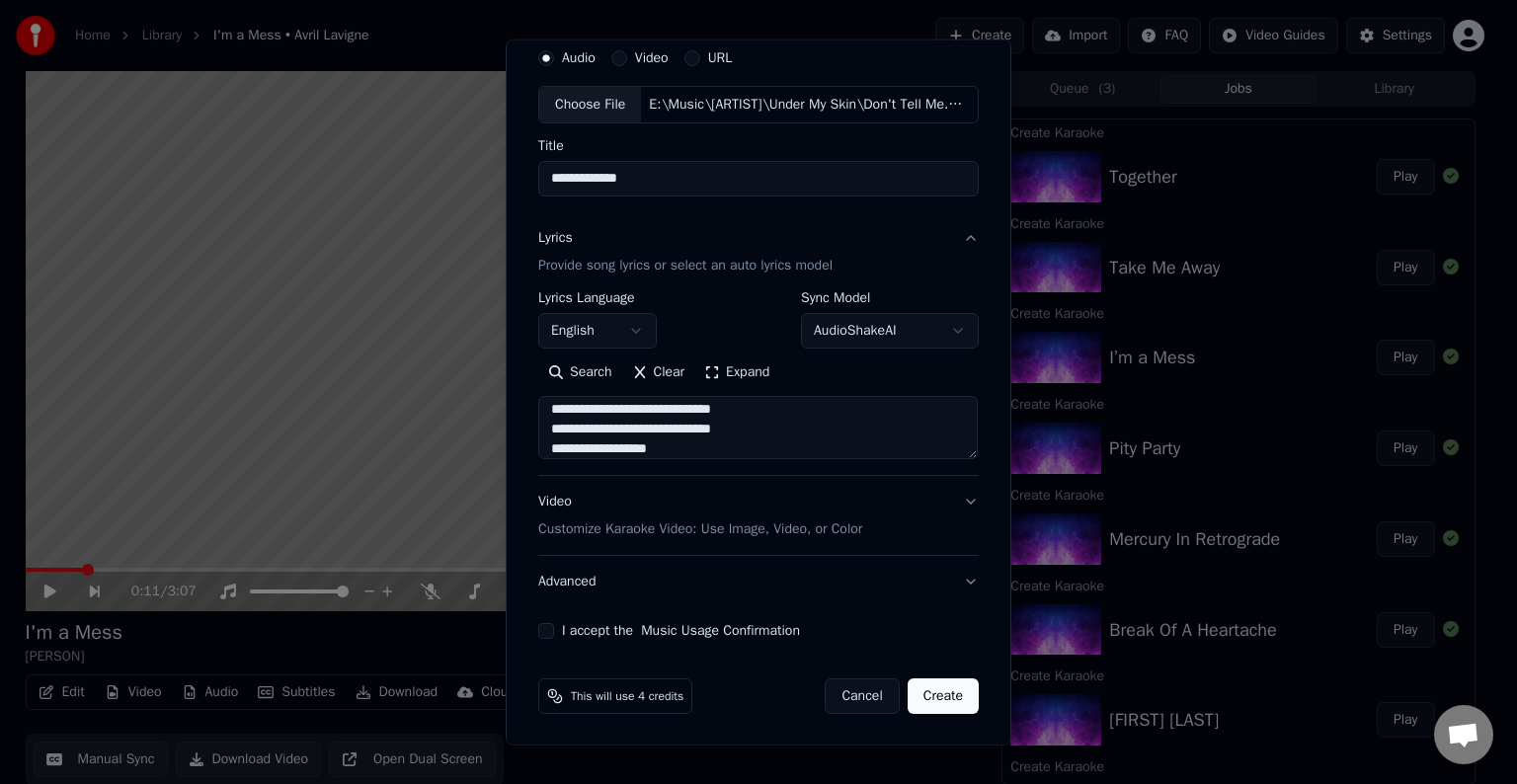 scroll, scrollTop: 873, scrollLeft: 0, axis: vertical 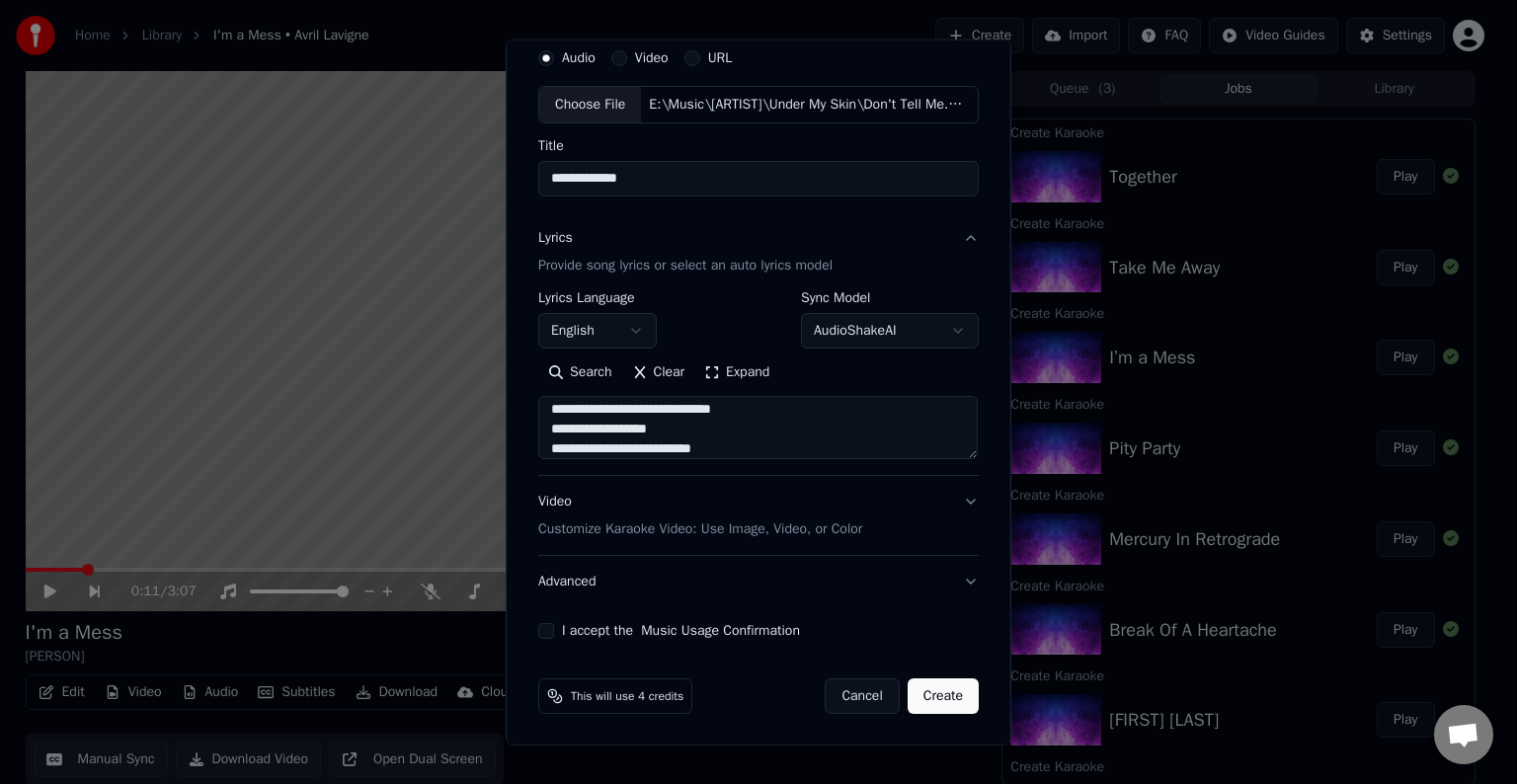 type on "**********" 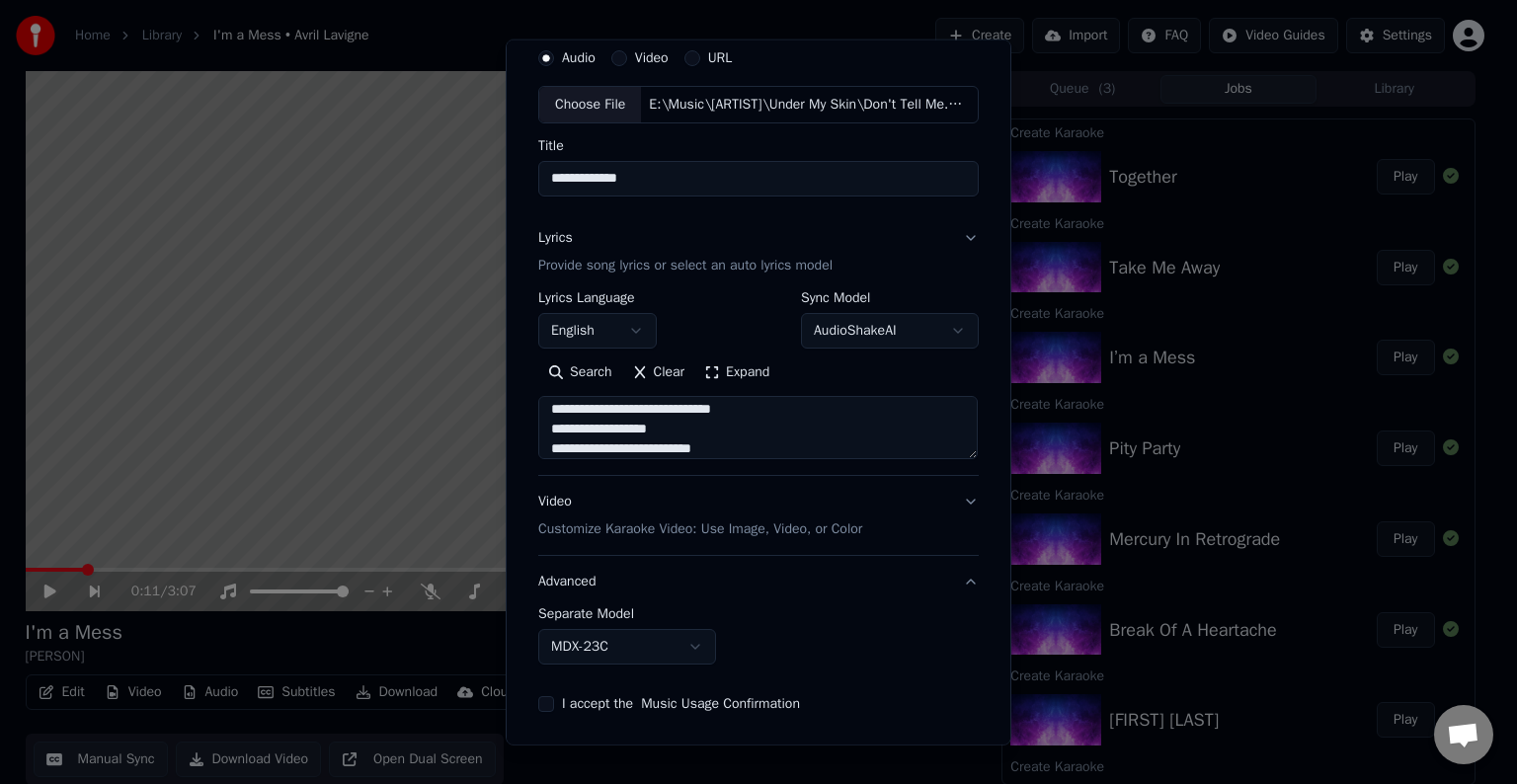 scroll, scrollTop: 0, scrollLeft: 0, axis: both 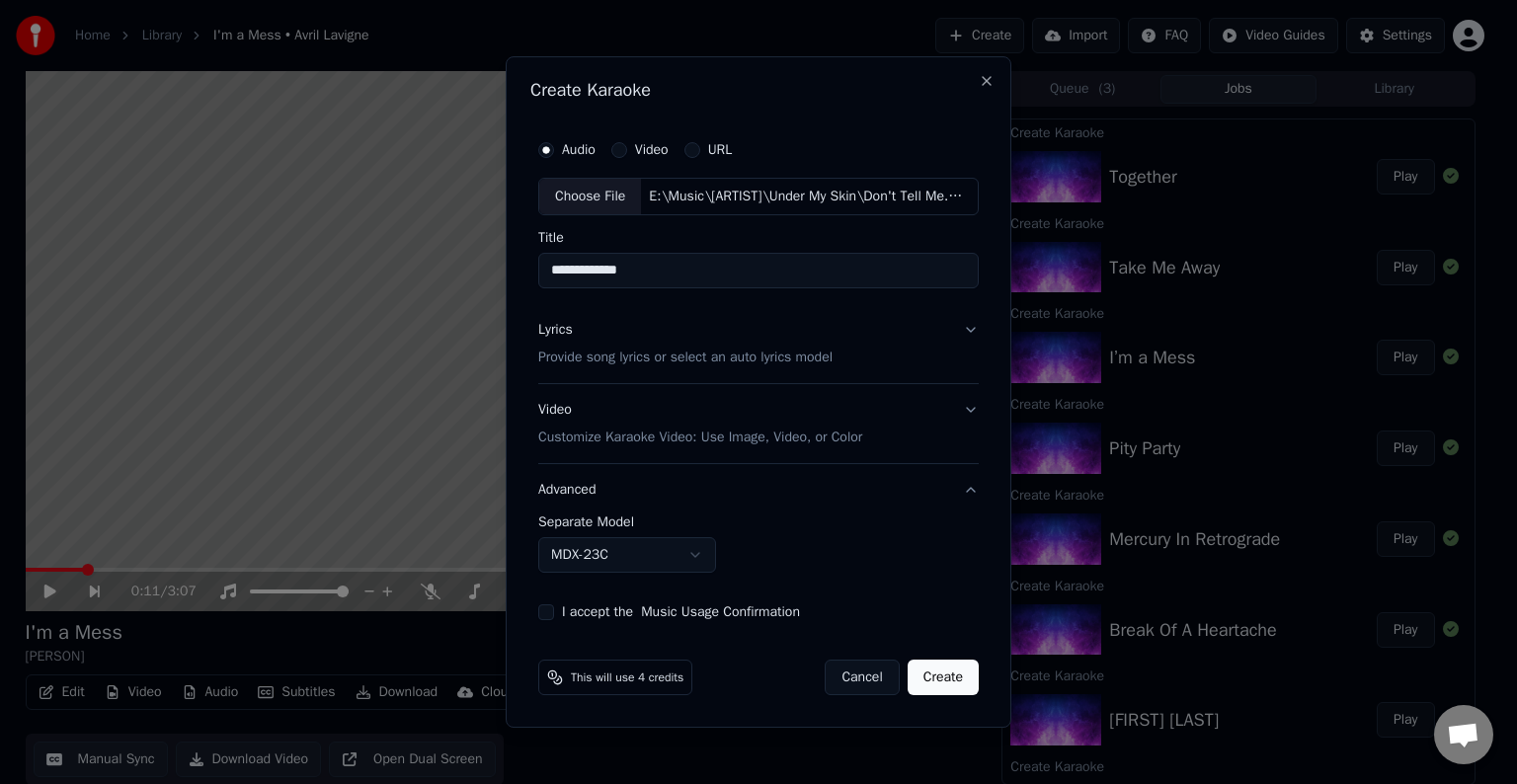 click on "Home Library I'm a Mess • [PERSON] Create Import FAQ Video Guides Settings 0:11  /  3:07 I'm a Mess [PERSON] BPM 182 Key C# Edit Video Audio Subtitles Download Cloud Library Manual Sync Download Video Open Dual Screen Queue ( 3 ) Jobs Library Create Karaoke Together Play Create Karaoke Take Me Away Play Create Karaoke I’m a Mess Play Create Karaoke Pity Party Play Create Karaoke Mercury In Retrograde Play Create Karaoke Break Of A Heartache Play Create Karaoke Dare To Love Me Play Create Karaoke All I Wanted Play Create Karaoke F.U. Play Create Karaoke Déjà vu Play Create Karaoke Avalanche Play Create Karaoke Kiss Me Like The World Is Ending Play Create Karaoke Love Sux Play Create Karaoke Love It When You Hate Me Play Create Karaoke Bite Me Play Create Karaoke Bois Lie Play Create Karaoke Cannonball Play Chat [PERSON] from Youka Desktop More channels Continue on Email Offline. You were inactive for some time. Send a message to reconnect to the chat. Youka Desktop Hello! How can I help you?  [PERSON]" at bounding box center (750, 392) 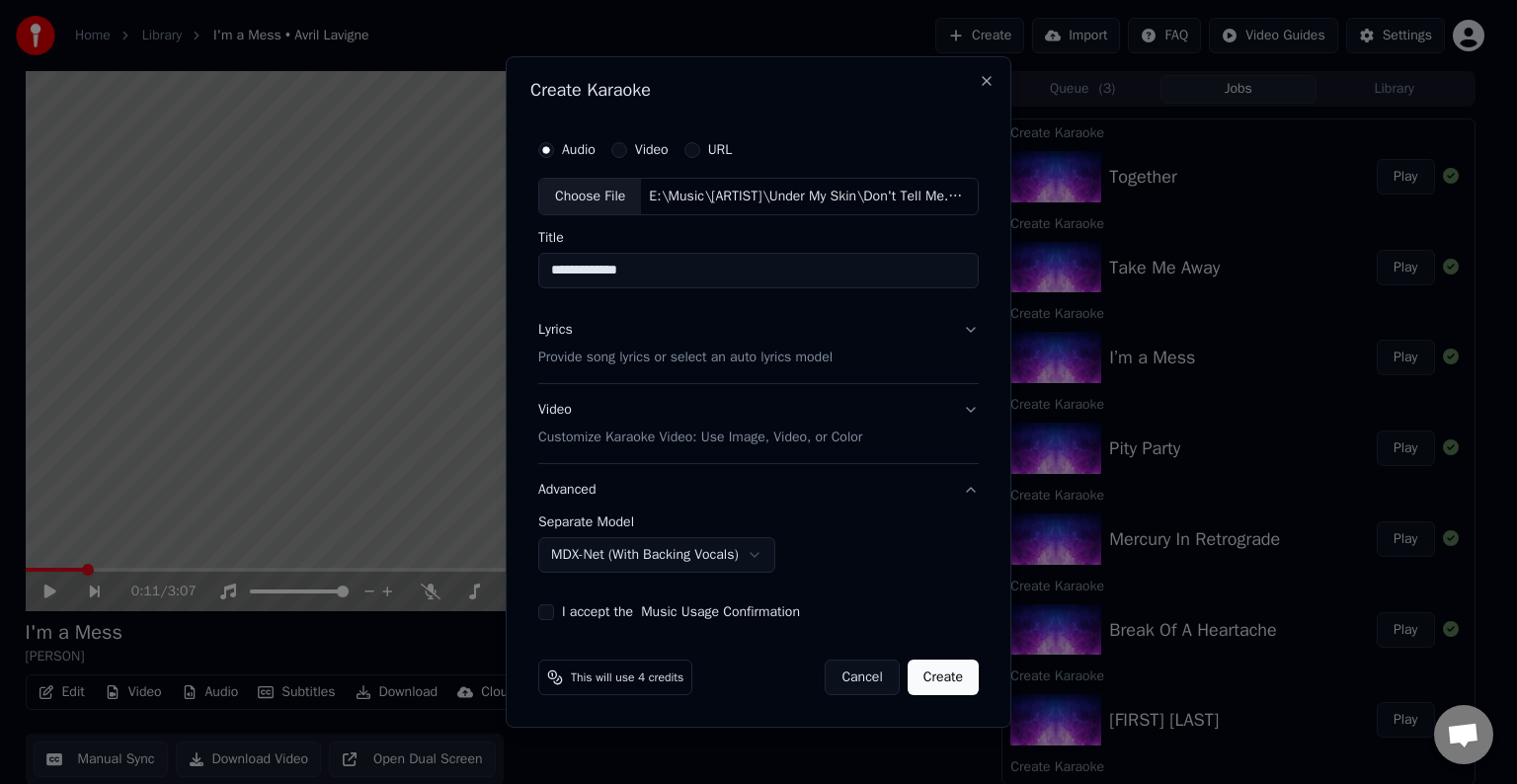 click on "I accept the   Music Usage Confirmation" at bounding box center (546, 612) 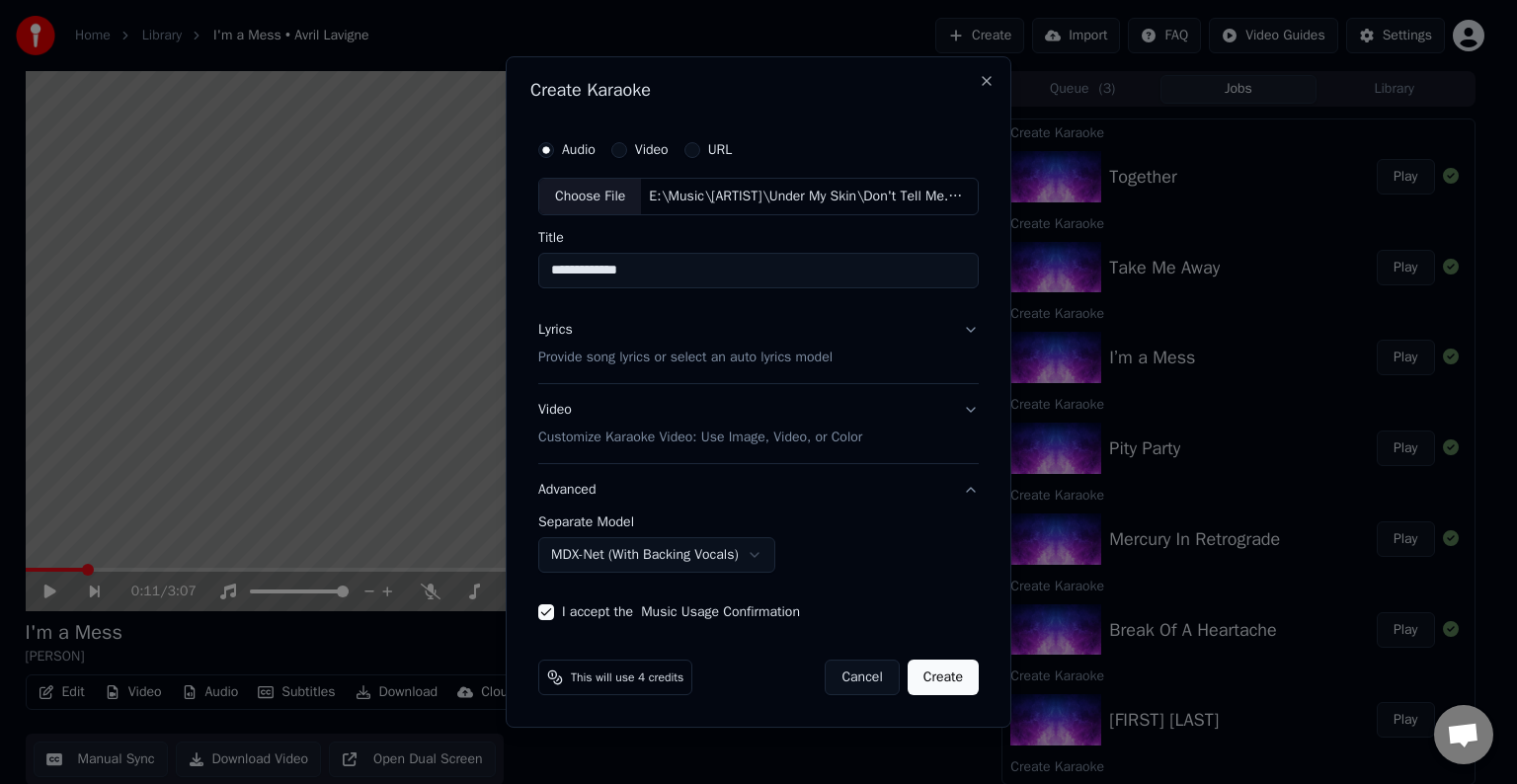 click on "Create" at bounding box center (943, 677) 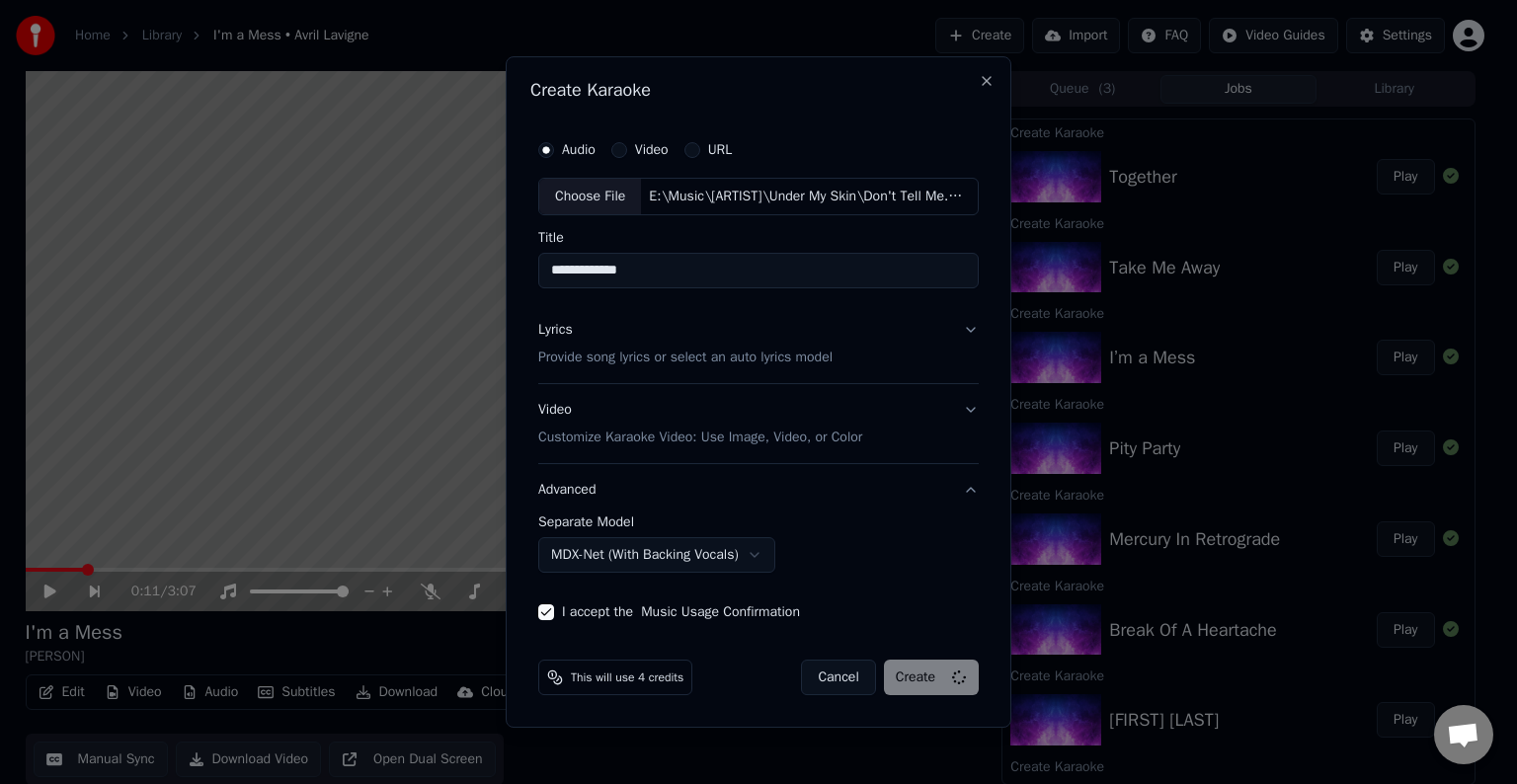 select on "******" 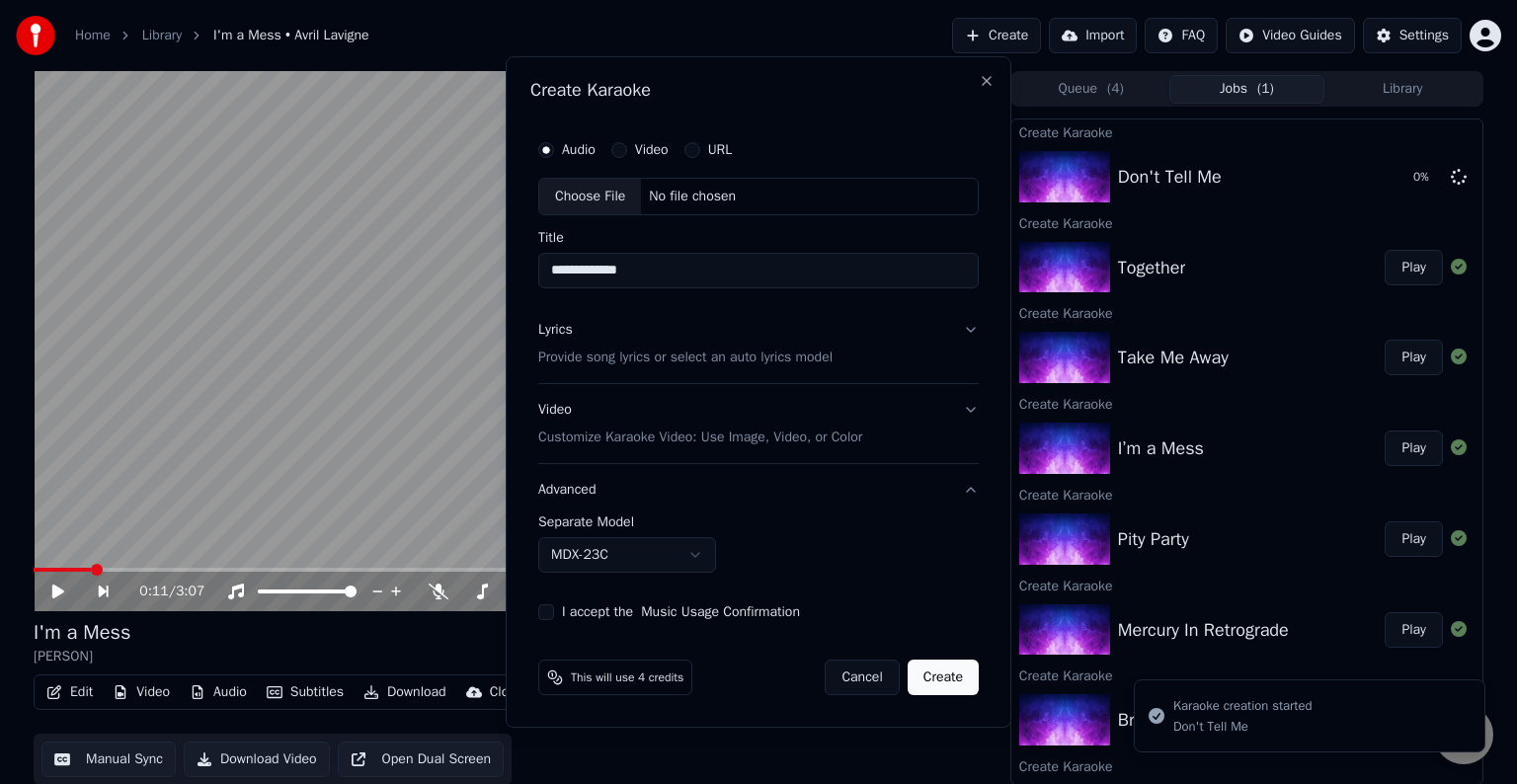 type 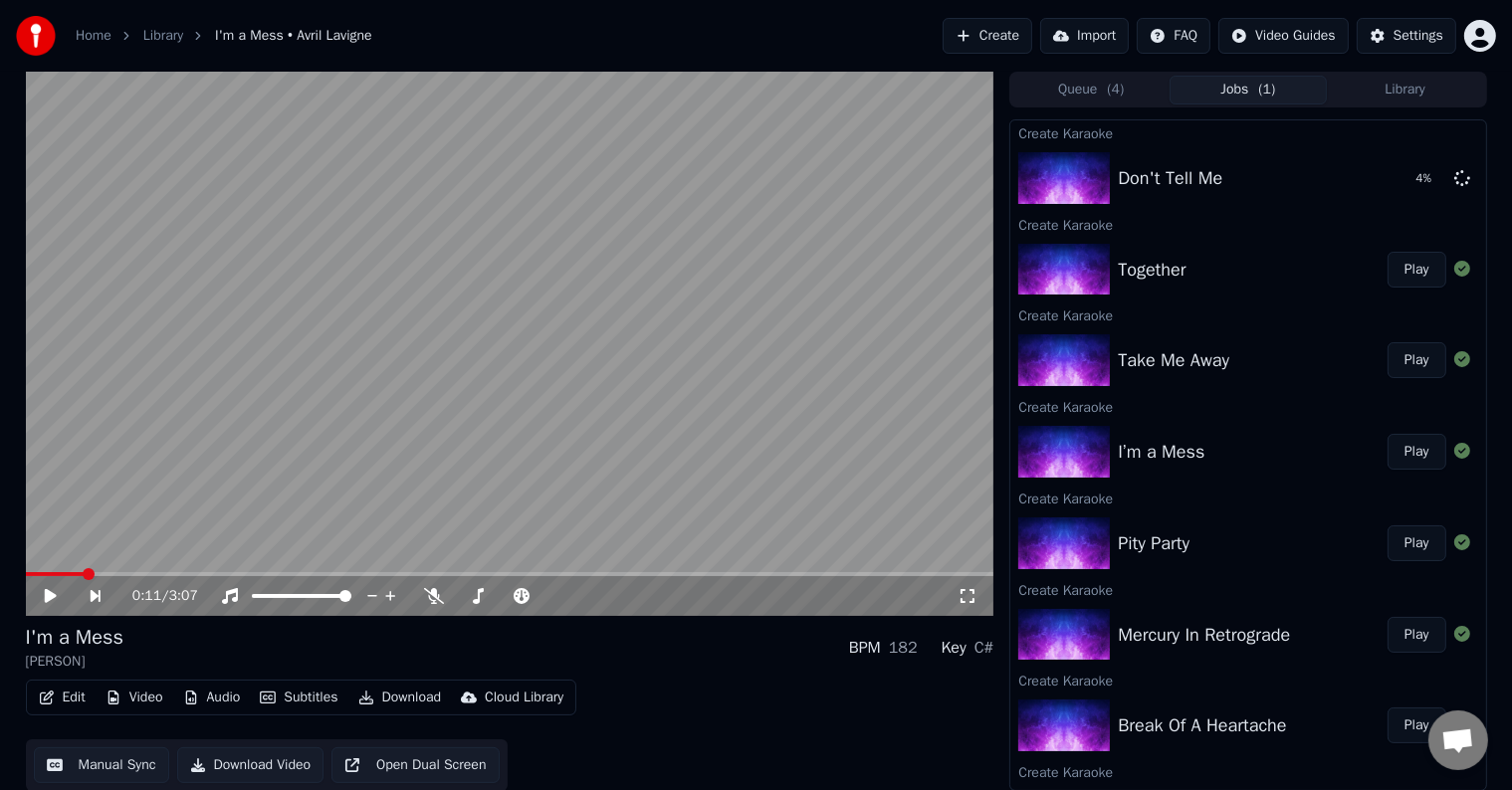 click on "Create" at bounding box center [987, 36] 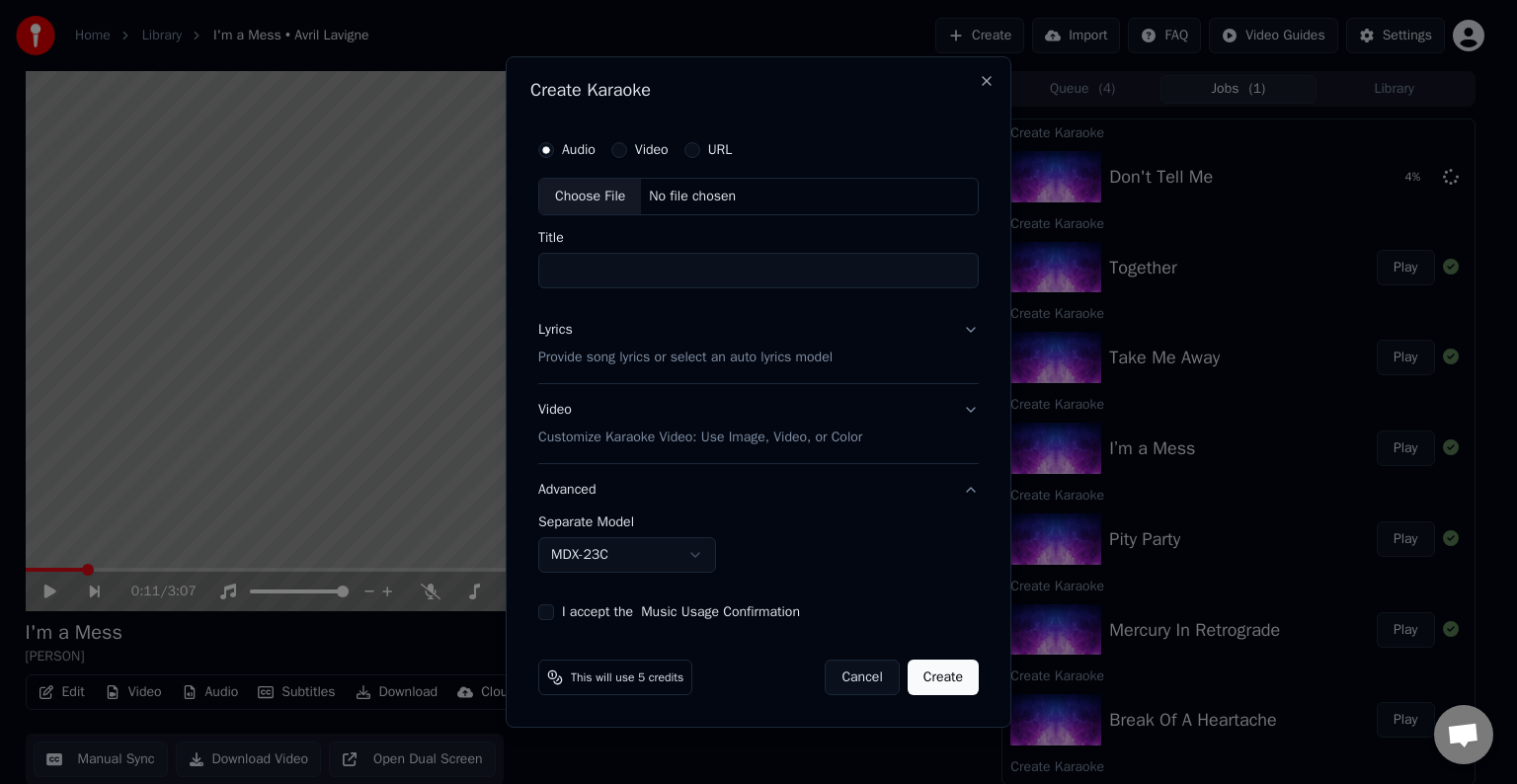 click on "Choose File" at bounding box center [590, 196] 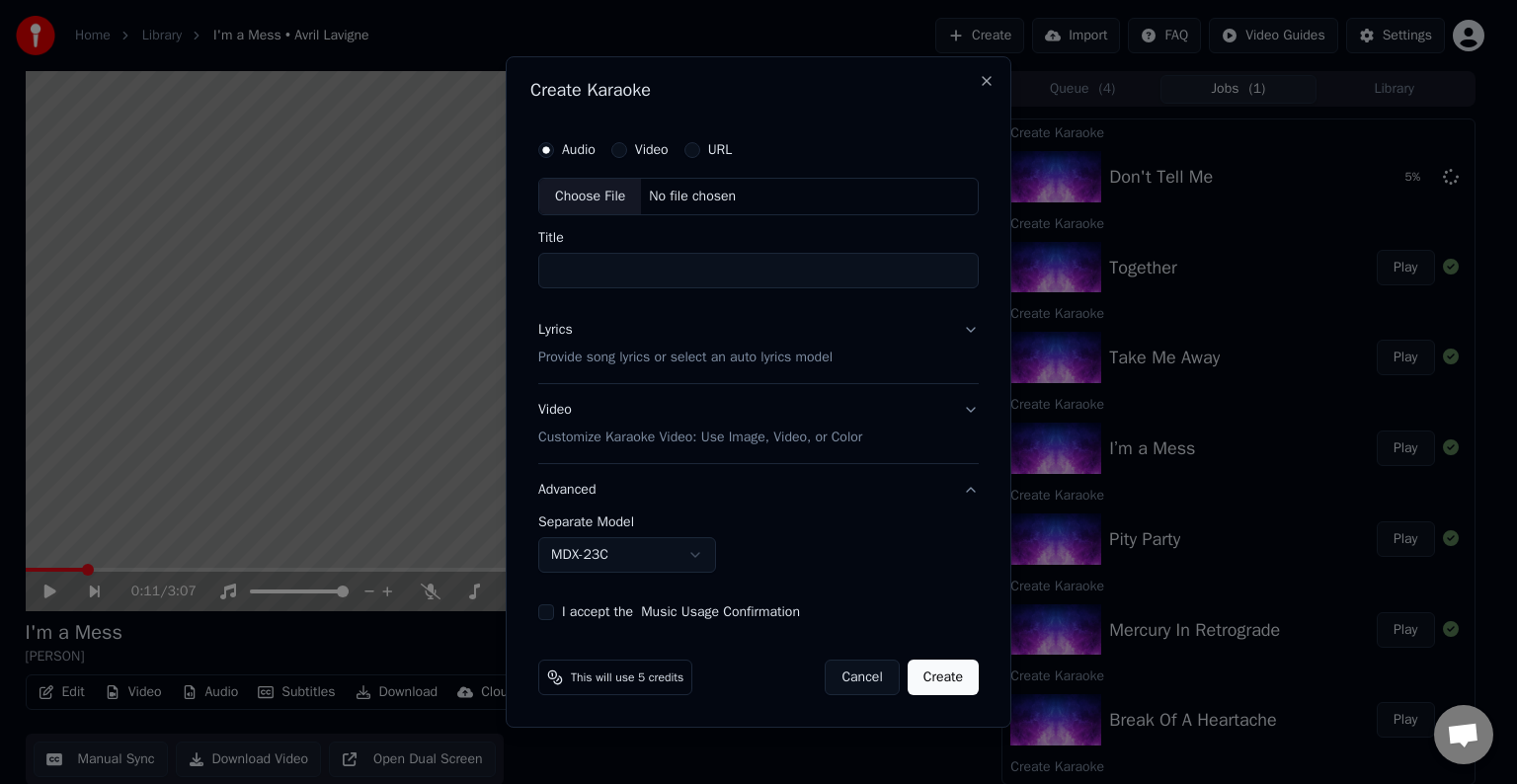 click on "Lyrics Provide song lyrics or select an auto lyrics model" at bounding box center (758, 344) 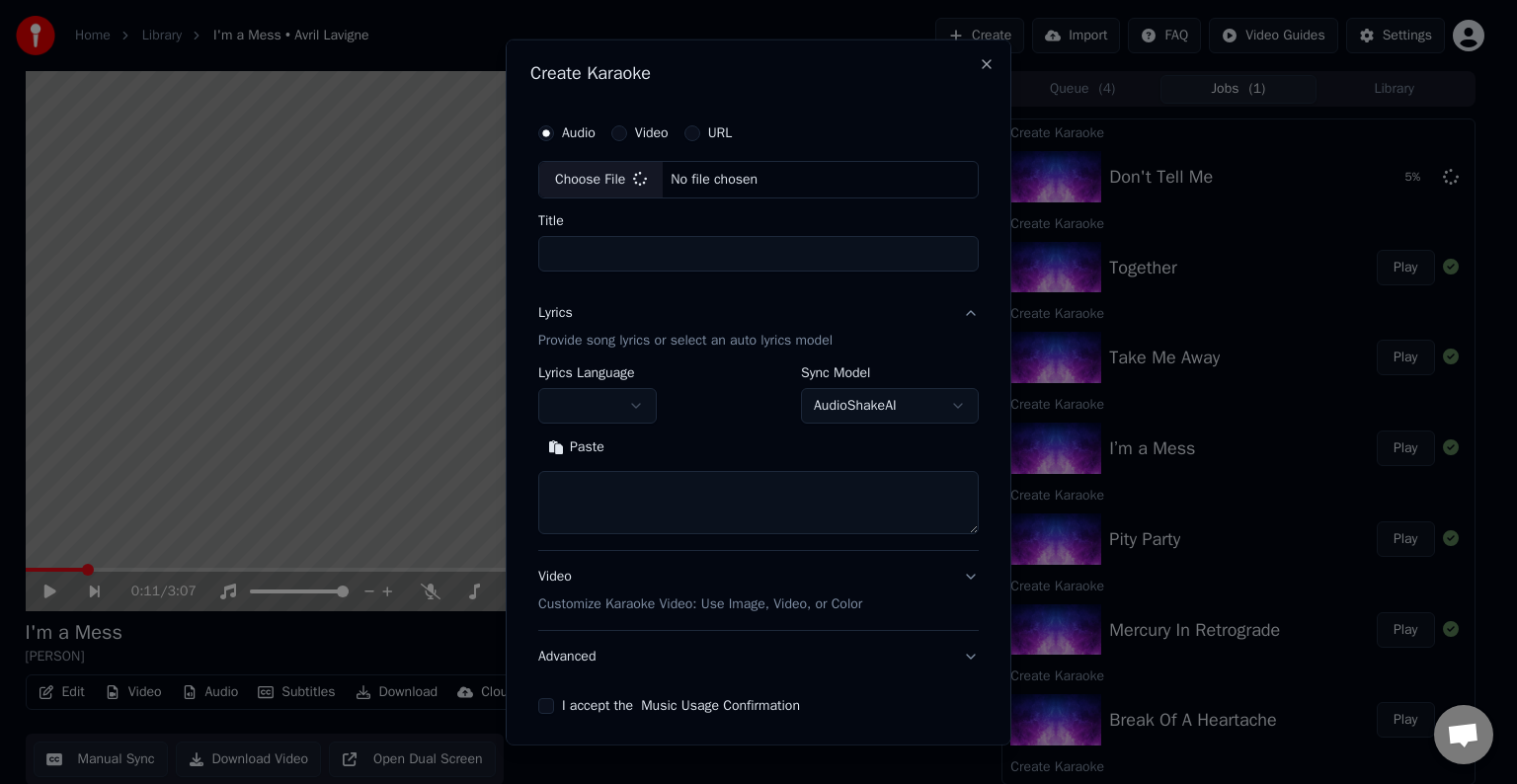 click at bounding box center (598, 406) 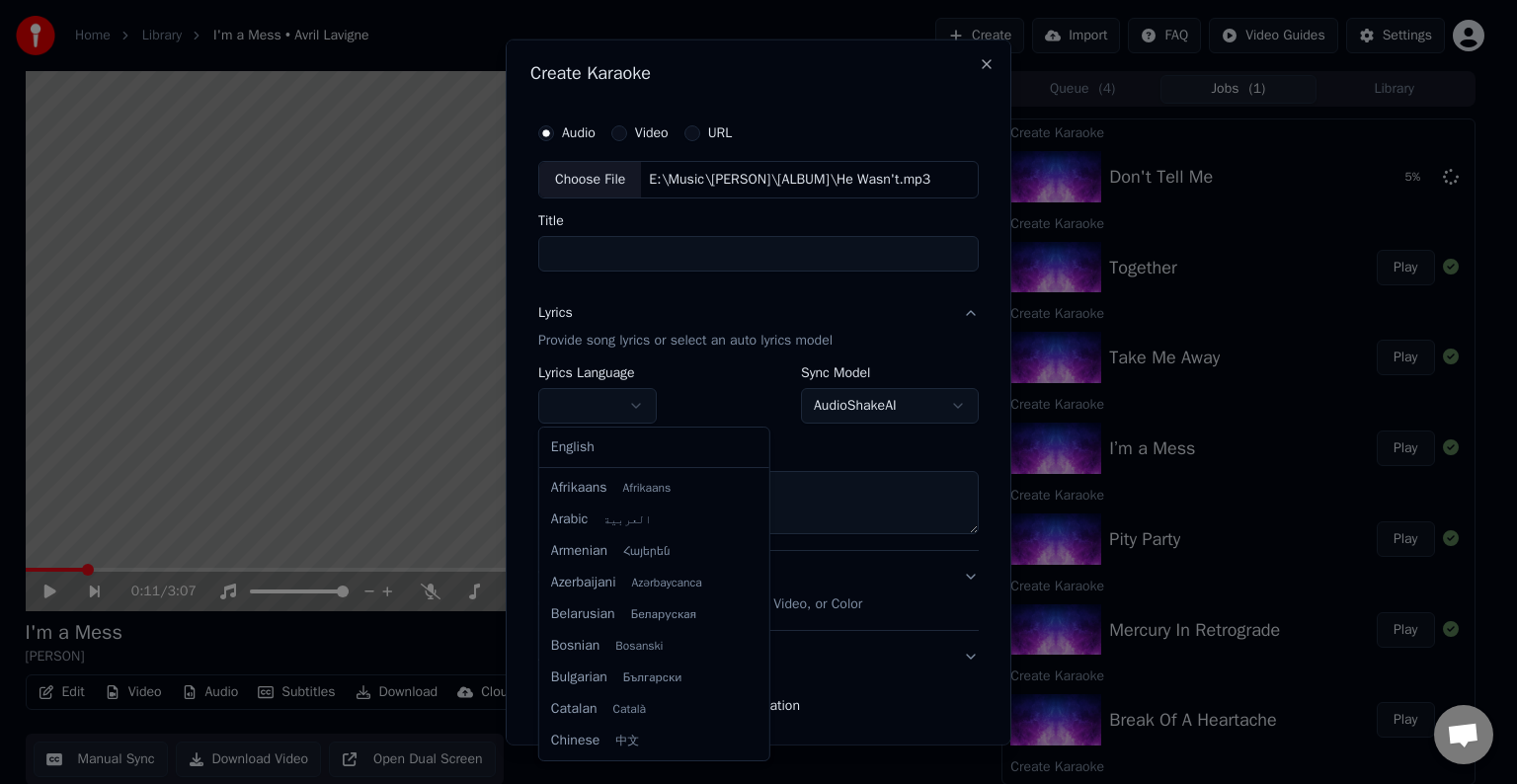 type on "*********" 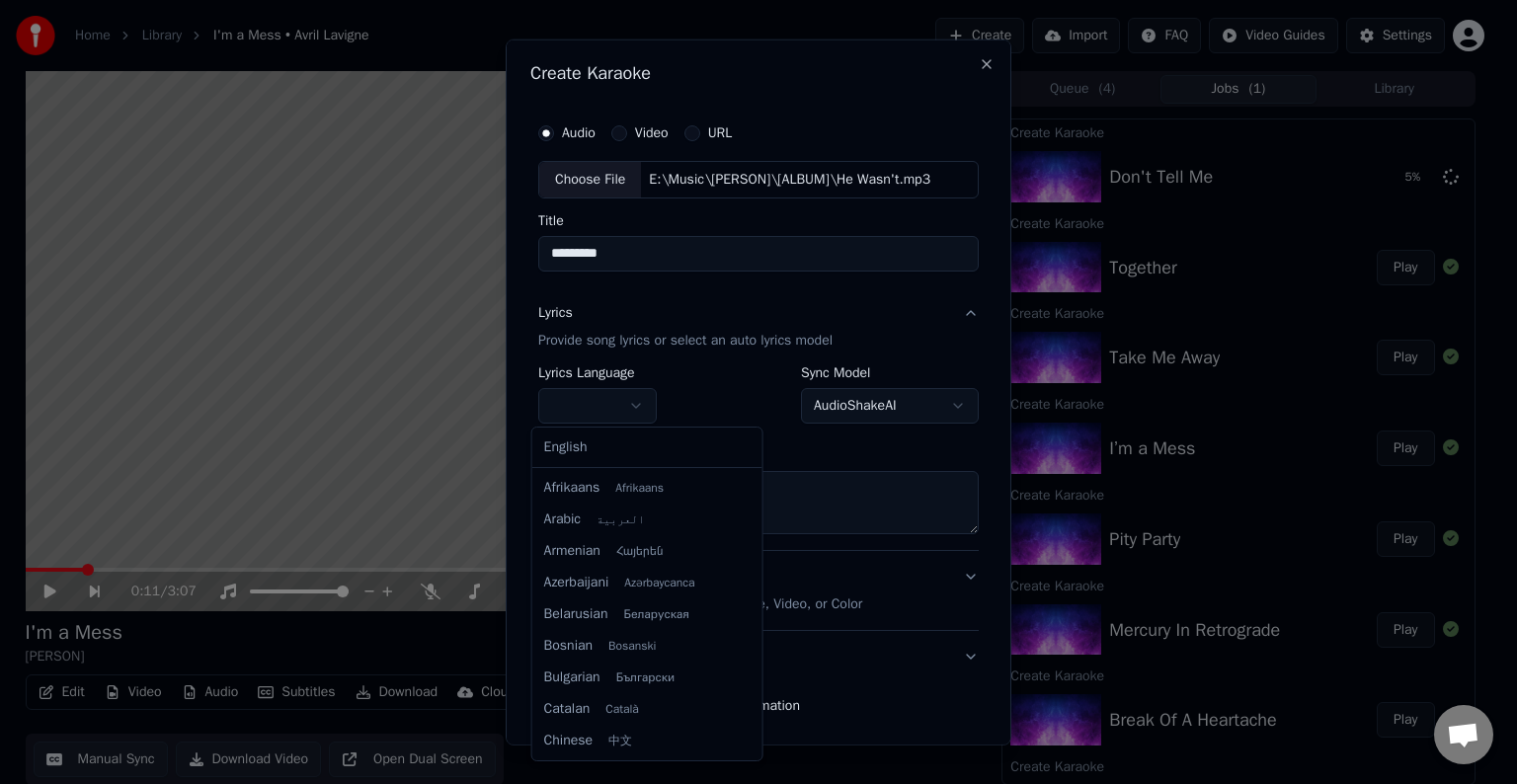 select on "**" 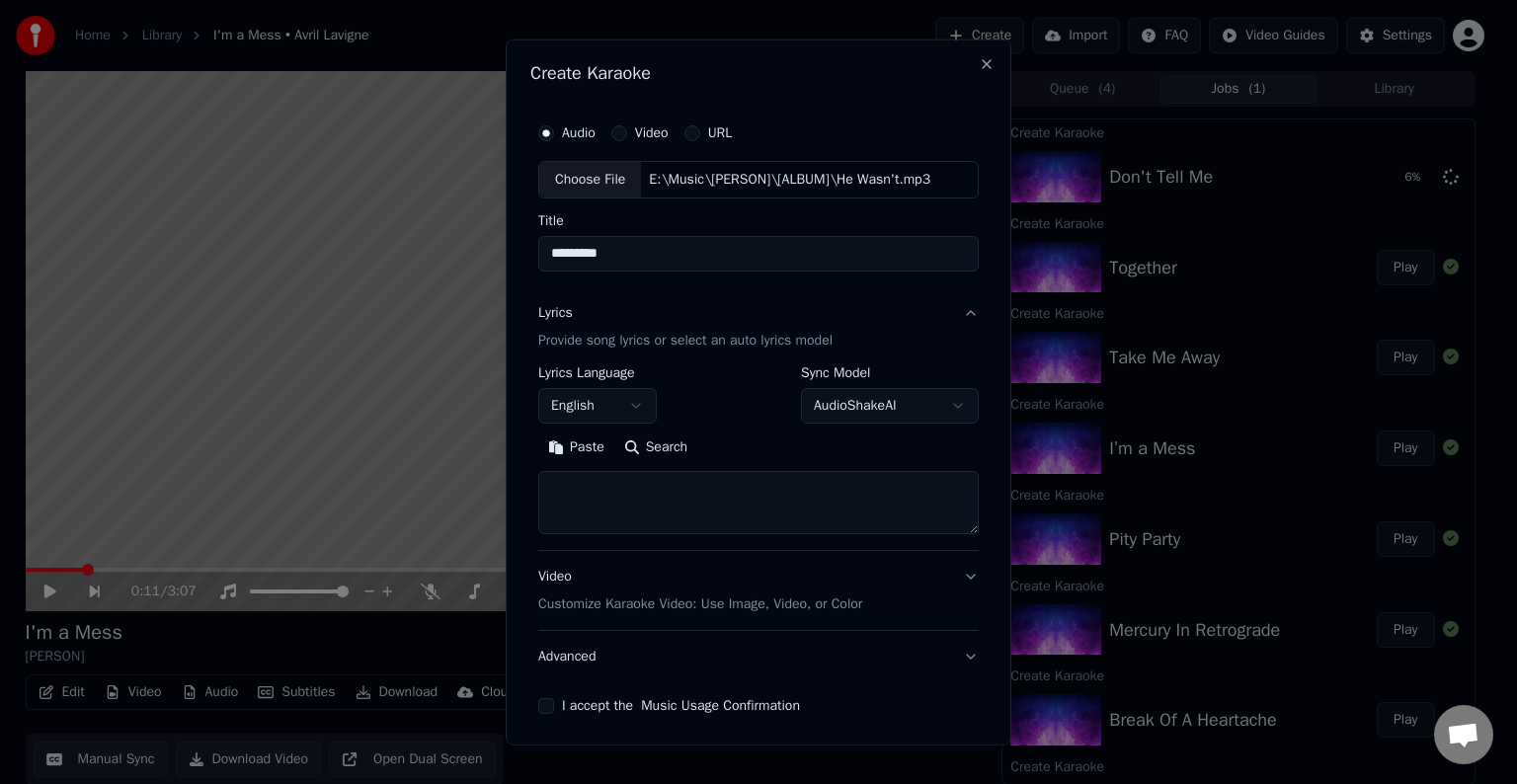 click at bounding box center (758, 503) 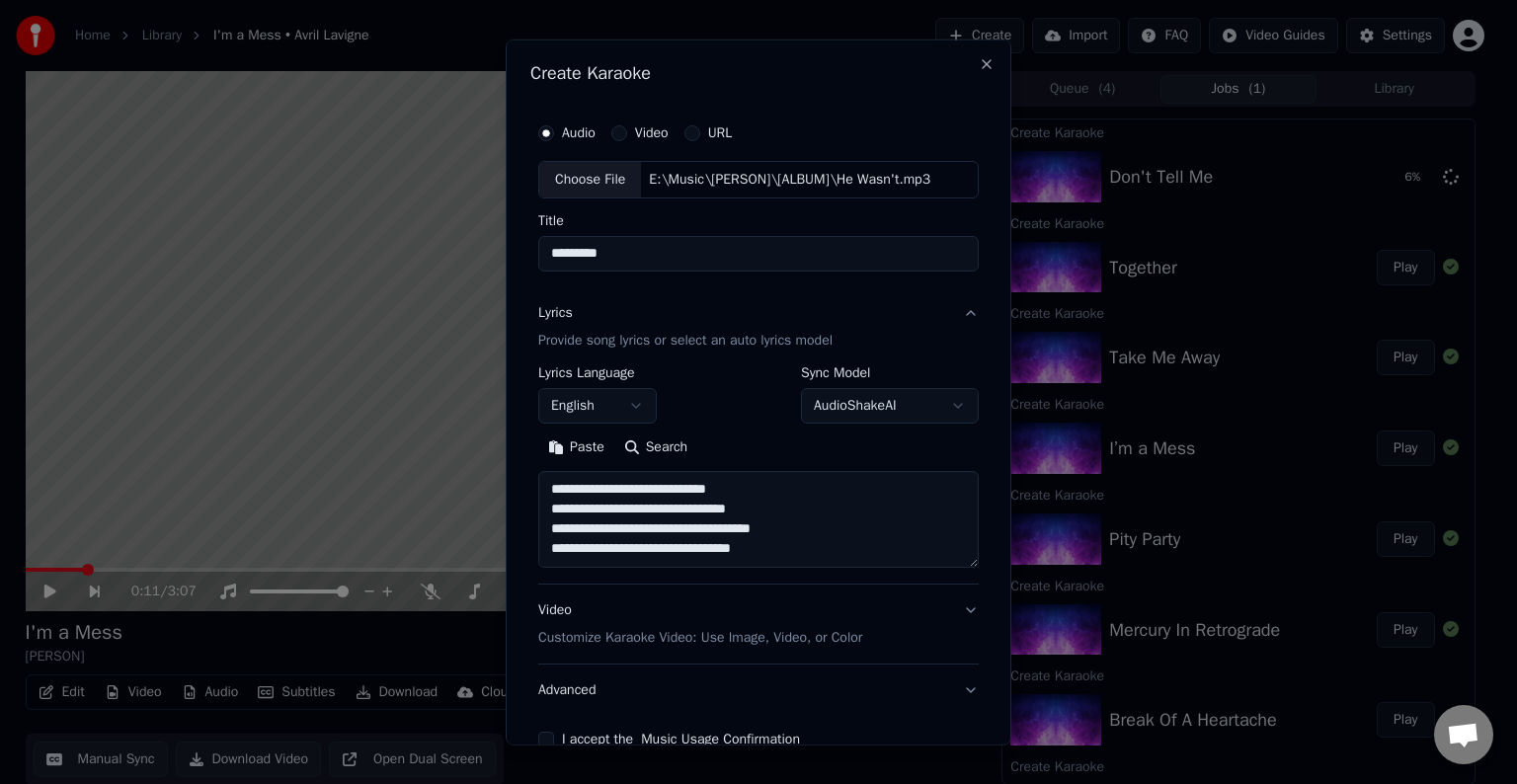 scroll, scrollTop: 43, scrollLeft: 0, axis: vertical 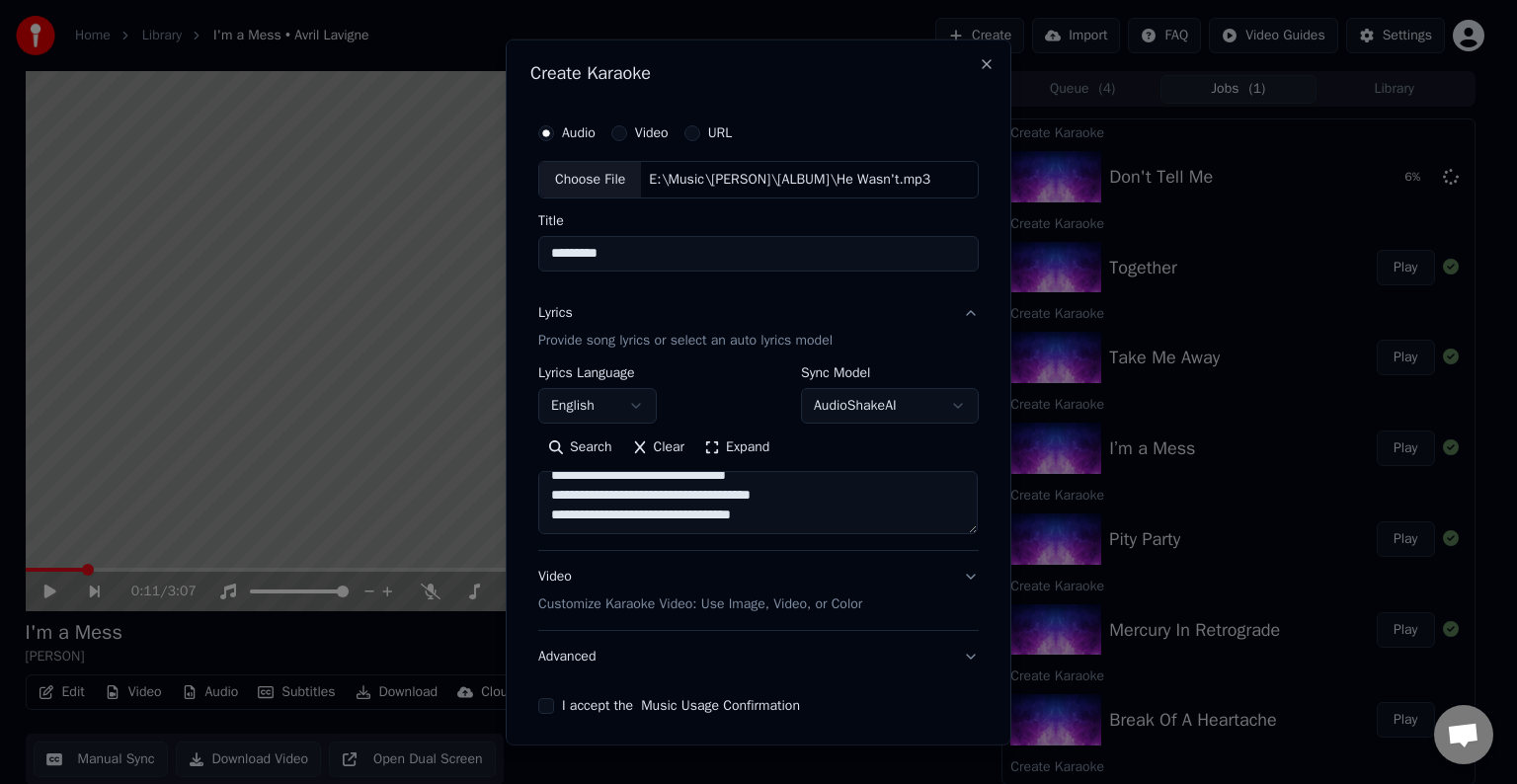drag, startPoint x: 837, startPoint y: 494, endPoint x: 762, endPoint y: 492, distance: 75.026662 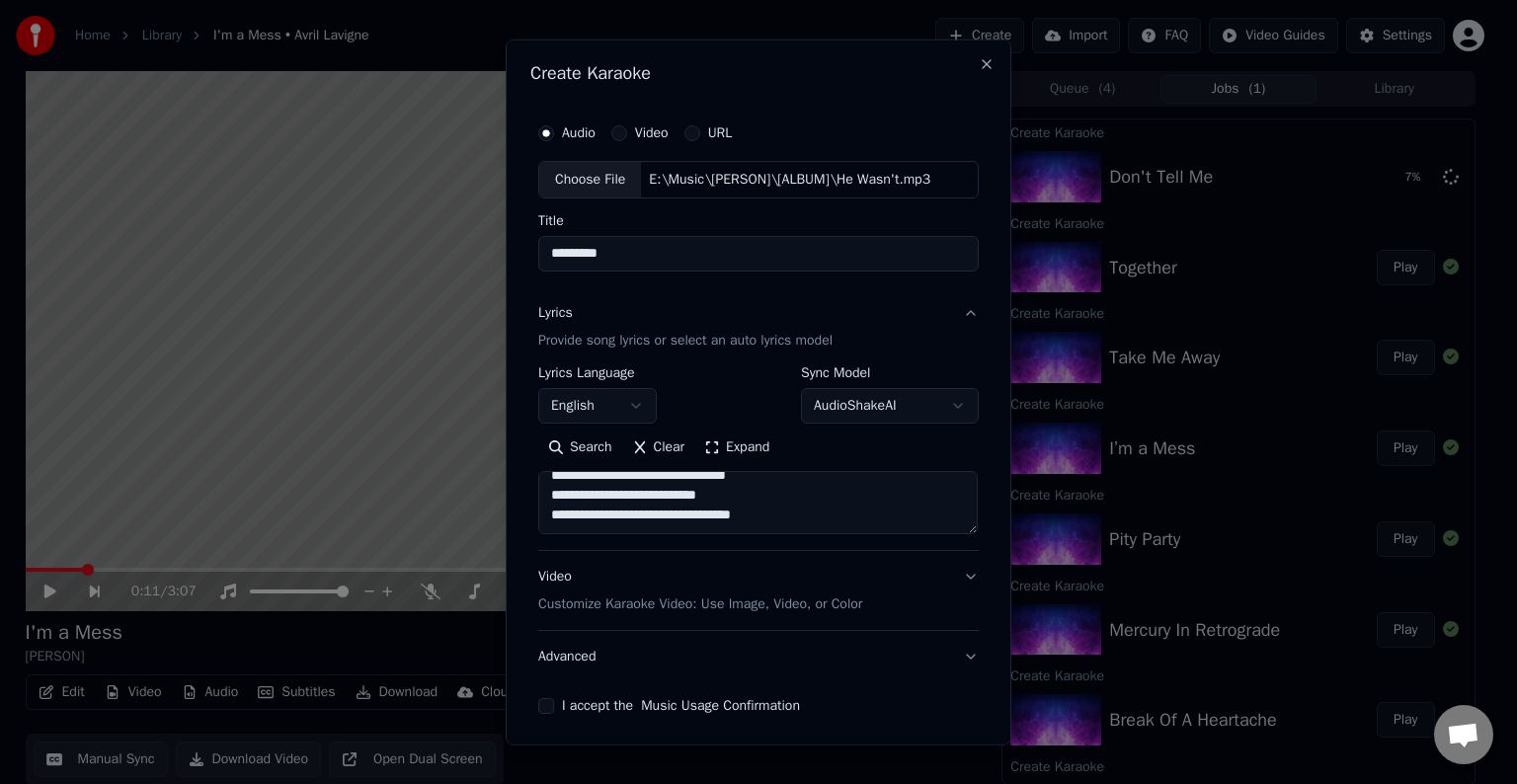 click on "**********" at bounding box center (758, 458) 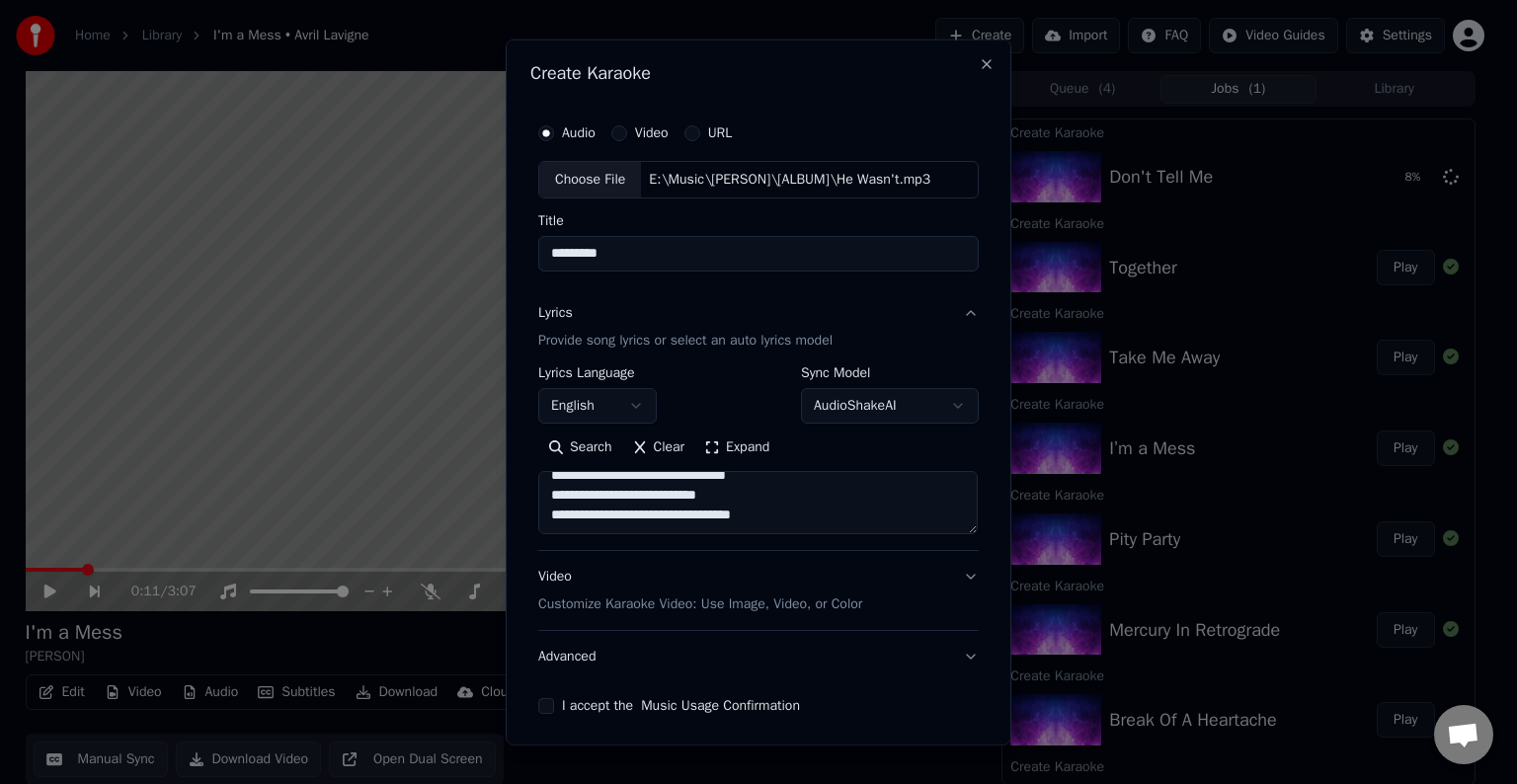paste on "**********" 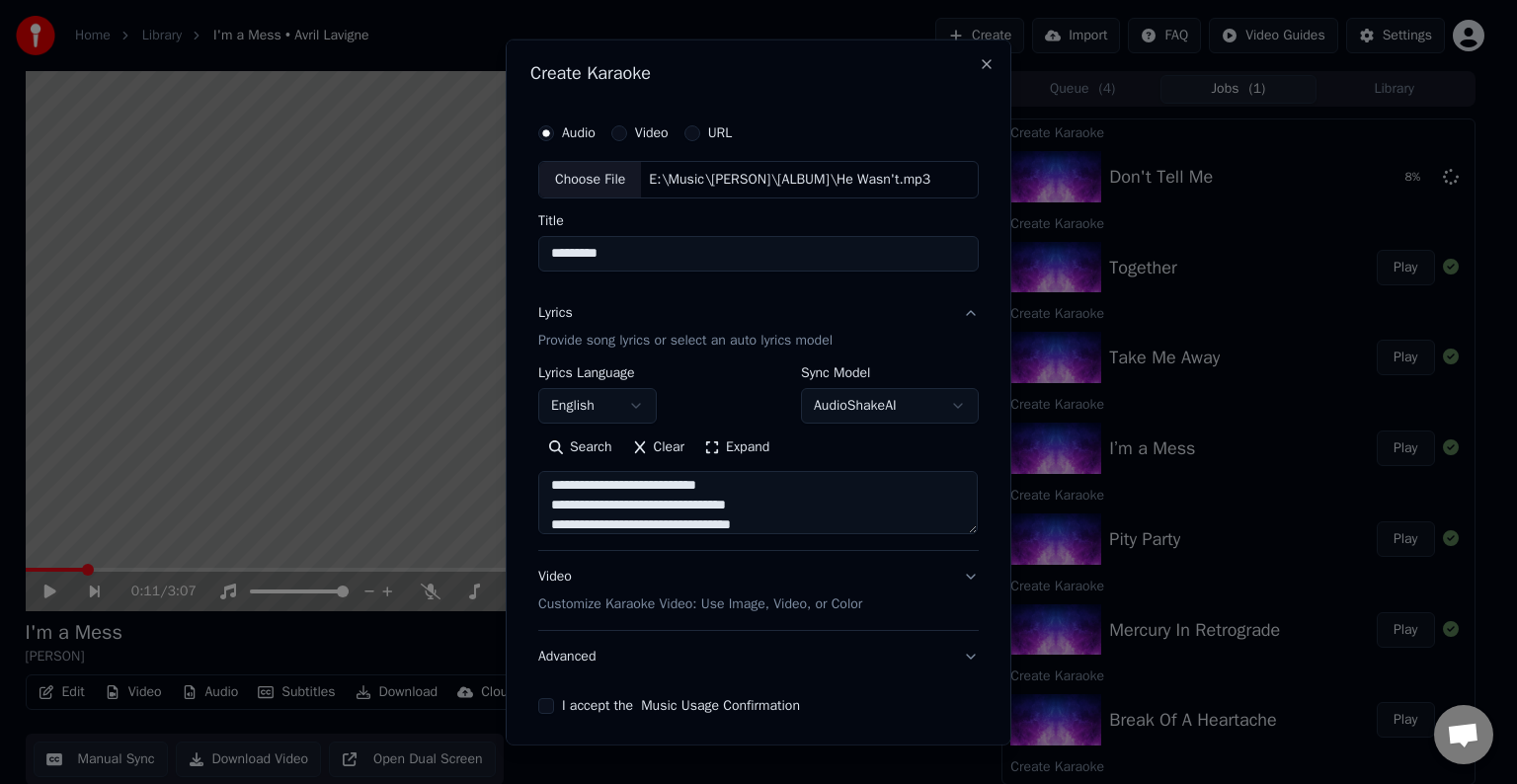 scroll, scrollTop: 83, scrollLeft: 0, axis: vertical 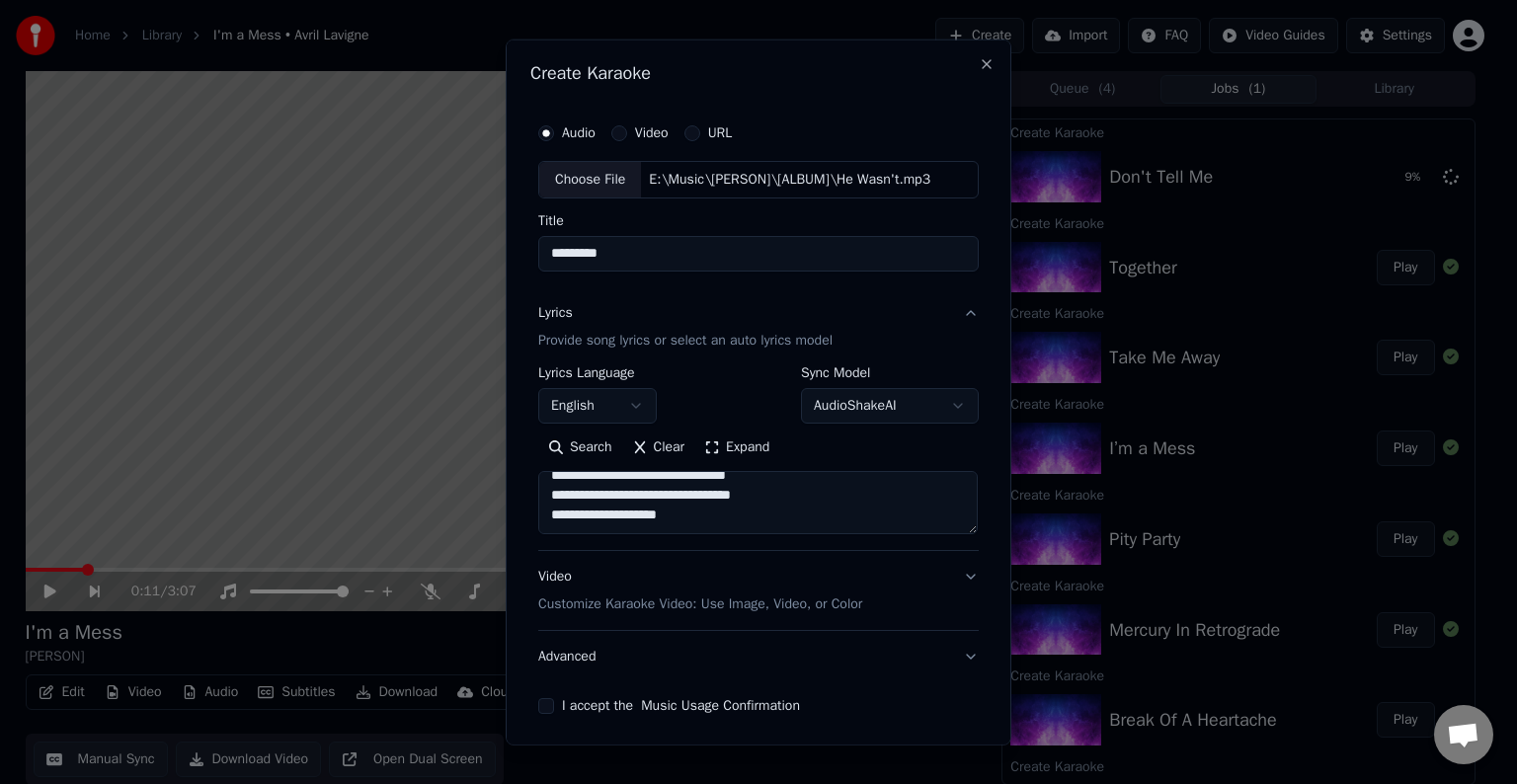 drag, startPoint x: 683, startPoint y: 486, endPoint x: 785, endPoint y: 489, distance: 102.04411 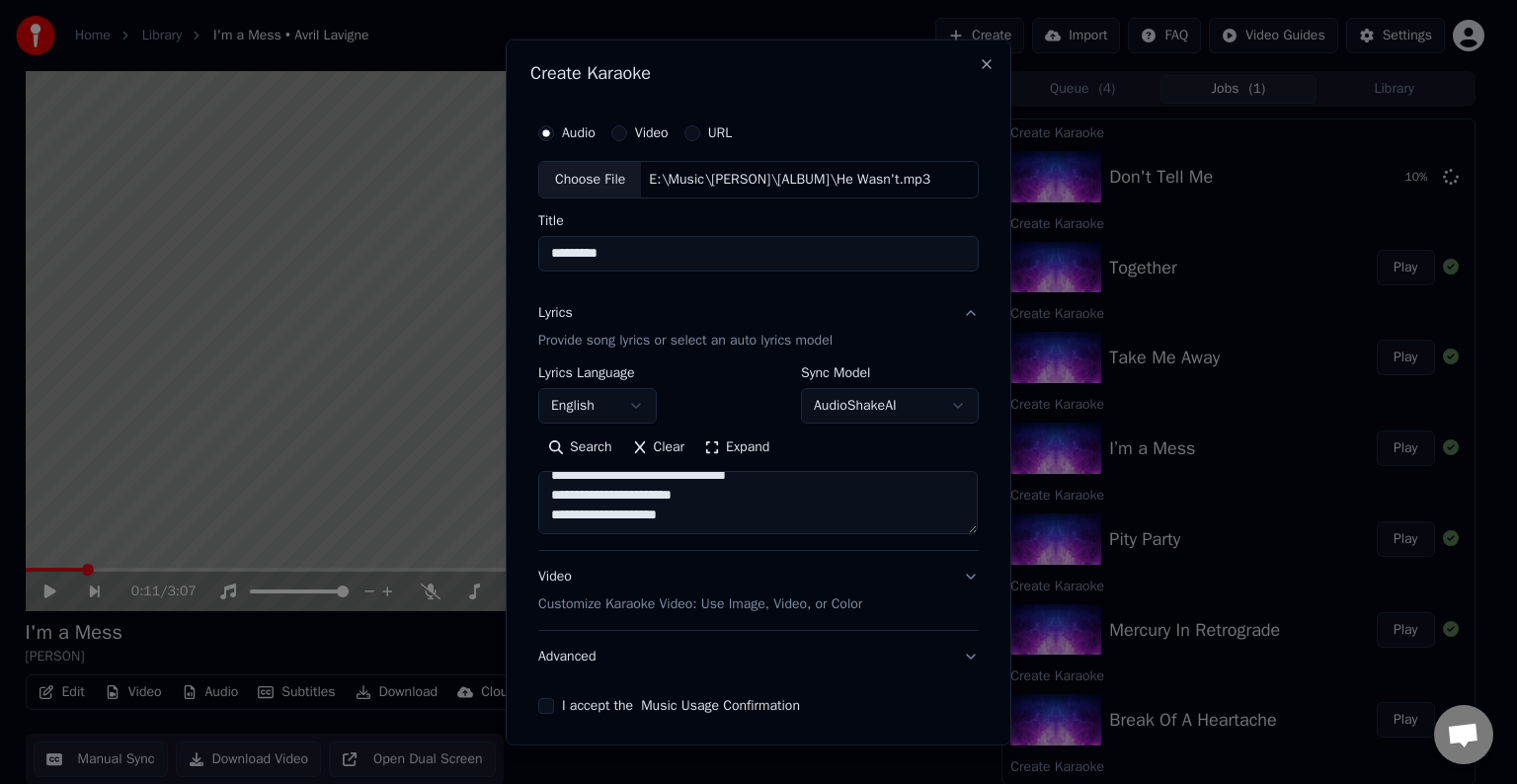 click on "**********" at bounding box center [758, 503] 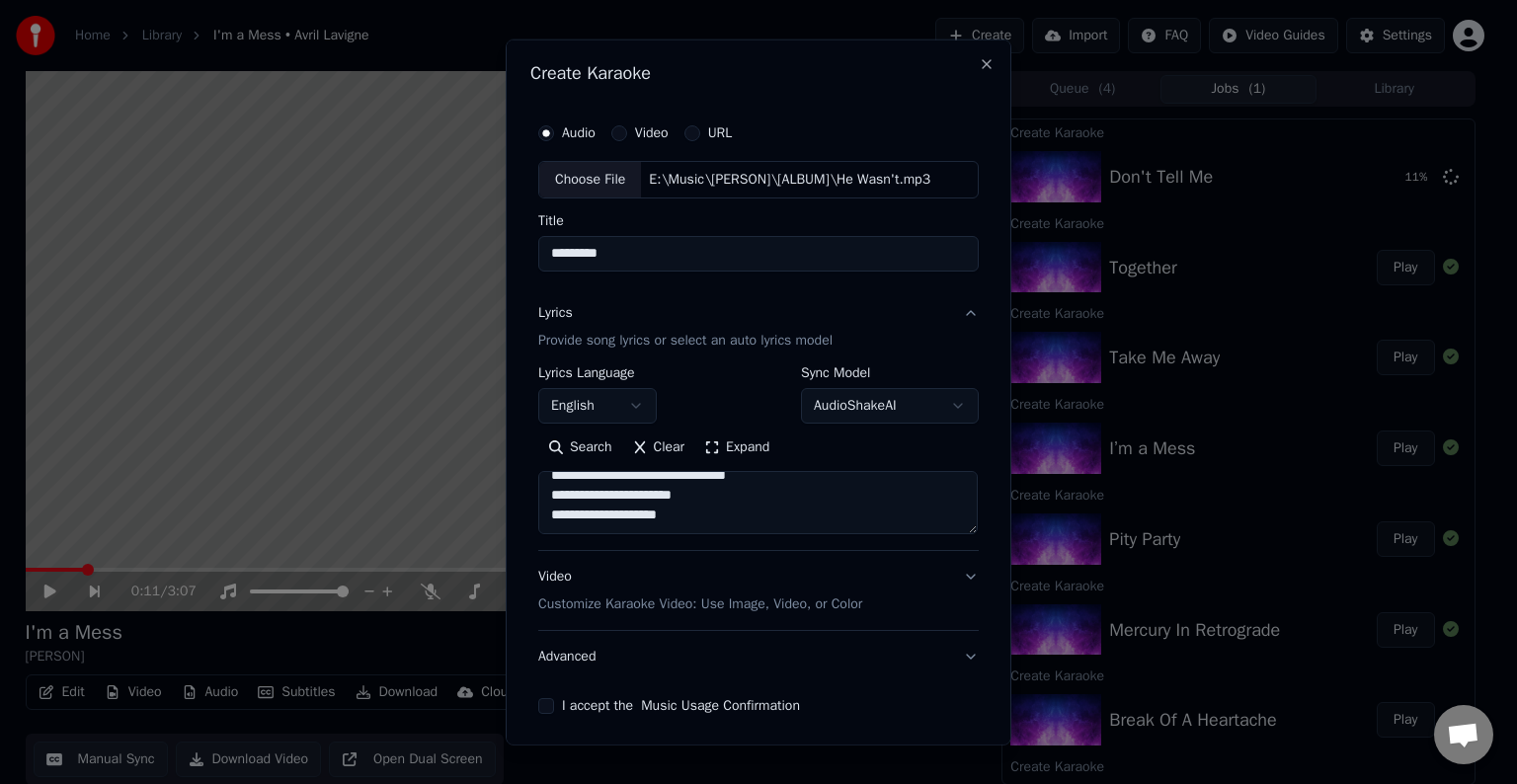 paste on "**********" 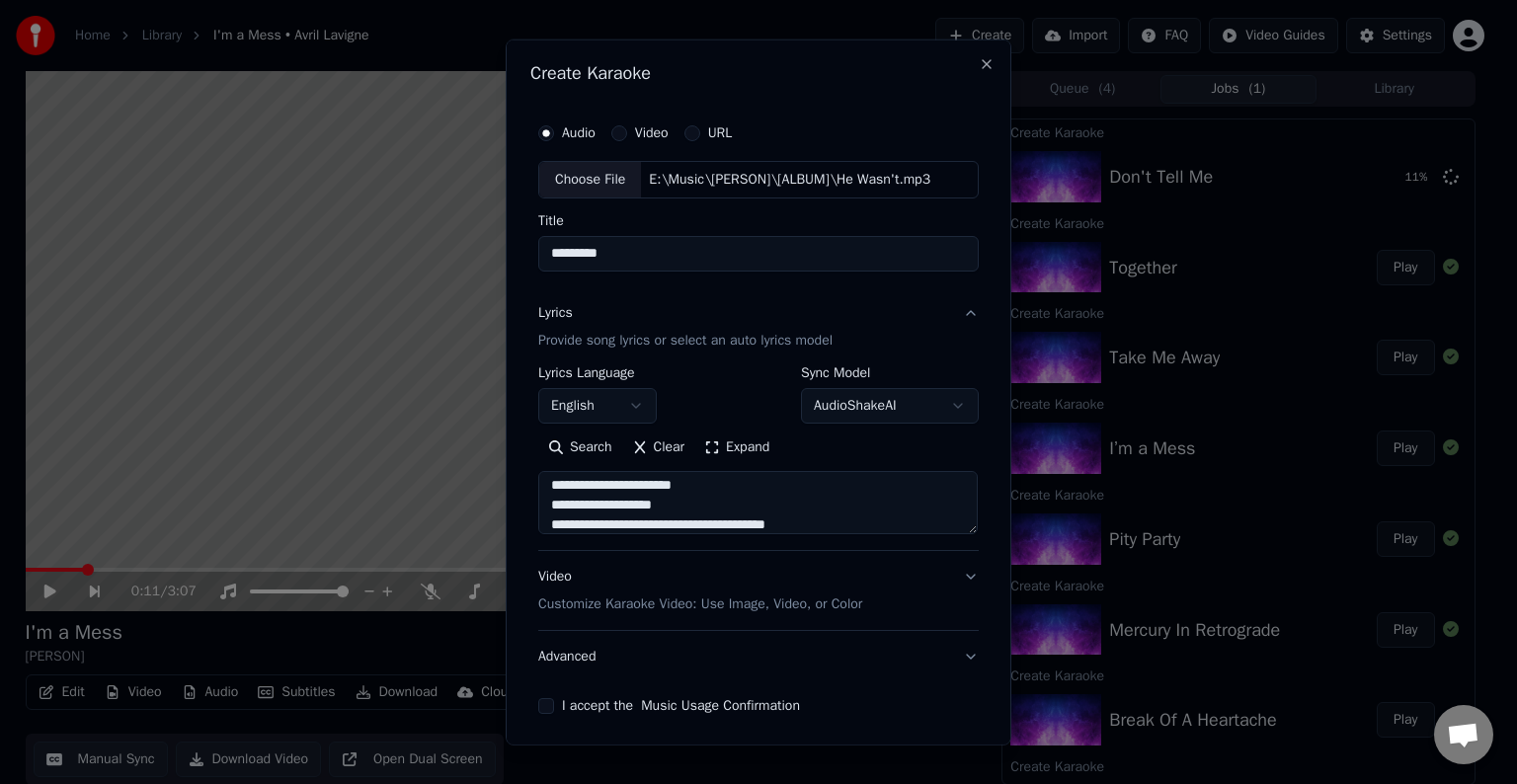 scroll, scrollTop: 162, scrollLeft: 0, axis: vertical 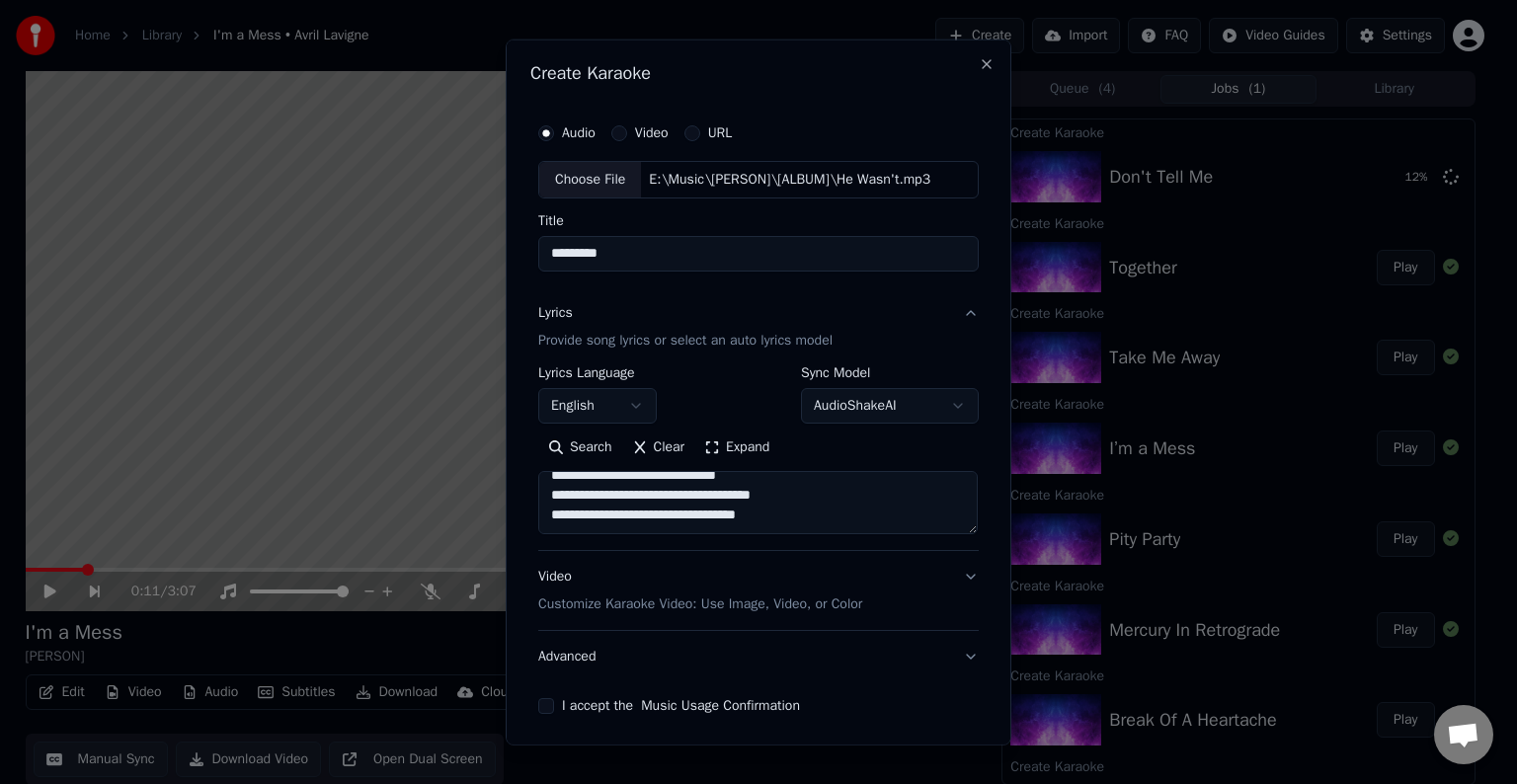 paste on "**********" 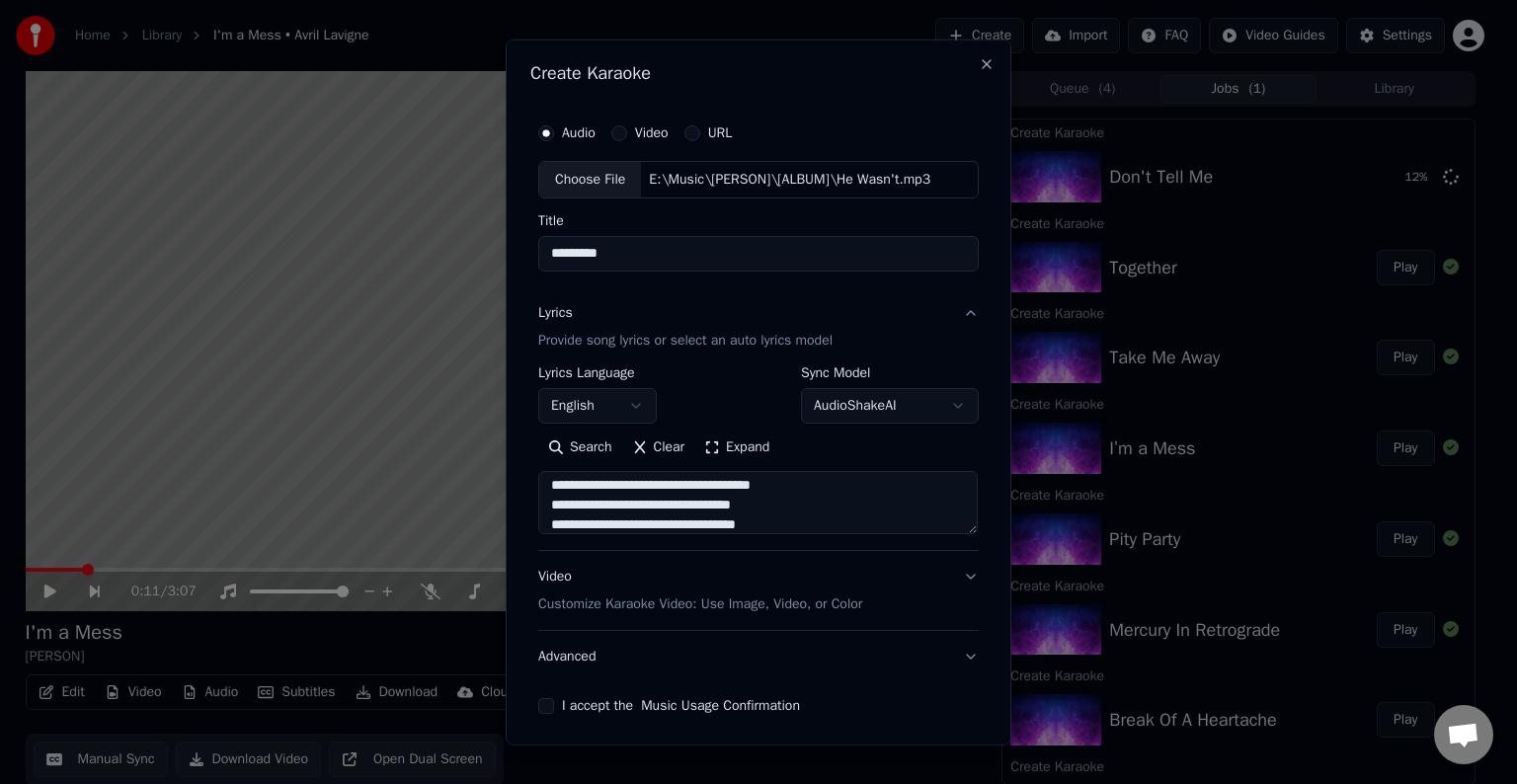 scroll, scrollTop: 221, scrollLeft: 0, axis: vertical 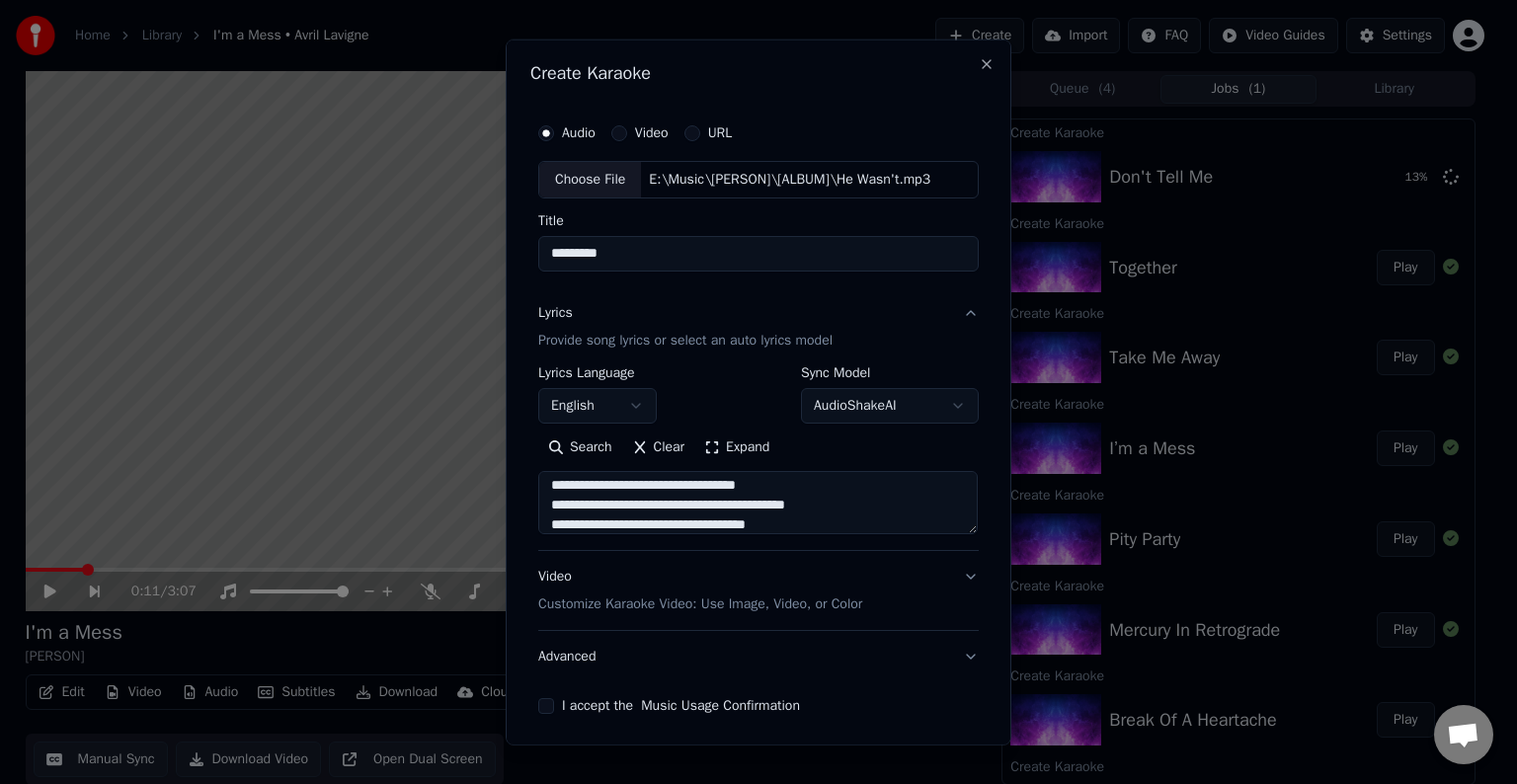 drag, startPoint x: 721, startPoint y: 505, endPoint x: 818, endPoint y: 505, distance: 97 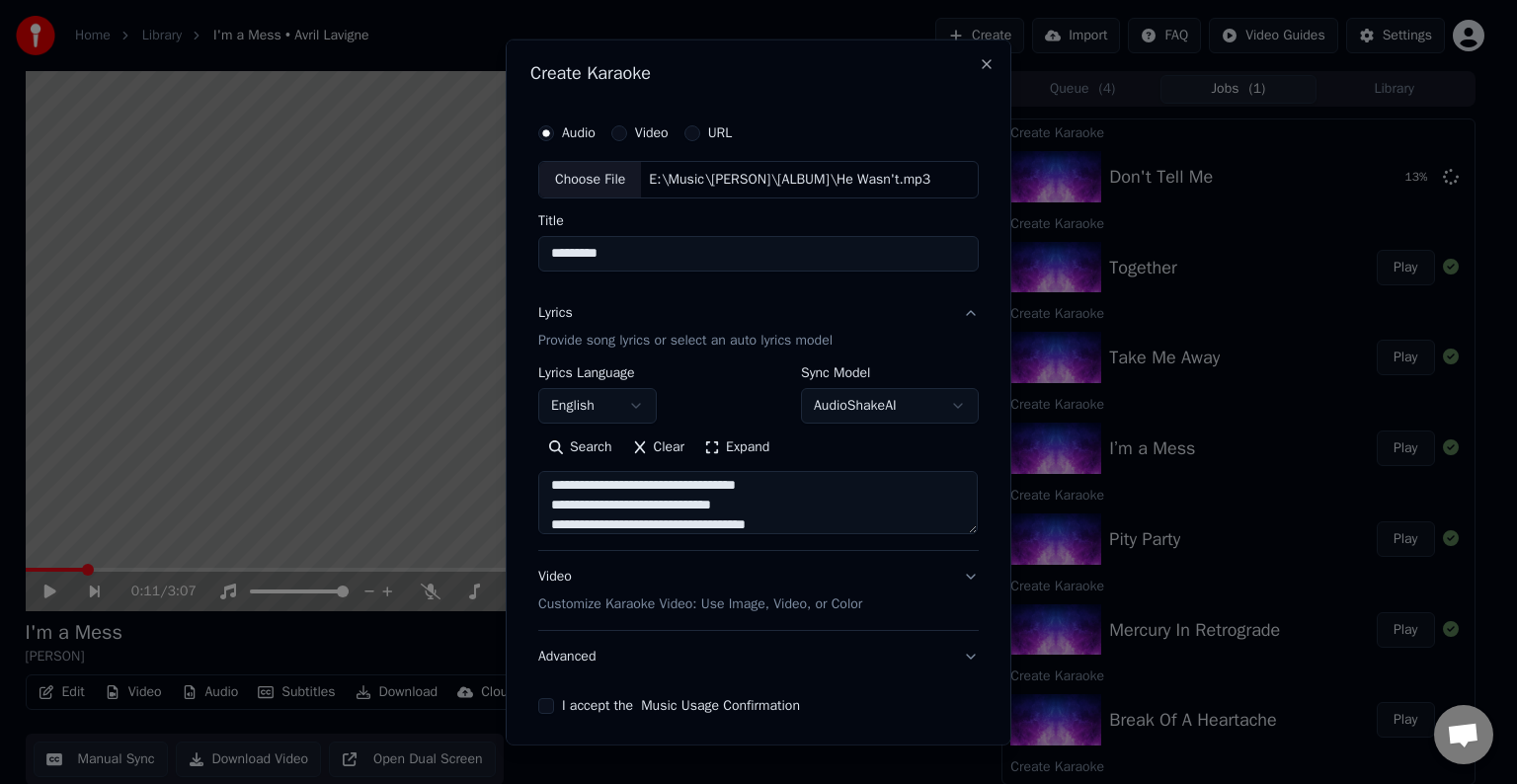 click on "**********" at bounding box center (758, 503) 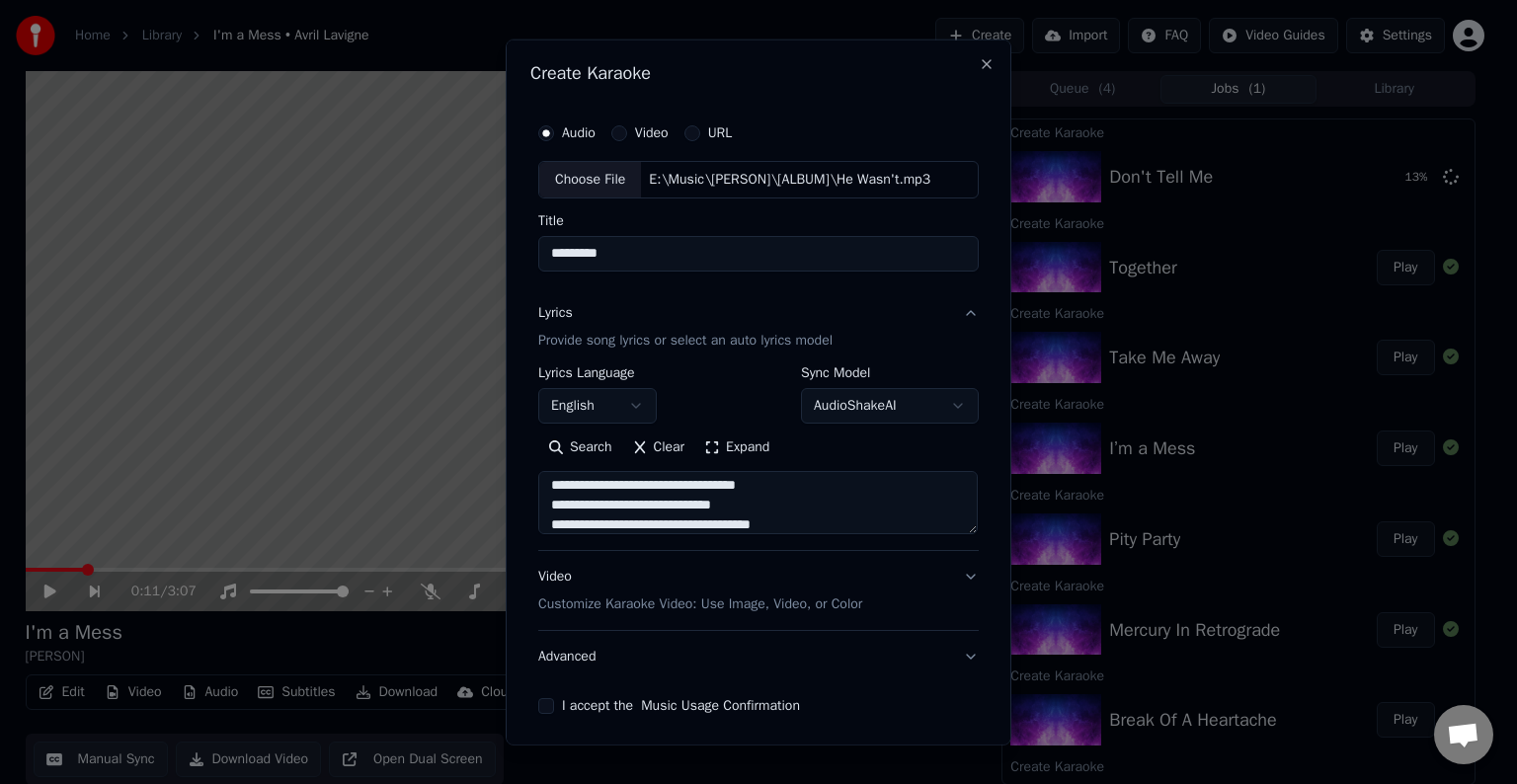 scroll, scrollTop: 241, scrollLeft: 0, axis: vertical 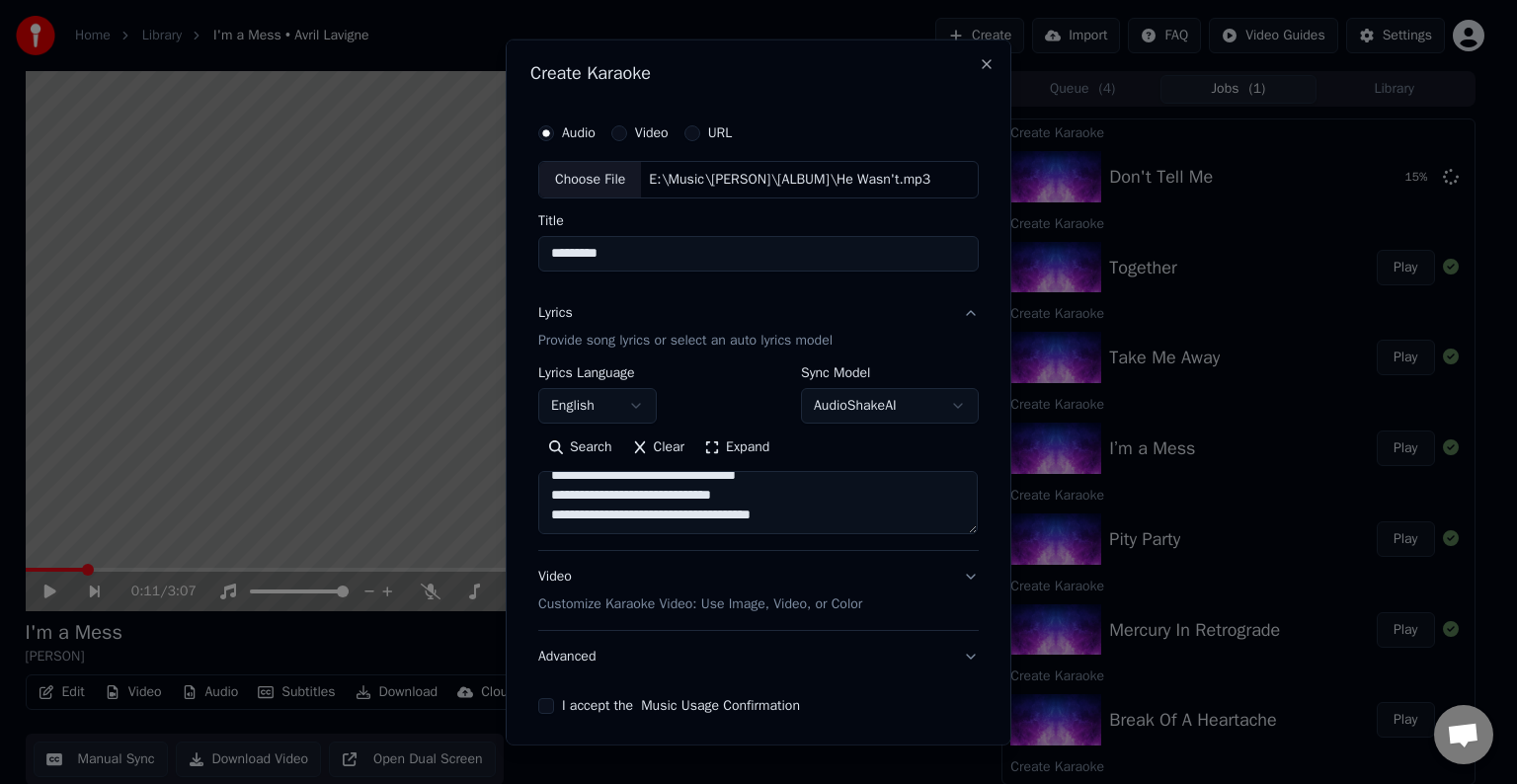 paste on "**********" 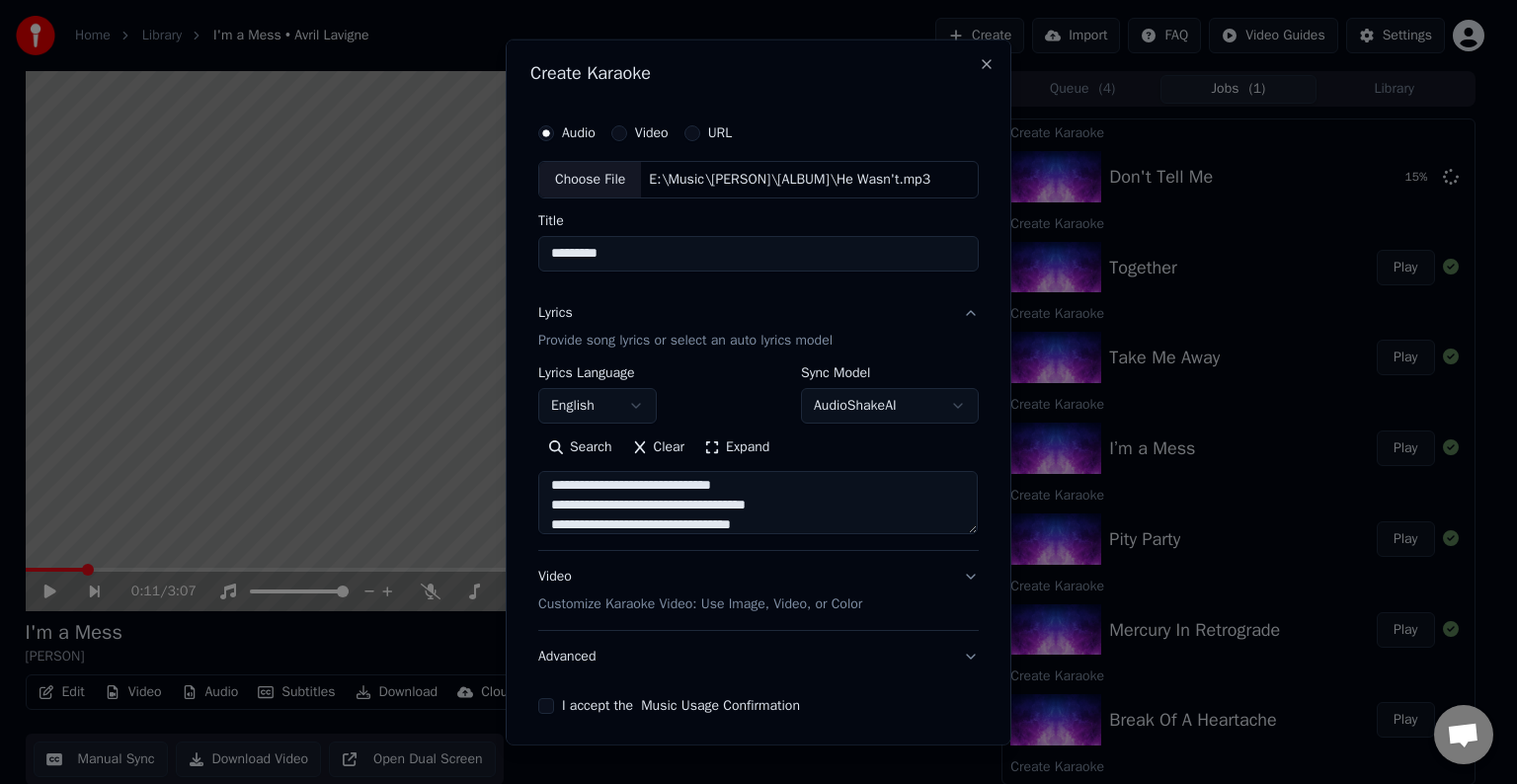 scroll, scrollTop: 280, scrollLeft: 0, axis: vertical 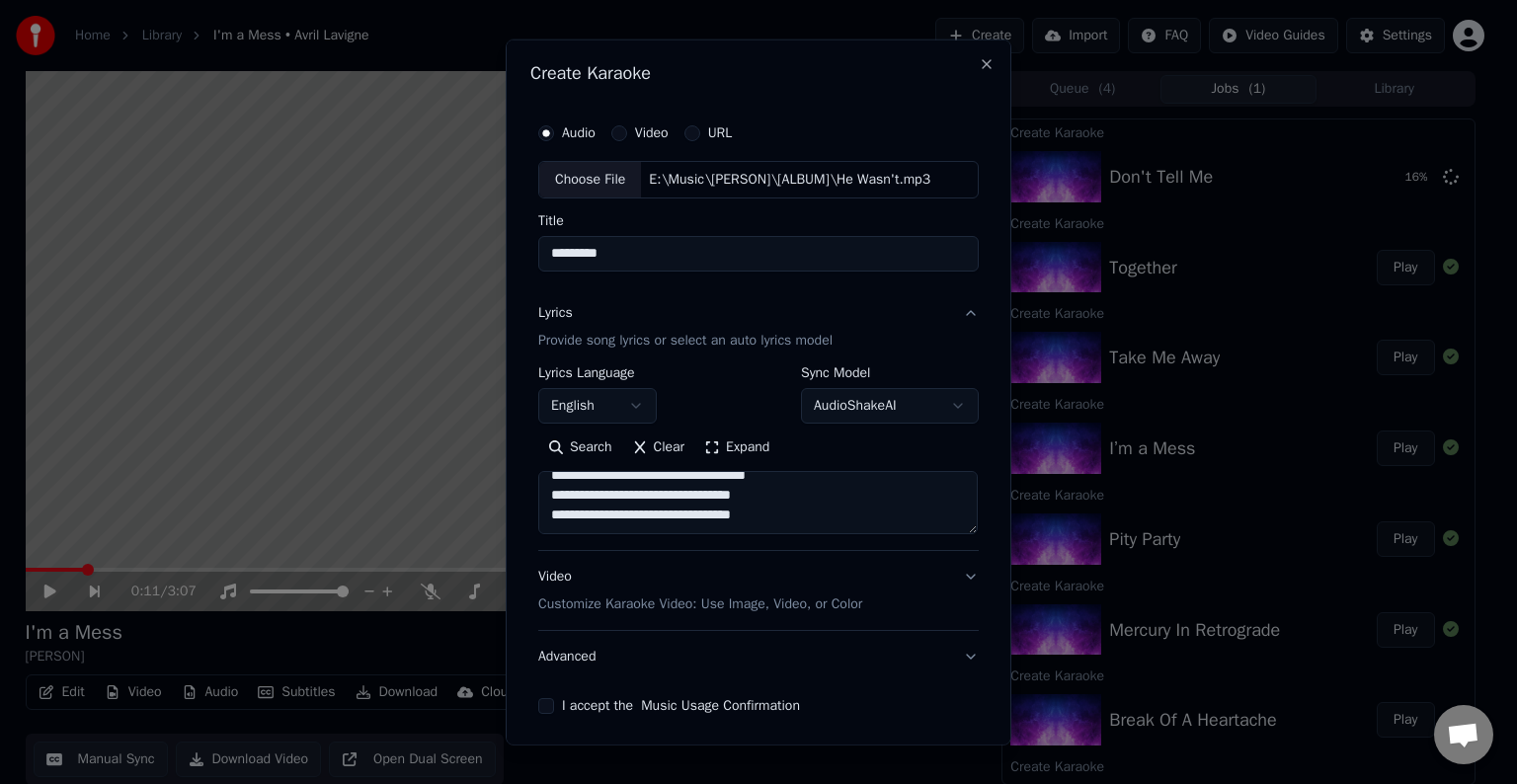 drag, startPoint x: 663, startPoint y: 500, endPoint x: 780, endPoint y: 510, distance: 117.426573 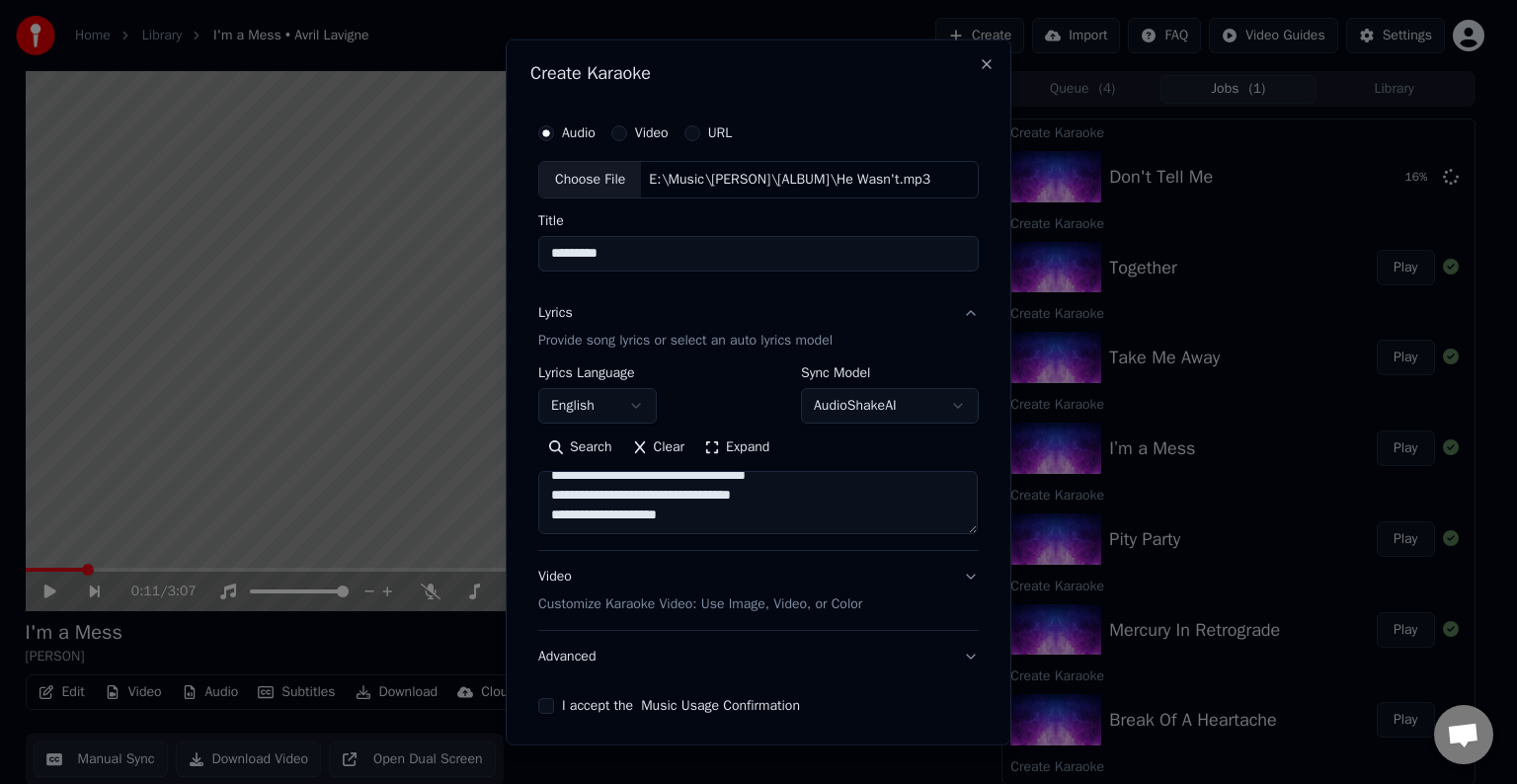drag, startPoint x: 758, startPoint y: 487, endPoint x: 692, endPoint y: 488, distance: 66.007575 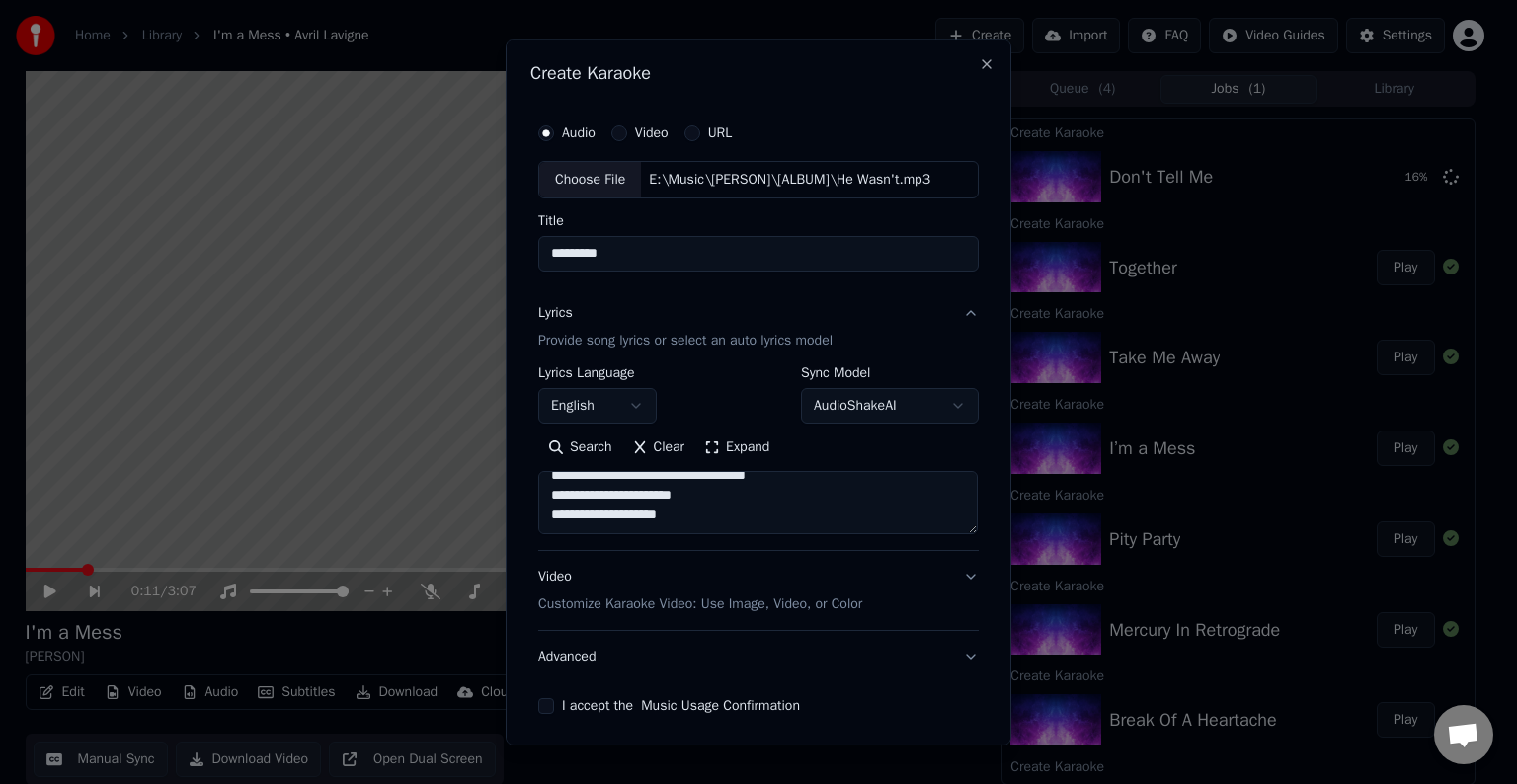 click on "**********" at bounding box center [758, 503] 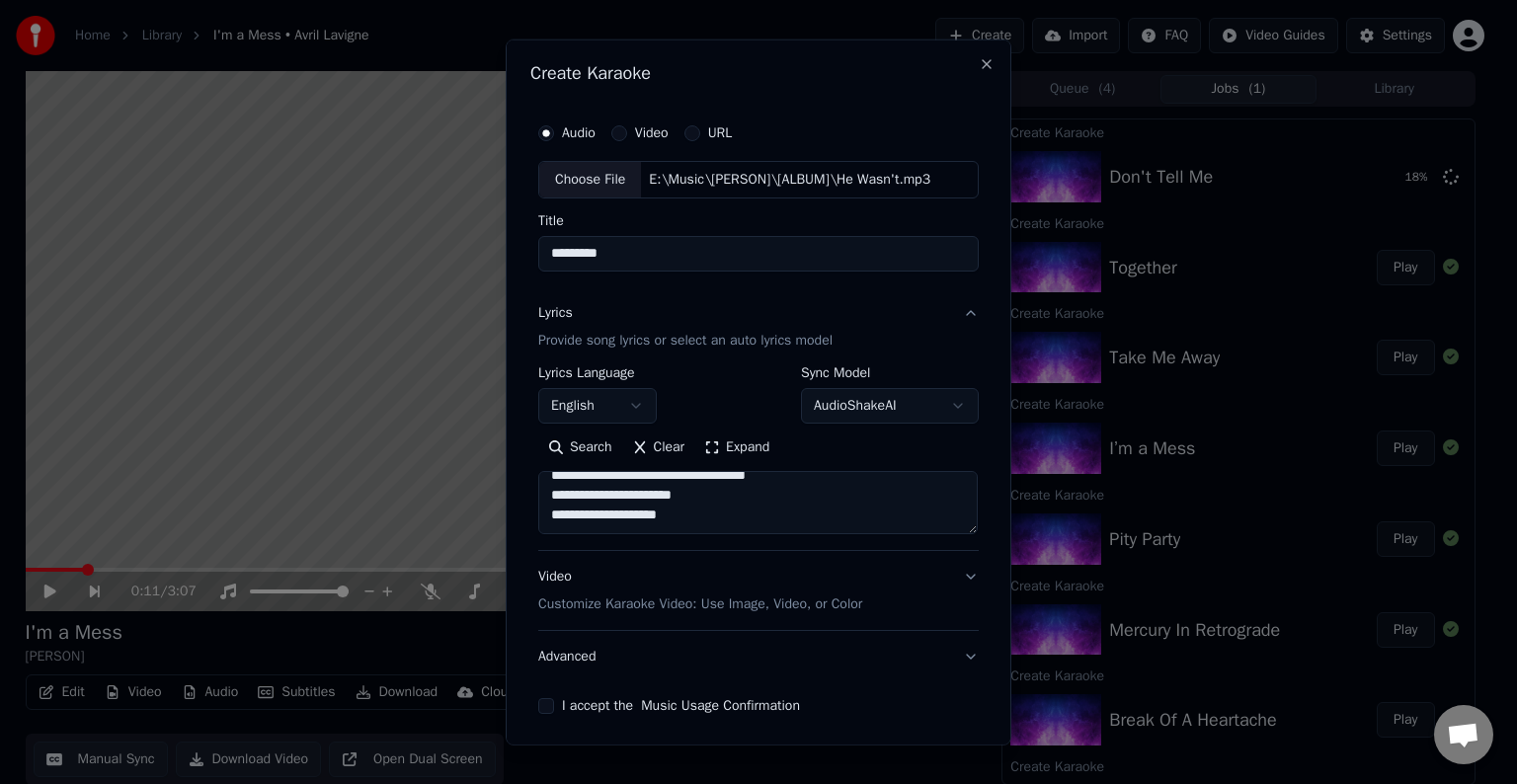 paste on "**********" 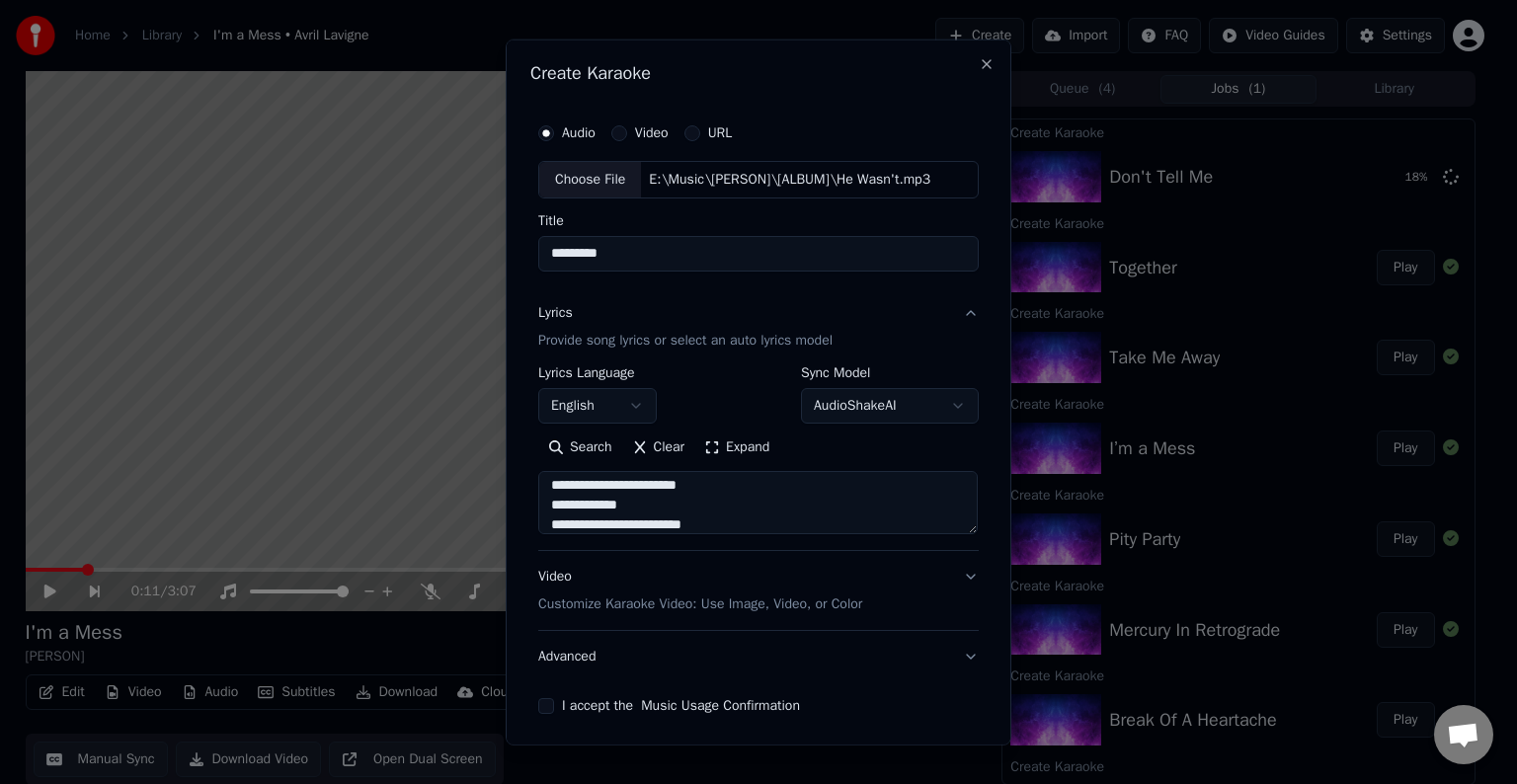 scroll, scrollTop: 438, scrollLeft: 0, axis: vertical 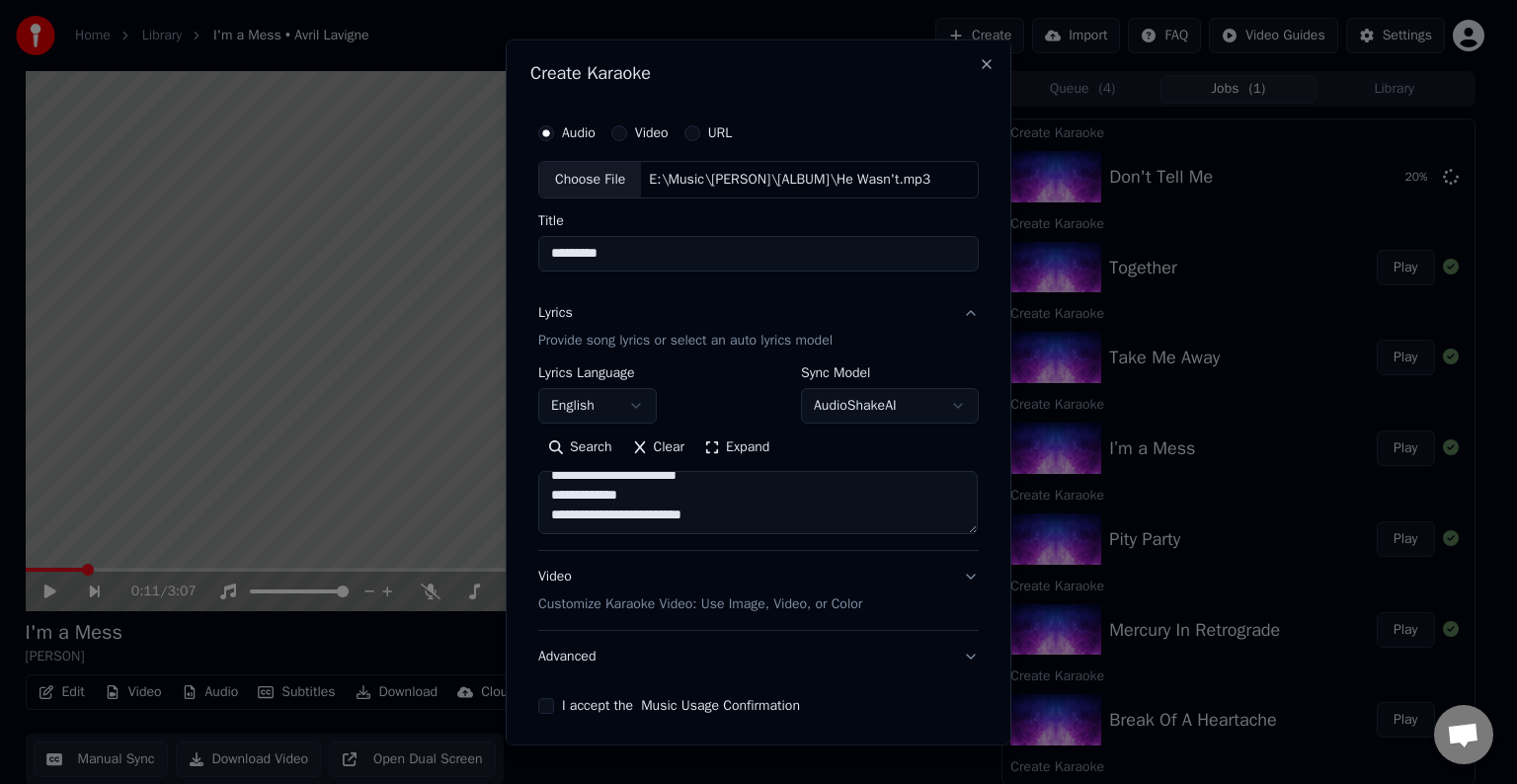 paste on "**********" 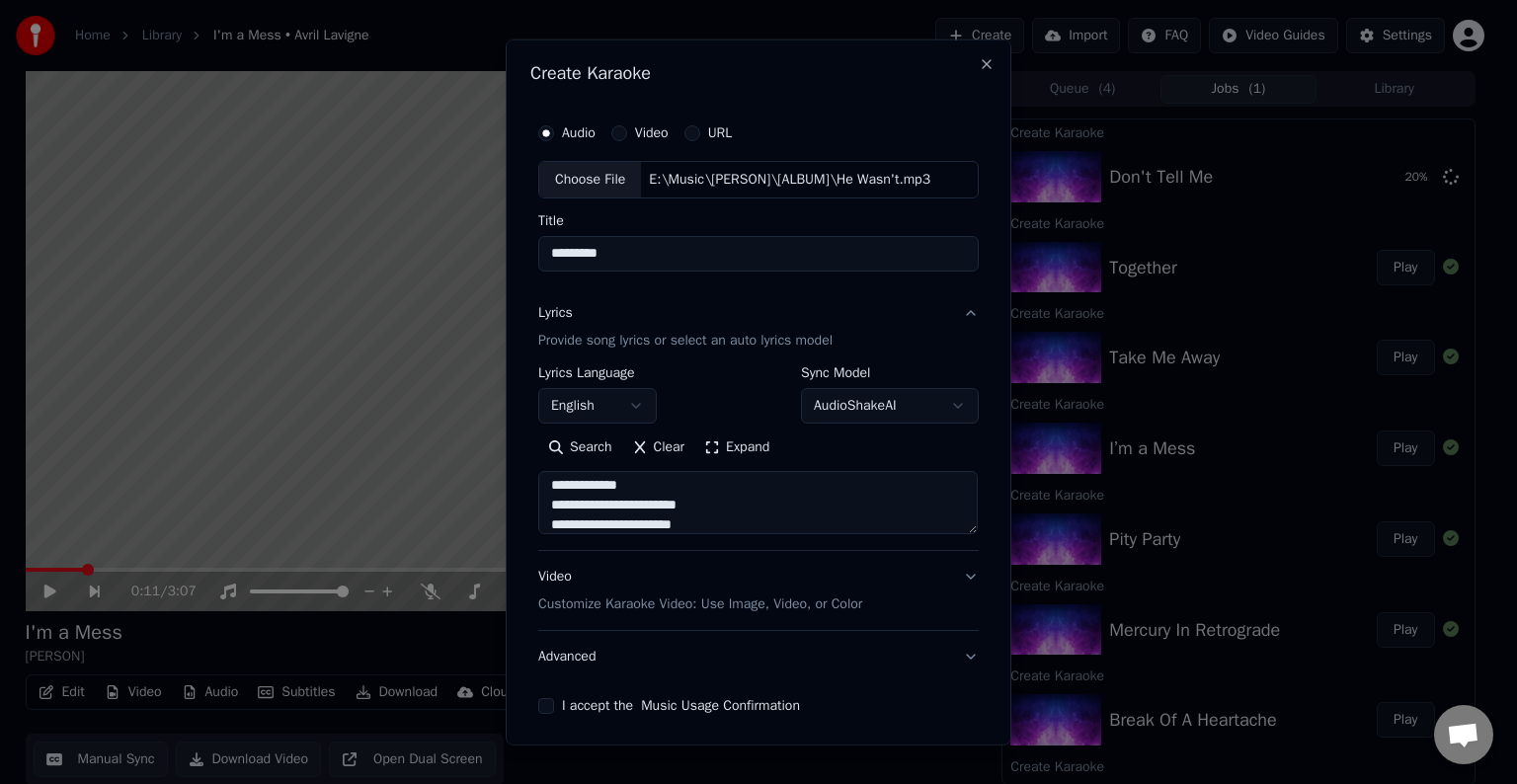 scroll, scrollTop: 478, scrollLeft: 0, axis: vertical 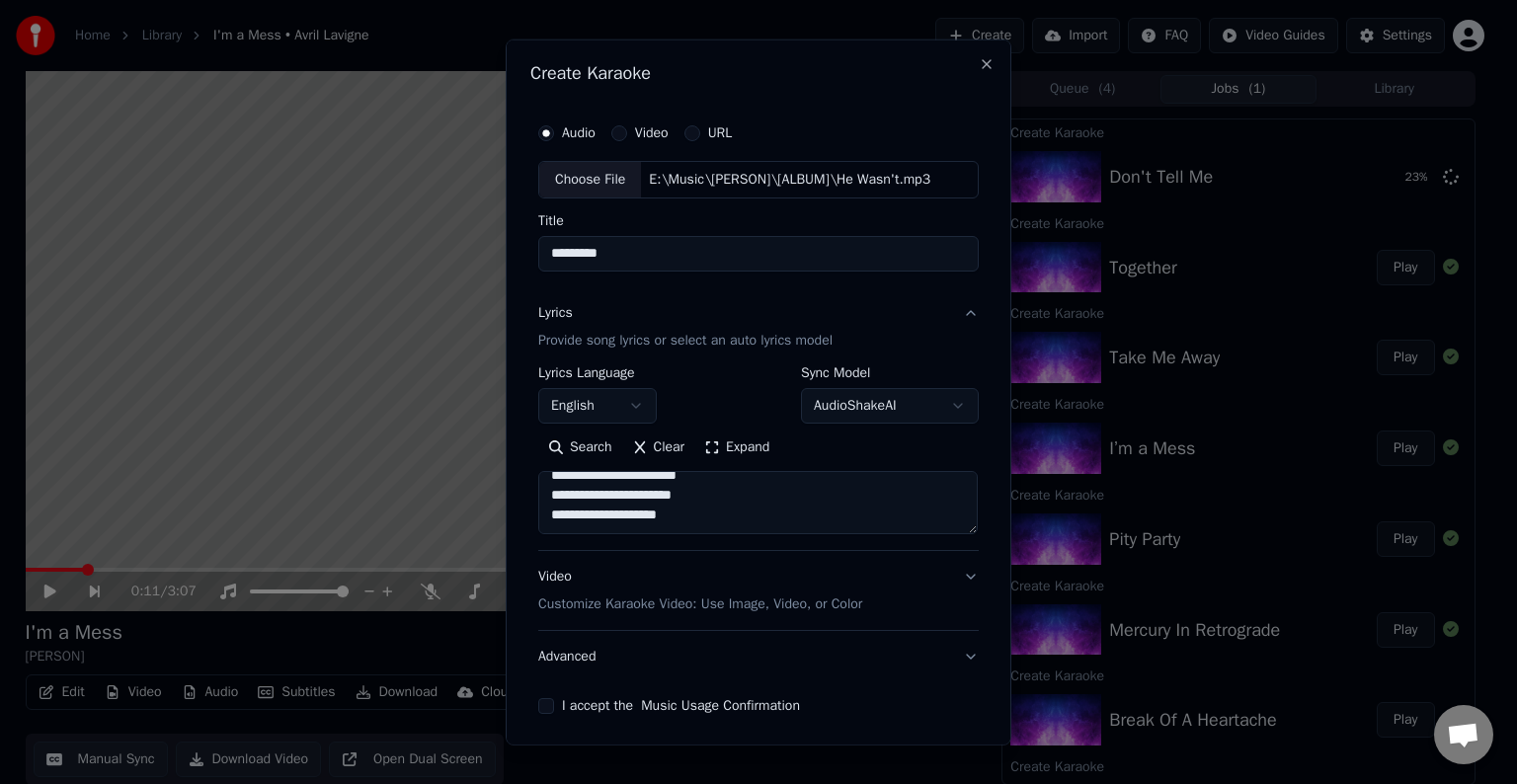 paste on "**********" 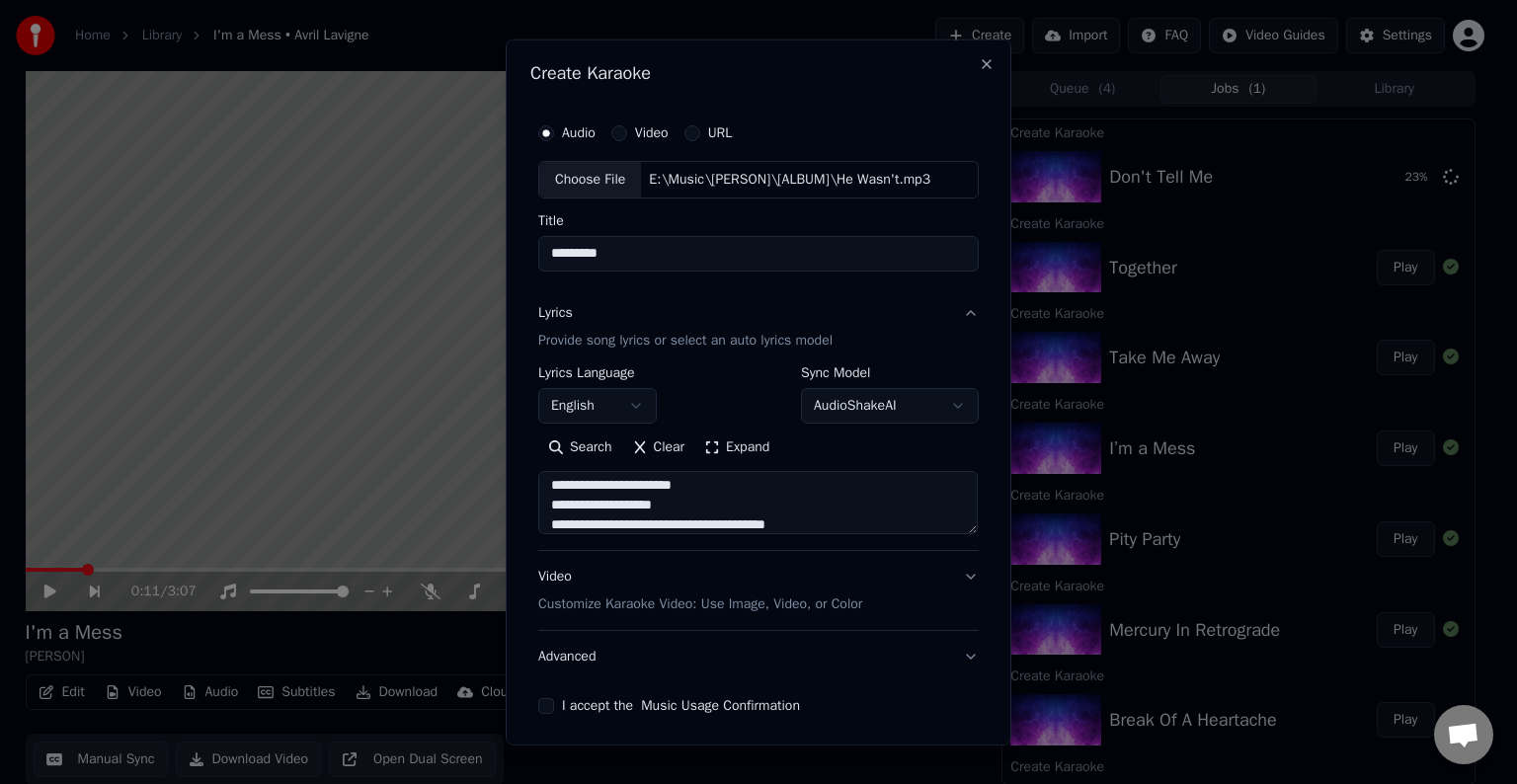 scroll, scrollTop: 636, scrollLeft: 0, axis: vertical 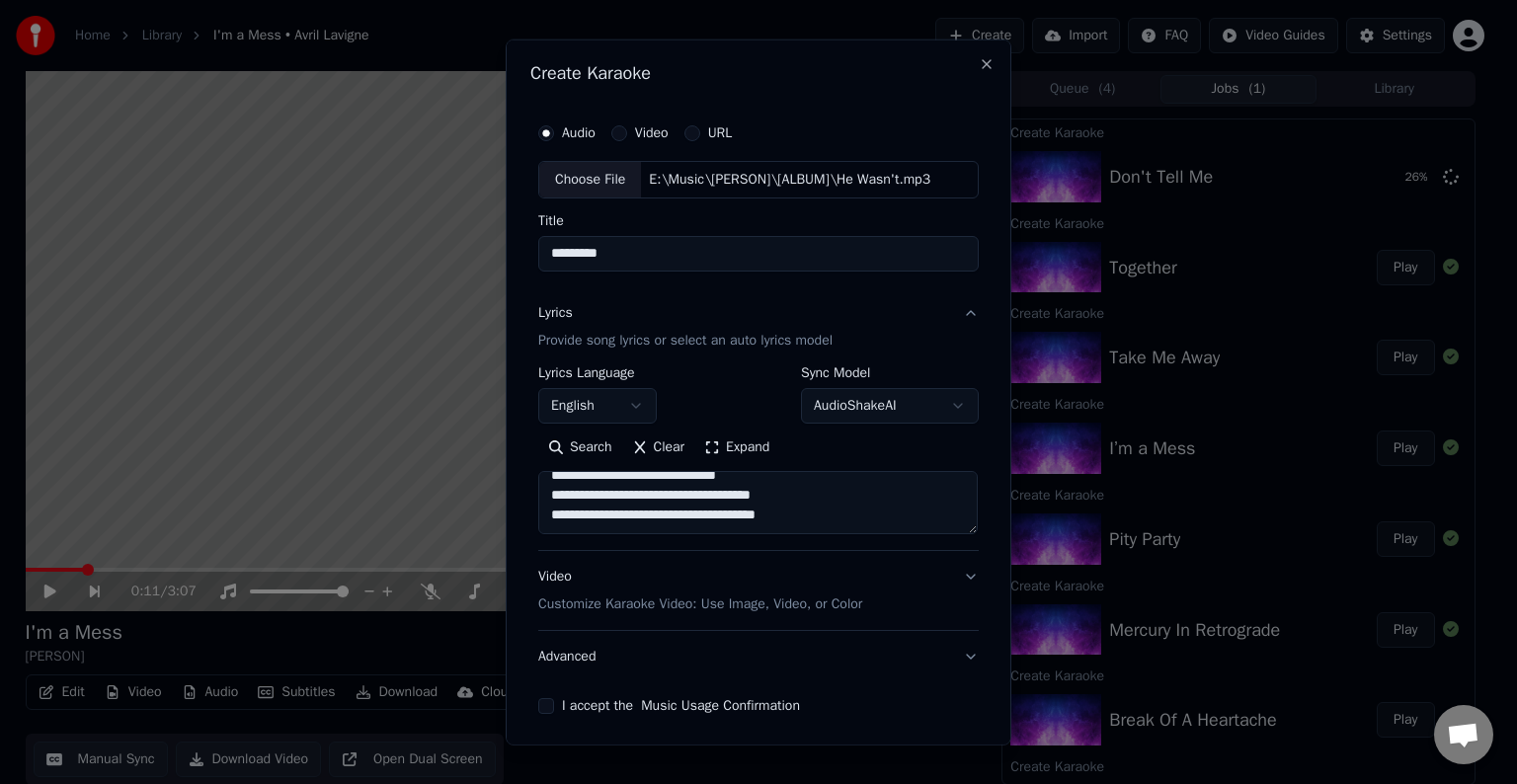 paste on "**********" 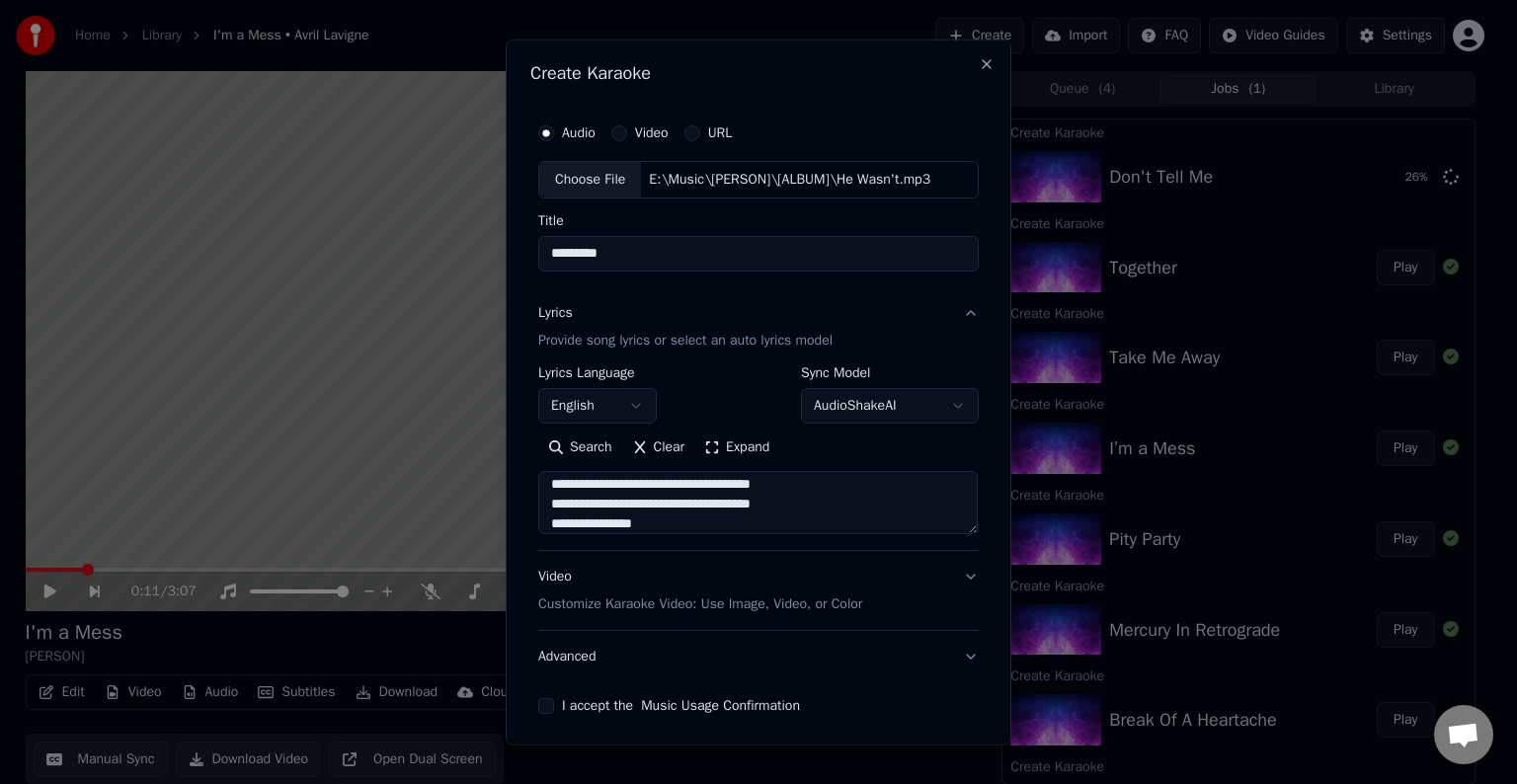 click at bounding box center (758, 503) 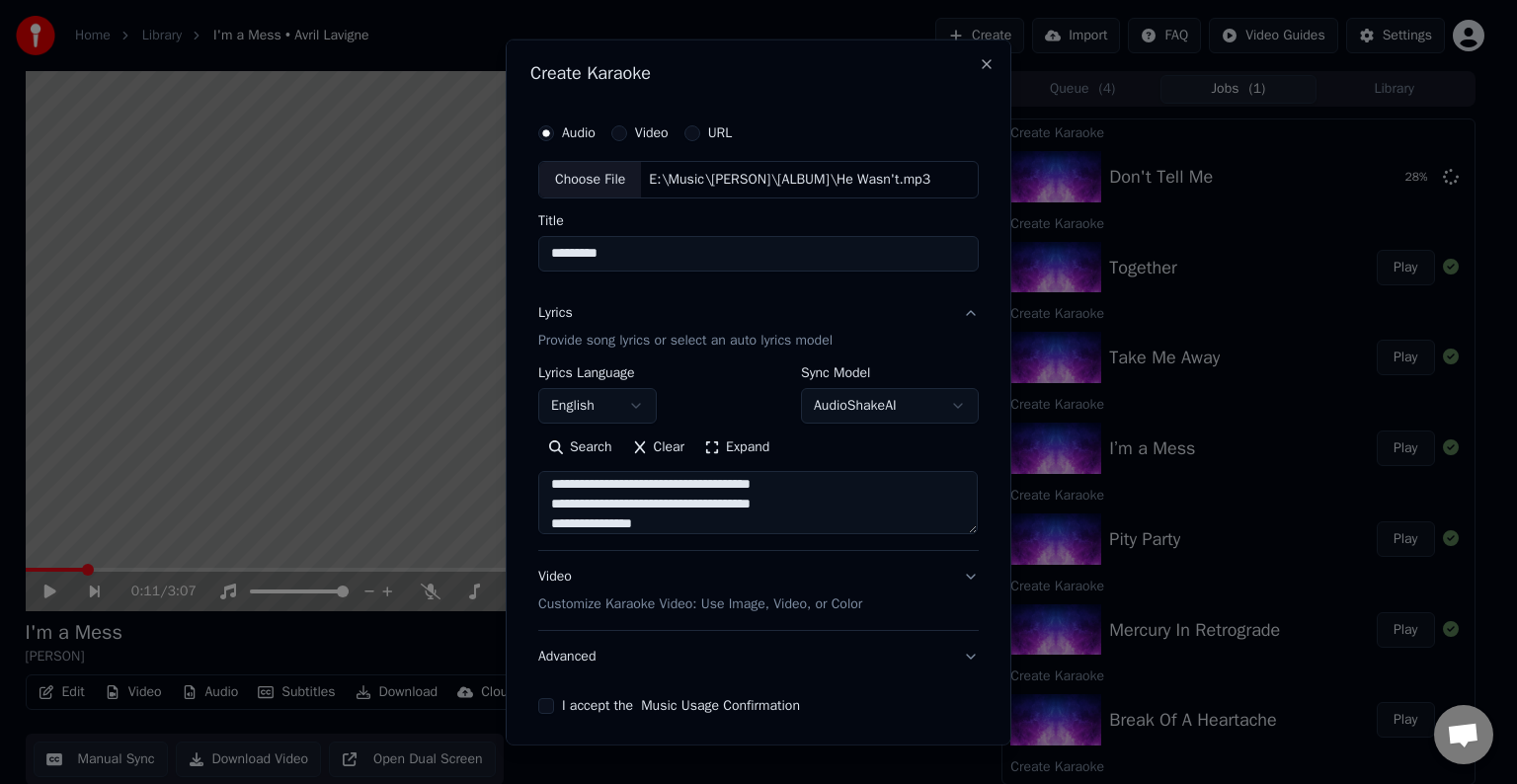 paste on "**********" 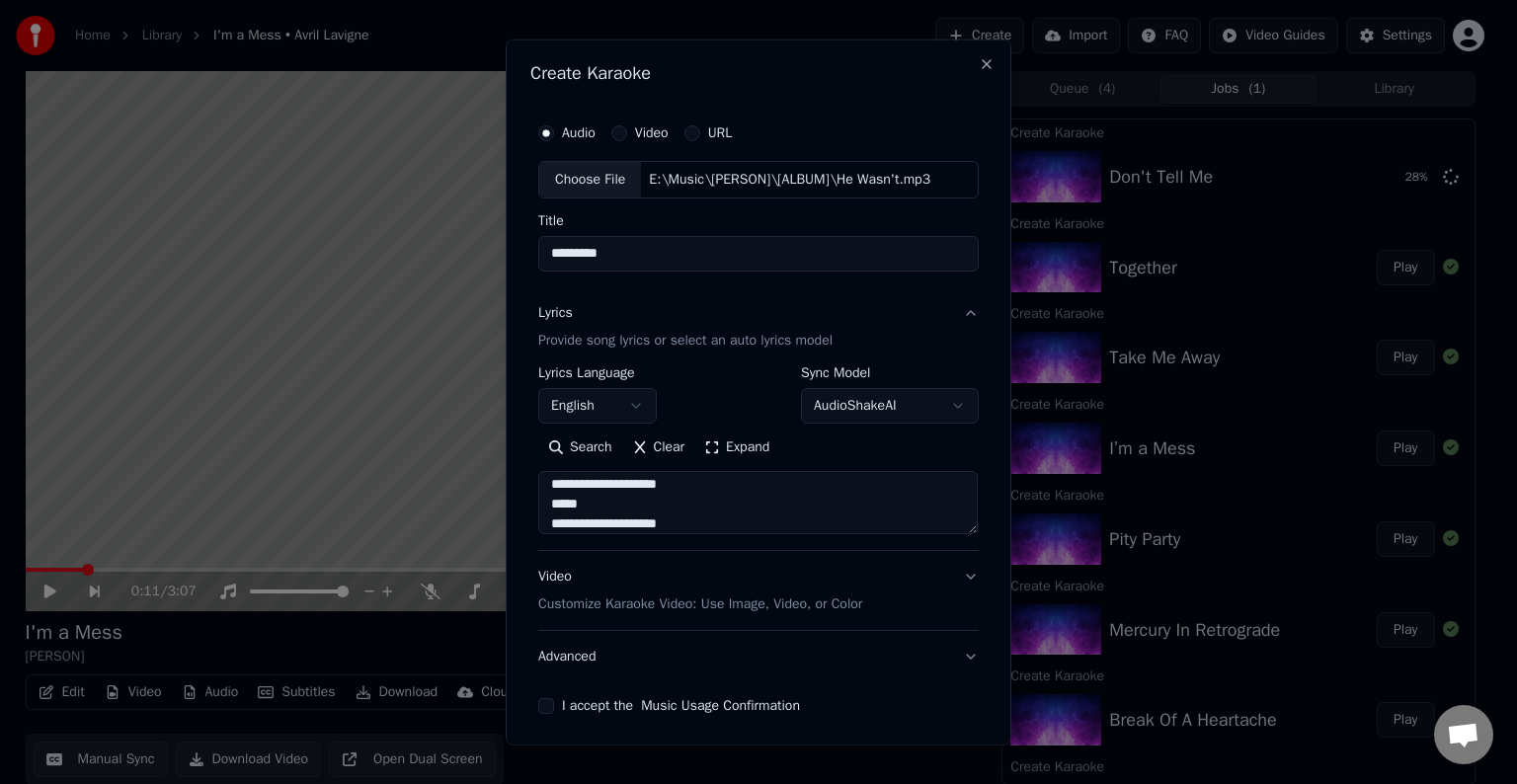 scroll, scrollTop: 723, scrollLeft: 0, axis: vertical 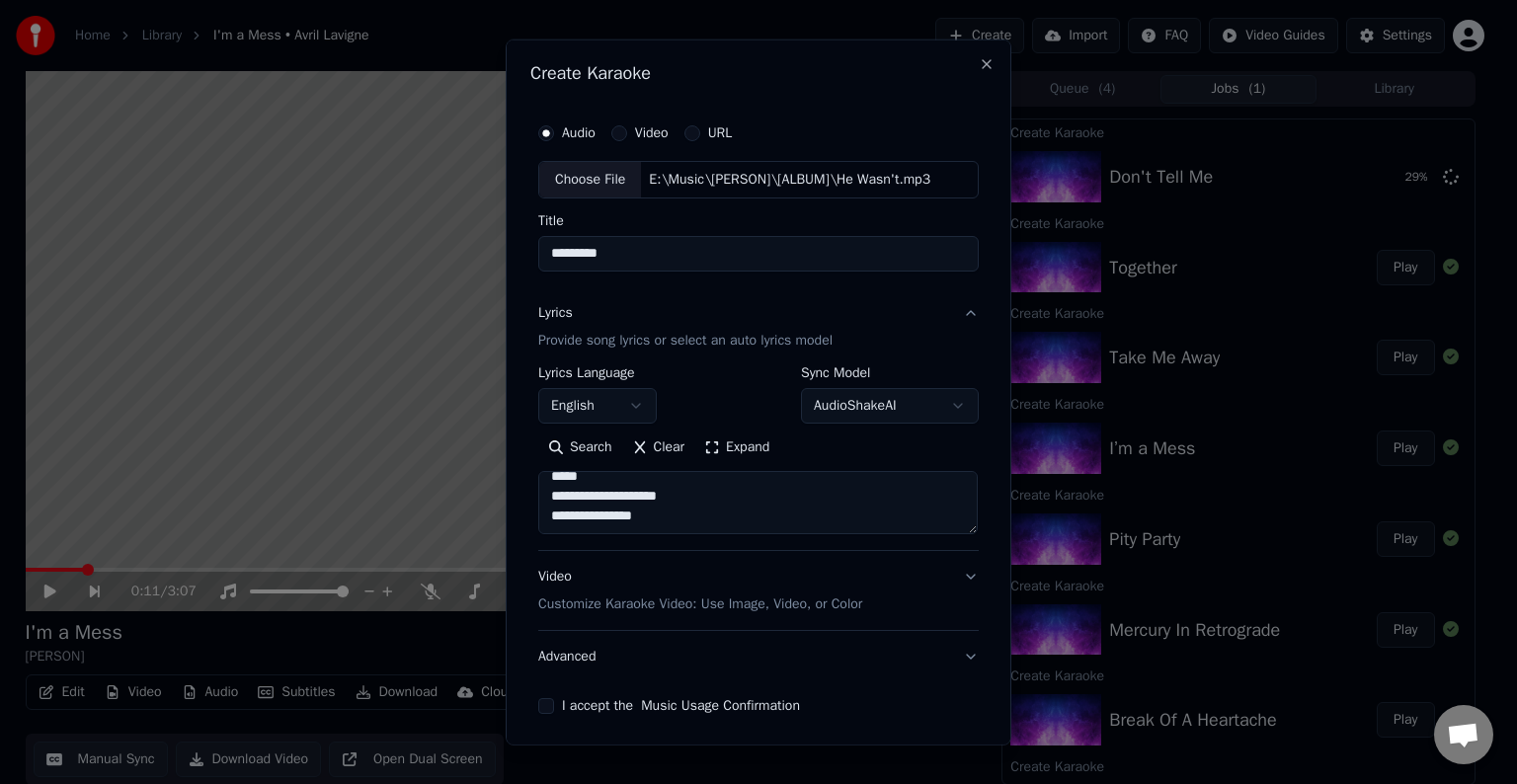 type on "**********" 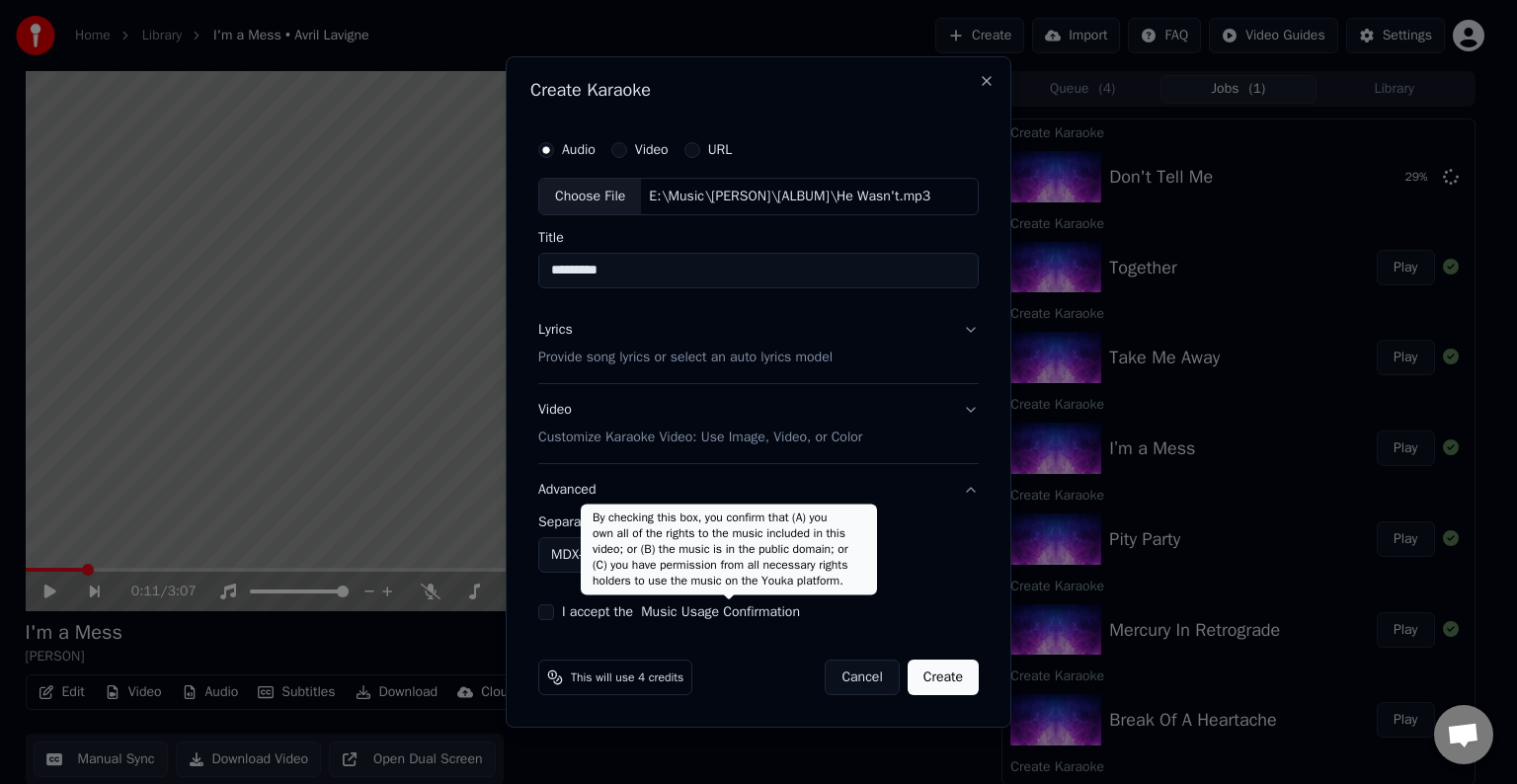 click on "By checking this box, you confirm that (A) you own all of the rights to the music included in this video; or (B) the music is in the public domain; or (C) you have permission from all necessary rights holders to use the music on the Youka platform. By checking this box, you confirm that (A) you own all of the rights to the music included in this video; or (B) the music is in the public domain; or (C) you have permission from all necessary rights holders to use the music on the Youka platform." at bounding box center [729, 549] 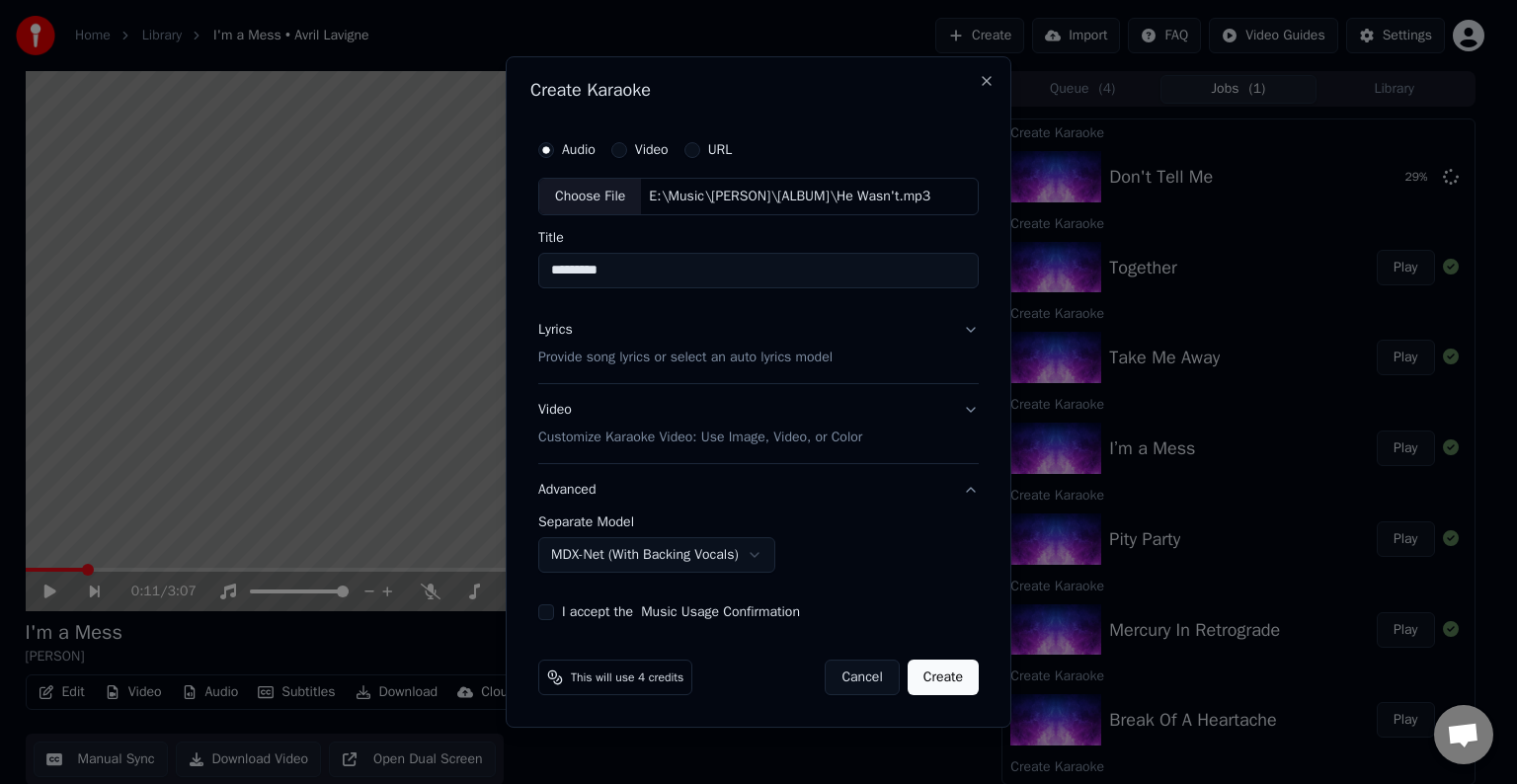 click on "I accept the   Music Usage Confirmation" at bounding box center [546, 612] 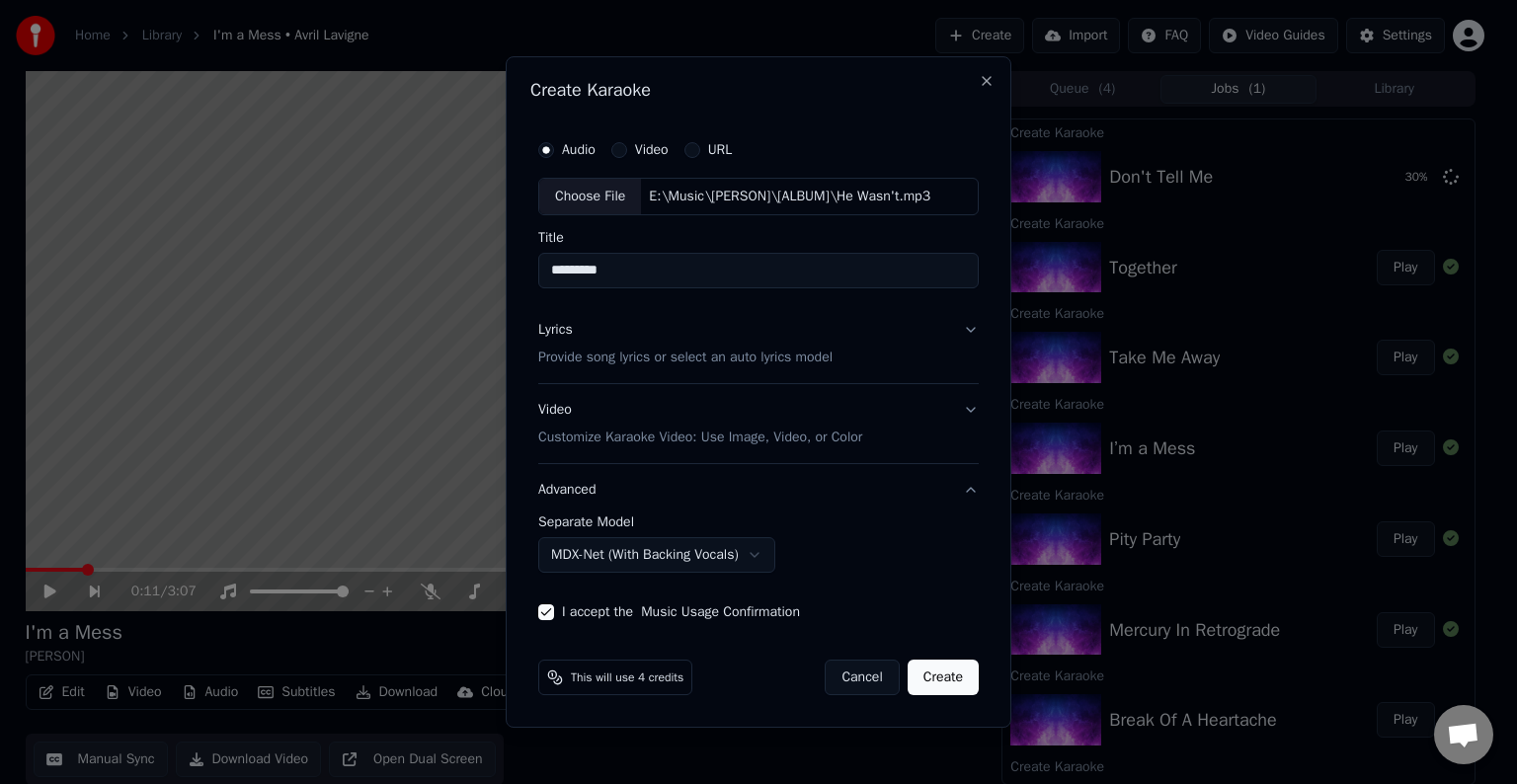 click on "Create" at bounding box center (943, 677) 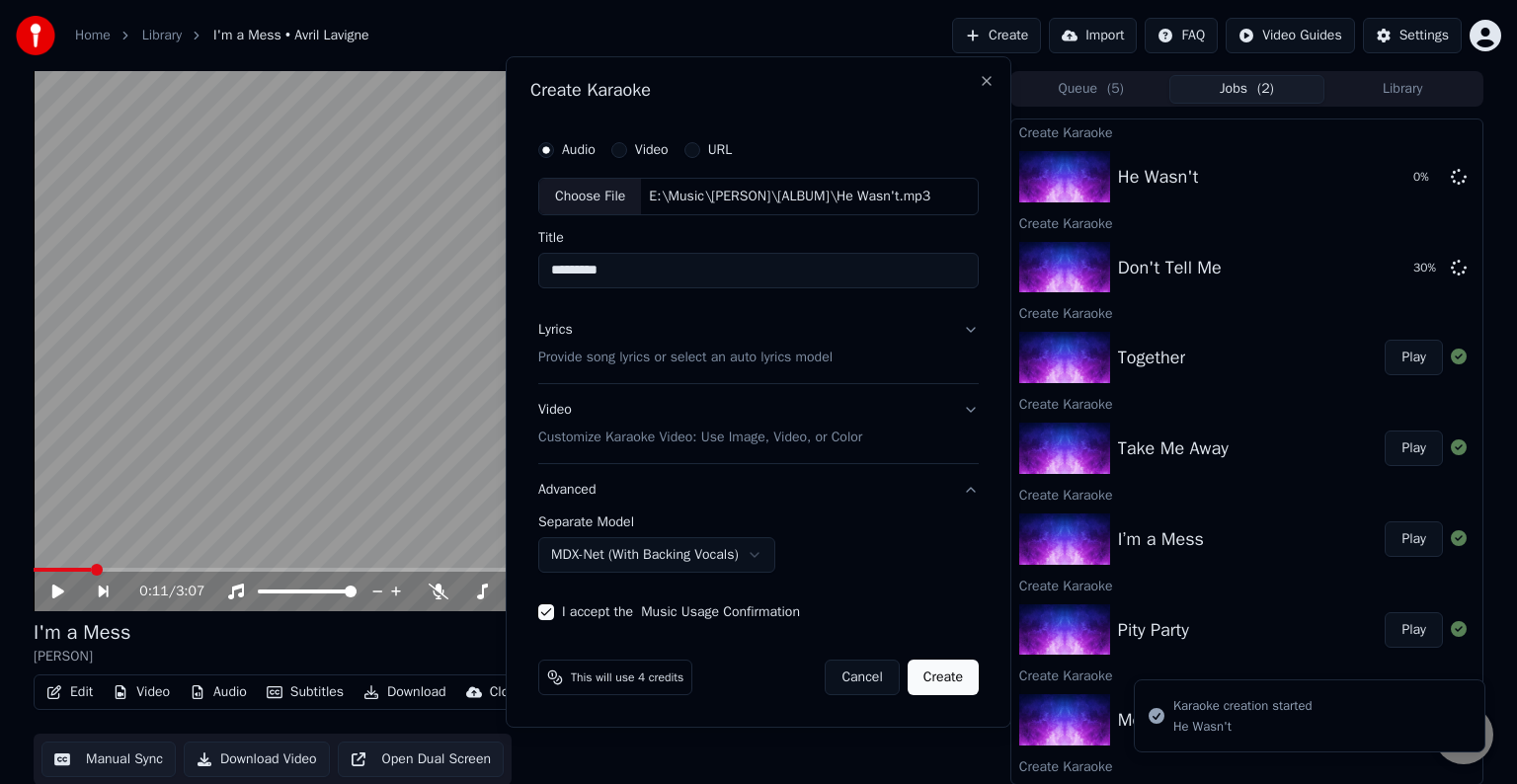 select on "******" 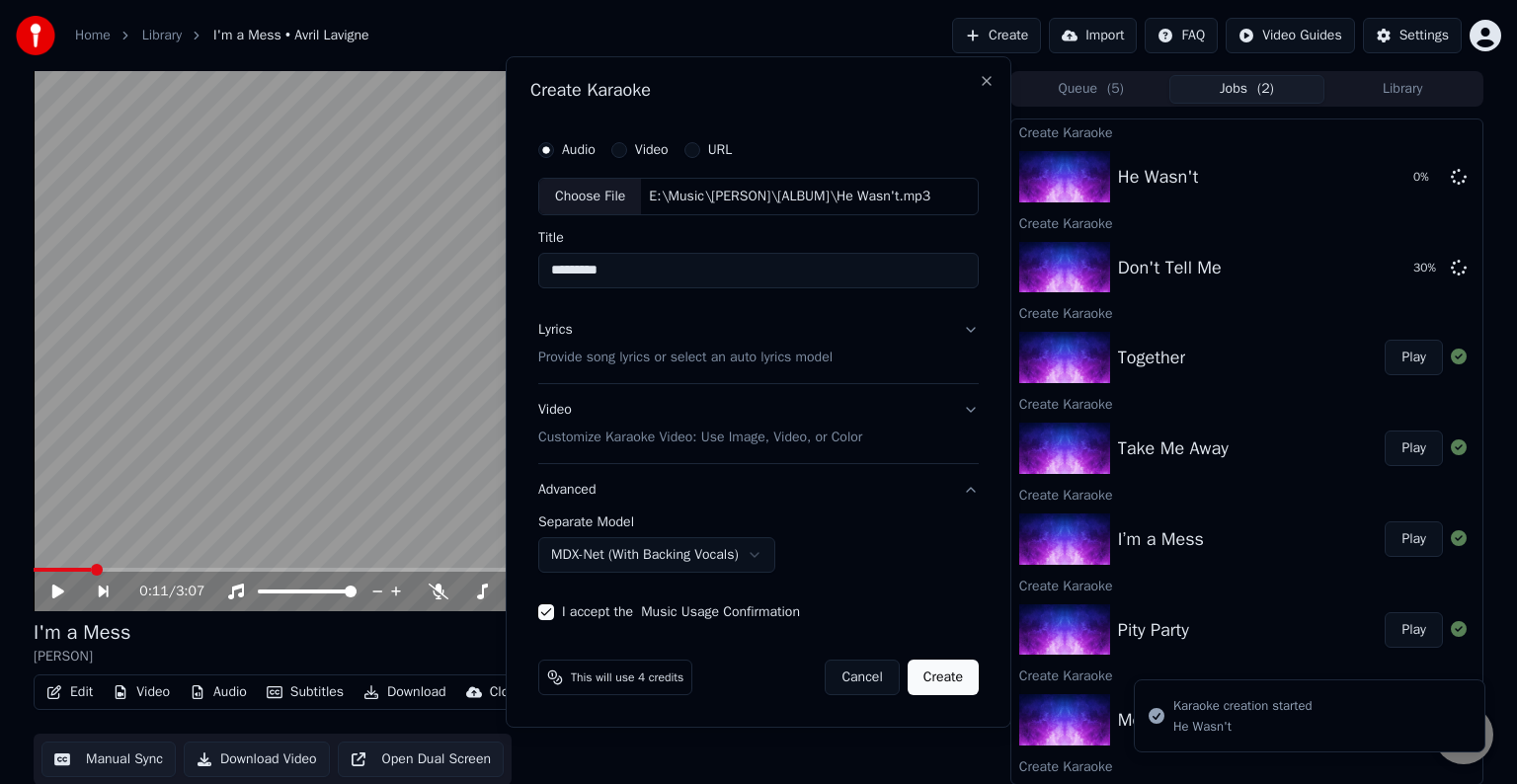 type 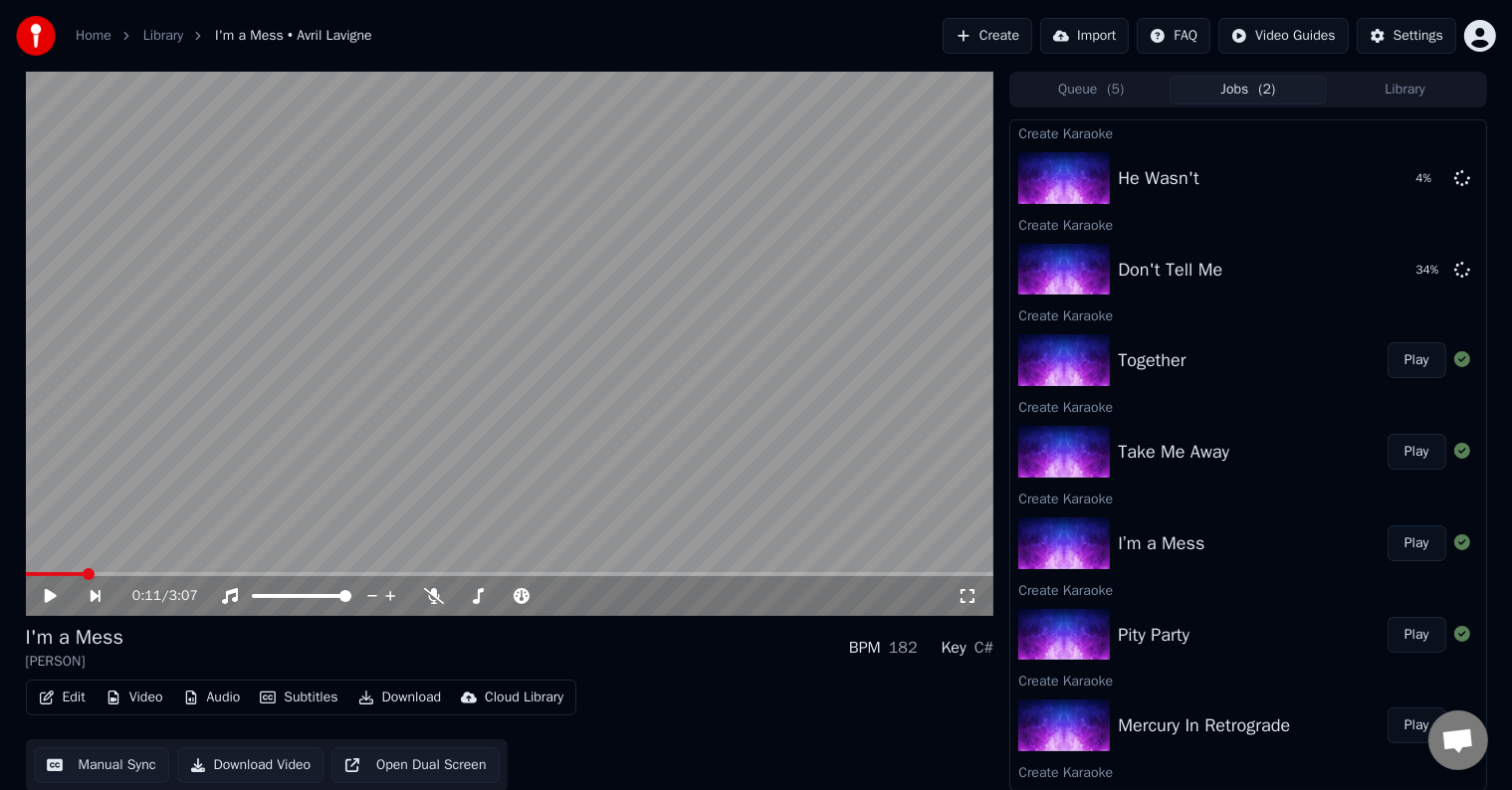 click on "Create" at bounding box center [987, 36] 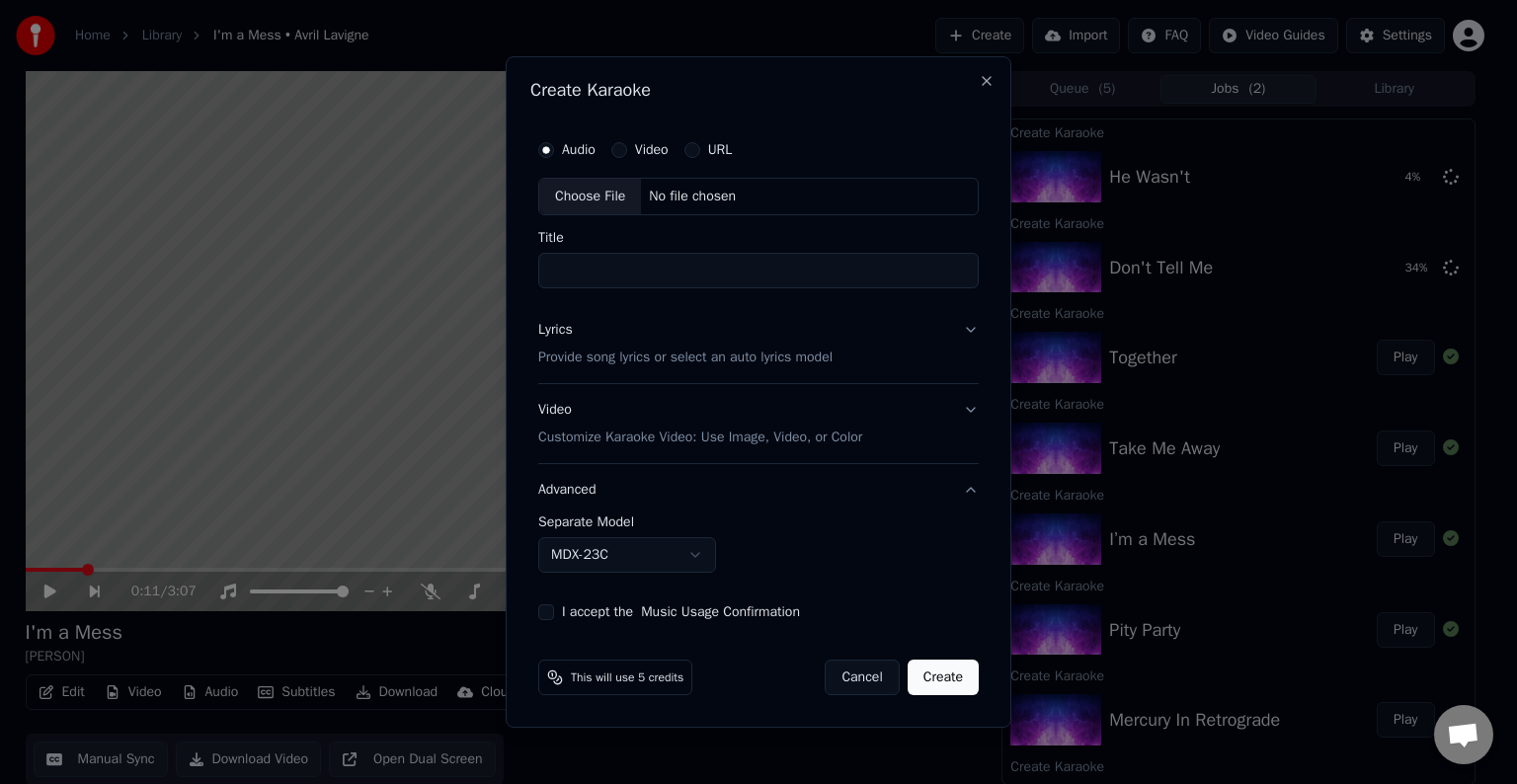 click on "Choose File" at bounding box center [590, 196] 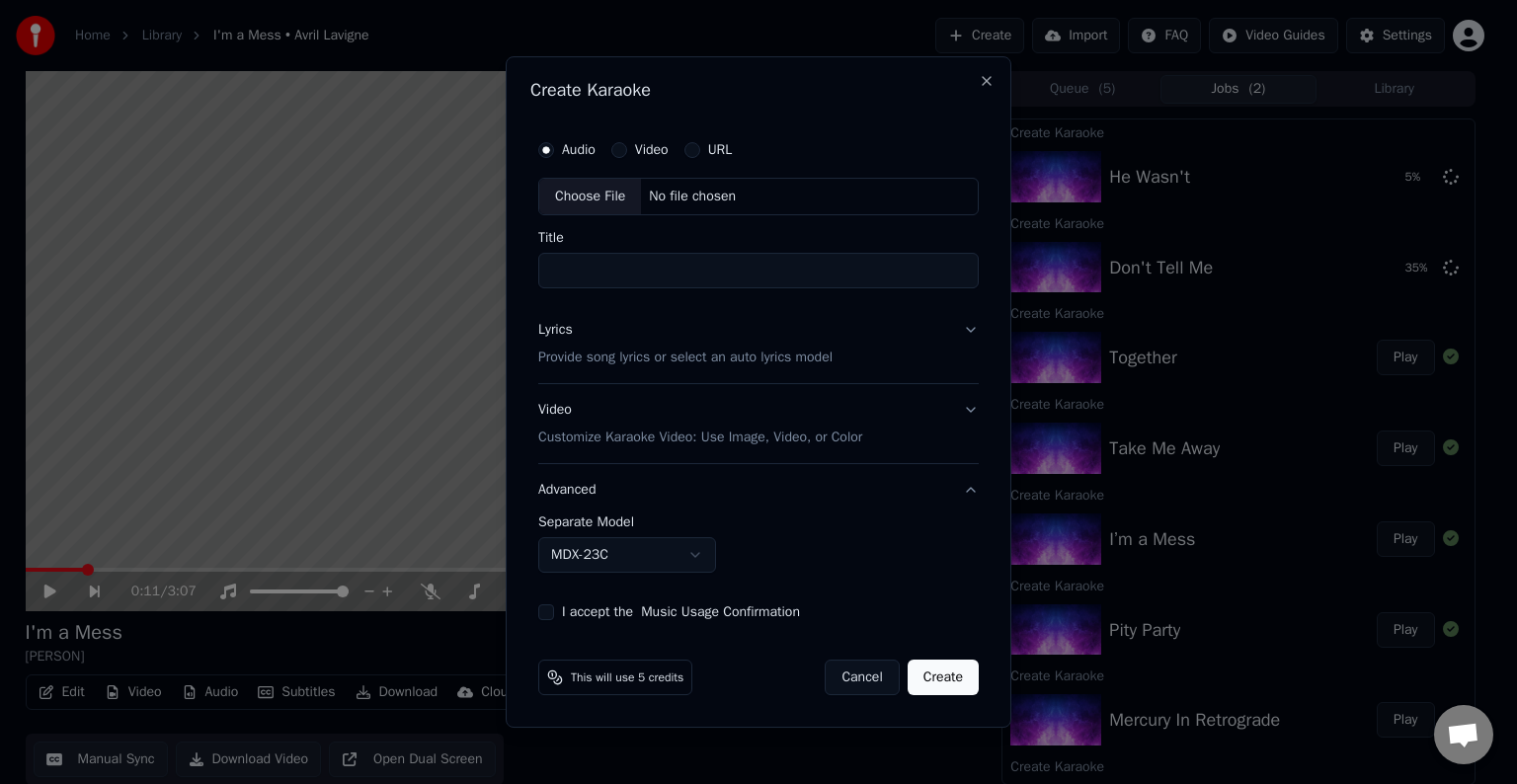 click on "Lyrics Provide song lyrics or select an auto lyrics model" at bounding box center [758, 344] 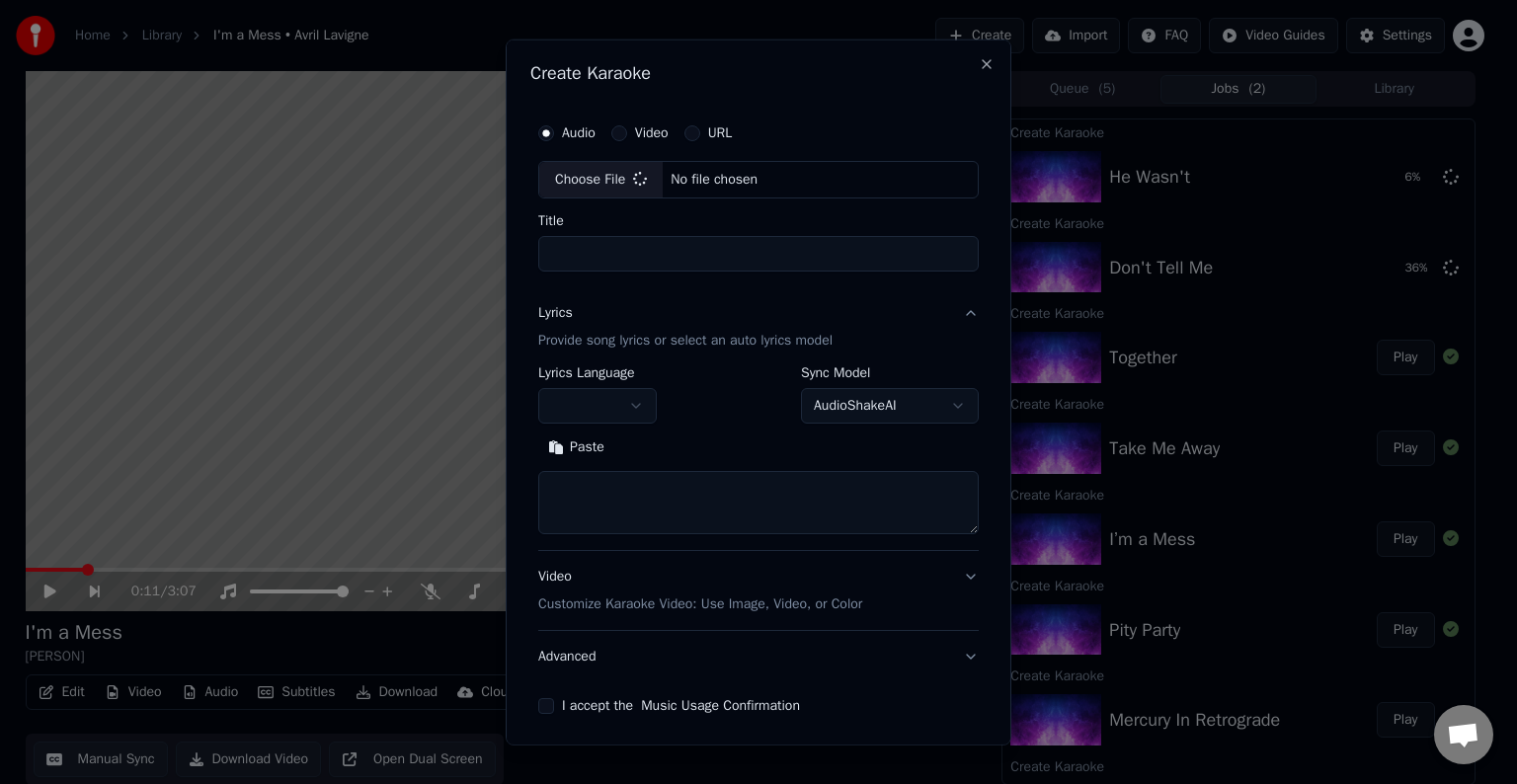 click on "**********" at bounding box center [598, 395] 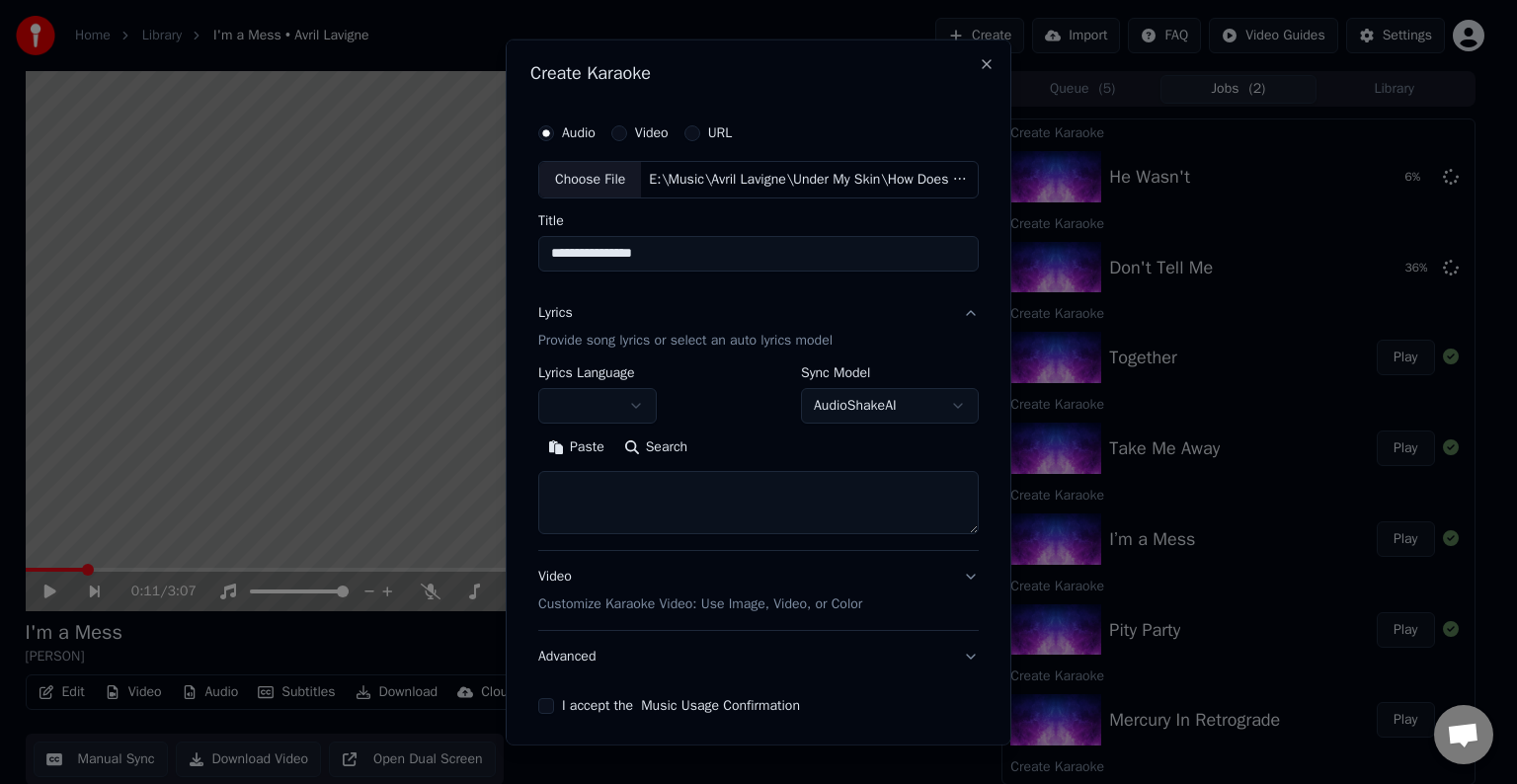 click at bounding box center (598, 406) 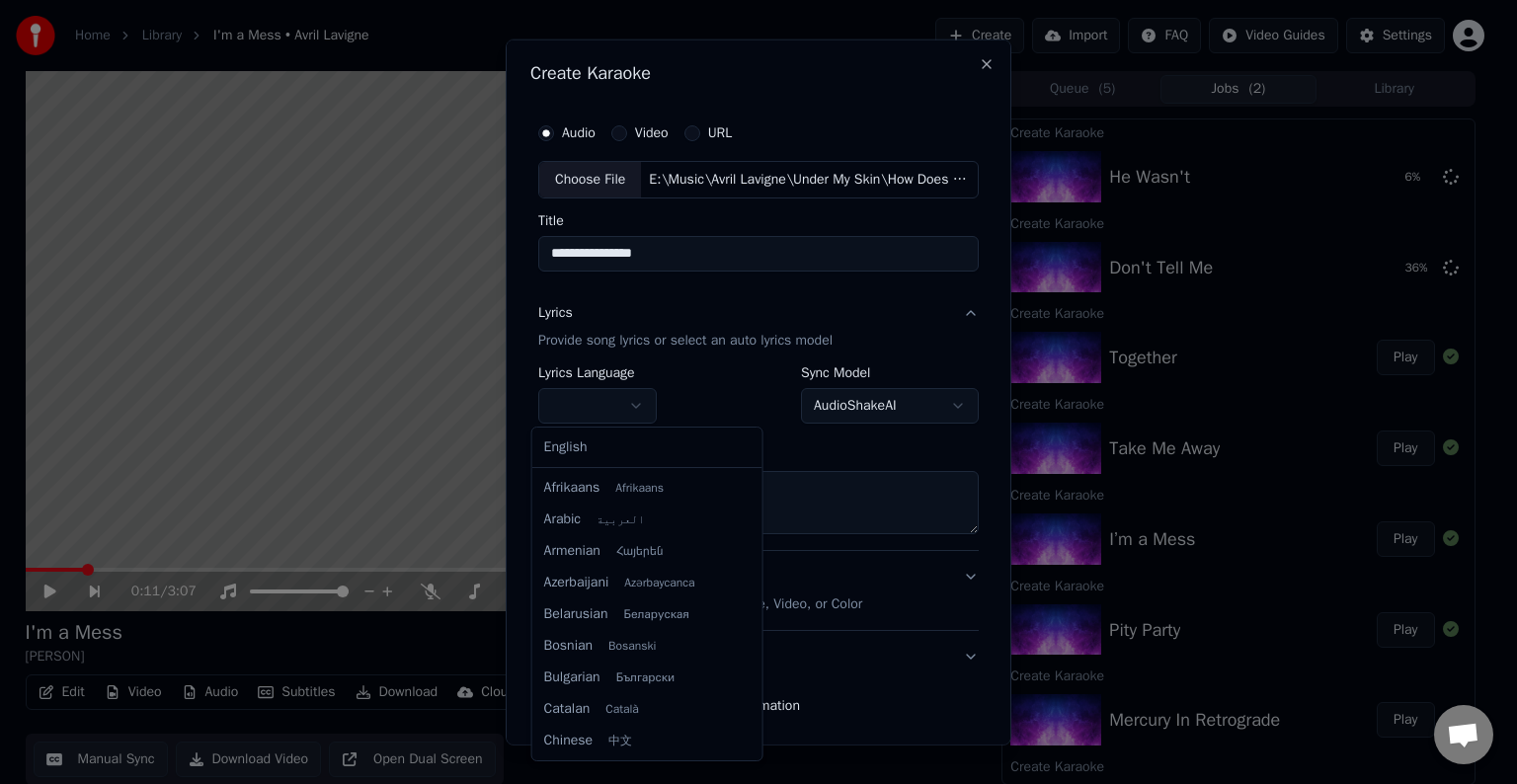 select on "**" 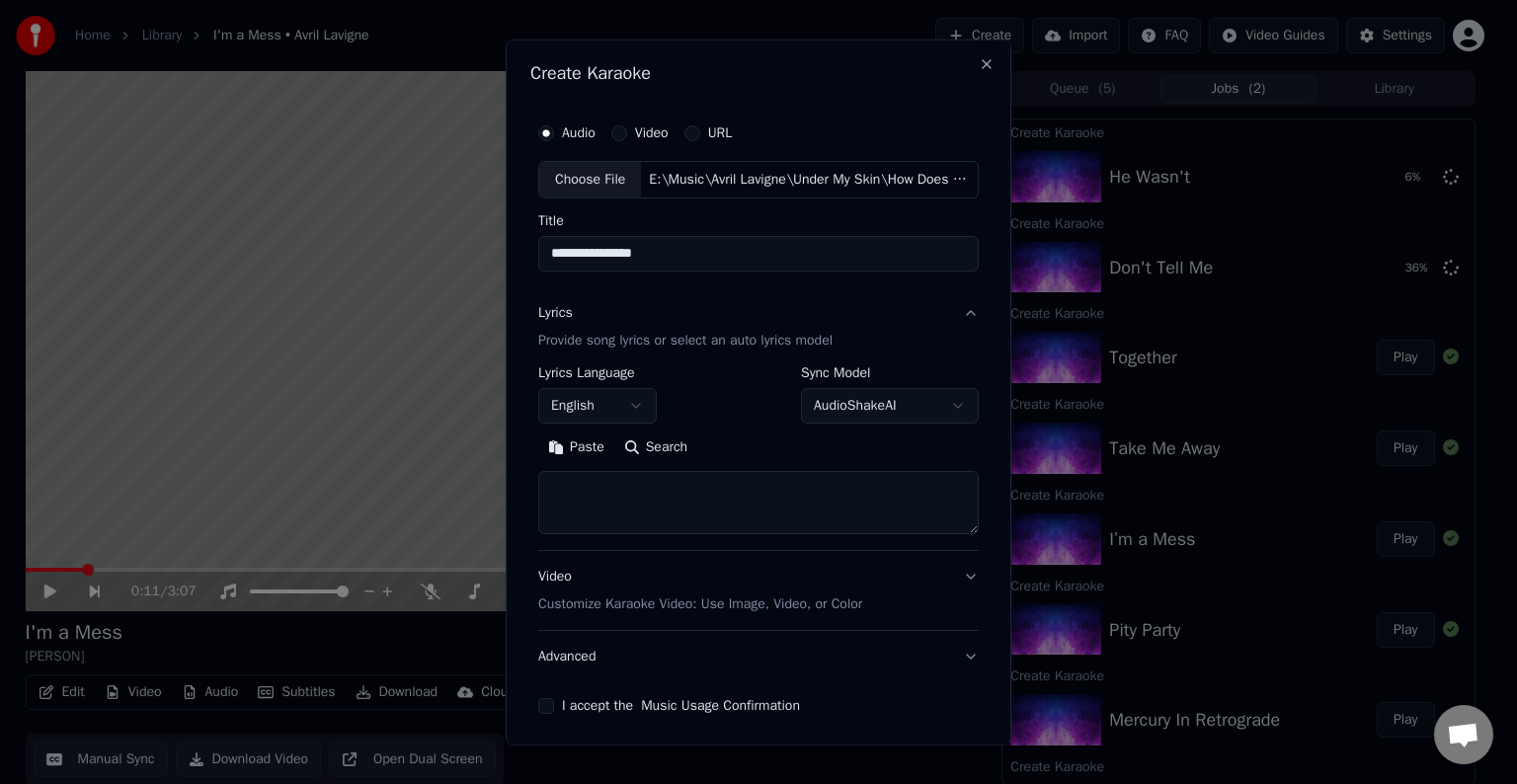 click at bounding box center (758, 503) 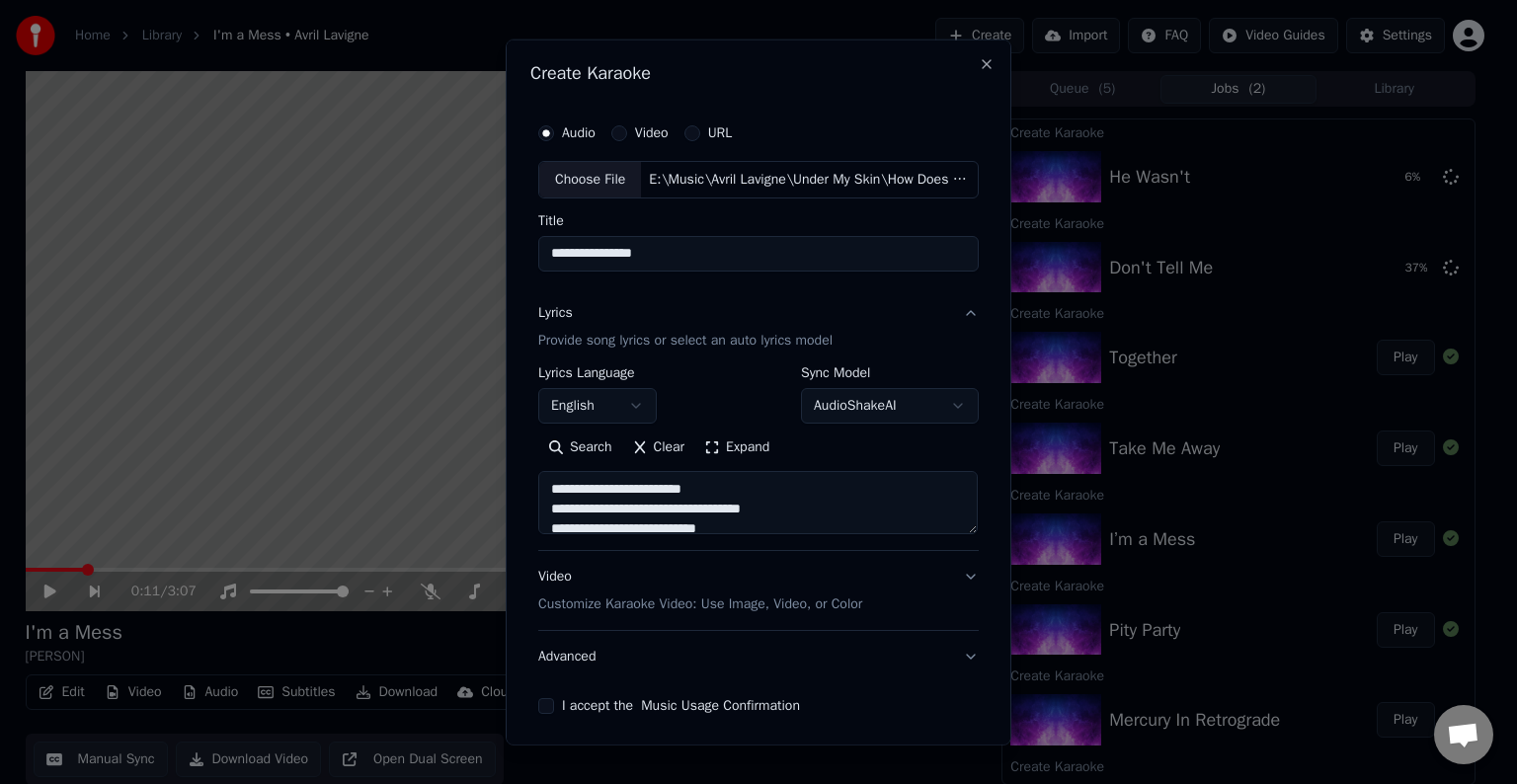 scroll, scrollTop: 122, scrollLeft: 0, axis: vertical 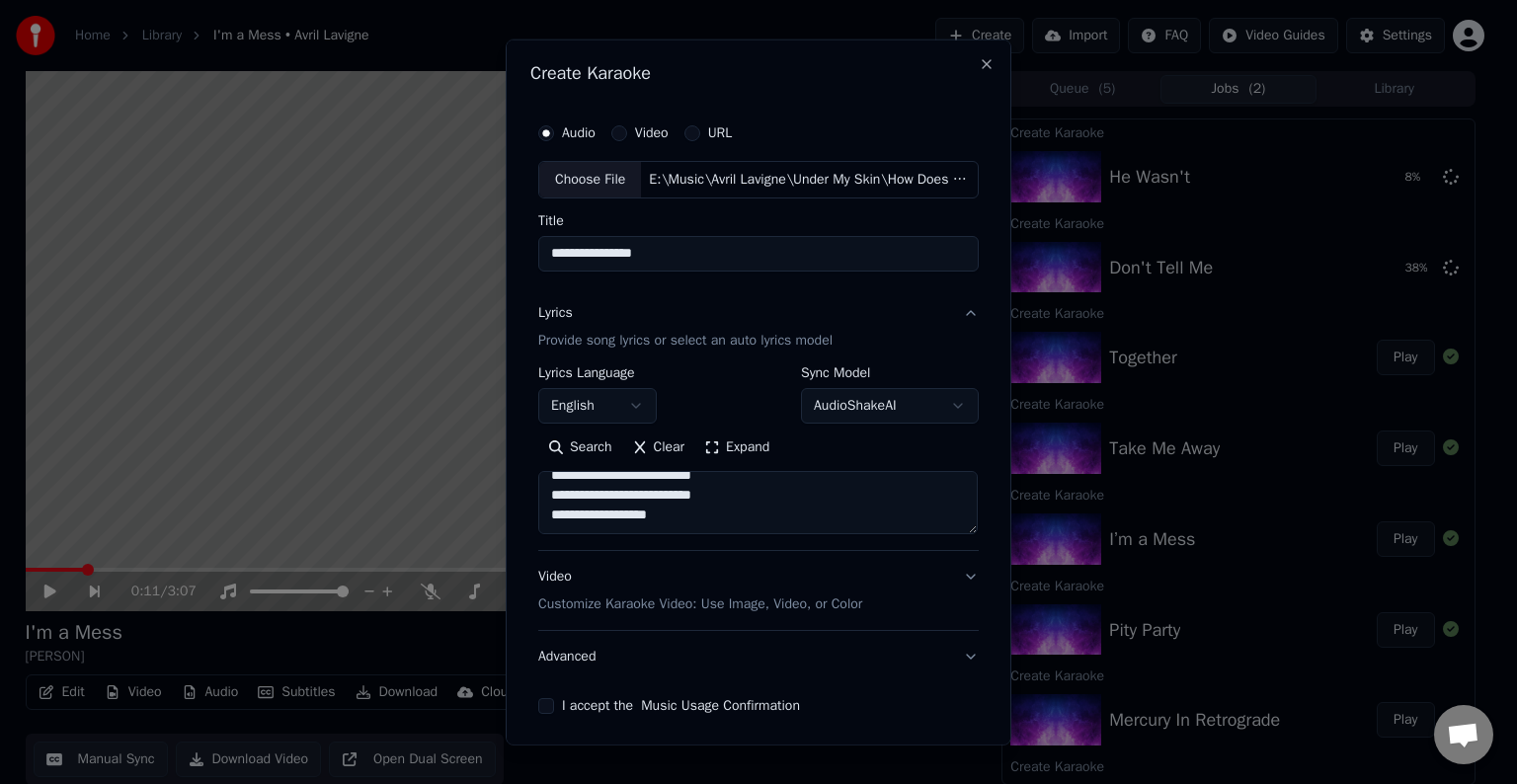 paste on "**********" 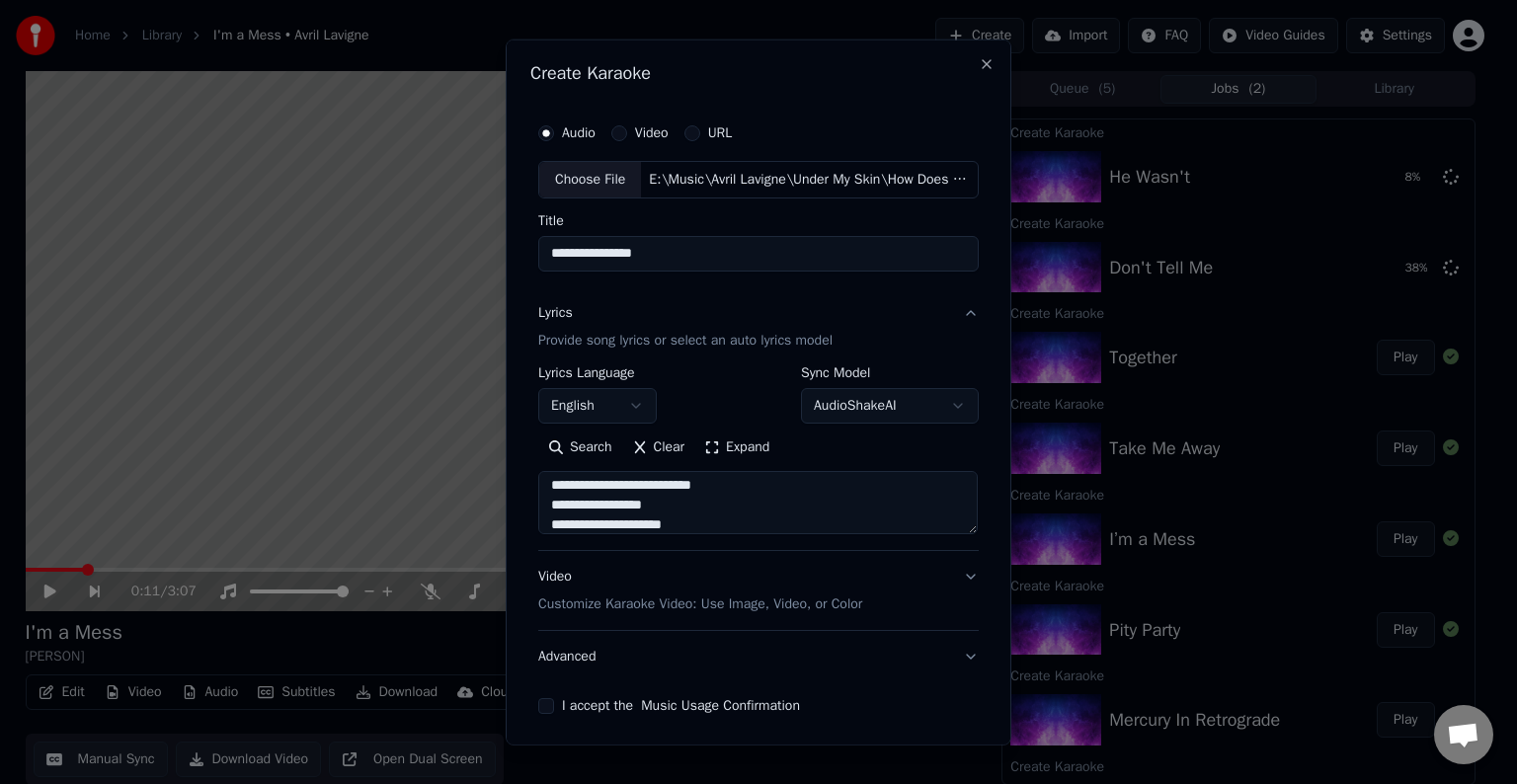 scroll, scrollTop: 261, scrollLeft: 0, axis: vertical 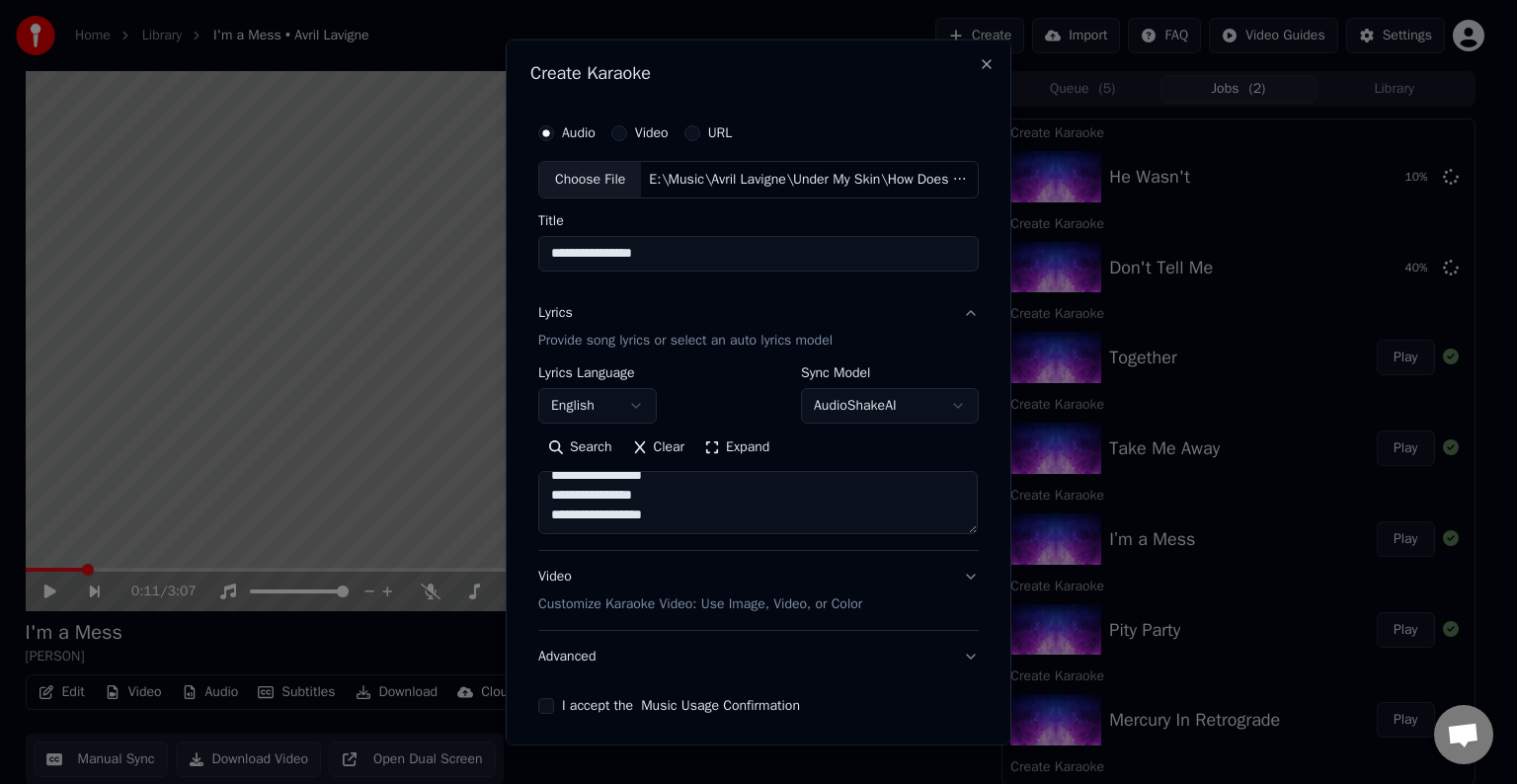 paste on "**********" 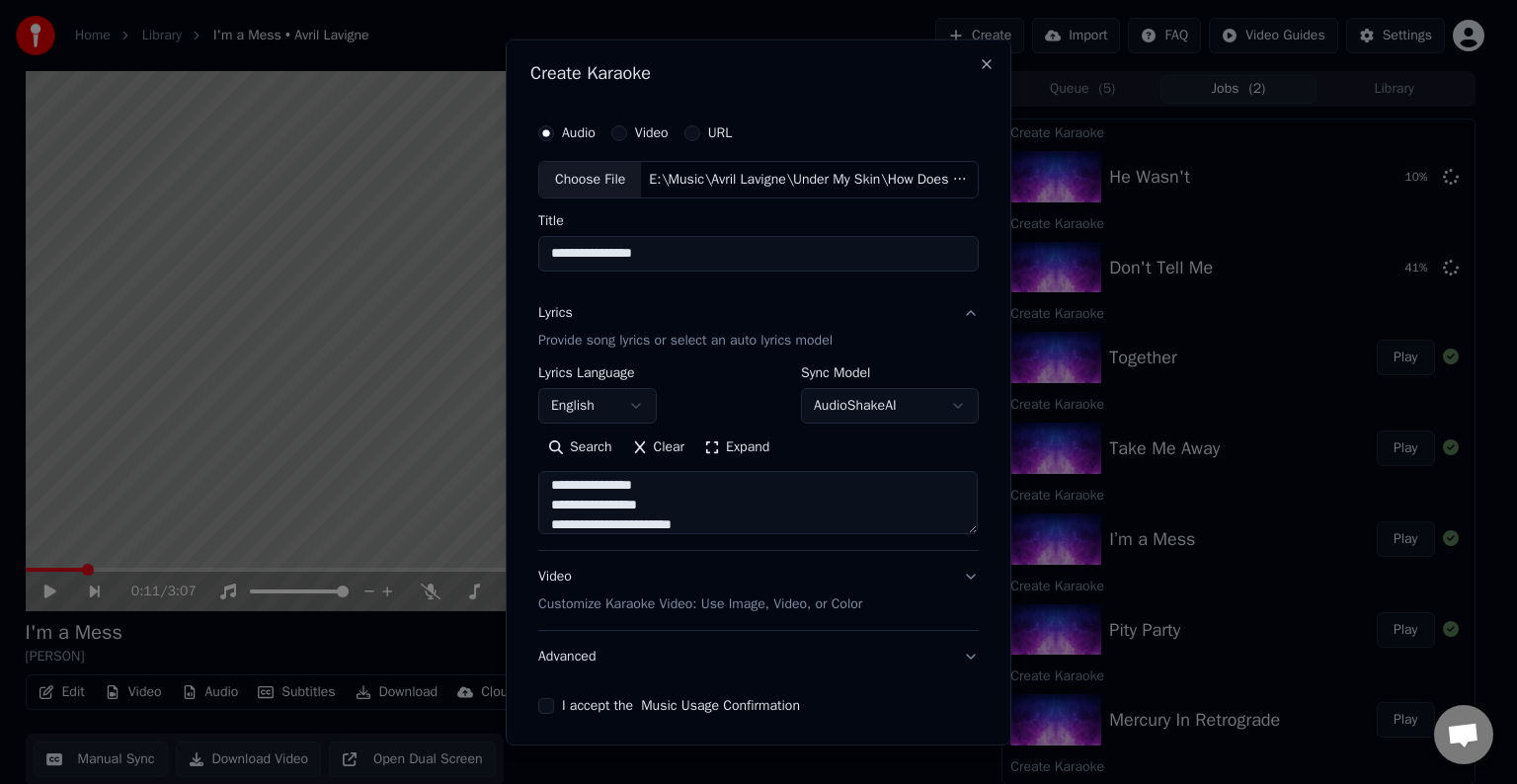 scroll, scrollTop: 340, scrollLeft: 0, axis: vertical 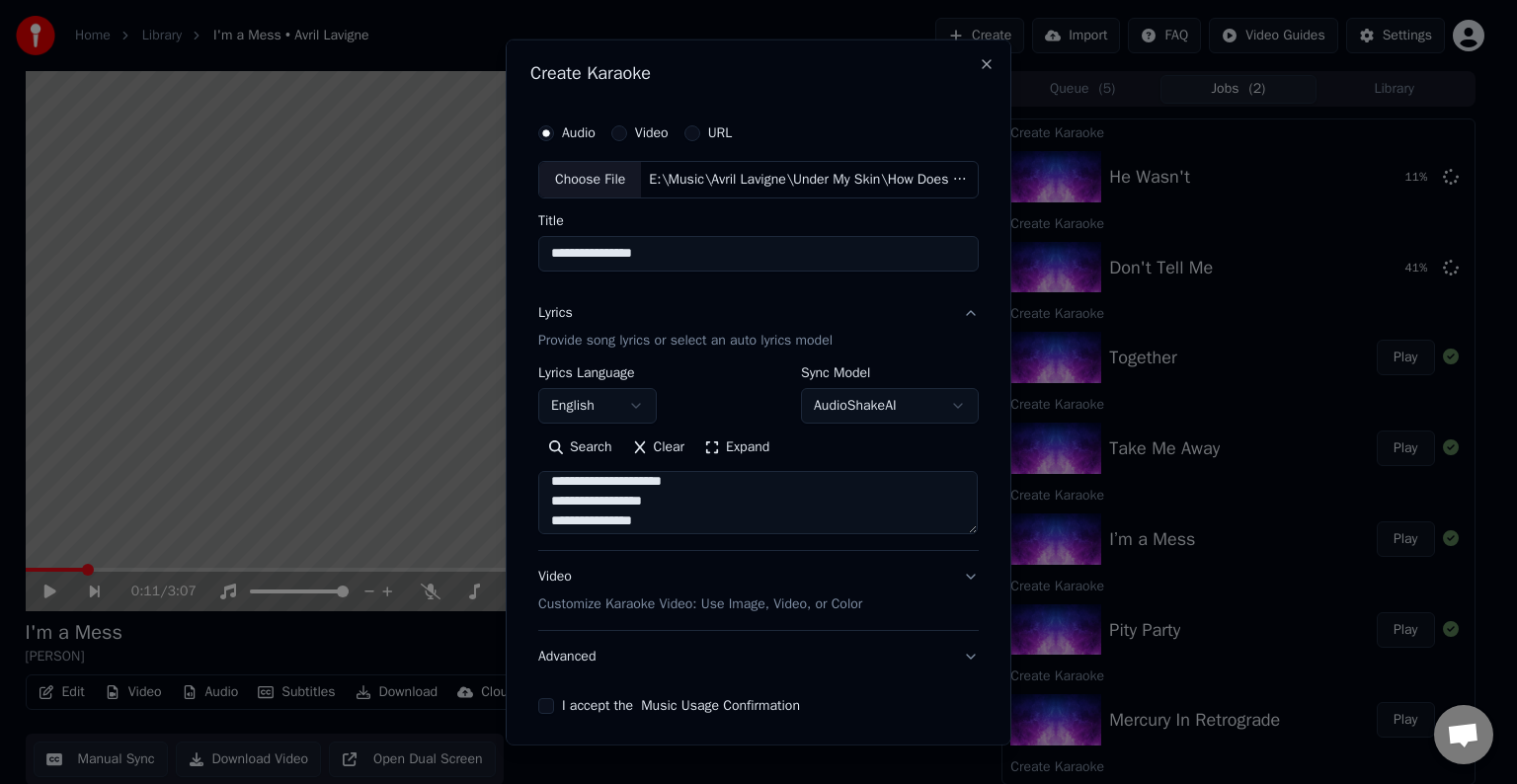 drag, startPoint x: 795, startPoint y: 482, endPoint x: 731, endPoint y: 514, distance: 71.55418 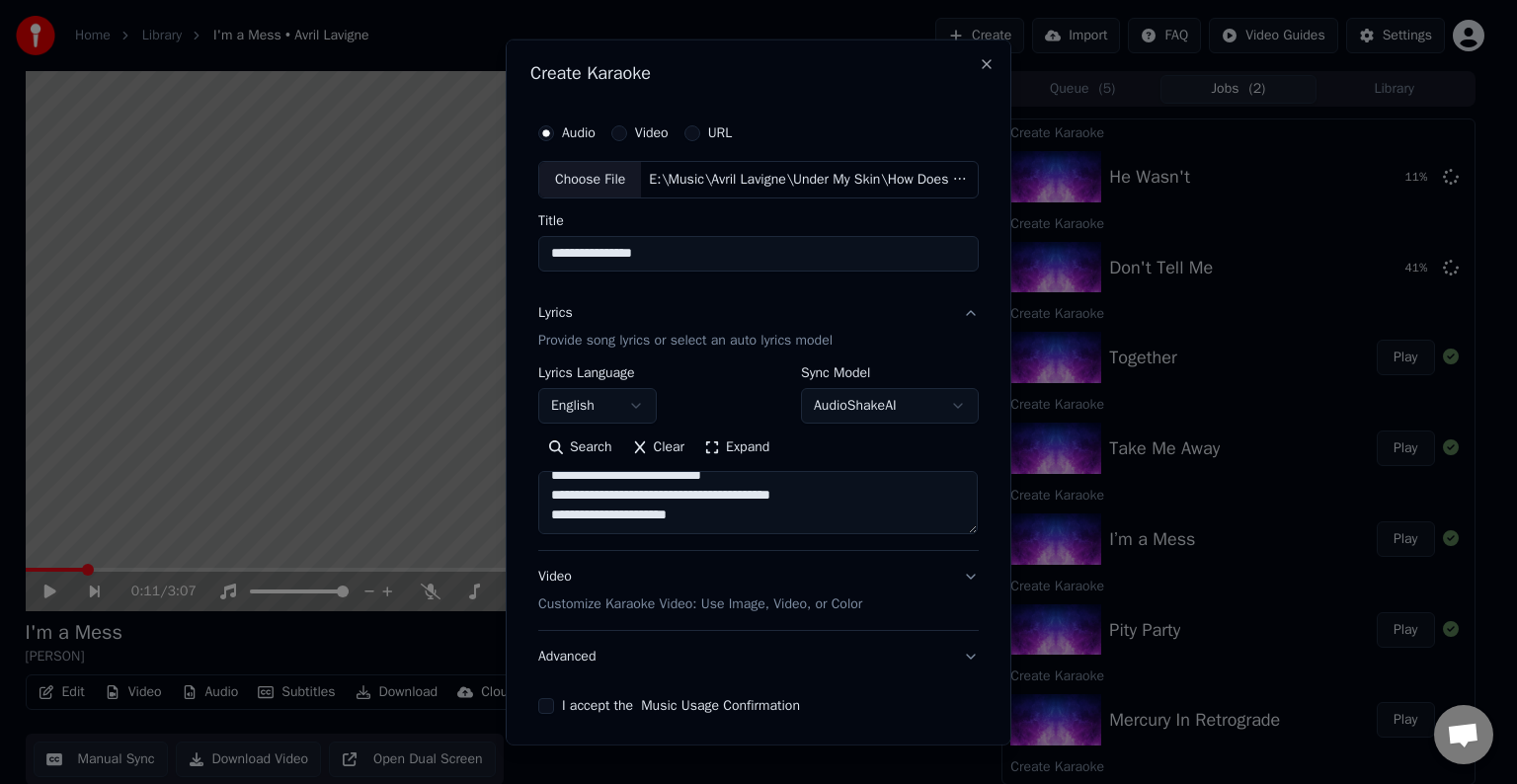 scroll, scrollTop: 345, scrollLeft: 0, axis: vertical 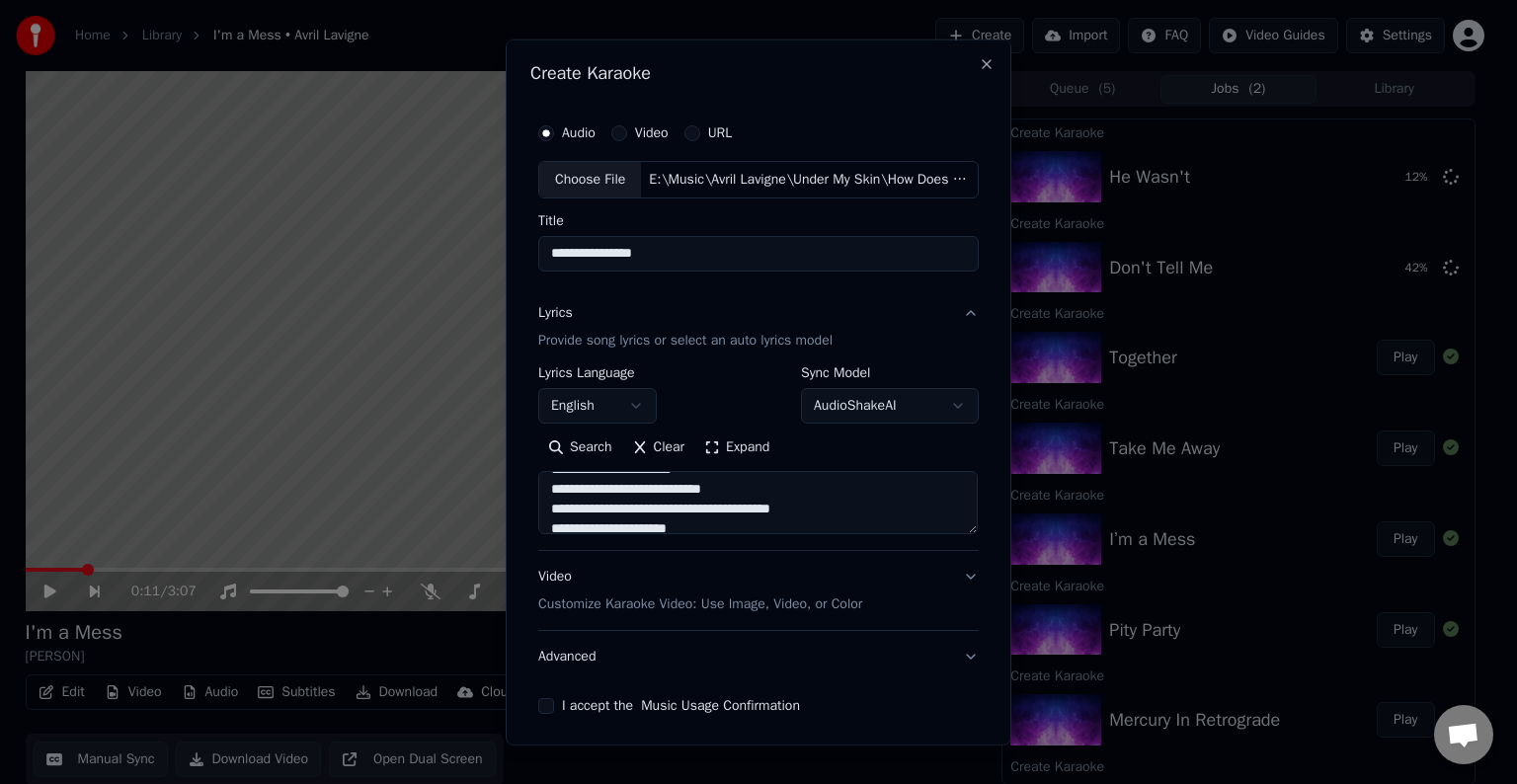 drag, startPoint x: 698, startPoint y: 481, endPoint x: 788, endPoint y: 506, distance: 93.407708 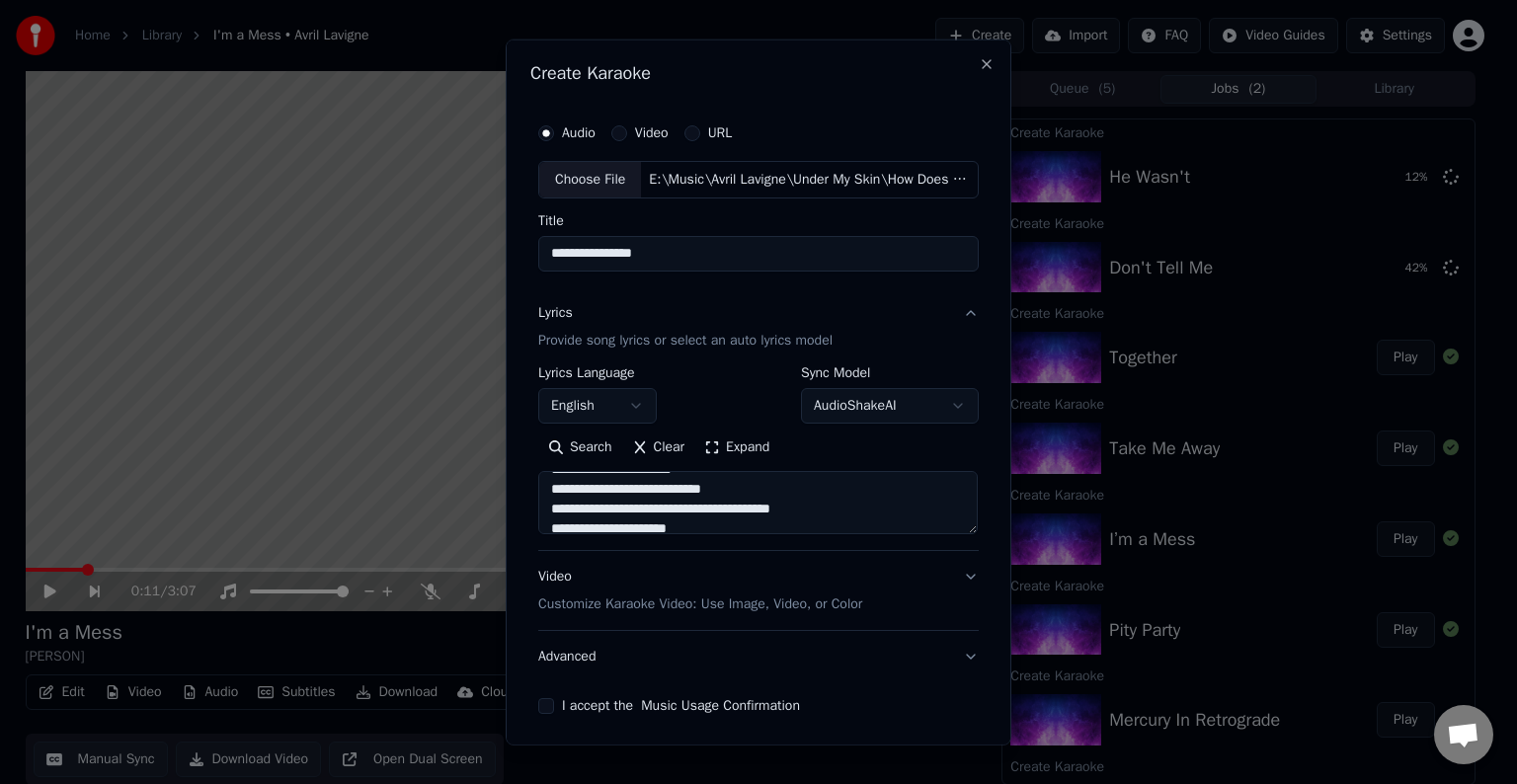 click on "**********" at bounding box center [758, 503] 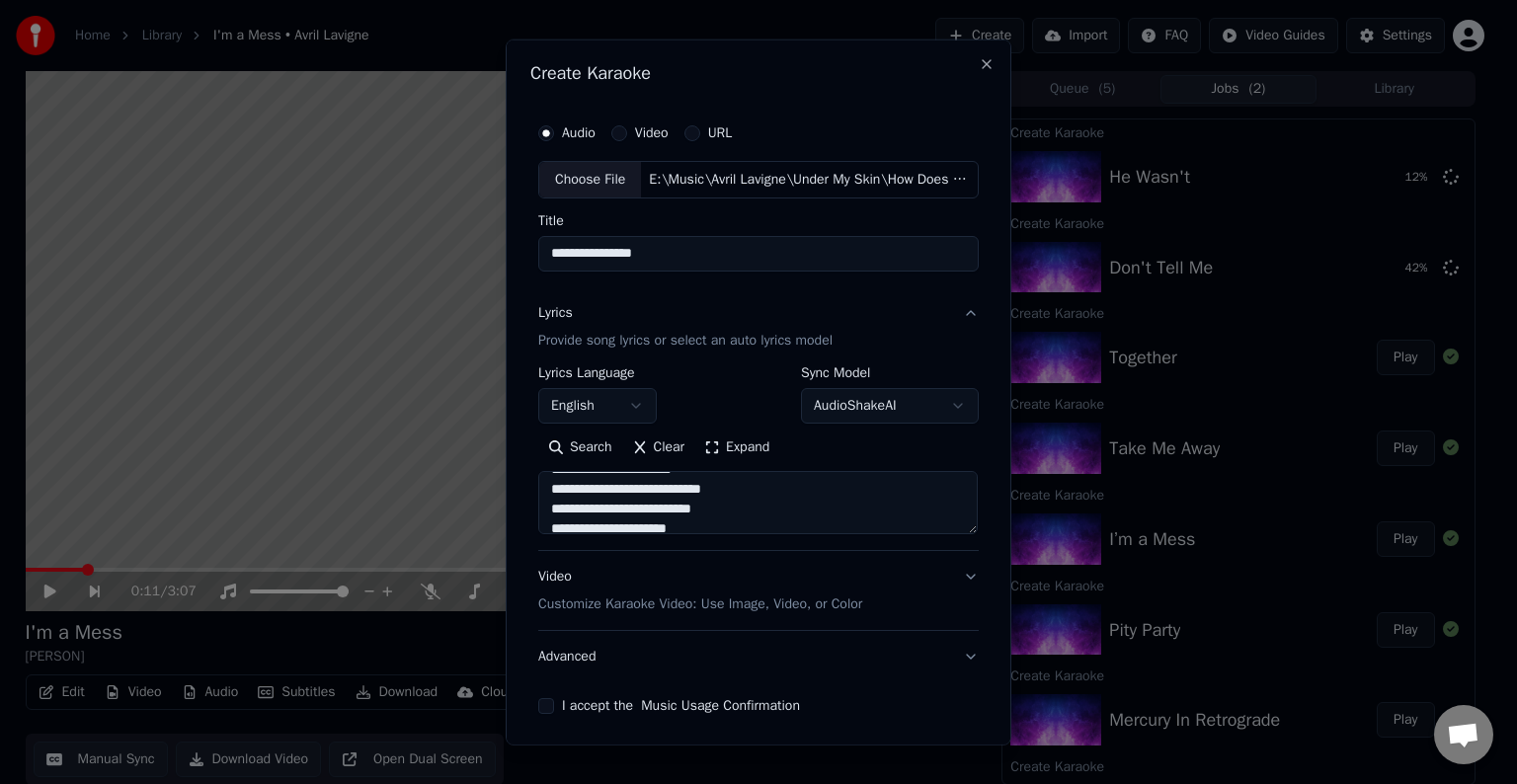 scroll, scrollTop: 349, scrollLeft: 0, axis: vertical 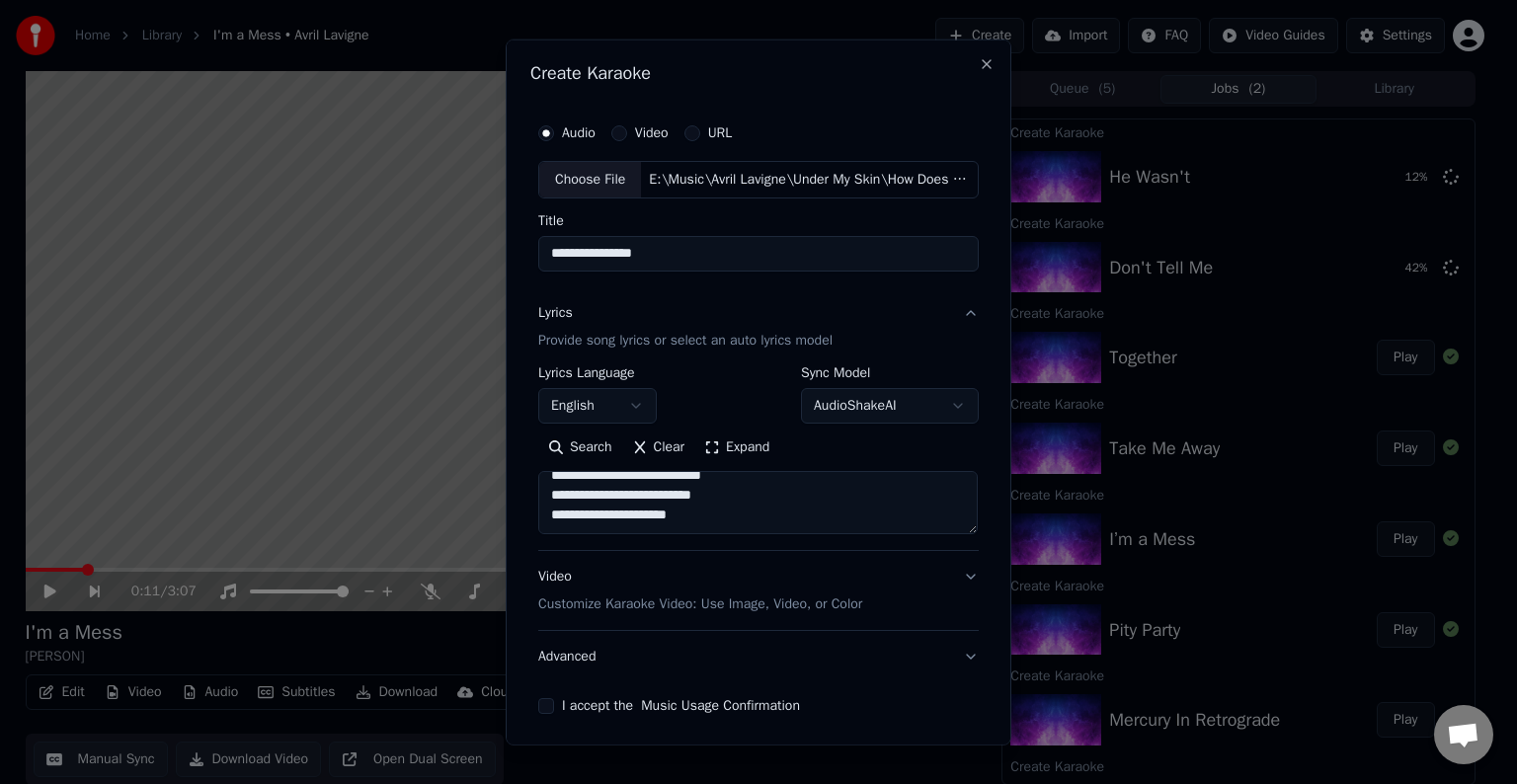 click on "**********" at bounding box center (758, 503) 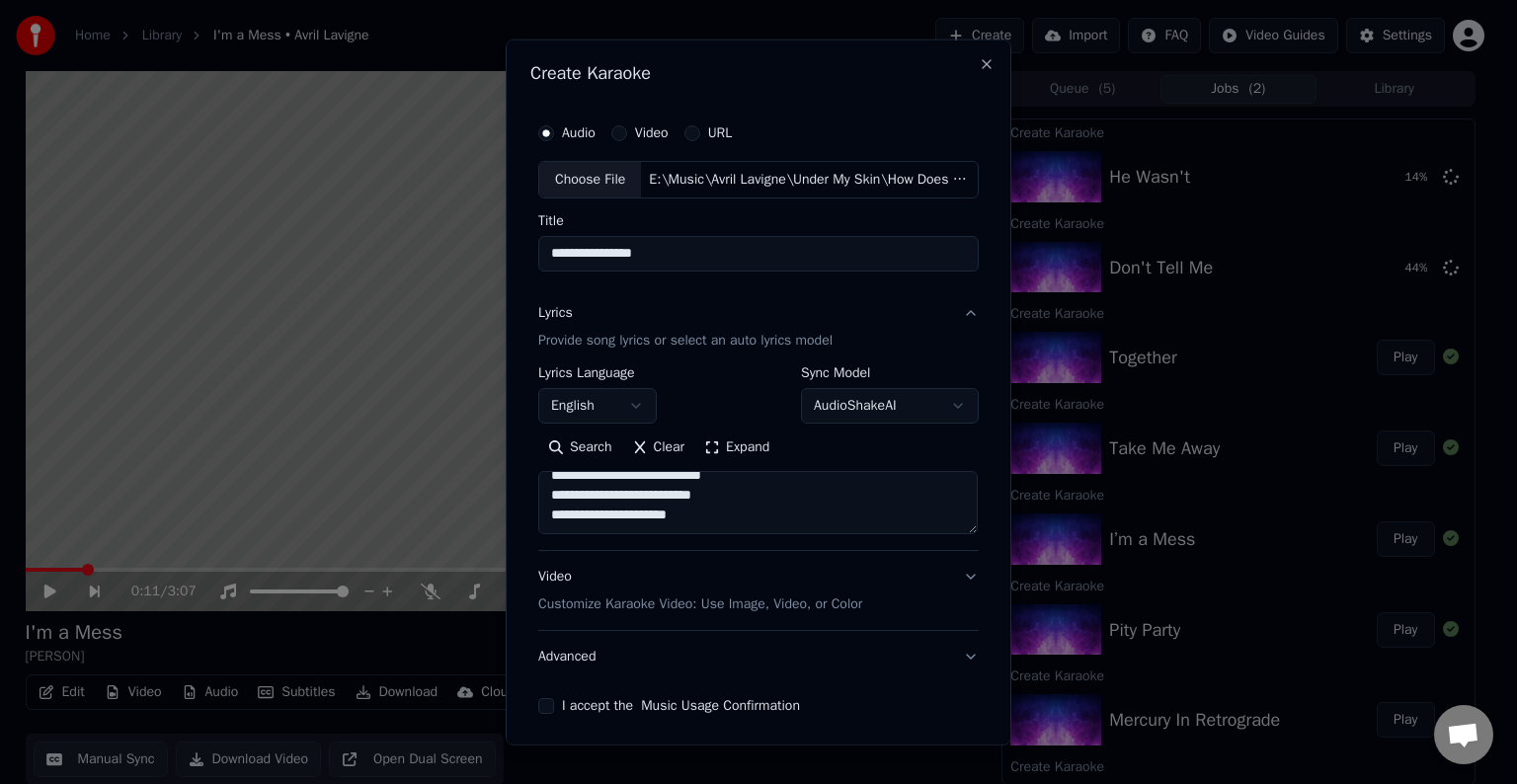 paste on "**********" 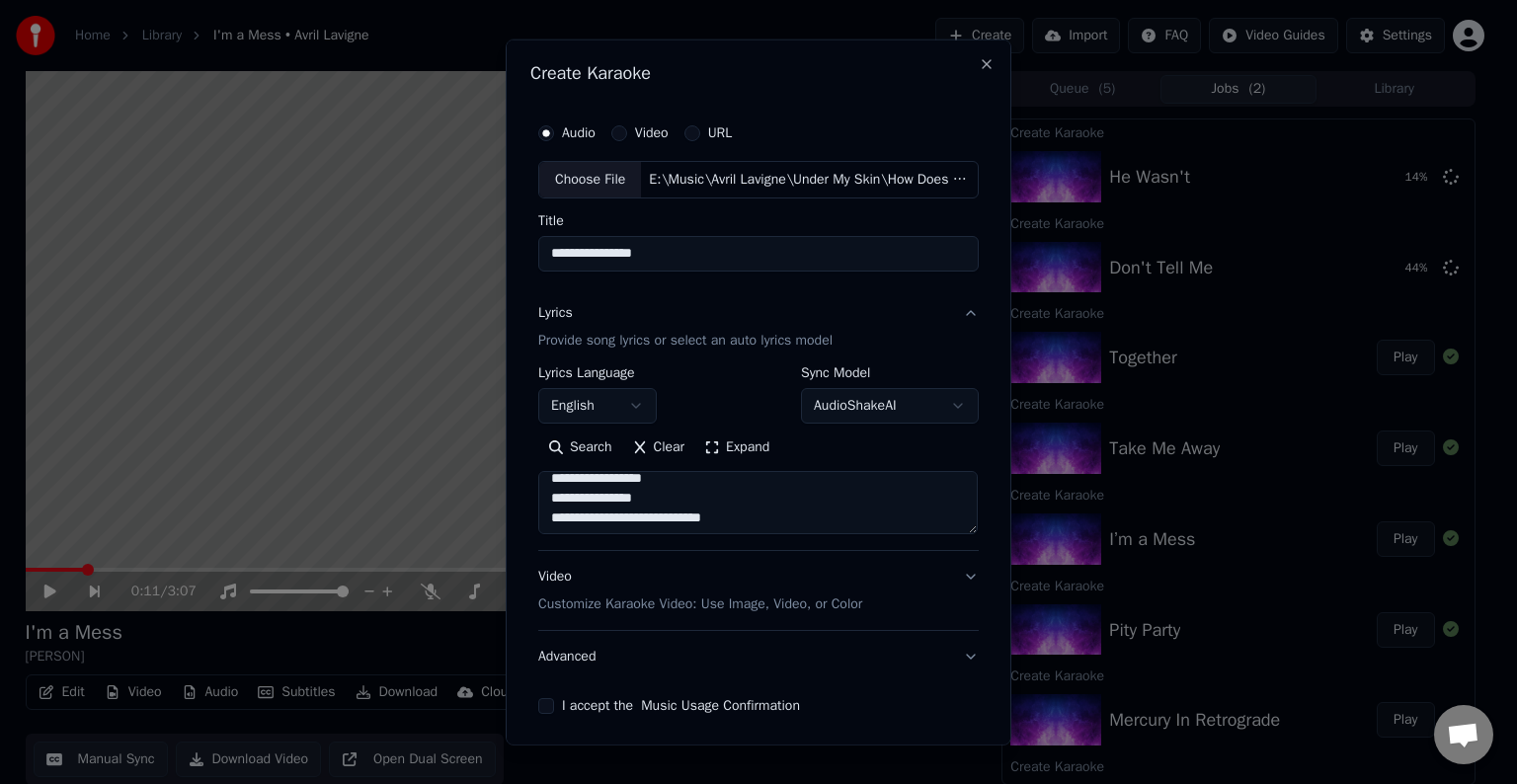 scroll, scrollTop: 407, scrollLeft: 0, axis: vertical 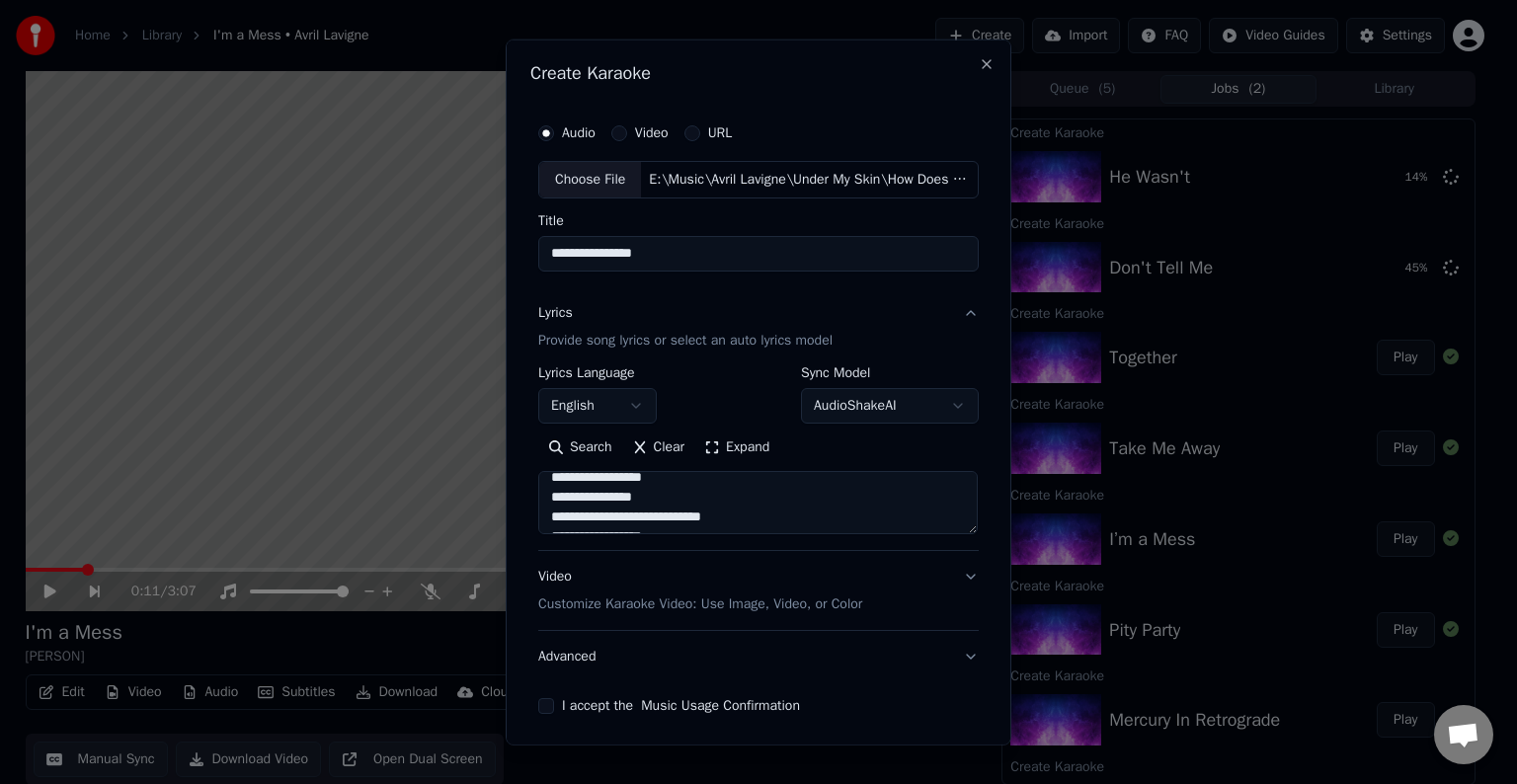 click on "**********" at bounding box center [758, 503] 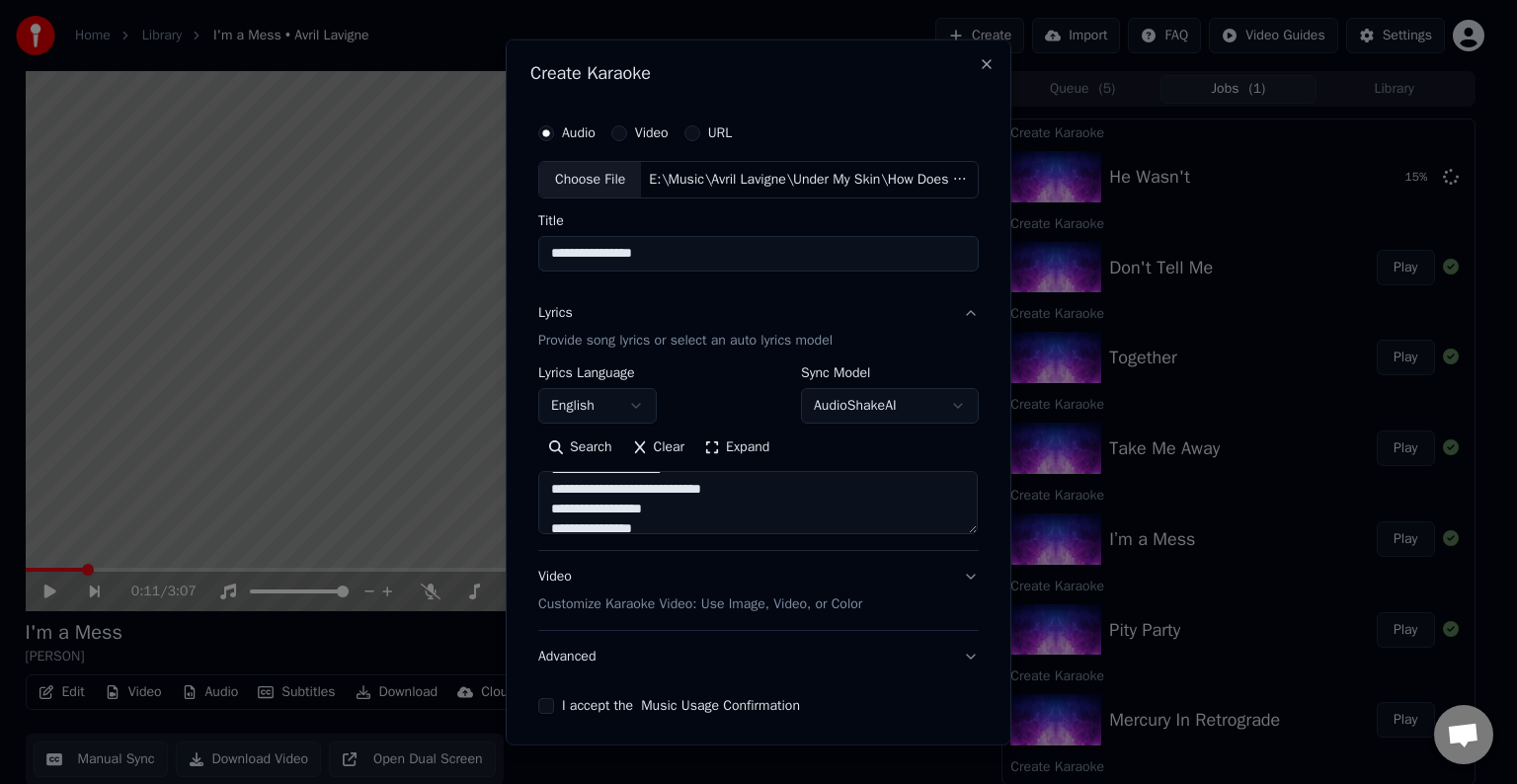 scroll, scrollTop: 375, scrollLeft: 0, axis: vertical 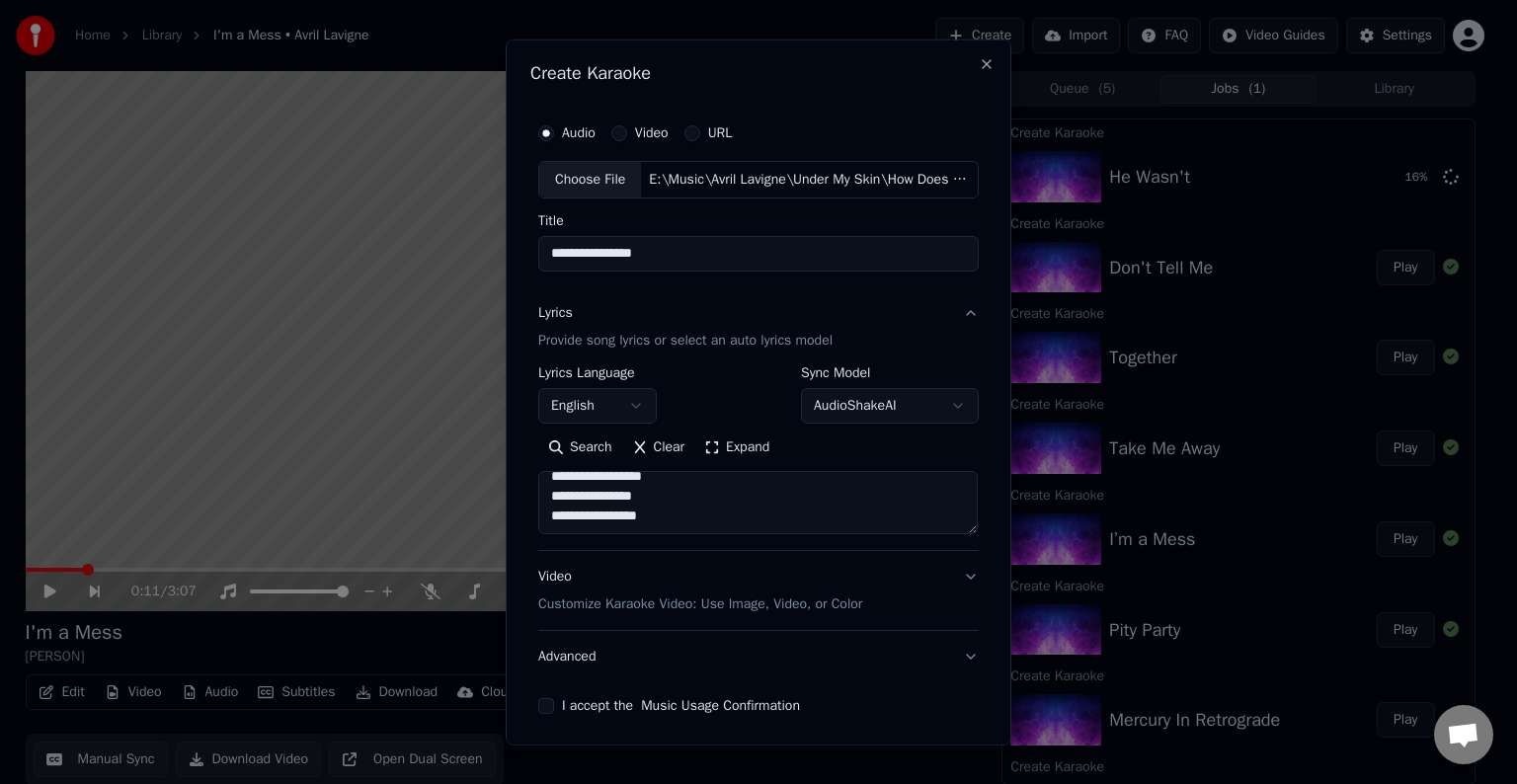 click on "**********" at bounding box center [758, 503] 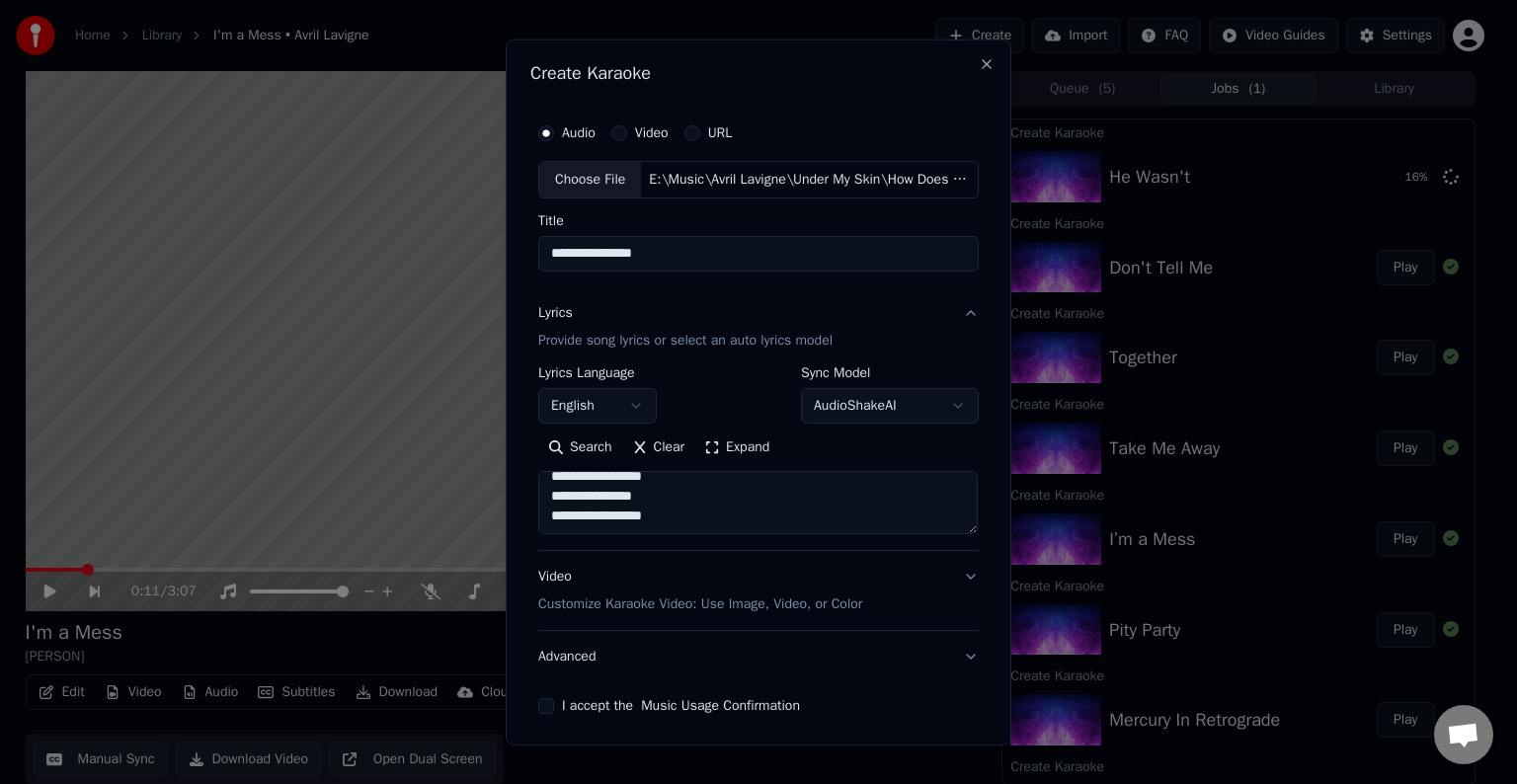 scroll, scrollTop: 478, scrollLeft: 0, axis: vertical 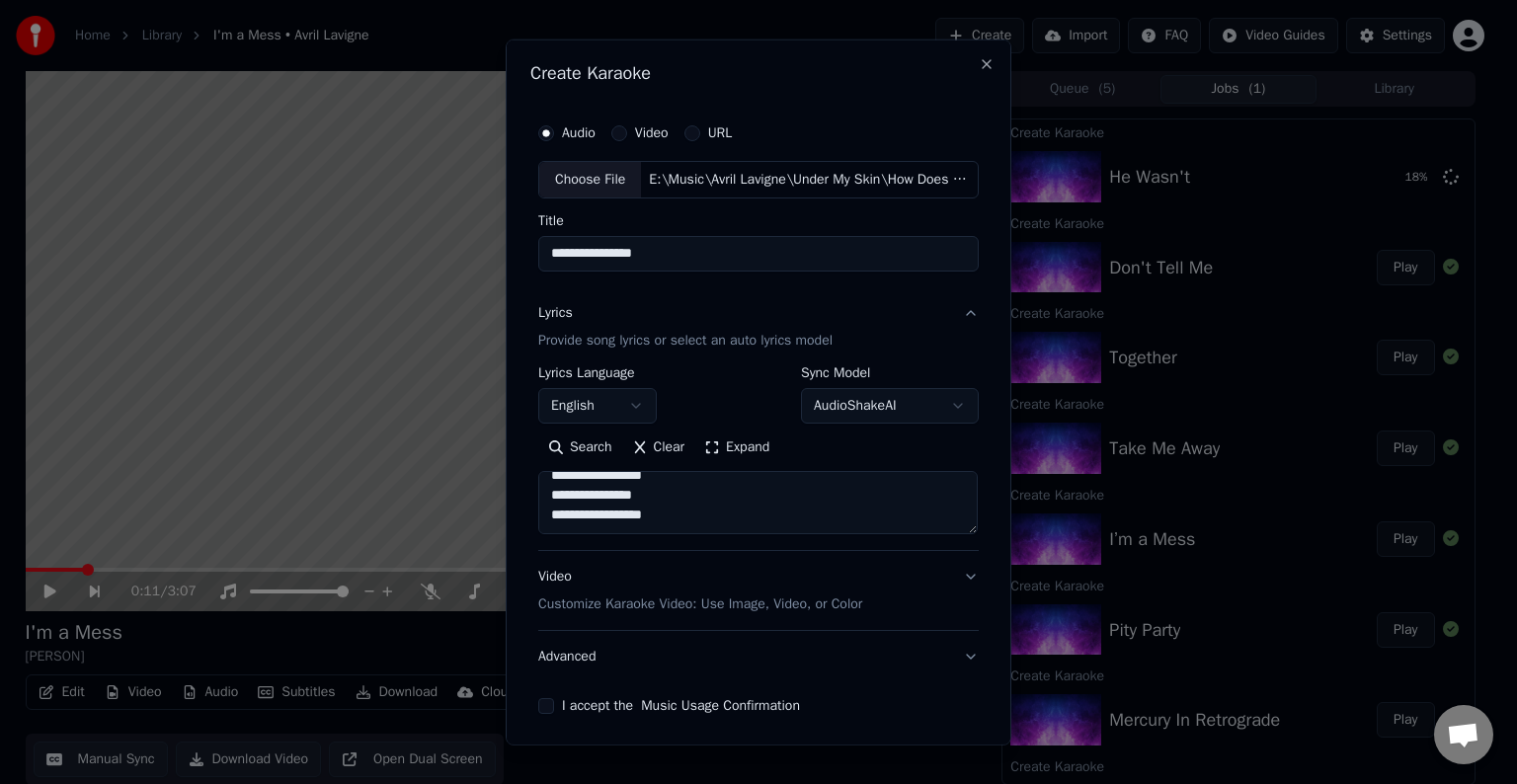 paste on "**********" 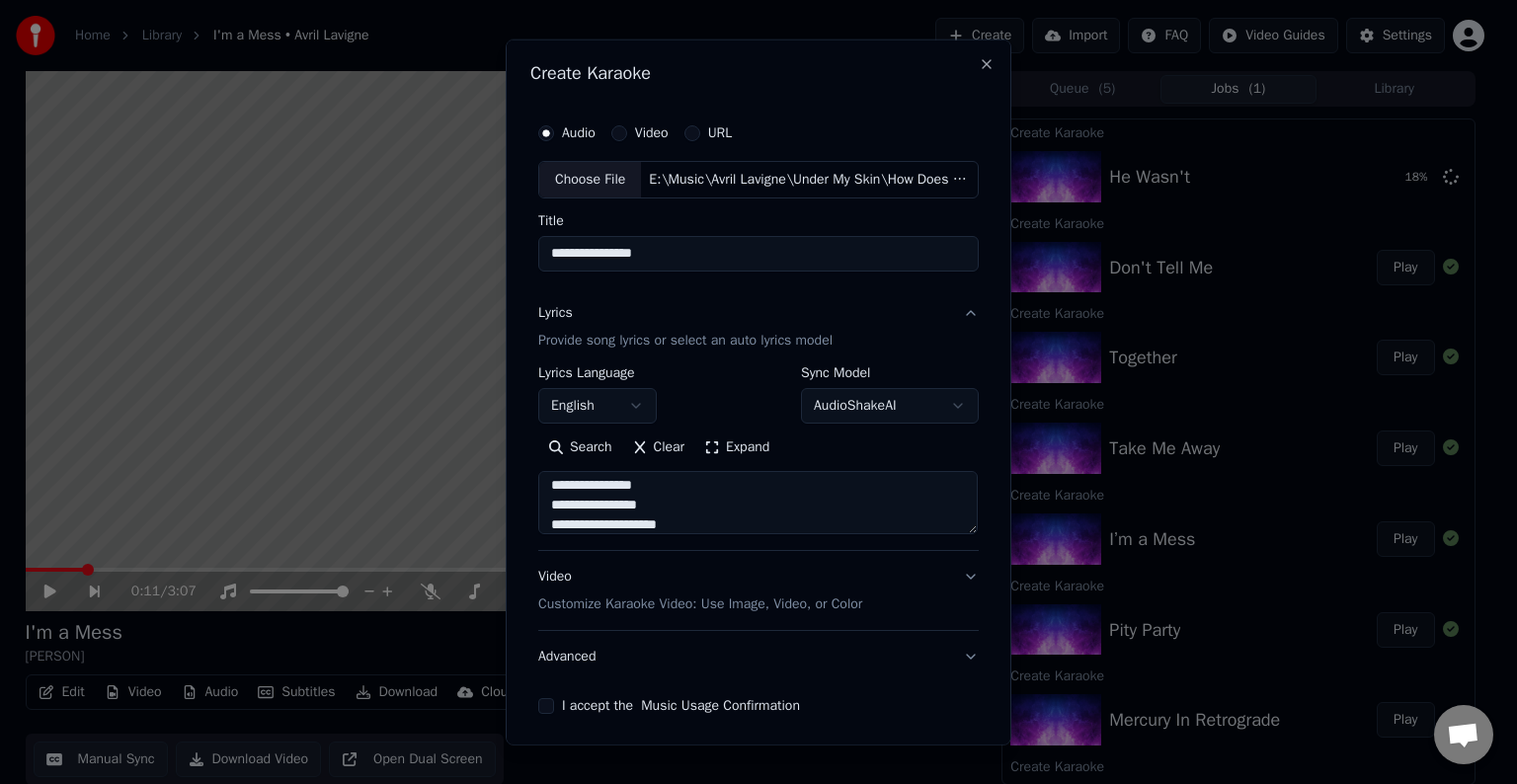 scroll, scrollTop: 636, scrollLeft: 0, axis: vertical 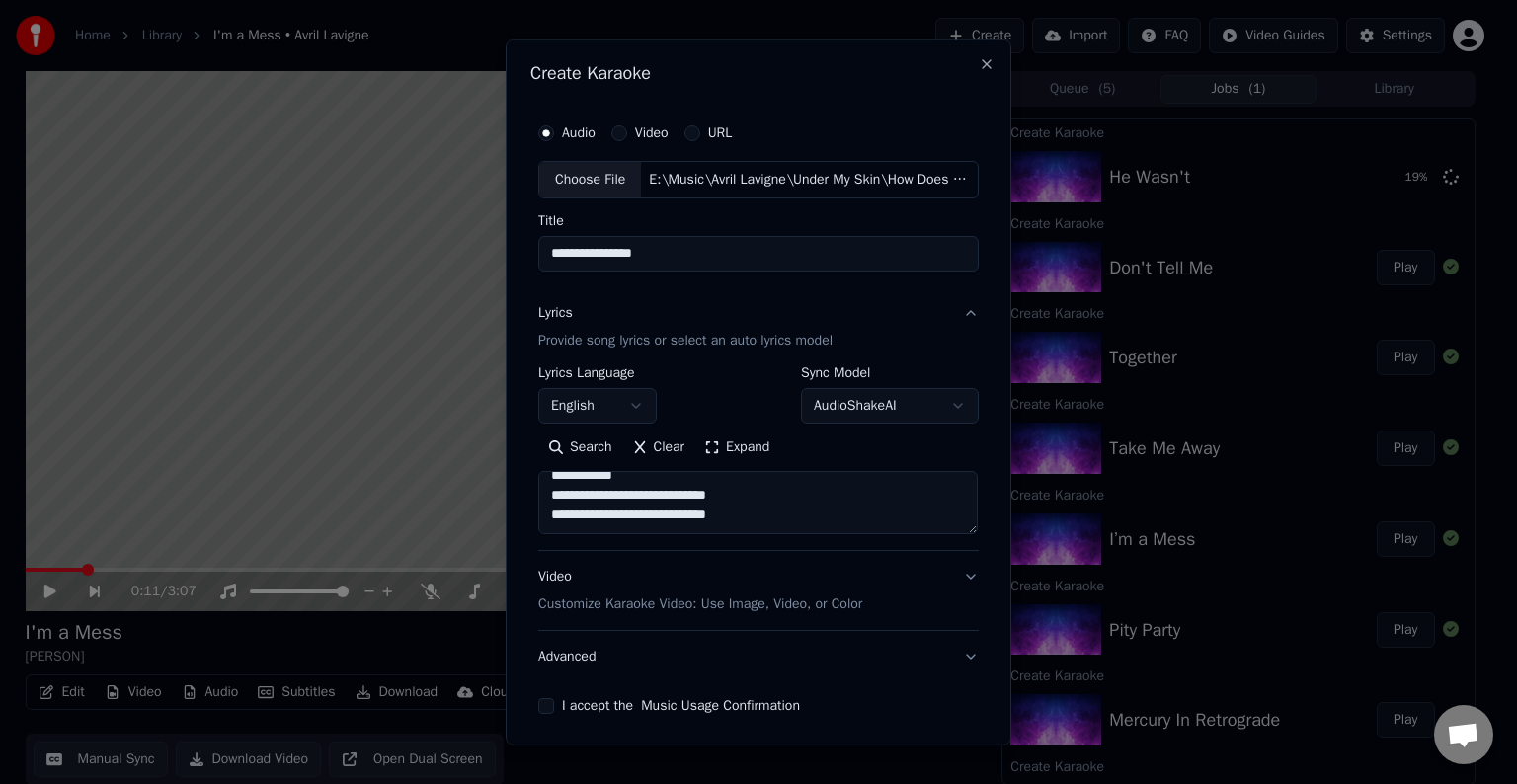 paste on "**********" 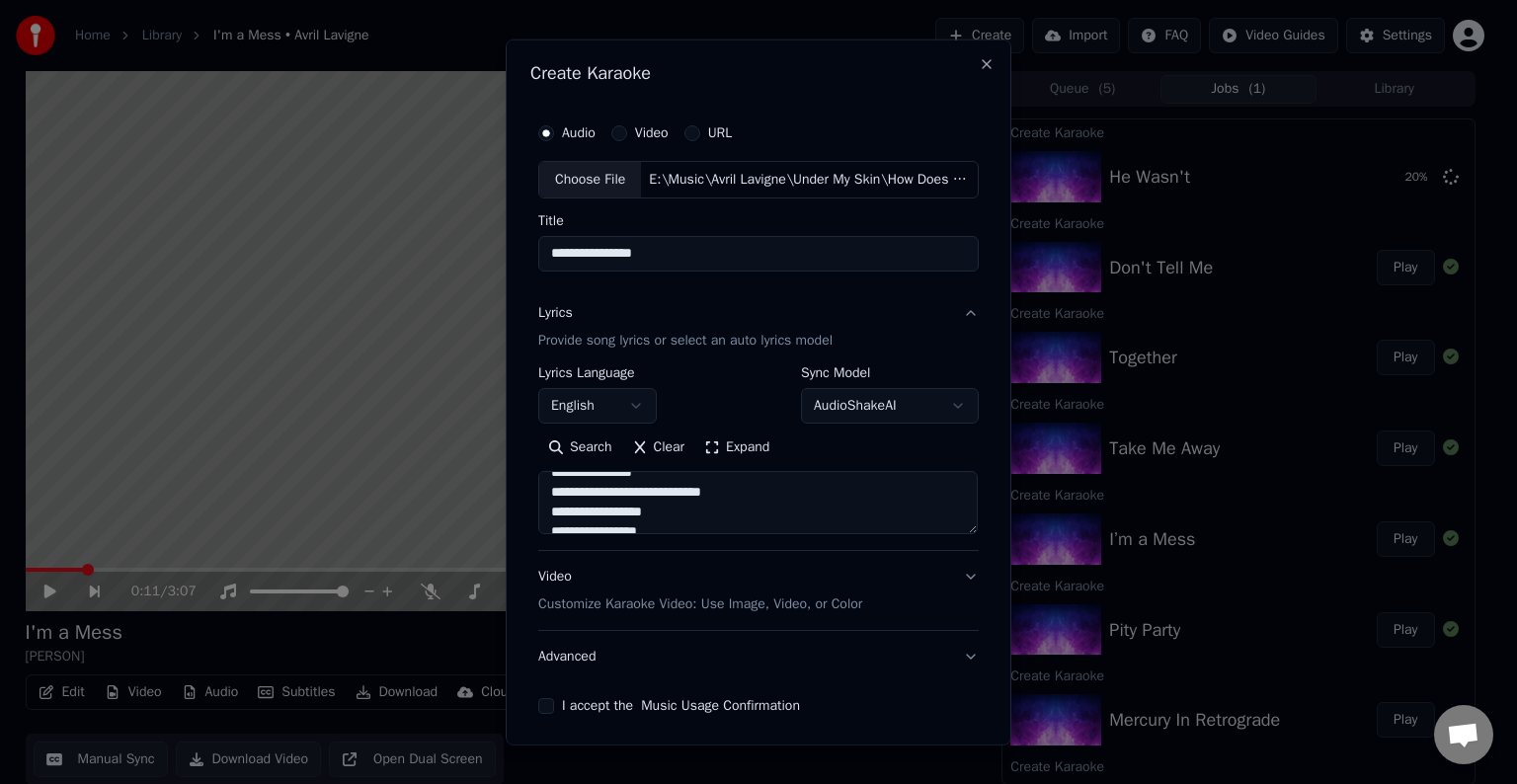 scroll, scrollTop: 718, scrollLeft: 0, axis: vertical 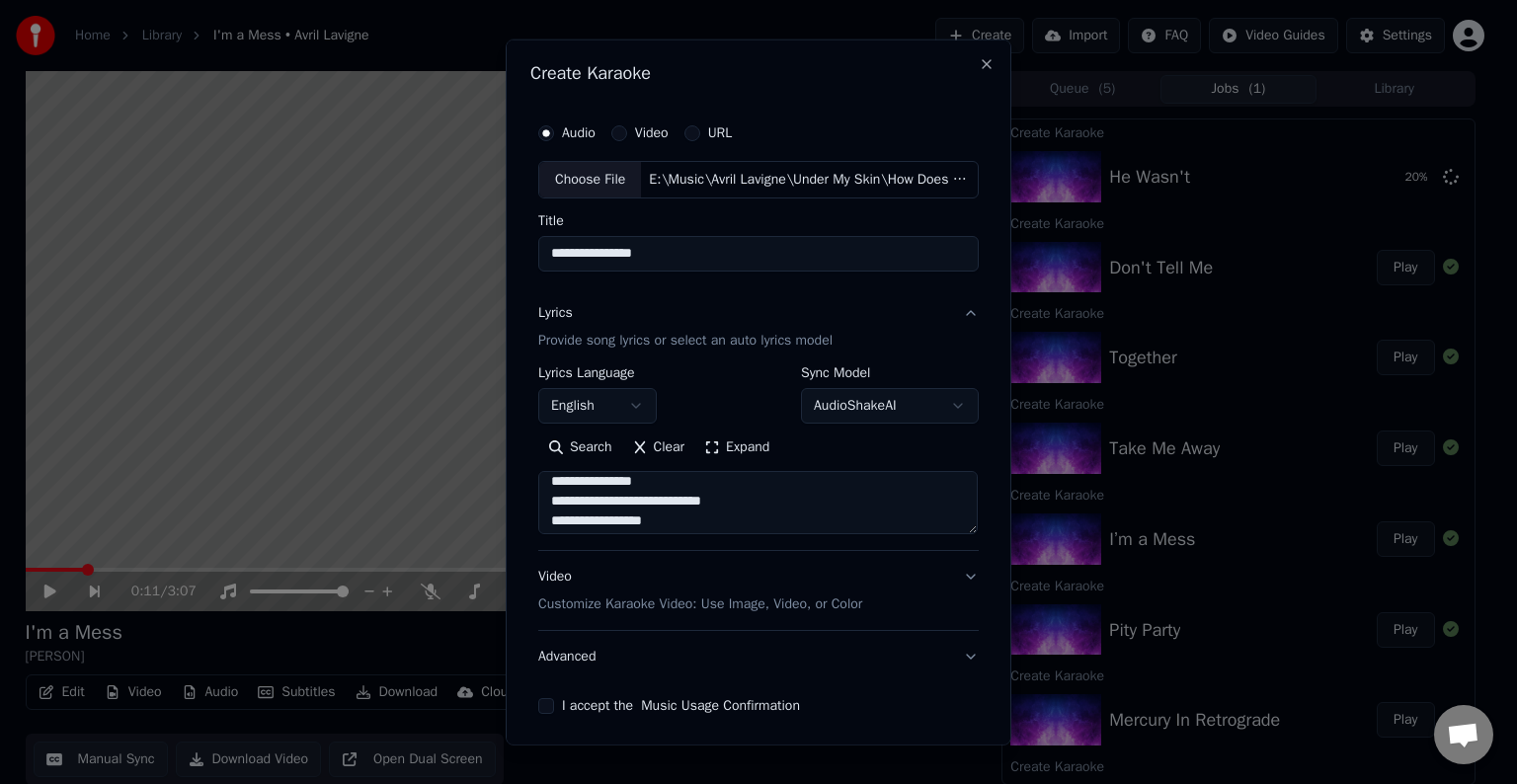 click on "**********" at bounding box center [758, 503] 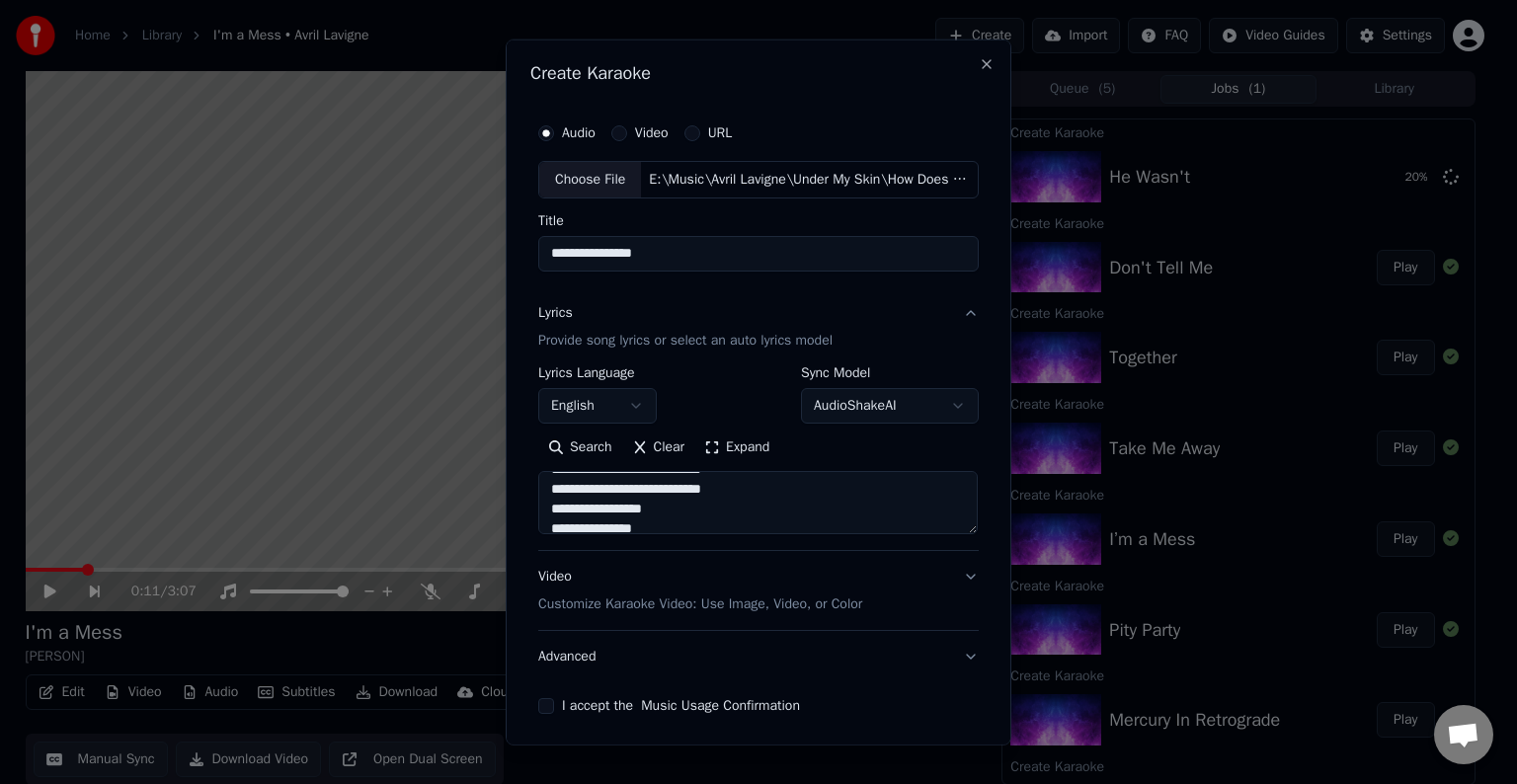 scroll, scrollTop: 666, scrollLeft: 0, axis: vertical 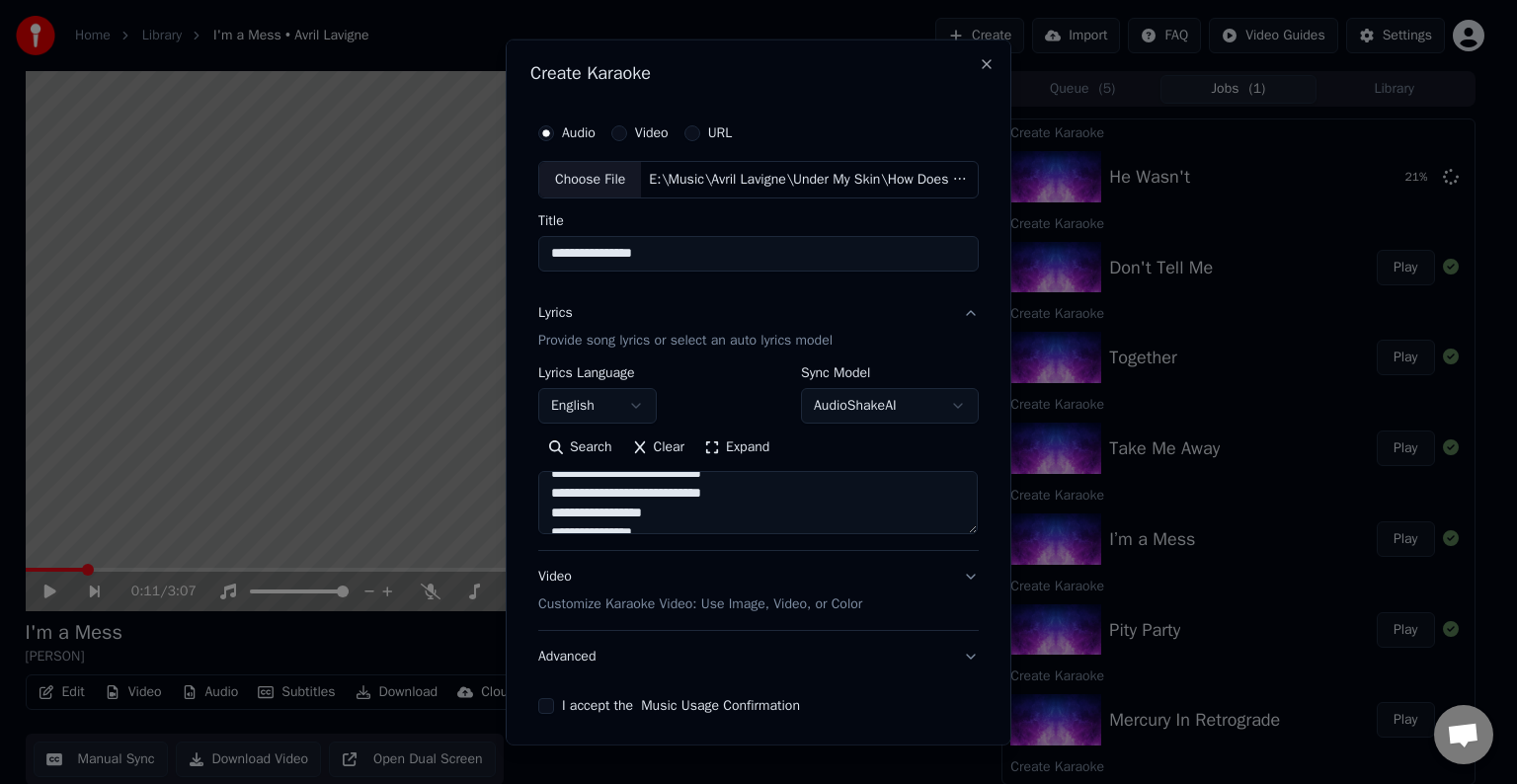 click on "**********" at bounding box center (758, 503) 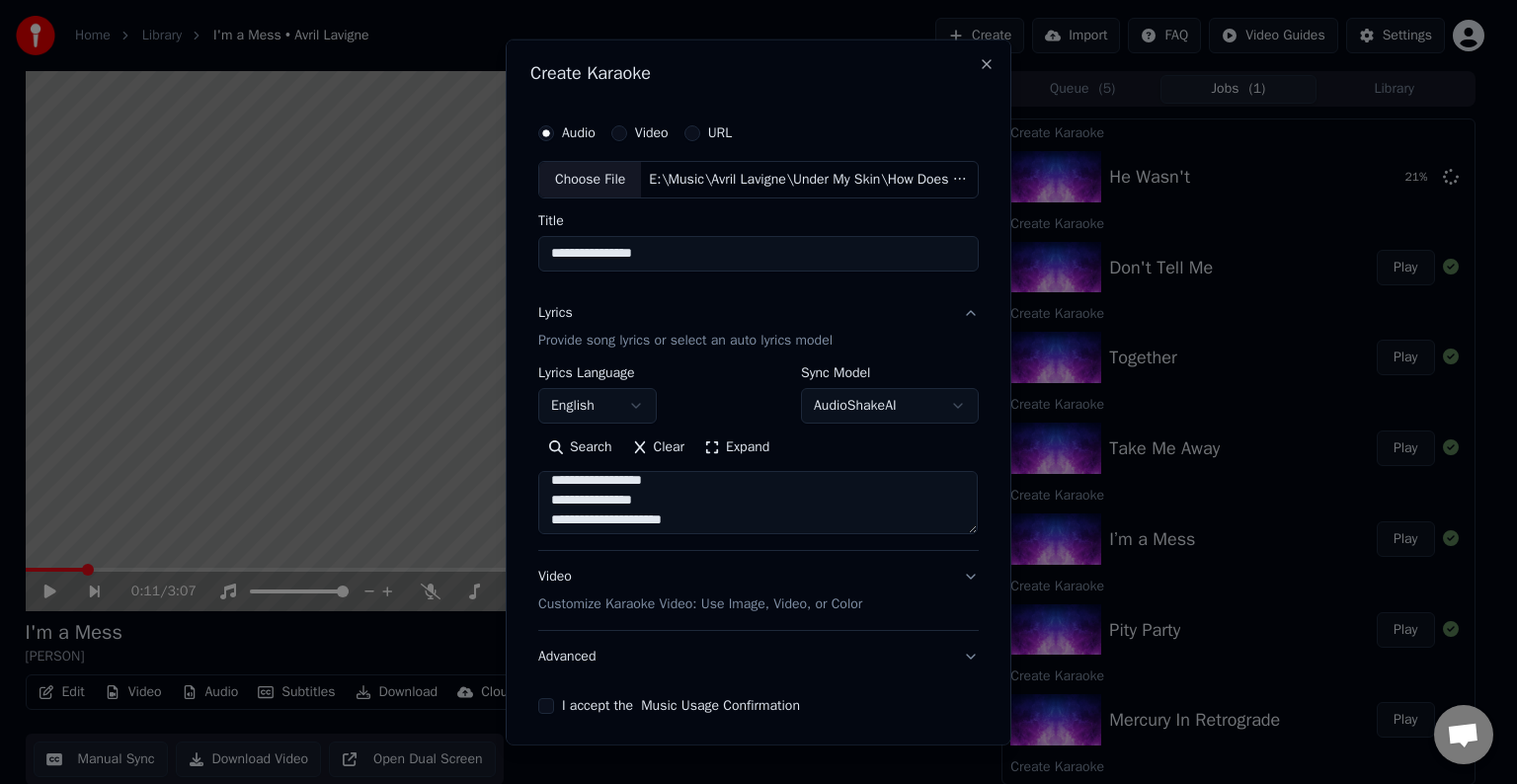 scroll, scrollTop: 762, scrollLeft: 0, axis: vertical 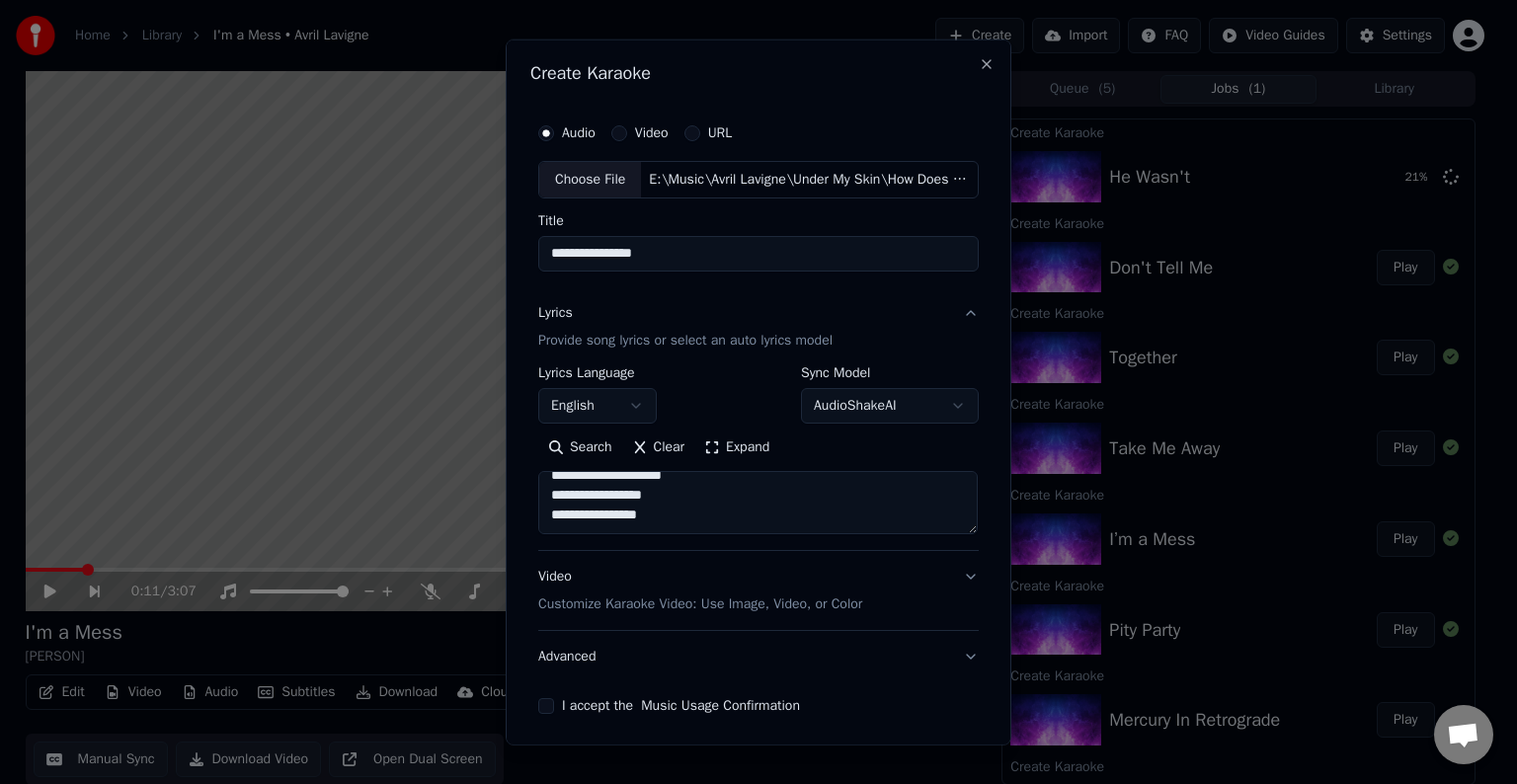 click on "**********" at bounding box center (758, 503) 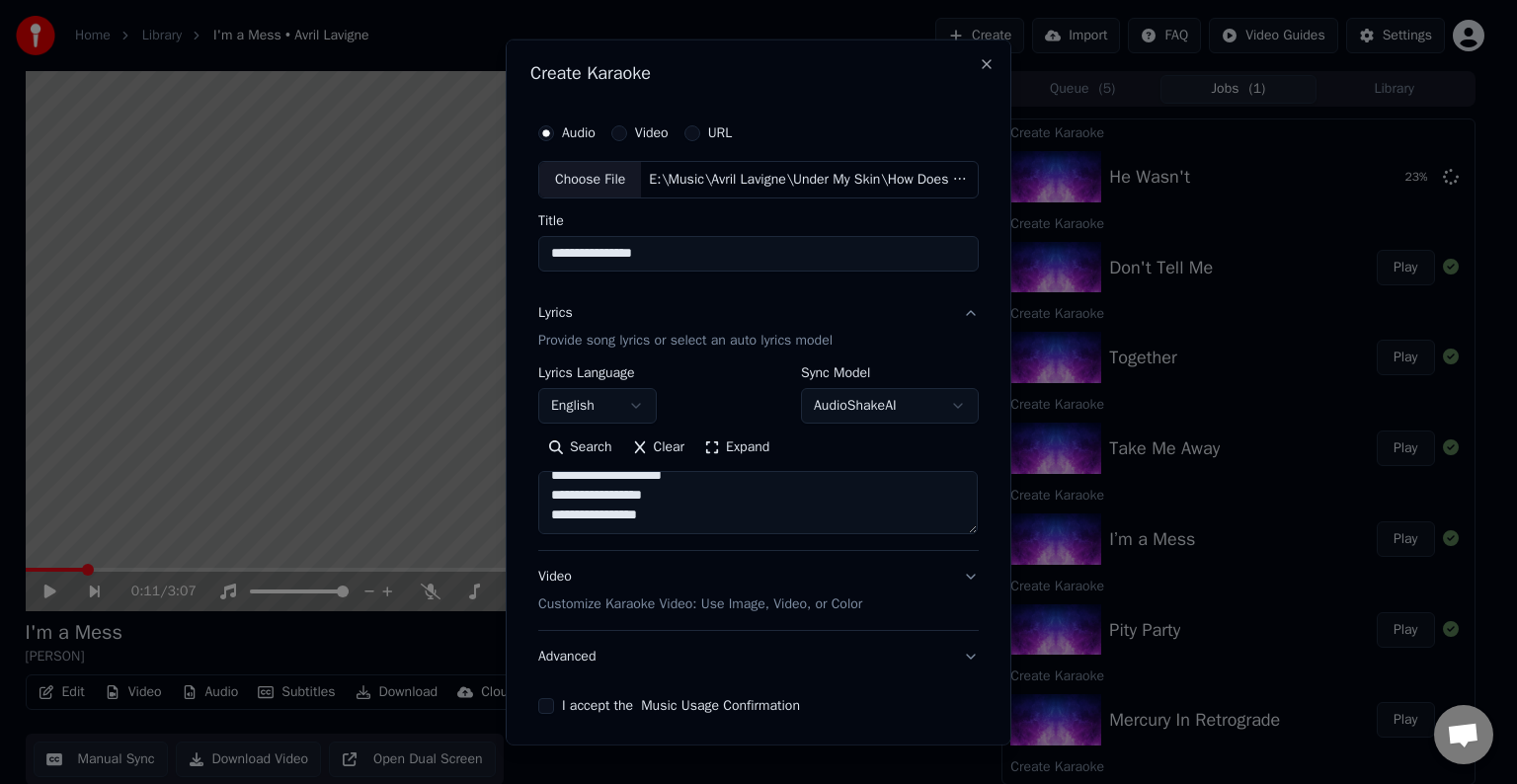 paste on "**********" 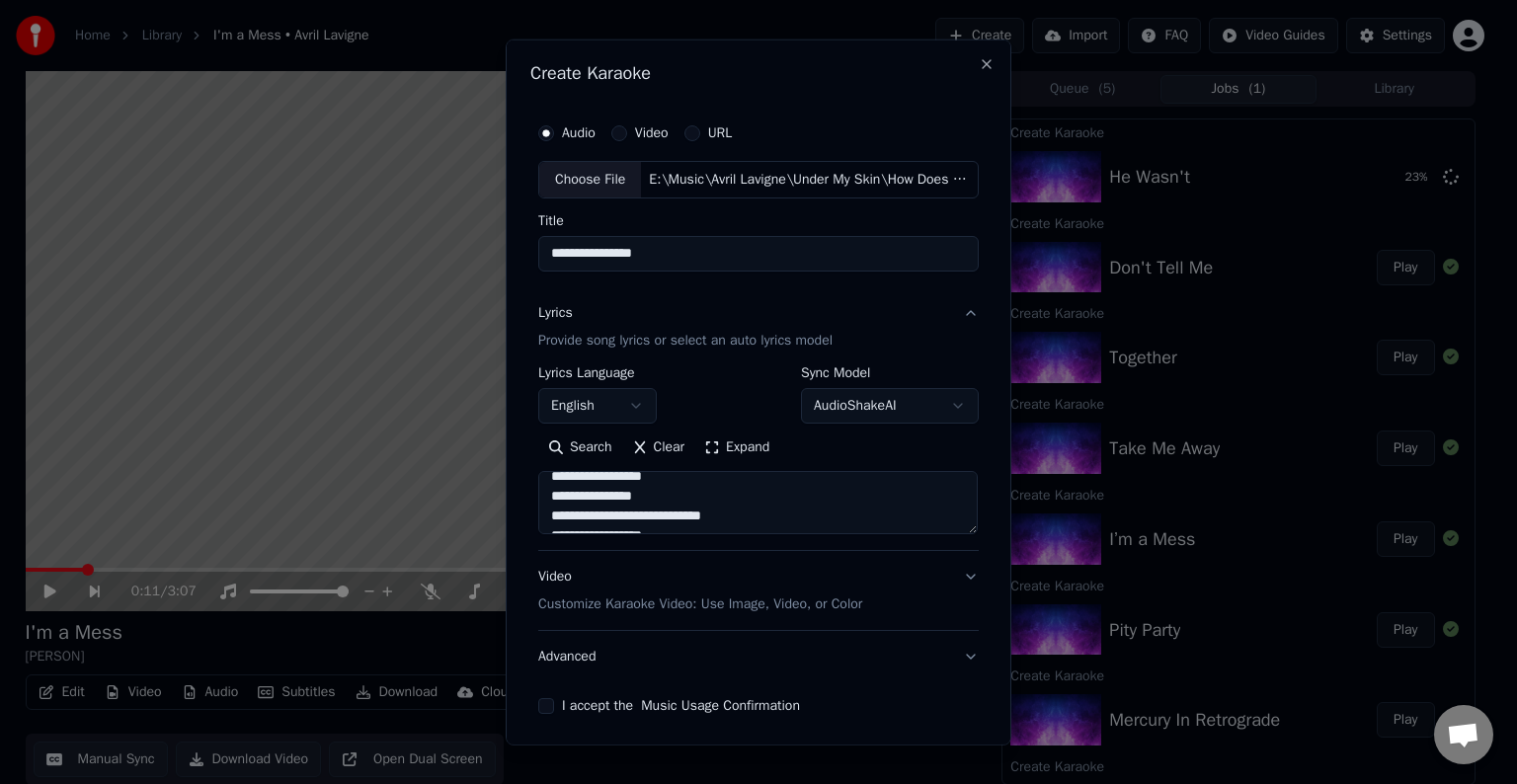 scroll, scrollTop: 853, scrollLeft: 0, axis: vertical 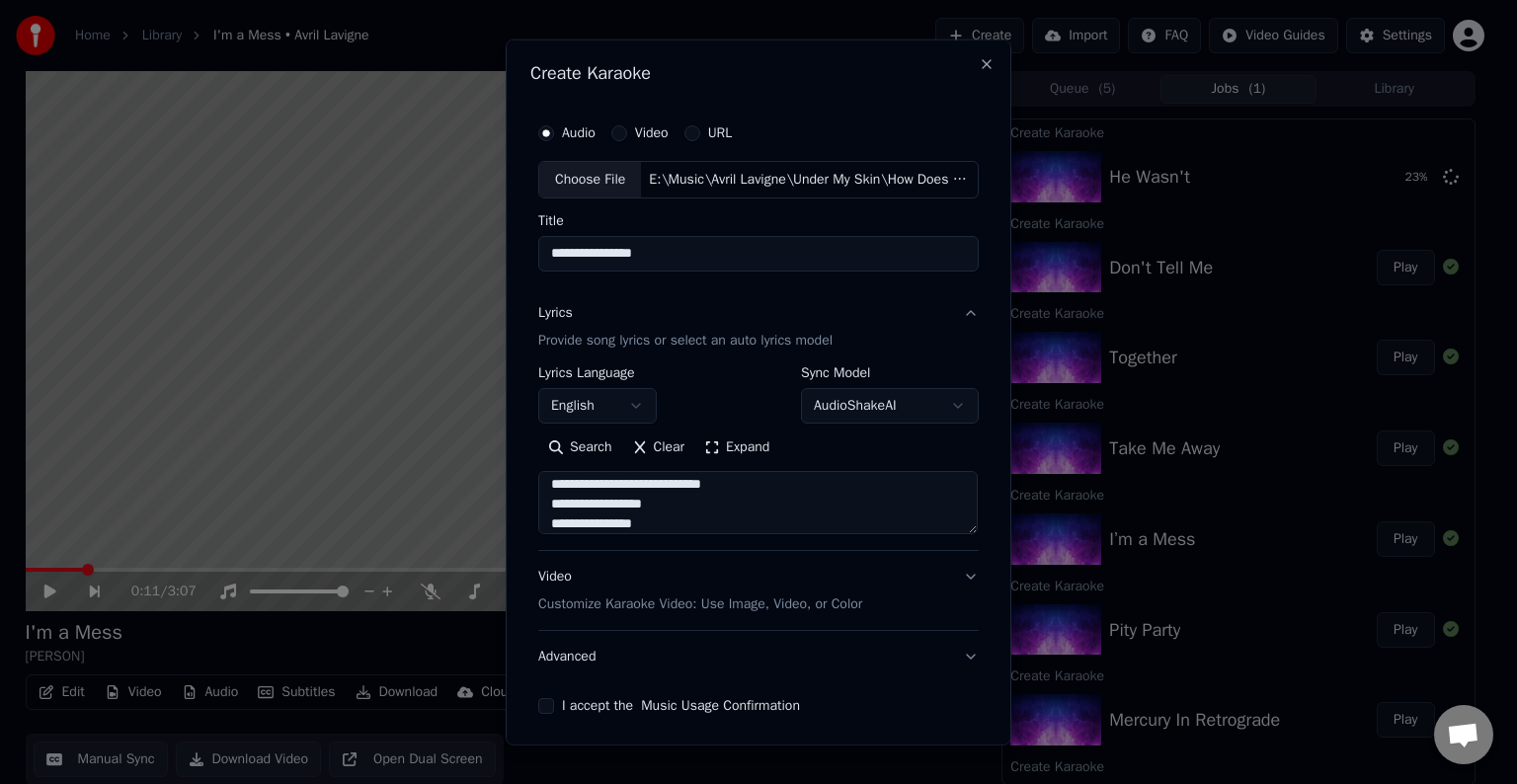 click at bounding box center [758, 503] 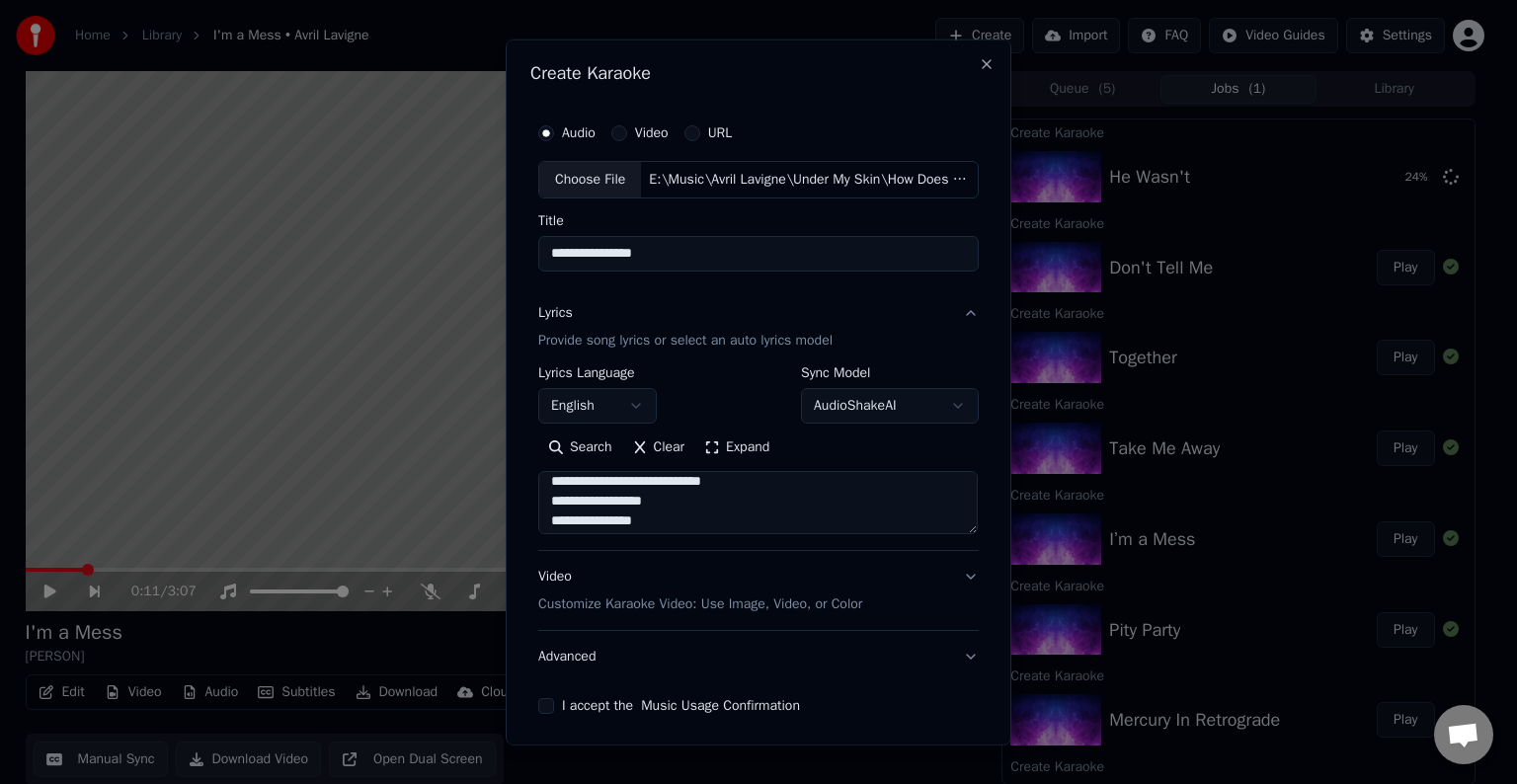 scroll, scrollTop: 789, scrollLeft: 0, axis: vertical 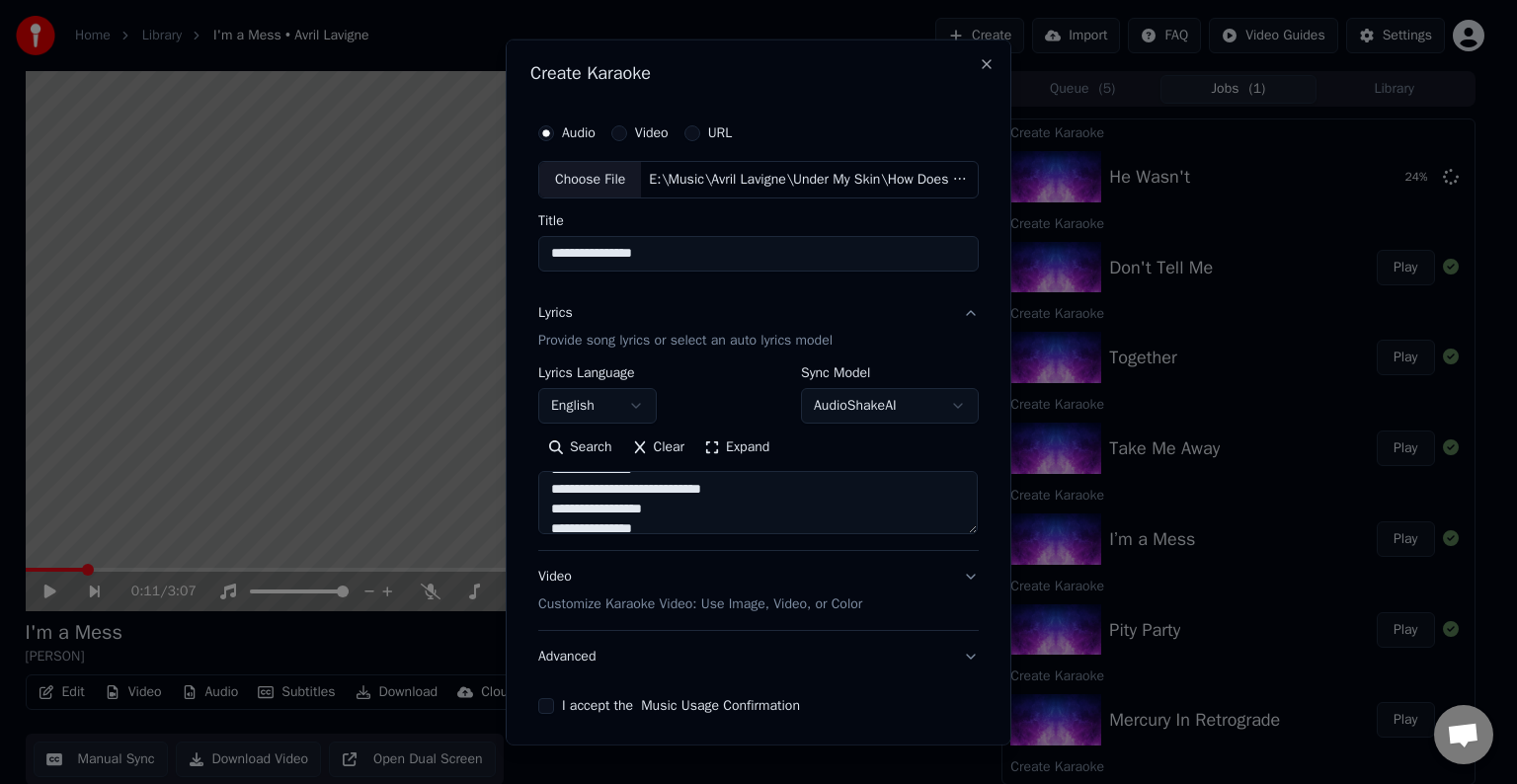 click on "**********" at bounding box center (758, 503) 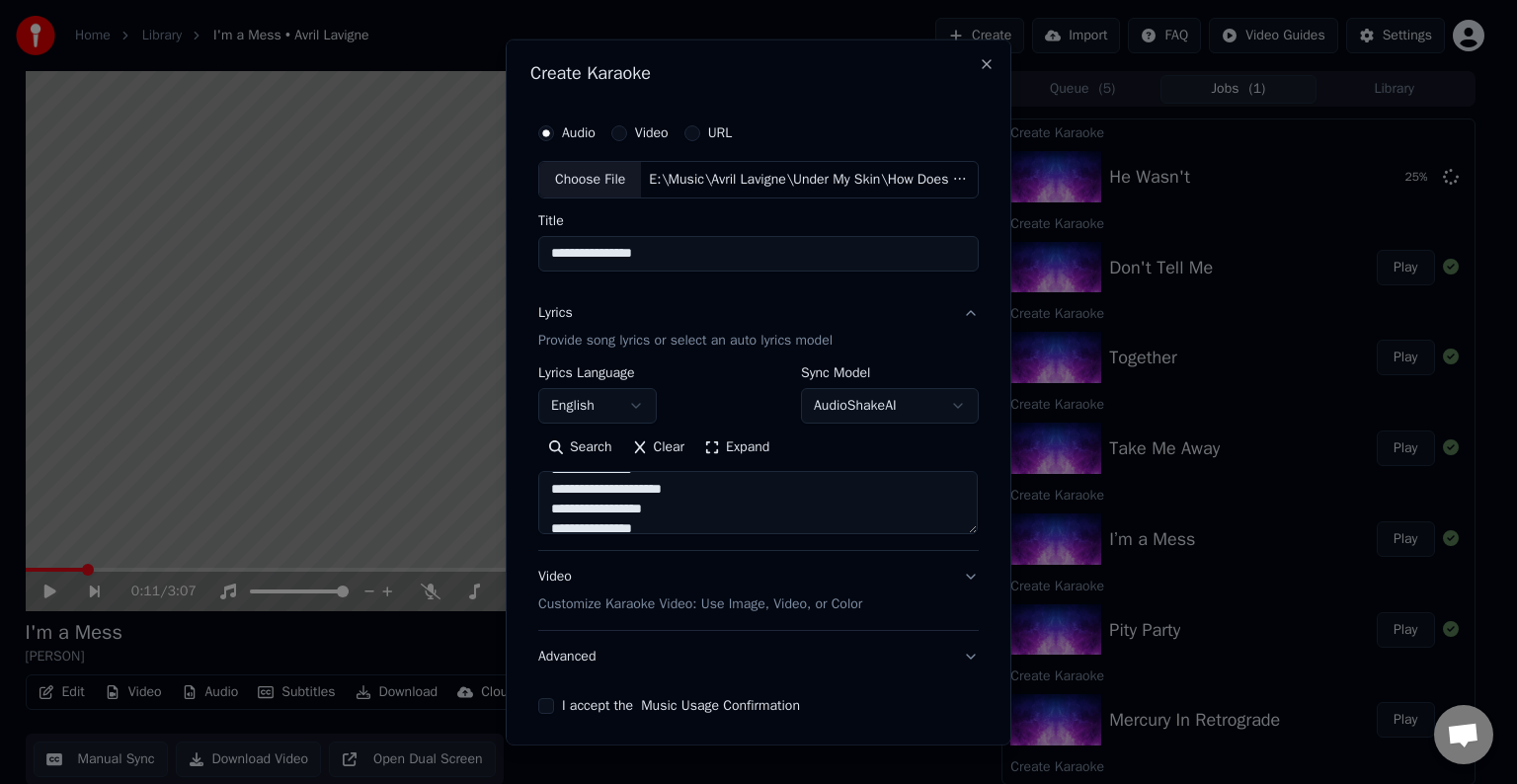 scroll, scrollTop: 861, scrollLeft: 0, axis: vertical 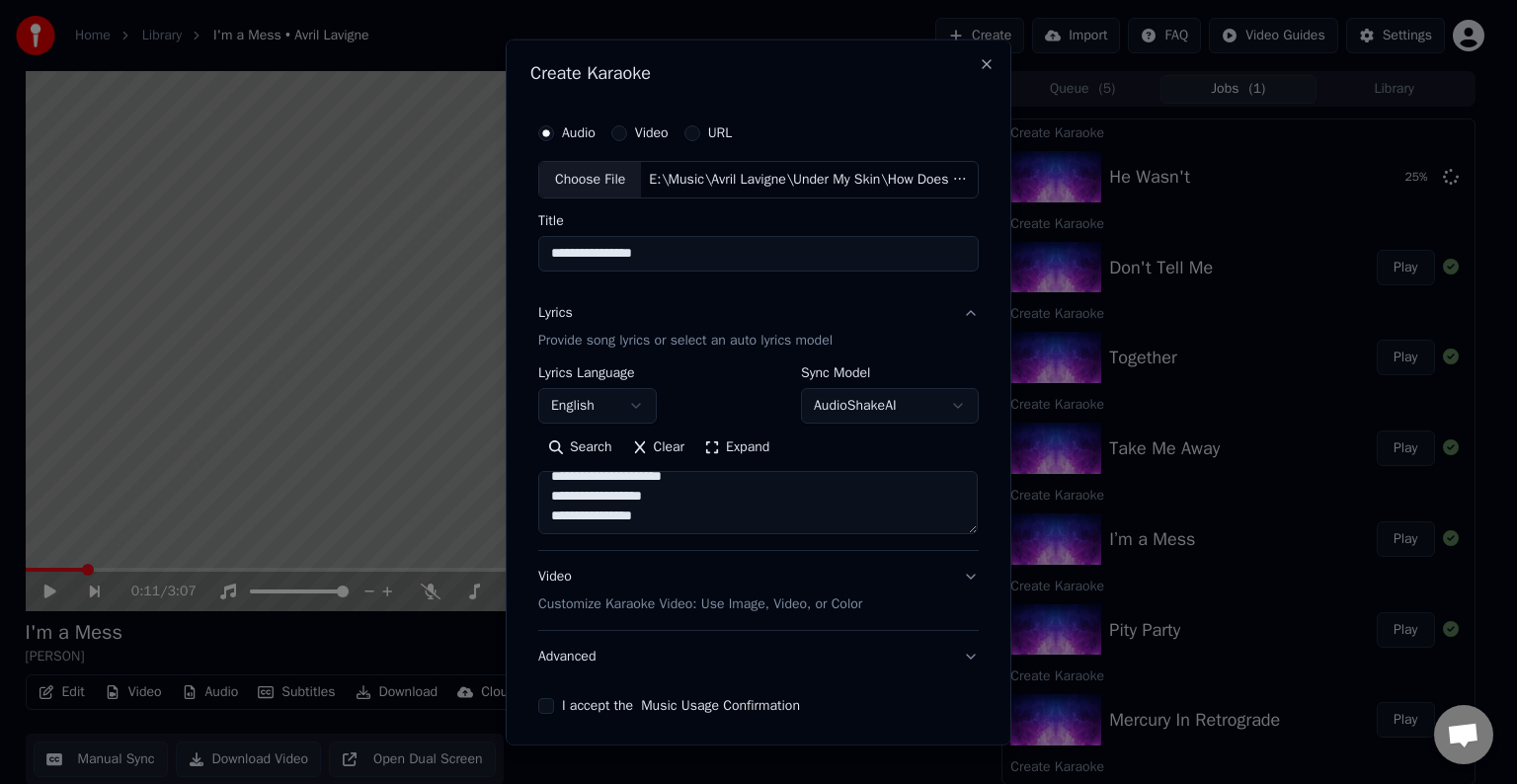 click on "**********" at bounding box center (758, 458) 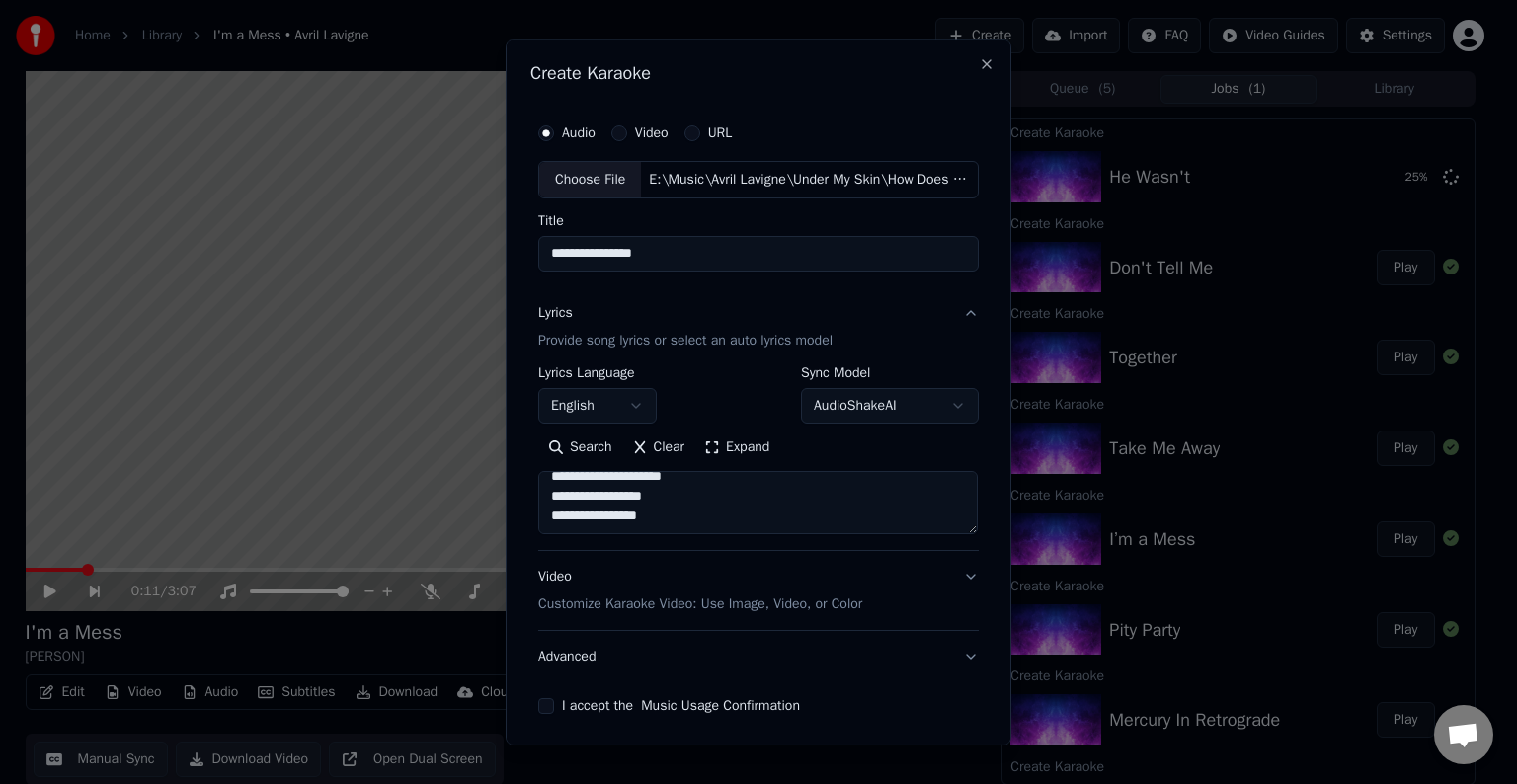 scroll, scrollTop: 873, scrollLeft: 0, axis: vertical 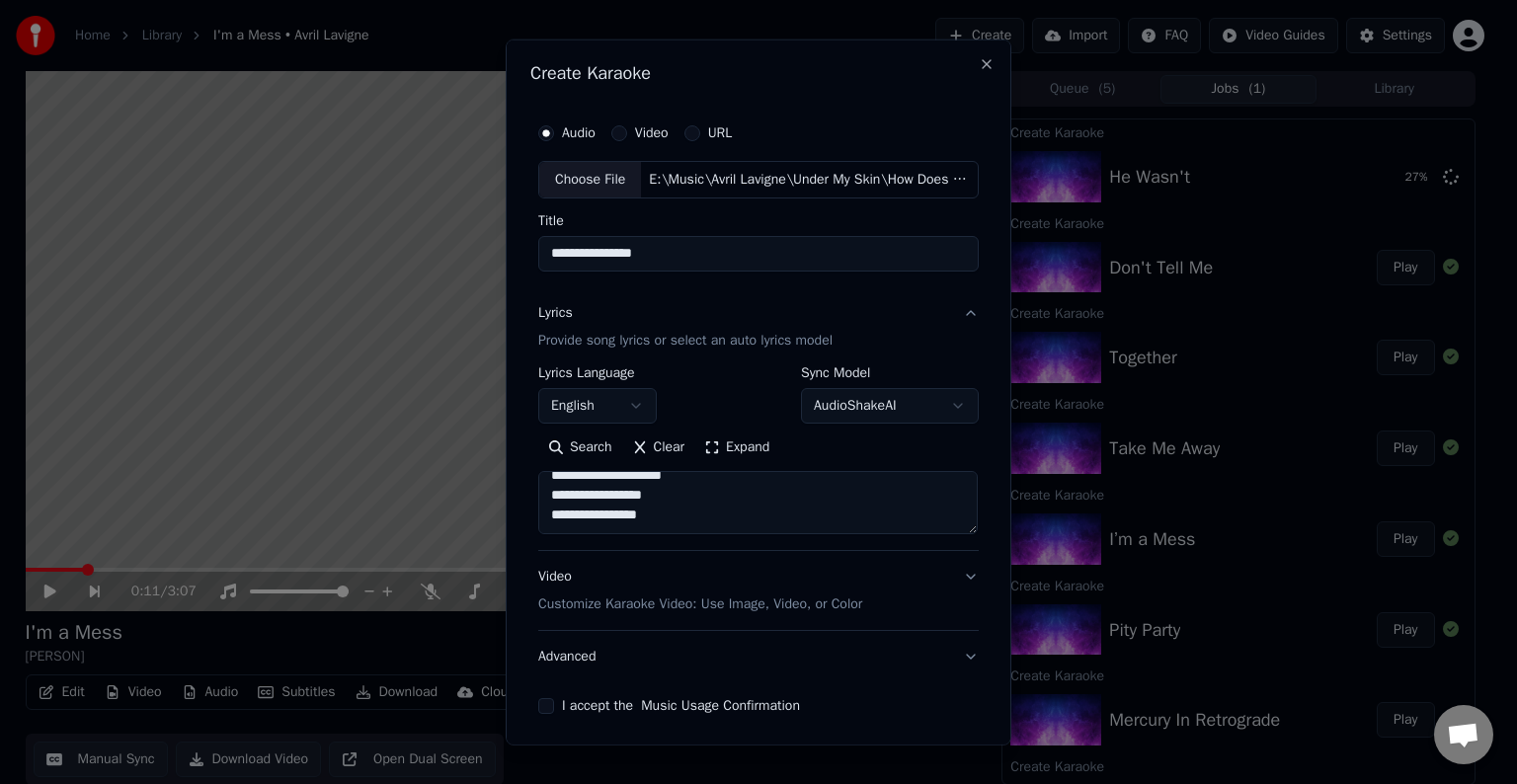 paste on "**********" 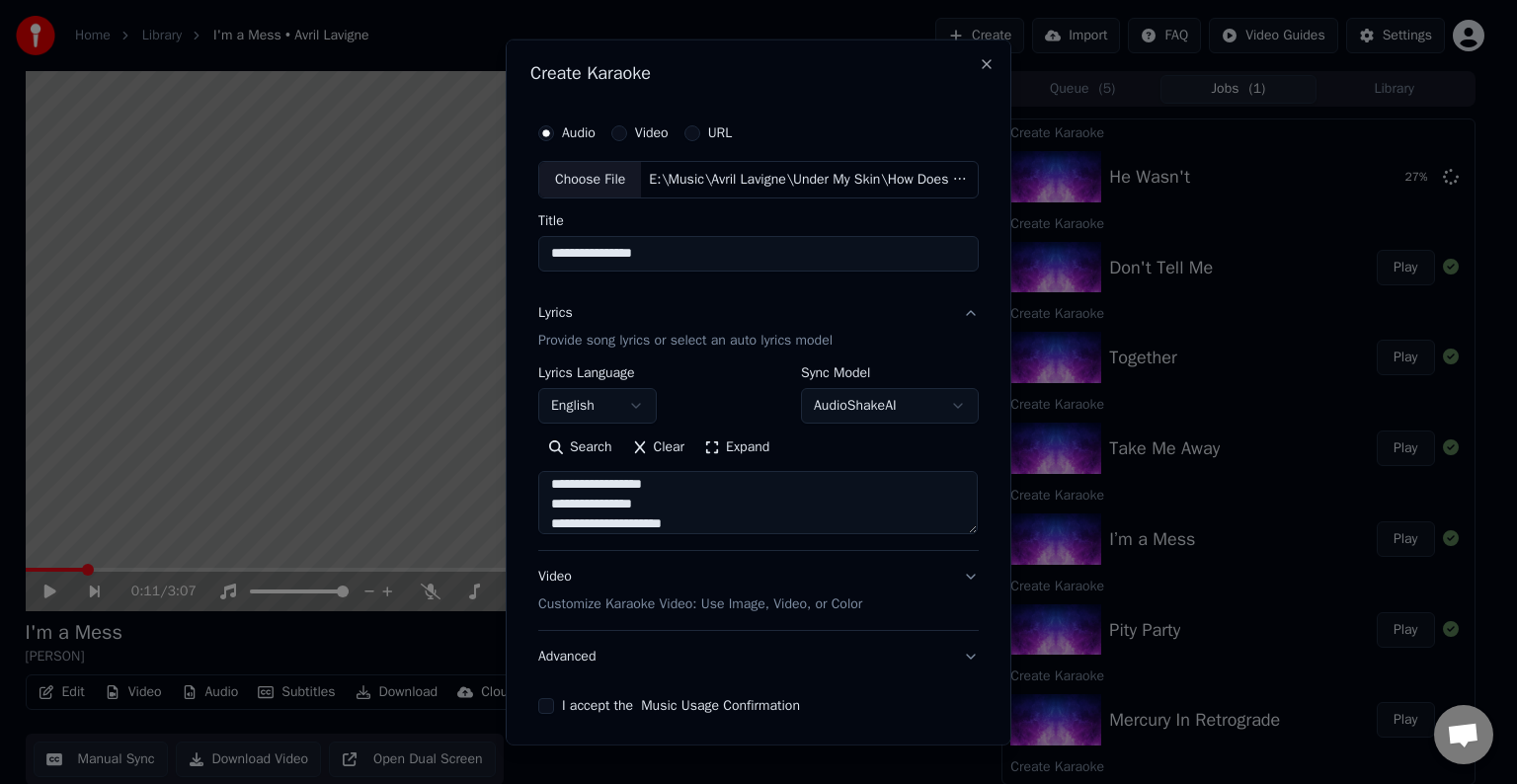 scroll, scrollTop: 912, scrollLeft: 0, axis: vertical 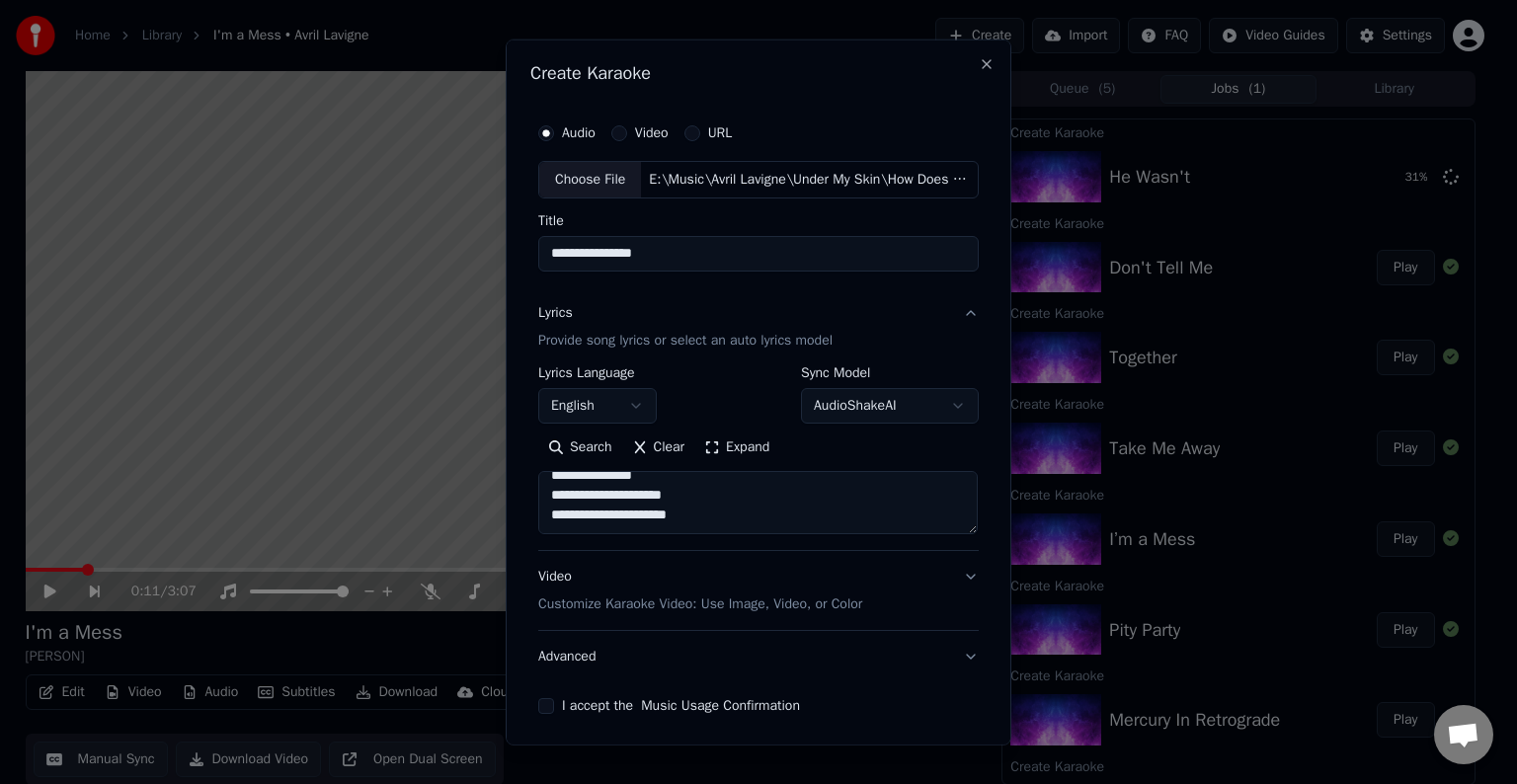 paste on "**********" 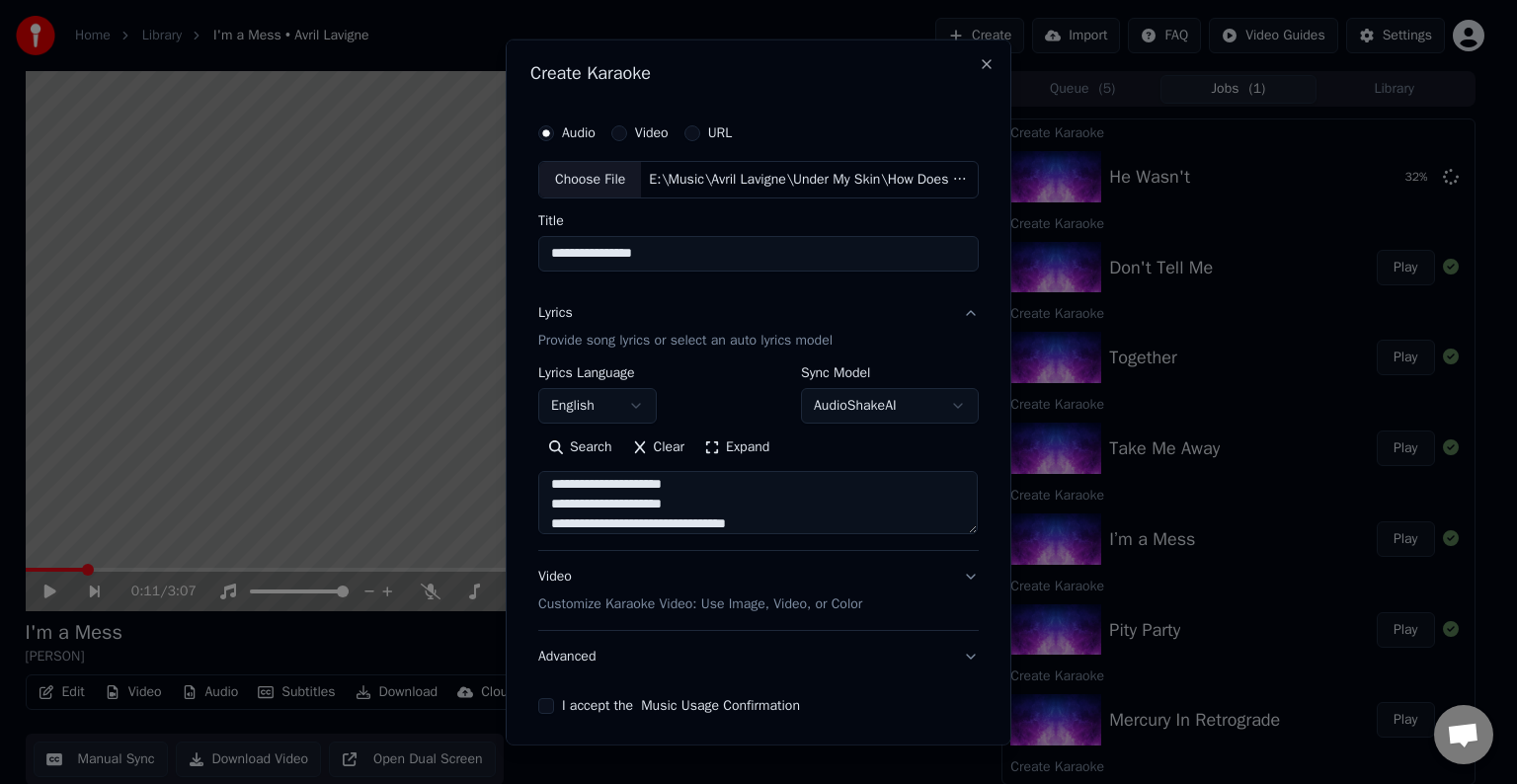 scroll, scrollTop: 1051, scrollLeft: 0, axis: vertical 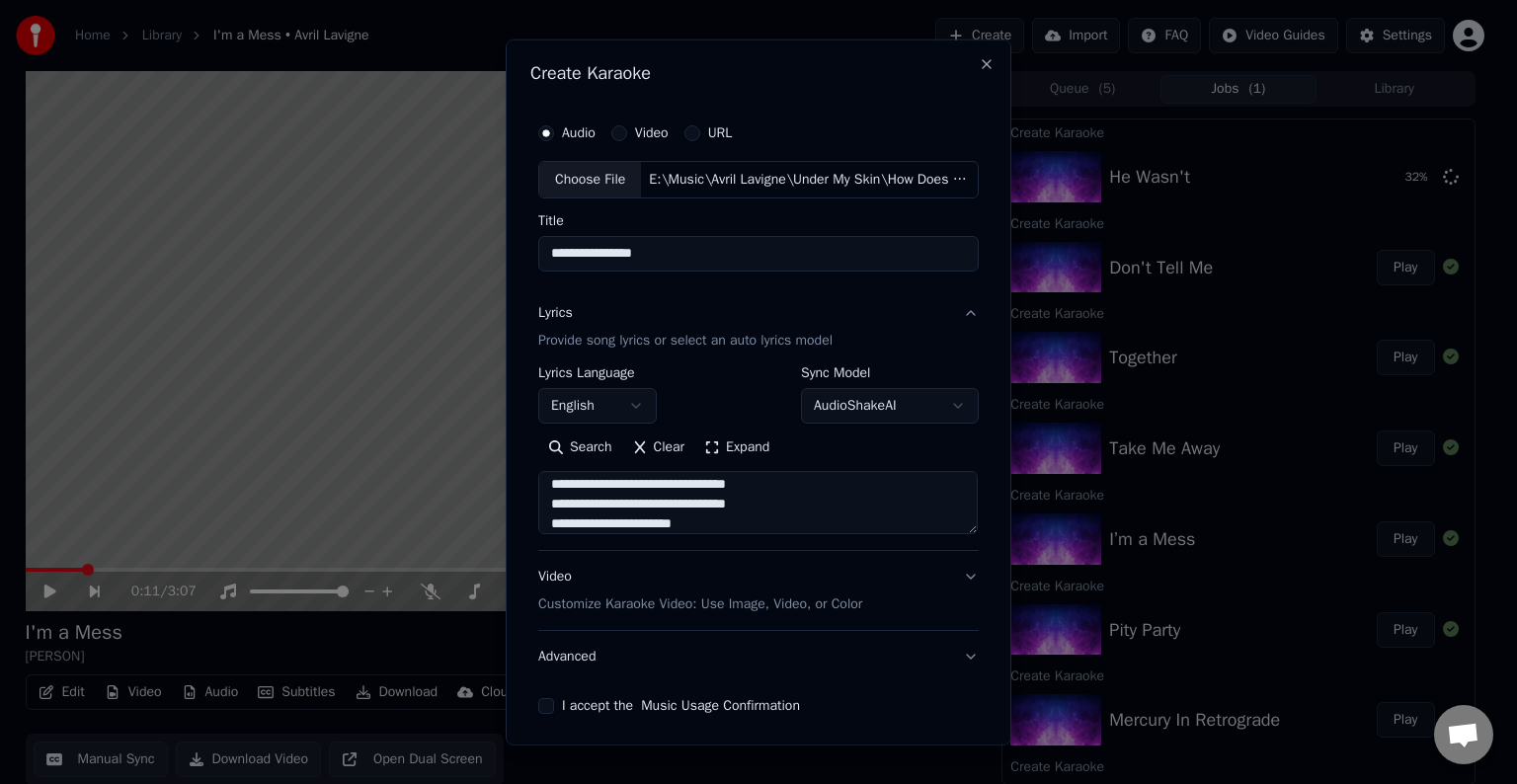 type on "**********" 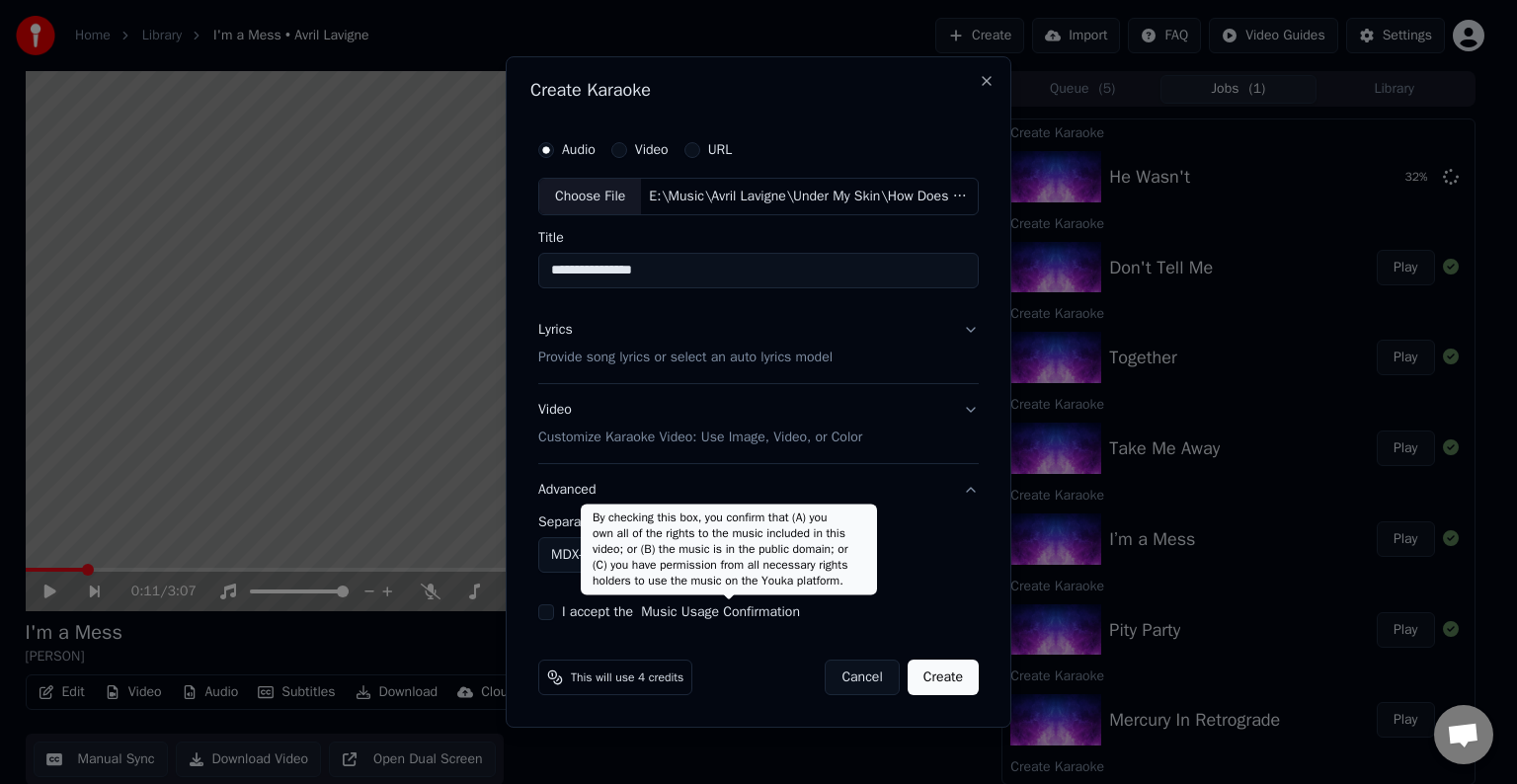 click on "Home Library I'm a Mess • [ARTIST] Create Import FAQ Video Guides Settings 0:11  /  3:07 I'm a Mess [ARTIST] BPM 182 Key C# Edit Video Audio Subtitles Download Cloud Library Manual Sync Download Video Open Dual Screen Queue ( 5 ) Jobs ( 1 ) Library Create Karaoke He Wasn't 32 % Create Karaoke Don't Tell Me Play Create Karaoke Together Play Create Karaoke Take Me Away Play Create Karaoke I’m a Mess Play Create Karaoke Pity Party Play Create Karaoke Mercury In Retrograde Play Create Karaoke Break Of A Heartache Play Create Karaoke Dare To Love Me Play Create Karaoke All I Wanted Play Create Karaoke F.U. Play Create Karaoke Déjà vu Play Create Karaoke Avalanche Play Create Karaoke Kiss Me Like The World Is Ending Play Create Karaoke Love Sux Play Create Karaoke Love It When You Hate Me Play Create Karaoke Bite Me Play Create Karaoke Bois Lie Play Create Karaoke Cannonball Play Chat [PERSON] from Youka Desktop More channels Continue on Email Offline. You were inactive for some time. Youka Desktop [PERSON]" at bounding box center (750, 392) 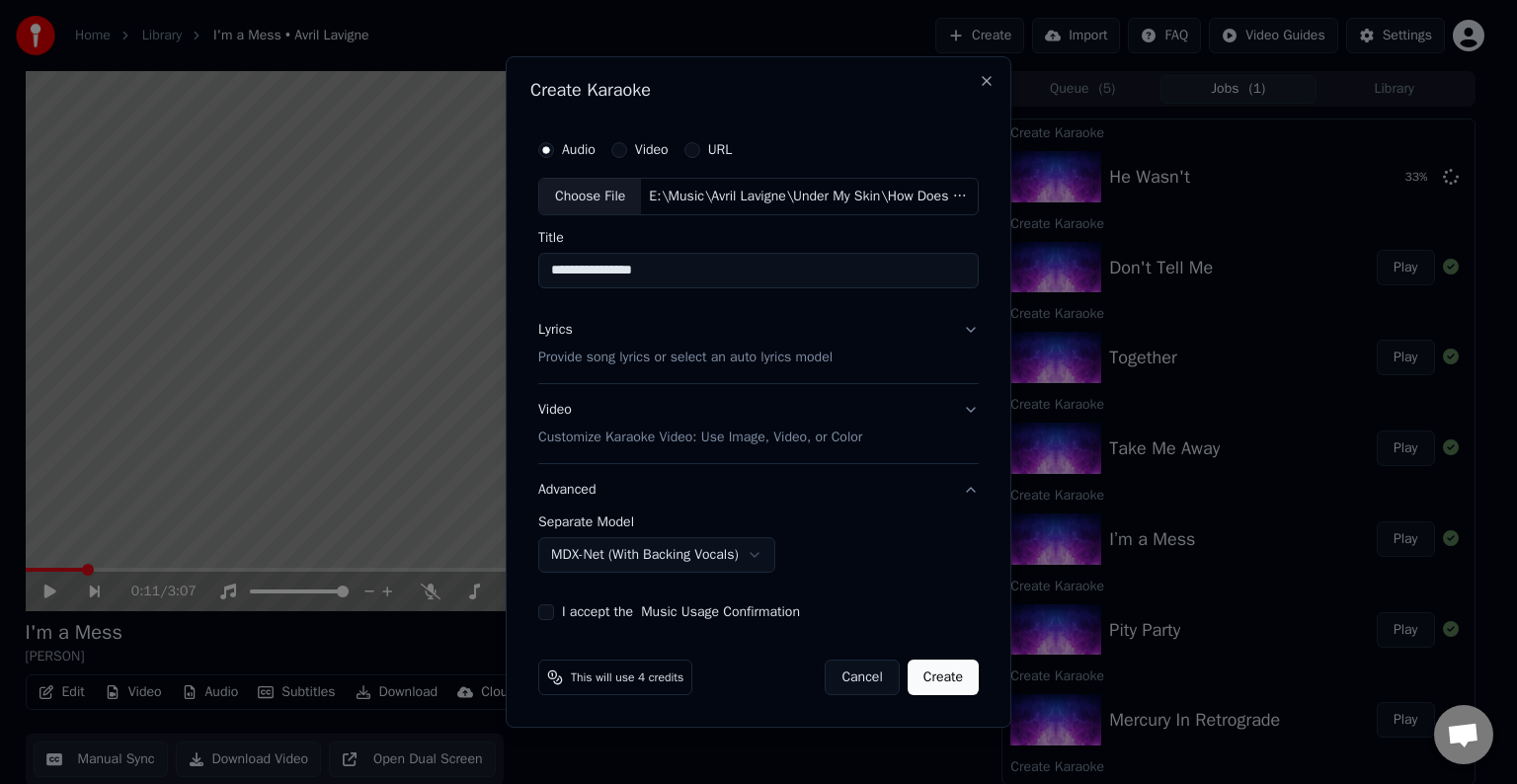 click on "I accept the   Music Usage Confirmation" at bounding box center [546, 612] 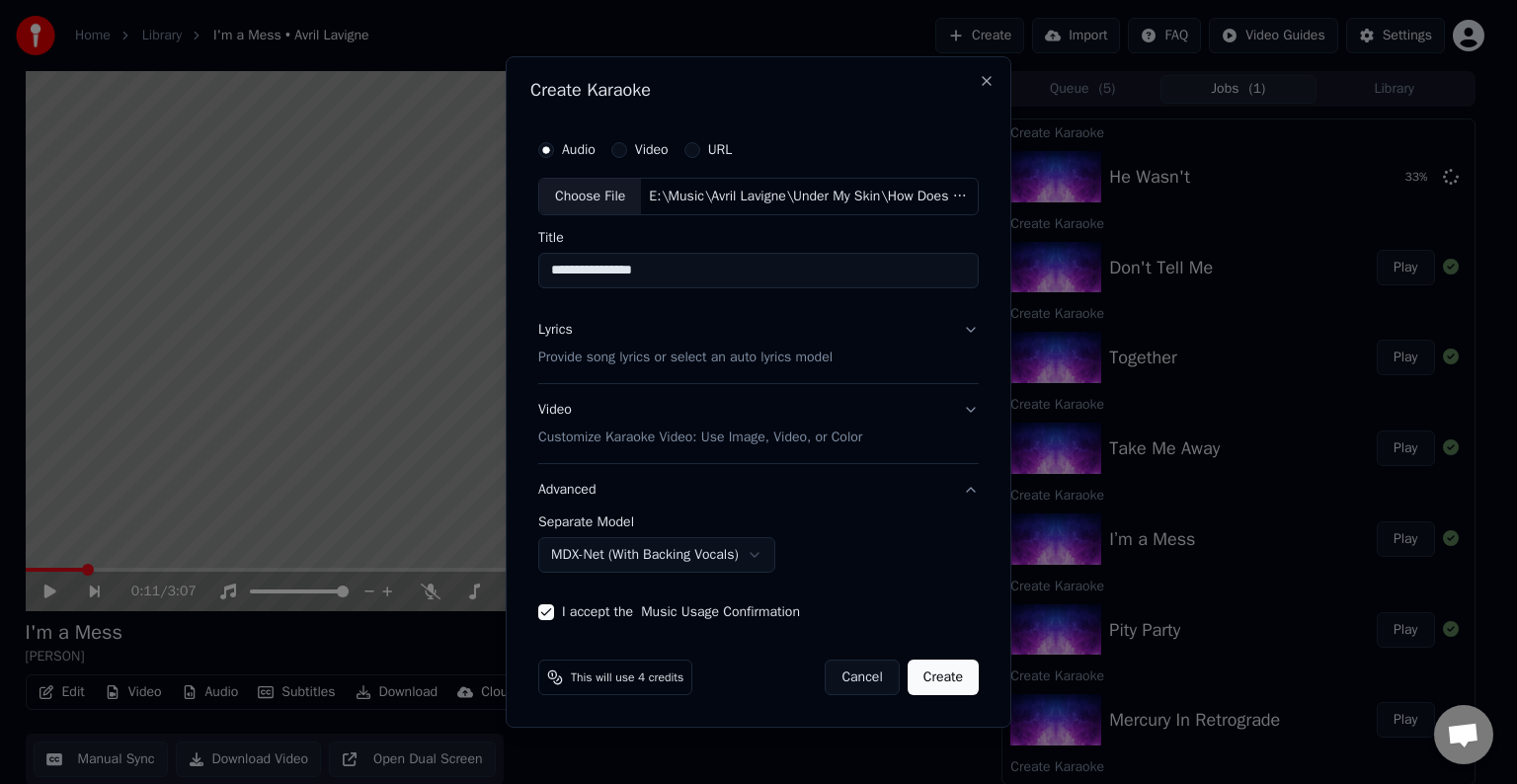 click on "Create" at bounding box center (943, 677) 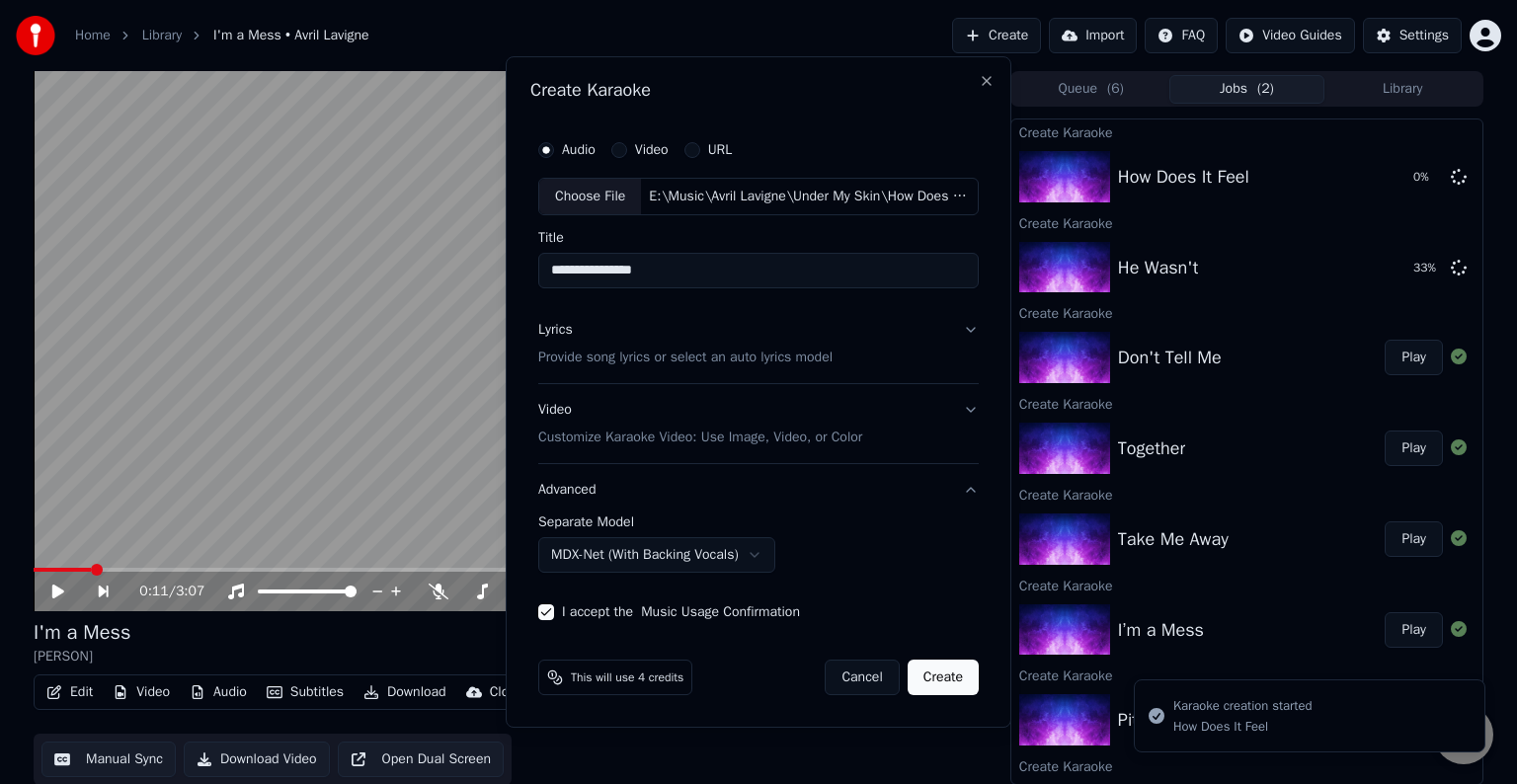 select on "******" 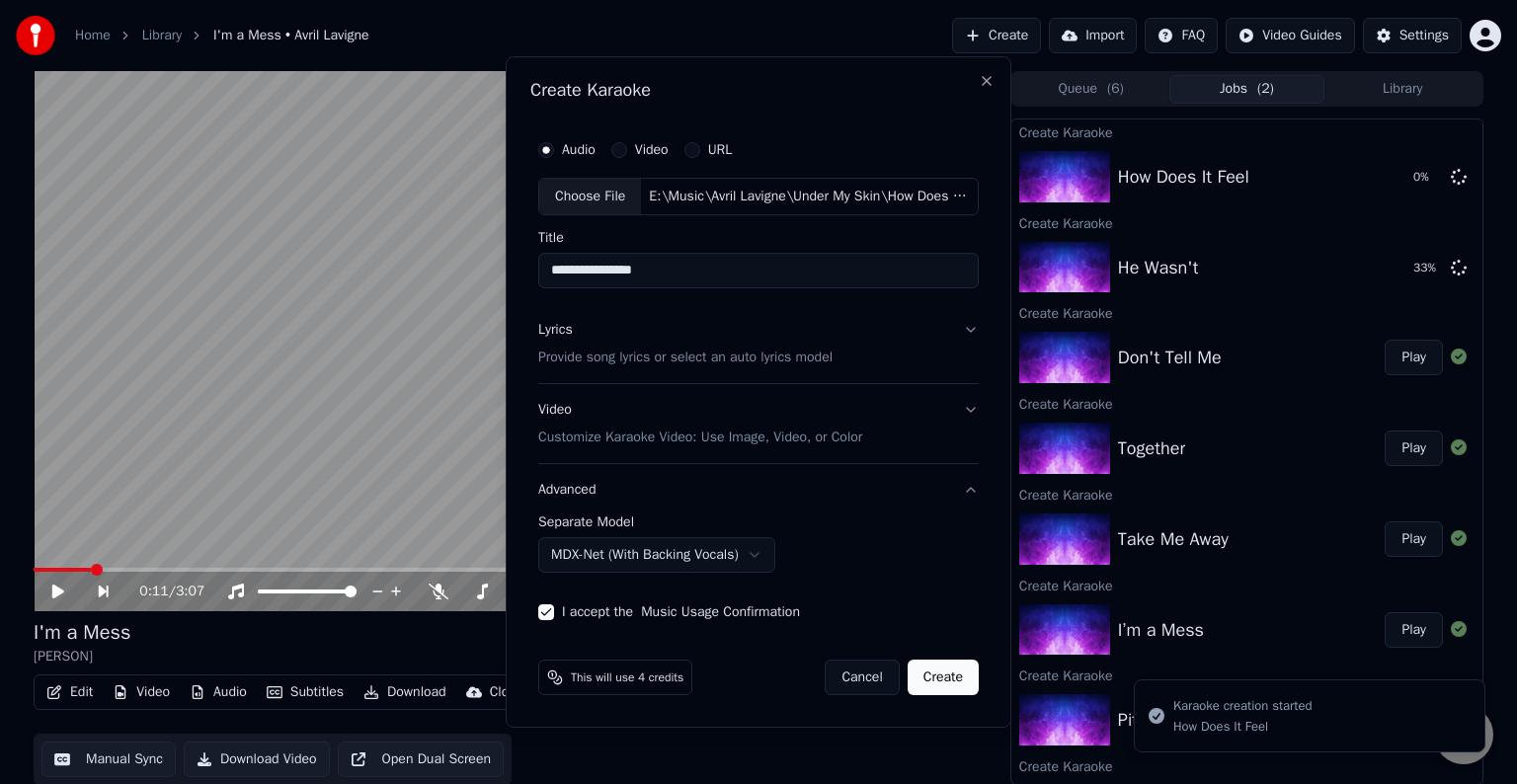 type 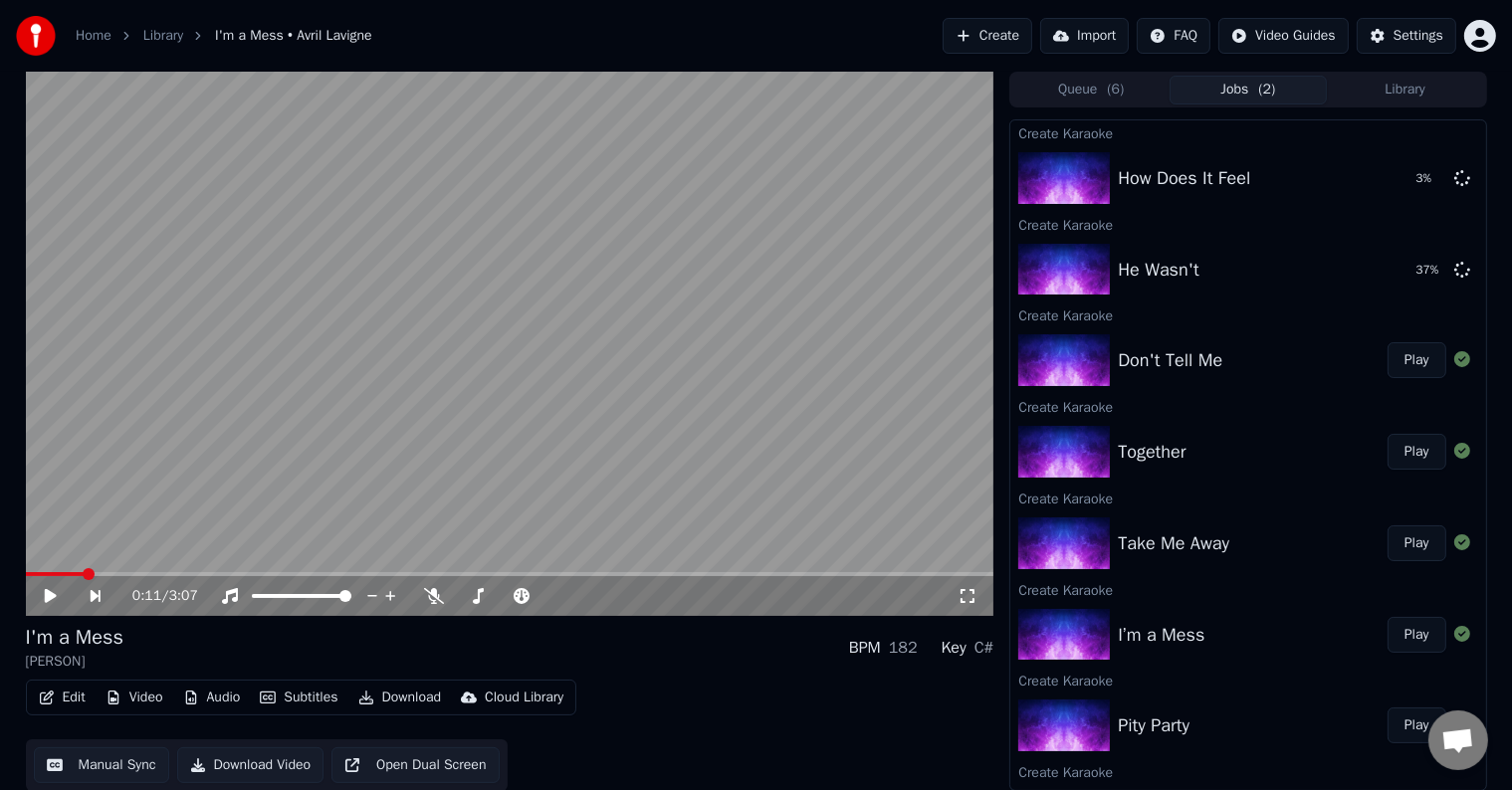 click on "Create" at bounding box center (987, 36) 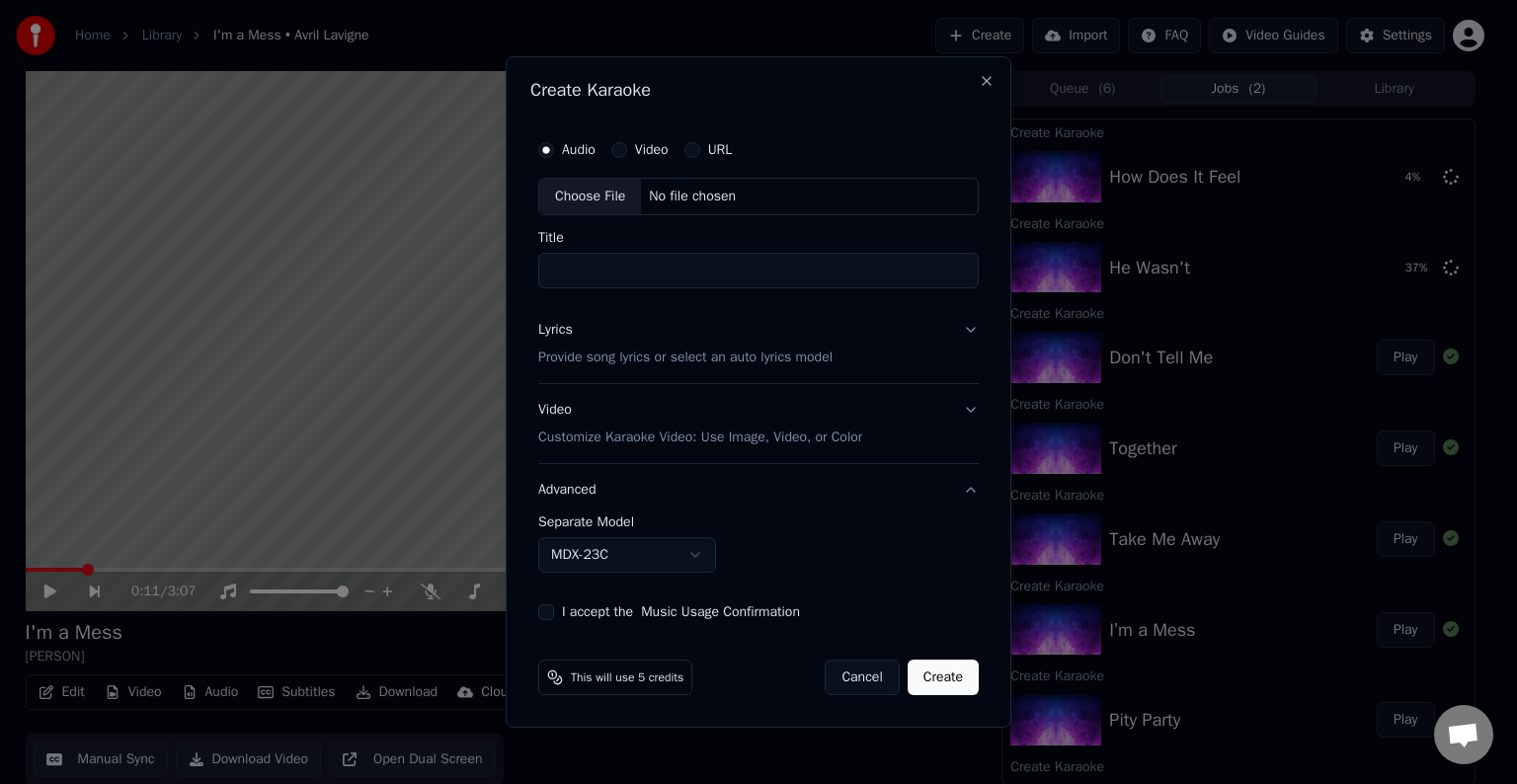 click on "Choose File" at bounding box center (590, 196) 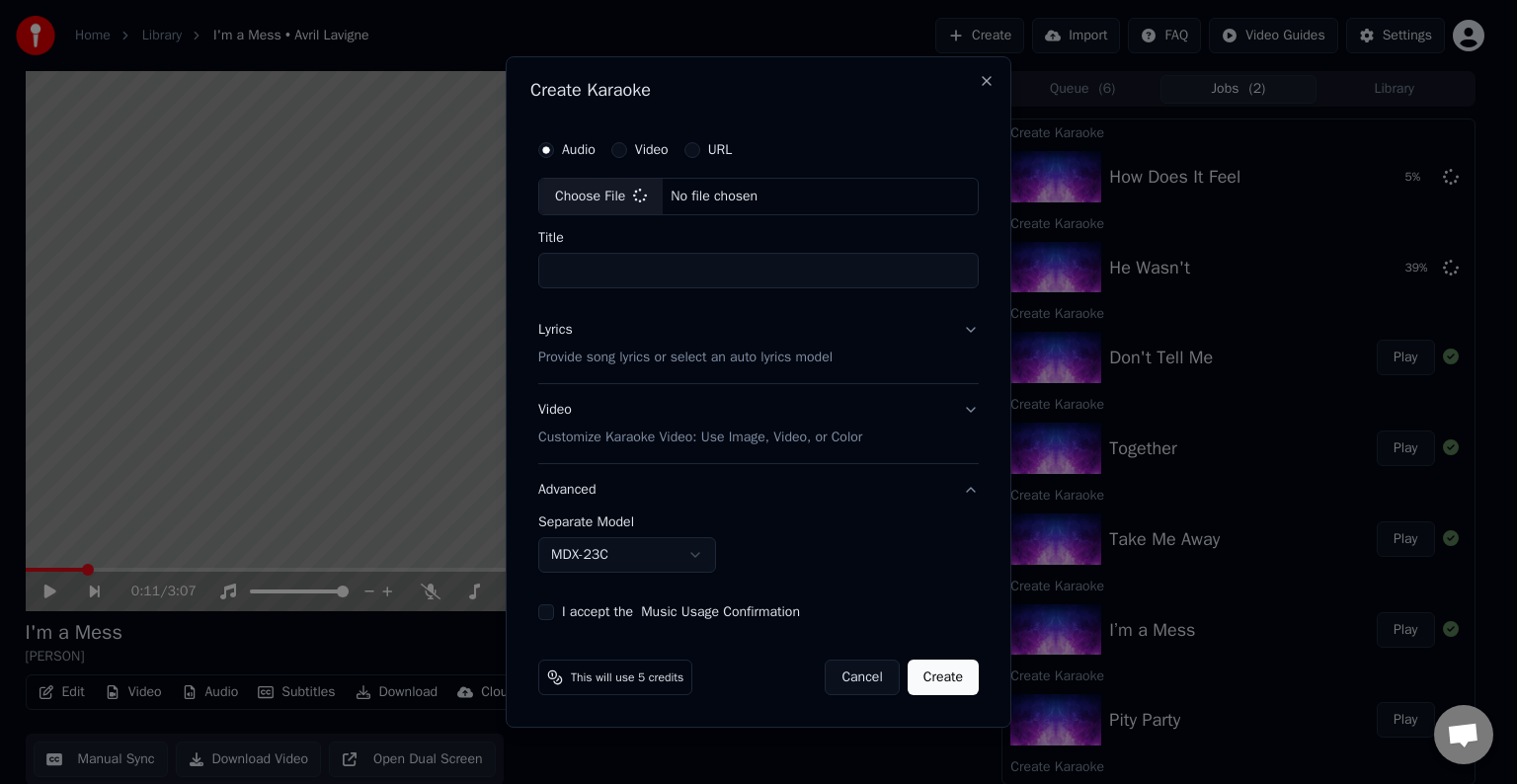click on "Lyrics Provide song lyrics or select an auto lyrics model" at bounding box center [758, 344] 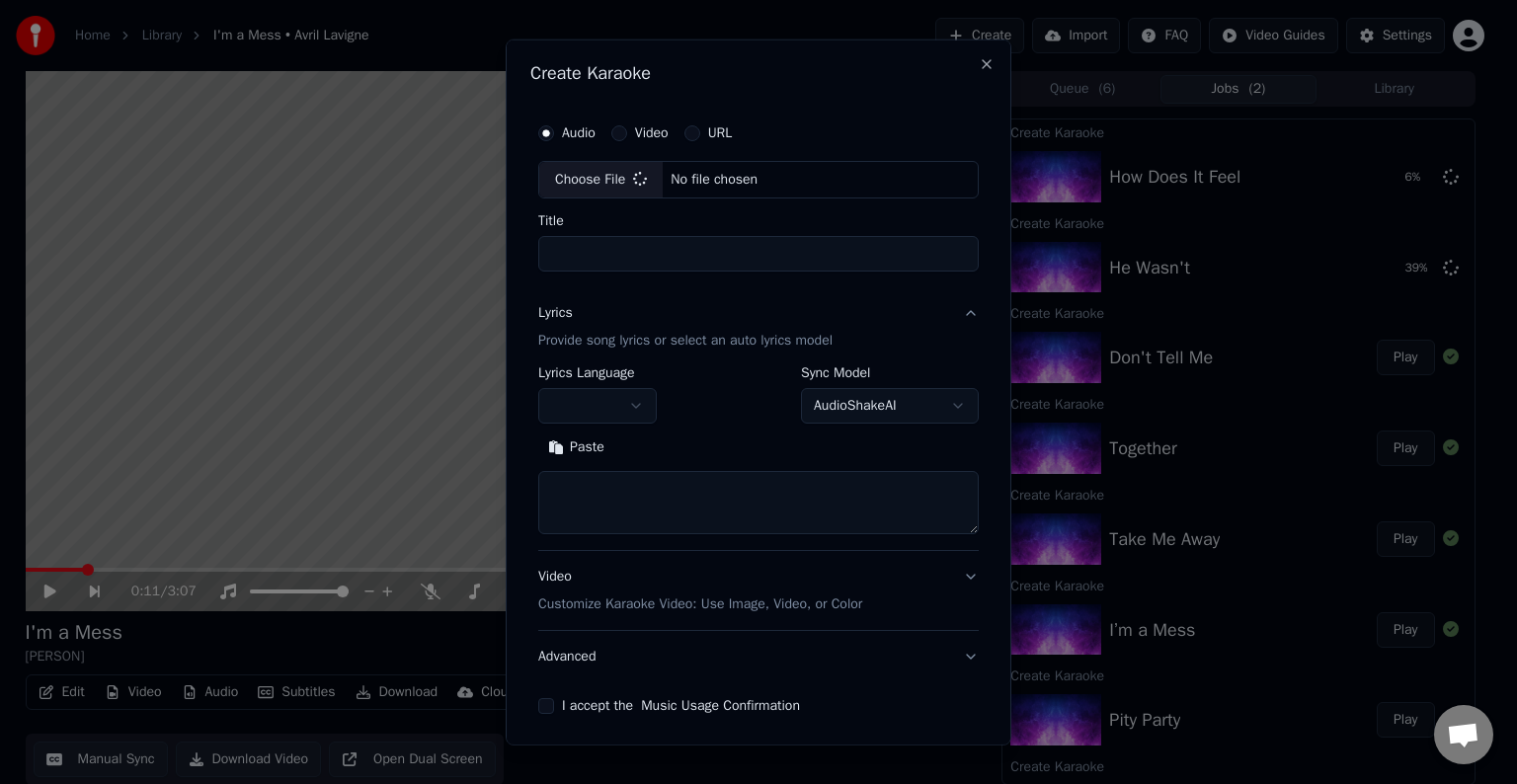 type on "**********" 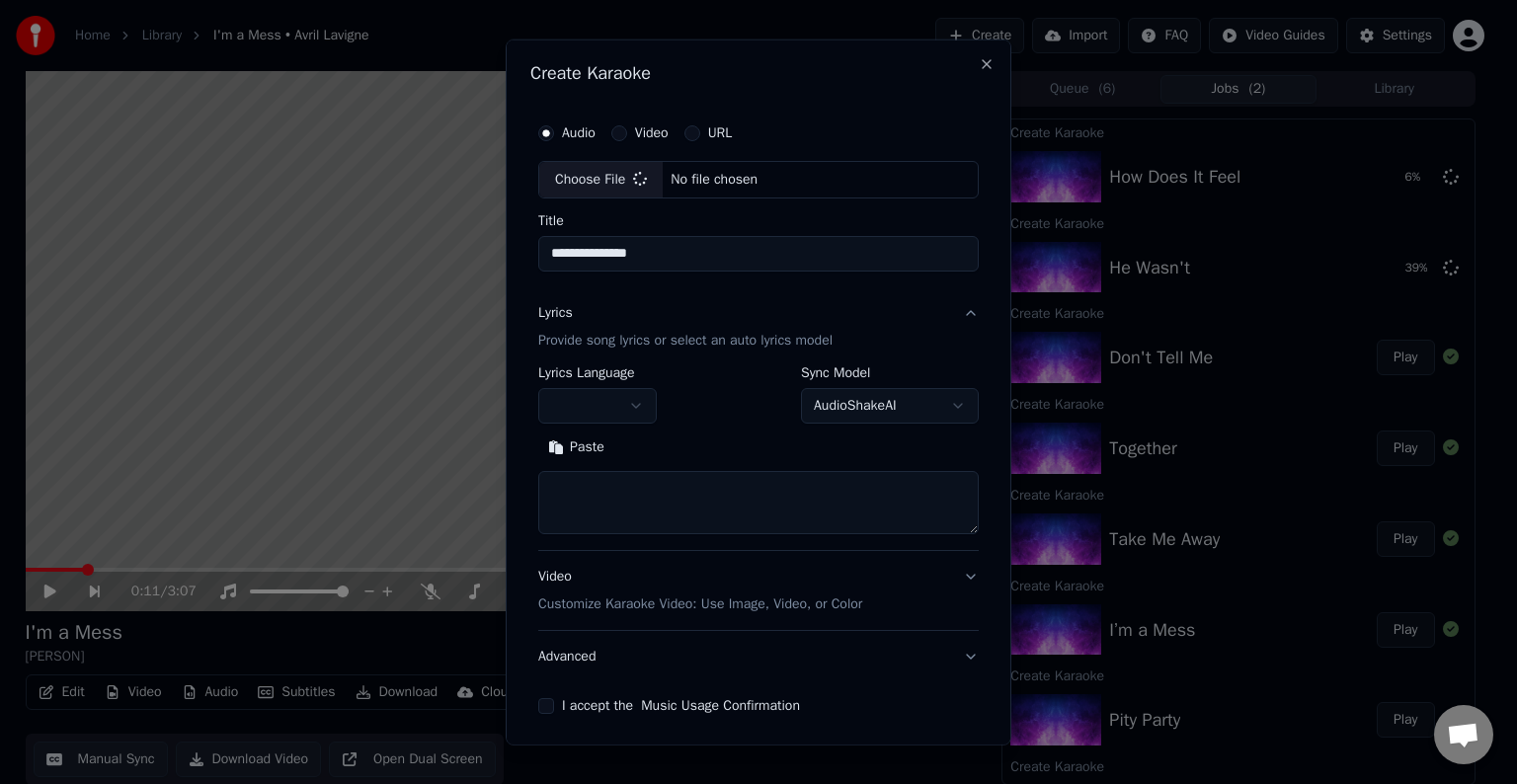 click at bounding box center [598, 406] 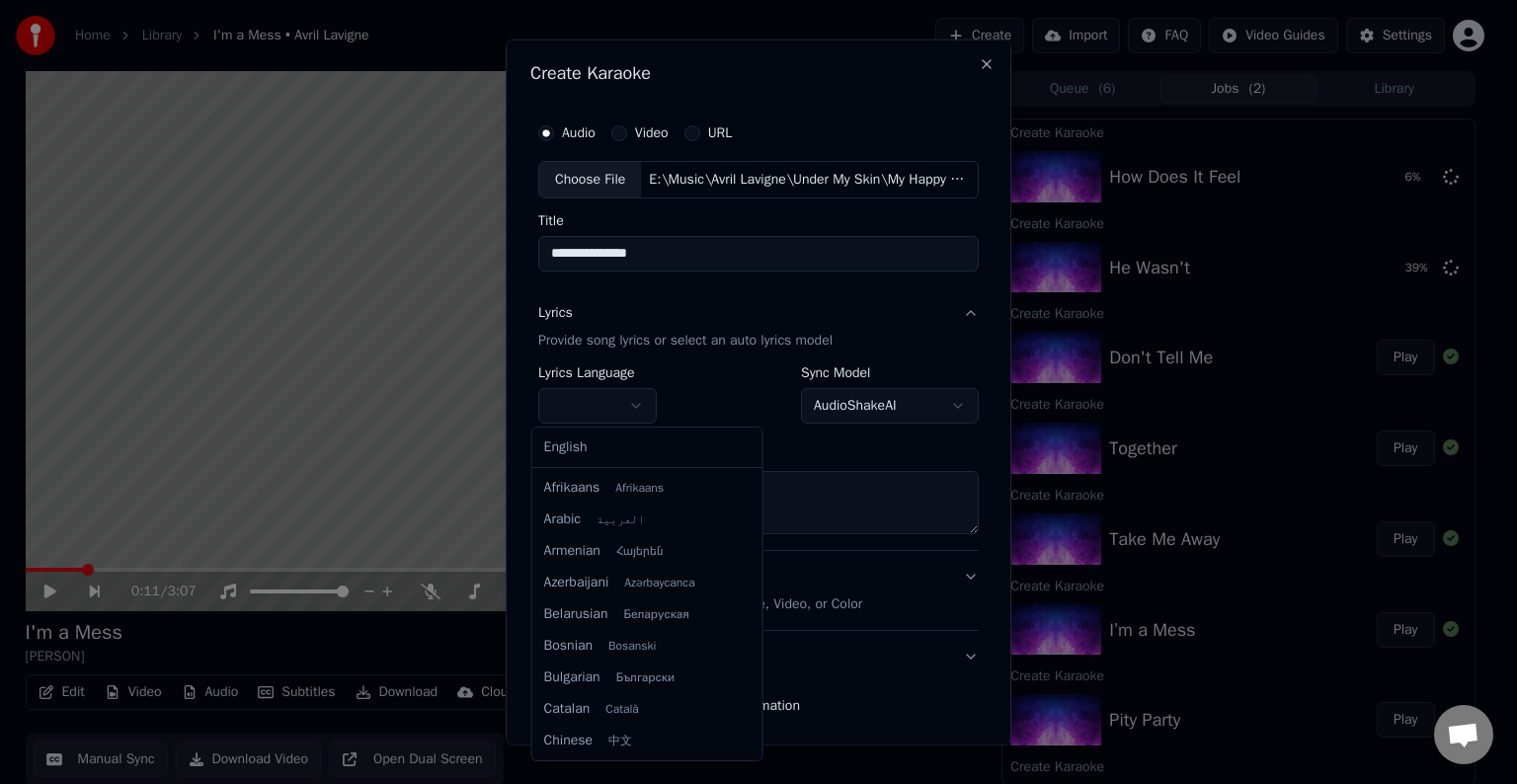 select on "**" 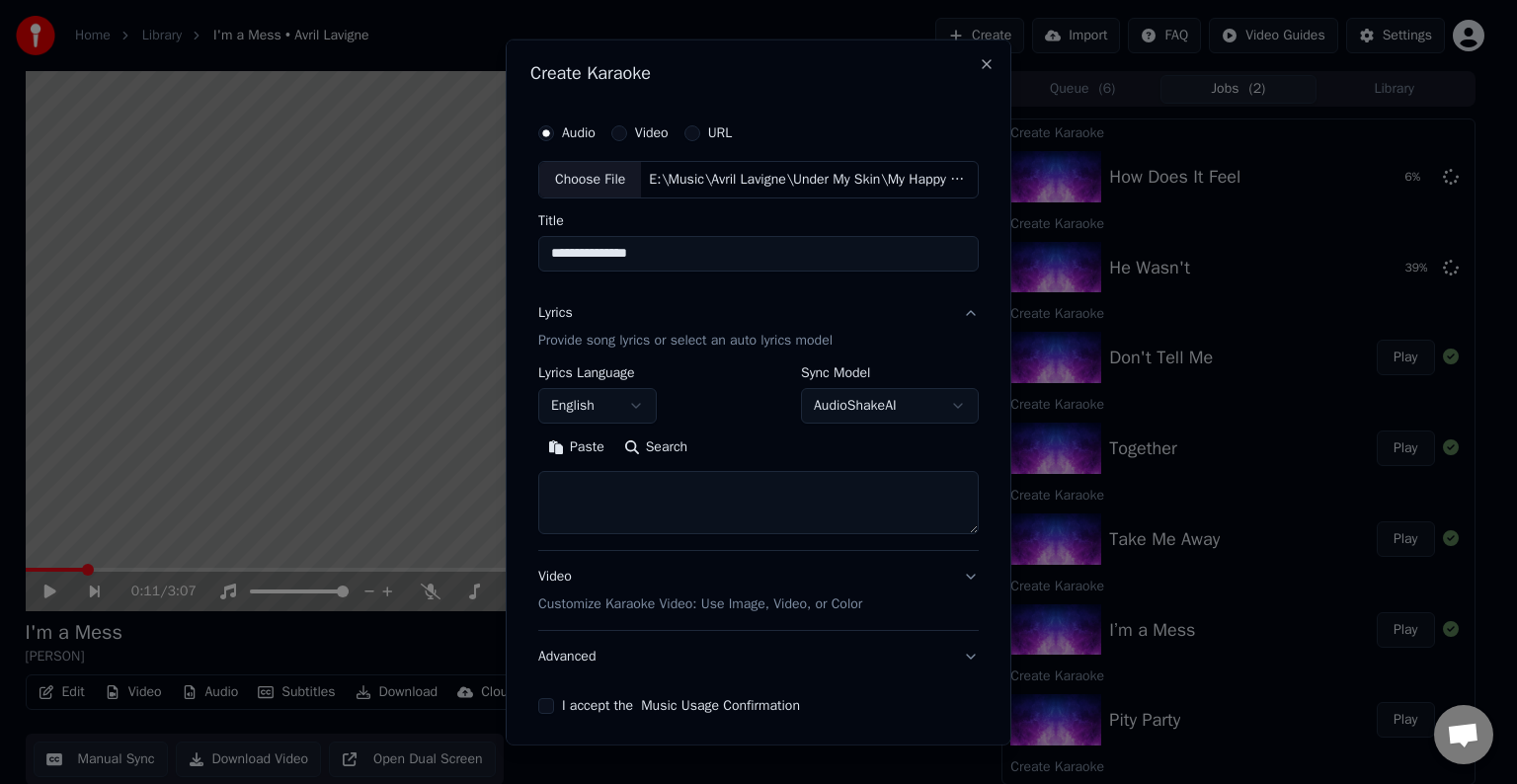 click at bounding box center [758, 503] 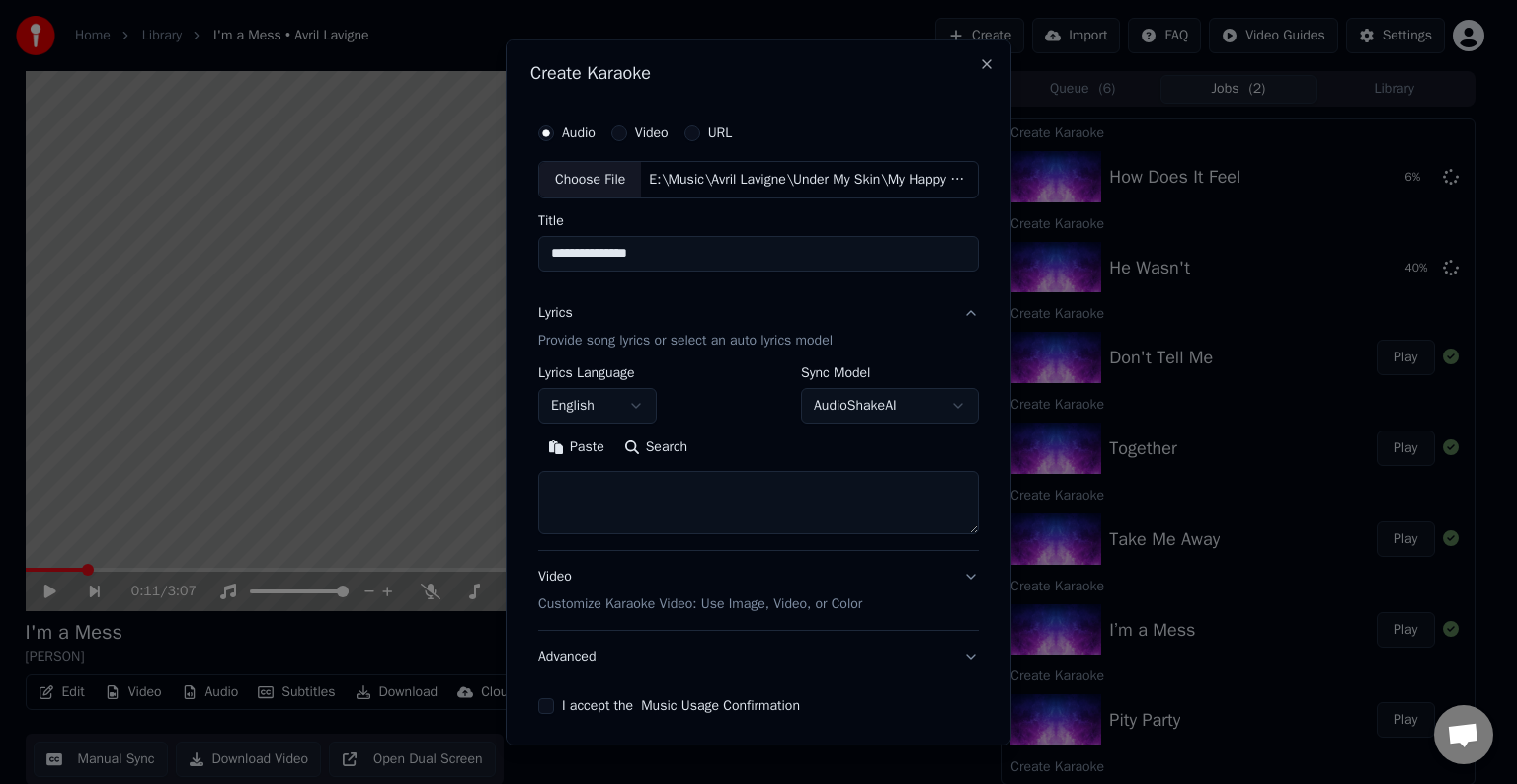 paste on "**********" 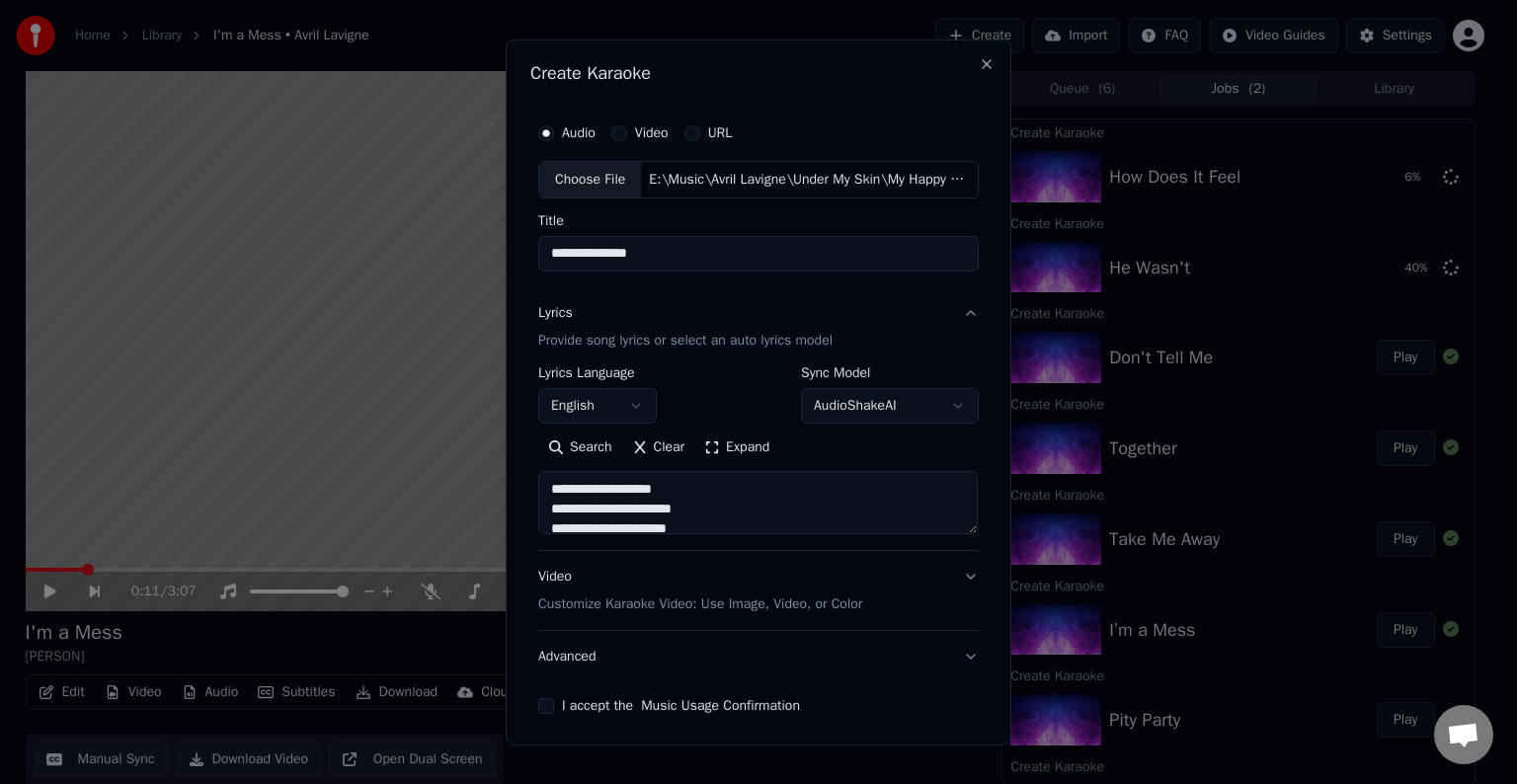 scroll, scrollTop: 122, scrollLeft: 0, axis: vertical 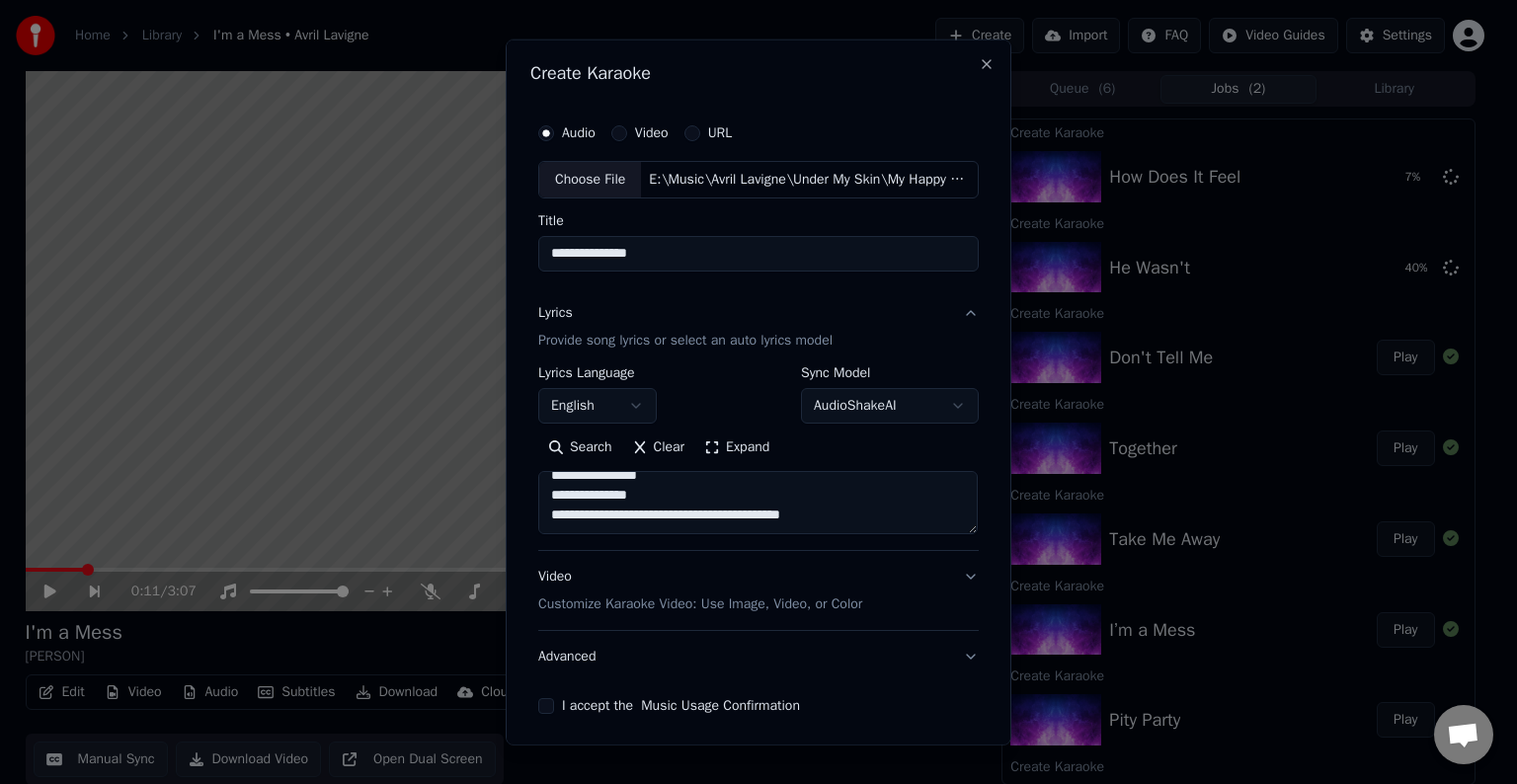 drag, startPoint x: 843, startPoint y: 508, endPoint x: 727, endPoint y: 511, distance: 116.03879 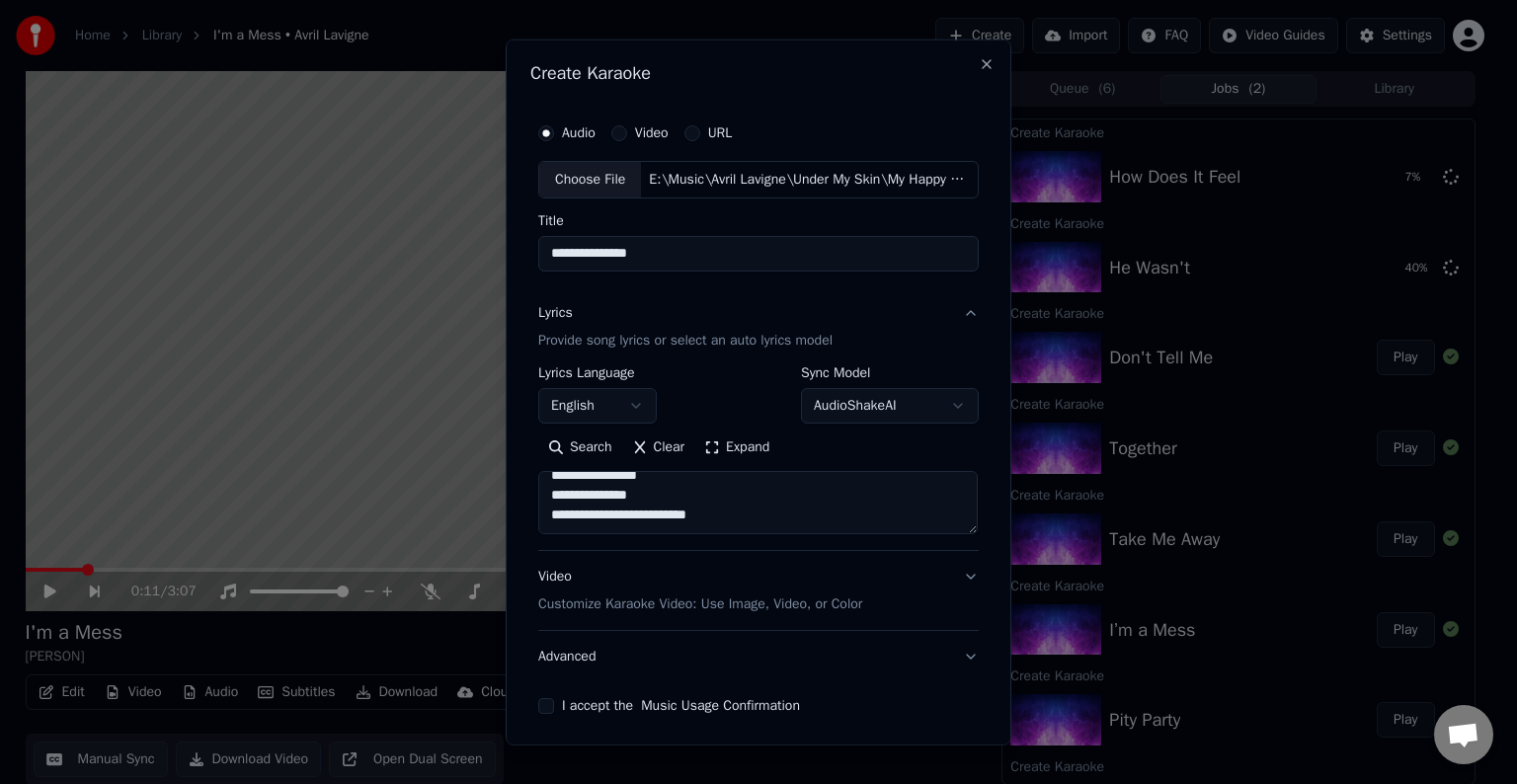 click on "**********" at bounding box center [758, 503] 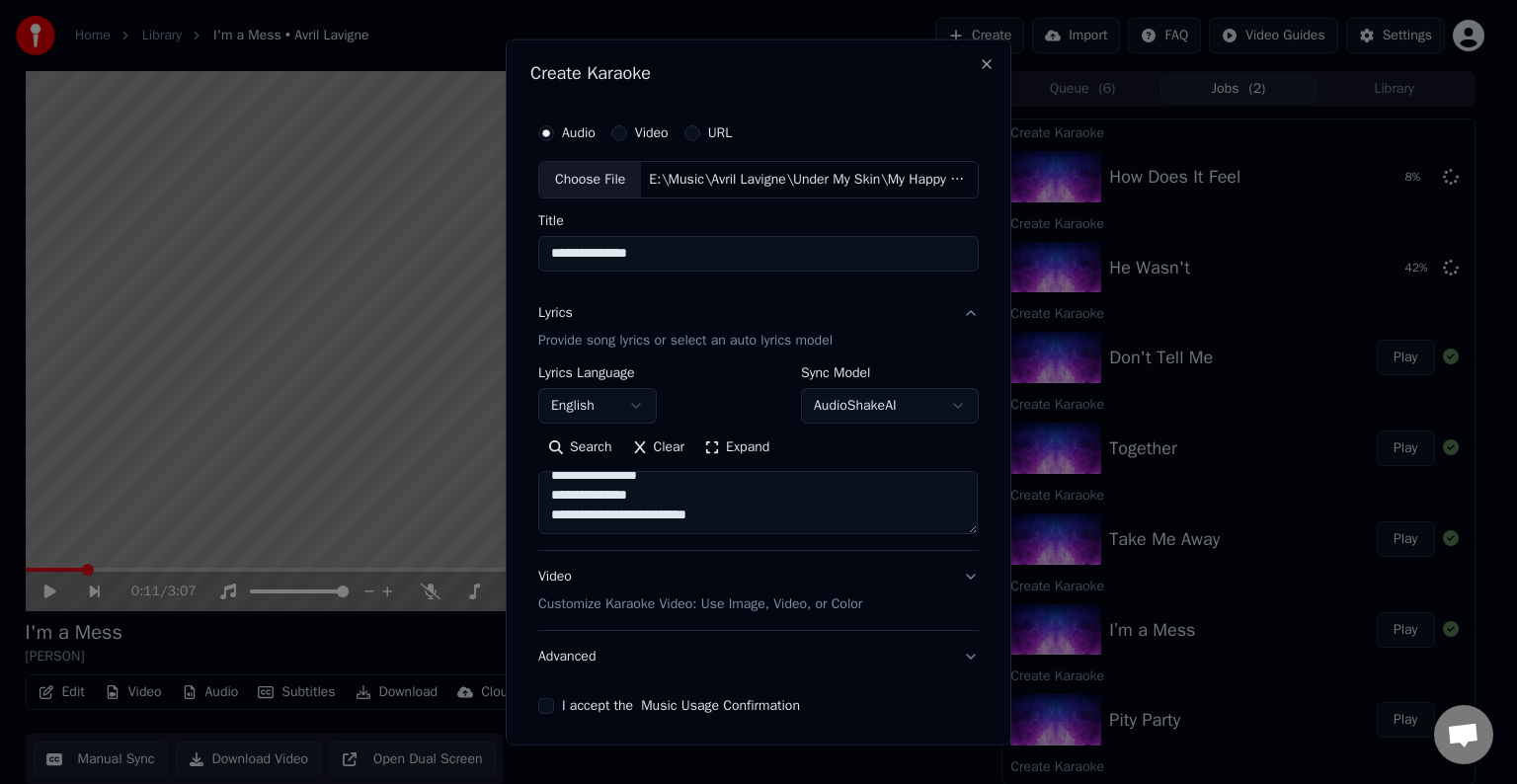 paste on "**********" 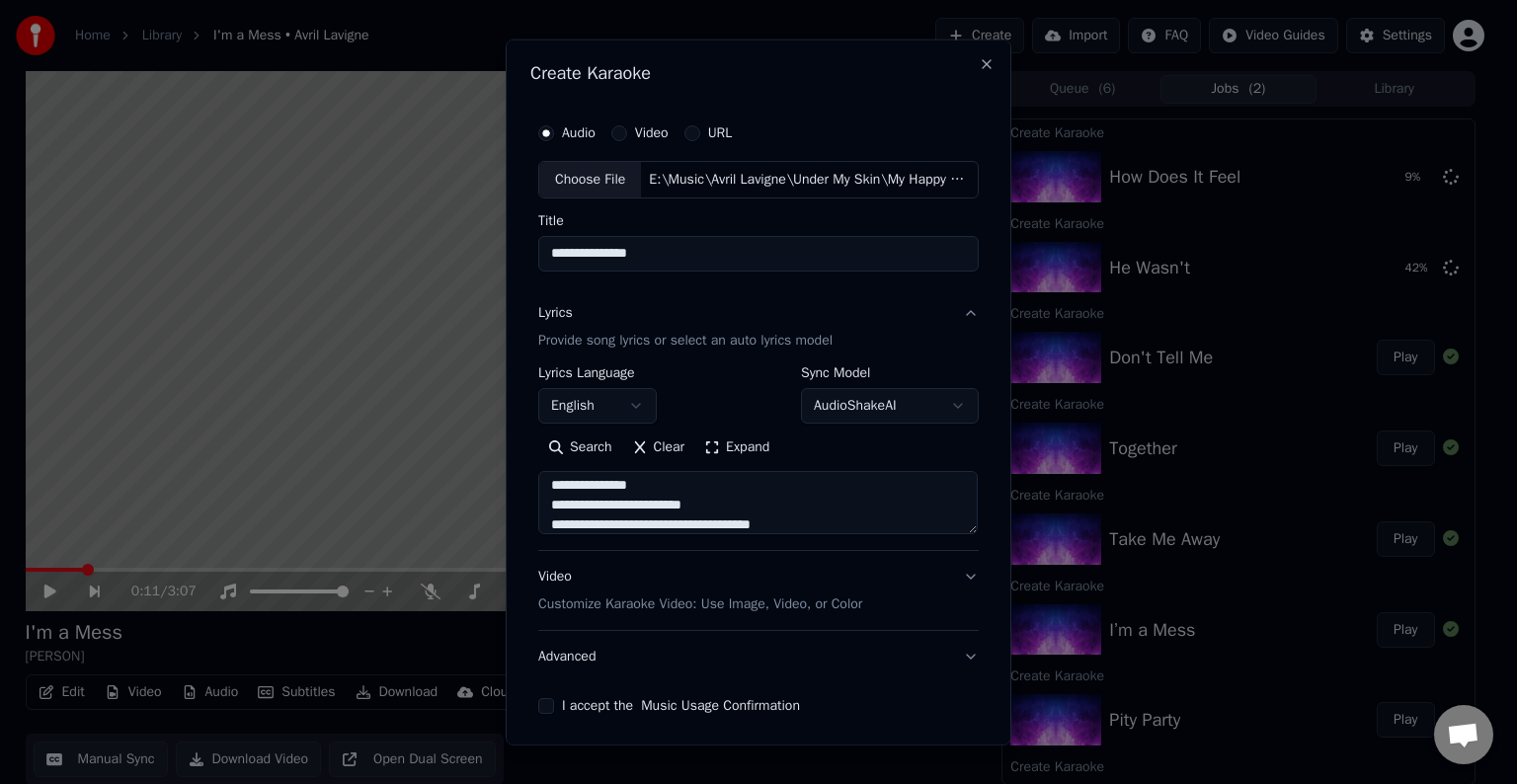 scroll, scrollTop: 162, scrollLeft: 0, axis: vertical 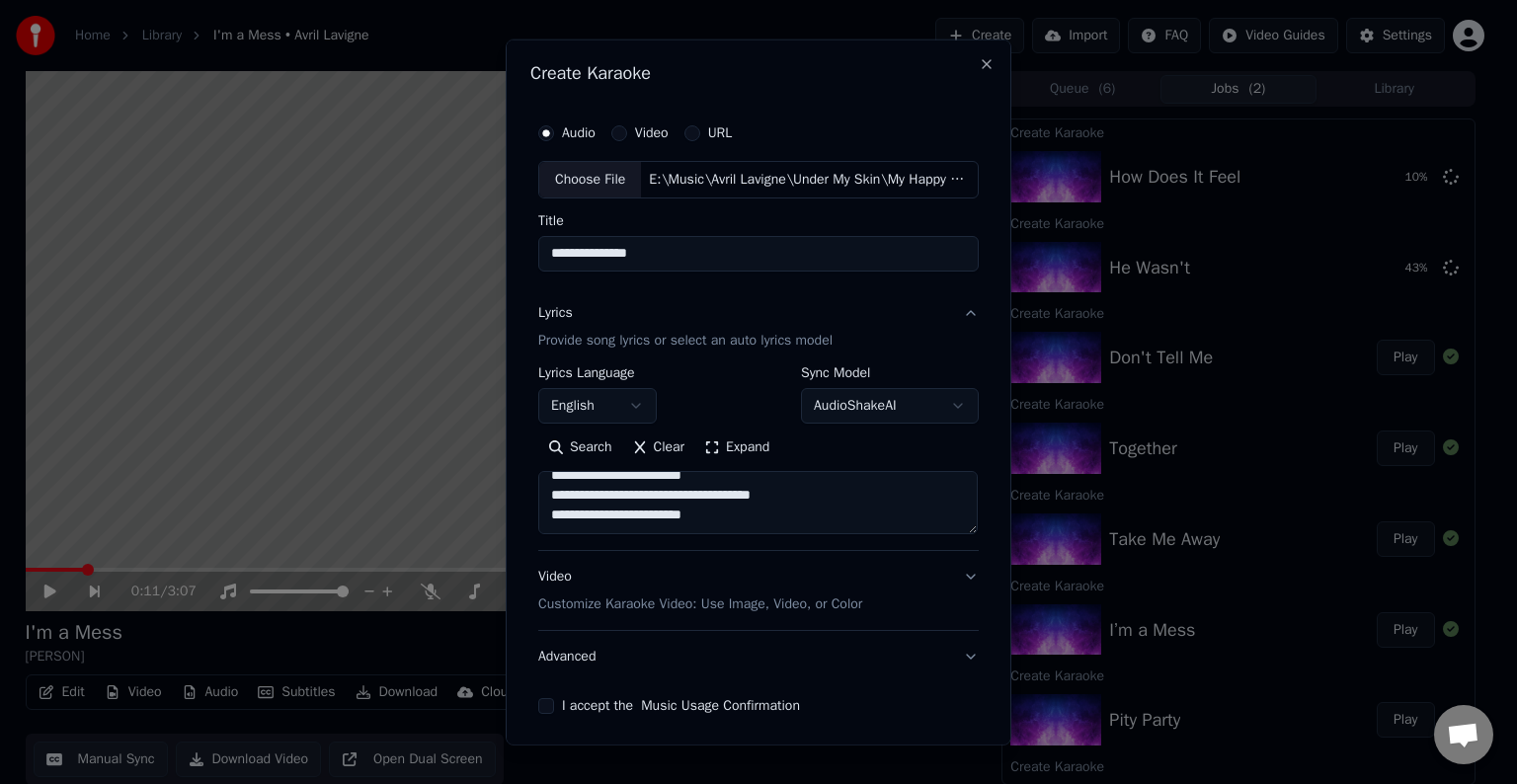paste on "**********" 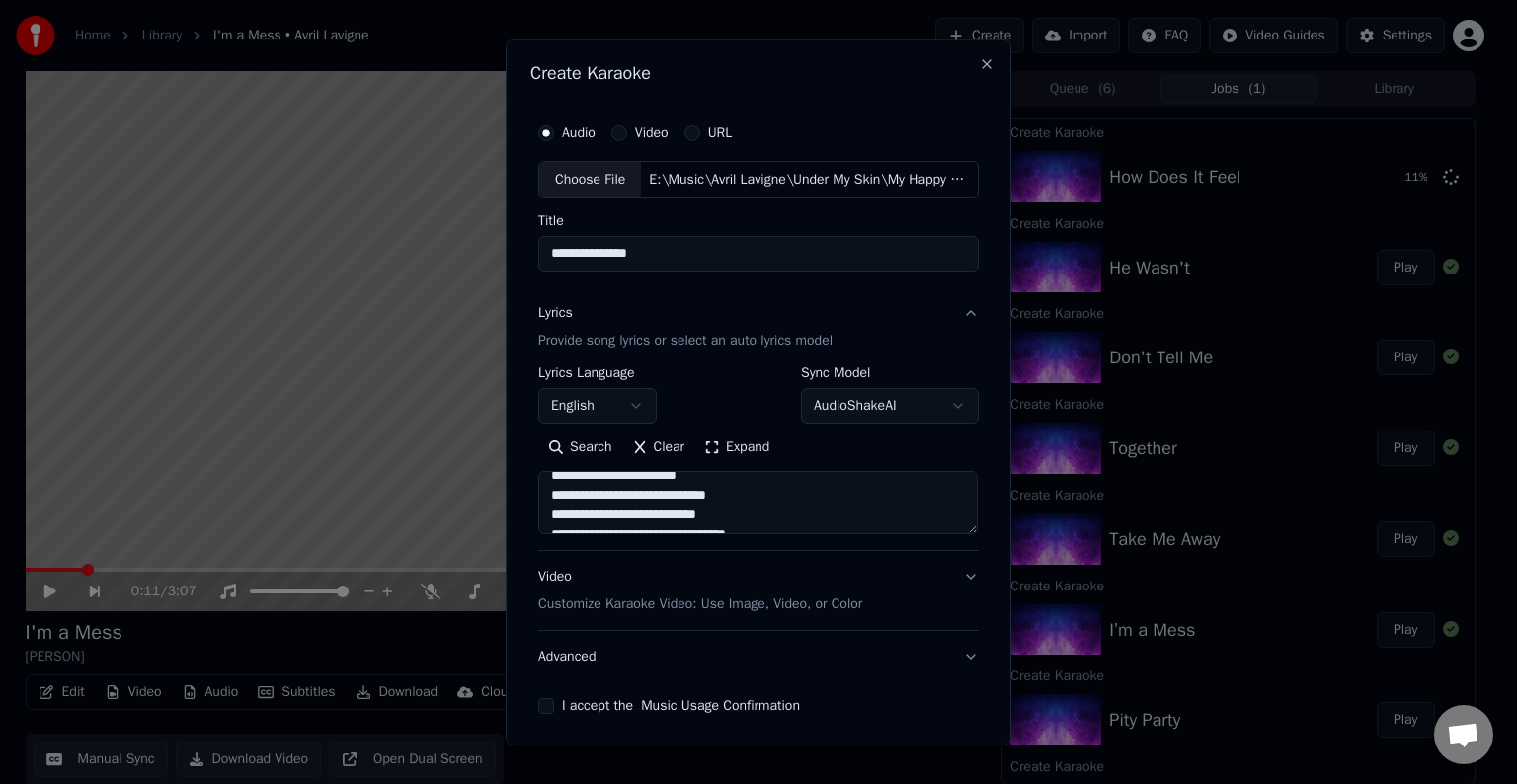 scroll, scrollTop: 197, scrollLeft: 0, axis: vertical 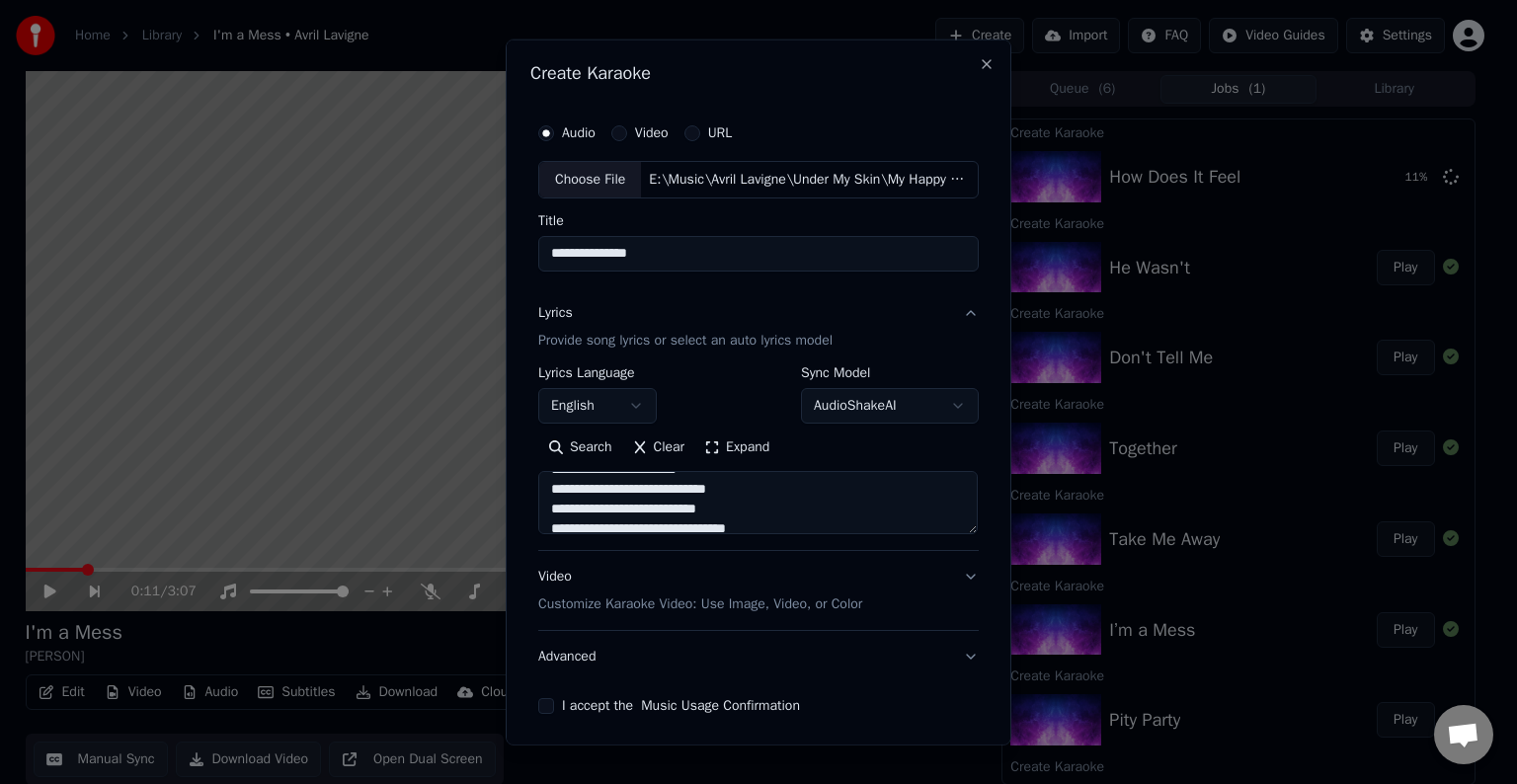 drag, startPoint x: 727, startPoint y: 509, endPoint x: 647, endPoint y: 512, distance: 80.05623 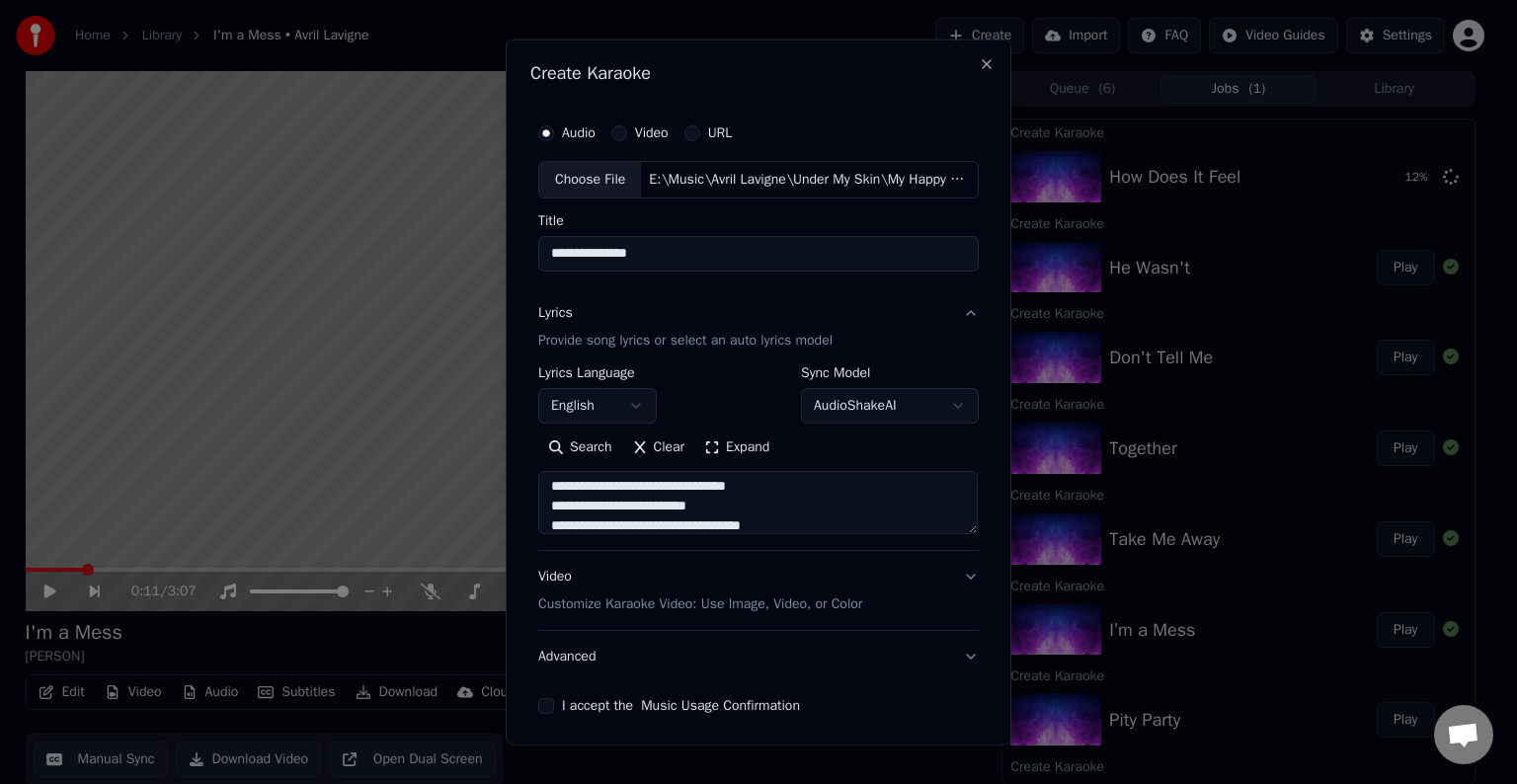 scroll, scrollTop: 241, scrollLeft: 0, axis: vertical 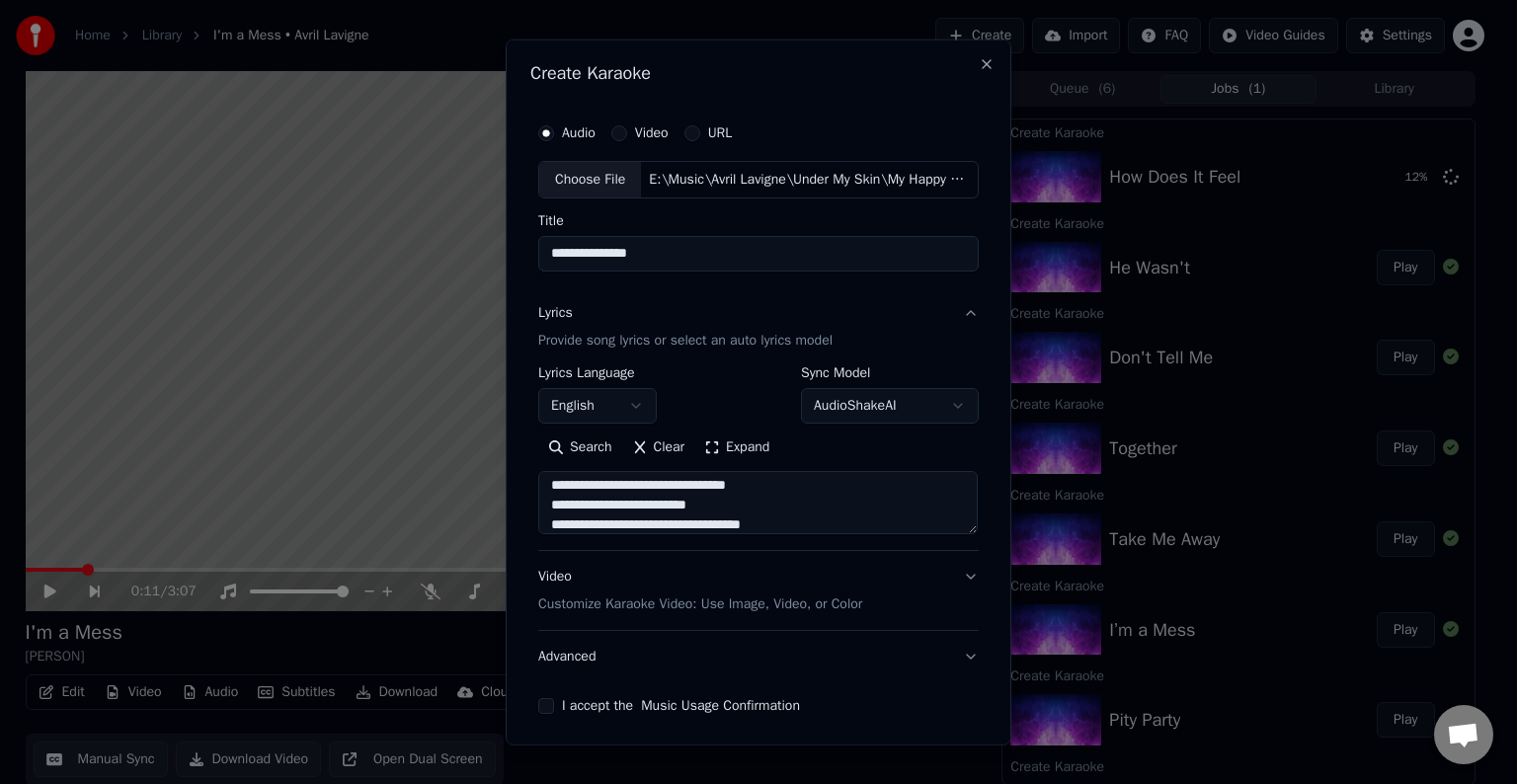 drag, startPoint x: 699, startPoint y: 504, endPoint x: 629, endPoint y: 503, distance: 70.00714 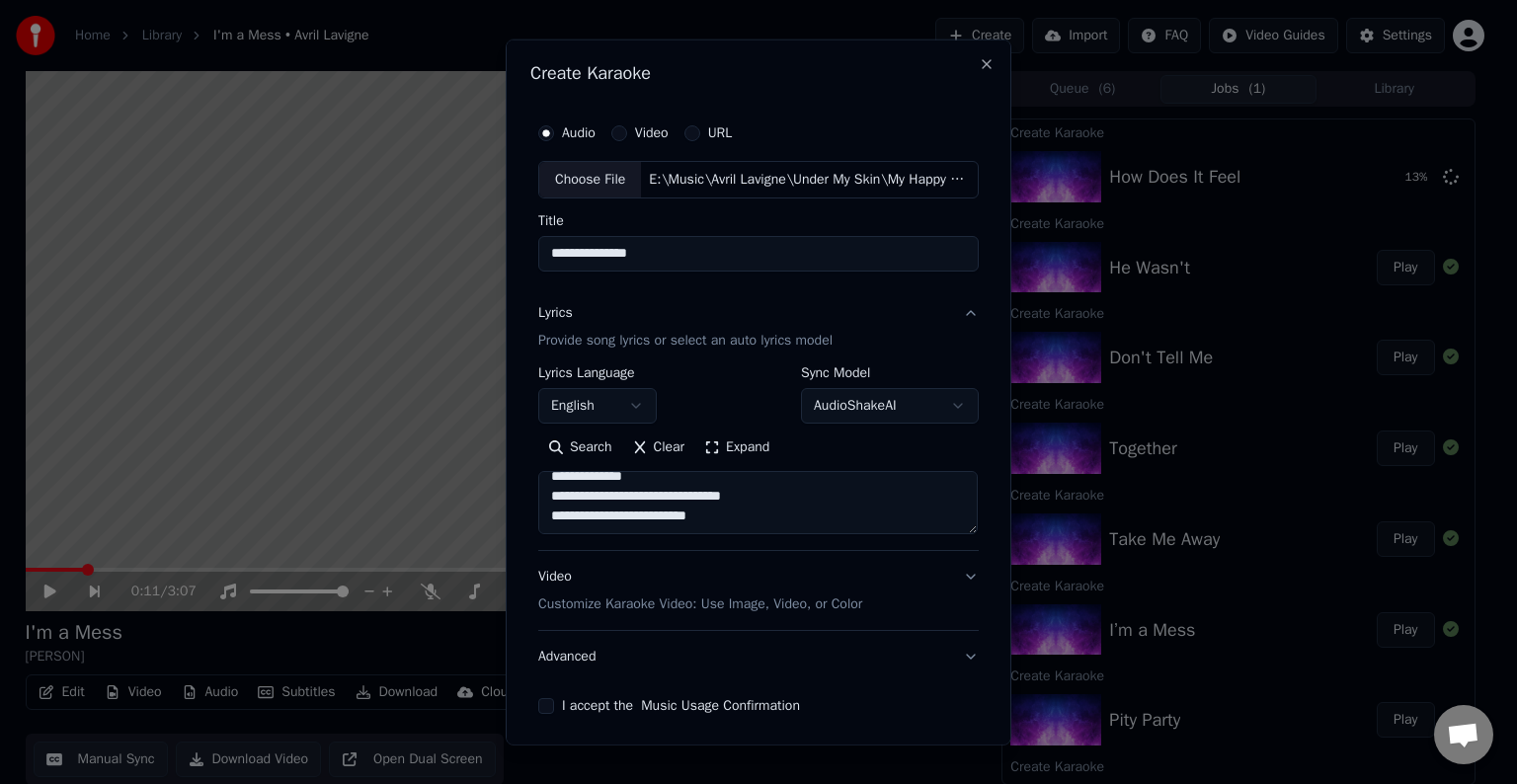 click on "**********" at bounding box center (758, 503) 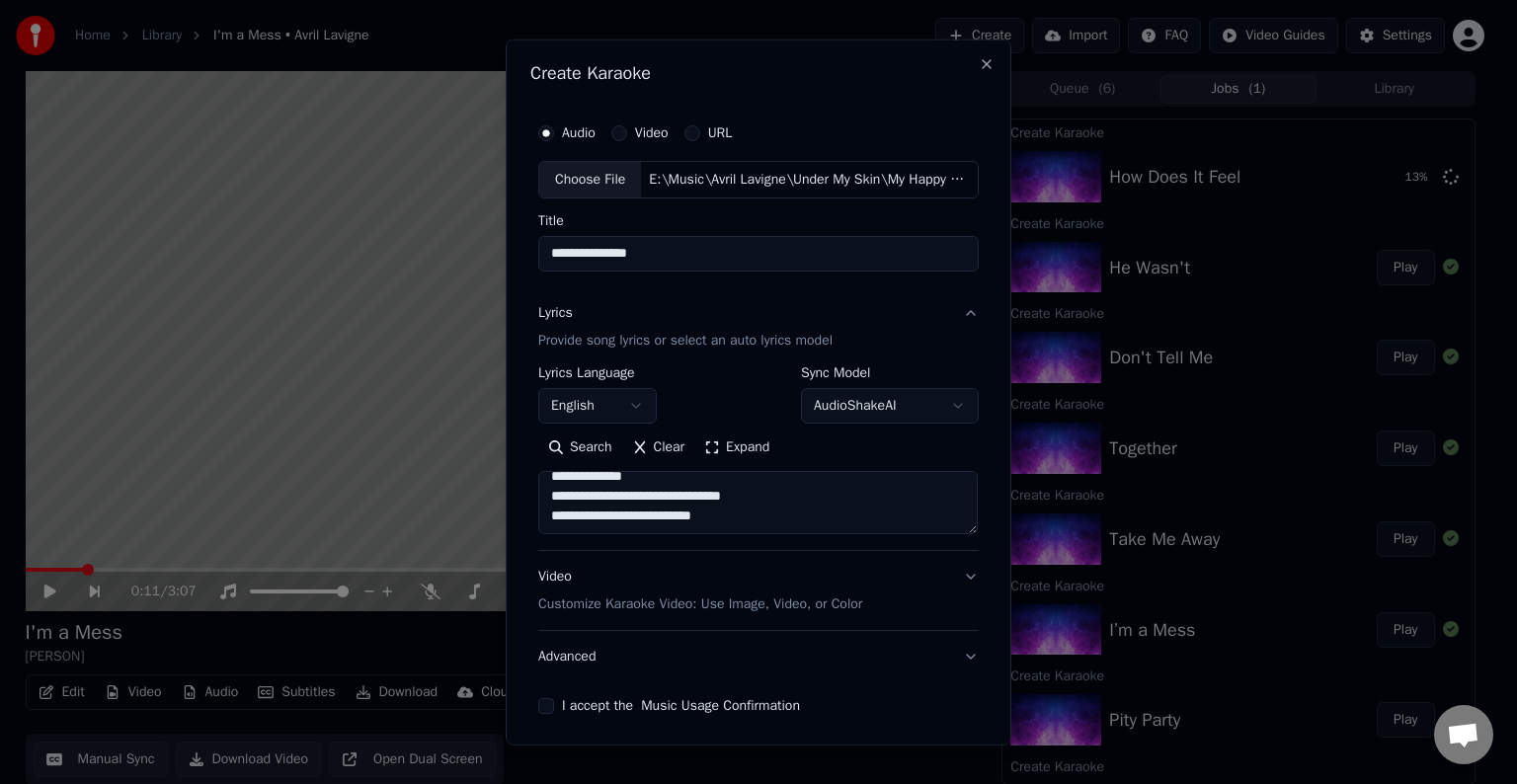 scroll, scrollTop: 320, scrollLeft: 0, axis: vertical 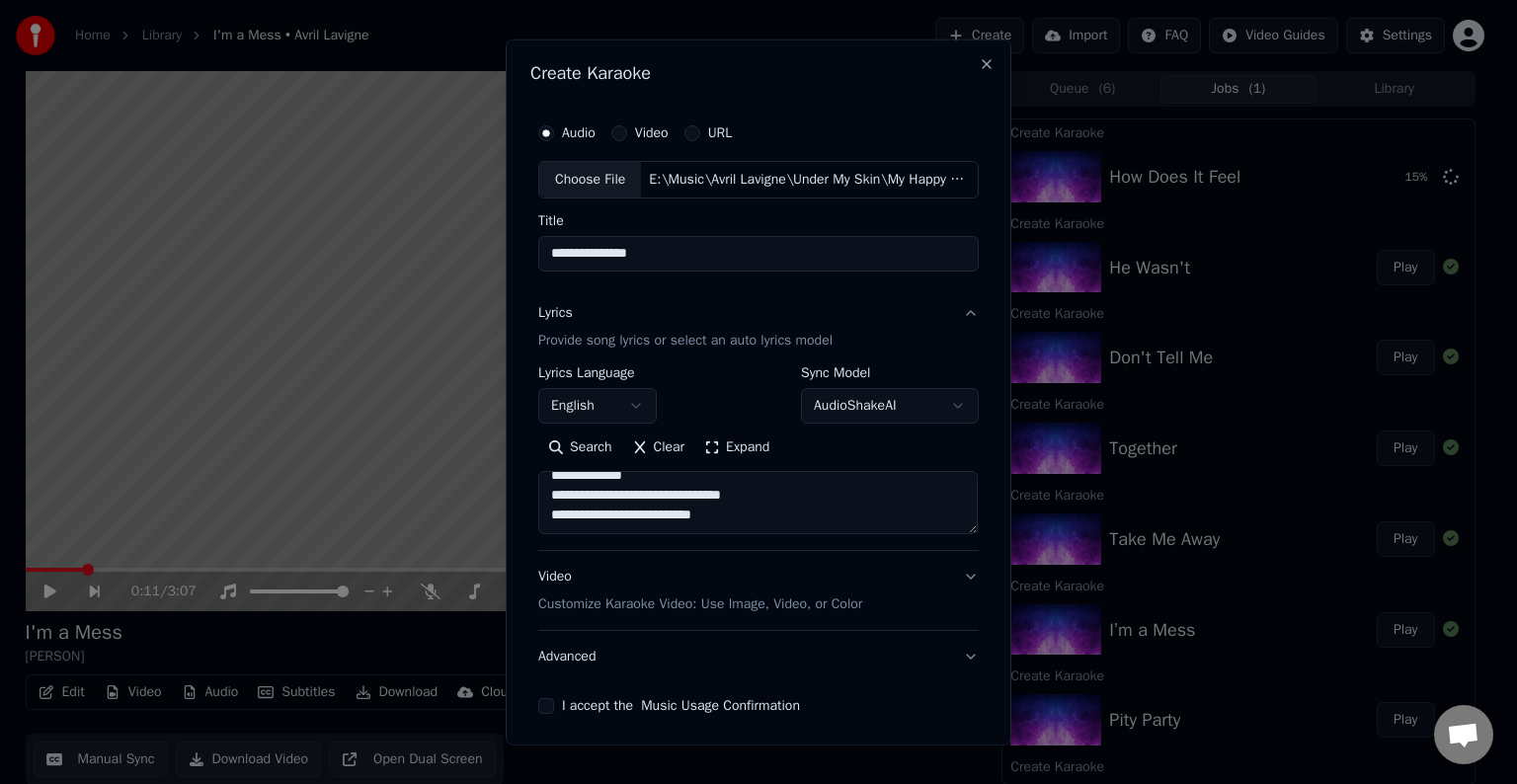 paste on "**********" 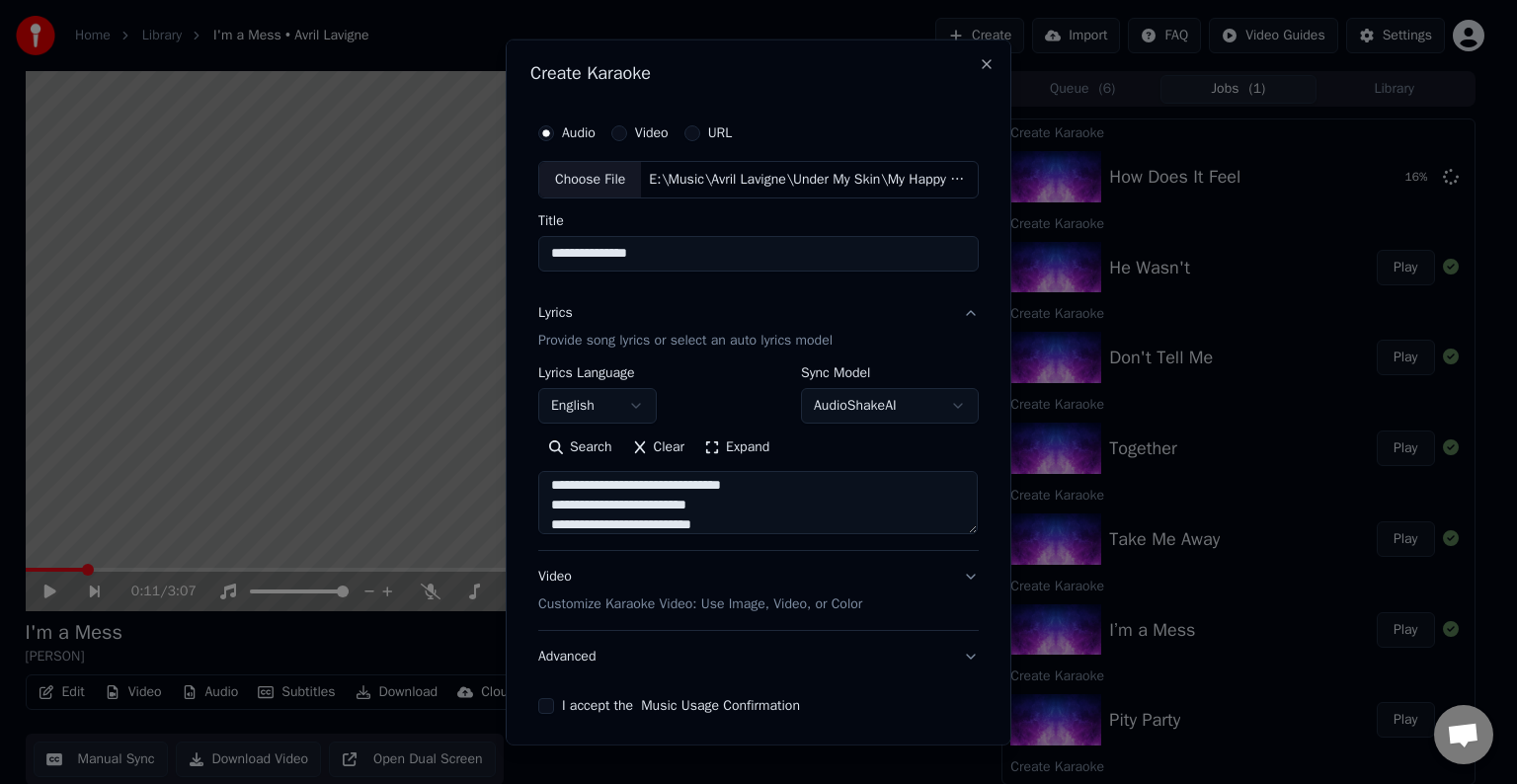 scroll, scrollTop: 340, scrollLeft: 0, axis: vertical 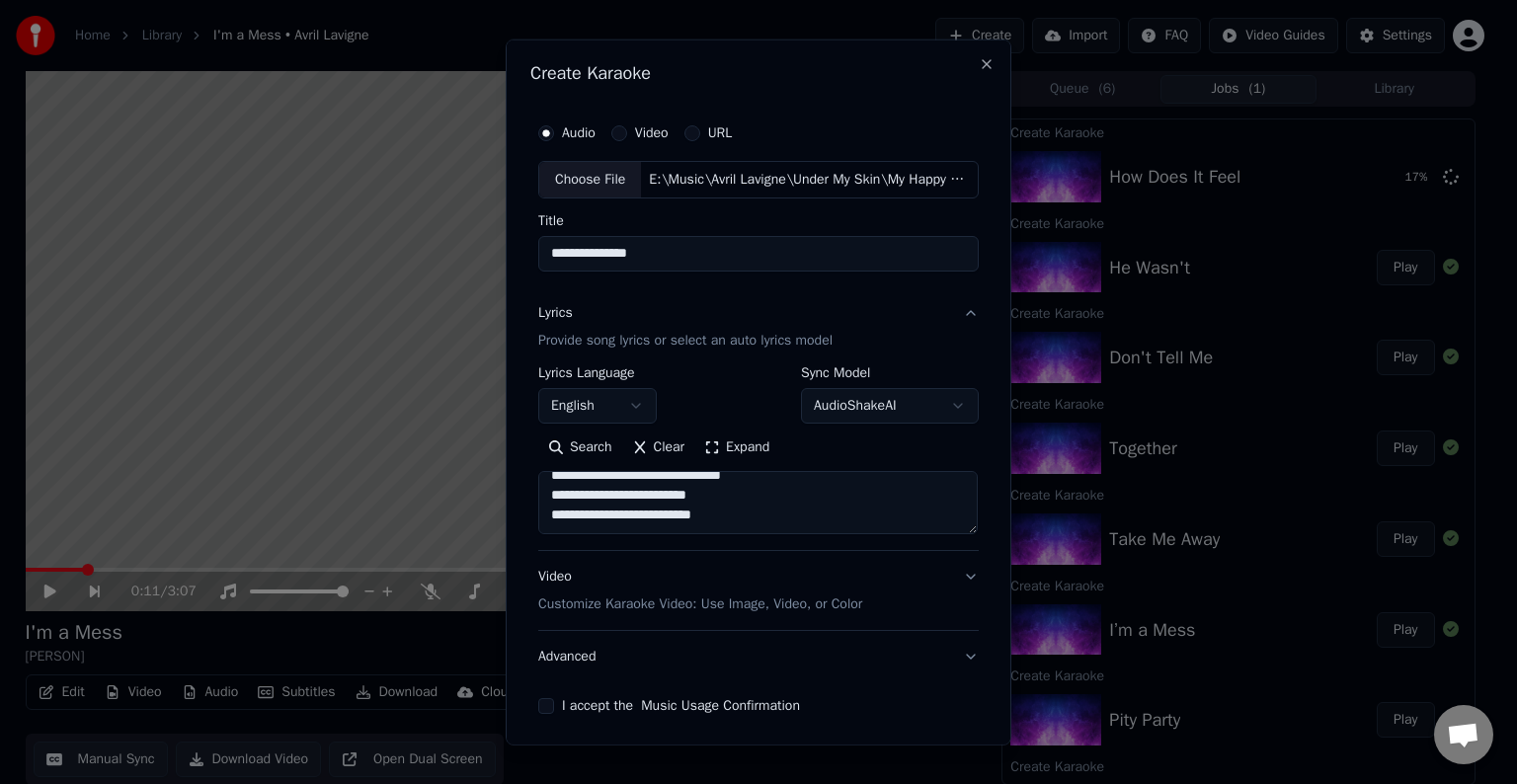 paste on "**********" 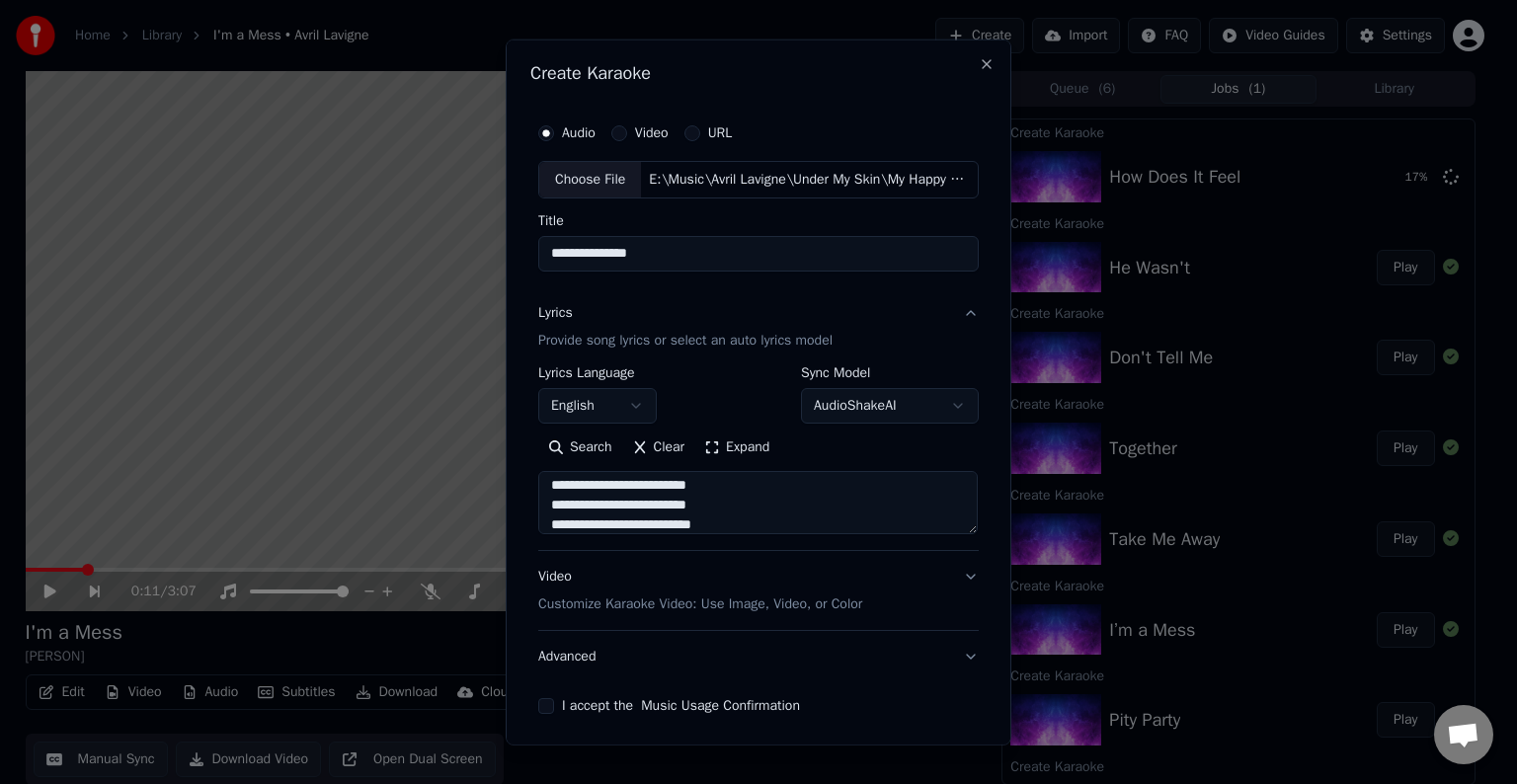 scroll, scrollTop: 498, scrollLeft: 0, axis: vertical 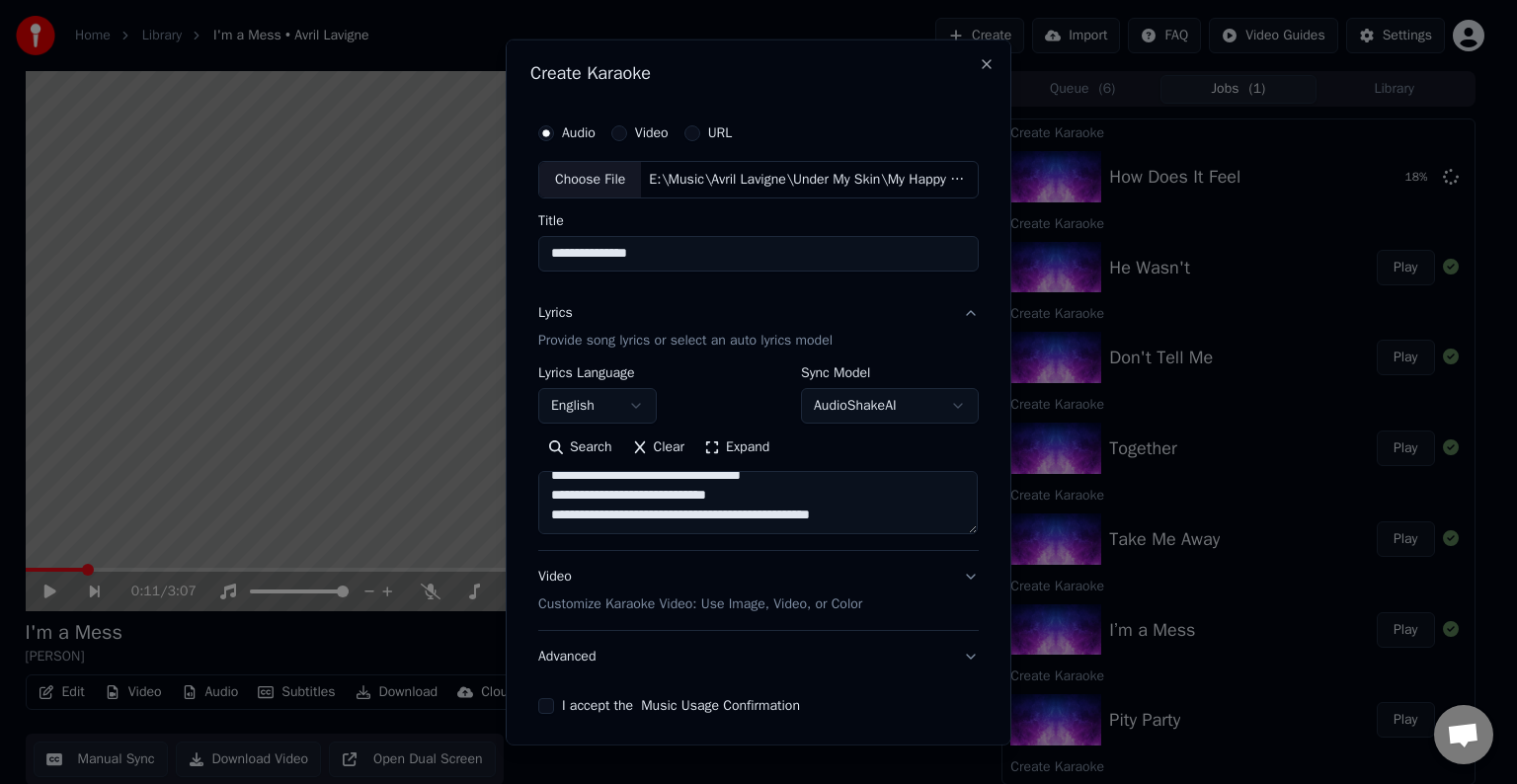 drag, startPoint x: 854, startPoint y: 502, endPoint x: 719, endPoint y: 505, distance: 135.03333 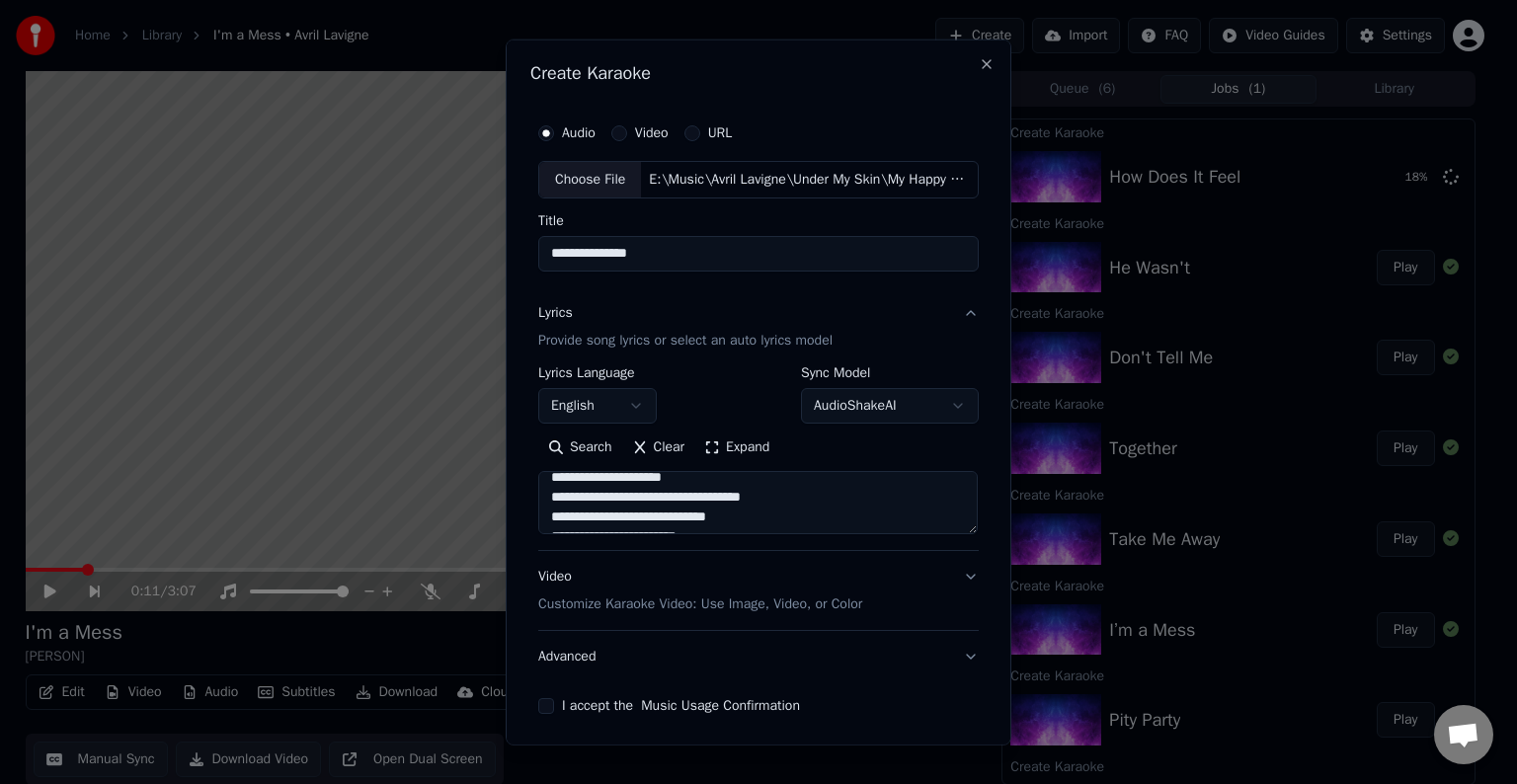 scroll, scrollTop: 464, scrollLeft: 0, axis: vertical 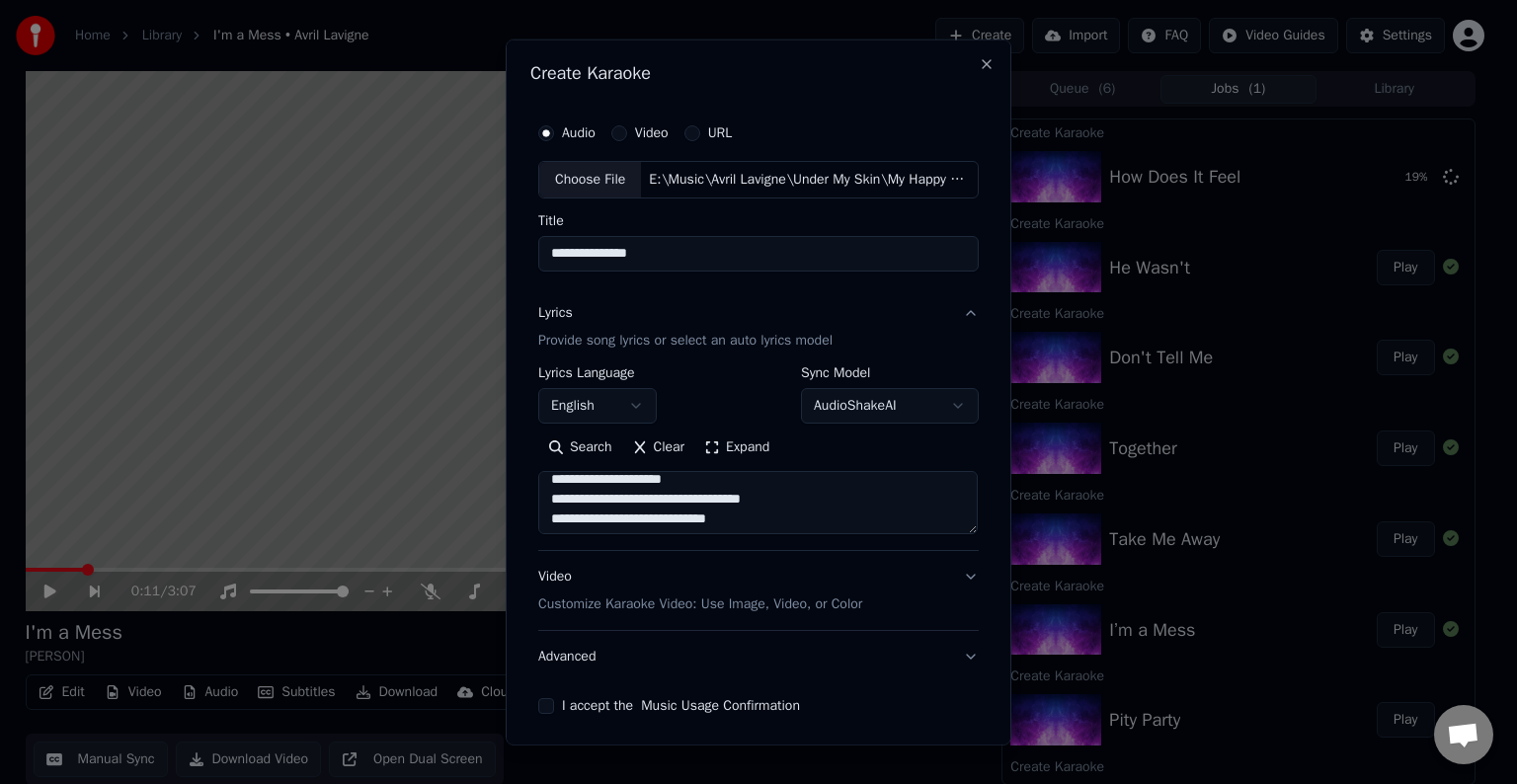 drag, startPoint x: 694, startPoint y: 498, endPoint x: 806, endPoint y: 505, distance: 112.218537 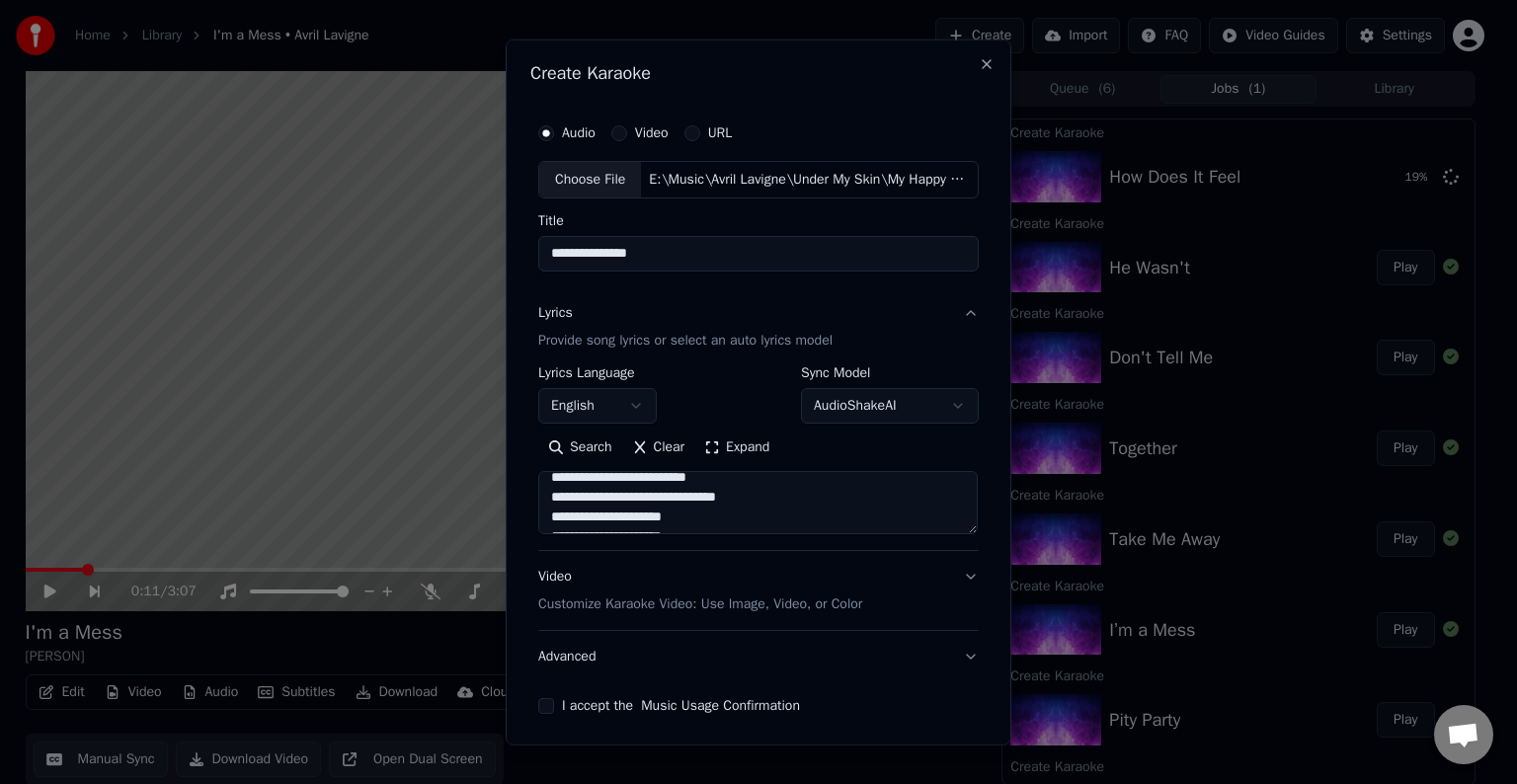 scroll, scrollTop: 423, scrollLeft: 0, axis: vertical 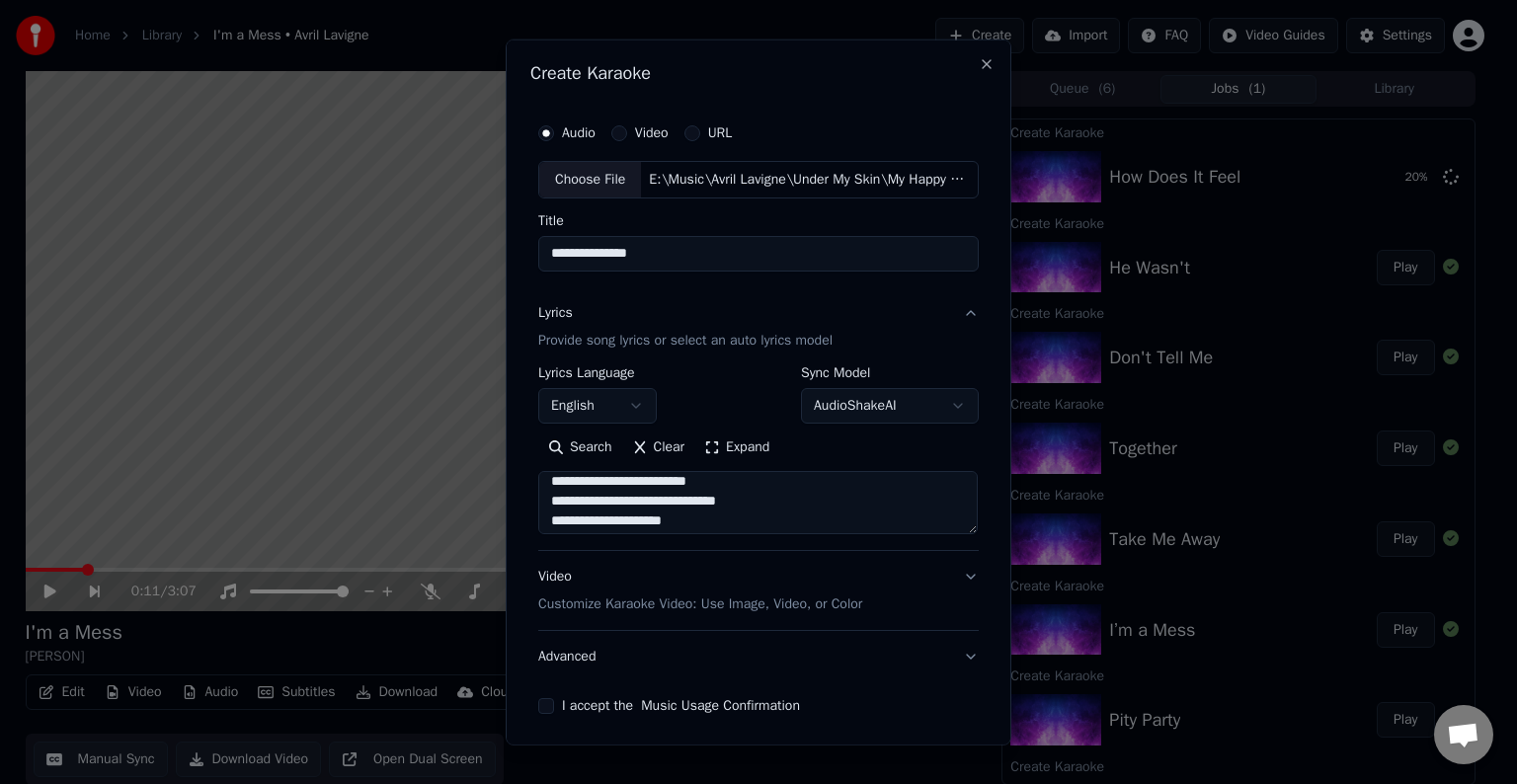 drag, startPoint x: 750, startPoint y: 494, endPoint x: 652, endPoint y: 494, distance: 98 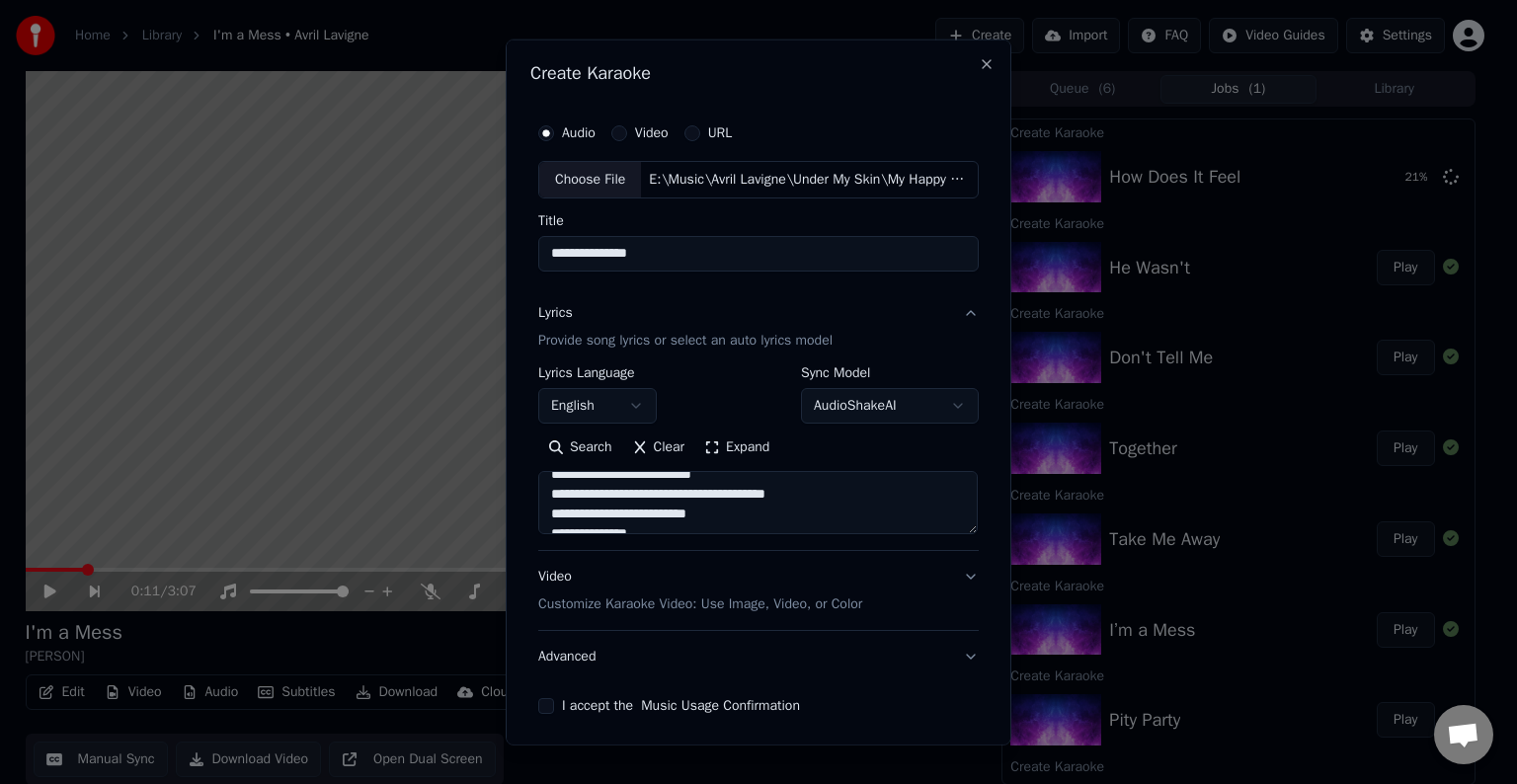 scroll, scrollTop: 387, scrollLeft: 0, axis: vertical 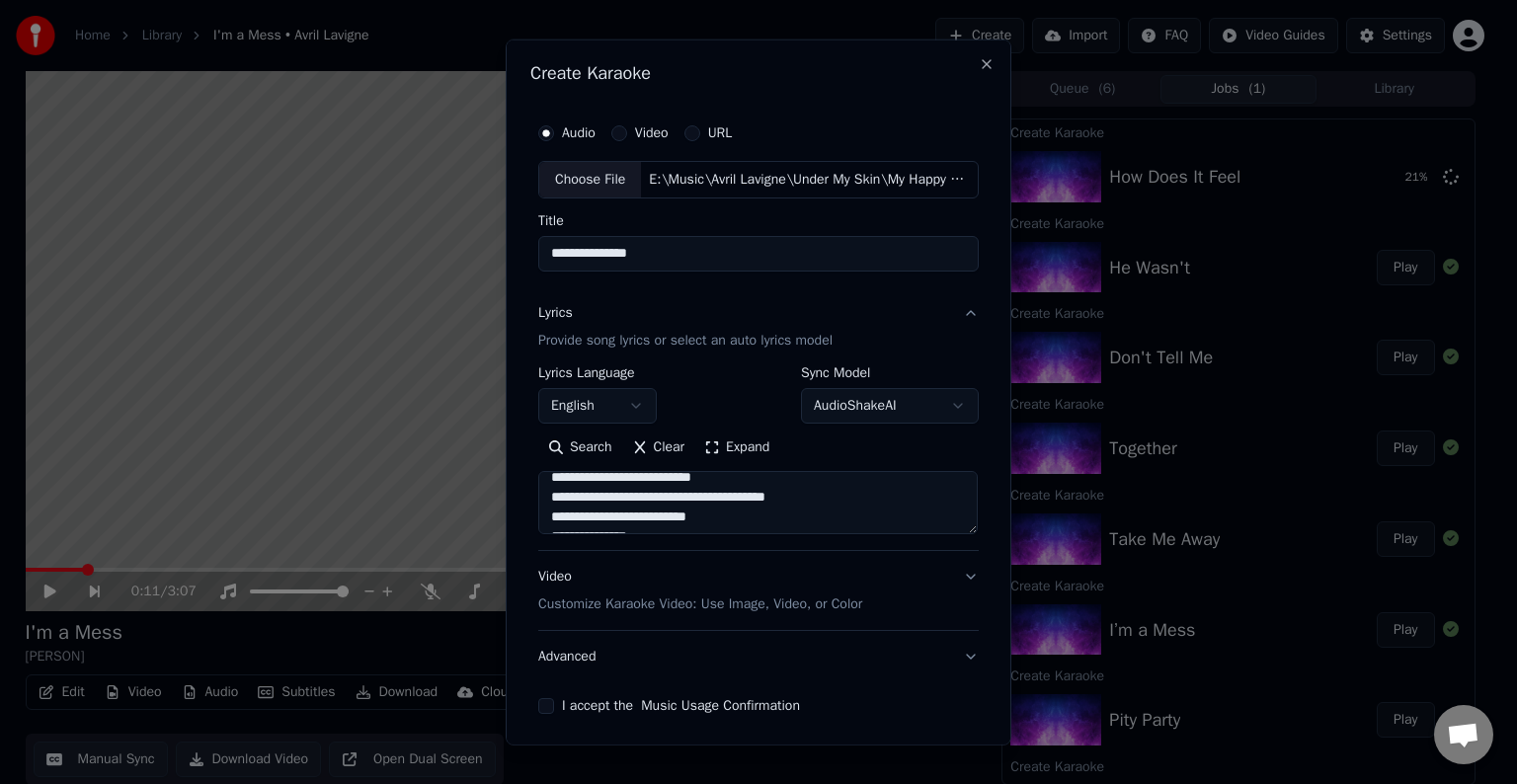 drag, startPoint x: 668, startPoint y: 494, endPoint x: 814, endPoint y: 502, distance: 146.21901 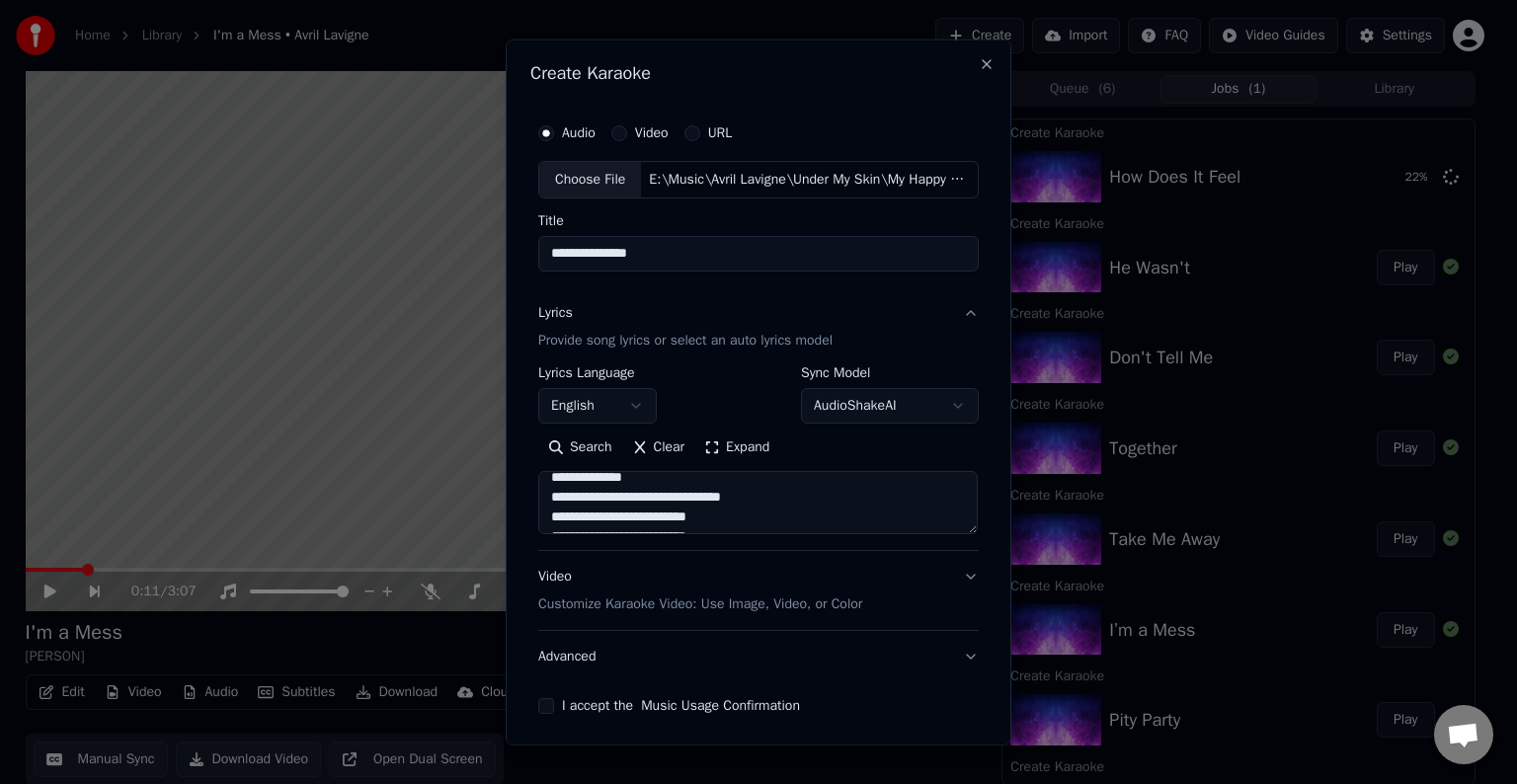 scroll, scrollTop: 507, scrollLeft: 0, axis: vertical 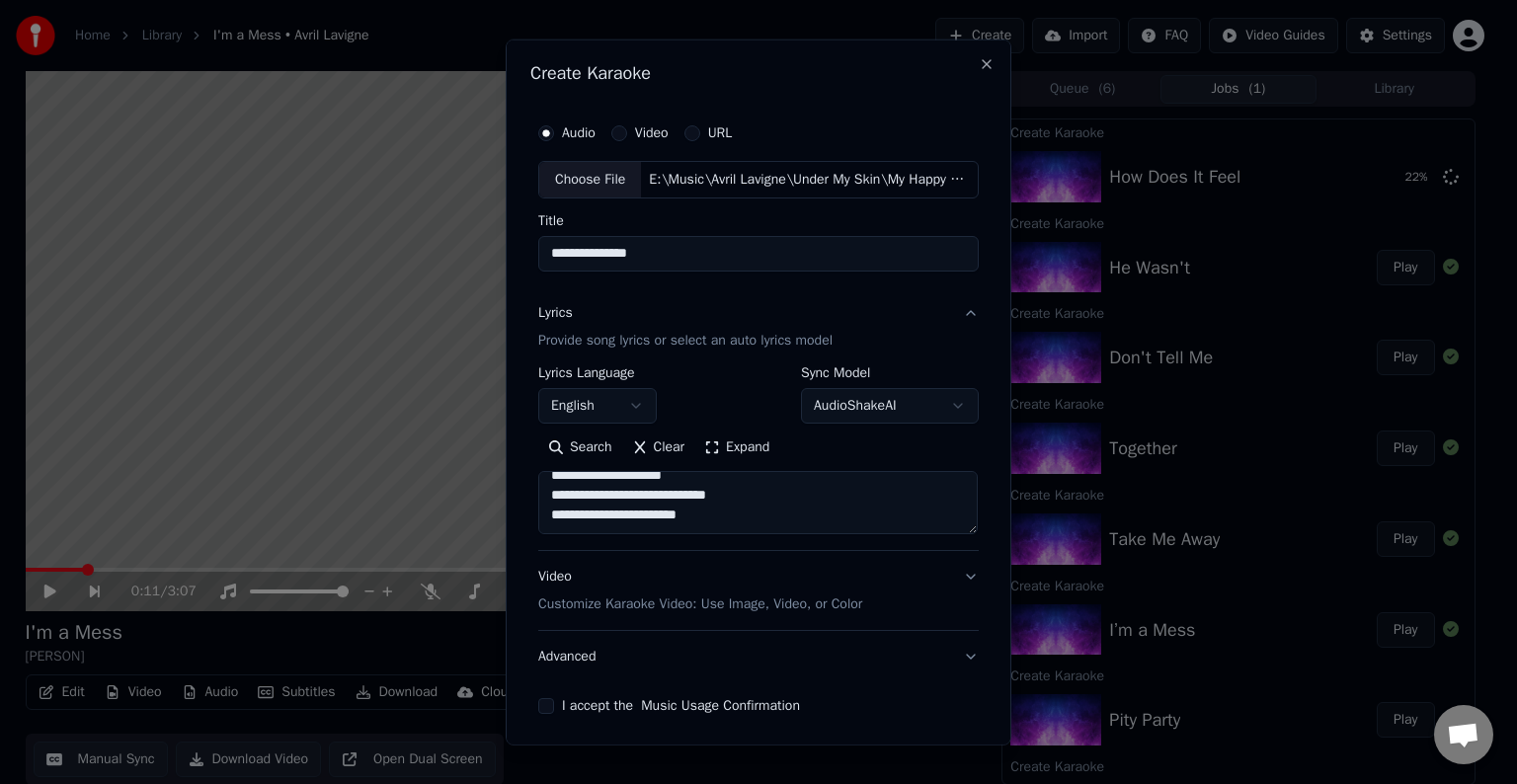 click on "**********" at bounding box center (758, 503) 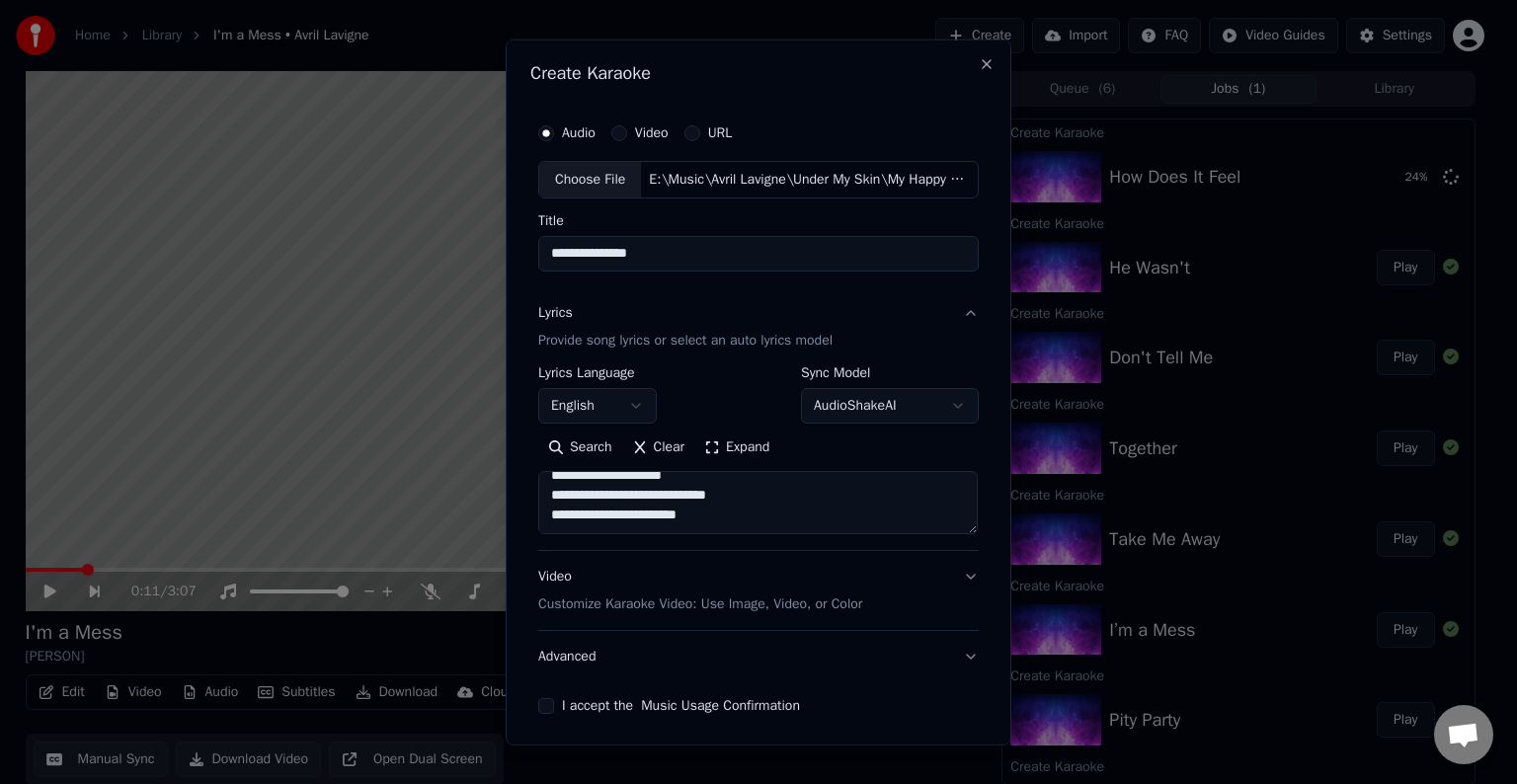 paste on "**********" 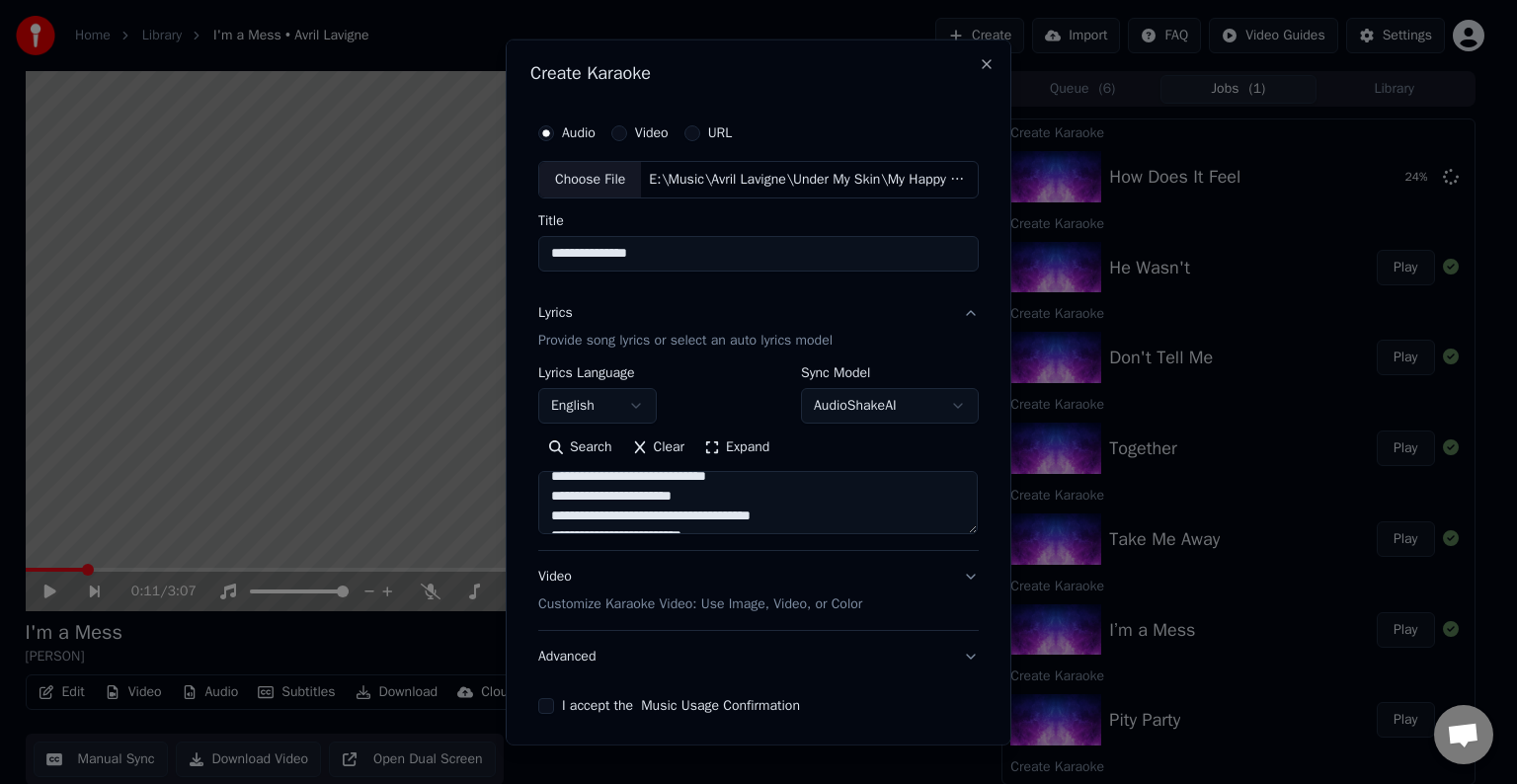 scroll, scrollTop: 537, scrollLeft: 0, axis: vertical 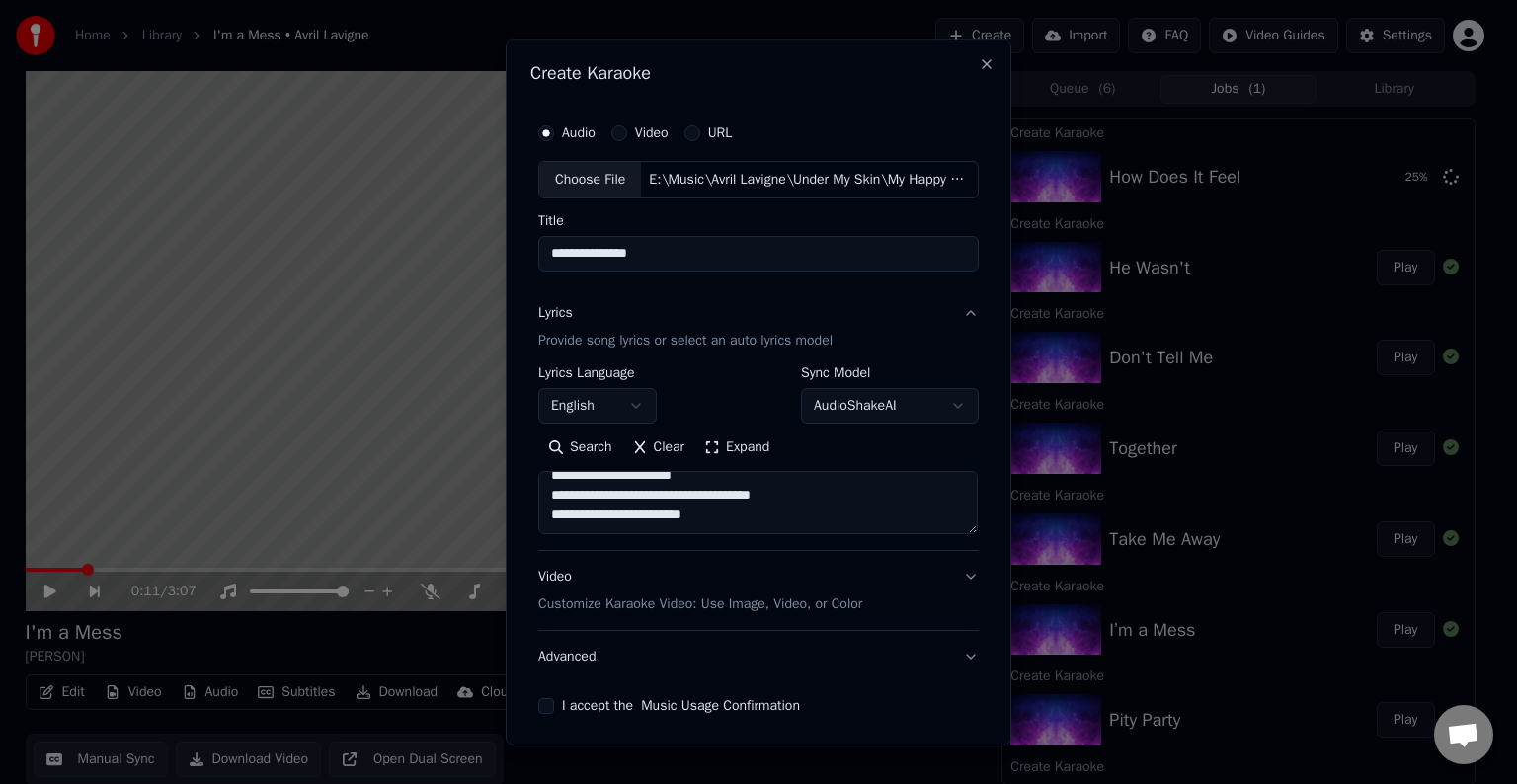 paste on "**********" 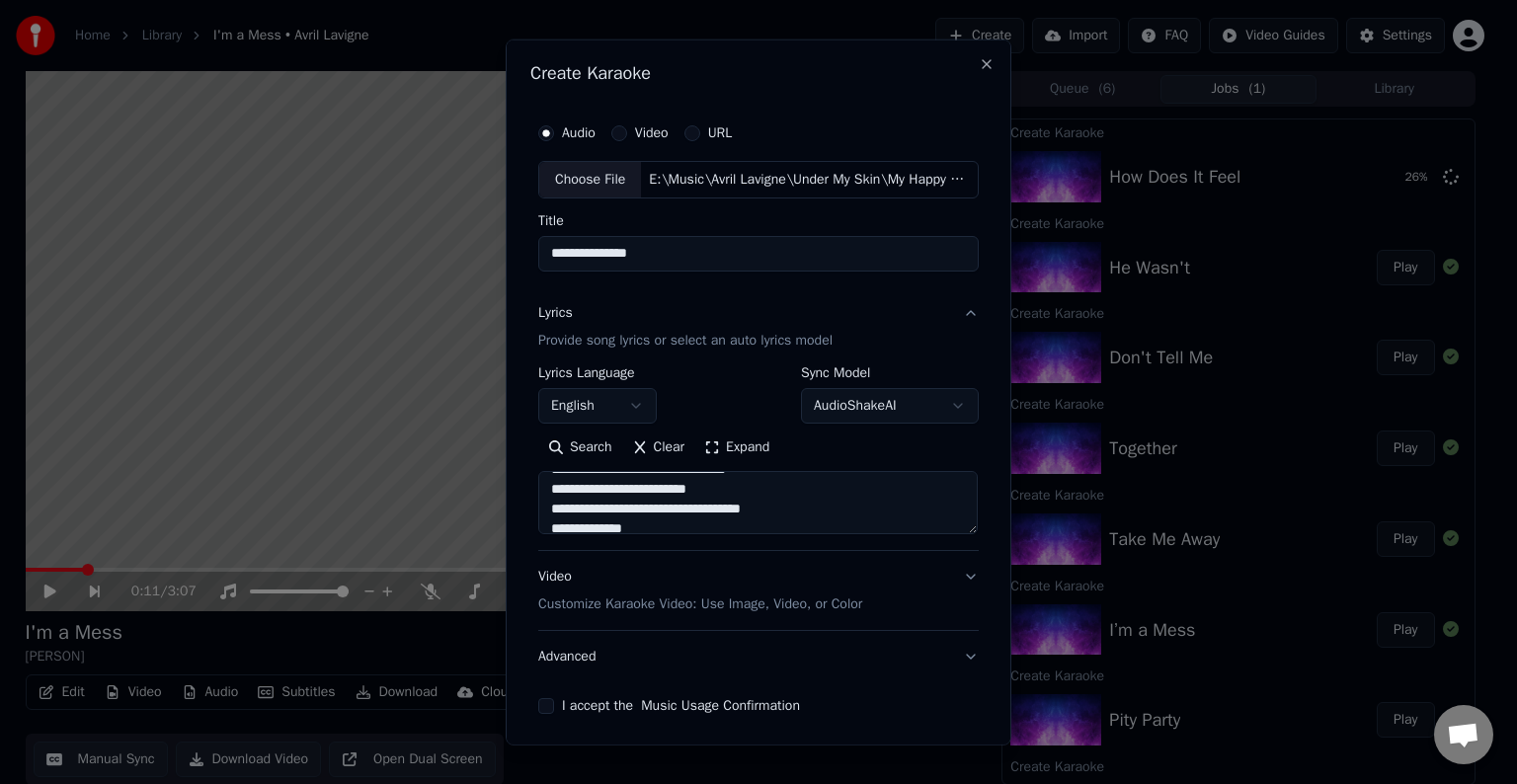 scroll, scrollTop: 627, scrollLeft: 0, axis: vertical 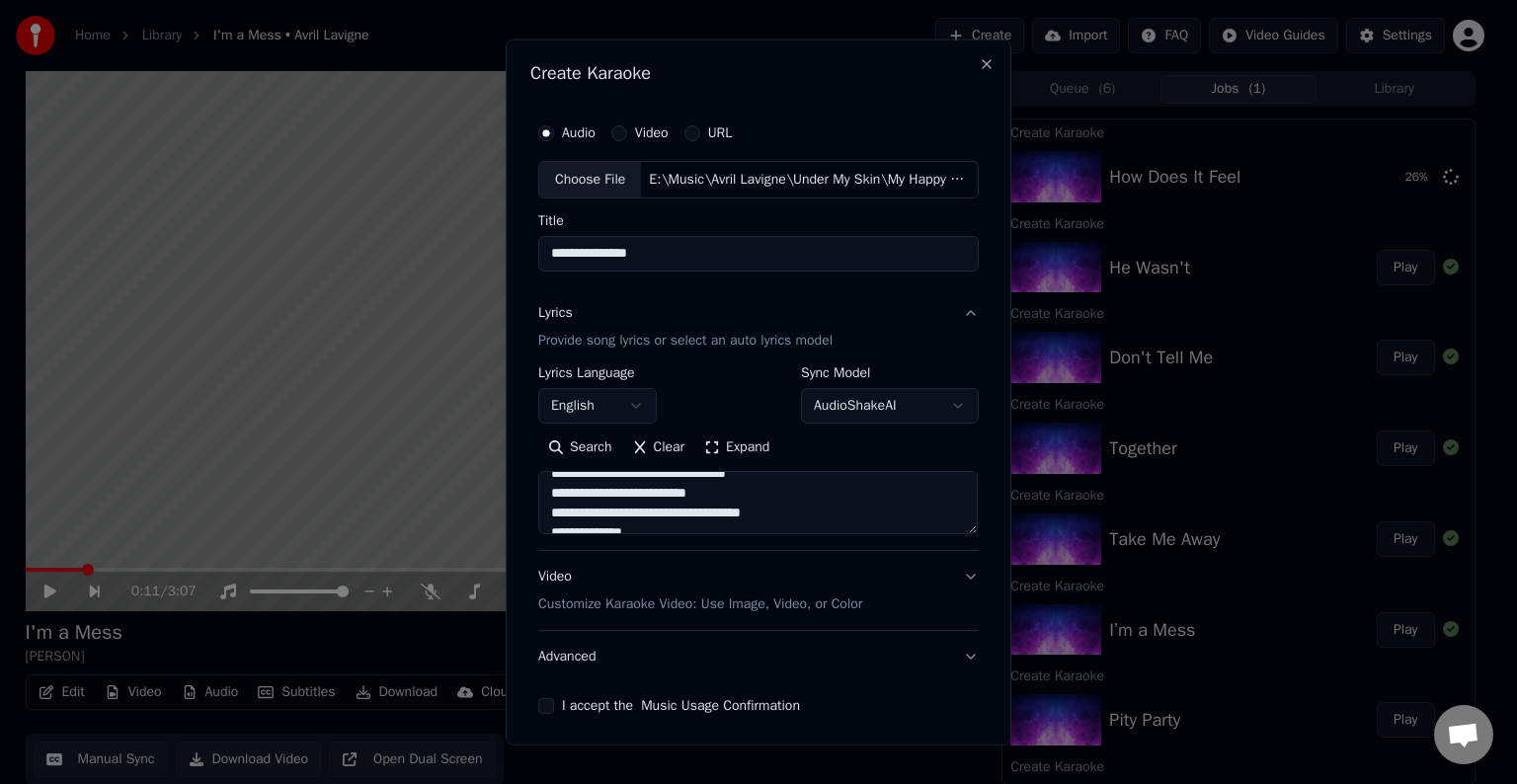 drag, startPoint x: 707, startPoint y: 500, endPoint x: 645, endPoint y: 499, distance: 62.008064 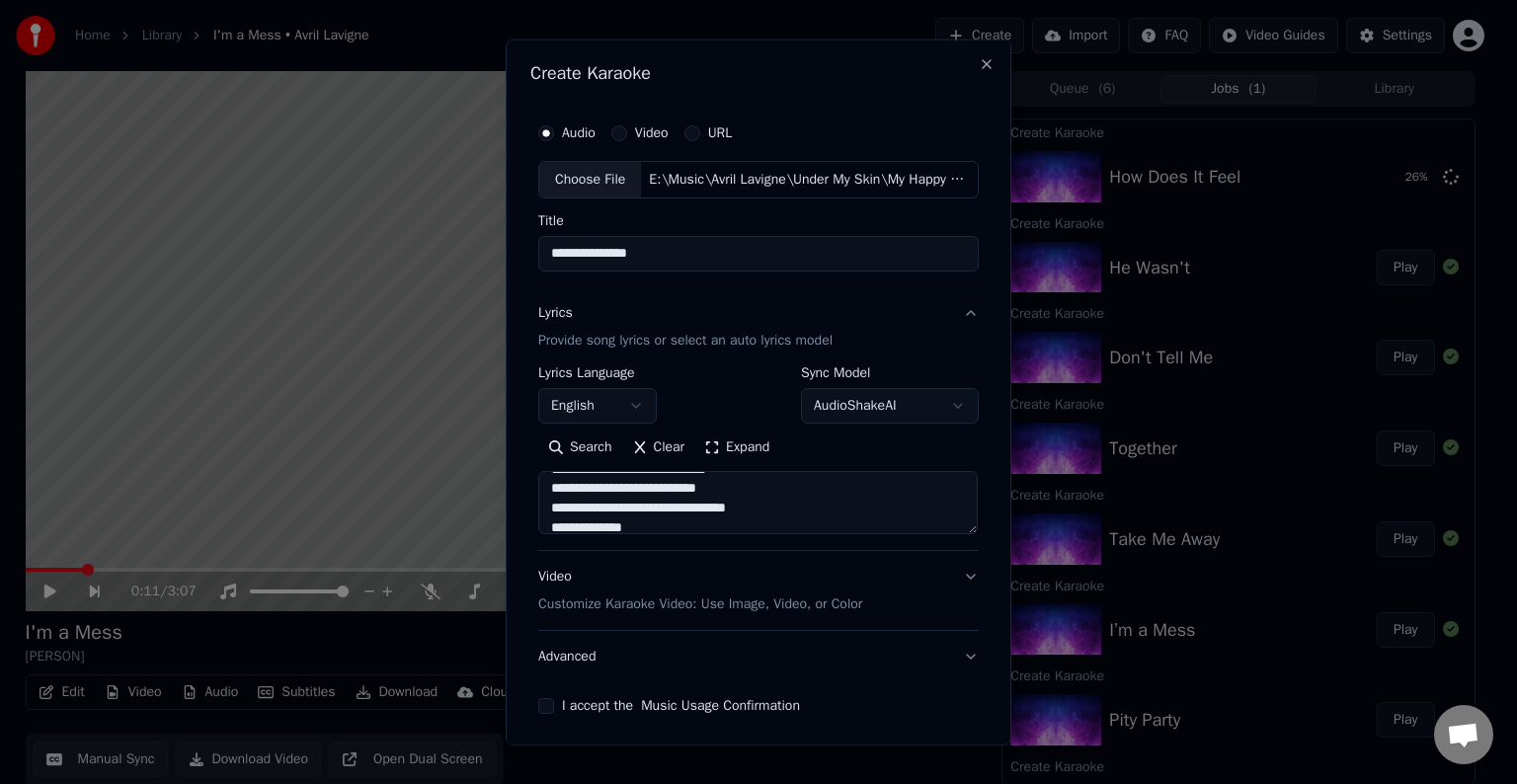 scroll, scrollTop: 590, scrollLeft: 0, axis: vertical 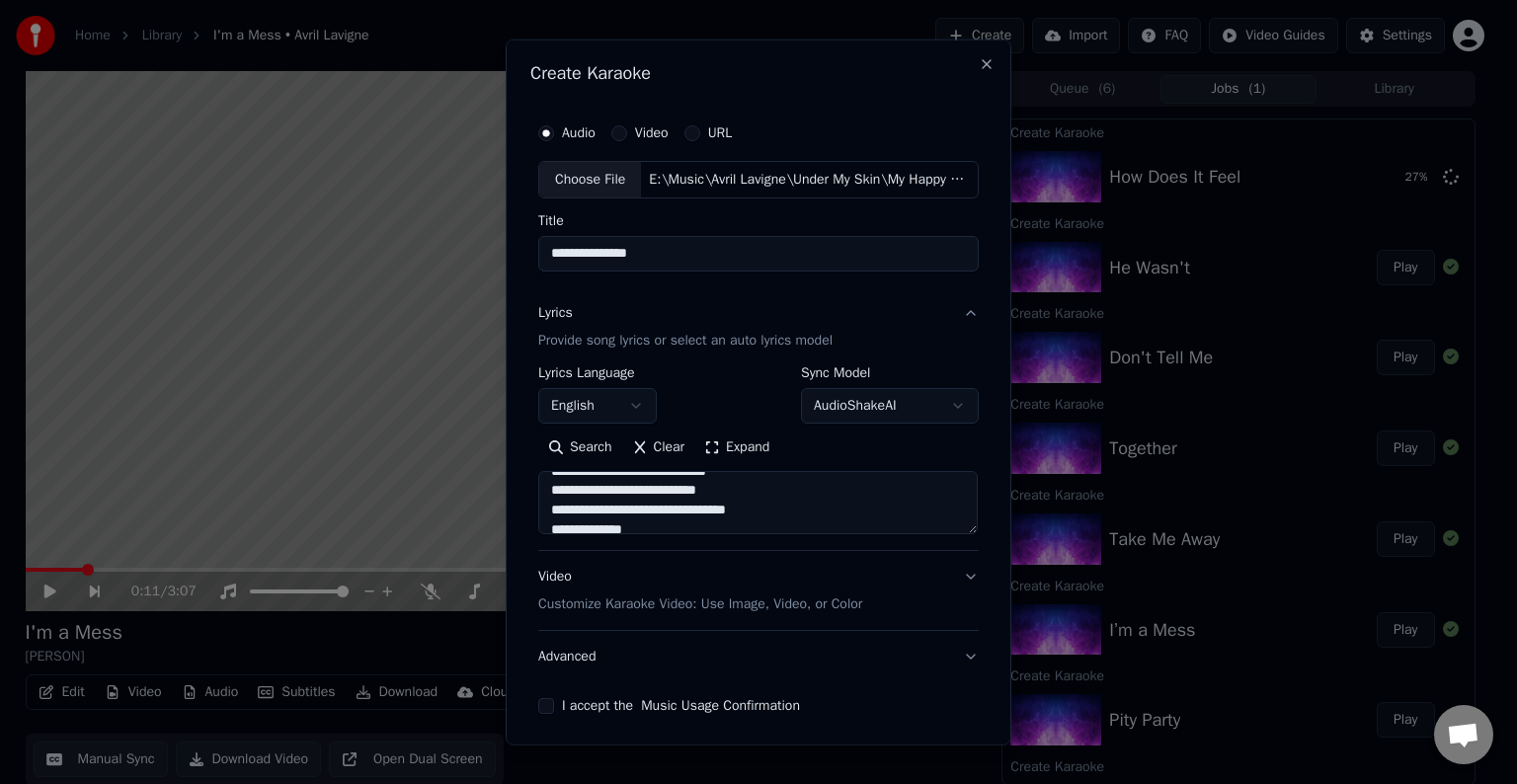 drag, startPoint x: 625, startPoint y: 486, endPoint x: 753, endPoint y: 494, distance: 128.24976 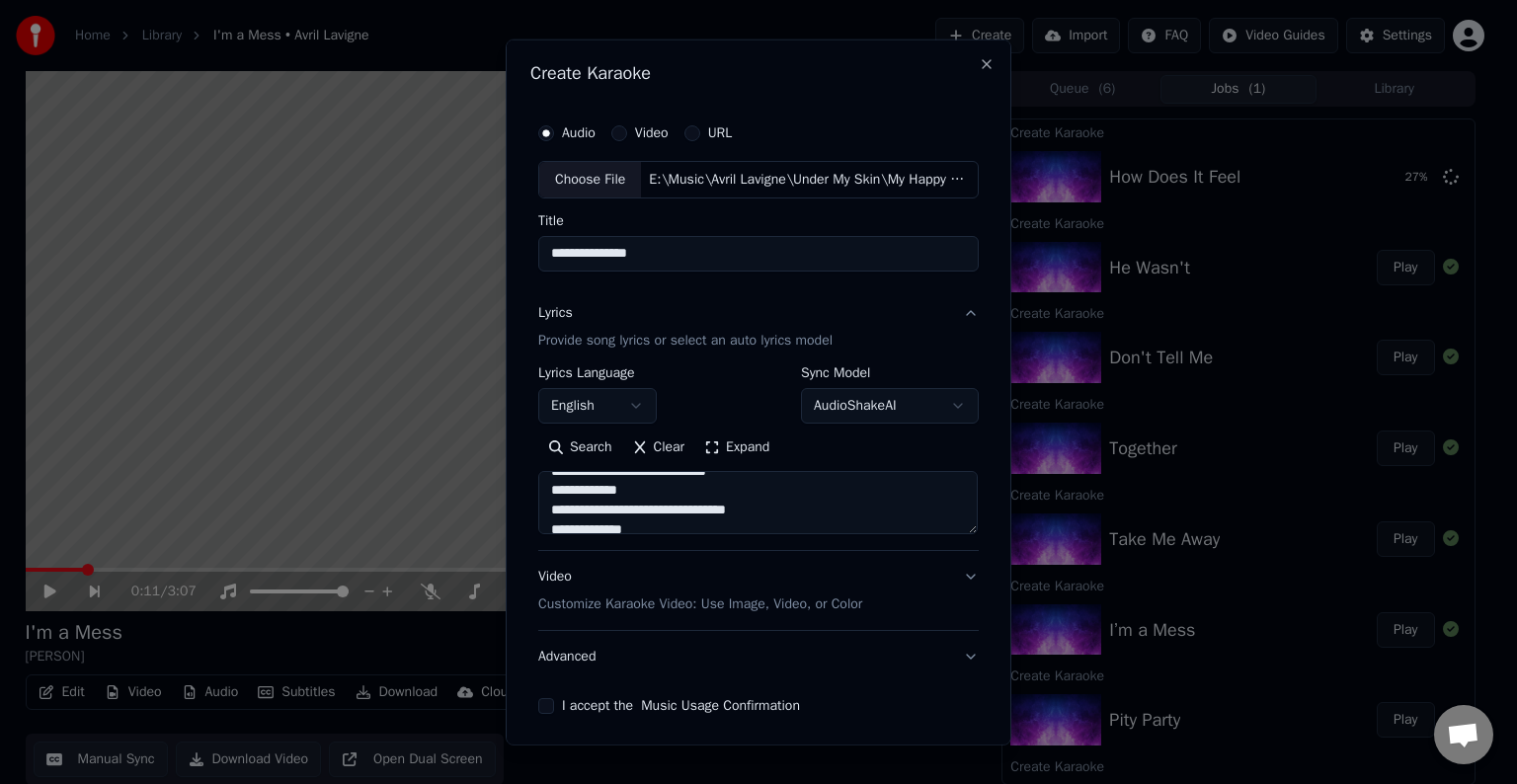 scroll, scrollTop: 683, scrollLeft: 0, axis: vertical 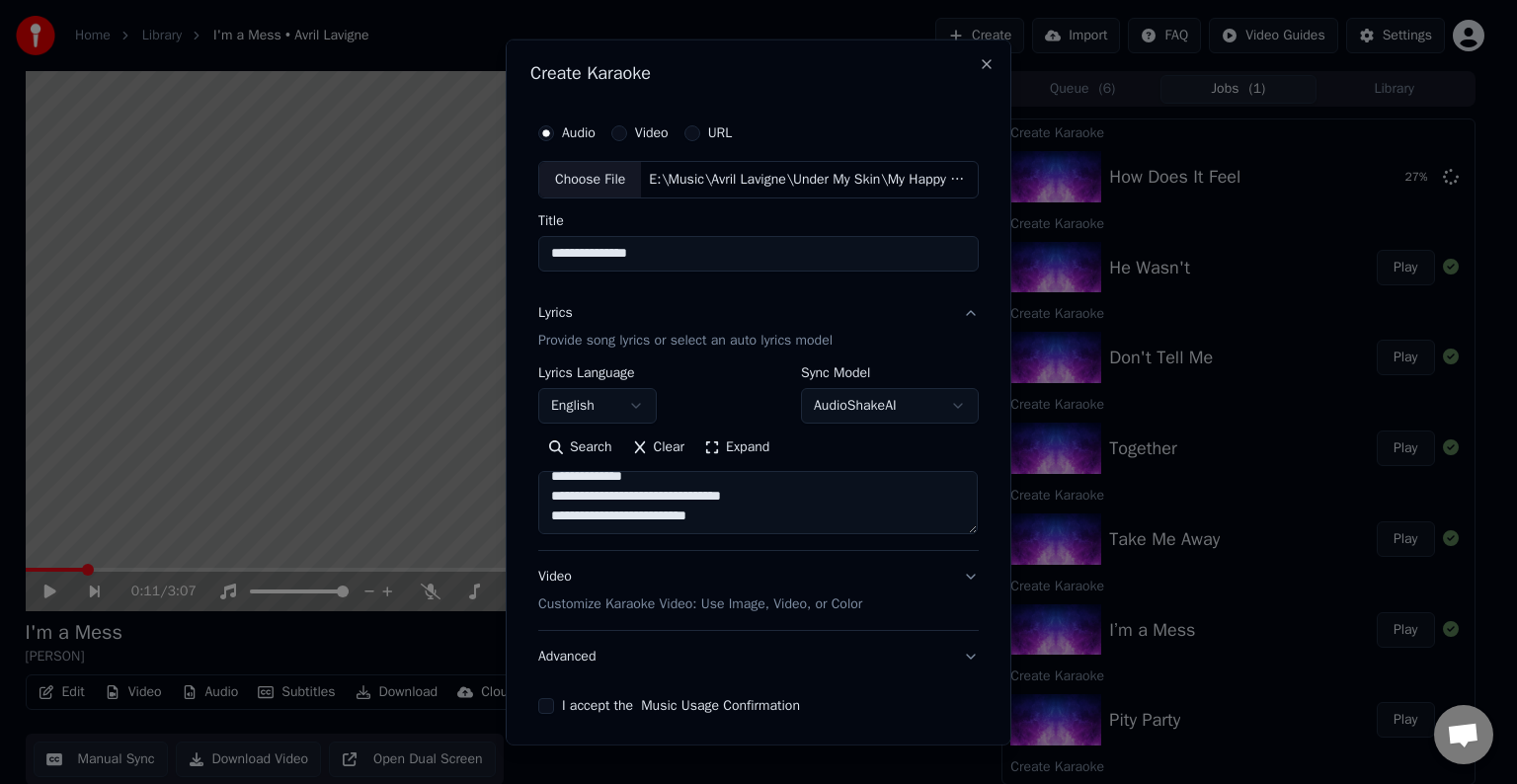 click on "**********" at bounding box center (758, 503) 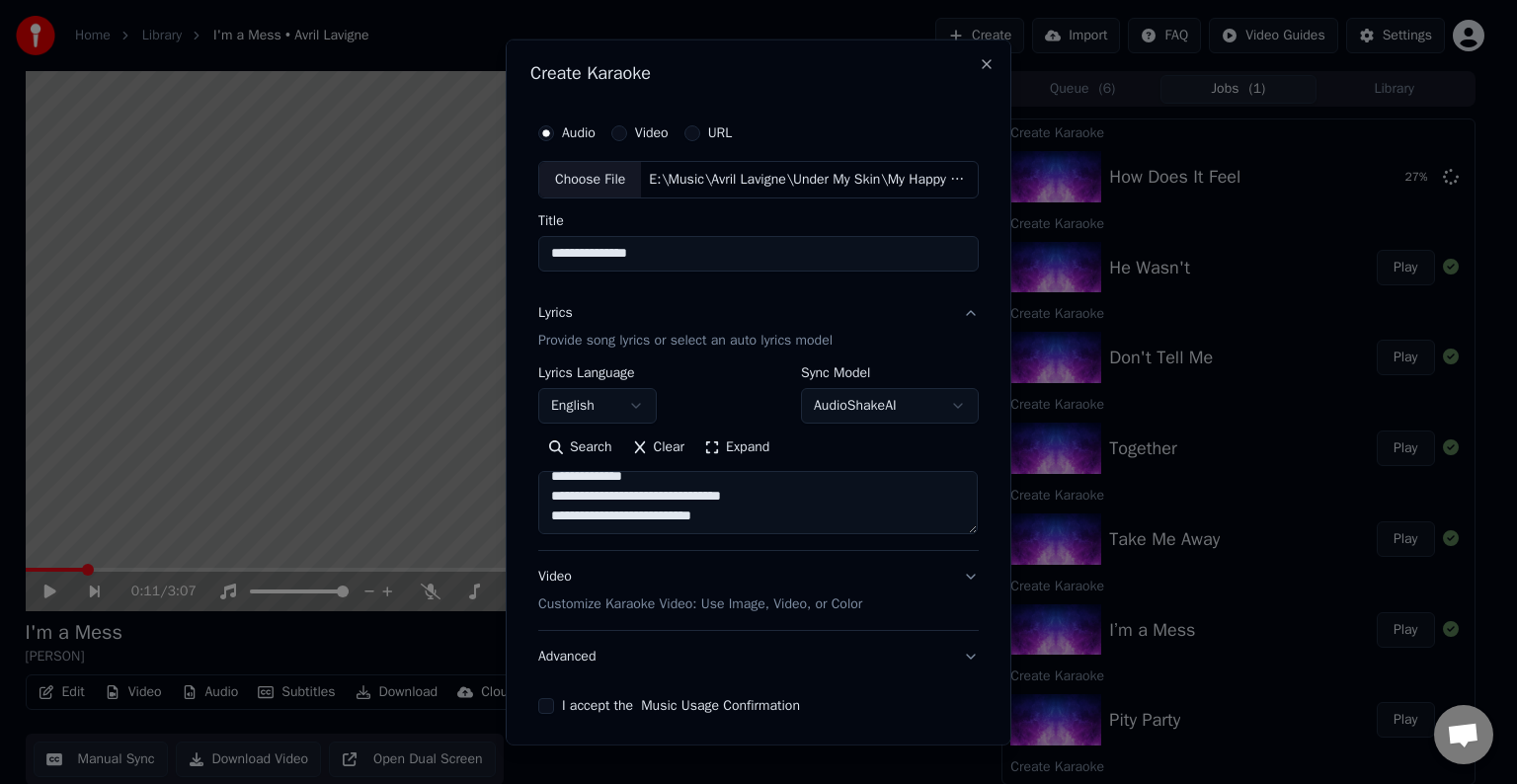 scroll, scrollTop: 695, scrollLeft: 0, axis: vertical 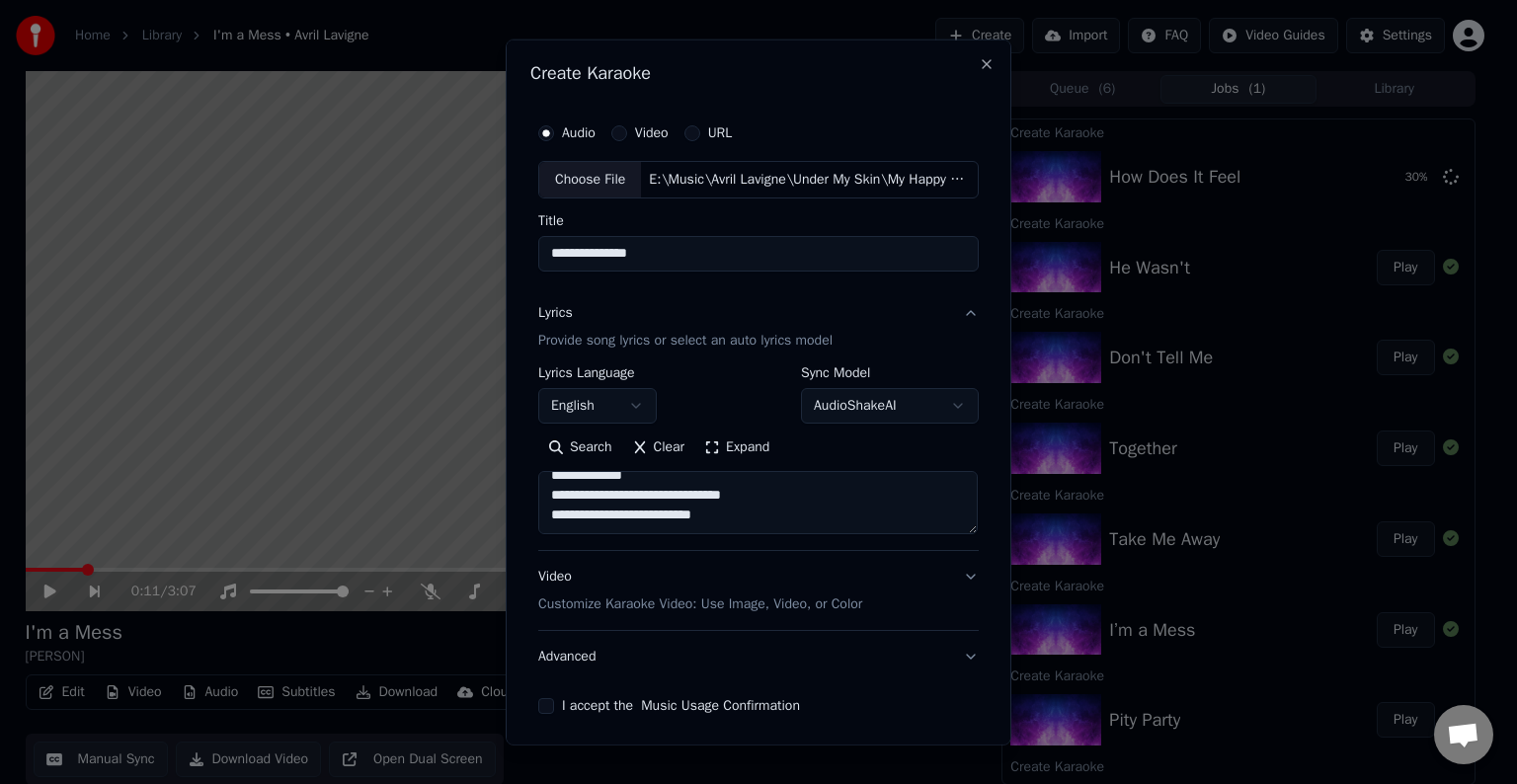 paste on "**********" 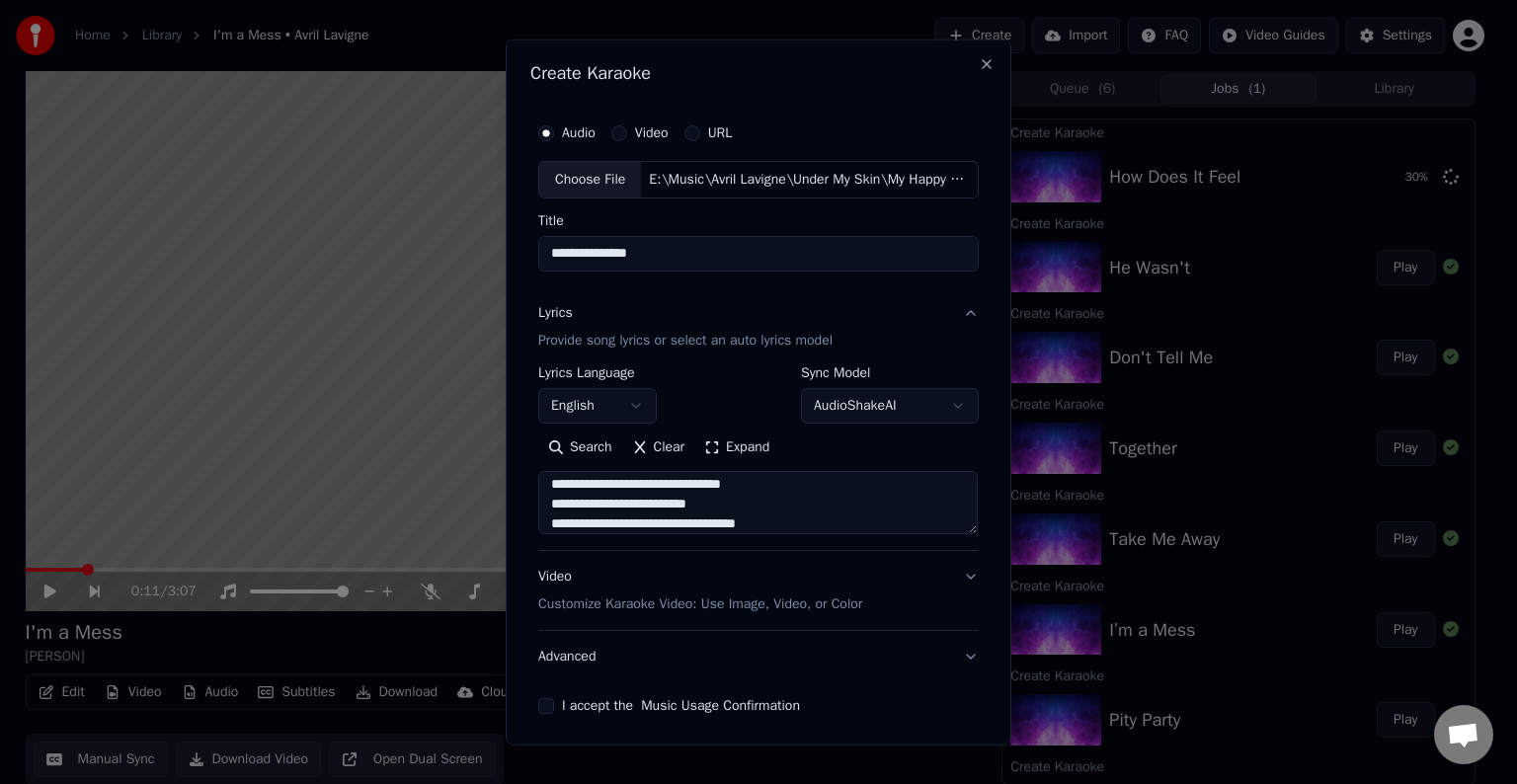 scroll, scrollTop: 814, scrollLeft: 0, axis: vertical 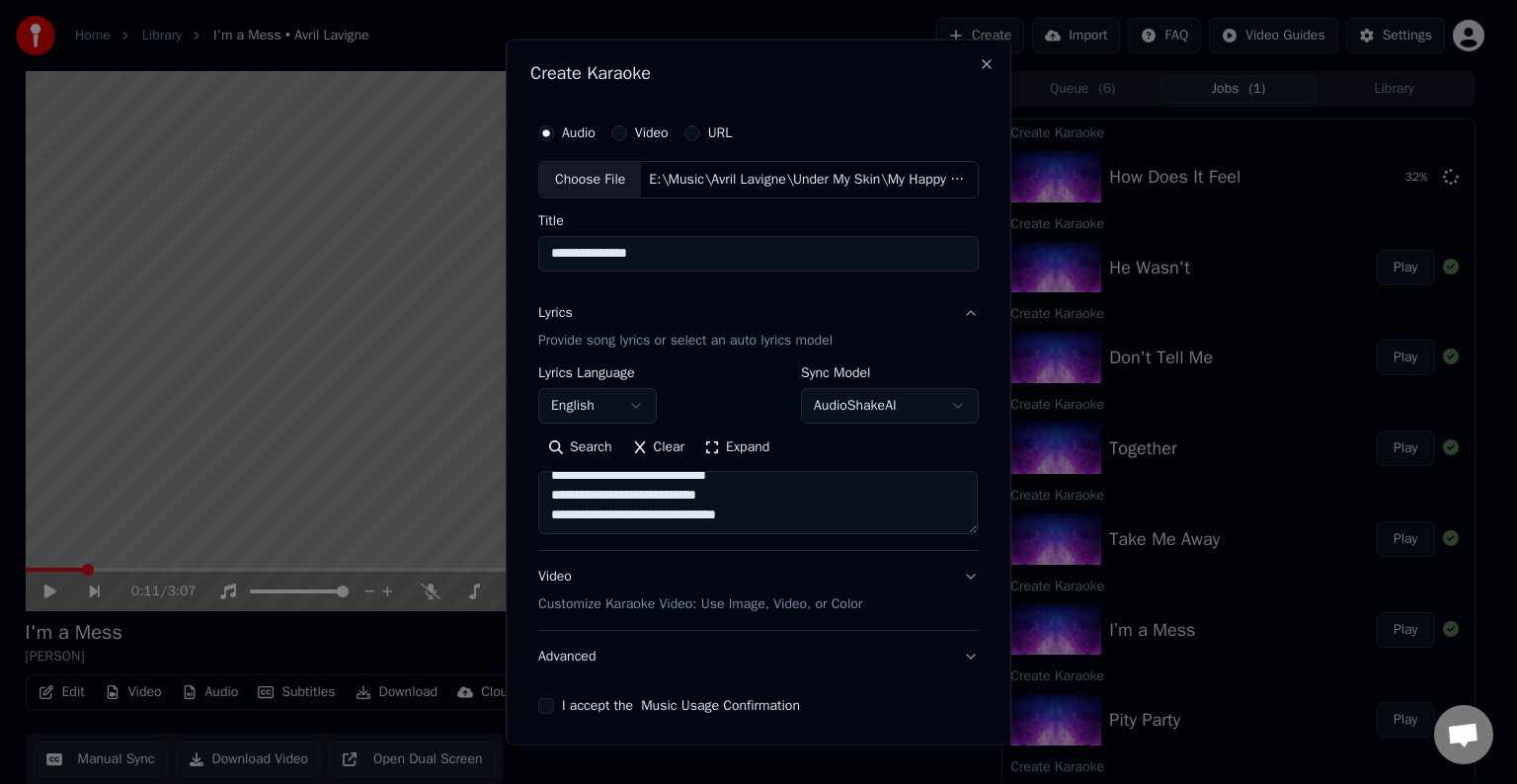 paste on "**********" 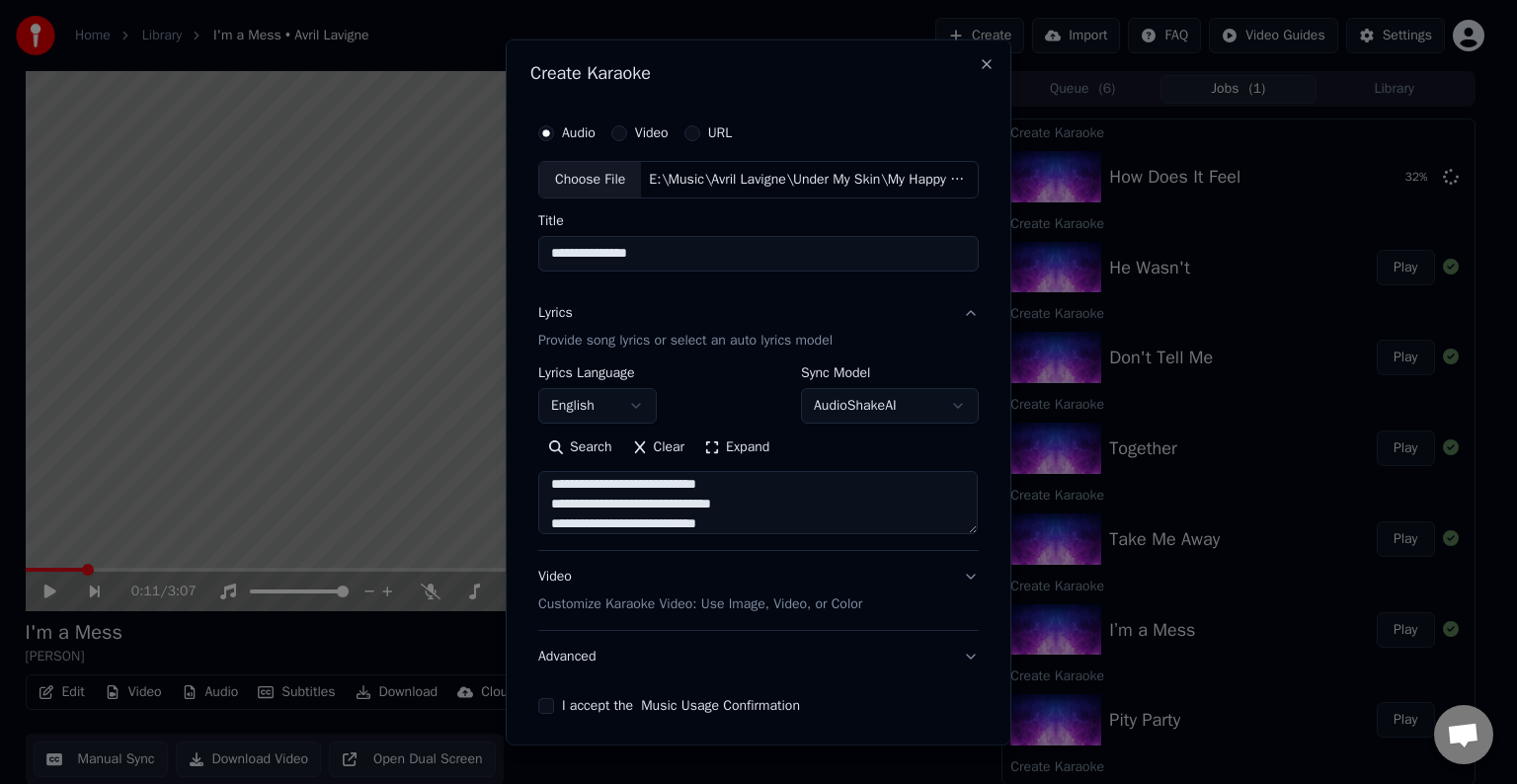 scroll, scrollTop: 972, scrollLeft: 0, axis: vertical 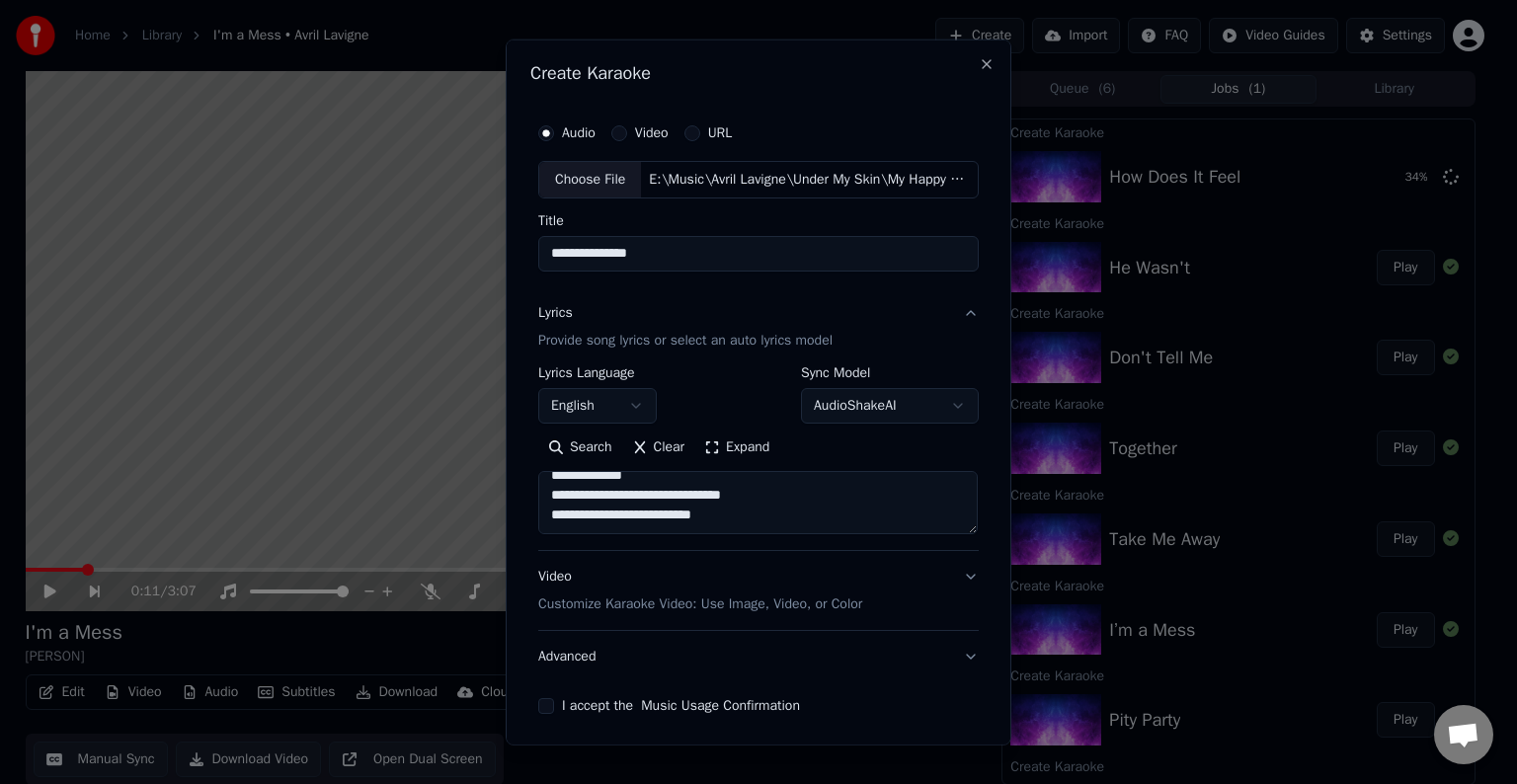 paste on "**********" 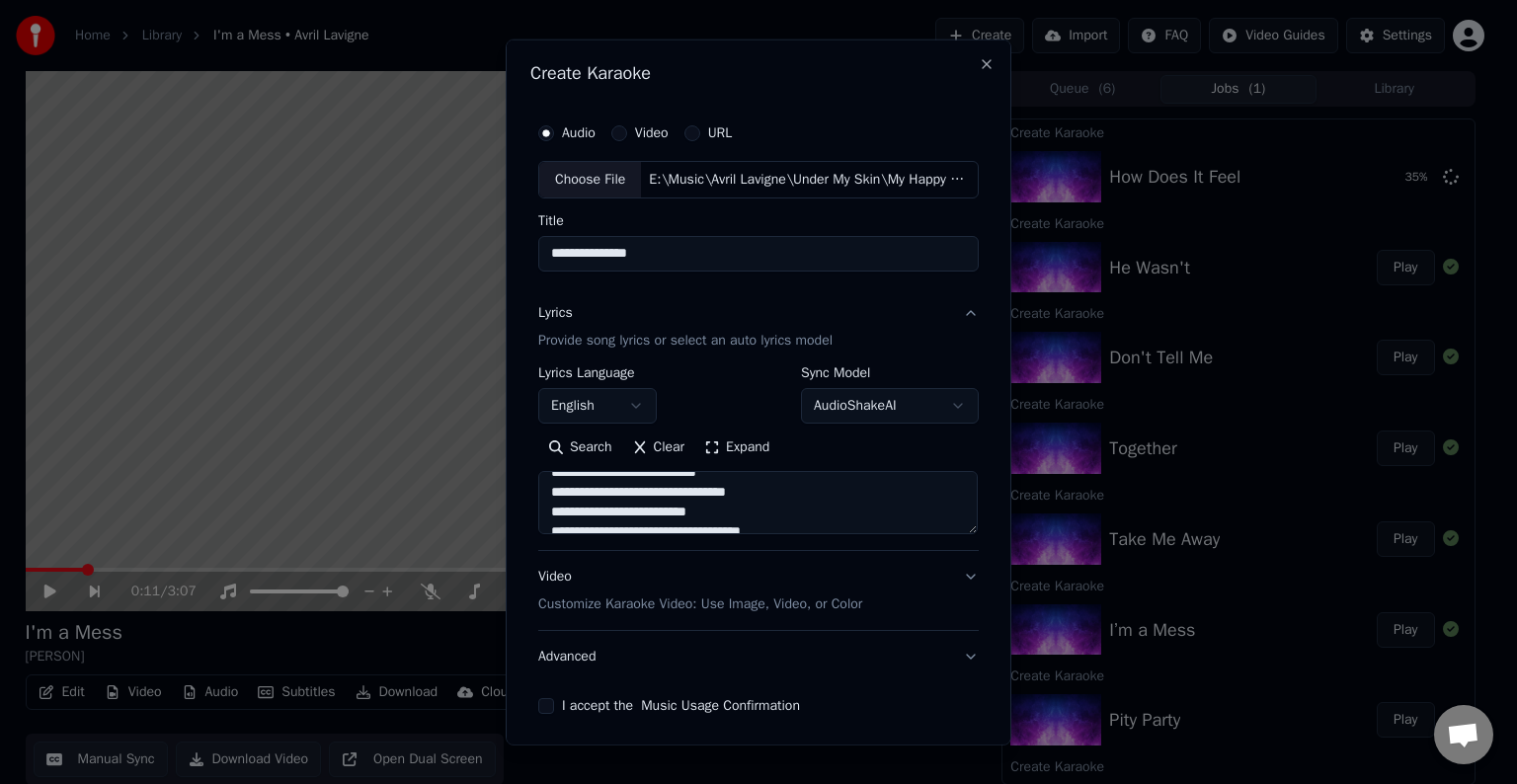 scroll, scrollTop: 1043, scrollLeft: 0, axis: vertical 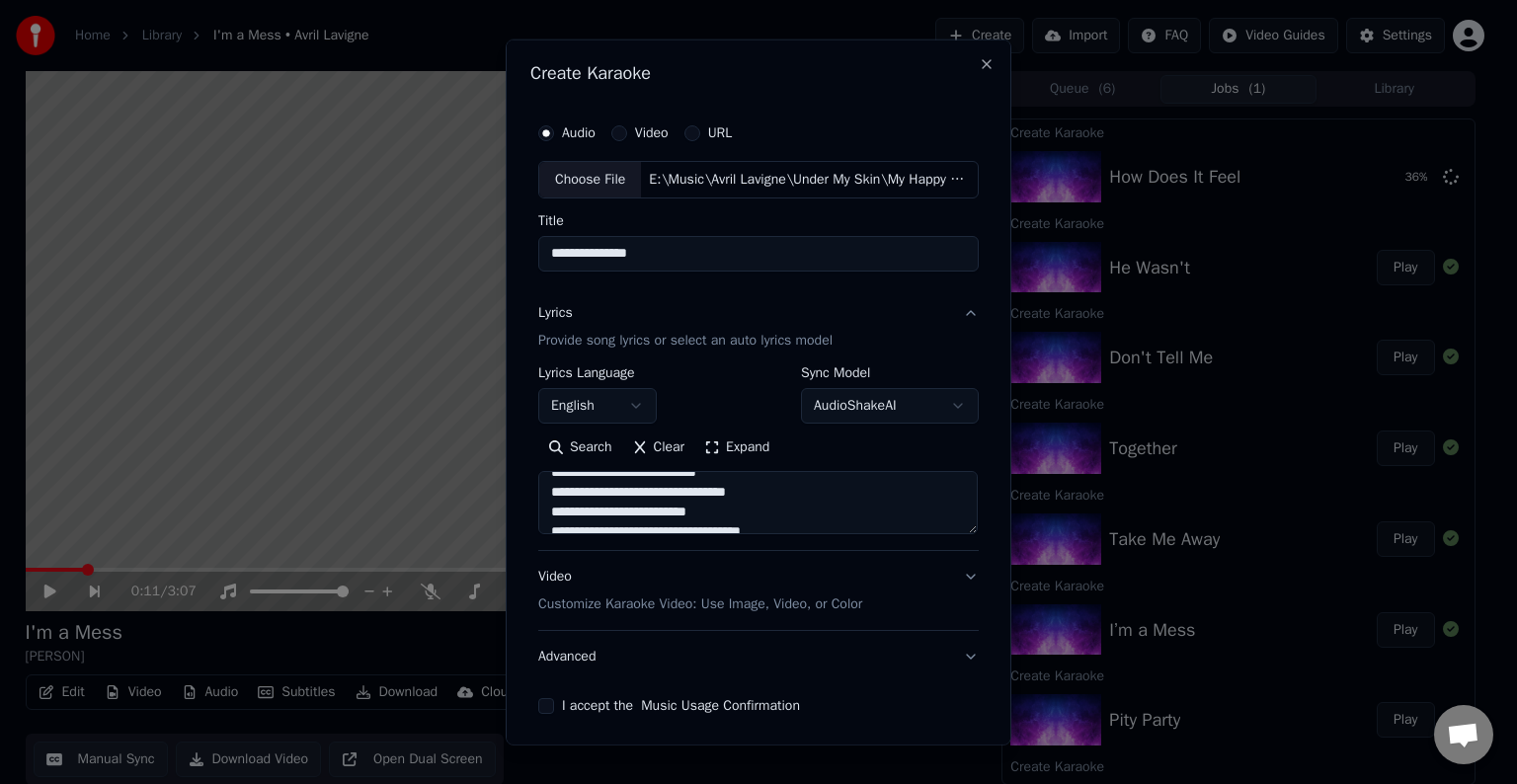 drag, startPoint x: 702, startPoint y: 510, endPoint x: 656, endPoint y: 510, distance: 46 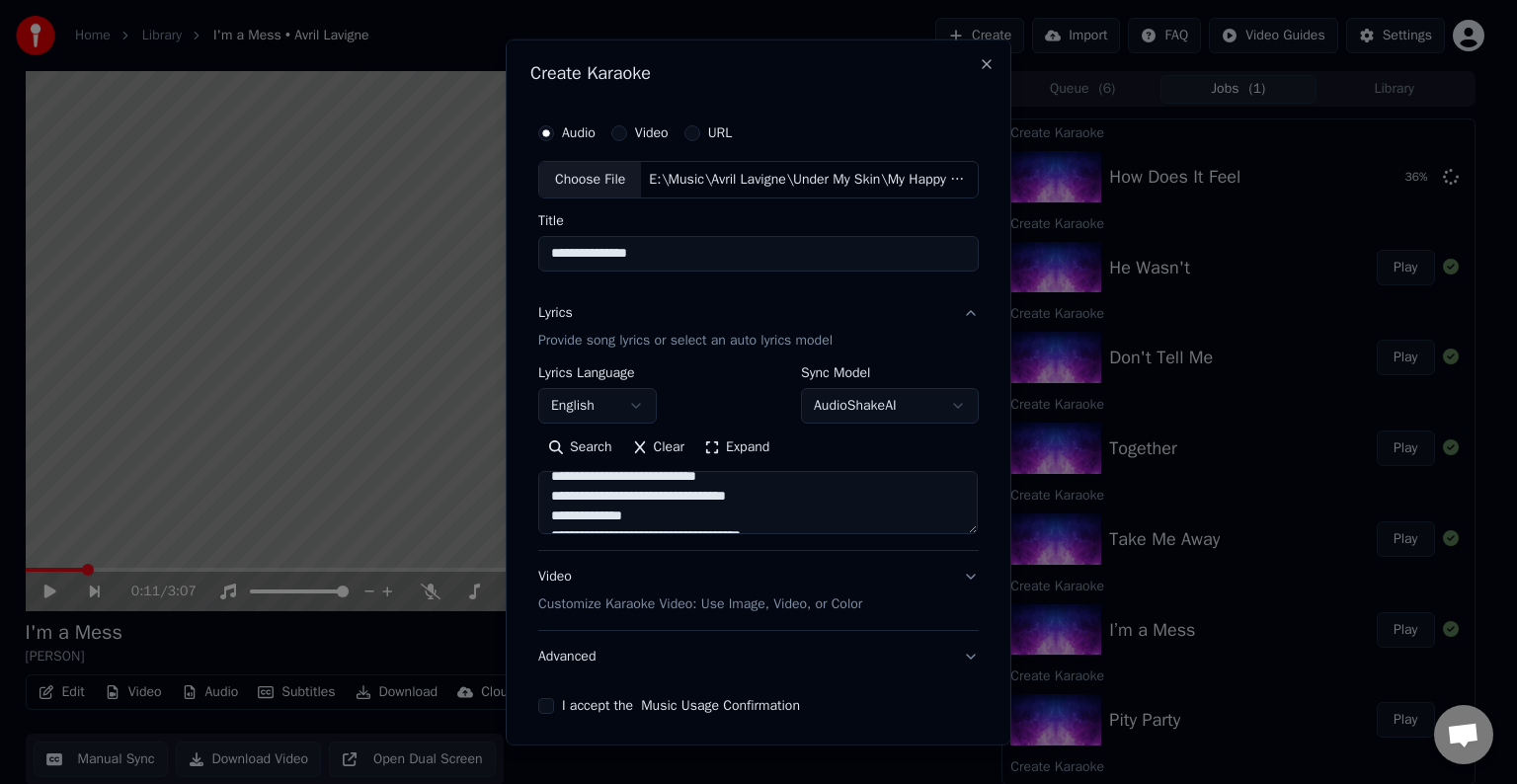 scroll, scrollTop: 1035, scrollLeft: 0, axis: vertical 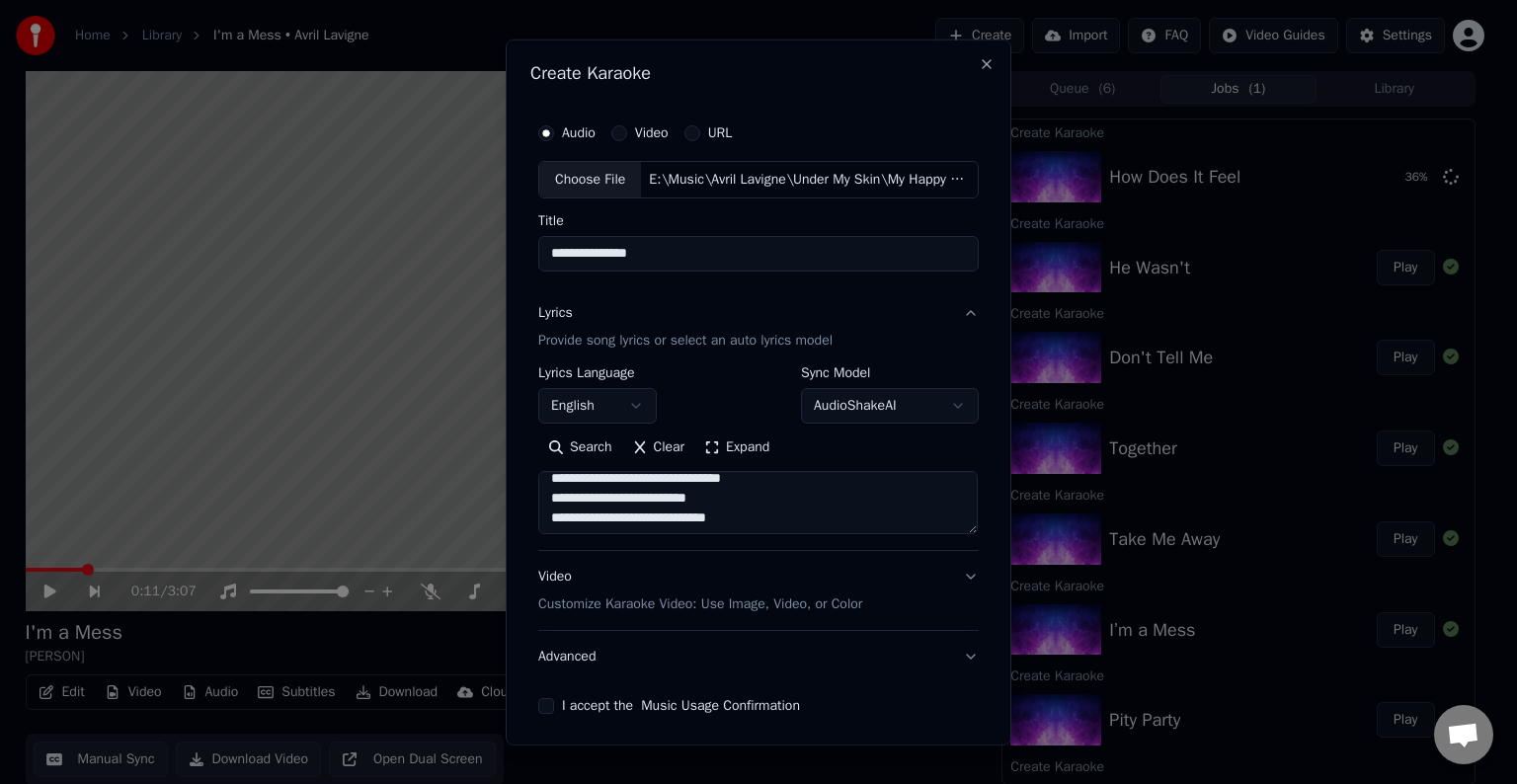 drag, startPoint x: 628, startPoint y: 483, endPoint x: 710, endPoint y: 507, distance: 85.44004 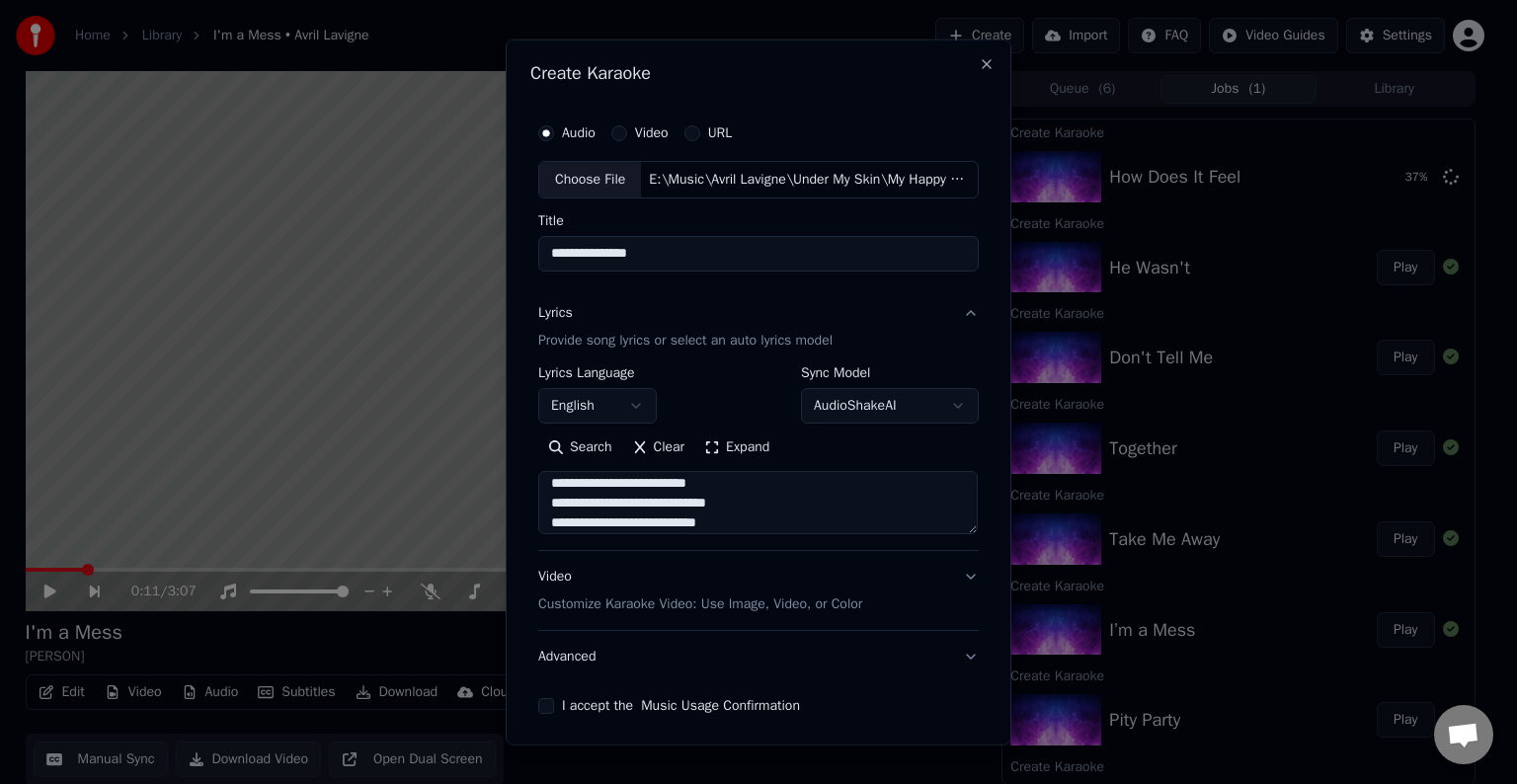scroll, scrollTop: 993, scrollLeft: 0, axis: vertical 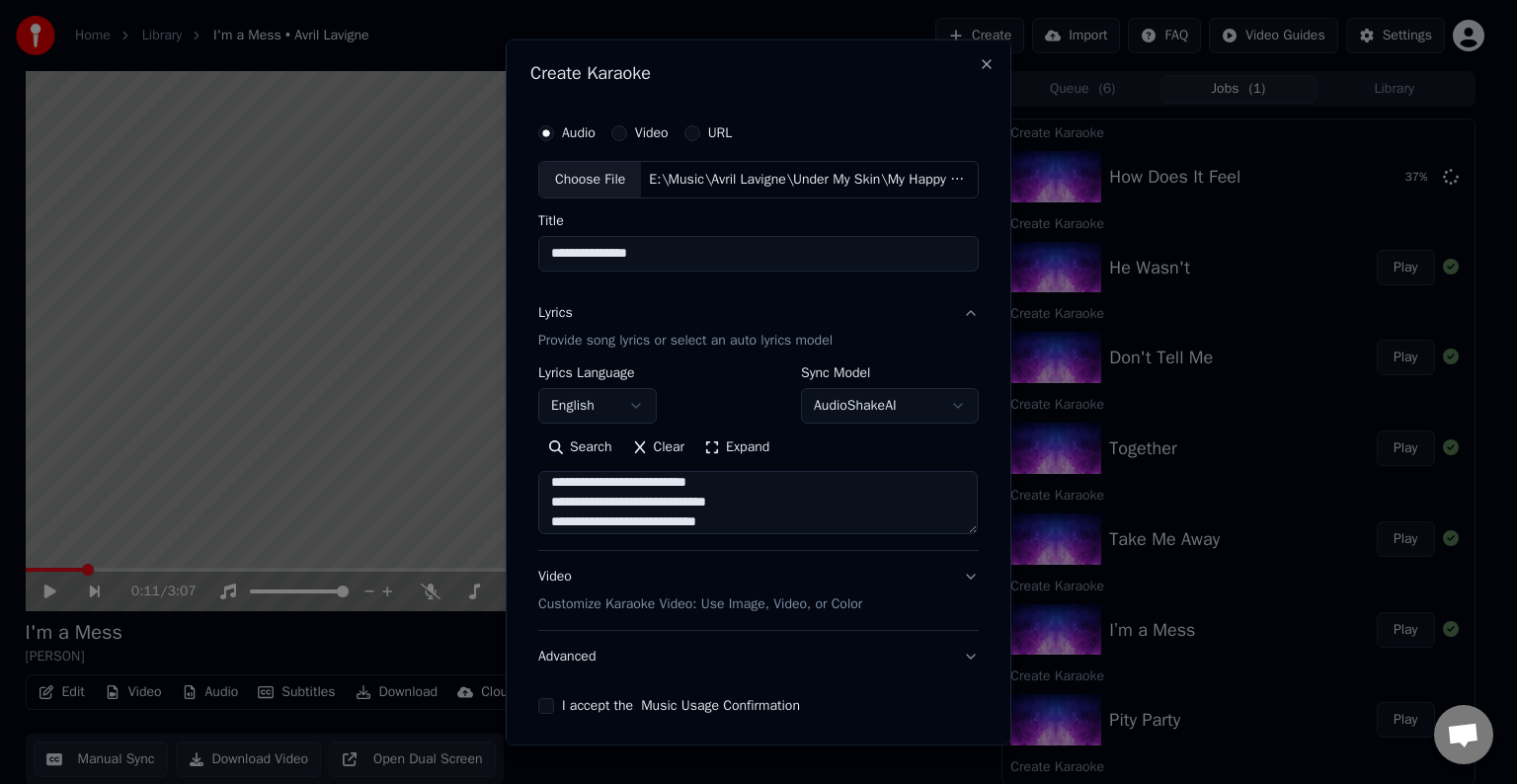 click at bounding box center [758, 503] 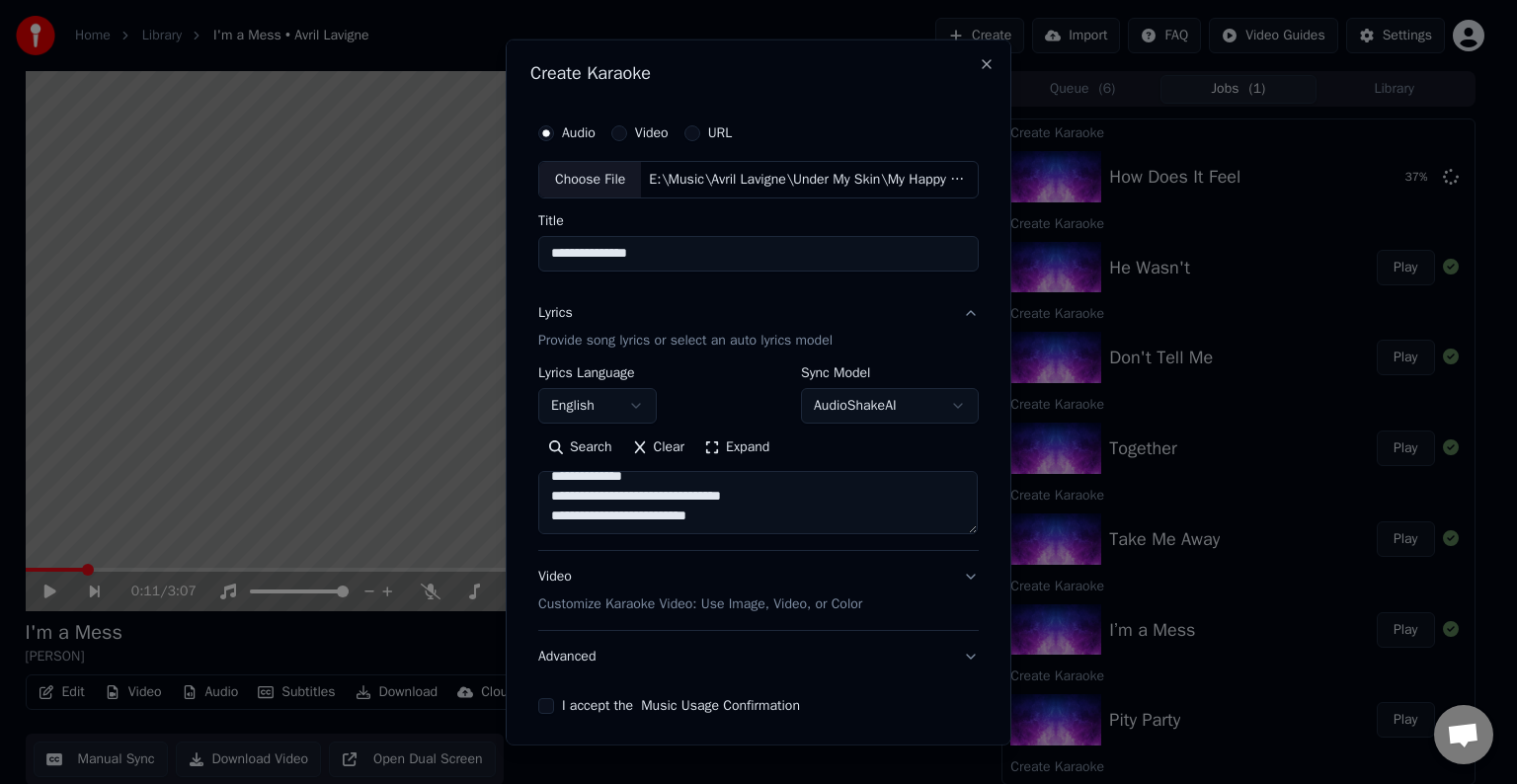 click at bounding box center [758, 503] 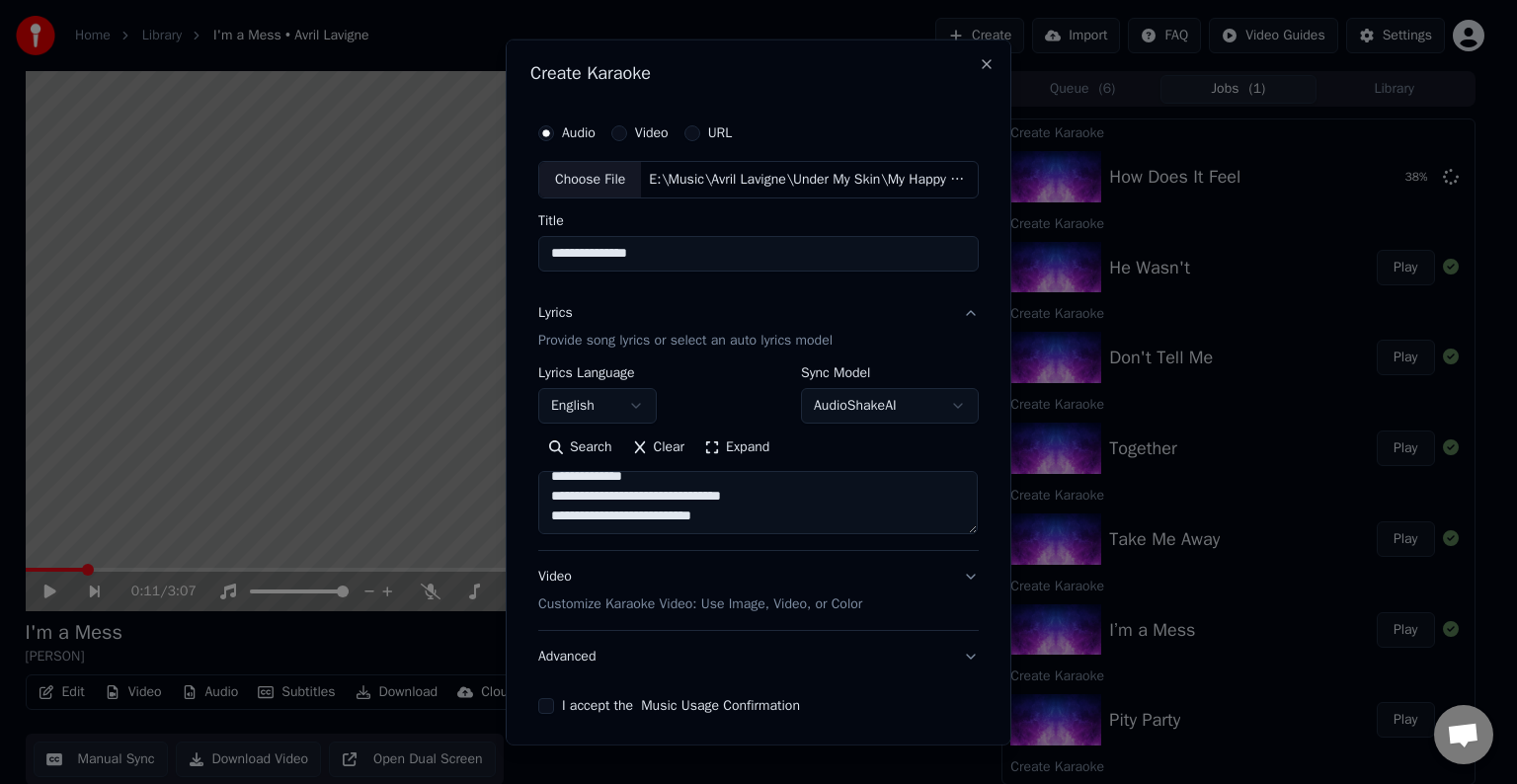 scroll, scrollTop: 1130, scrollLeft: 0, axis: vertical 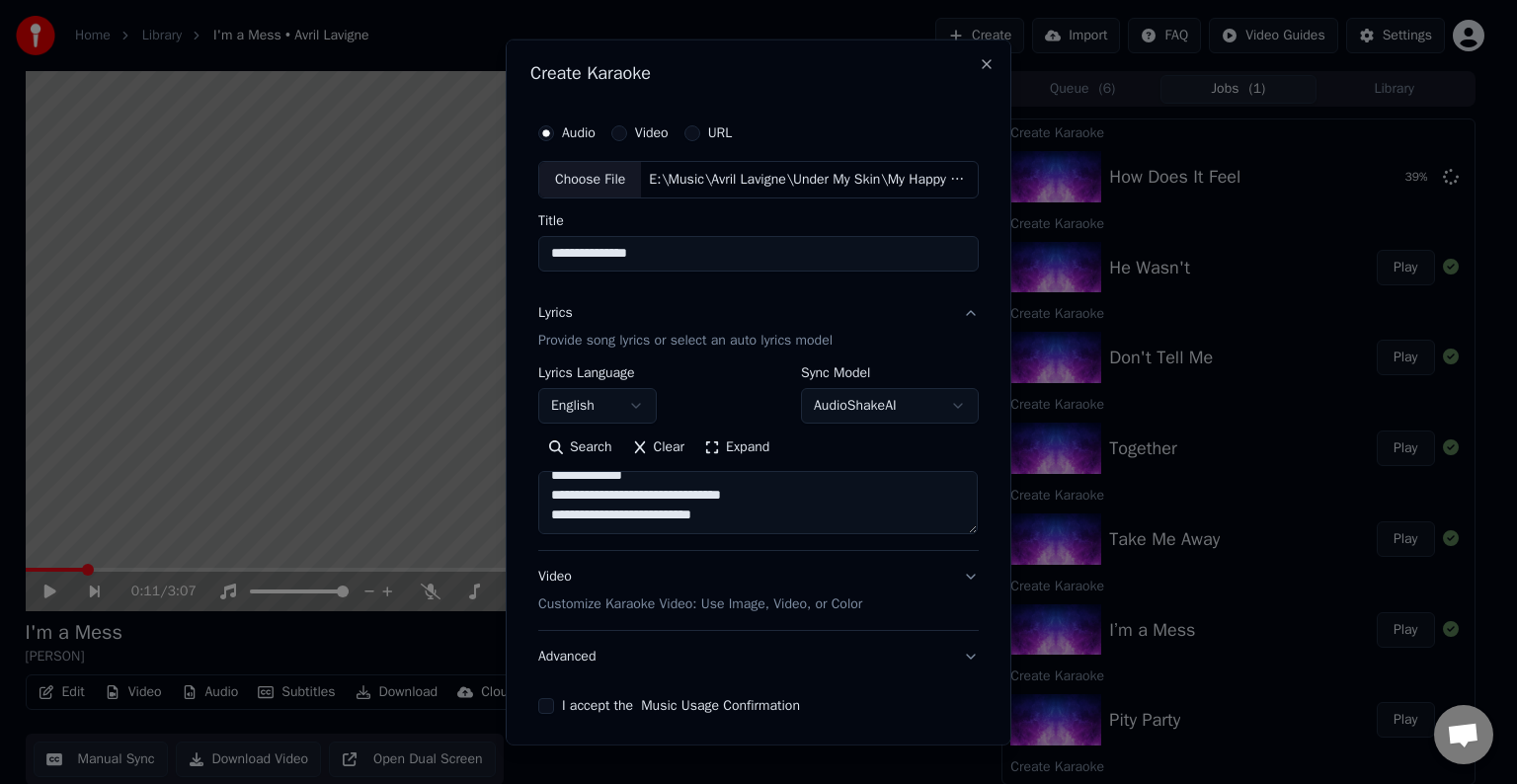 paste on "**********" 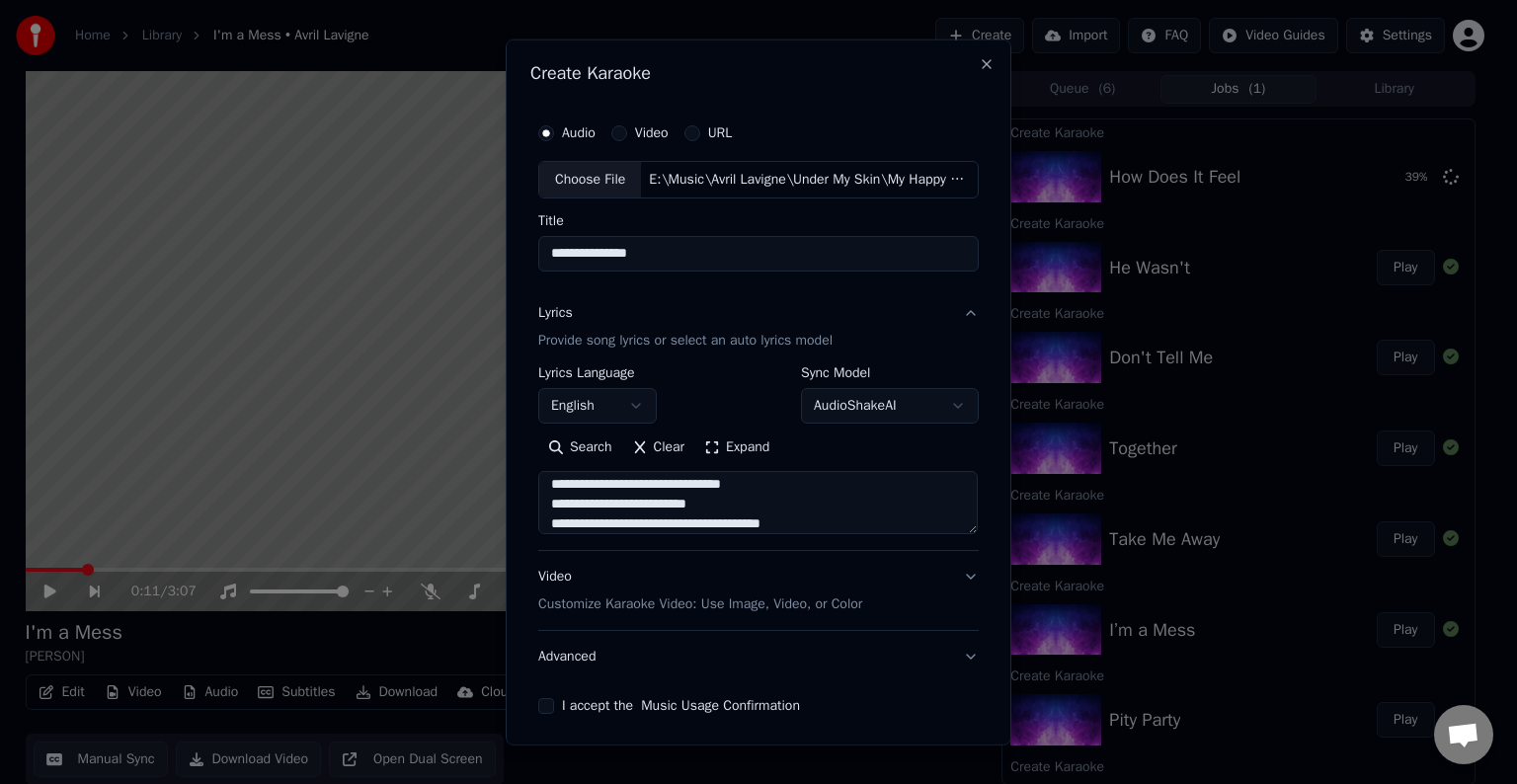 scroll, scrollTop: 1209, scrollLeft: 0, axis: vertical 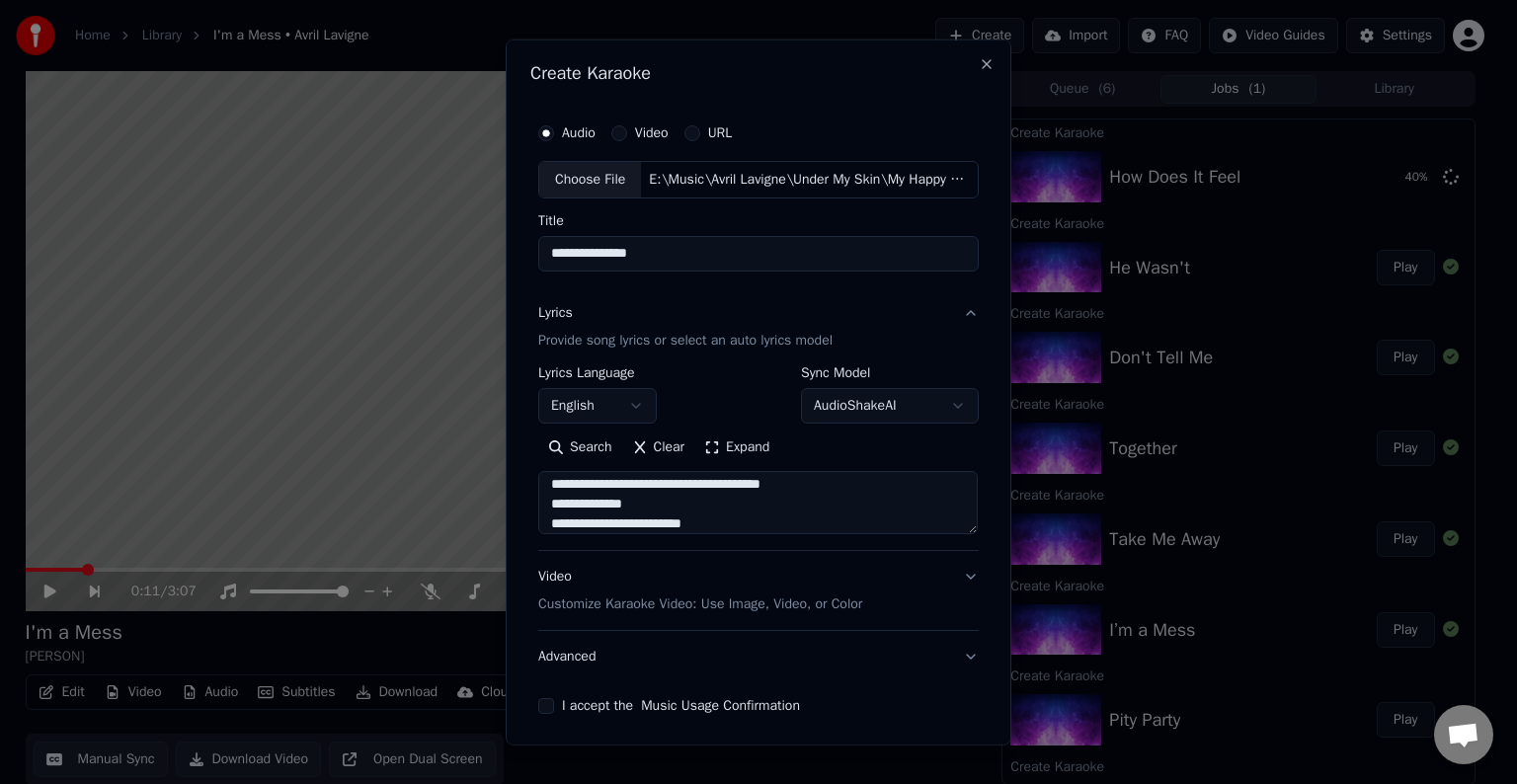 drag, startPoint x: 679, startPoint y: 504, endPoint x: 514, endPoint y: 506, distance: 165.0121 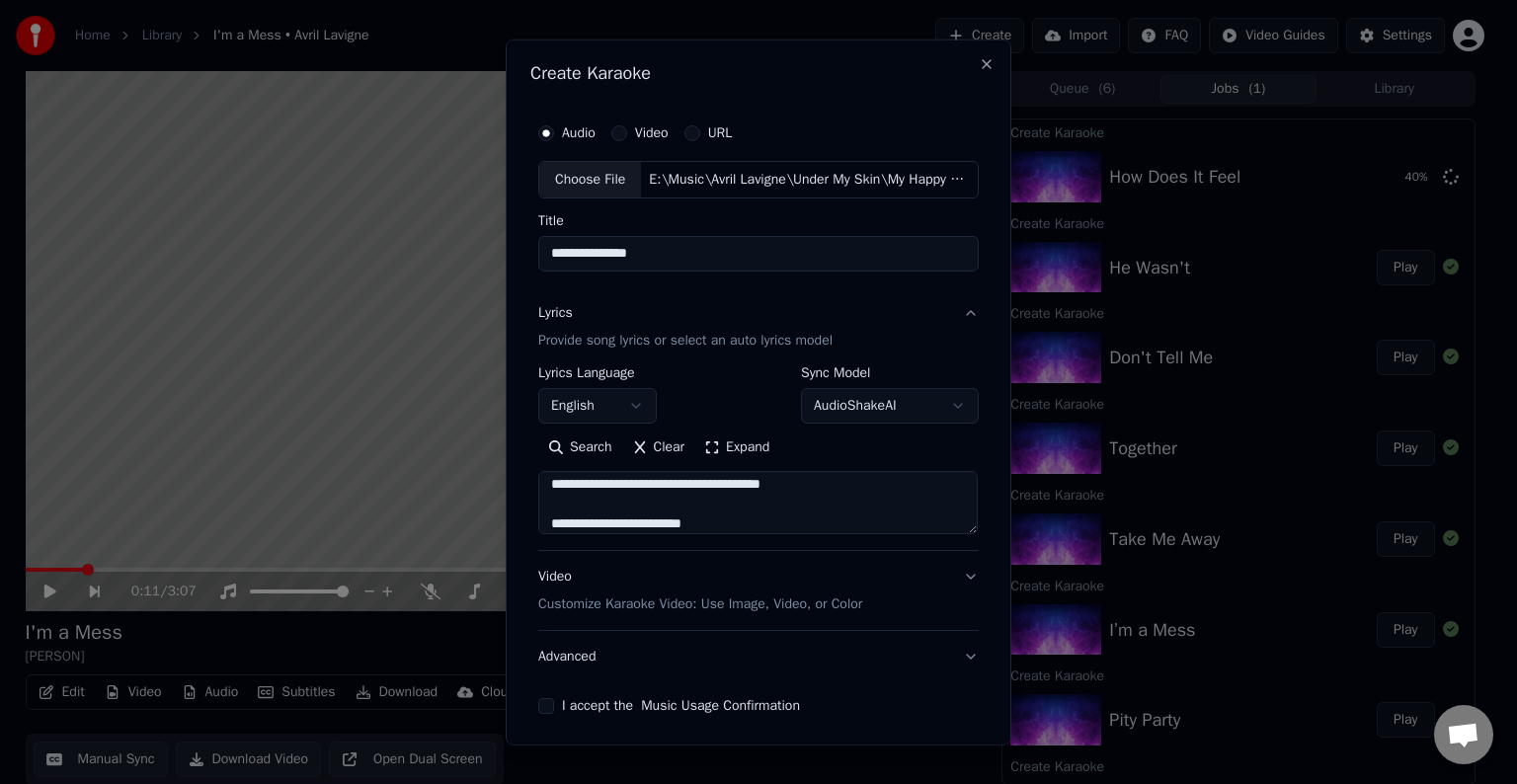 drag, startPoint x: 640, startPoint y: 487, endPoint x: 528, endPoint y: 493, distance: 112.1606 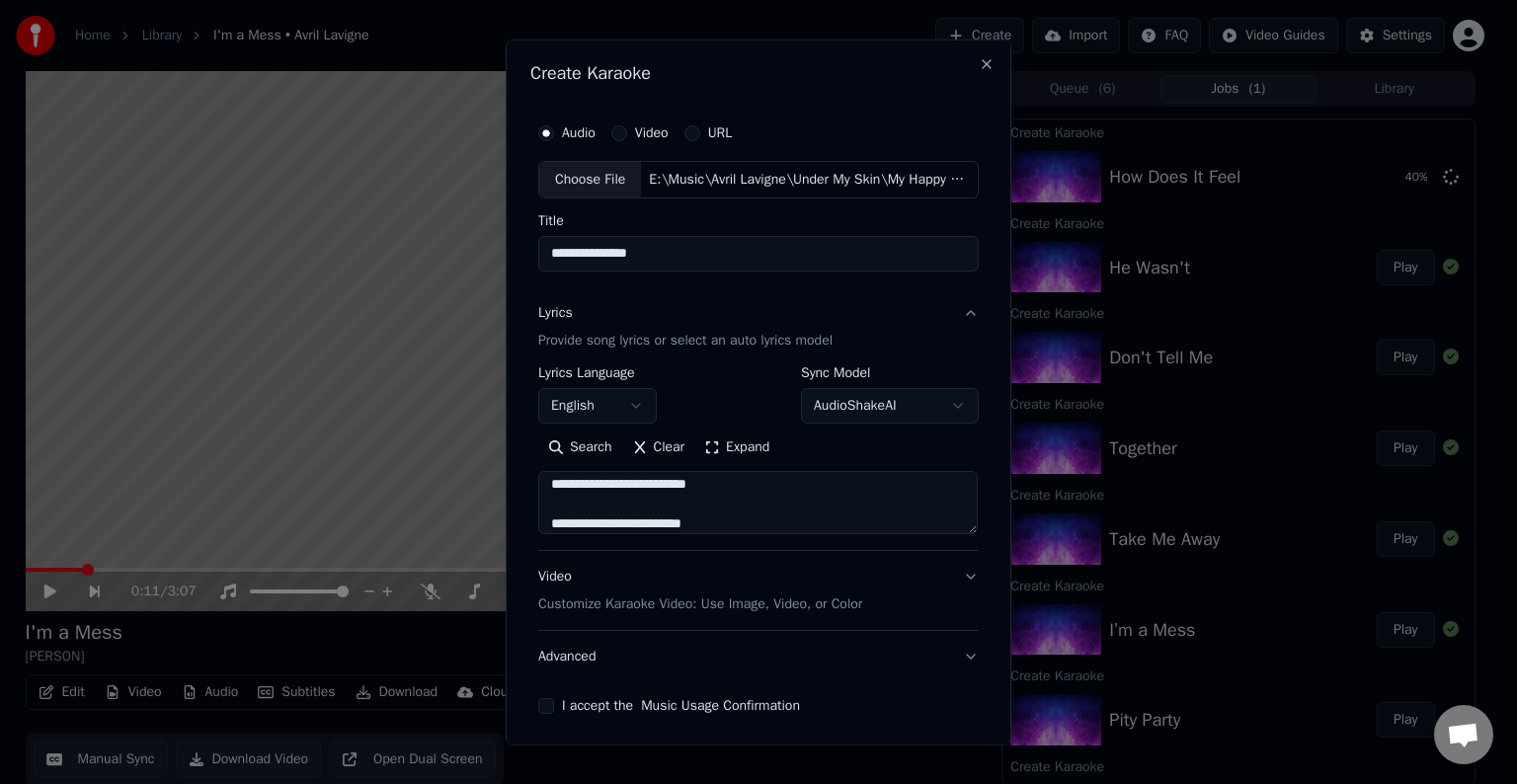 click at bounding box center (758, 503) 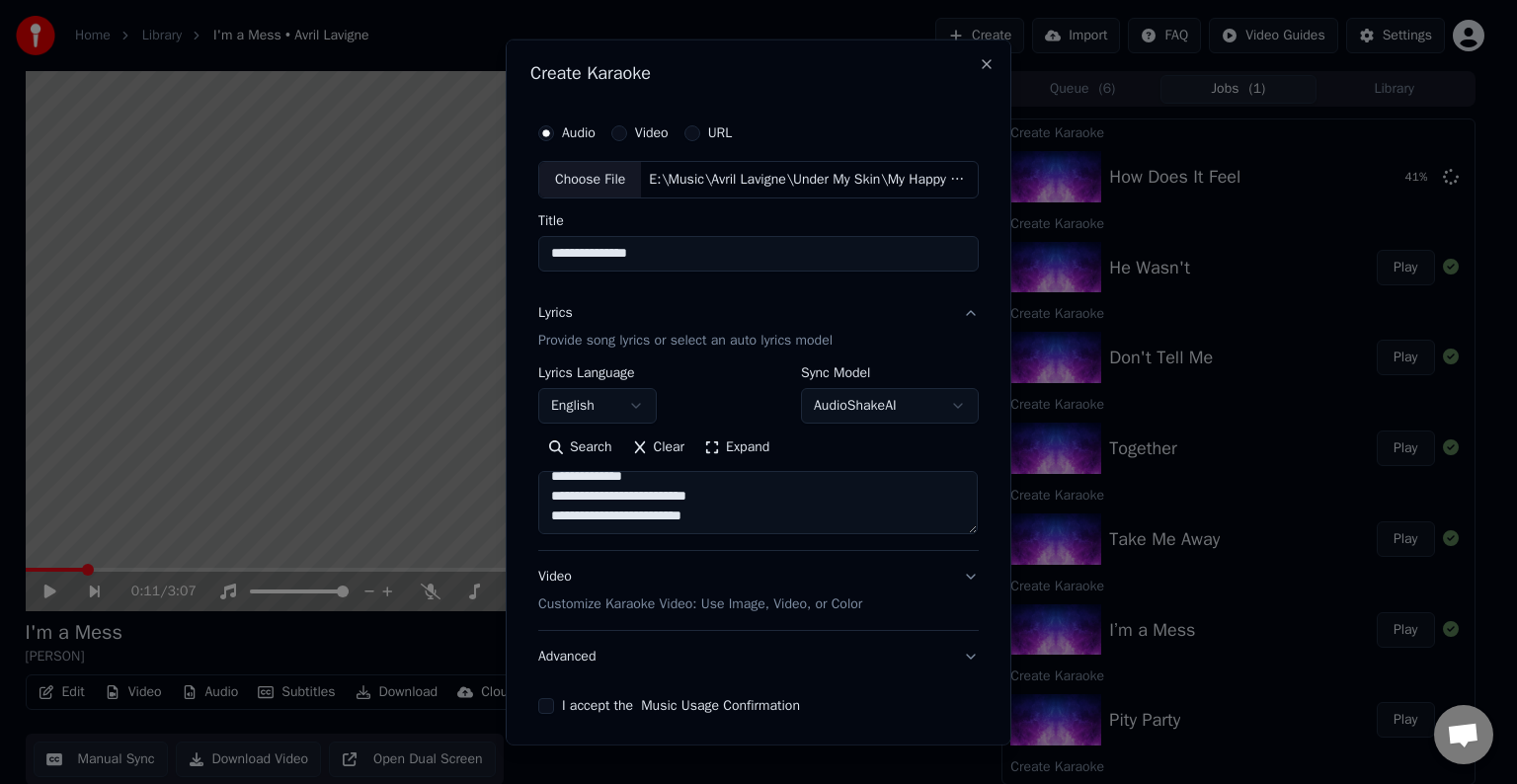 scroll, scrollTop: 1173, scrollLeft: 0, axis: vertical 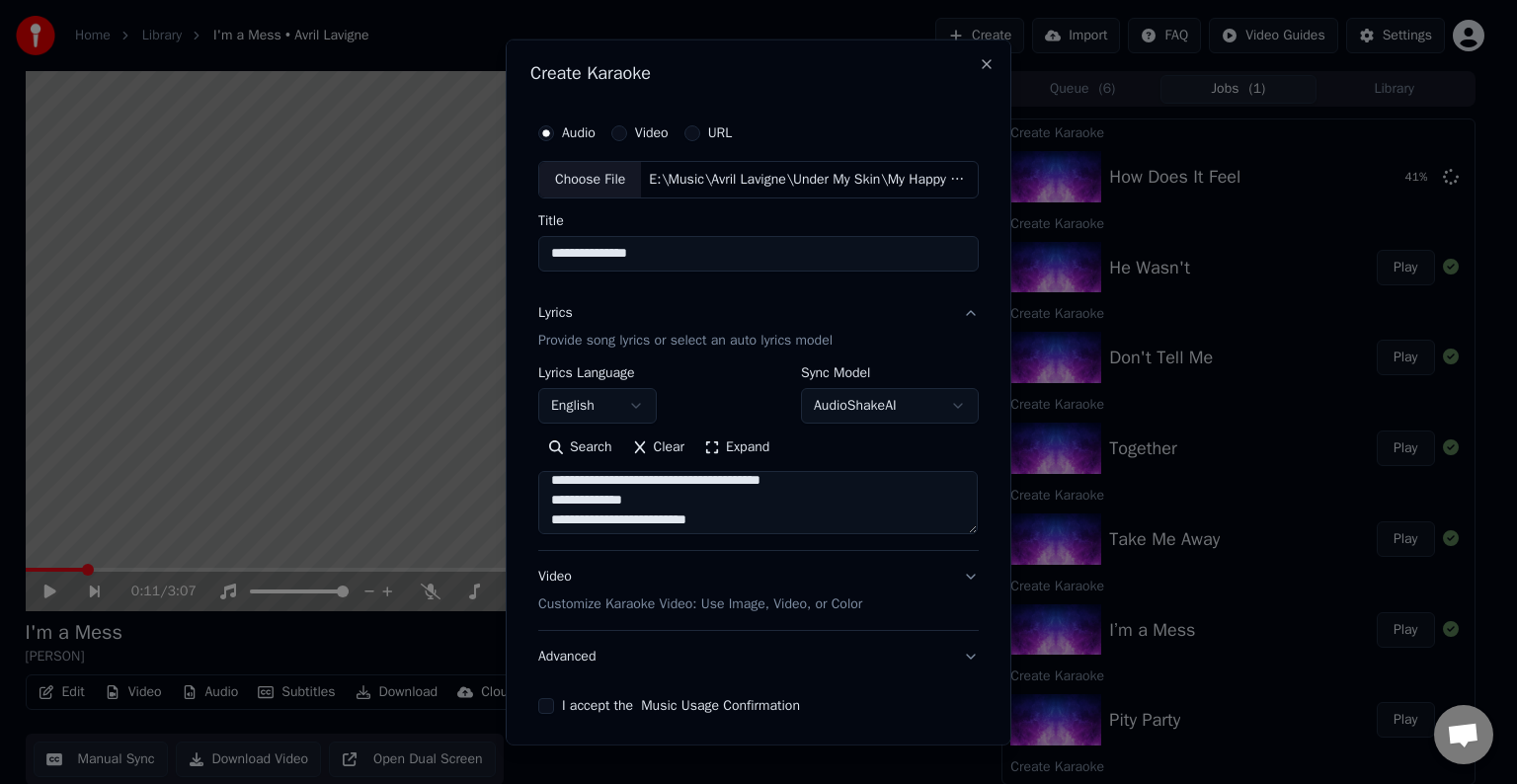 drag, startPoint x: 643, startPoint y: 496, endPoint x: 535, endPoint y: 500, distance: 108.07405 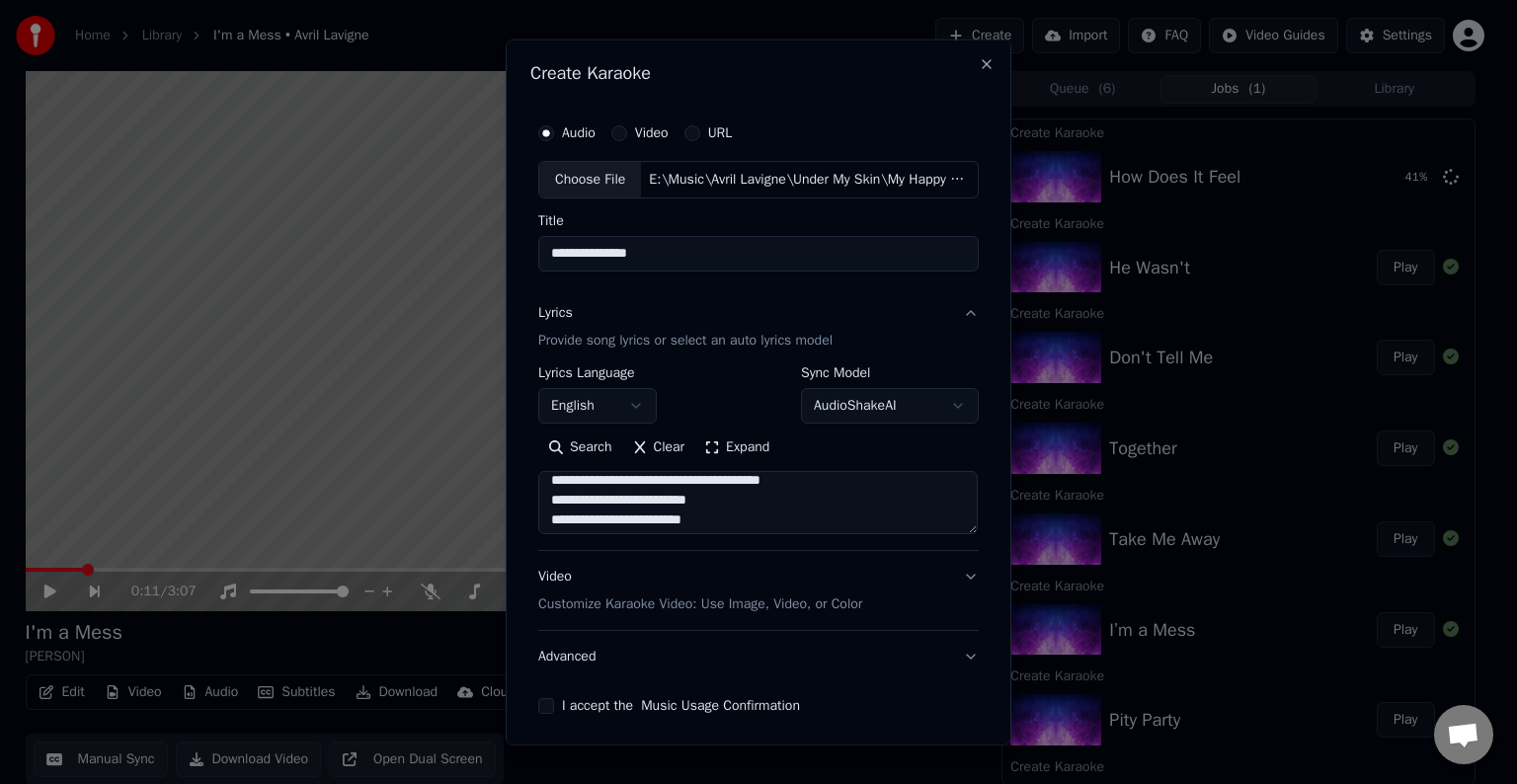 scroll, scrollTop: 1172, scrollLeft: 0, axis: vertical 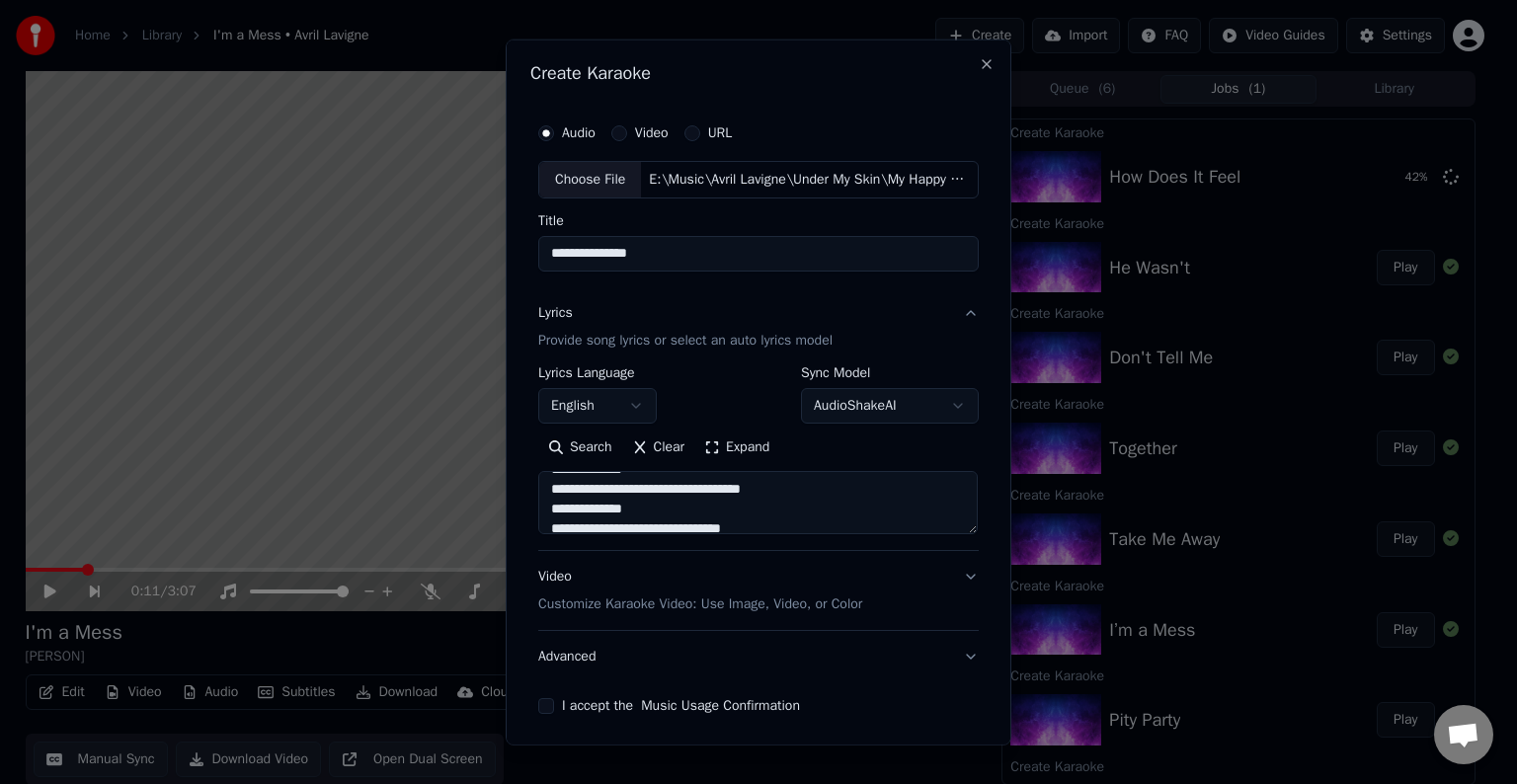 drag, startPoint x: 638, startPoint y: 483, endPoint x: 544, endPoint y: 517, distance: 99.95999 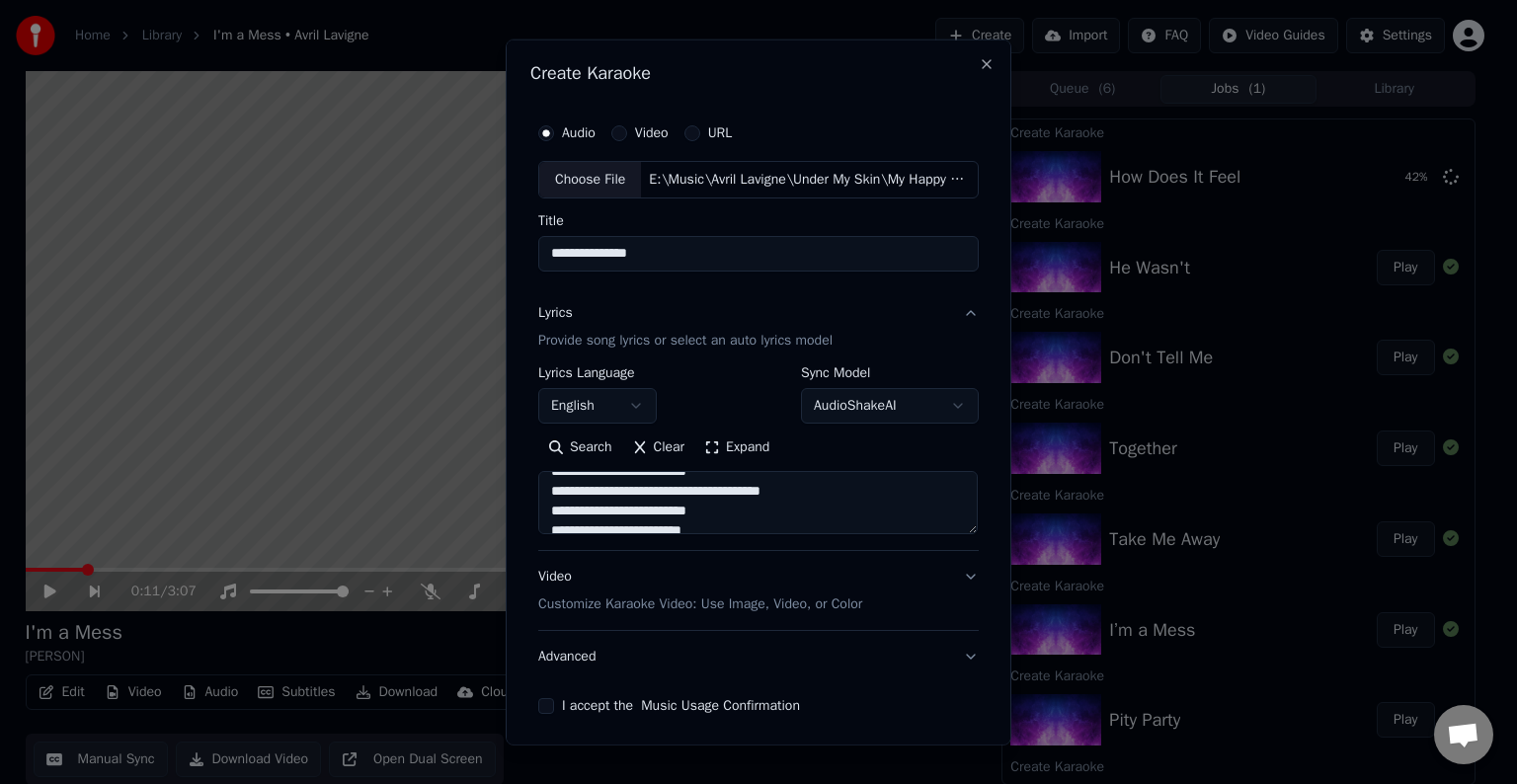 click at bounding box center (758, 503) 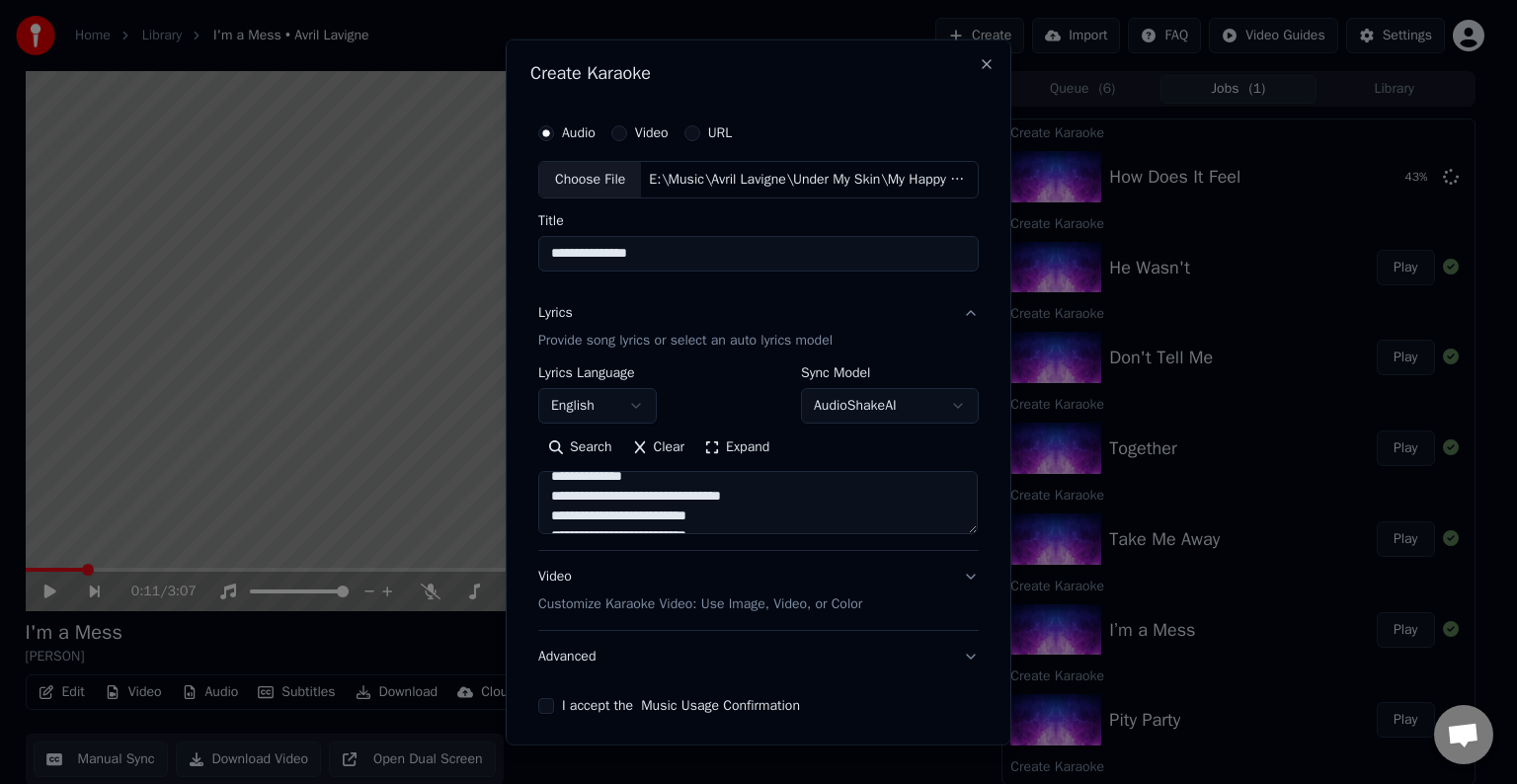 scroll, scrollTop: 1177, scrollLeft: 0, axis: vertical 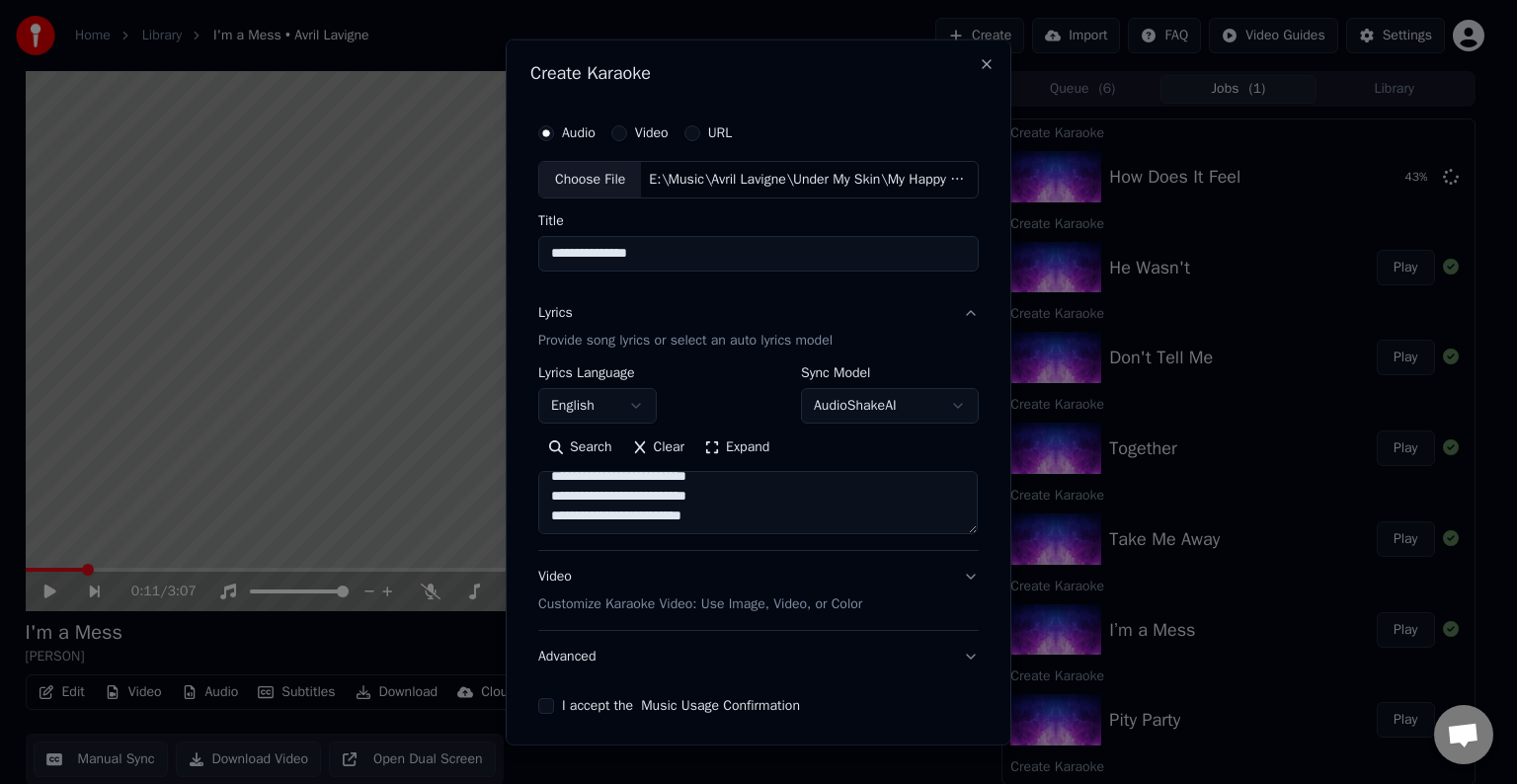 type on "**********" 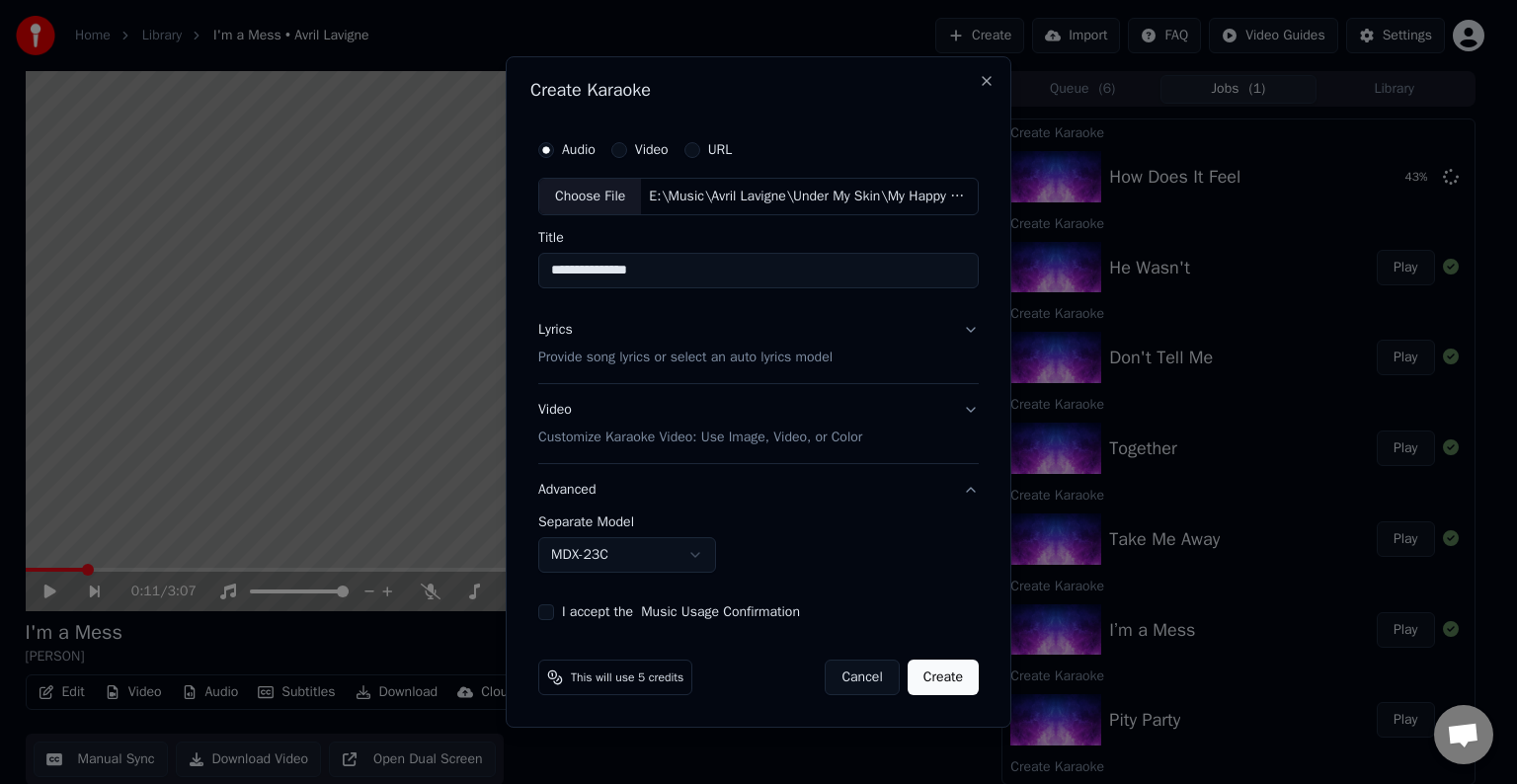 click on "Home Library I'm a Mess • [ARTIST] Create Import FAQ Video Guides Settings 0:11  /  3:07 I'm a Mess [ARTIST] BPM 182 Key C# Edit Video Audio Subtitles Download Cloud Library Manual Sync Download Video Open Dual Screen Queue ( 6 ) Jobs ( 1 ) Library Create Karaoke How Does It Feel 43 % Create Karaoke He Wasn't Play Create Karaoke Don't Tell Me Play Create Karaoke Together Play Create Karaoke Take Me Away Play Create Karaoke I’m a Mess Play Create Karaoke Pity Party Play Create Karaoke Mercury In Retrograde Play Create Karaoke Break Of A Heartache Play Create Karaoke Dare To Love Me Play Create Karaoke All I Wanted Play Create Karaoke F.U. Play Create Karaoke Déjà vu Play Create Karaoke Avalanche Play Create Karaoke Kiss Me Like The World Is Ending Play Create Karaoke Love Sux Play Create Karaoke Love It When You Hate Me Play Create Karaoke Bite Me Play Create Karaoke Bois Lie Play Create Karaoke Cannonball Play Chat Adam from Youka Desktop More channels Continue on Email Youka Desktop 7/20/2025" at bounding box center [750, 392] 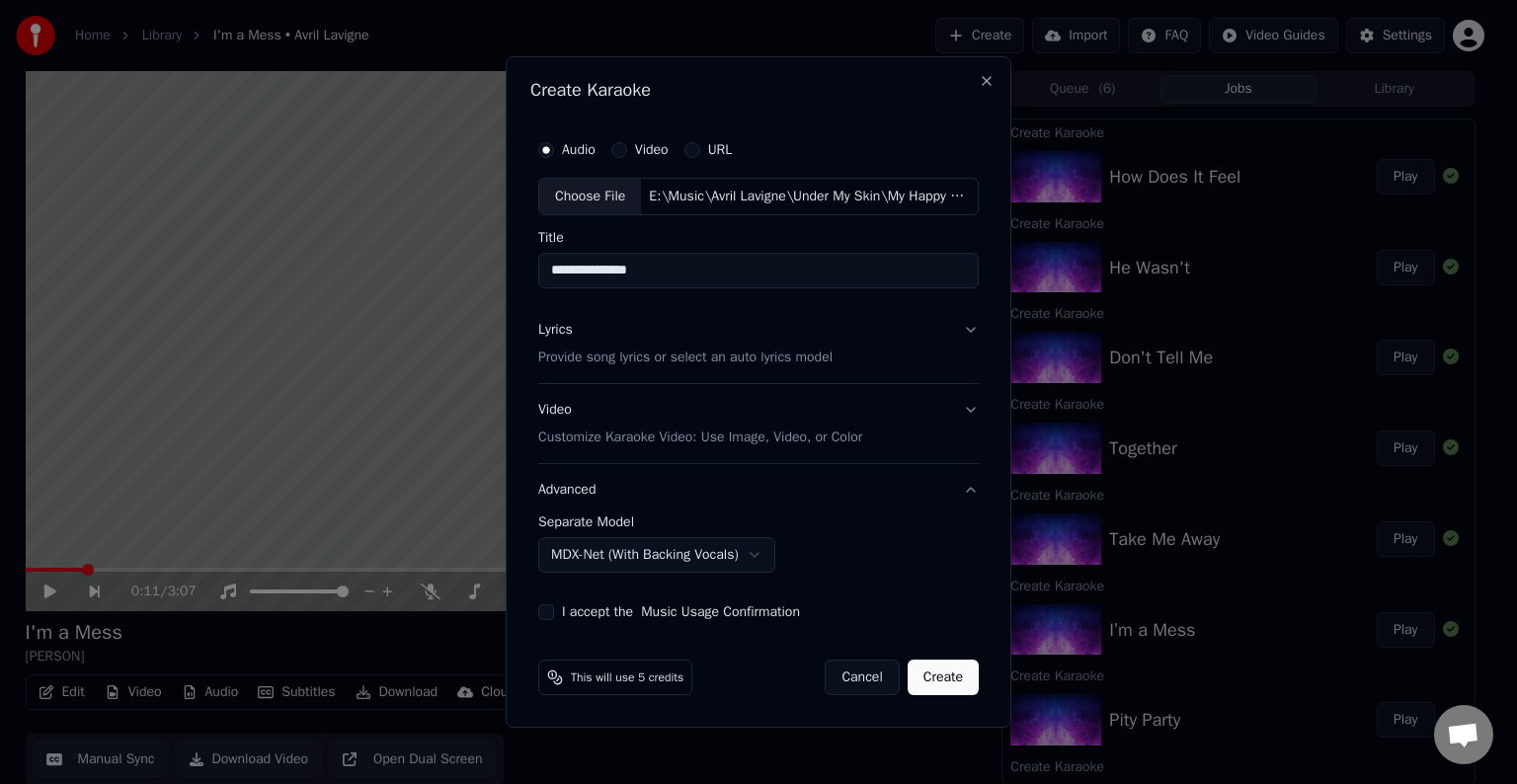click on "**********" at bounding box center (758, 375) 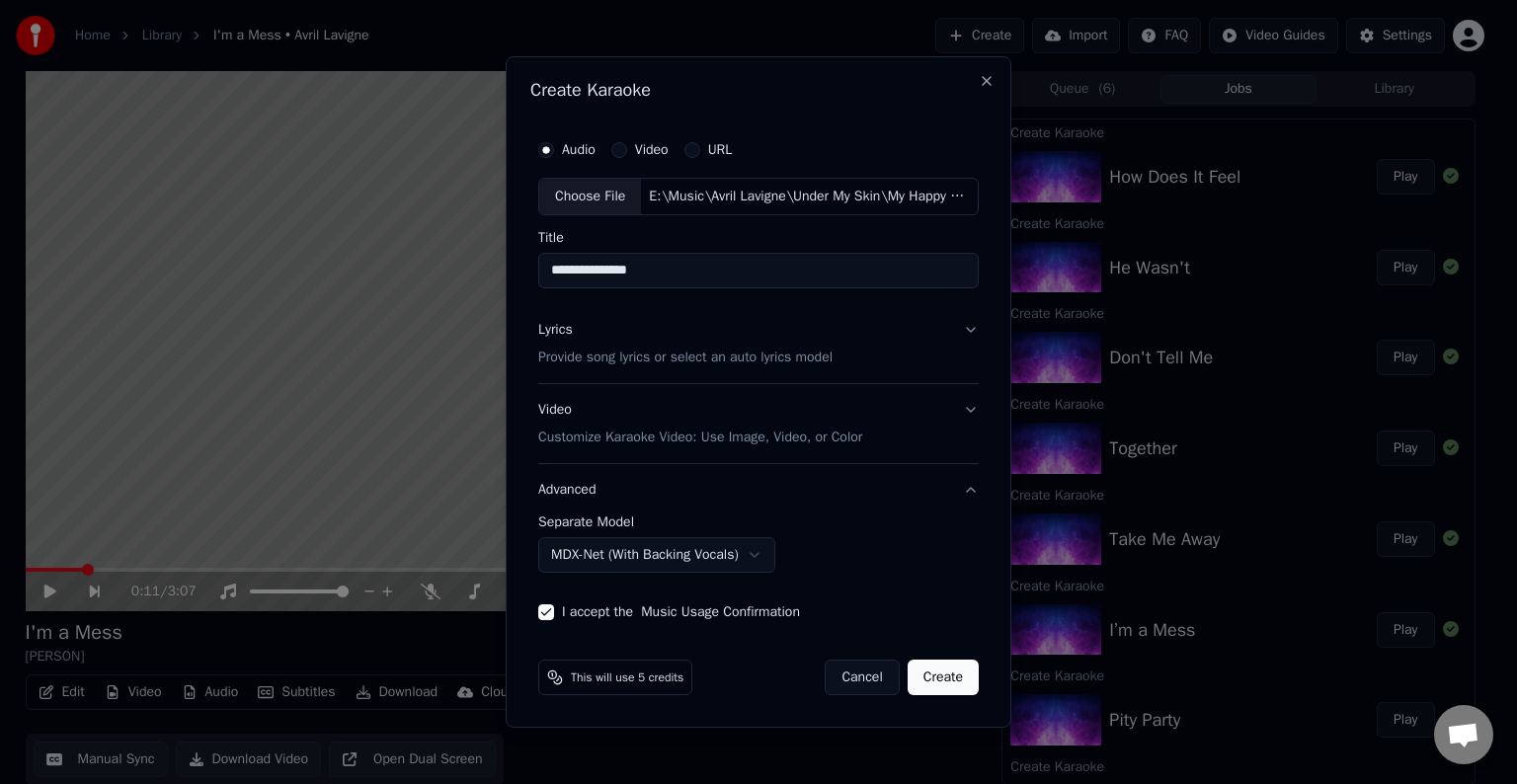 click on "Create" at bounding box center (943, 677) 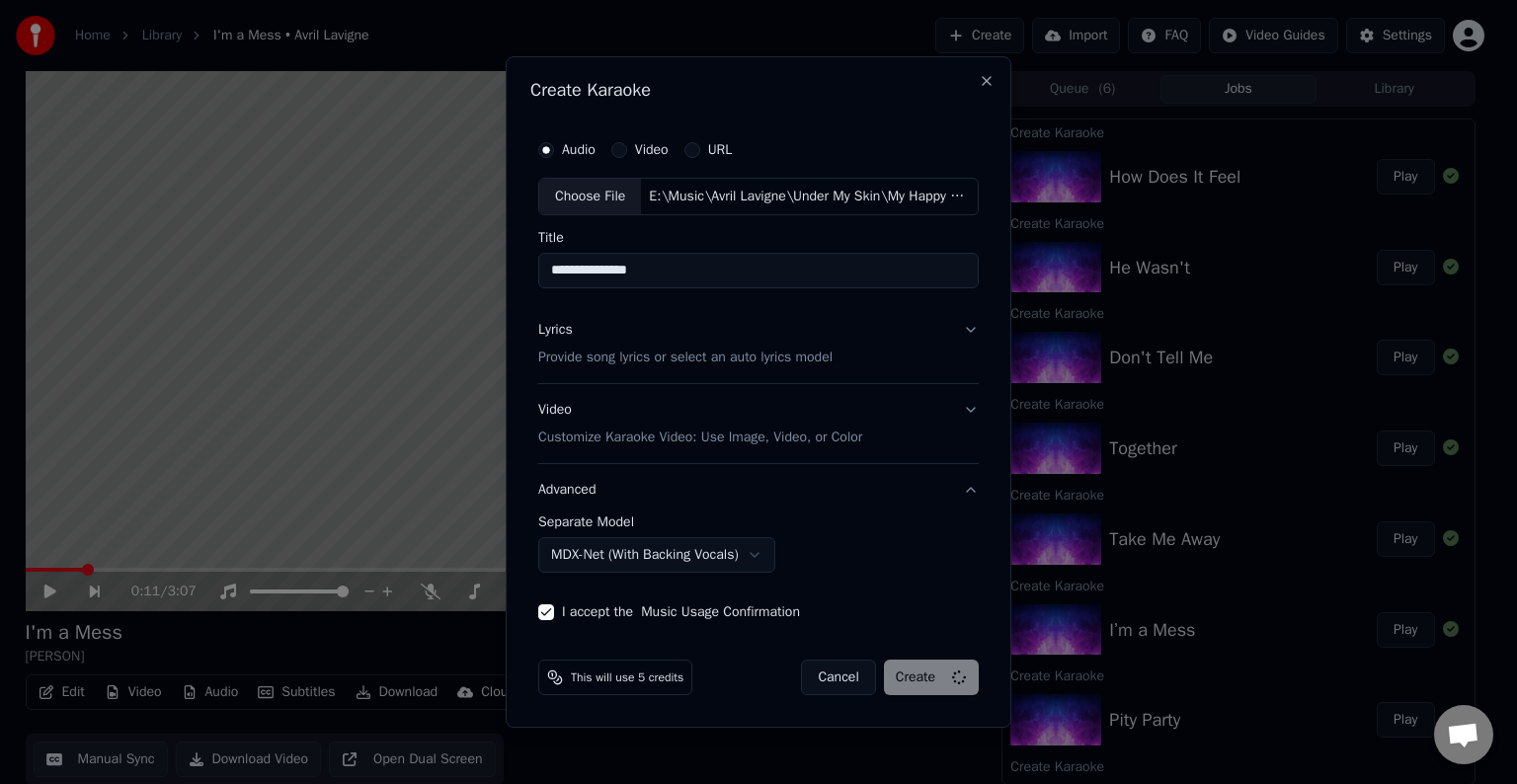 select on "******" 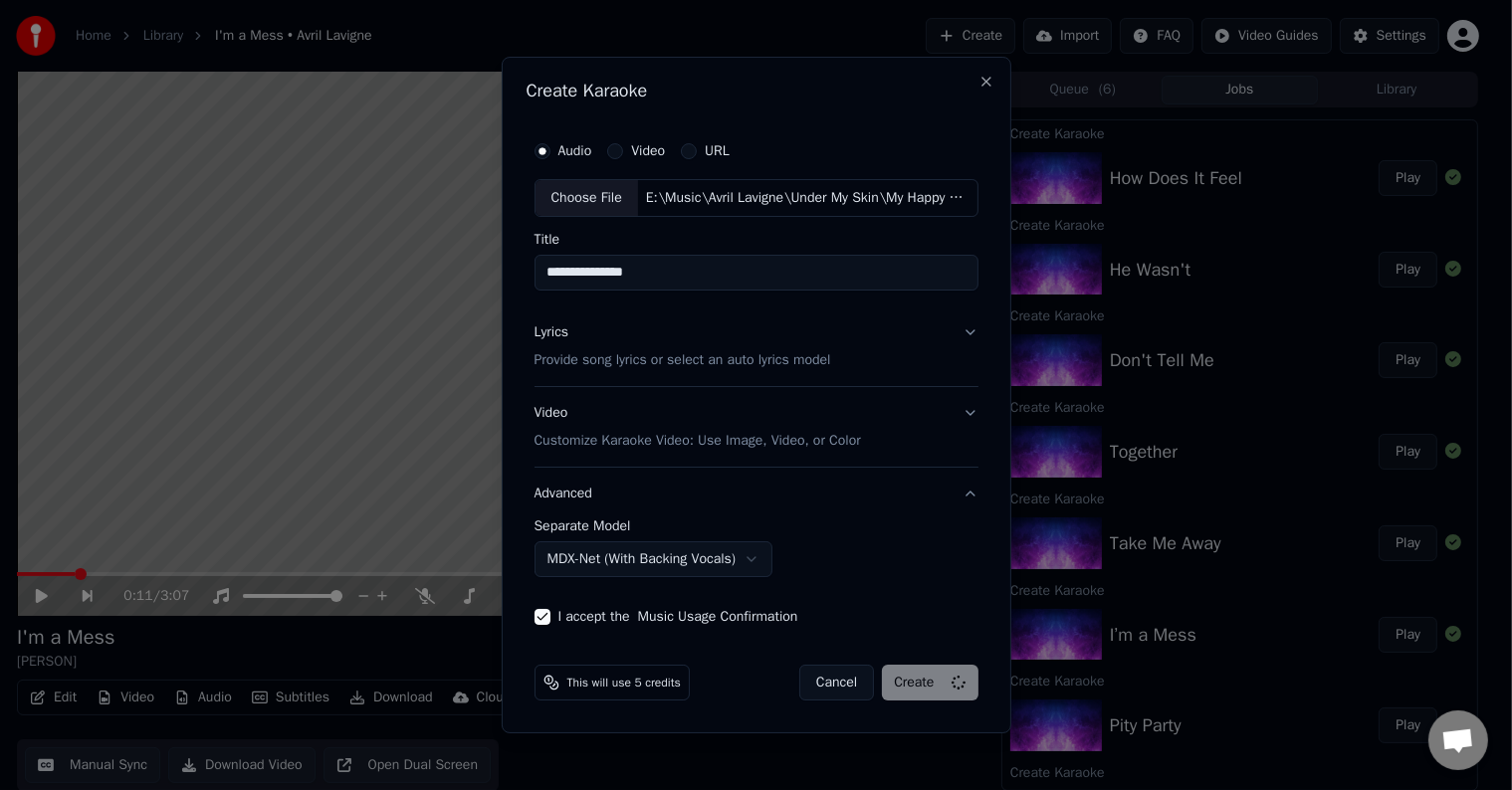 type 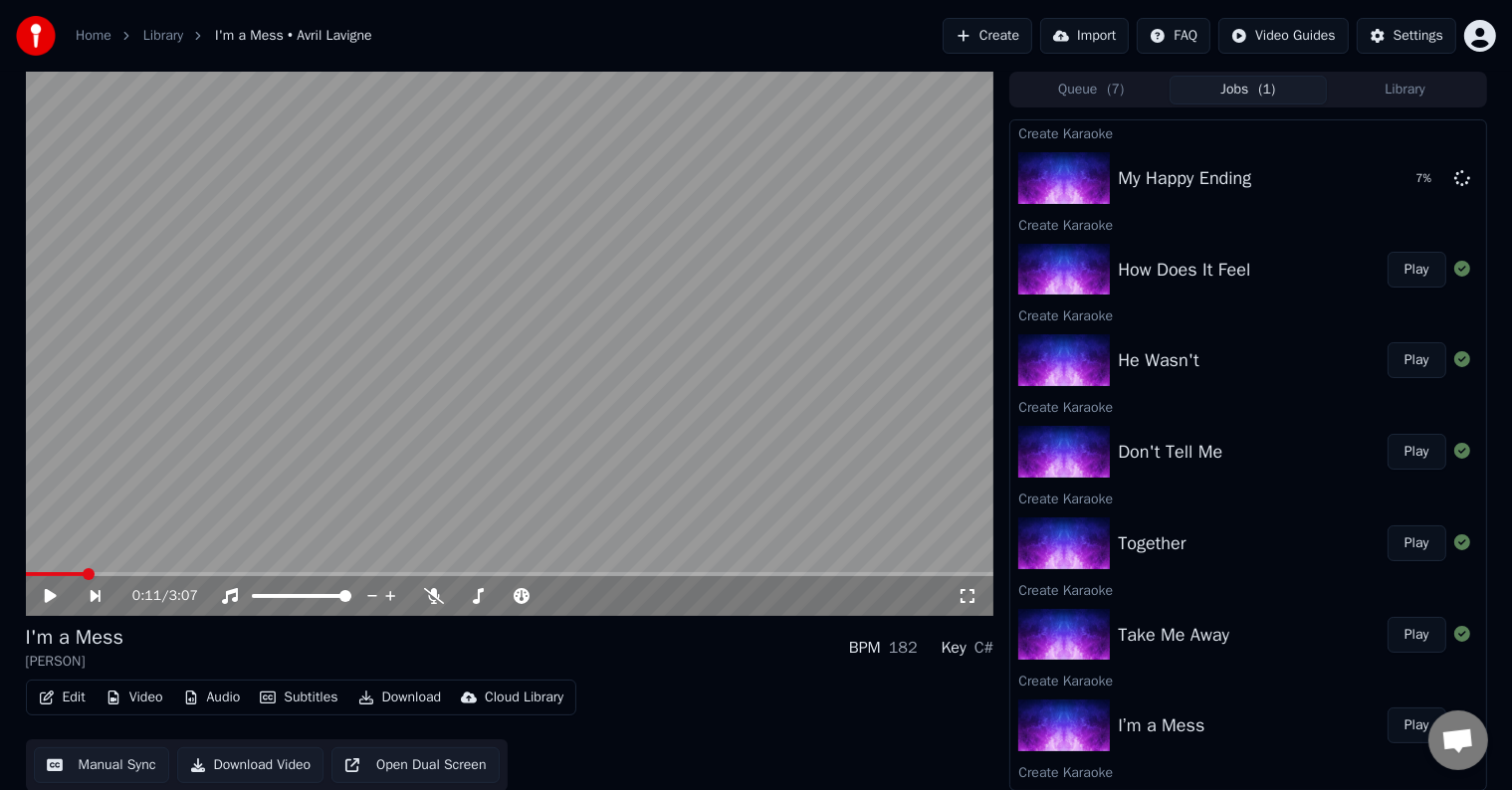 click on "Create" at bounding box center (987, 36) 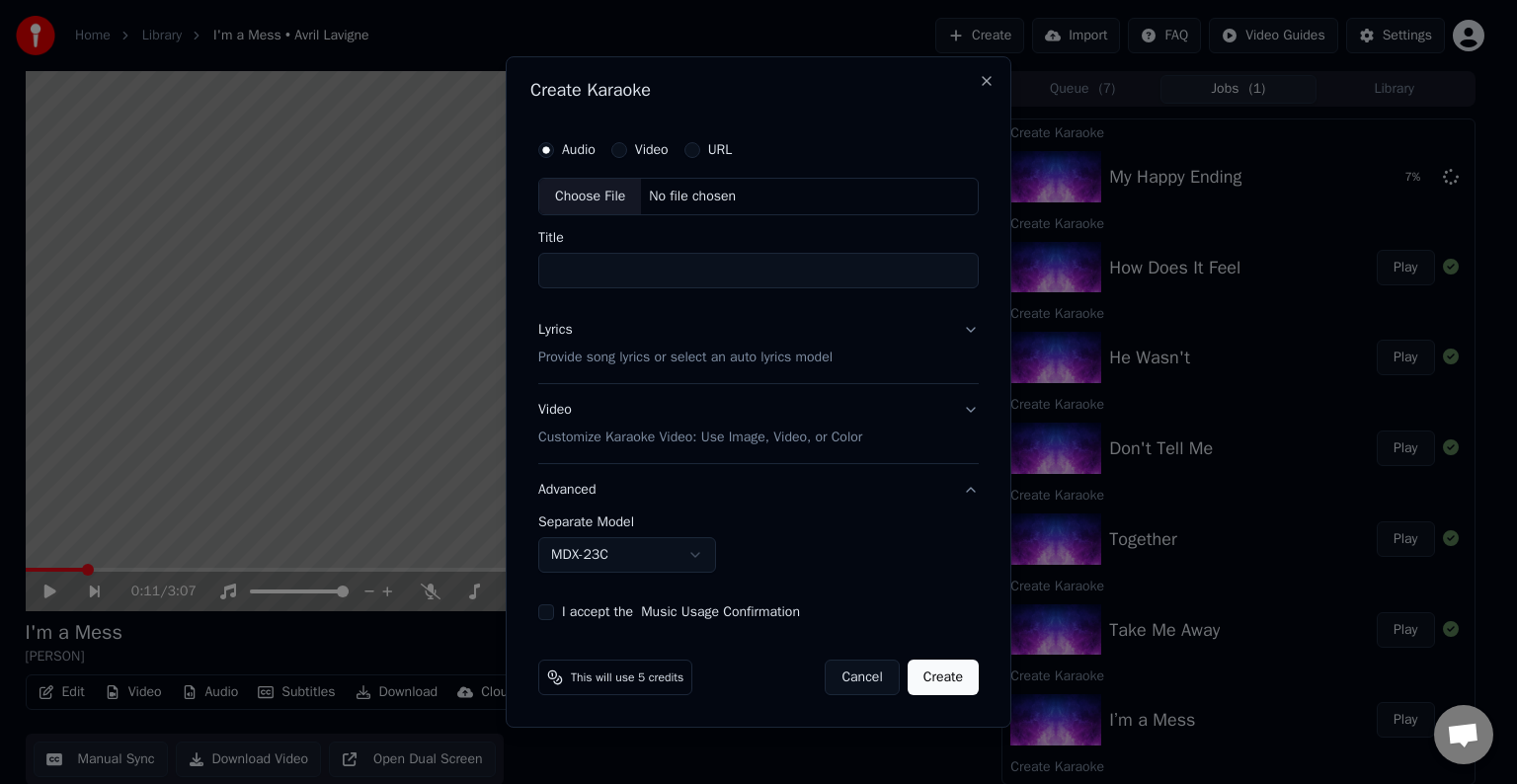 click on "Choose File" at bounding box center [590, 196] 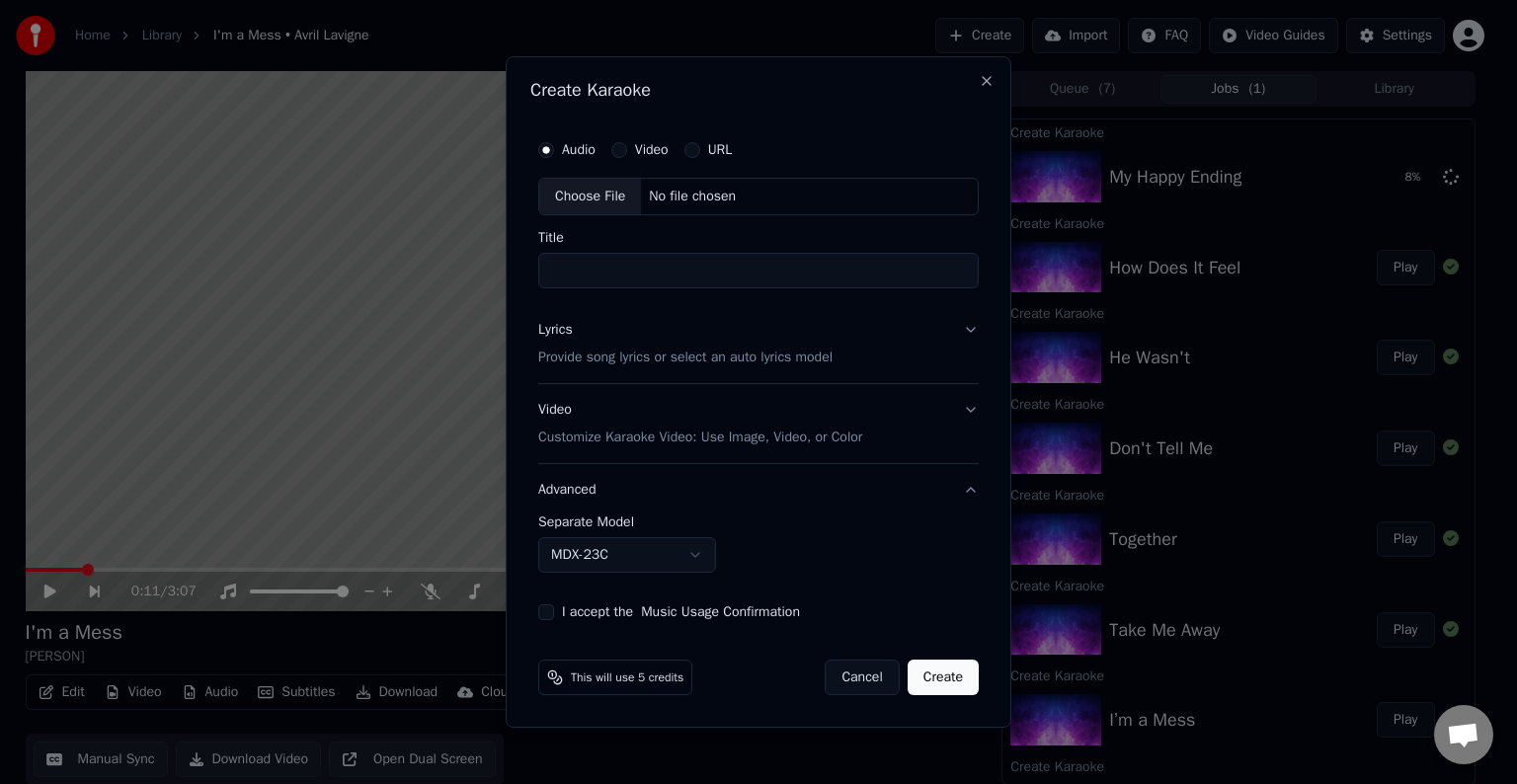 click on "Lyrics Provide song lyrics or select an auto lyrics model" at bounding box center (758, 344) 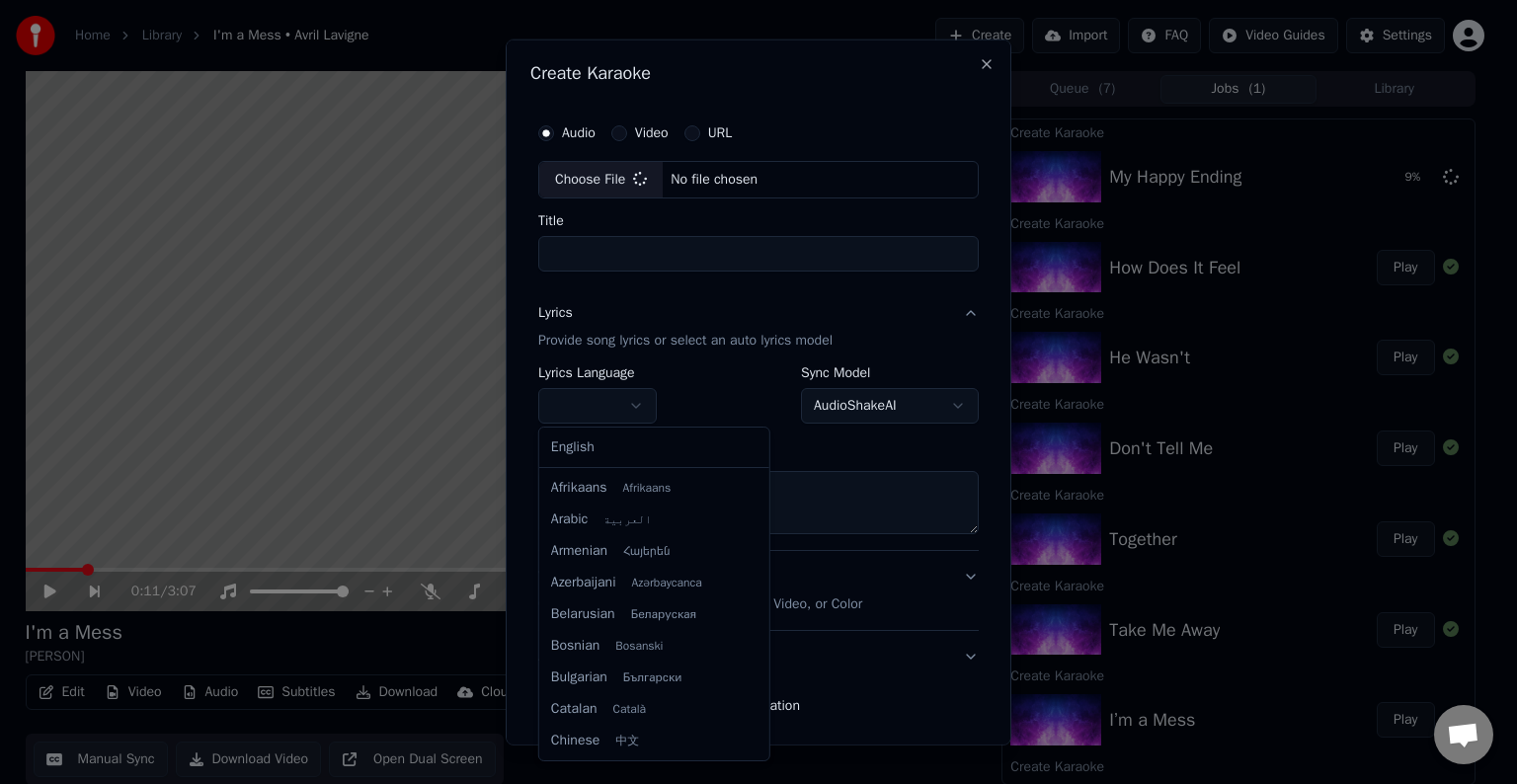 click at bounding box center (598, 406) 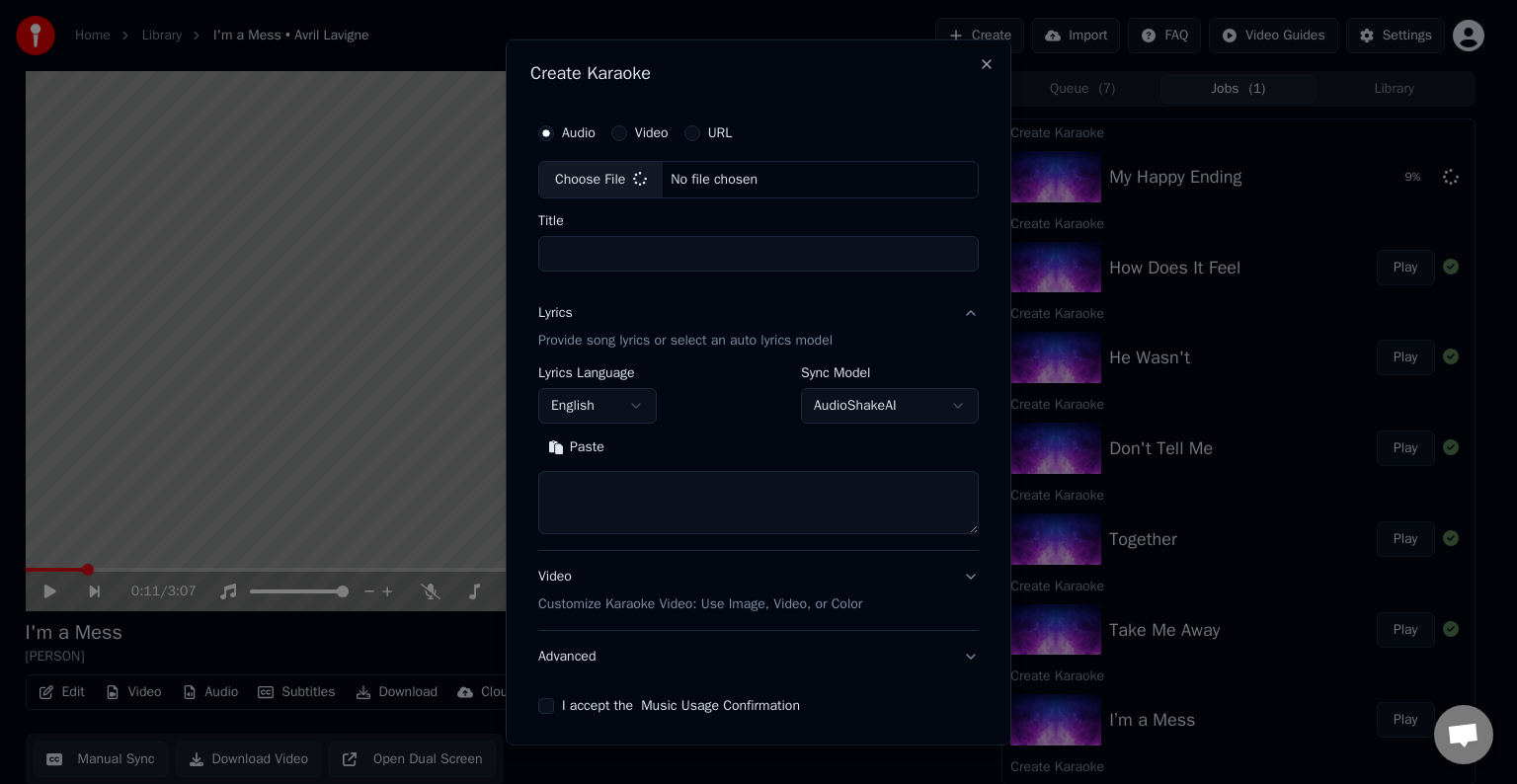 type on "**********" 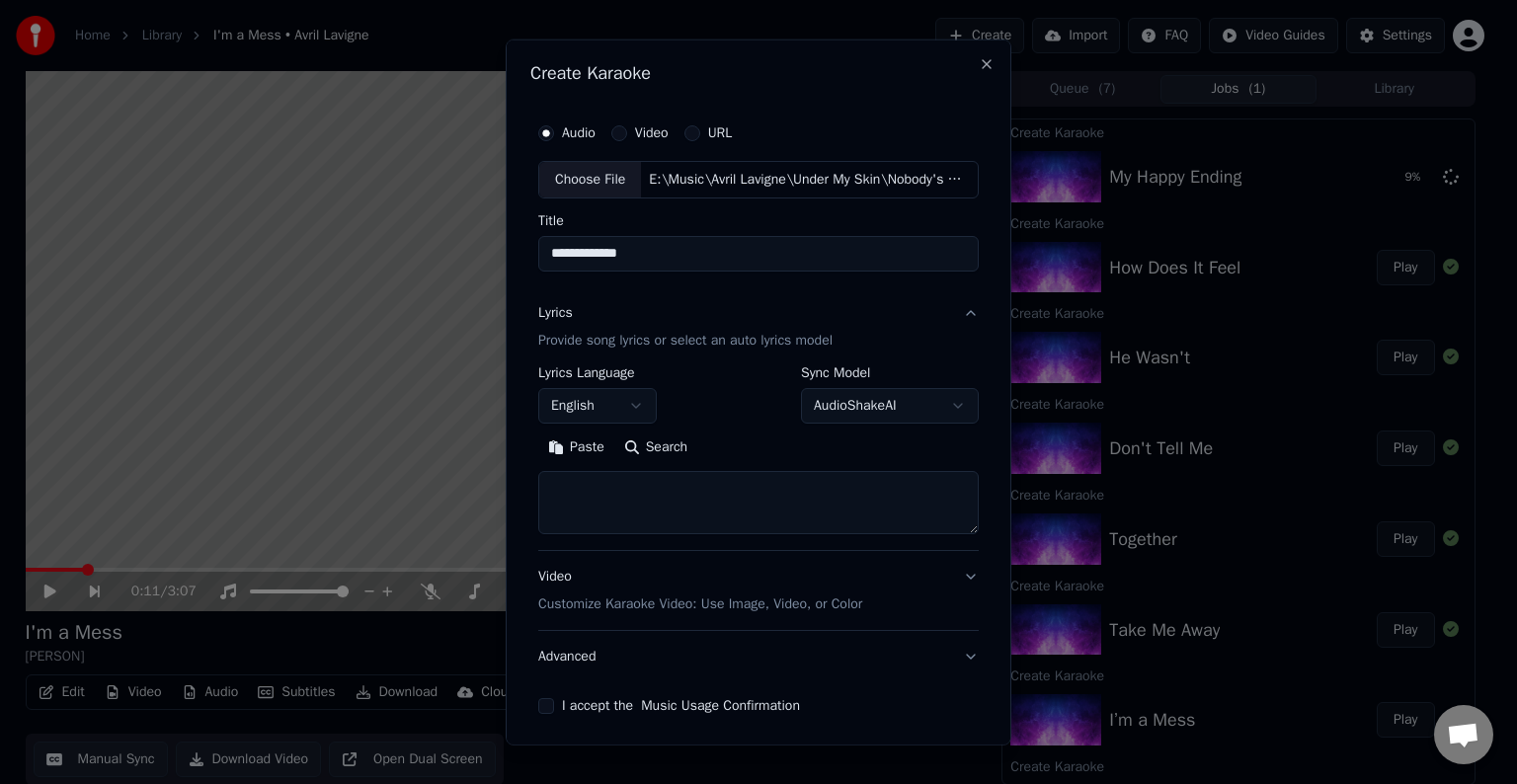 click at bounding box center [758, 503] 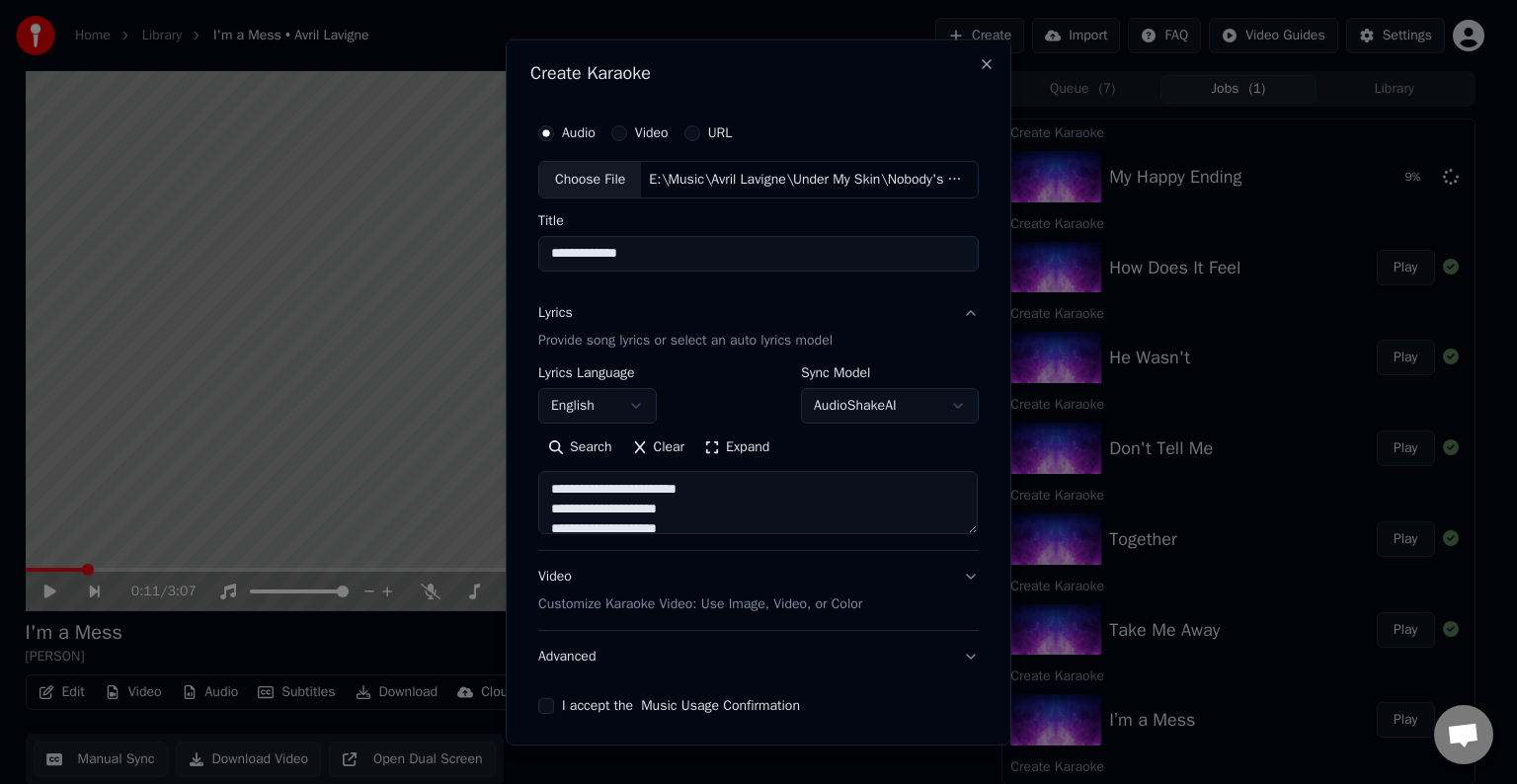 scroll, scrollTop: 83, scrollLeft: 0, axis: vertical 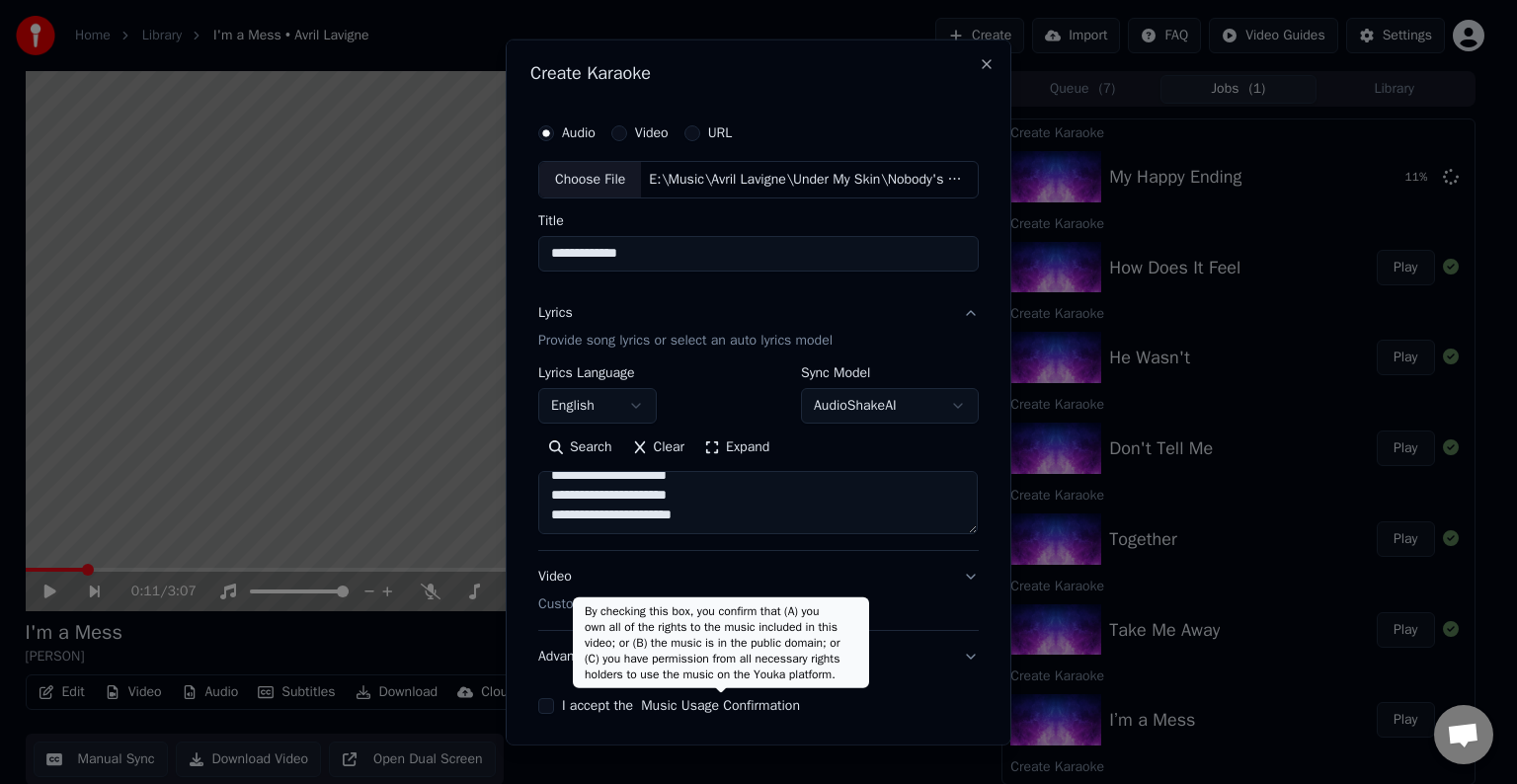 paste on "**********" 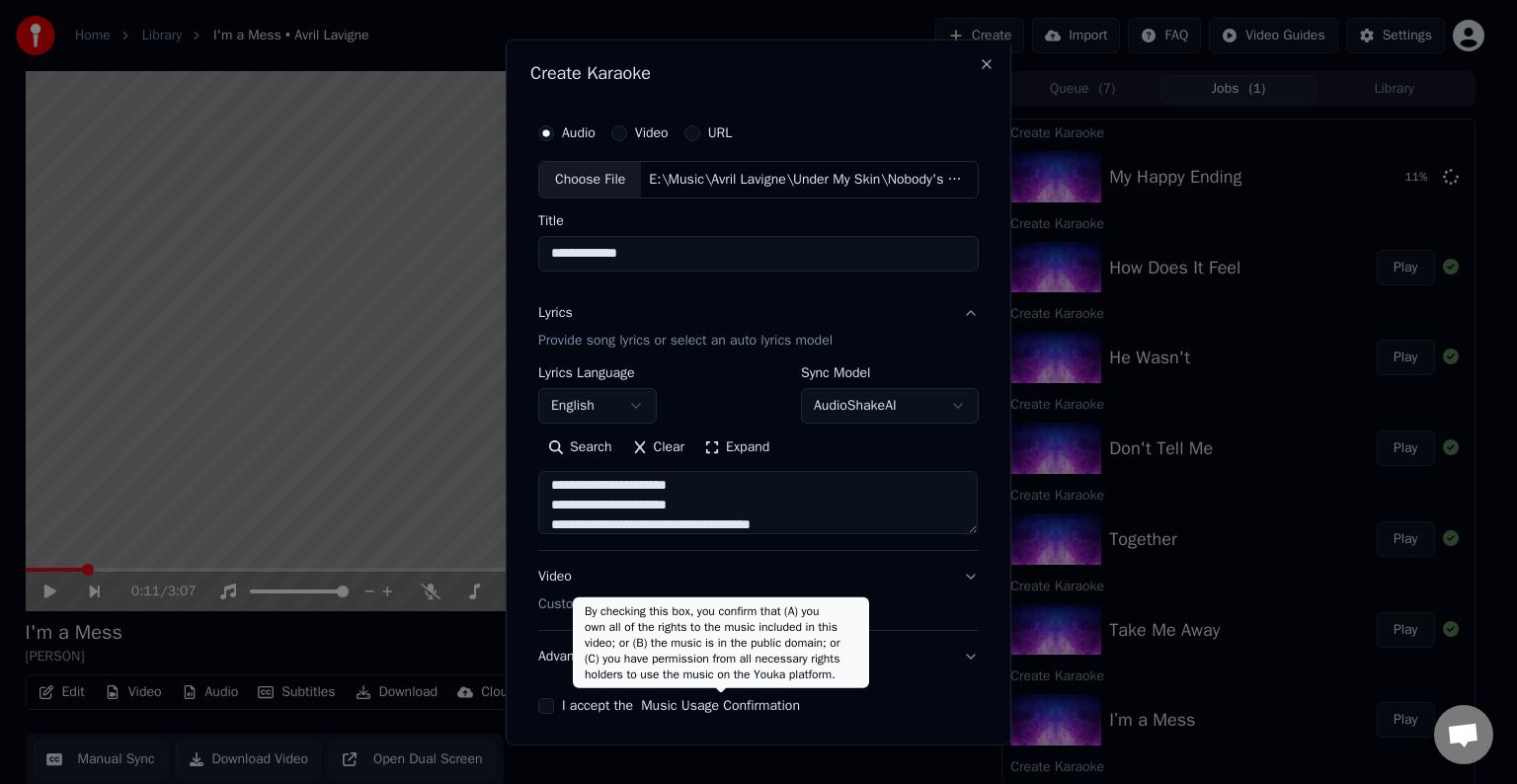 scroll, scrollTop: 162, scrollLeft: 0, axis: vertical 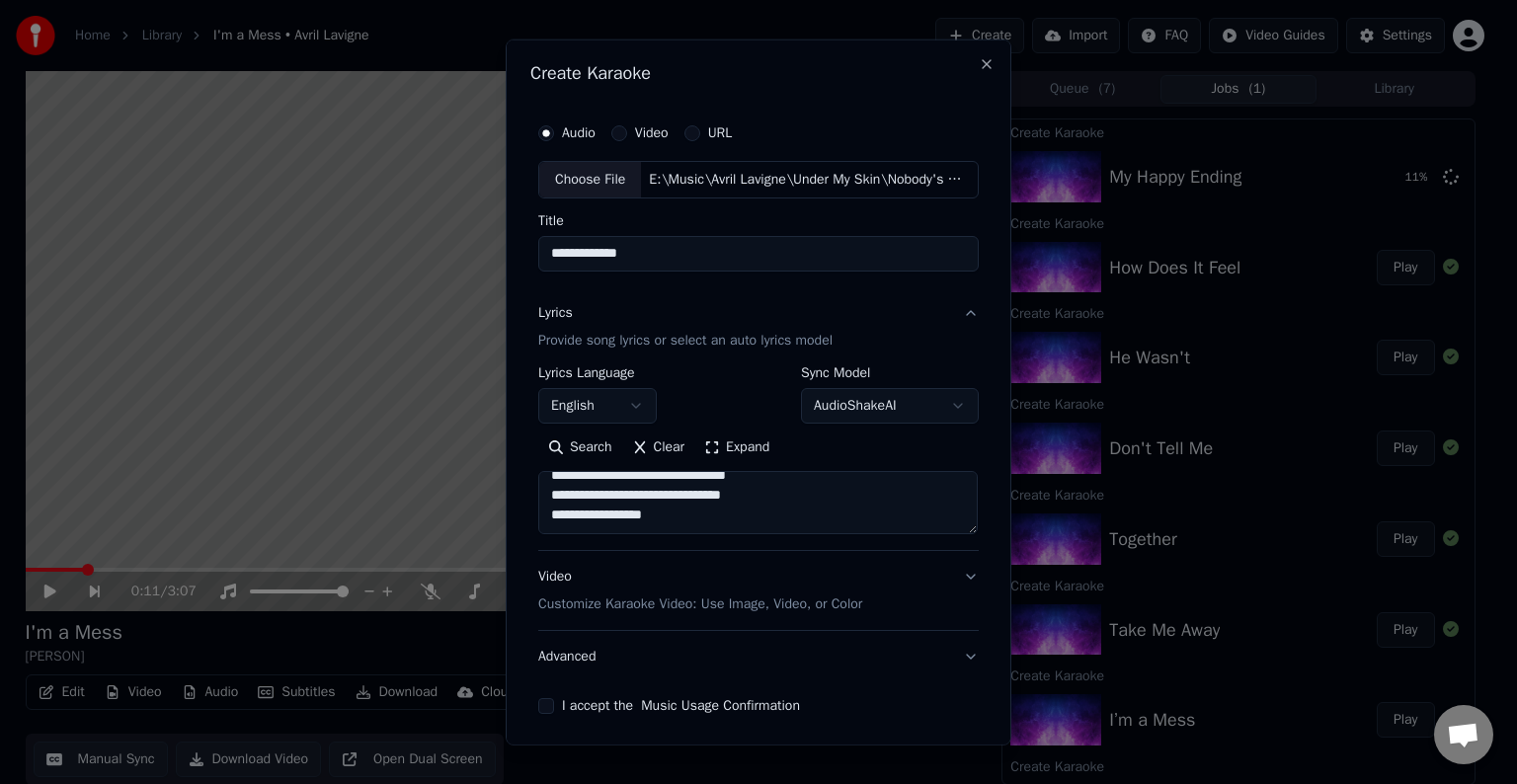 click on "**********" at bounding box center (758, 503) 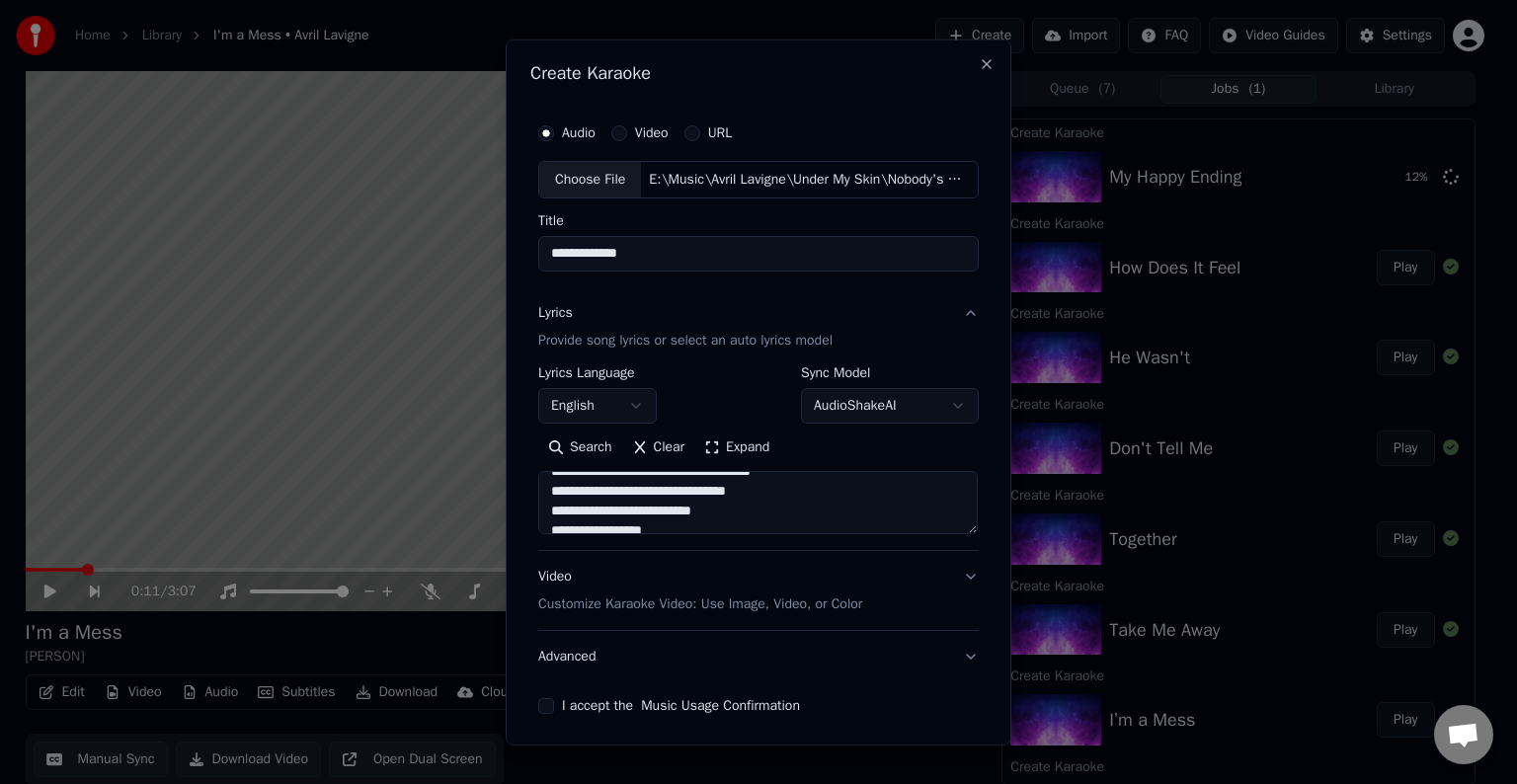 scroll, scrollTop: 134, scrollLeft: 0, axis: vertical 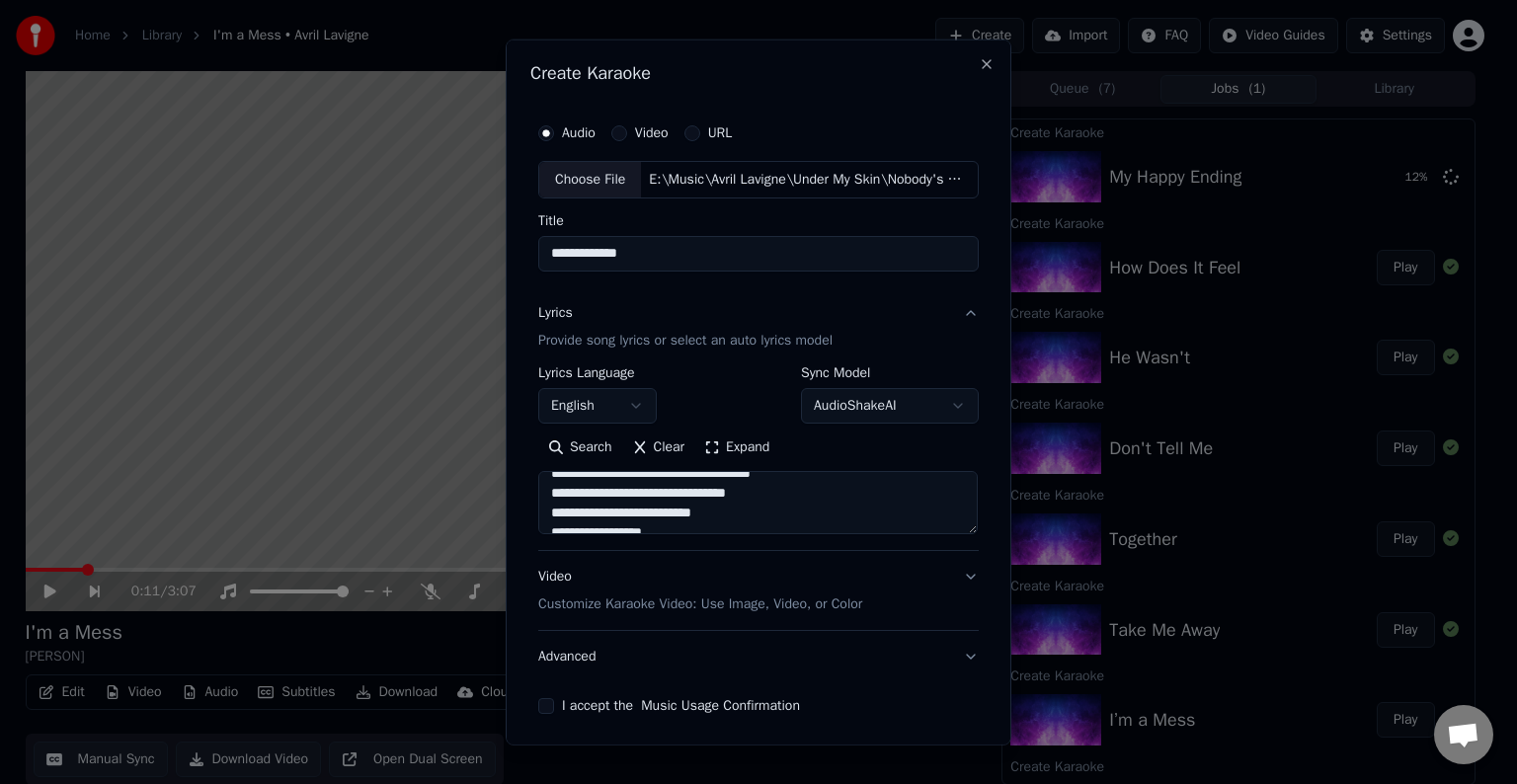 click on "**********" at bounding box center [758, 503] 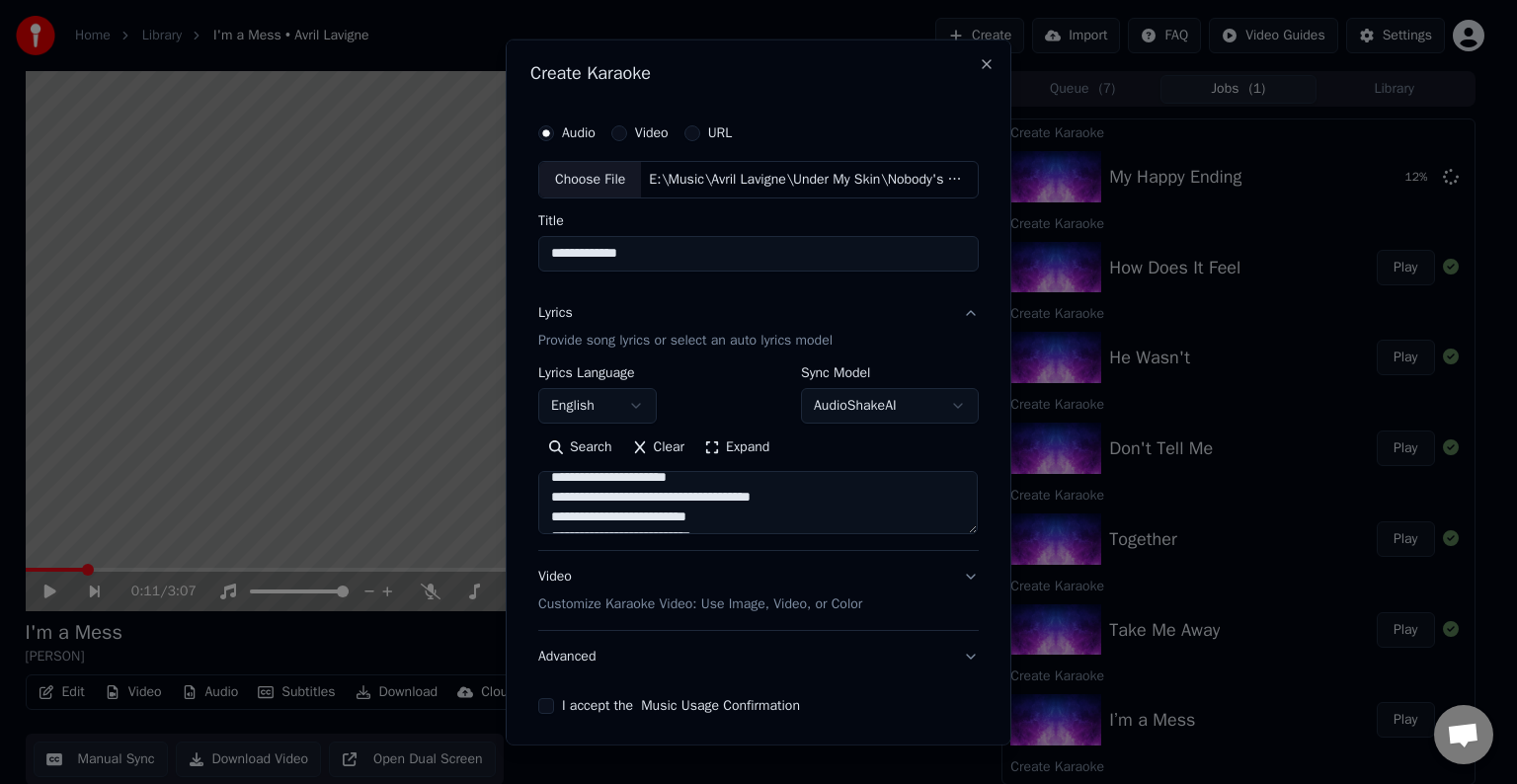 scroll, scrollTop: 111, scrollLeft: 0, axis: vertical 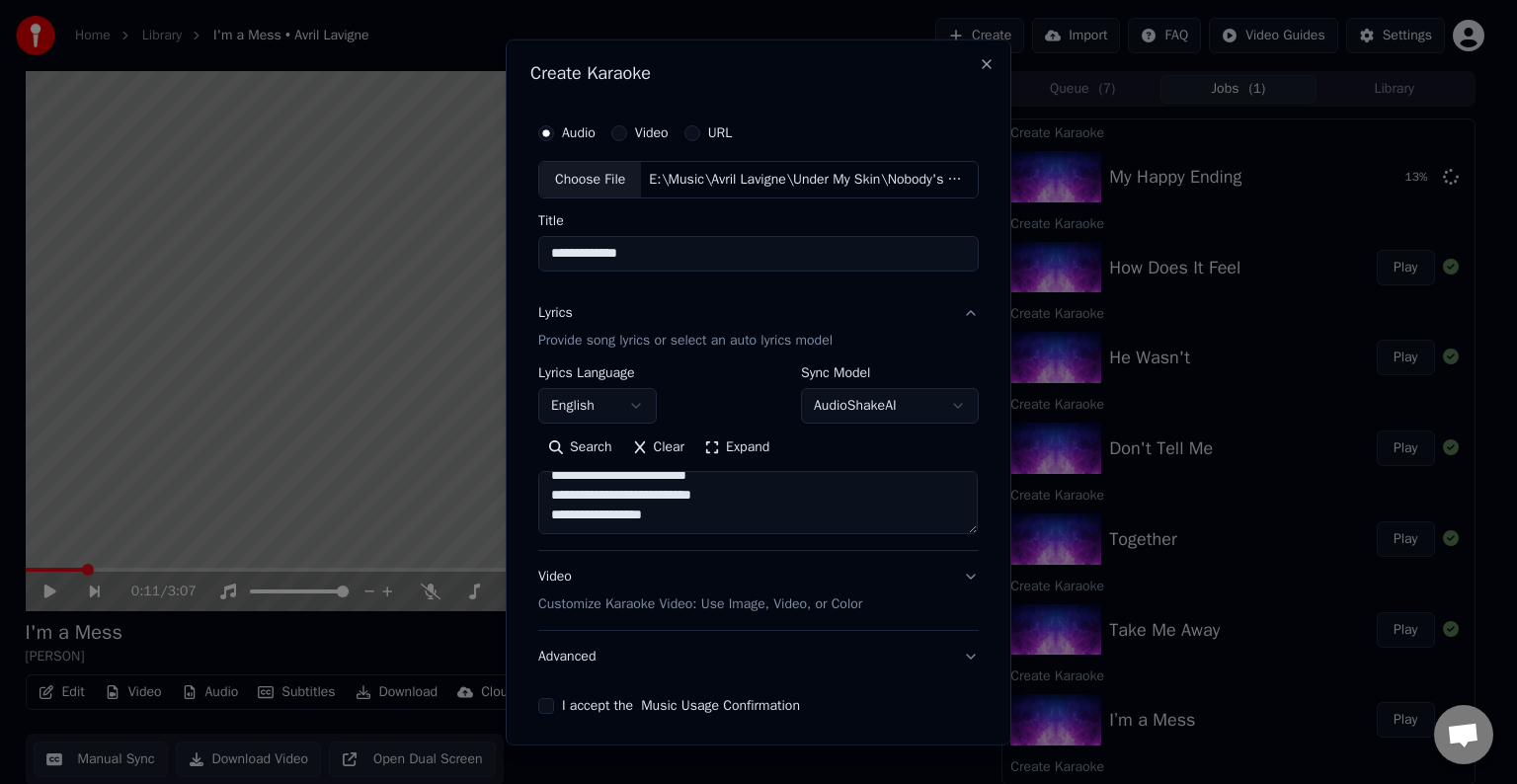 click on "**********" at bounding box center [758, 503] 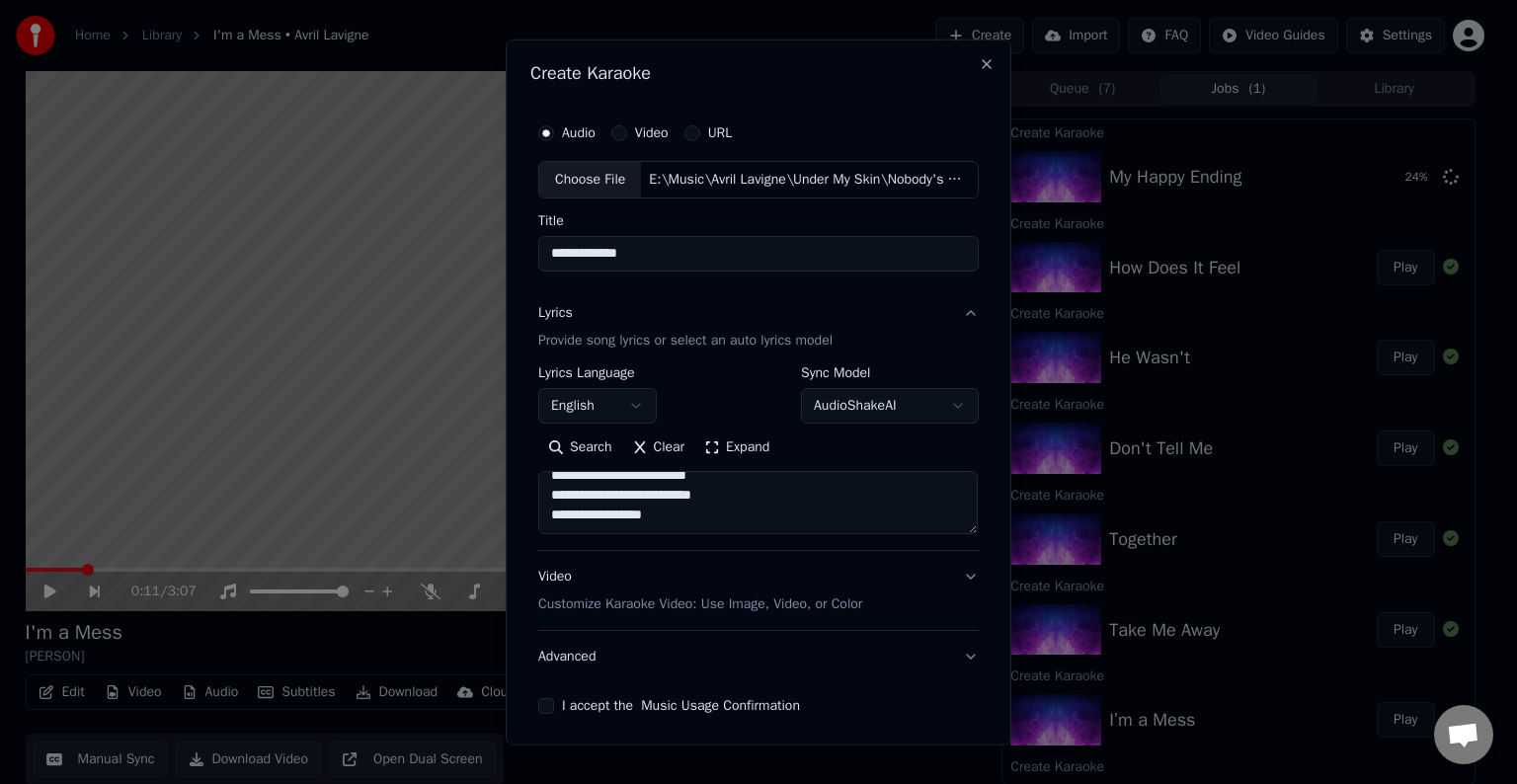 paste on "**********" 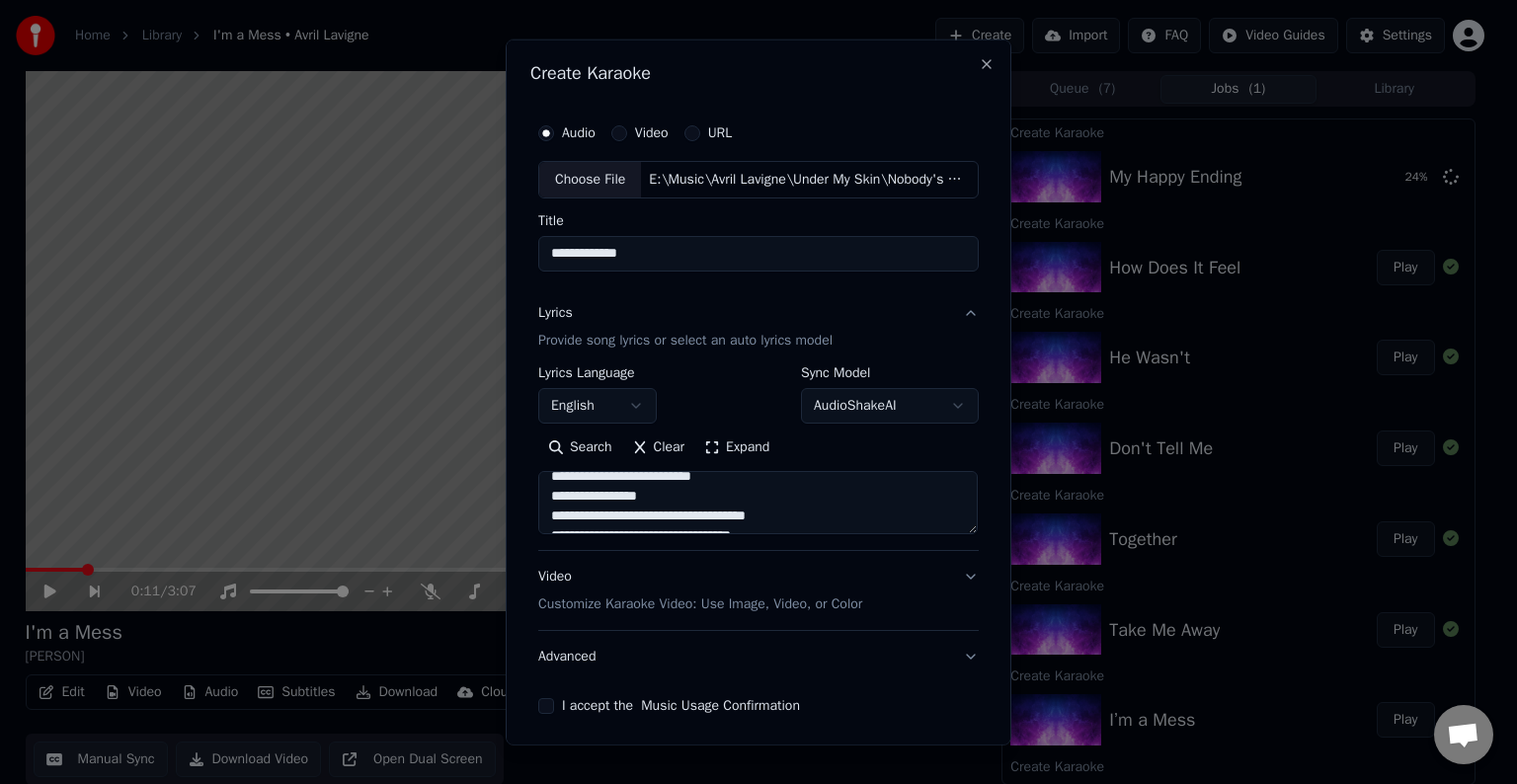scroll, scrollTop: 241, scrollLeft: 0, axis: vertical 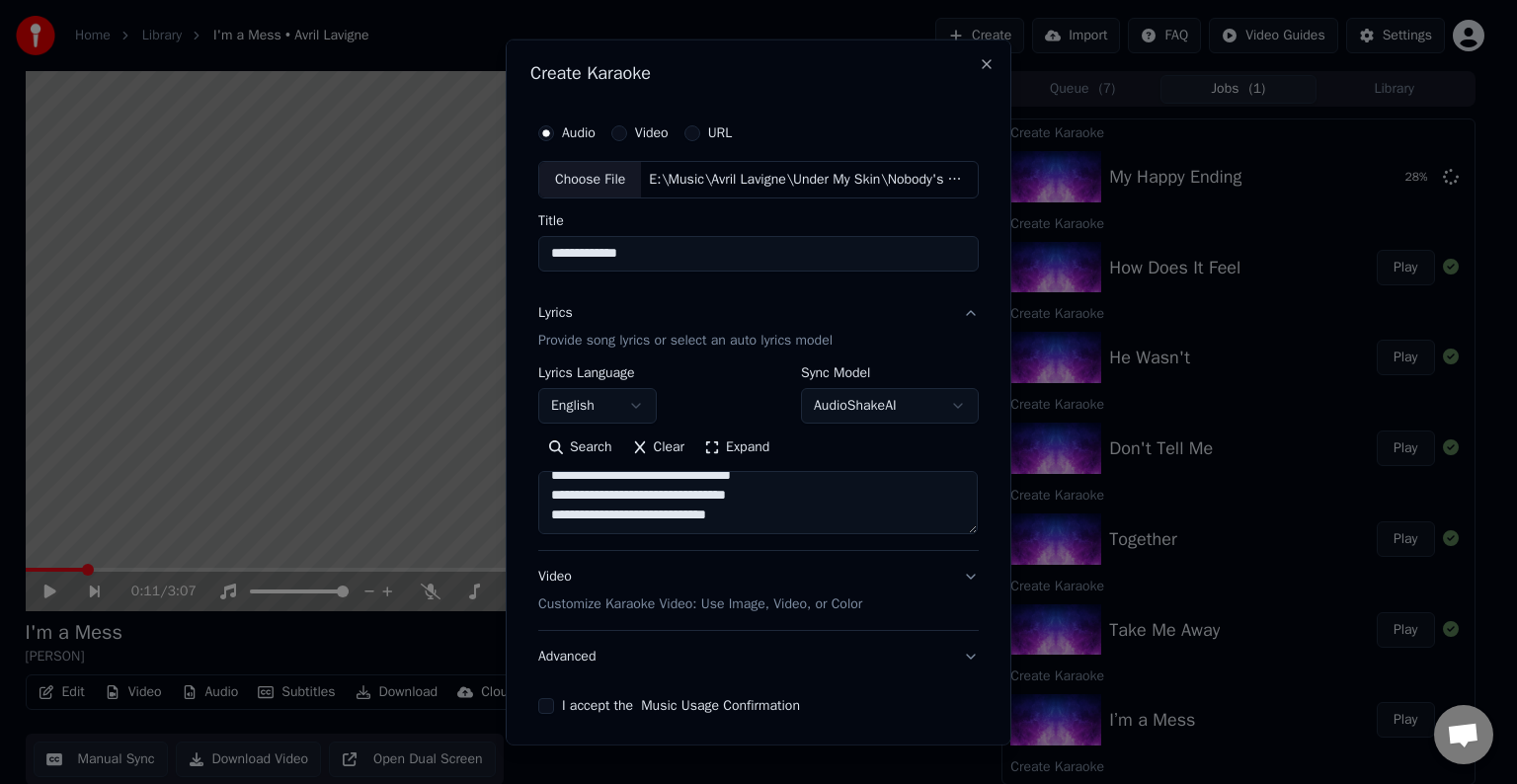 paste on "**********" 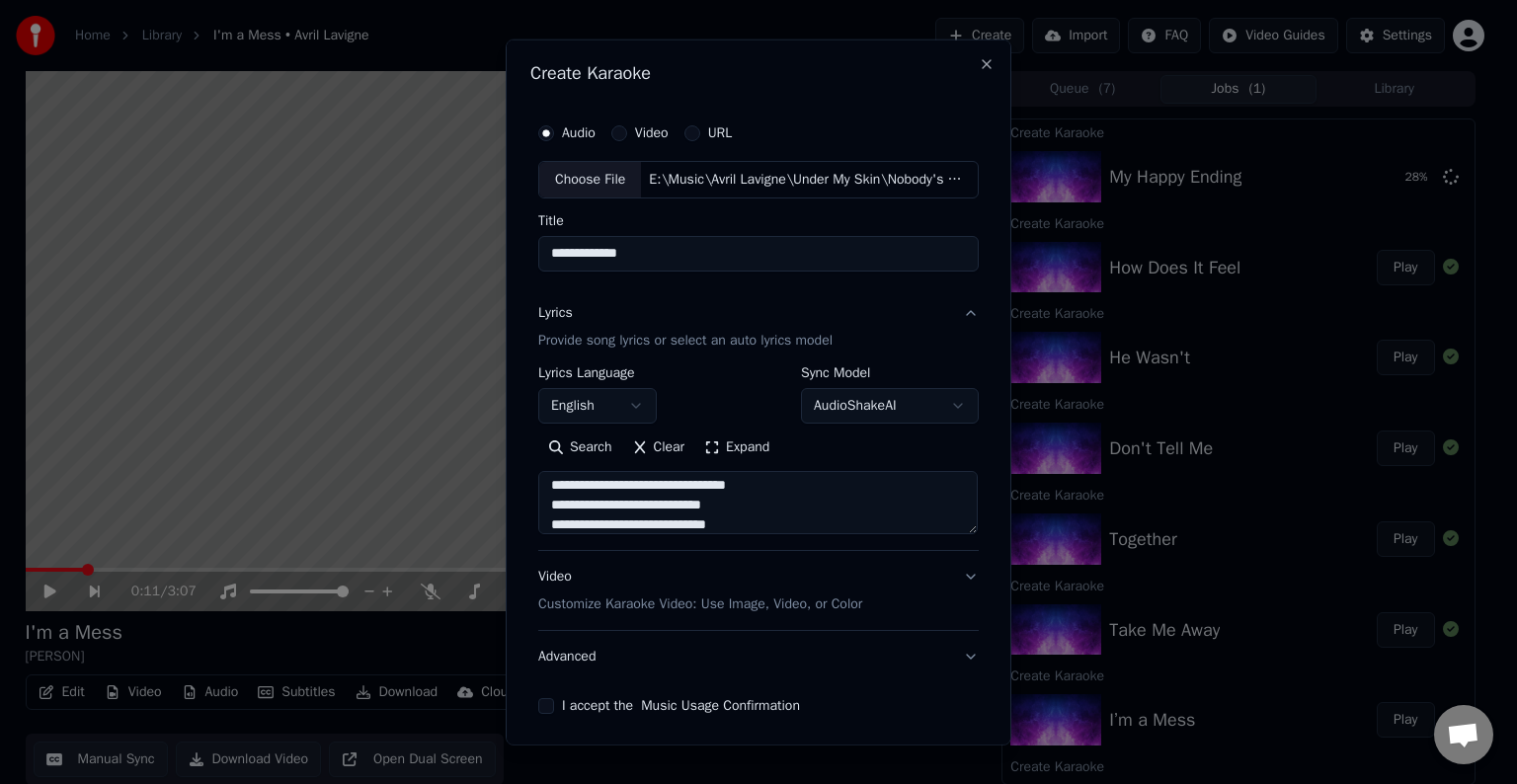 scroll, scrollTop: 340, scrollLeft: 0, axis: vertical 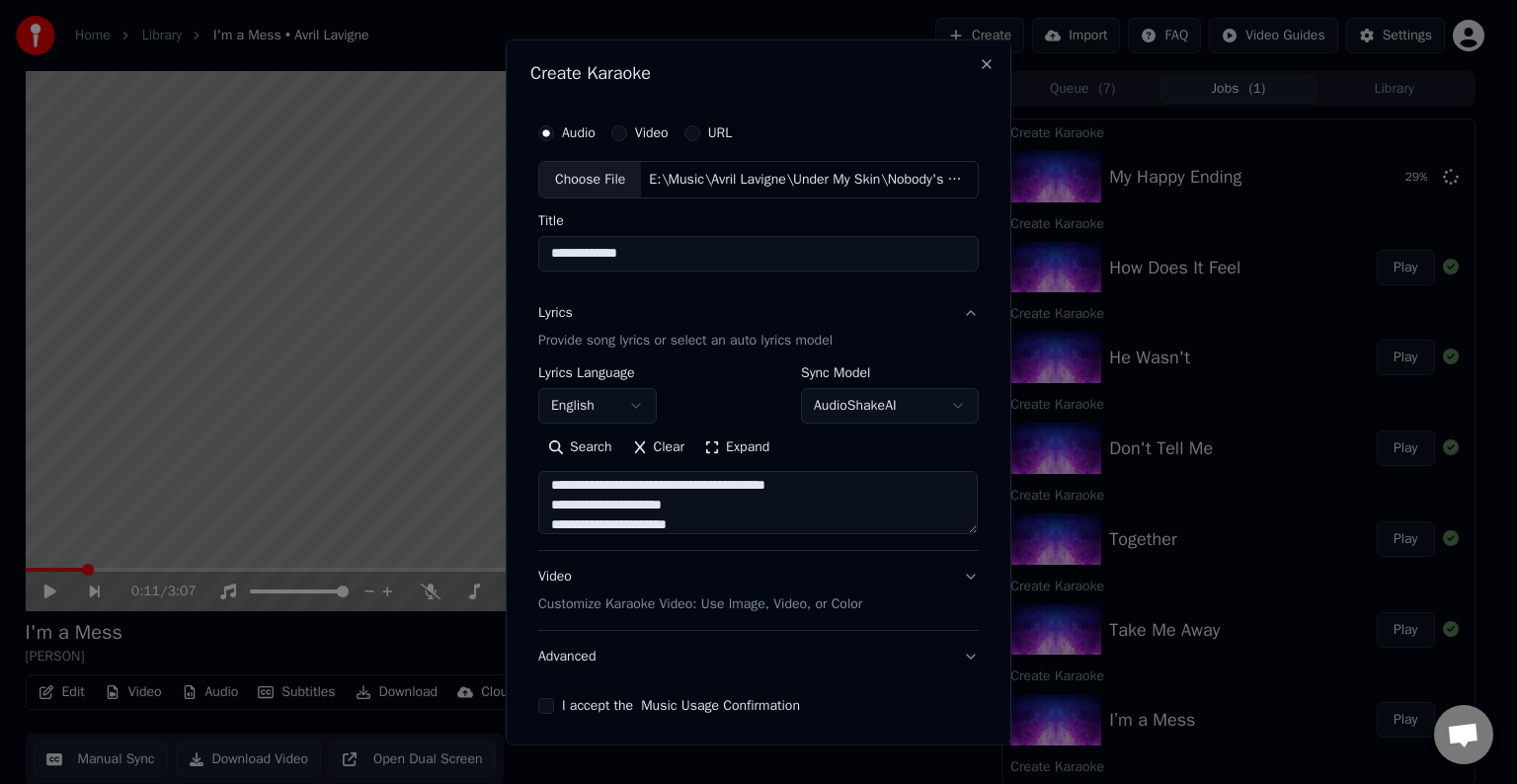 drag, startPoint x: 667, startPoint y: 487, endPoint x: 817, endPoint y: 488, distance: 150.0033 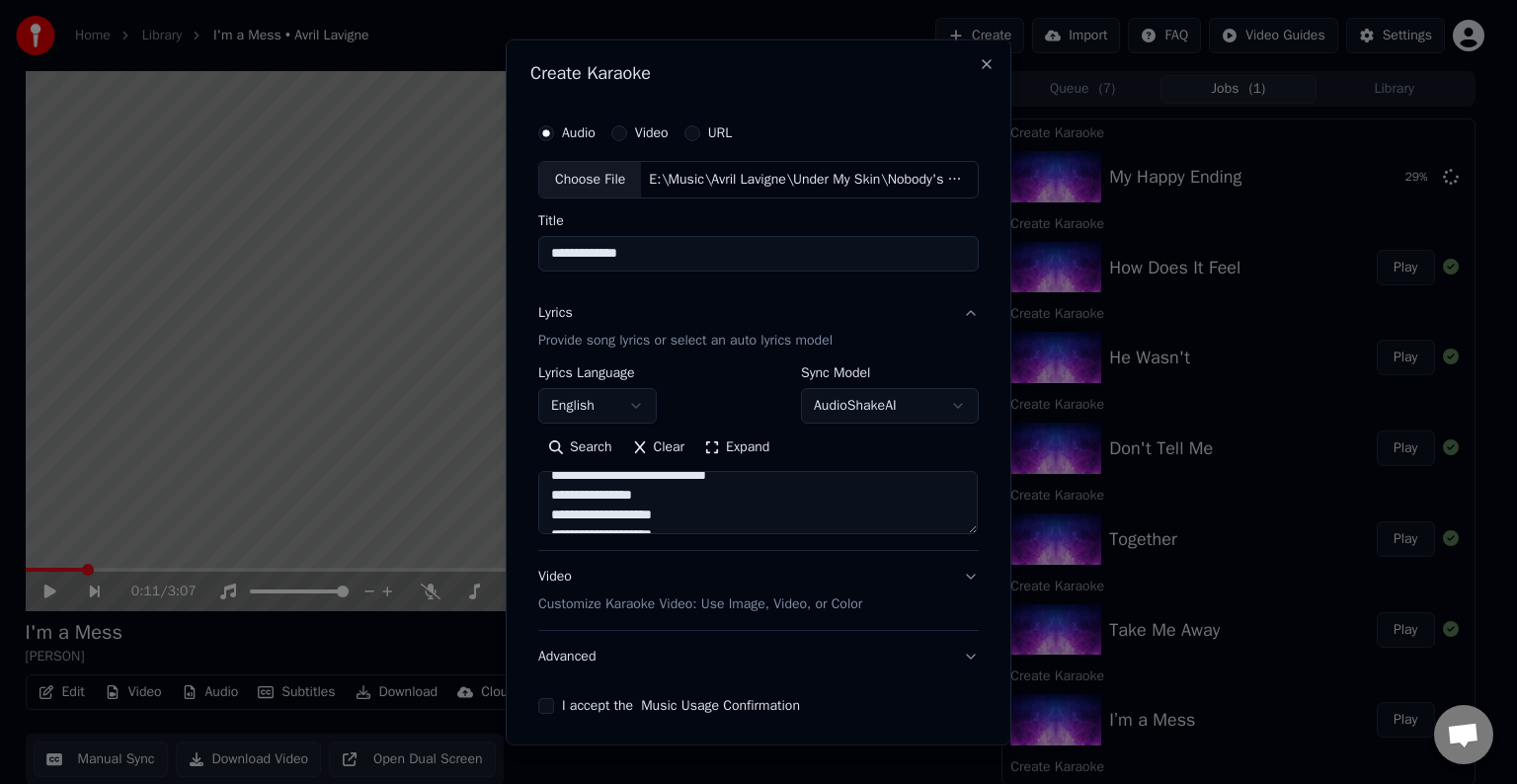scroll, scrollTop: 279, scrollLeft: 0, axis: vertical 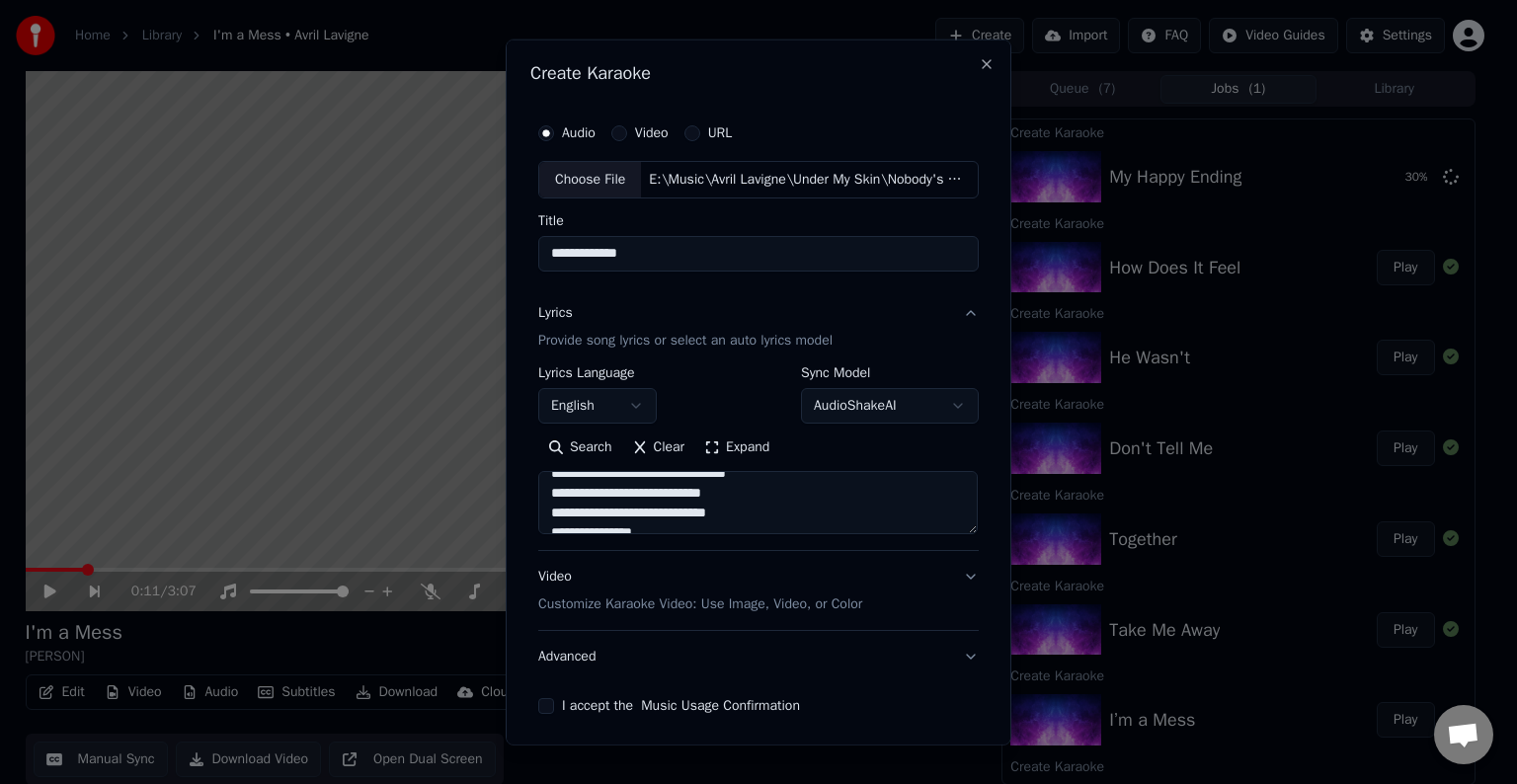 drag, startPoint x: 758, startPoint y: 484, endPoint x: 641, endPoint y: 510, distance: 119.85408 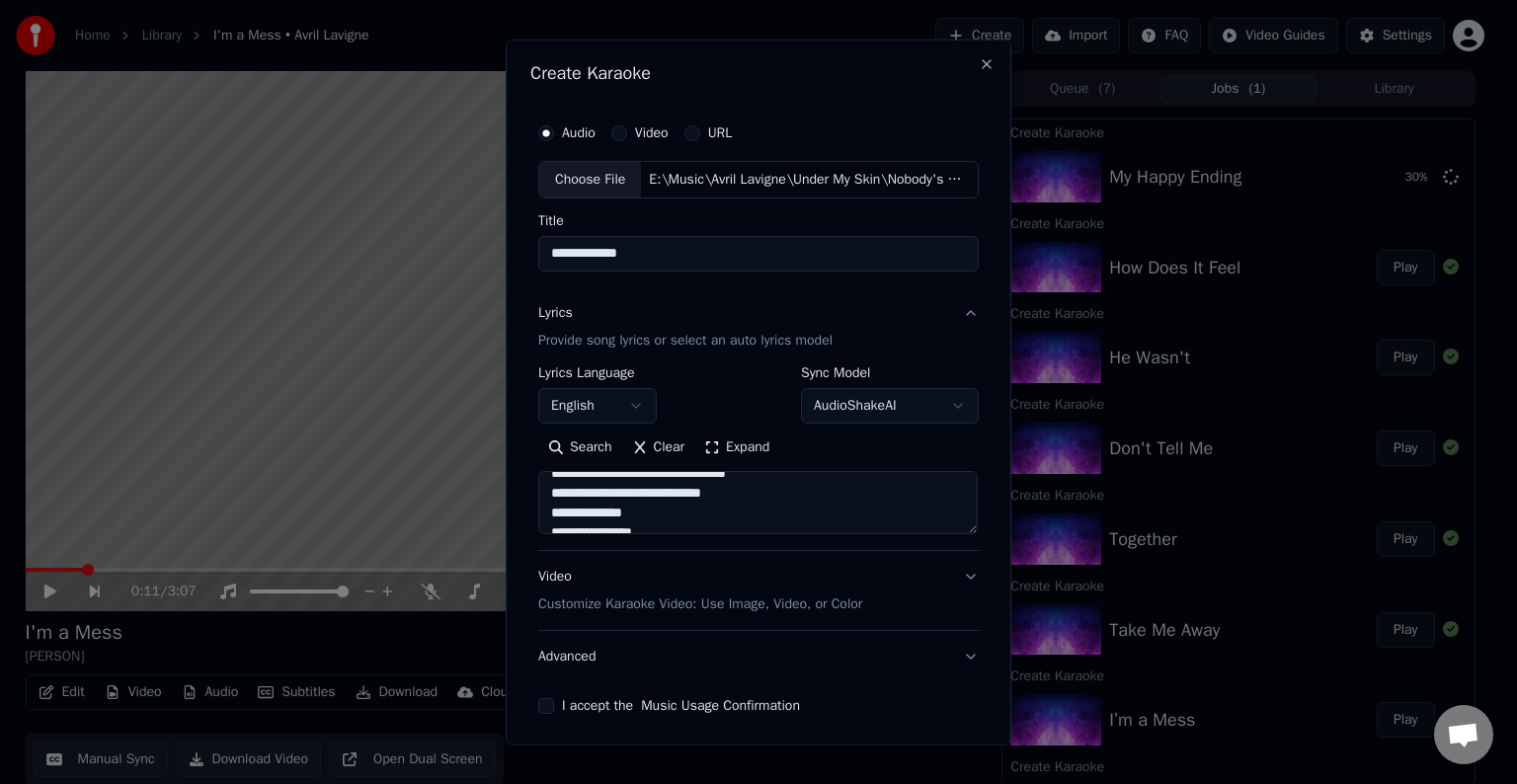 scroll, scrollTop: 349, scrollLeft: 0, axis: vertical 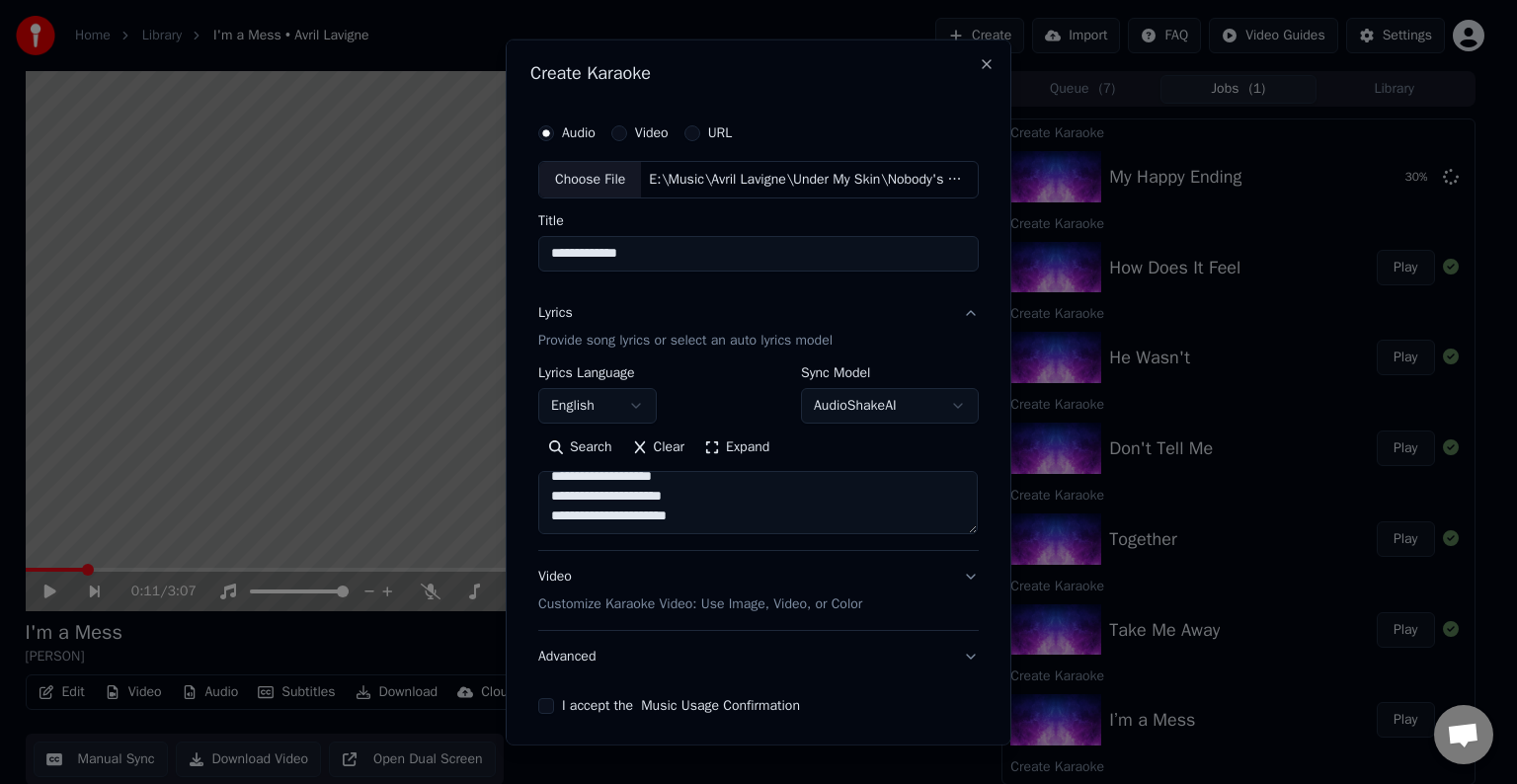 click on "**********" at bounding box center (758, 503) 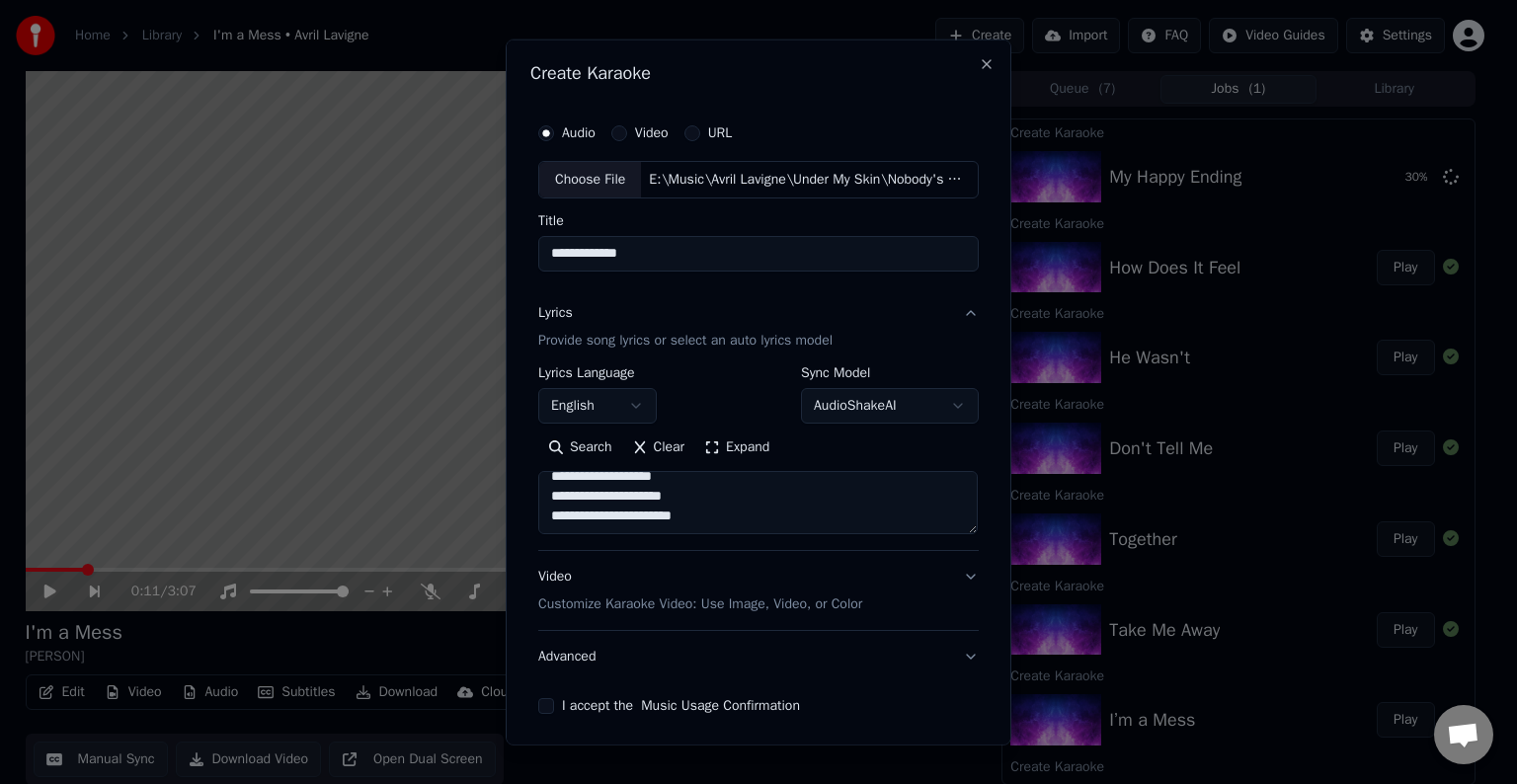 scroll, scrollTop: 359, scrollLeft: 0, axis: vertical 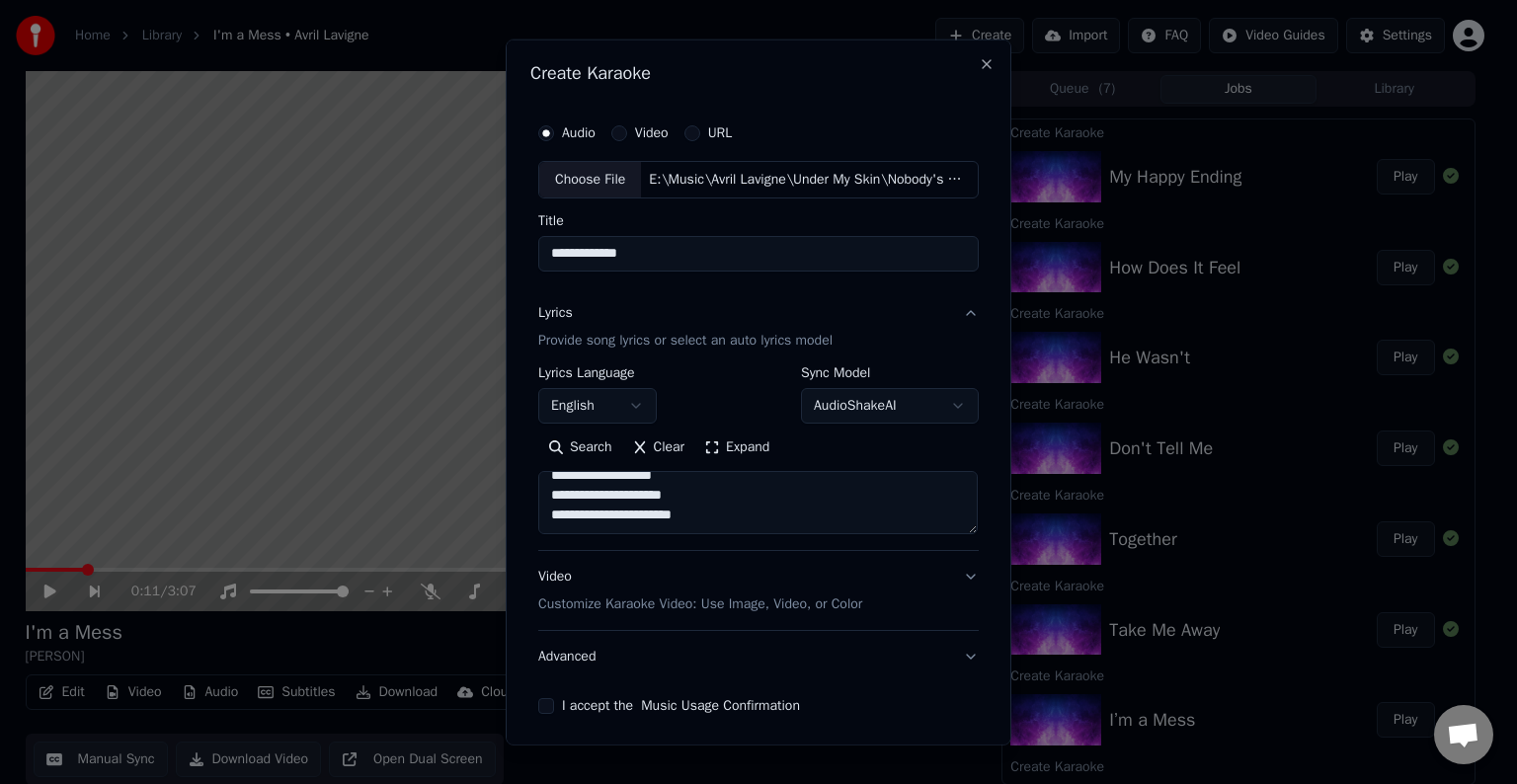 paste on "**********" 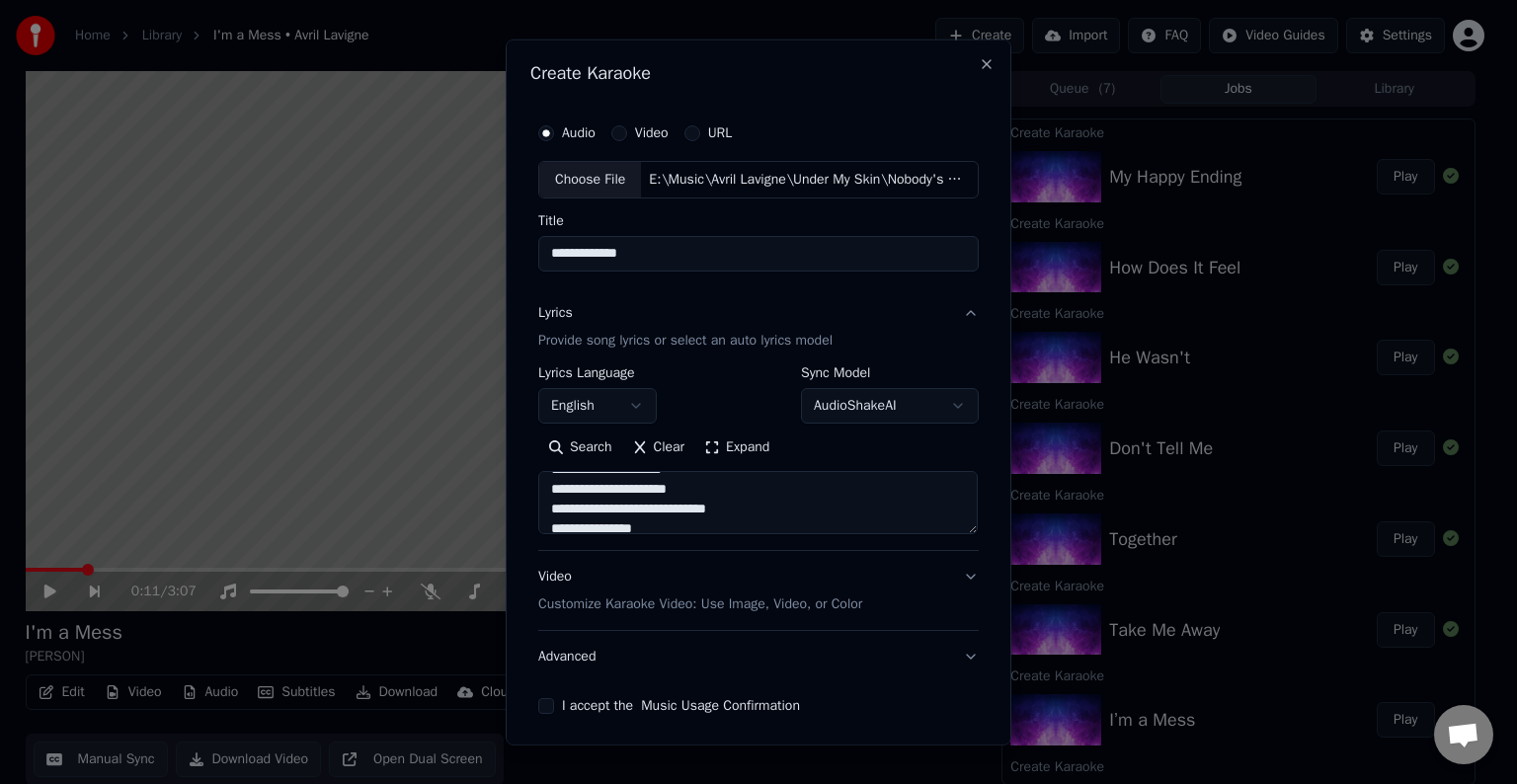 scroll, scrollTop: 375, scrollLeft: 0, axis: vertical 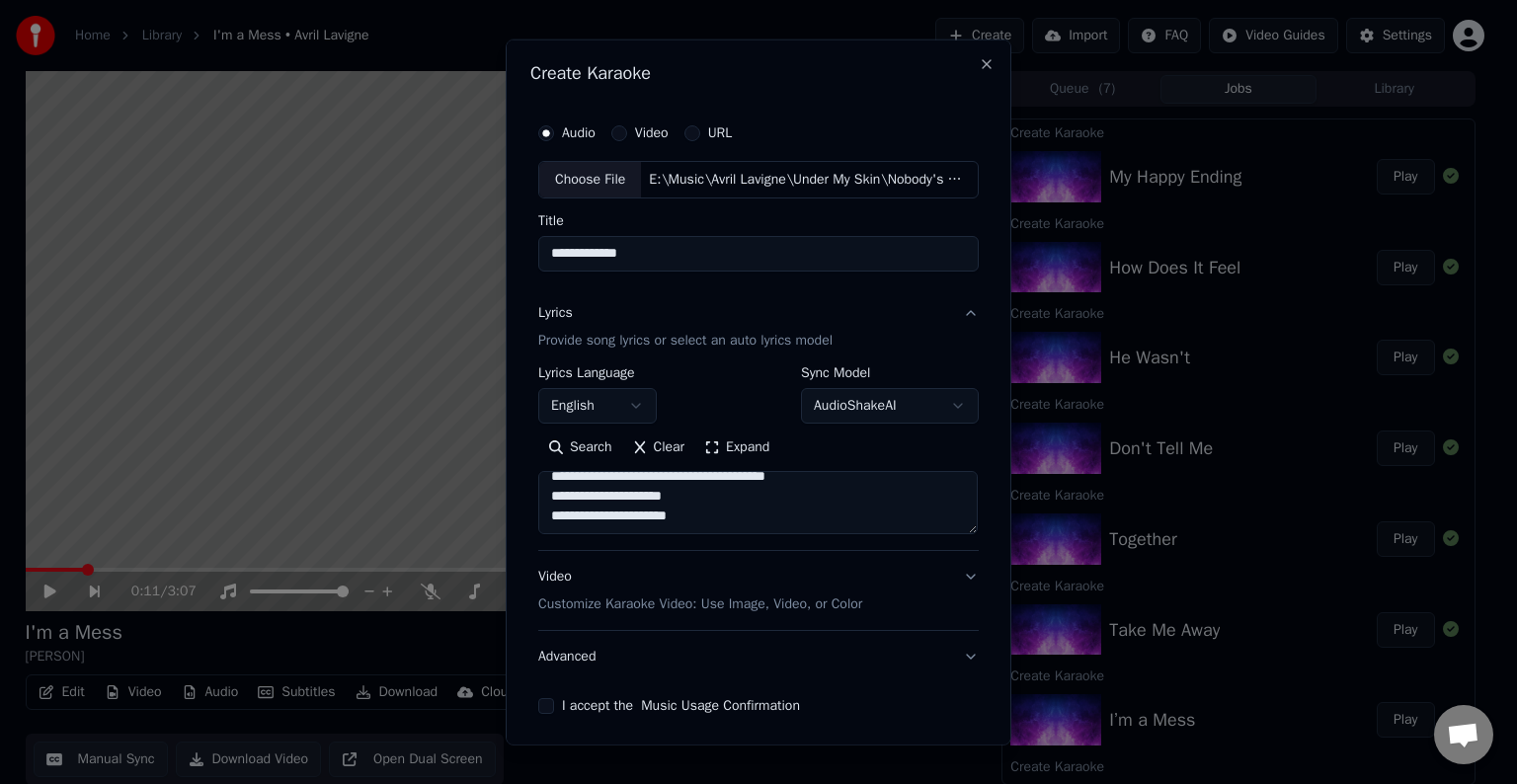 drag, startPoint x: 533, startPoint y: 501, endPoint x: 724, endPoint y: 551, distance: 197.43607 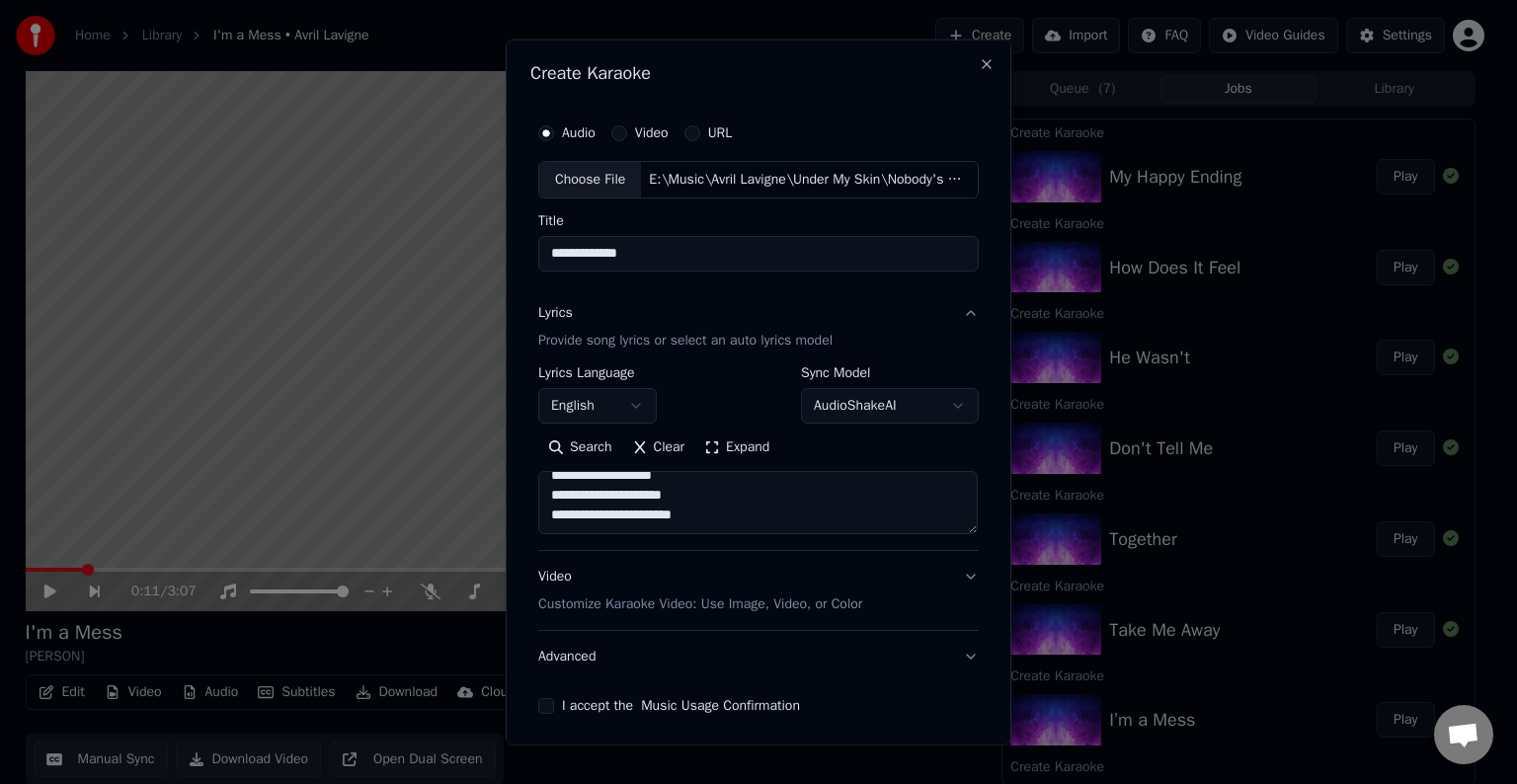 scroll, scrollTop: 359, scrollLeft: 0, axis: vertical 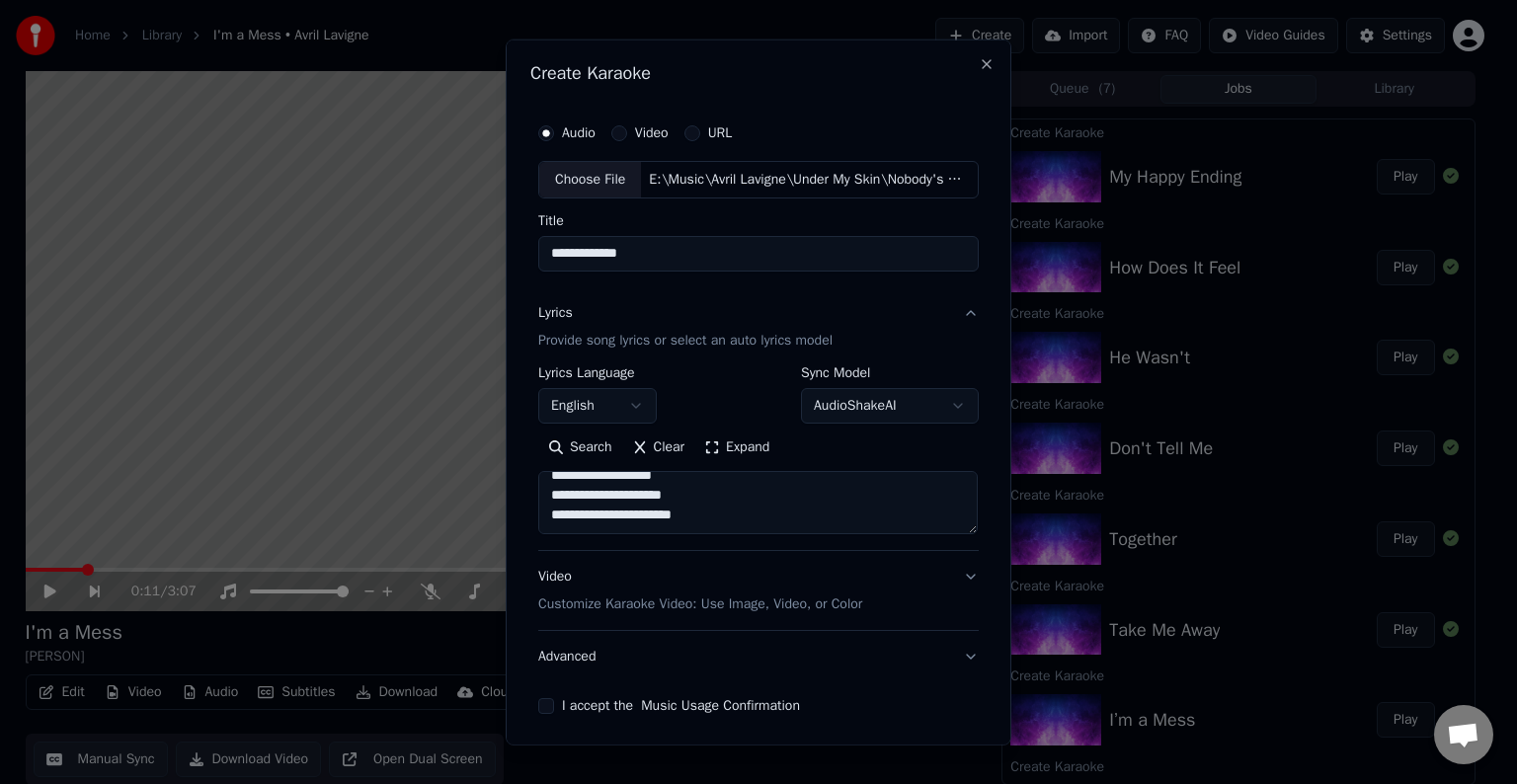 paste on "**********" 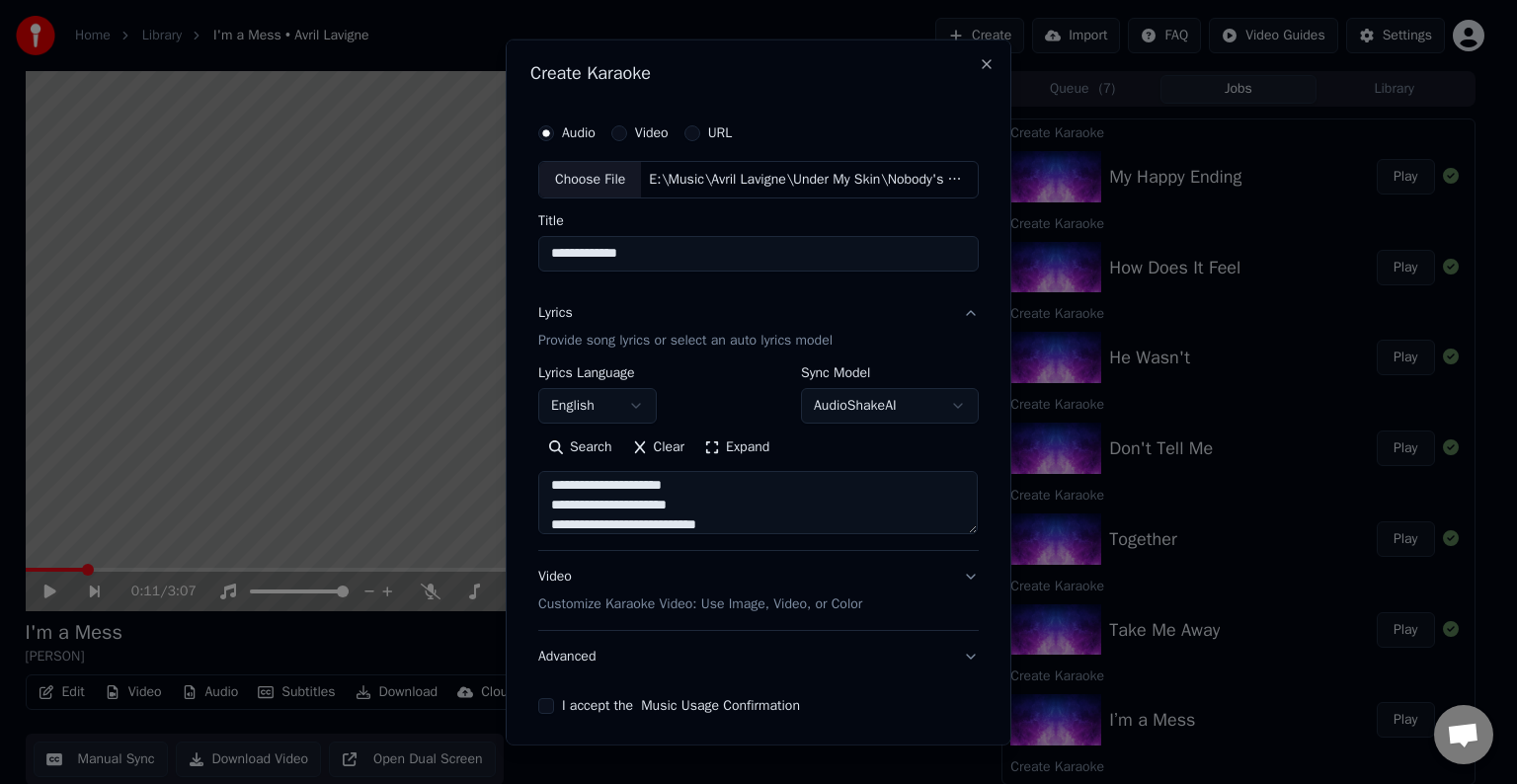 scroll, scrollTop: 438, scrollLeft: 0, axis: vertical 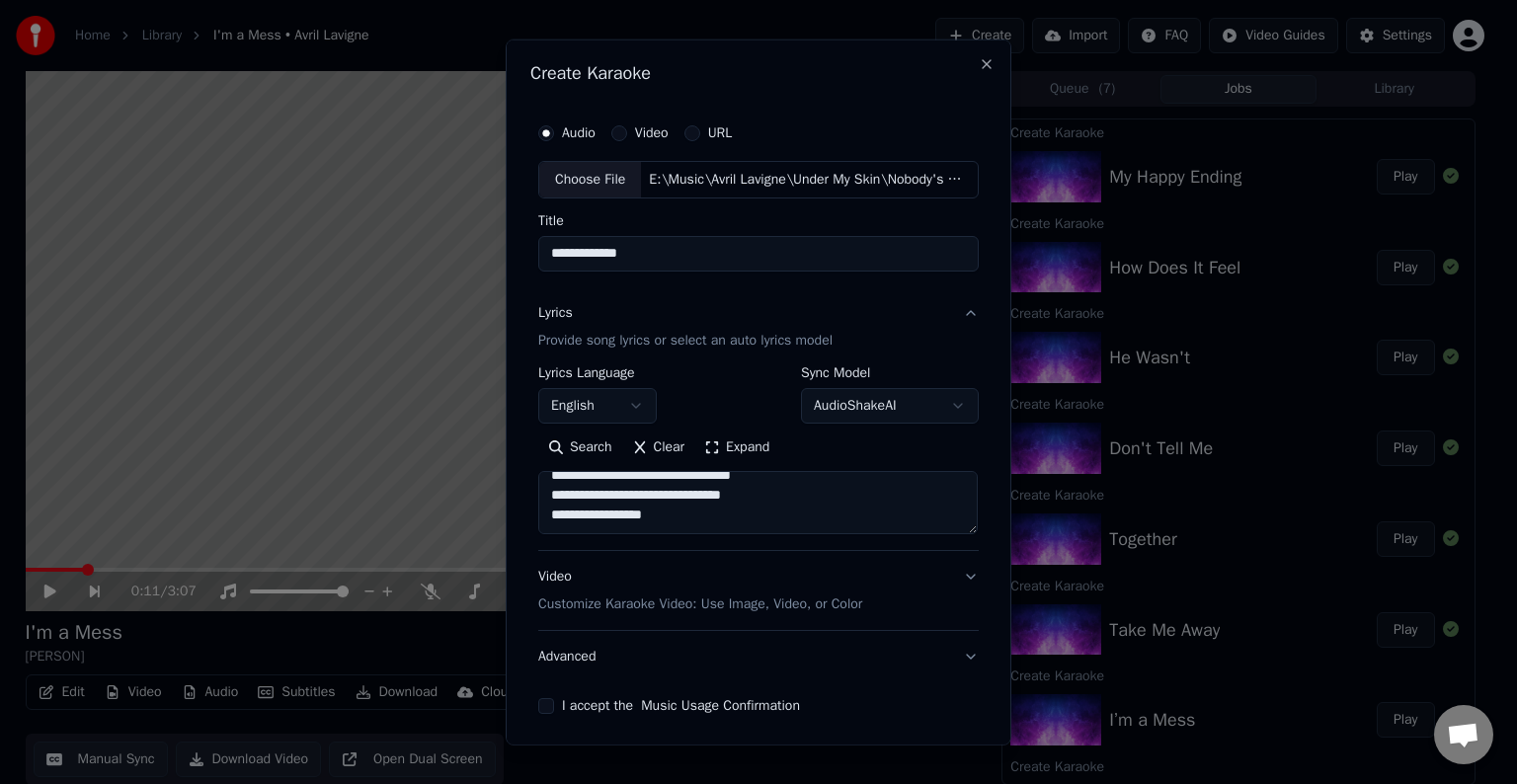 click on "**********" at bounding box center (758, 503) 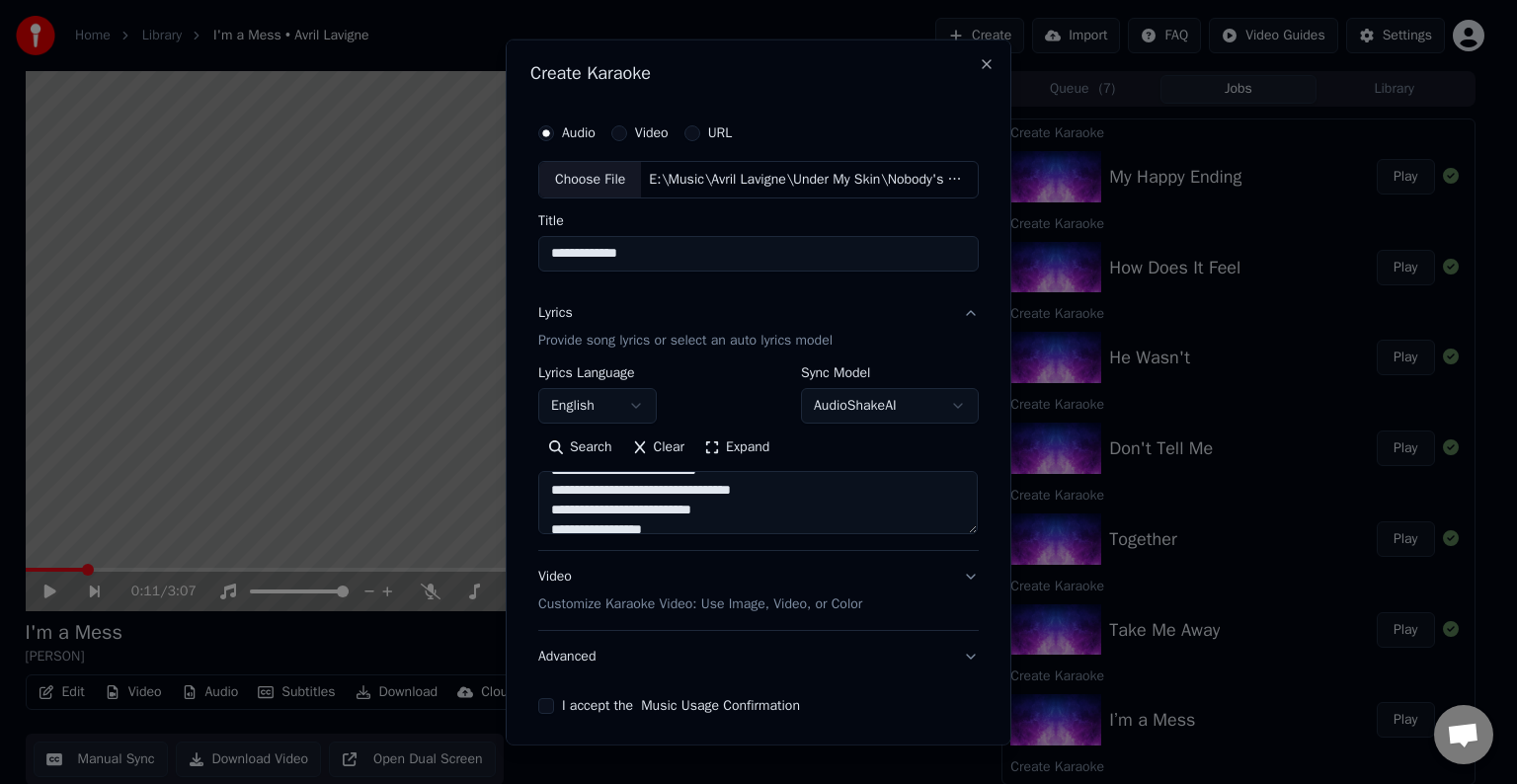 scroll, scrollTop: 407, scrollLeft: 0, axis: vertical 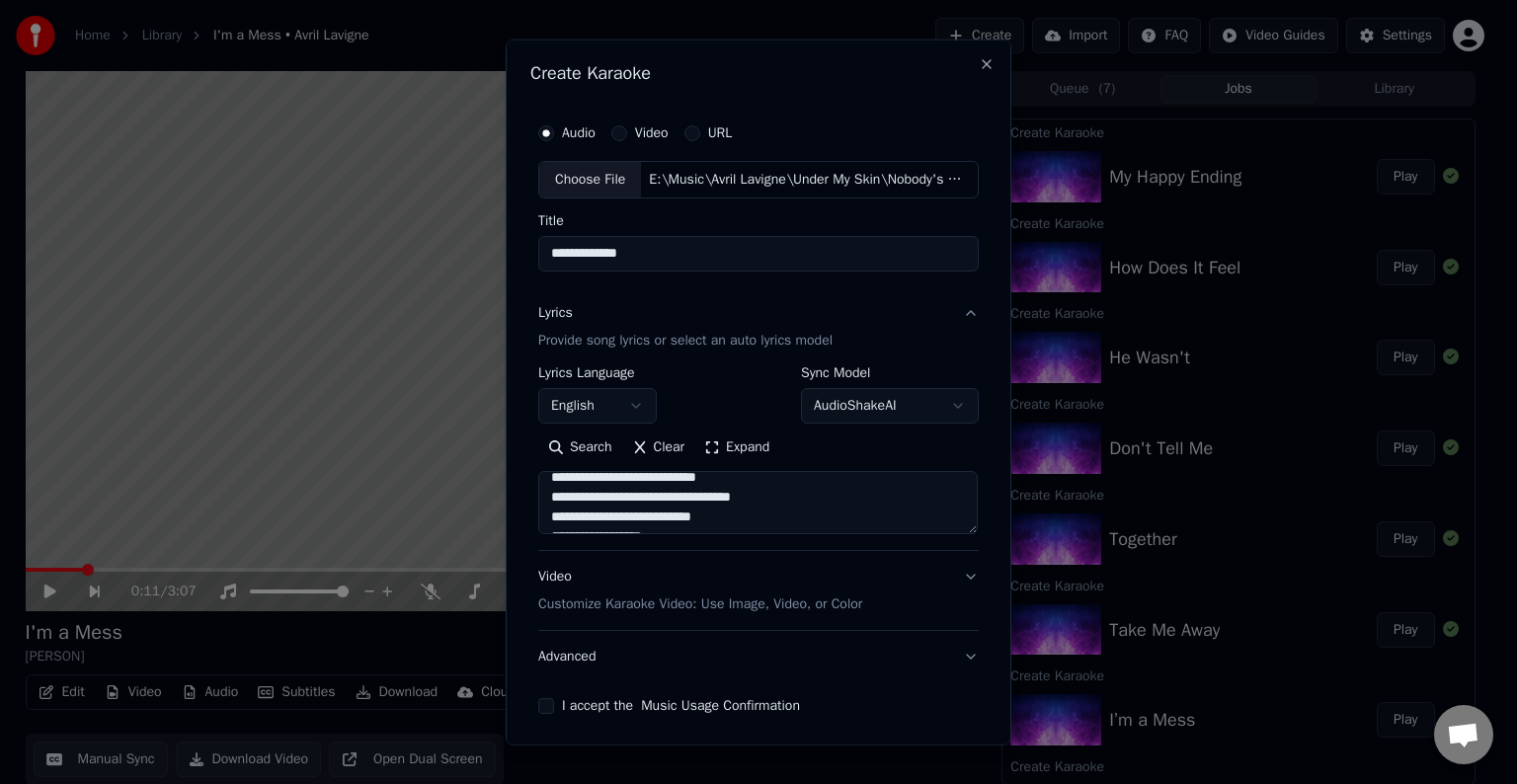 click on "**********" at bounding box center [758, 503] 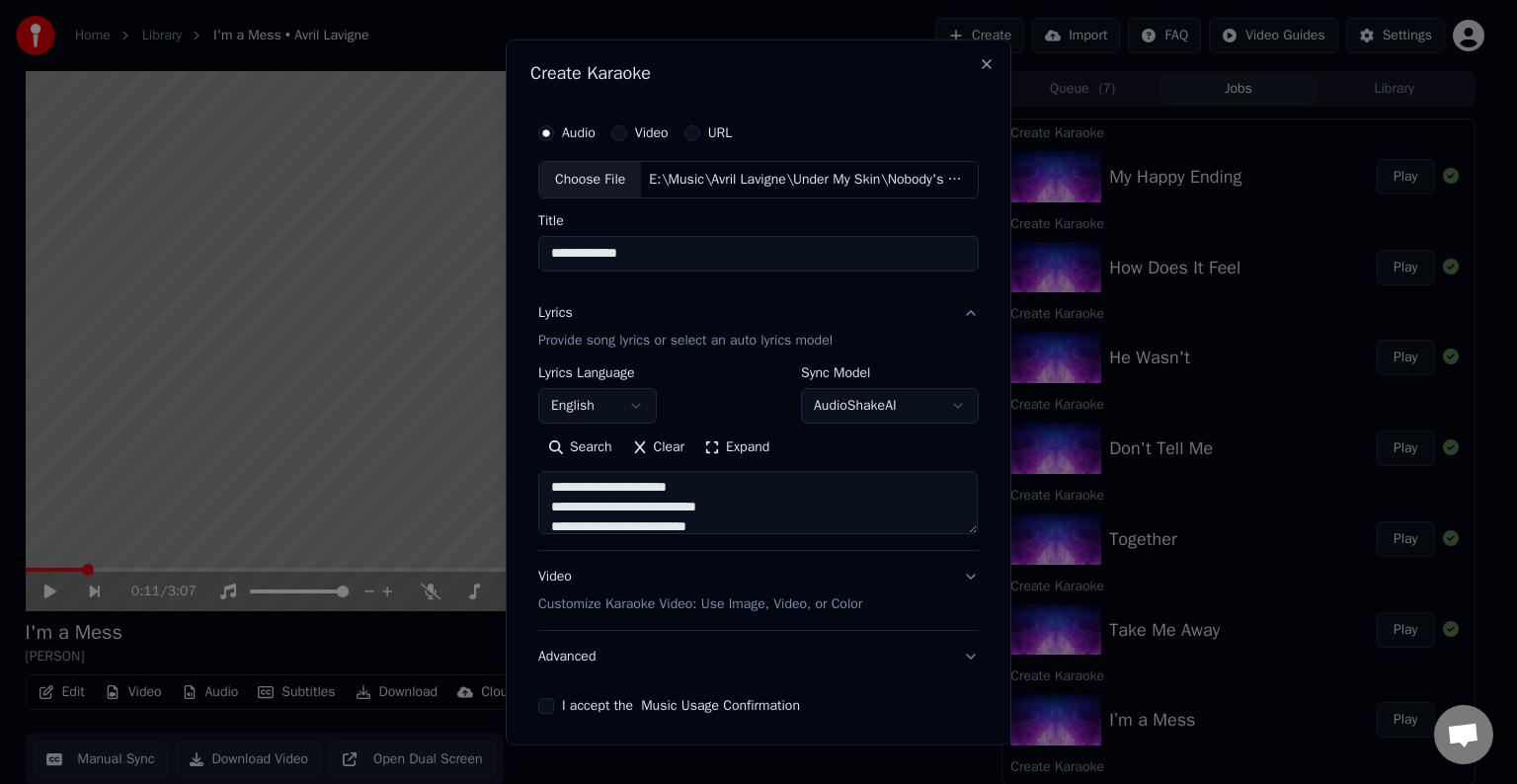 scroll, scrollTop: 375, scrollLeft: 0, axis: vertical 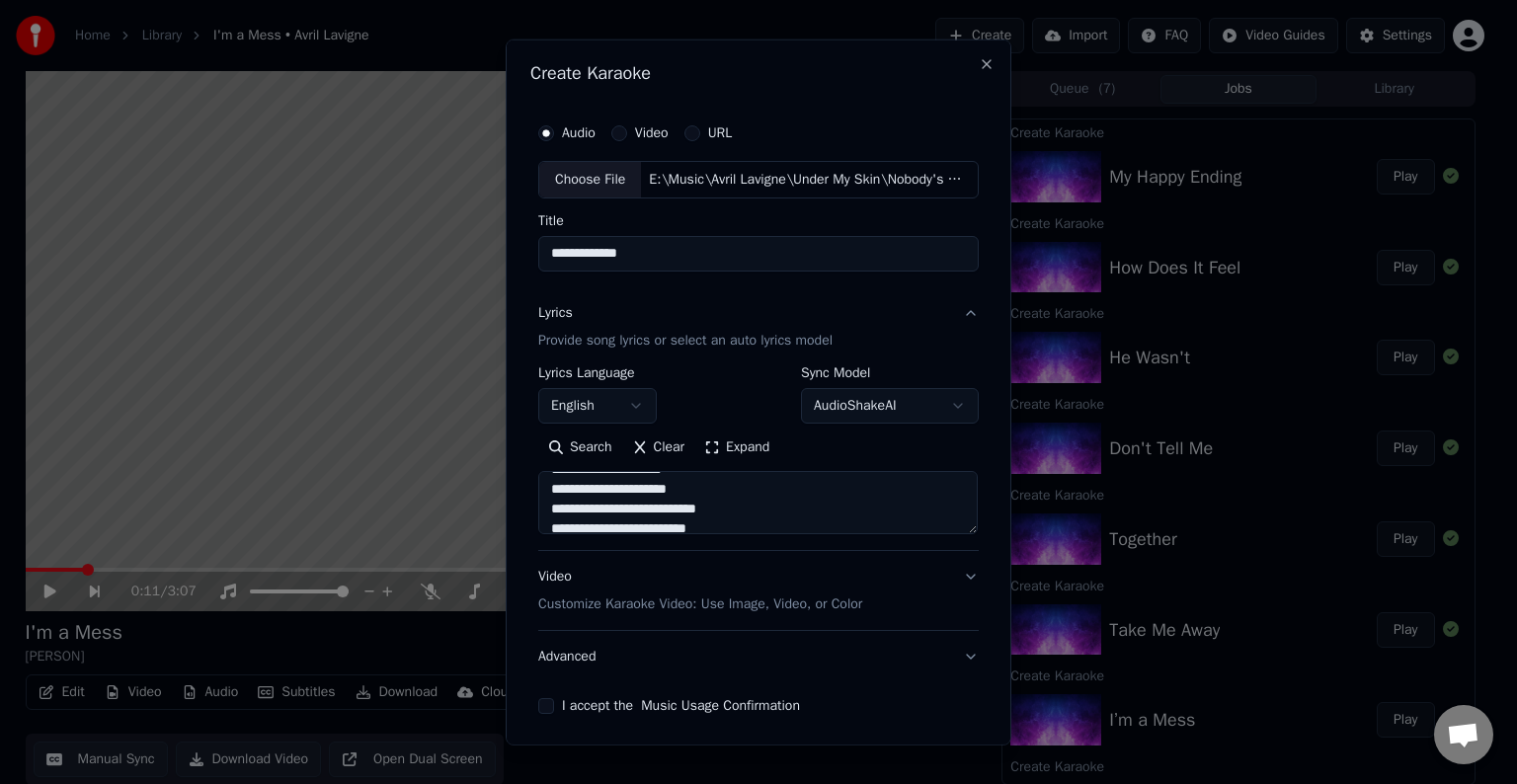 click on "**********" at bounding box center [758, 503] 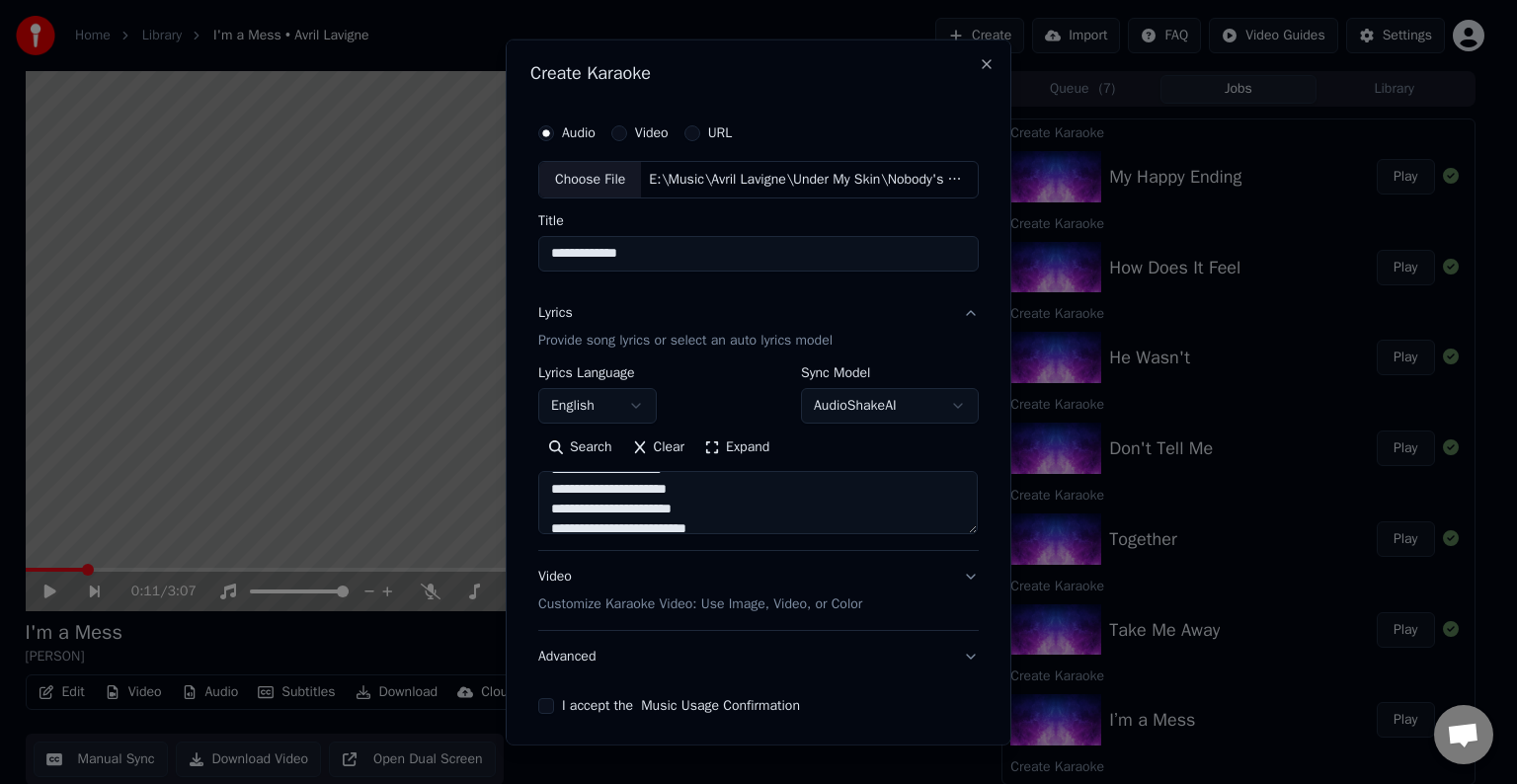 scroll, scrollTop: 447, scrollLeft: 0, axis: vertical 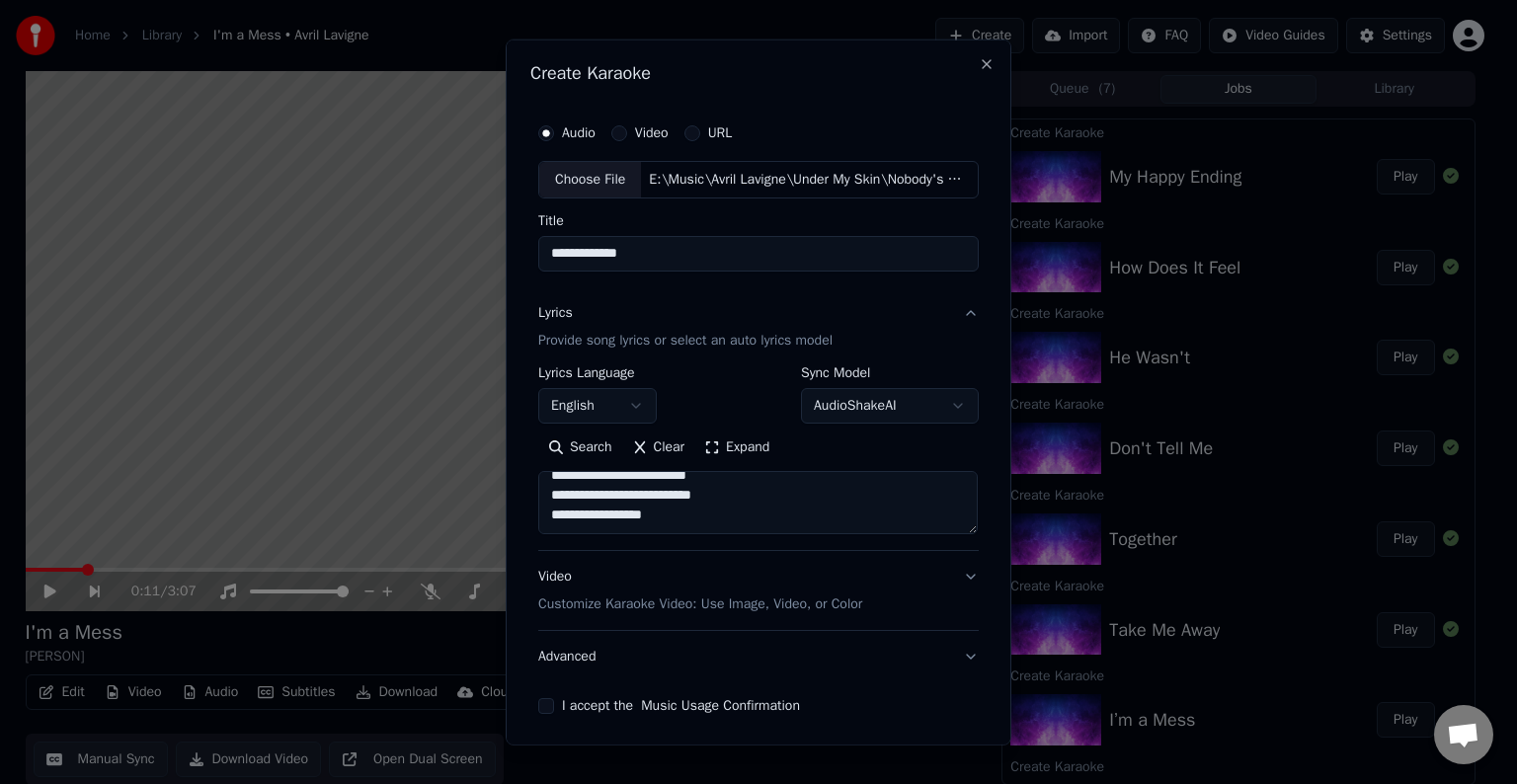 click on "**********" at bounding box center [758, 503] 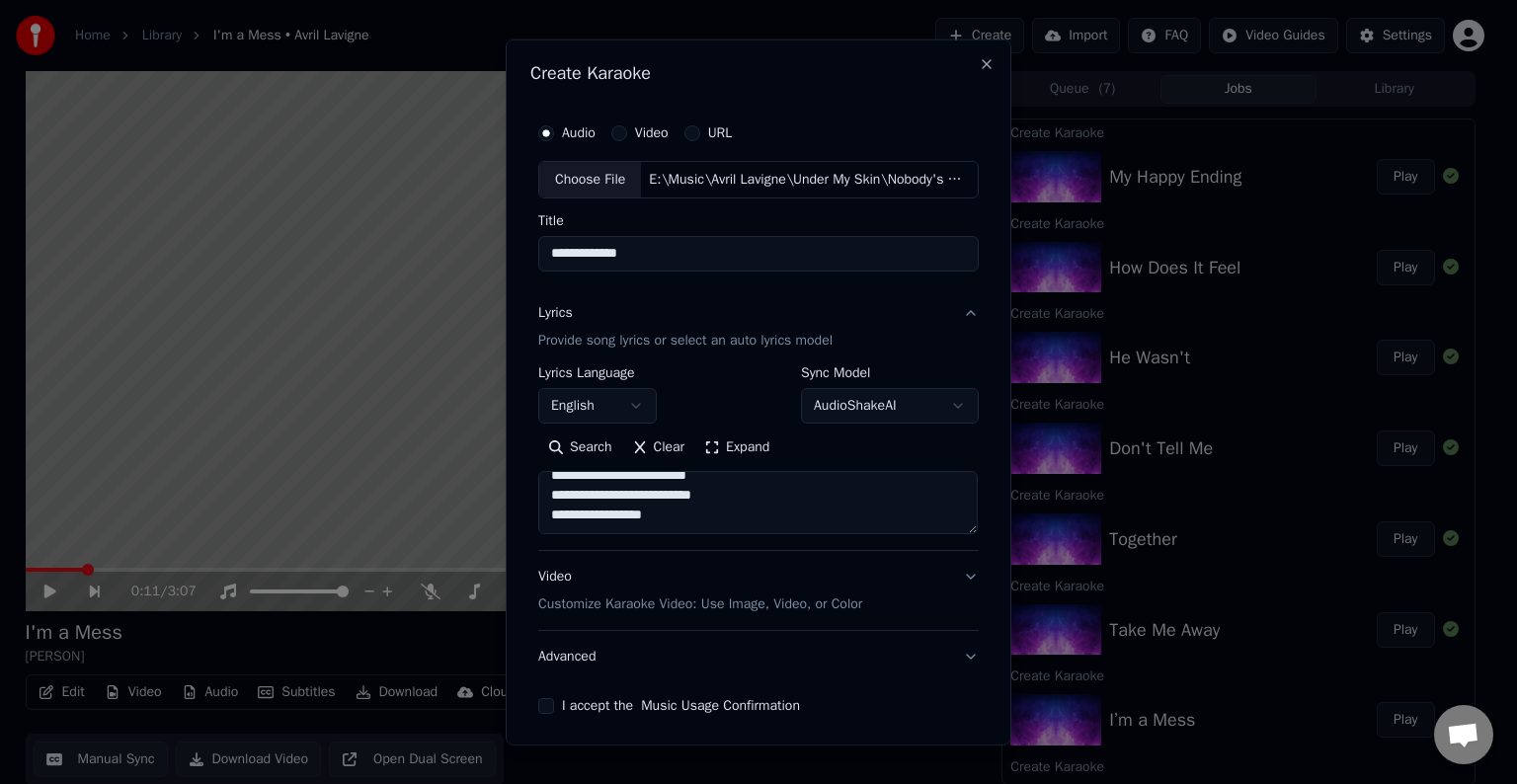 paste on "**********" 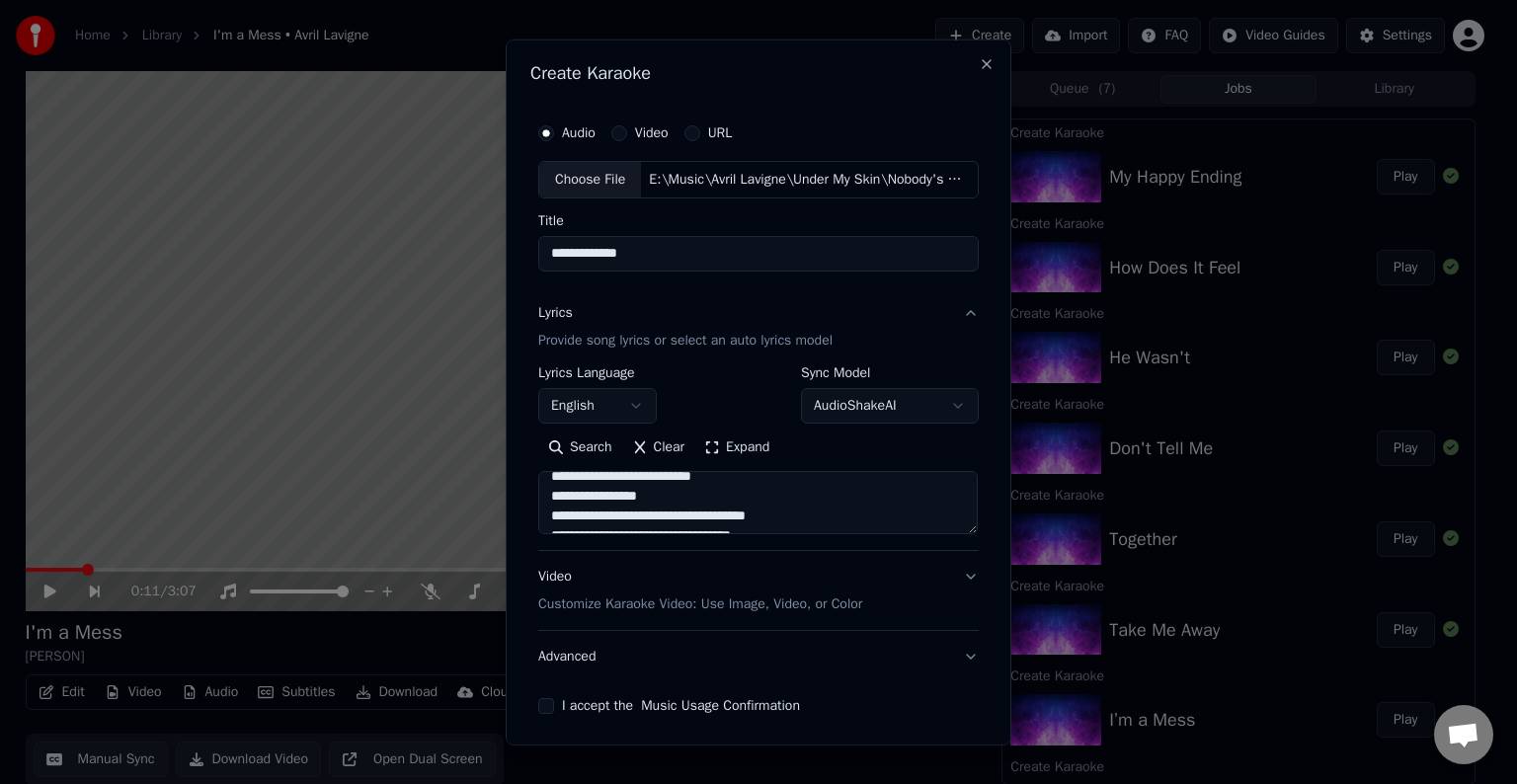 scroll, scrollTop: 517, scrollLeft: 0, axis: vertical 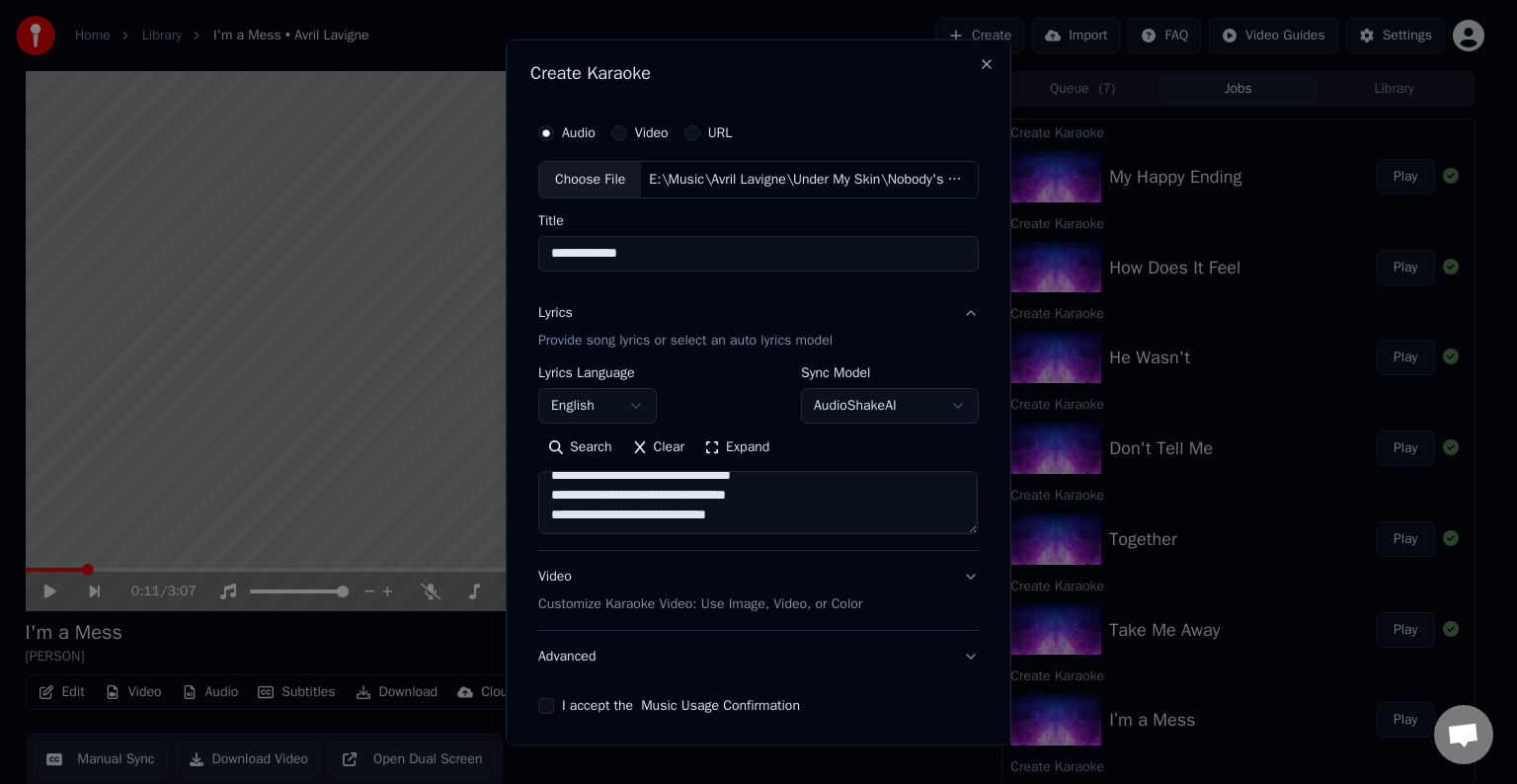 paste on "**********" 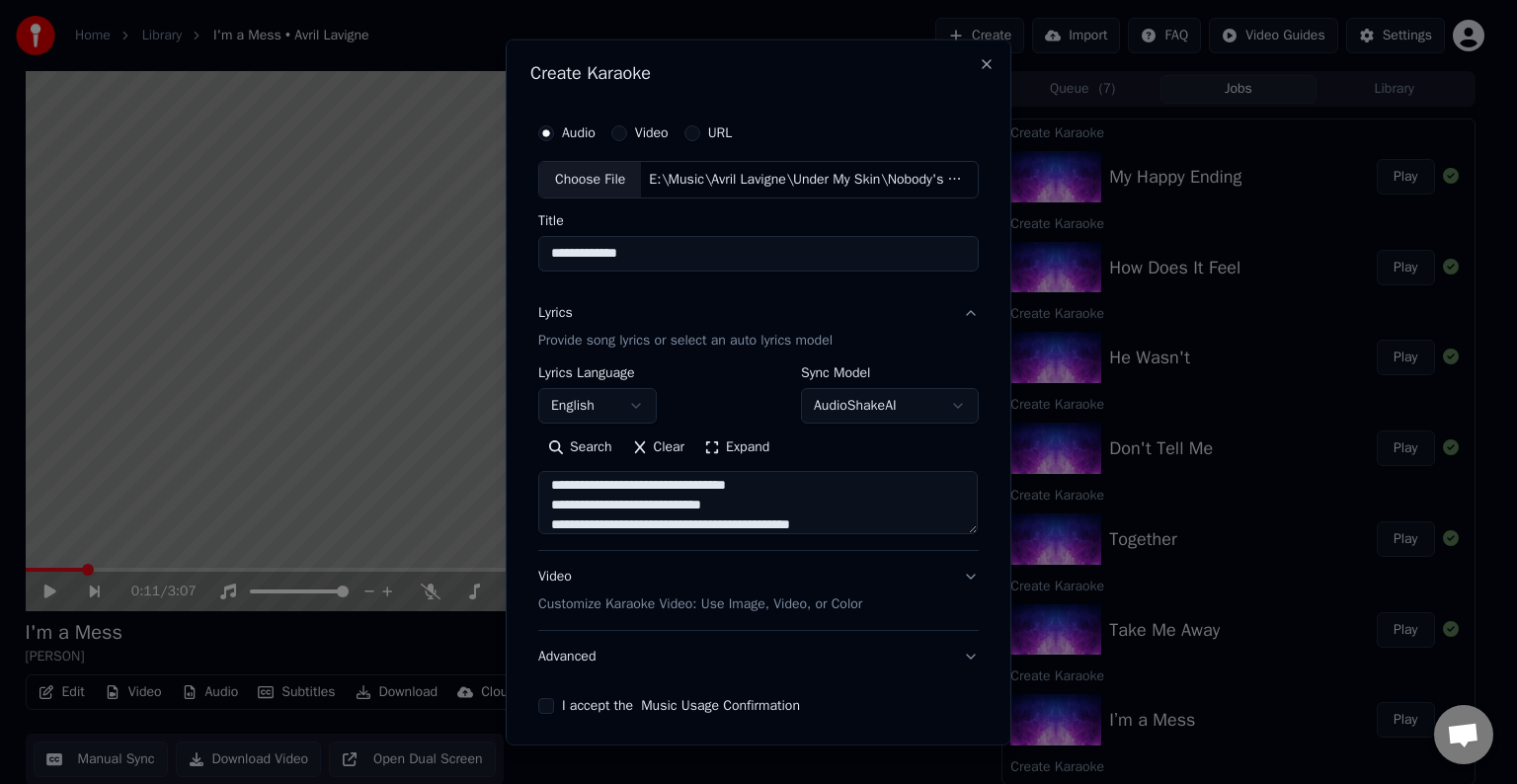 scroll, scrollTop: 616, scrollLeft: 0, axis: vertical 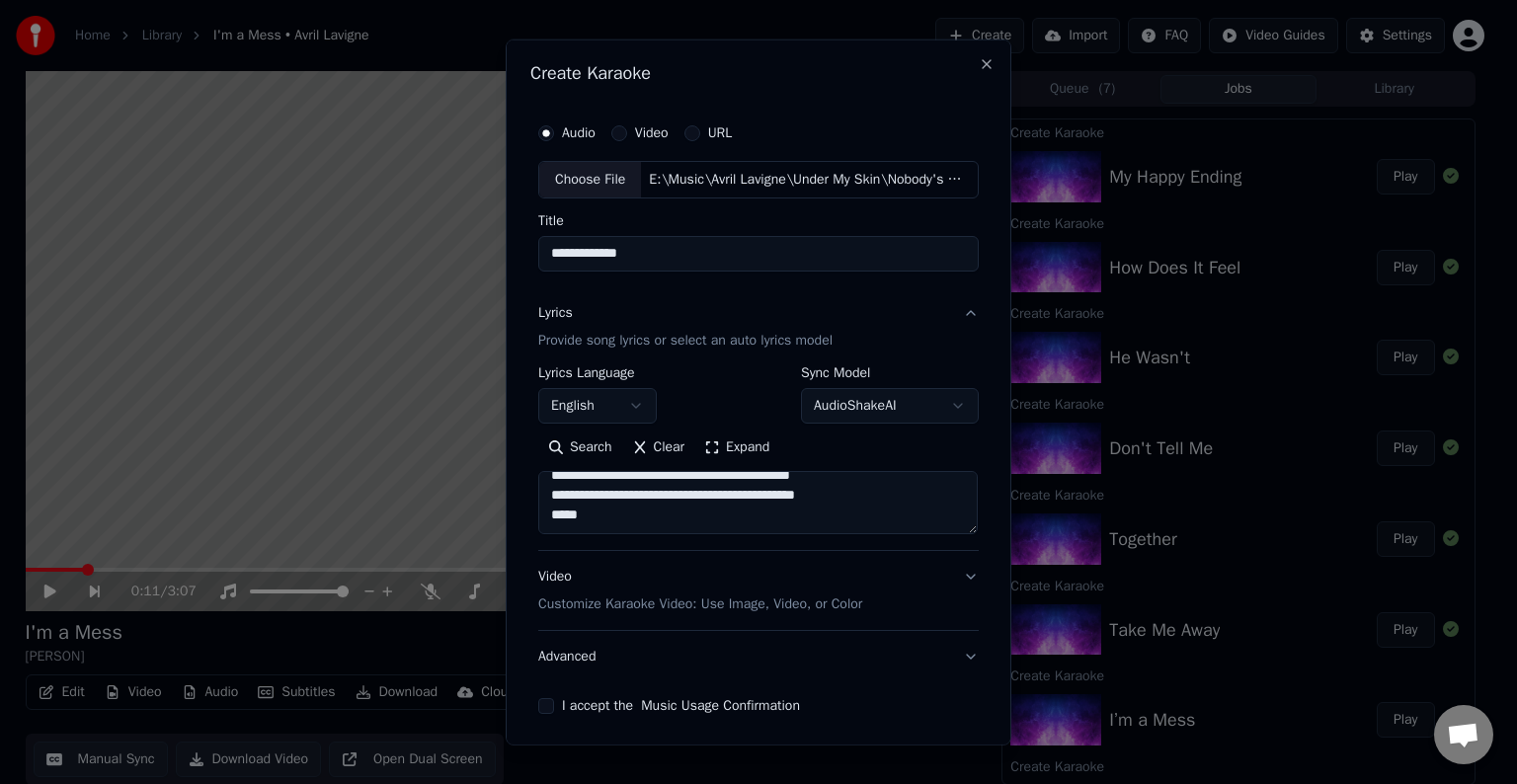 paste on "**********" 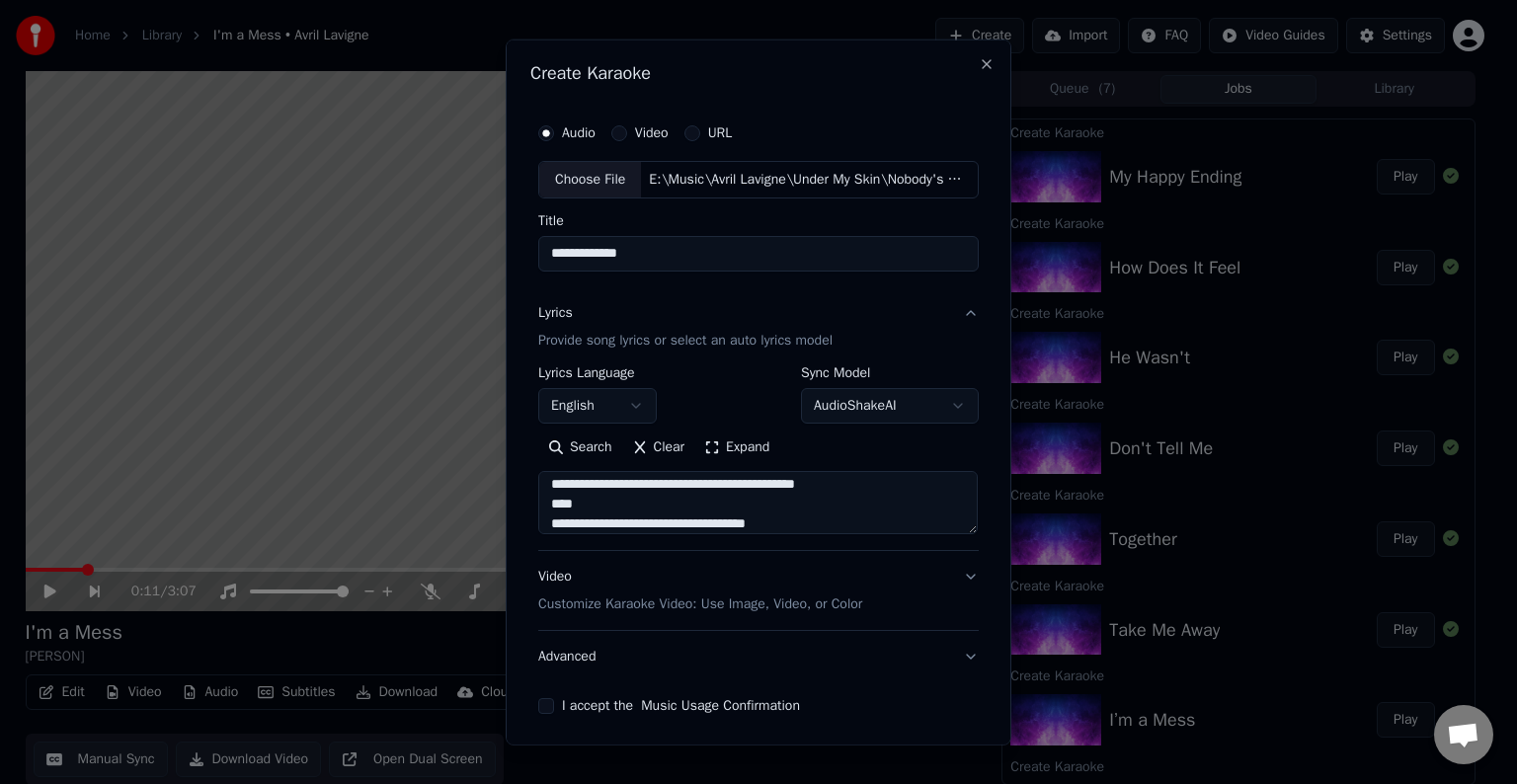 scroll, scrollTop: 695, scrollLeft: 0, axis: vertical 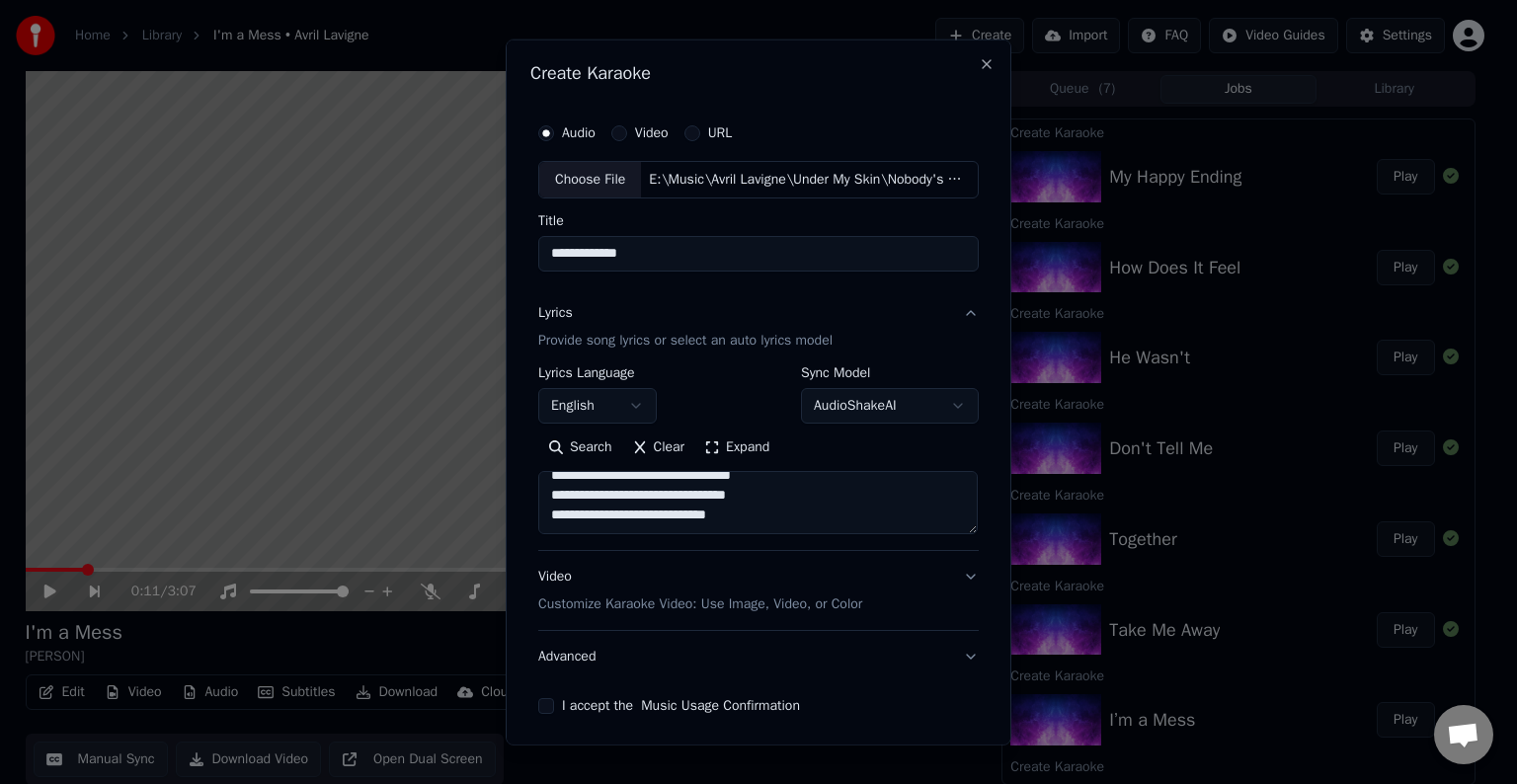 paste on "**********" 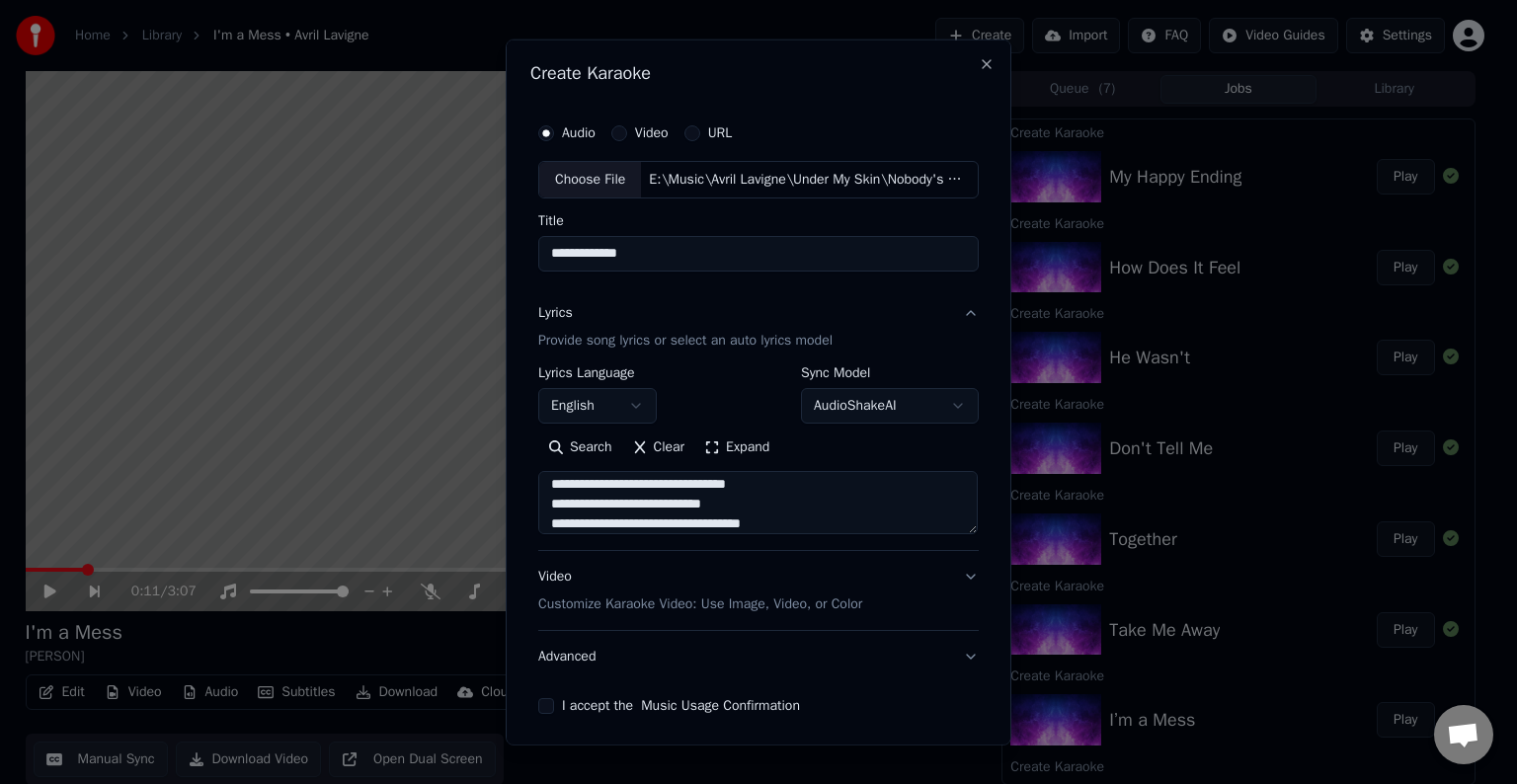 scroll, scrollTop: 735, scrollLeft: 0, axis: vertical 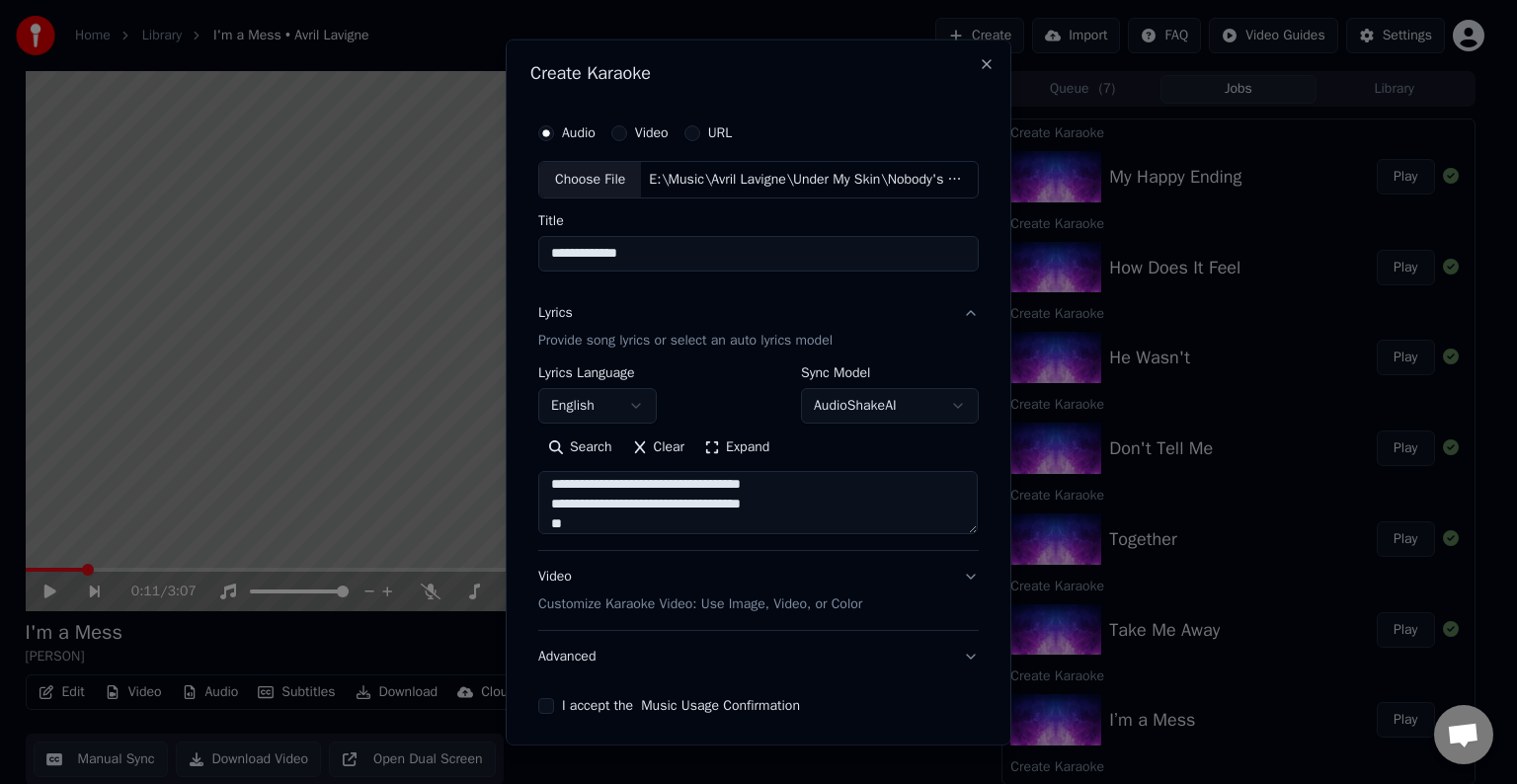 type on "**********" 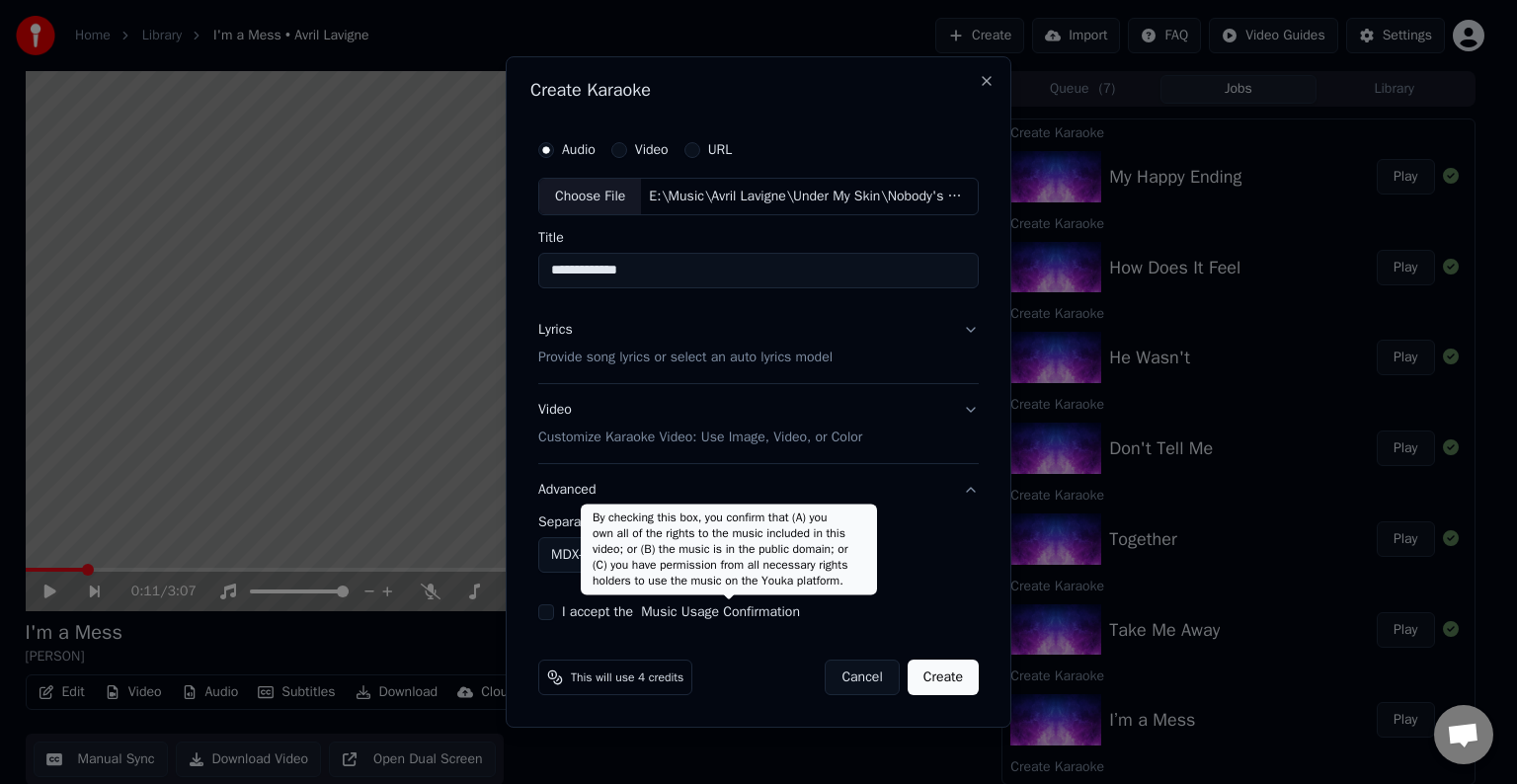click on "Home Library I'm a Mess • Avril Lavigne Create Import FAQ Video Guides Settings 0:11  /  3:07 I'm a Mess Avril Lavigne BPM 182 Key C# Edit Video Audio Subtitles Download Cloud Library Manual Sync Download Video Open Dual Screen Queue ( 7 ) Jobs Library Create Karaoke My Happy Ending Play Create Karaoke How Does It Feel Play Create Karaoke He Wasn't Play Create Karaoke Don't Tell Me Play Create Karaoke Together Play Create Karaoke Take Me Away Play Create Karaoke I’m a Mess Play Create Karaoke Pity Party Play Create Karaoke Mercury In Retrograde Play Create Karaoke Break Of A Heartache Play Create Karaoke Dare To Love Me Play Create Karaoke All I Wanted Play Create Karaoke F.U. Play Create Karaoke Déjà vu Play Create Karaoke Avalanche Play Create Karaoke Kiss Me Like The World Is Ending Play Create Karaoke Love Sux Play Create Karaoke Love It When You Hate Me Play Create Karaoke Bite Me Play Create Karaoke Bois Lie Play Create Karaoke Cannonball Play Chat Adam from Youka Desktop More channels 7/20/[YEAR]" at bounding box center (750, 392) 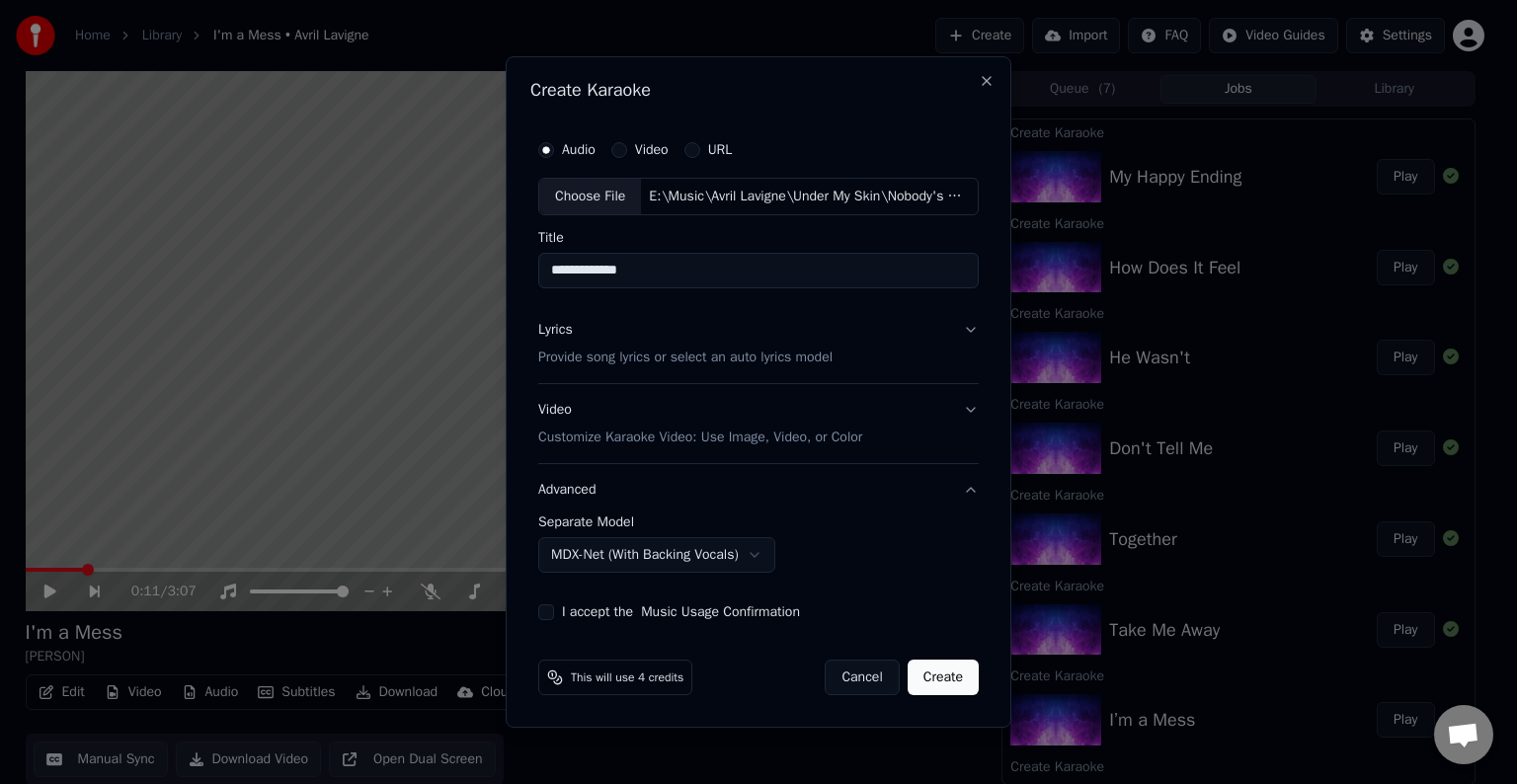 click on "I accept the   Music Usage Confirmation" at bounding box center (546, 612) 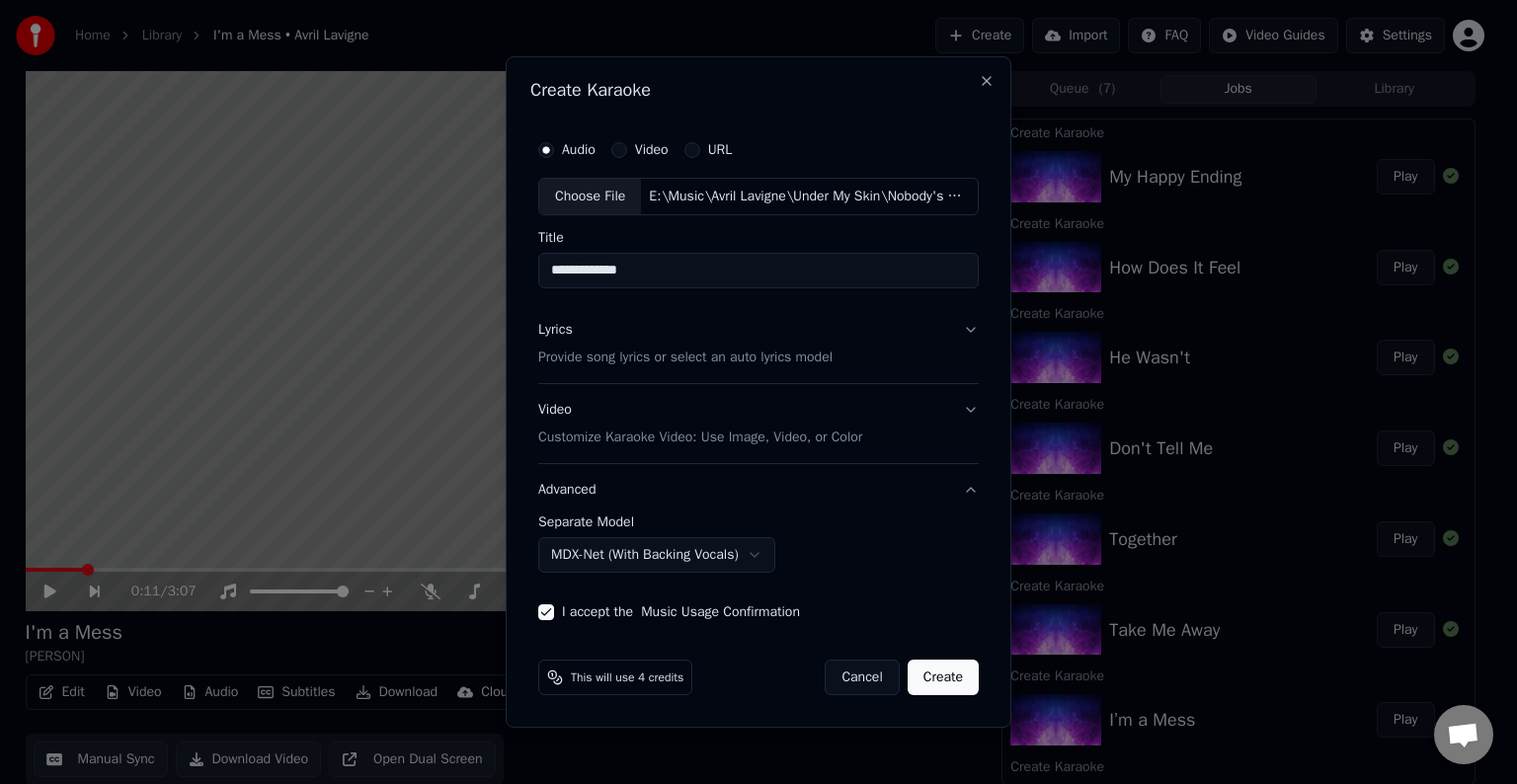 click on "Create" at bounding box center (943, 677) 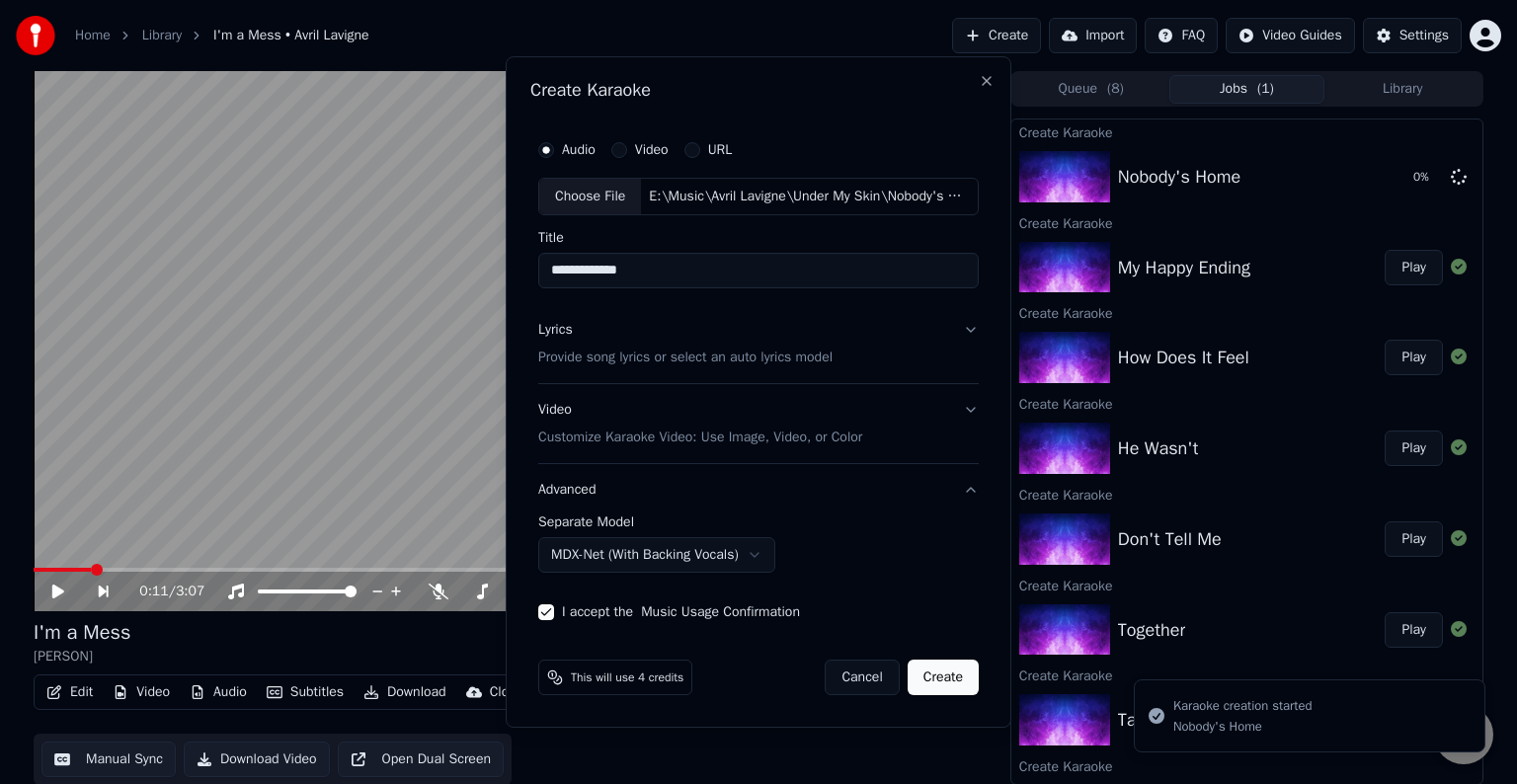 select on "******" 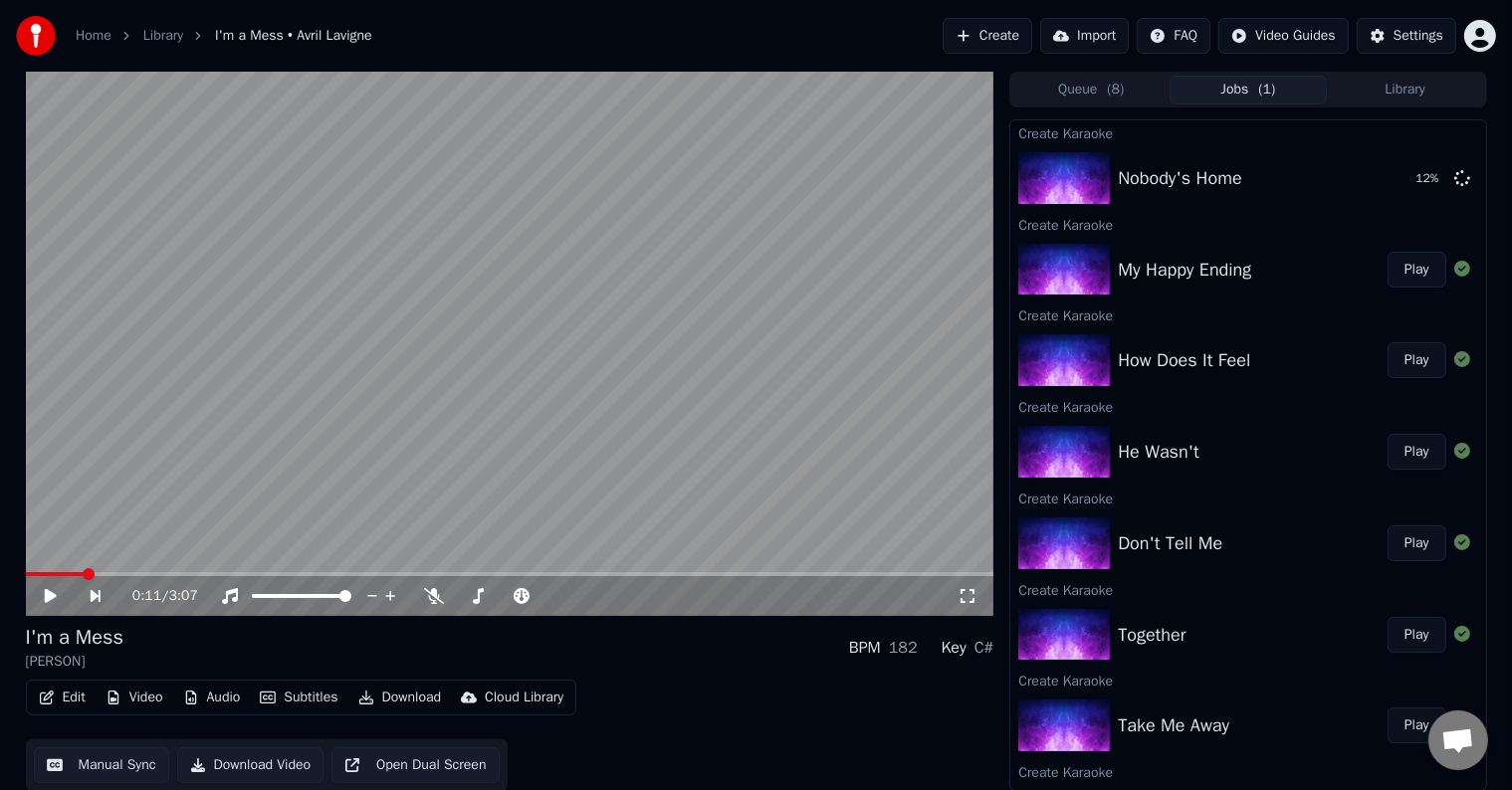 click on "Create" at bounding box center (987, 36) 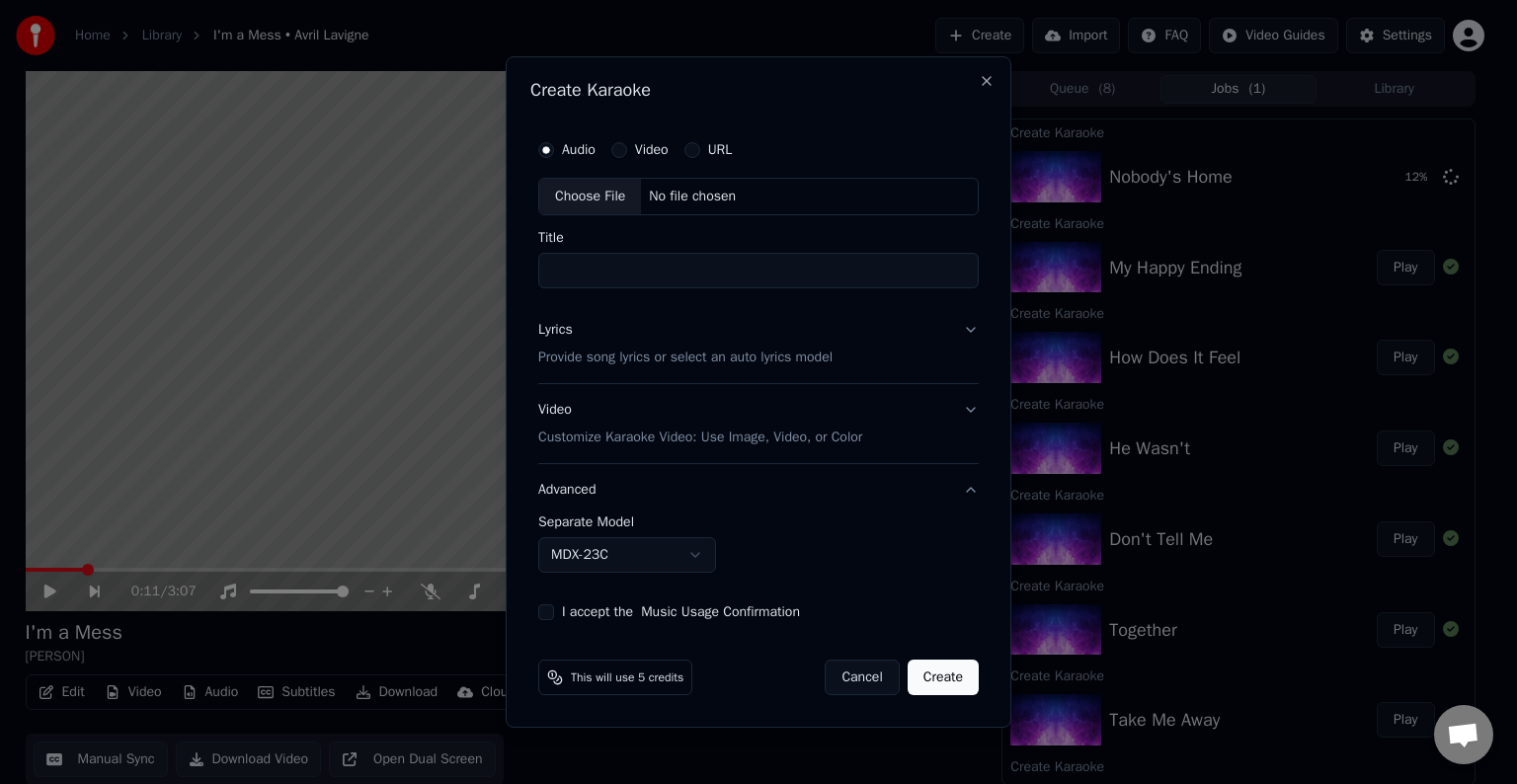 click on "Choose File" at bounding box center [590, 196] 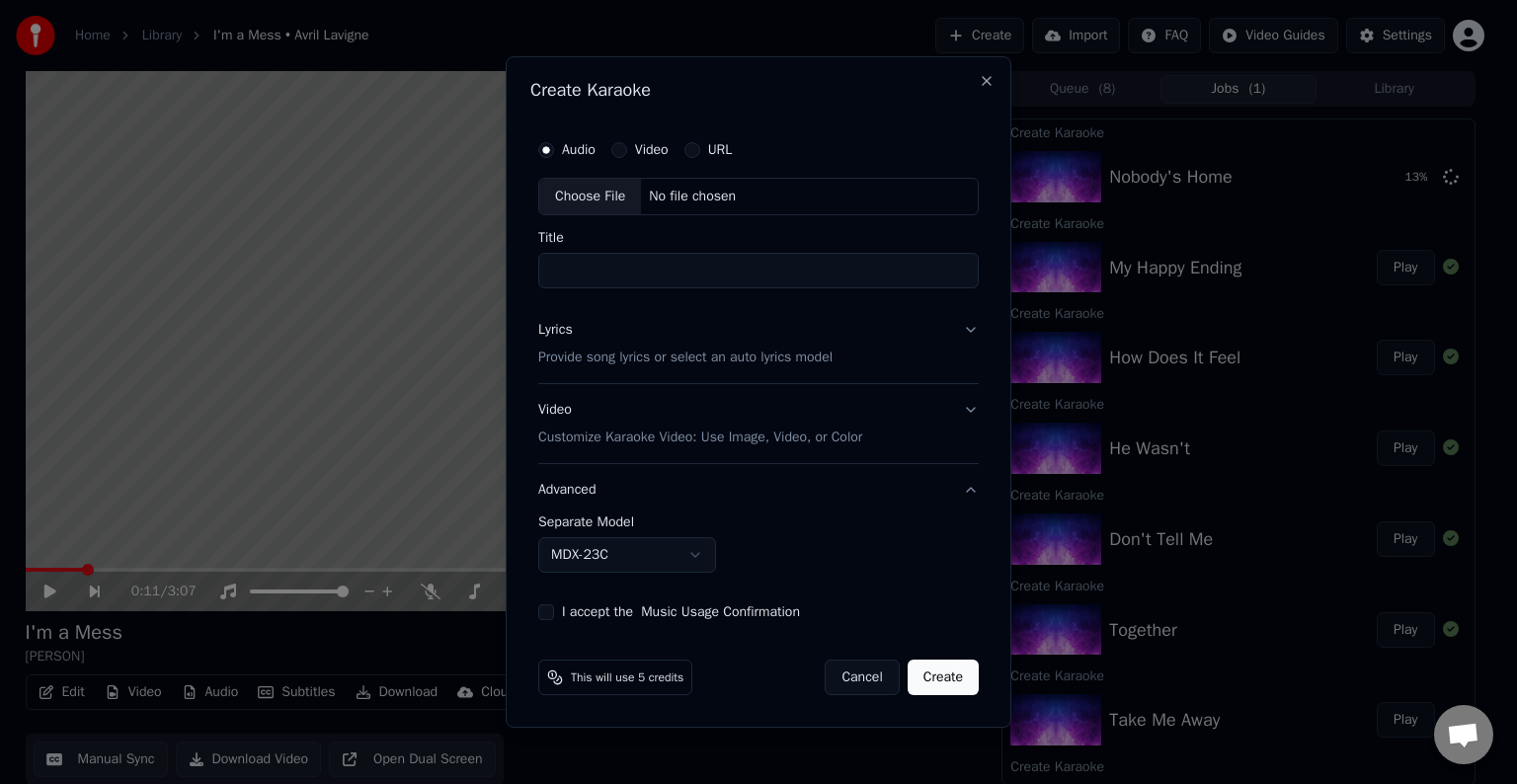 click on "Lyrics Provide song lyrics or select an auto lyrics model" at bounding box center [758, 344] 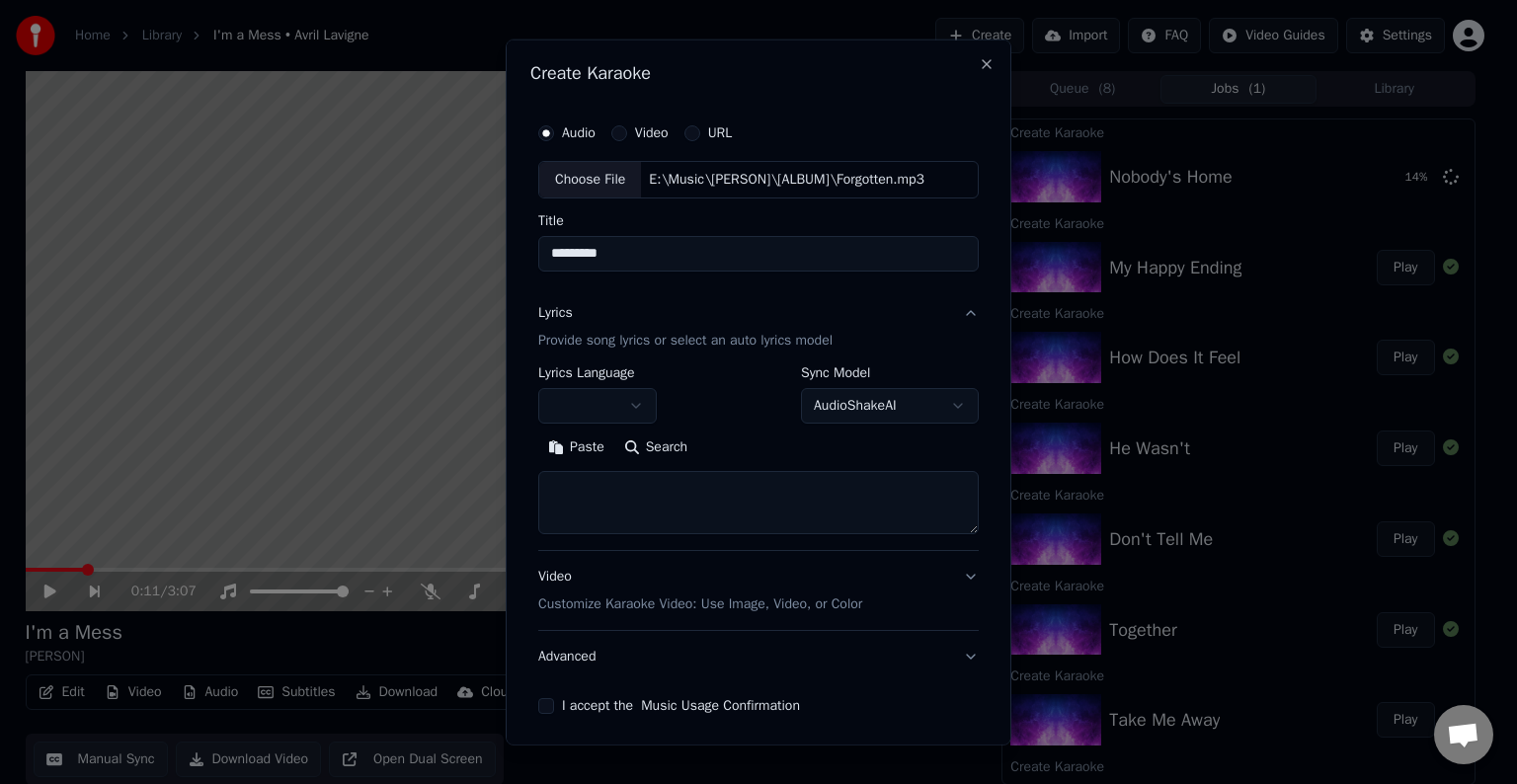 type on "*********" 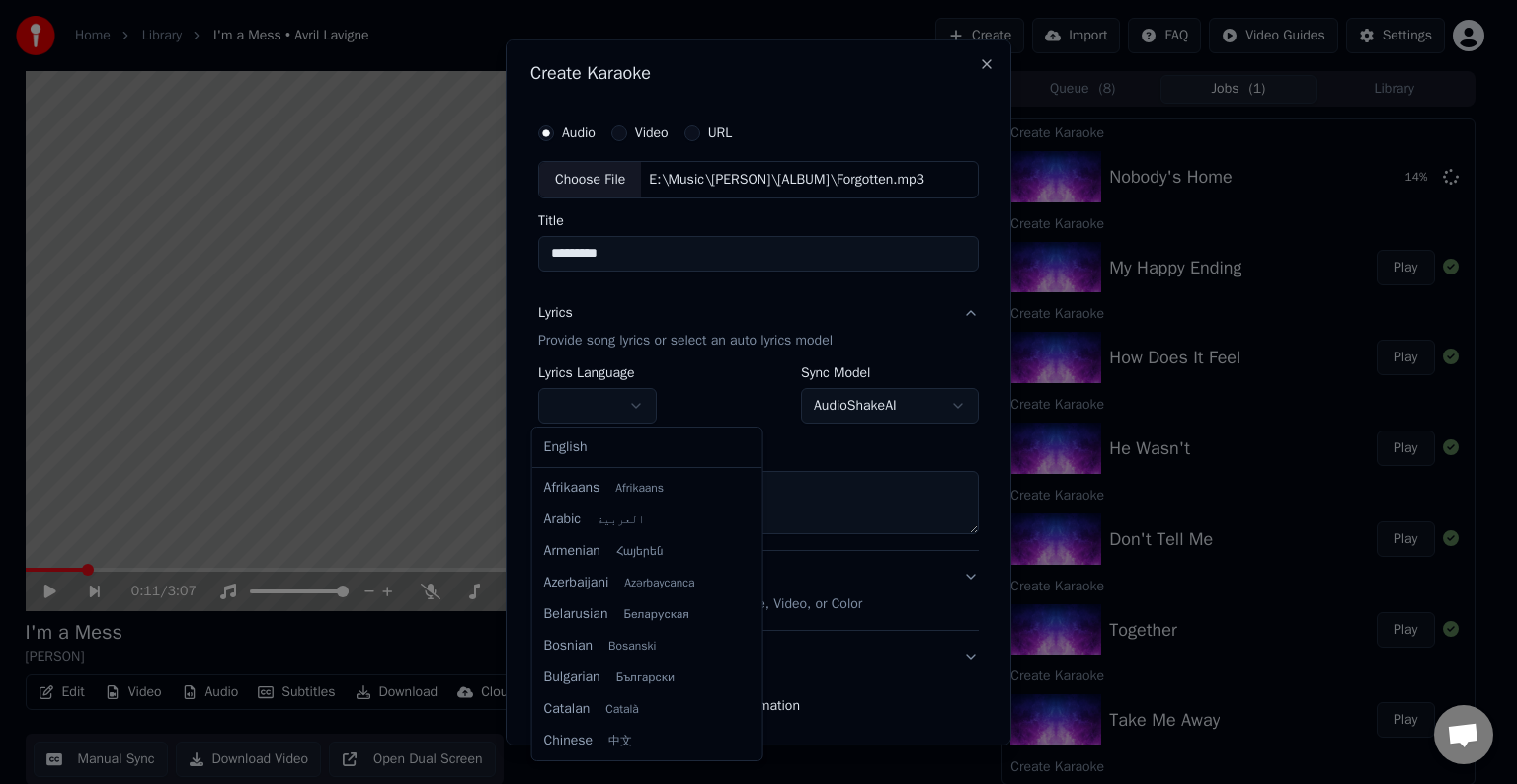 select on "**" 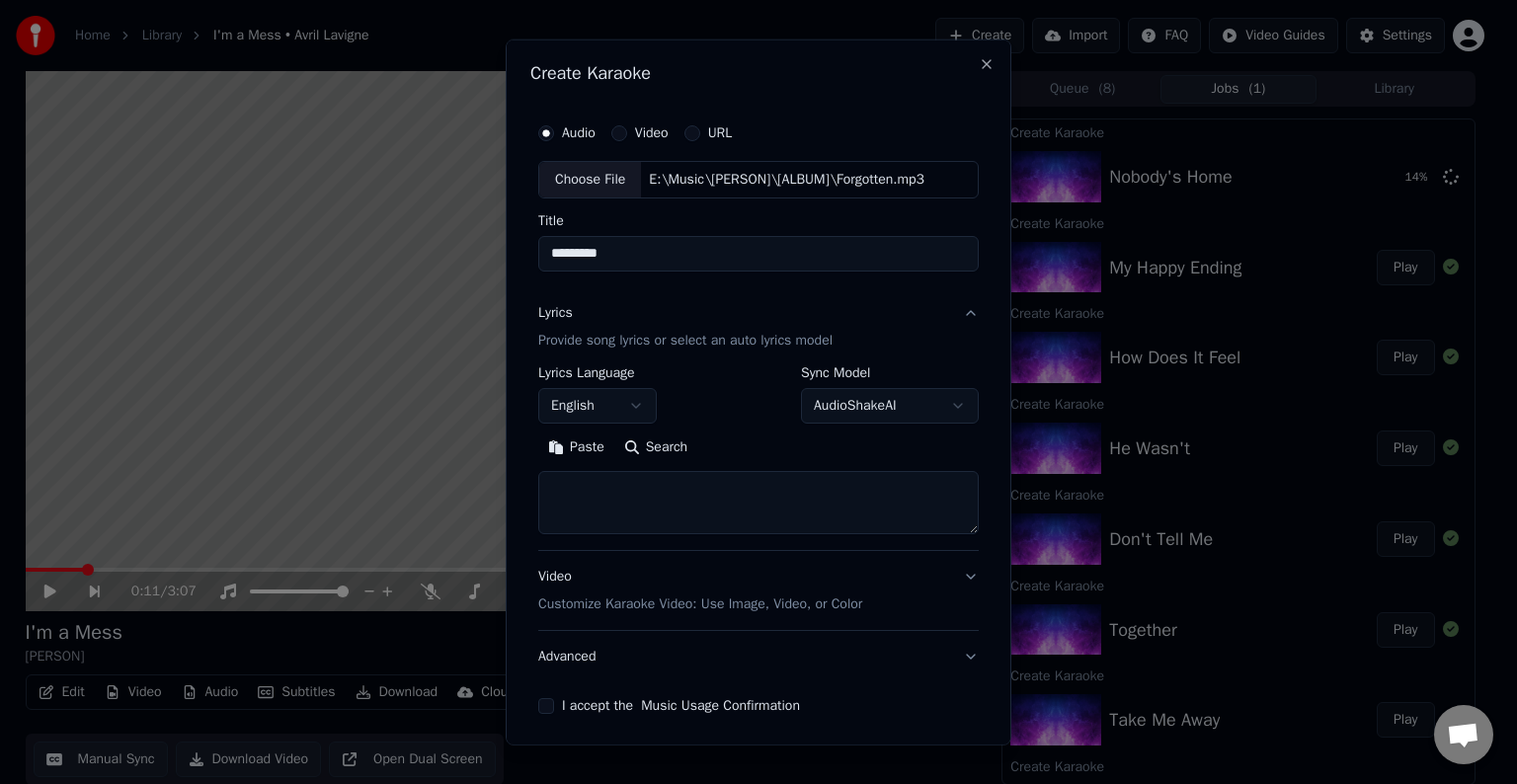 click at bounding box center [758, 503] 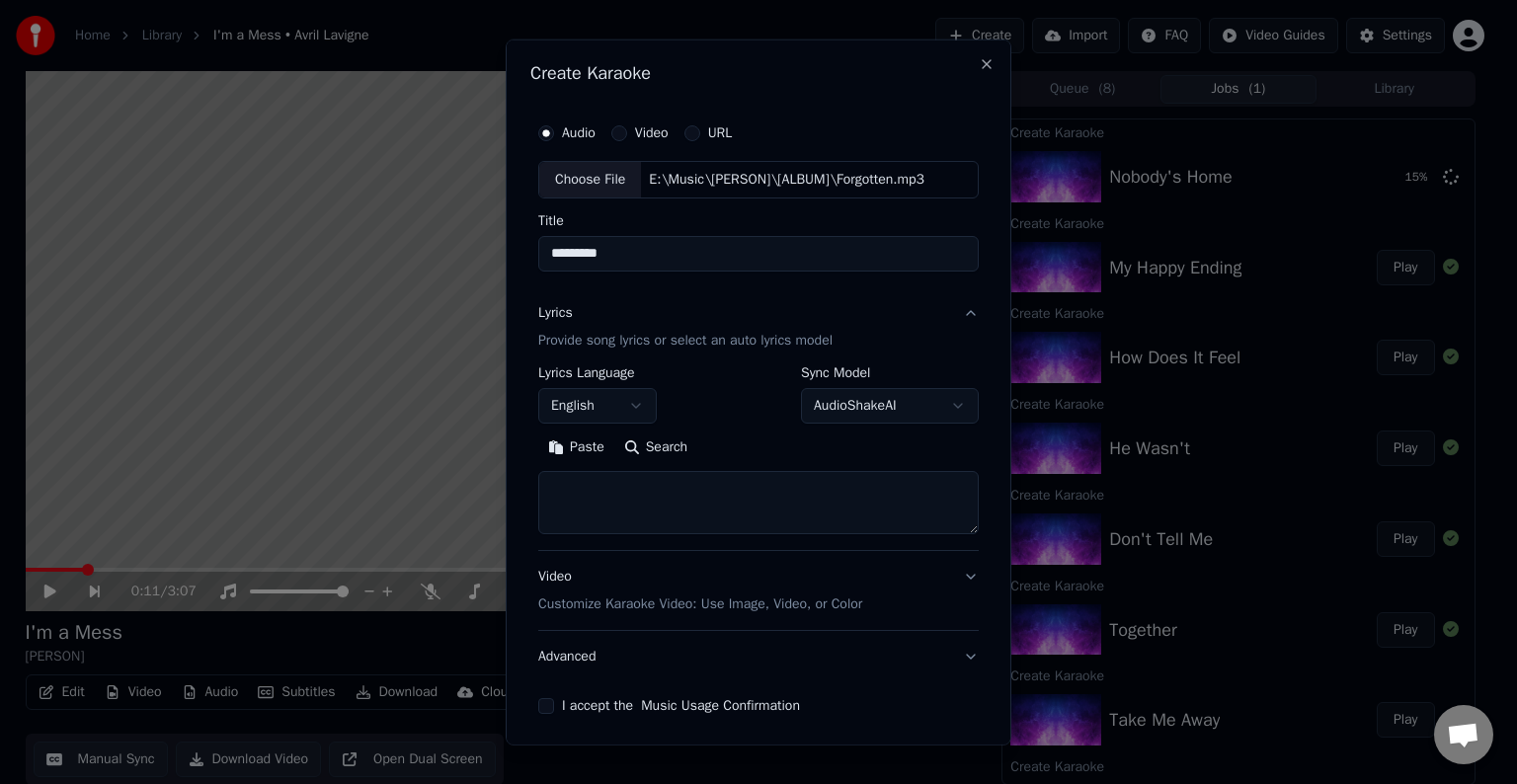 paste on "**********" 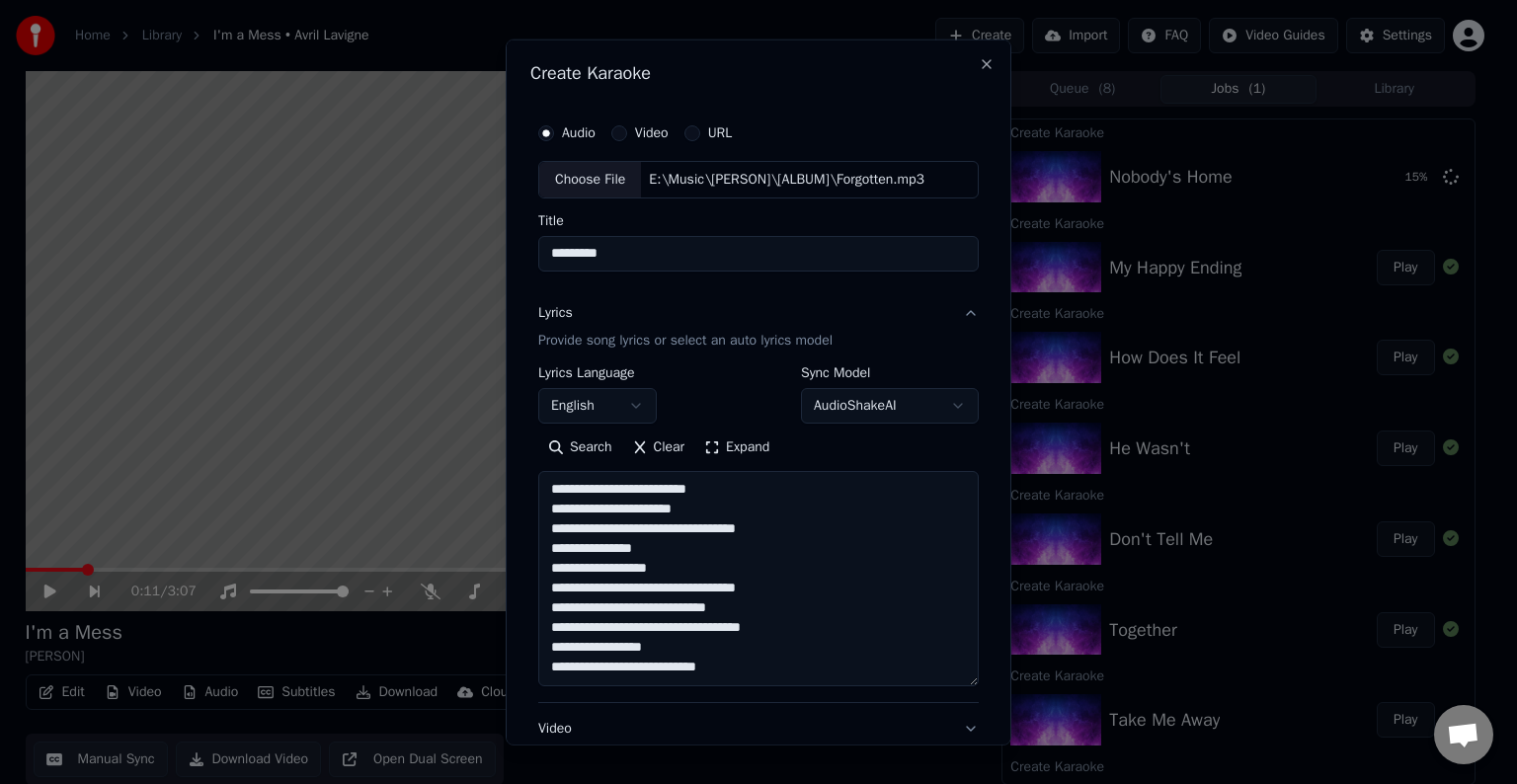 scroll, scrollTop: 162, scrollLeft: 0, axis: vertical 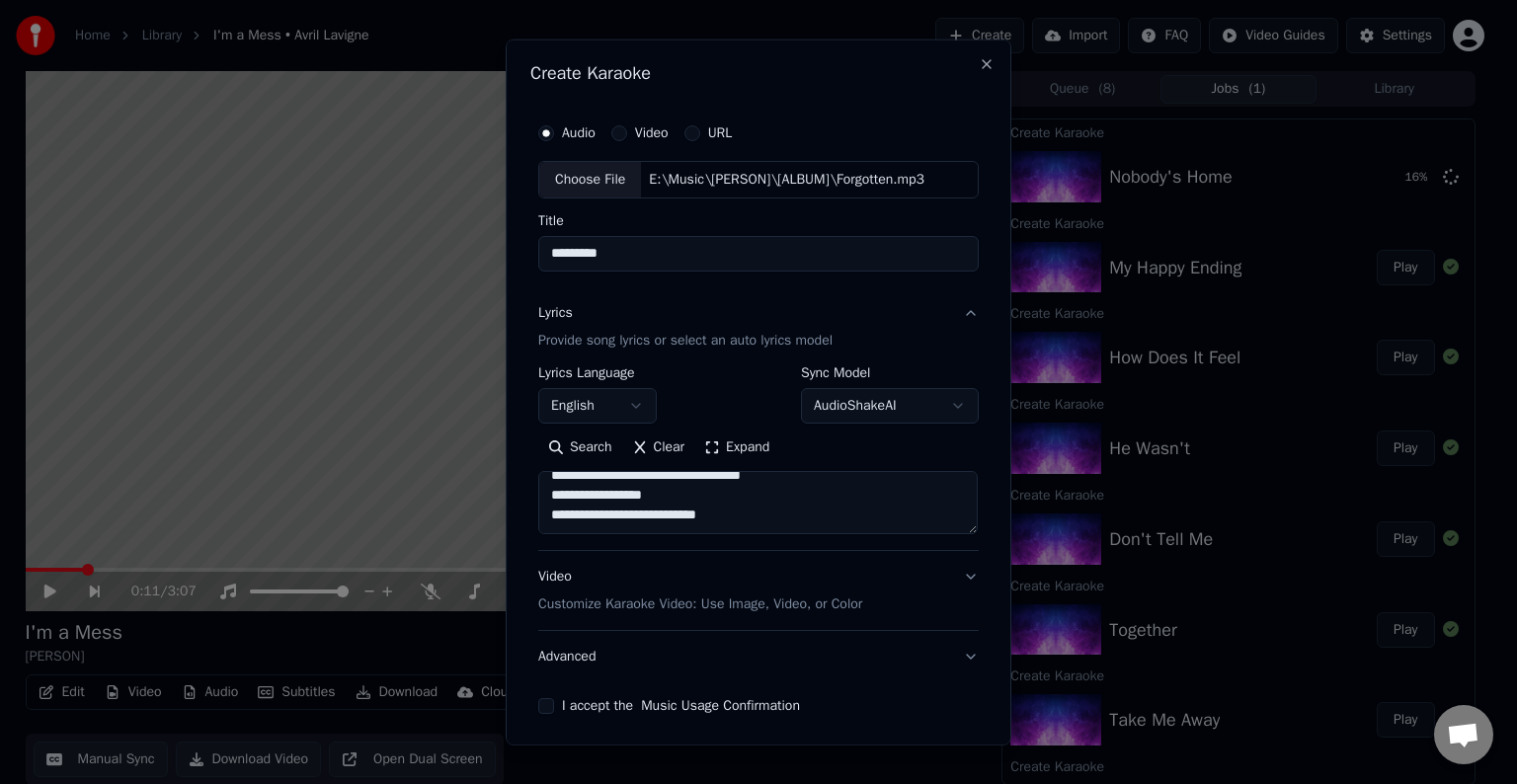paste on "**********" 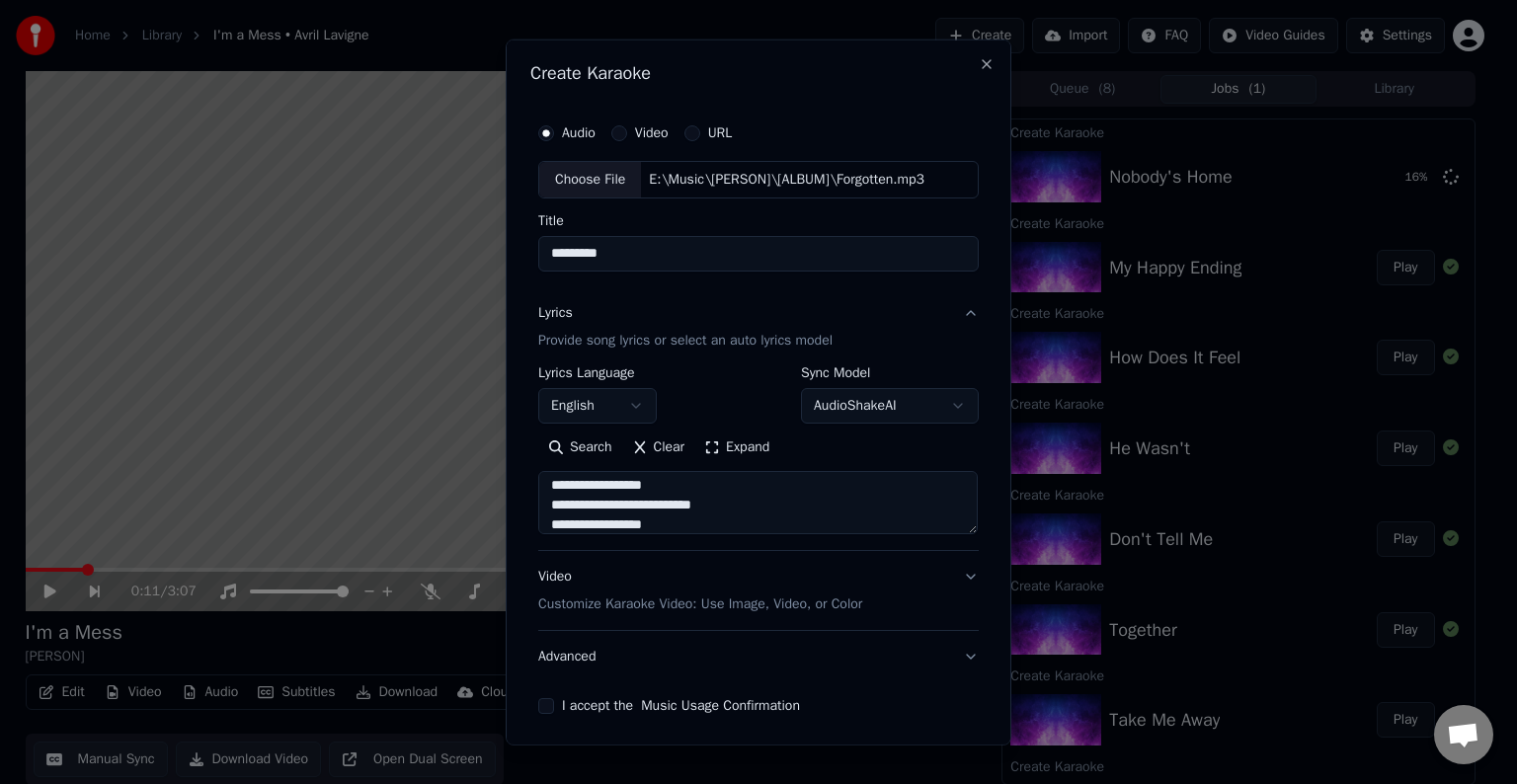 scroll, scrollTop: 280, scrollLeft: 0, axis: vertical 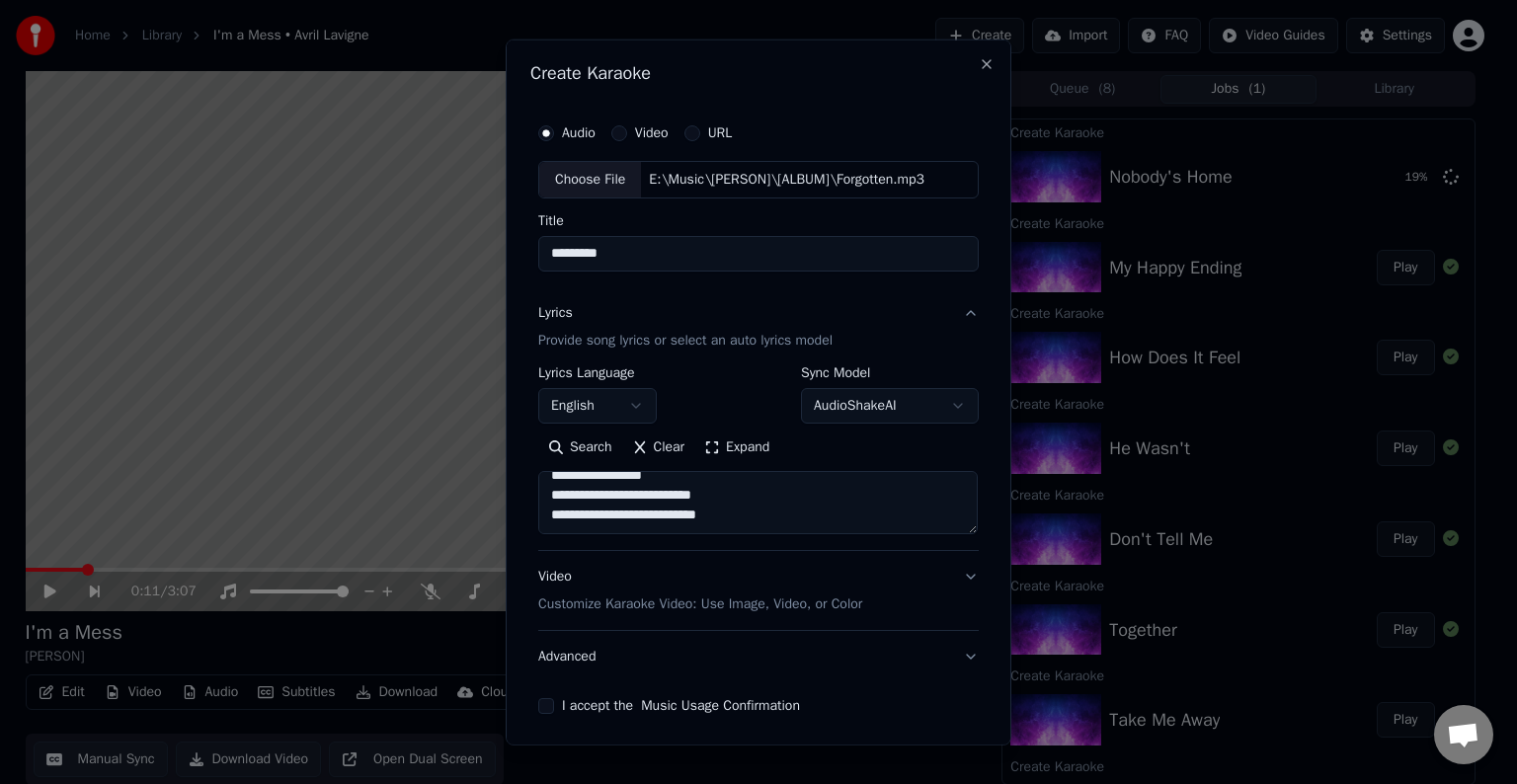 paste on "**********" 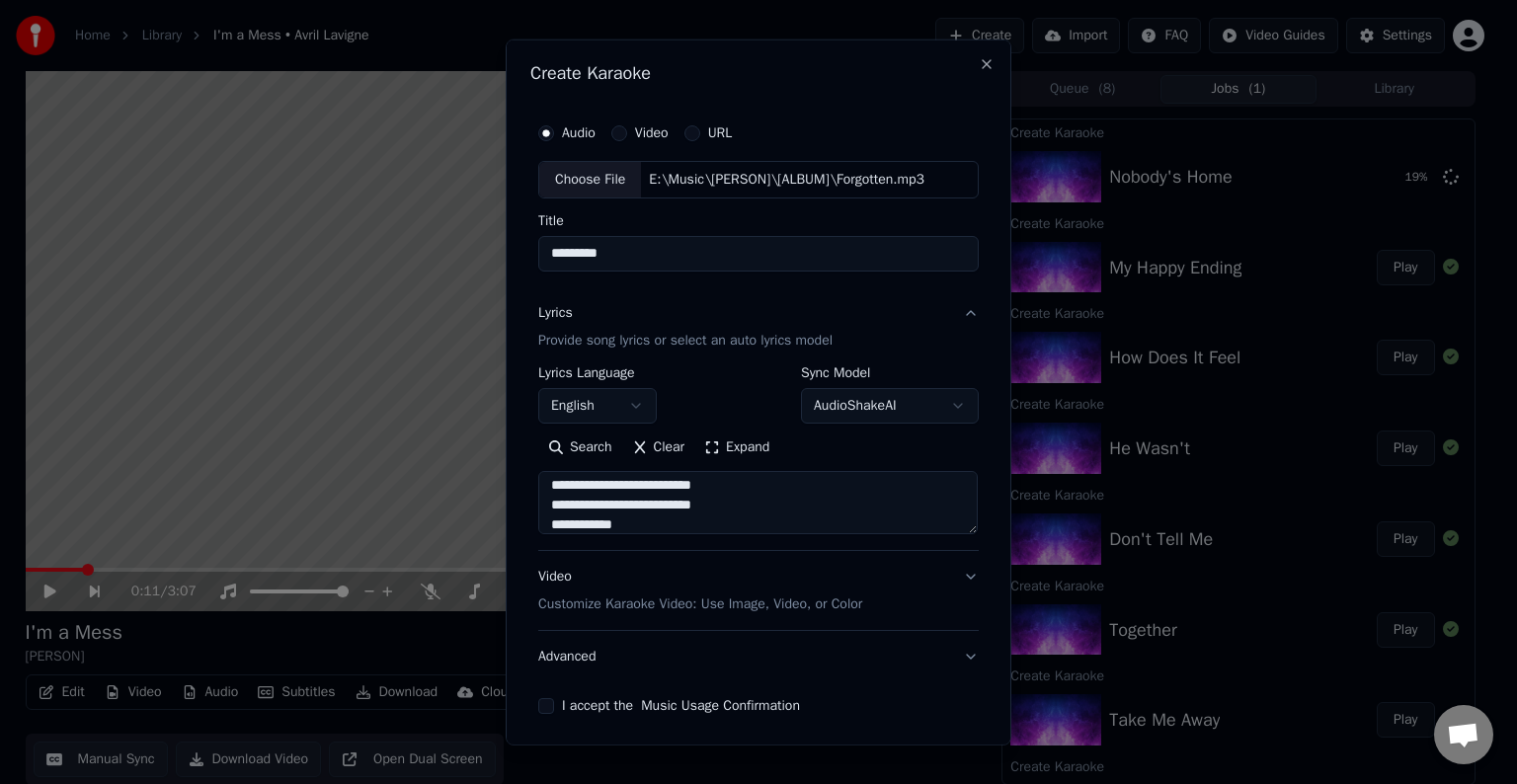 scroll, scrollTop: 340, scrollLeft: 0, axis: vertical 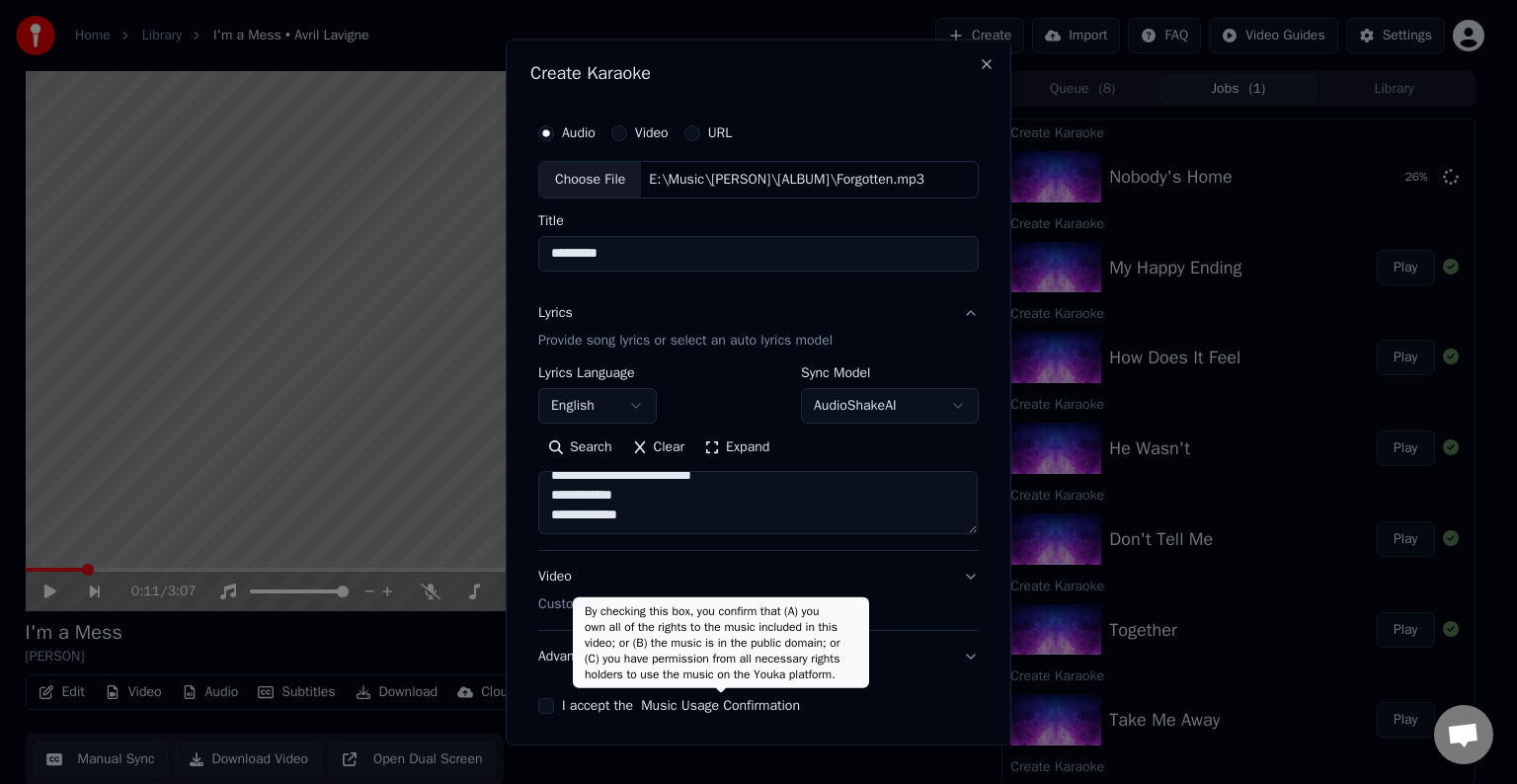 paste on "**********" 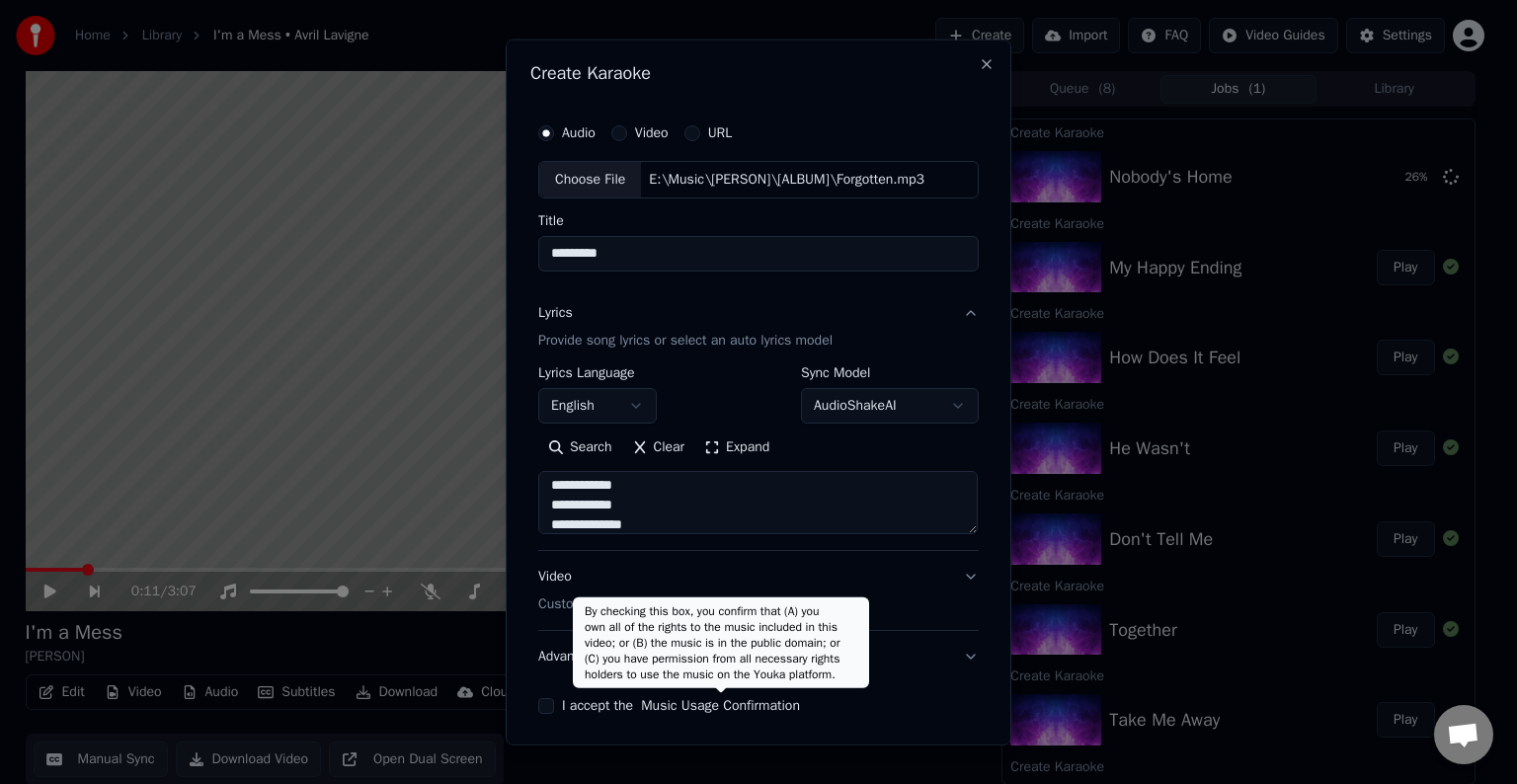 scroll, scrollTop: 438, scrollLeft: 0, axis: vertical 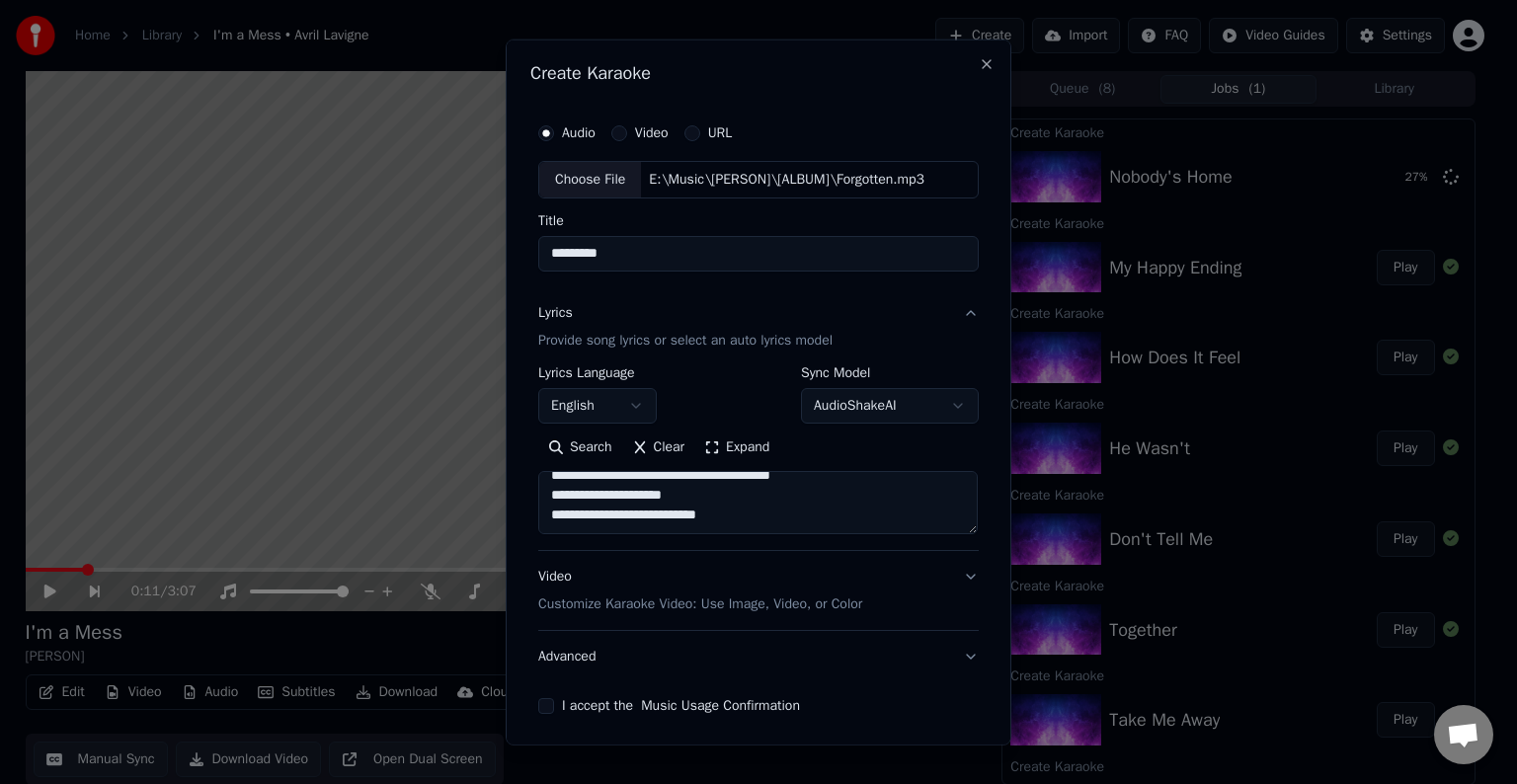 paste on "**********" 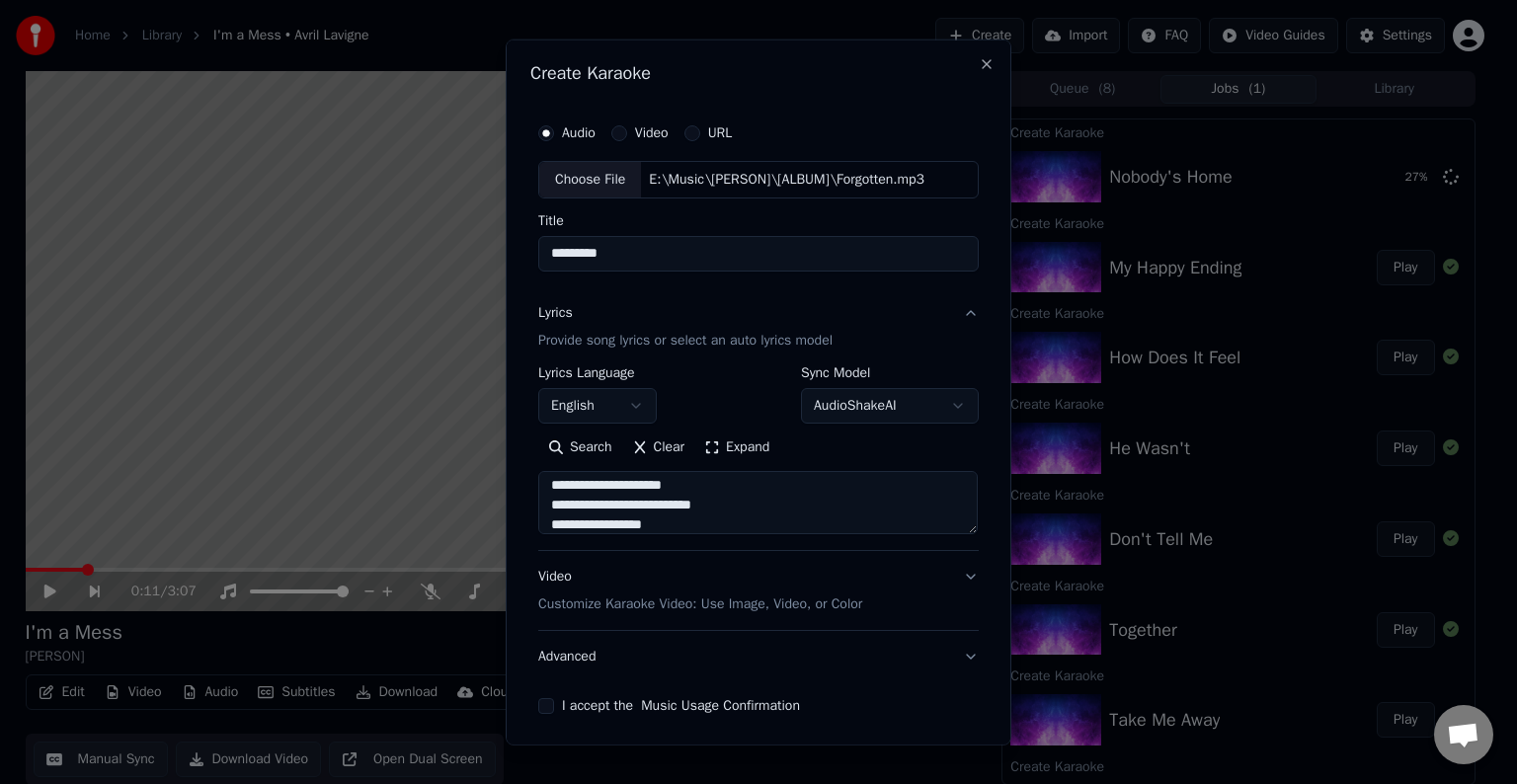 scroll, scrollTop: 577, scrollLeft: 0, axis: vertical 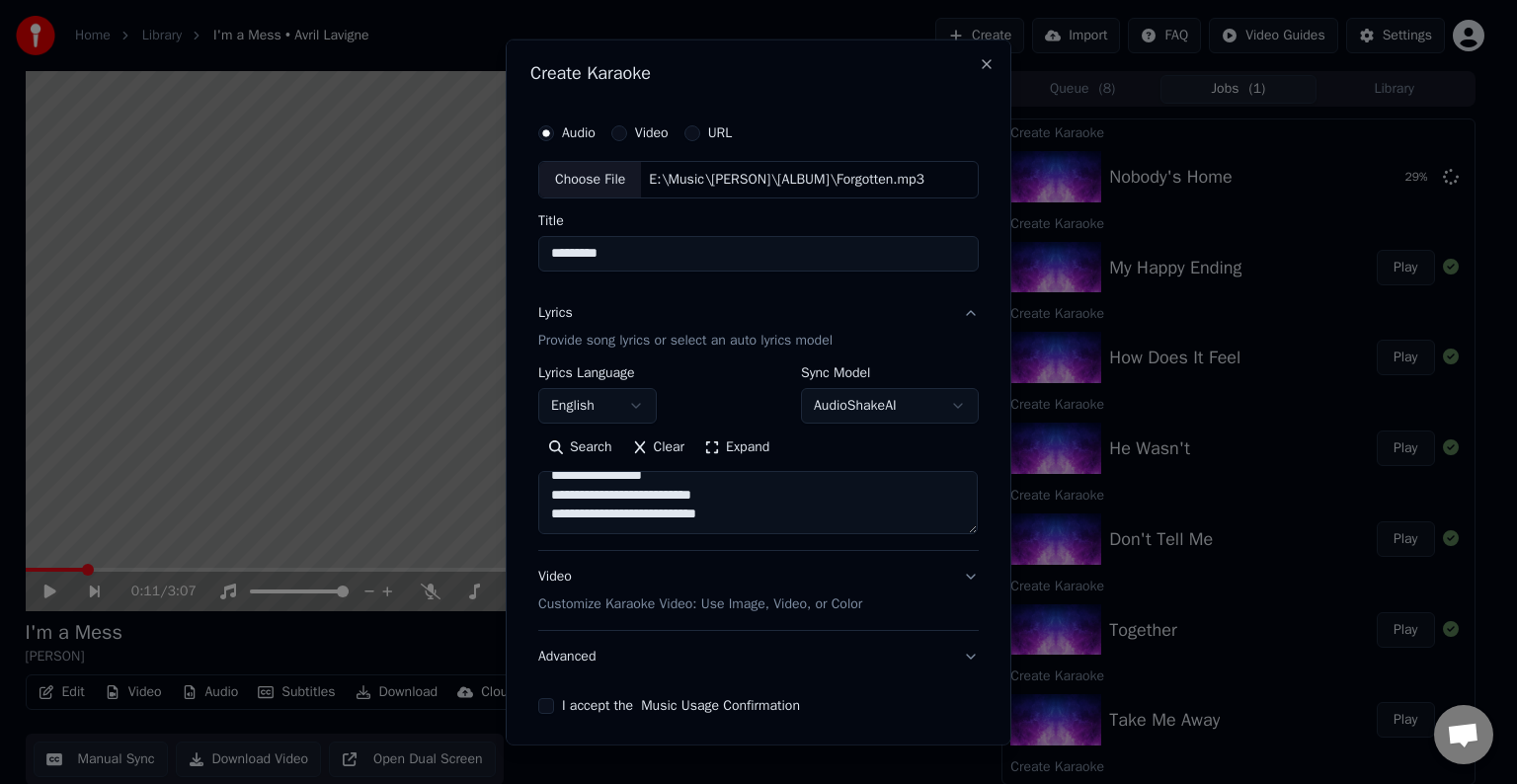 paste on "**********" 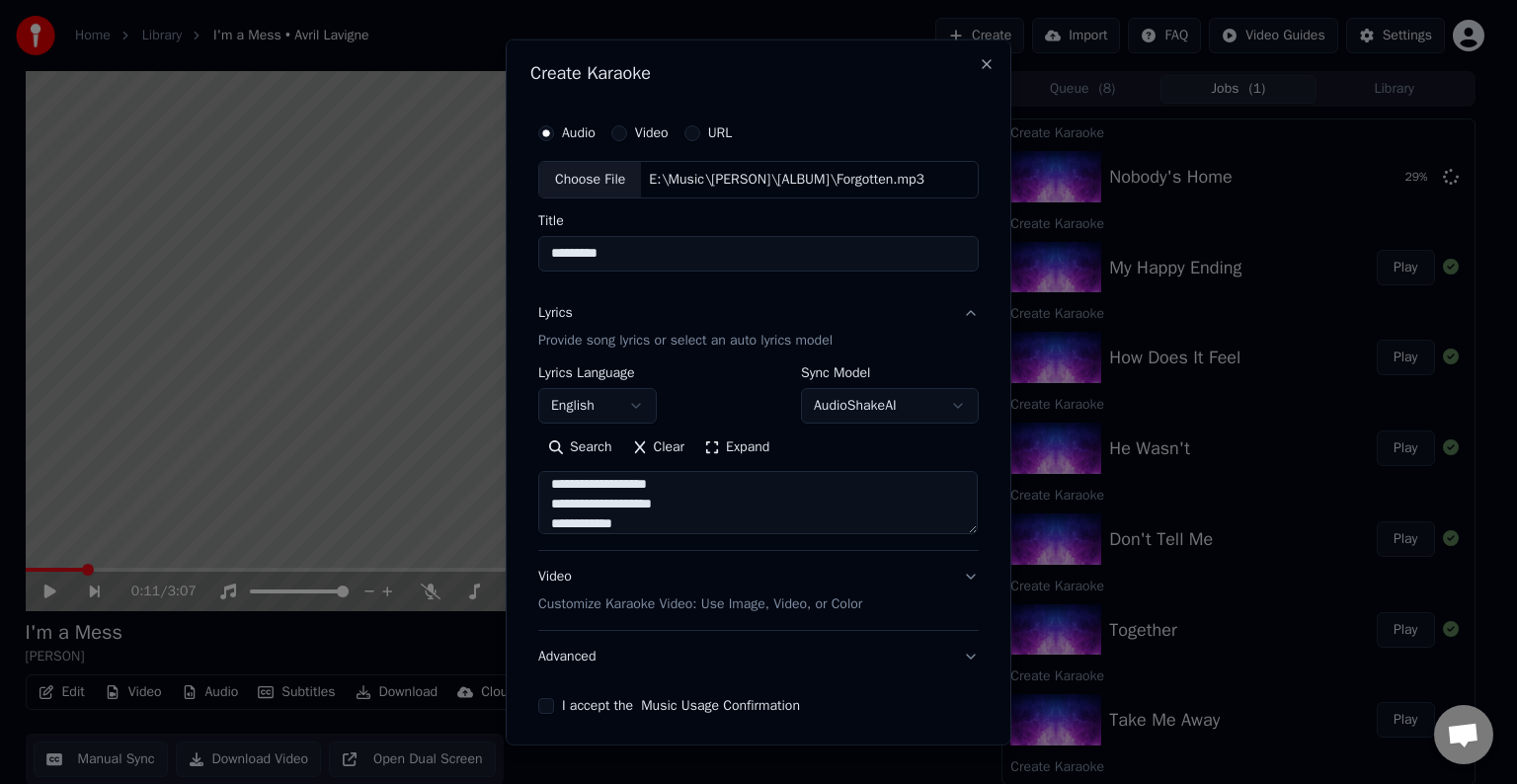 scroll, scrollTop: 754, scrollLeft: 0, axis: vertical 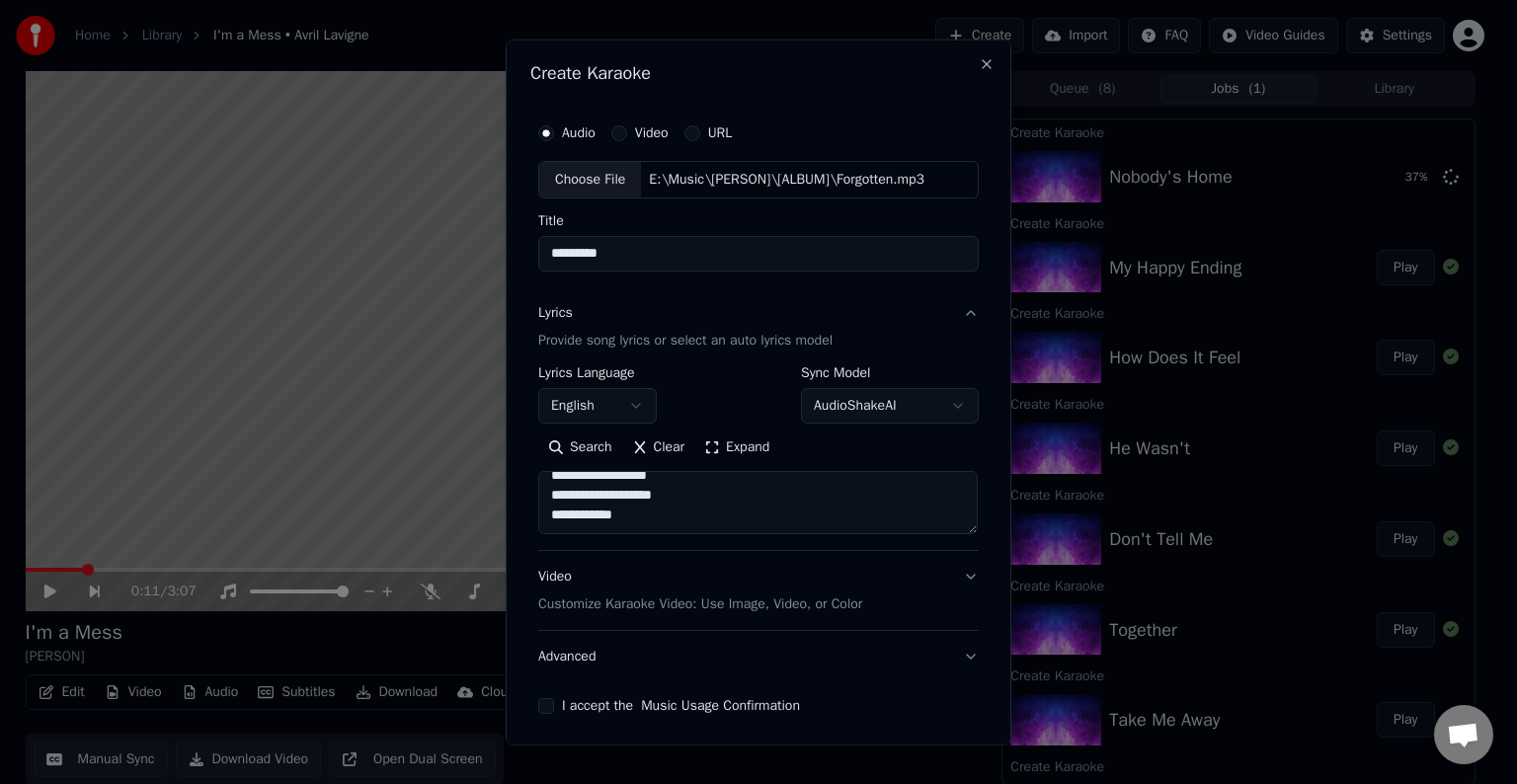 paste on "**********" 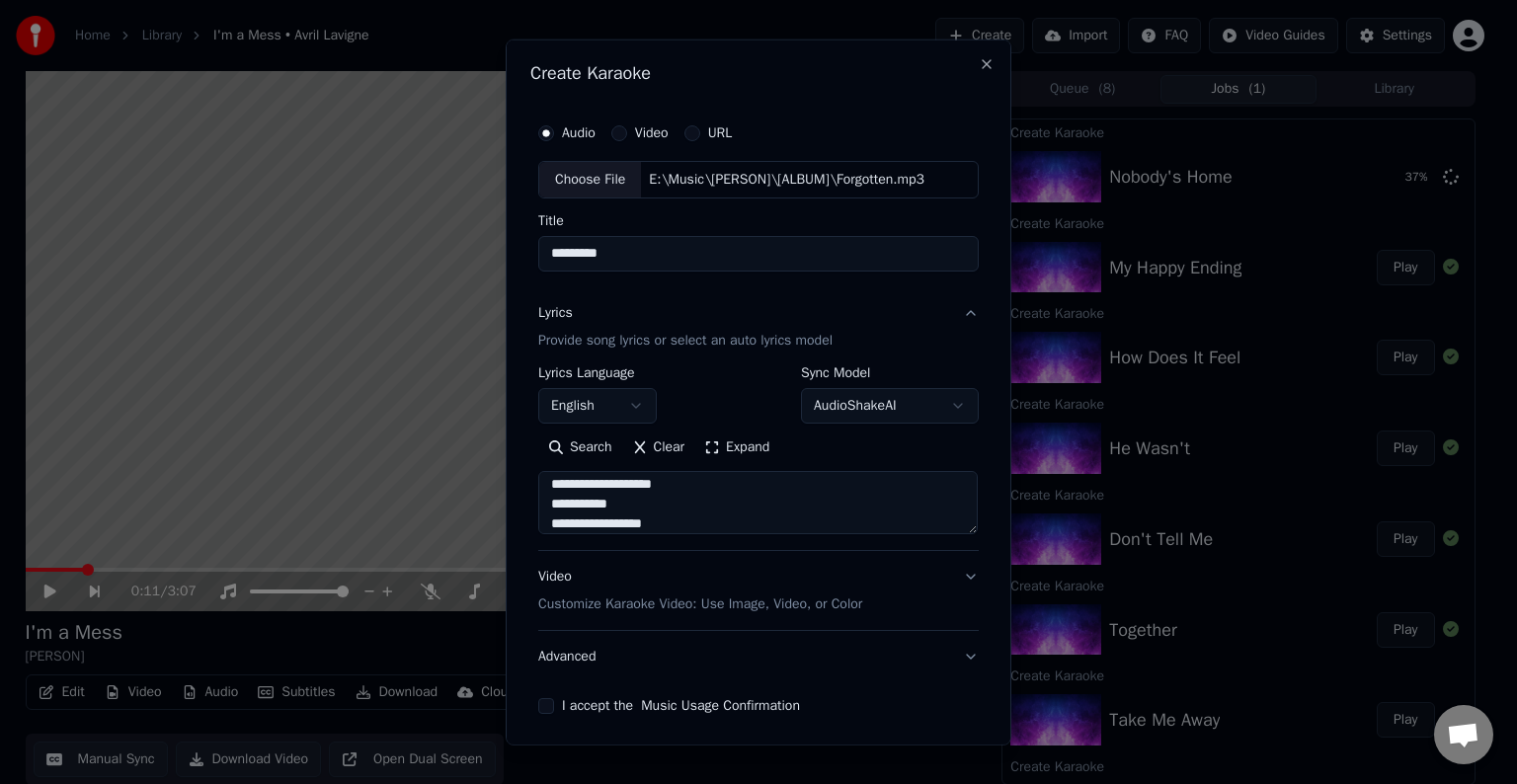 scroll, scrollTop: 873, scrollLeft: 0, axis: vertical 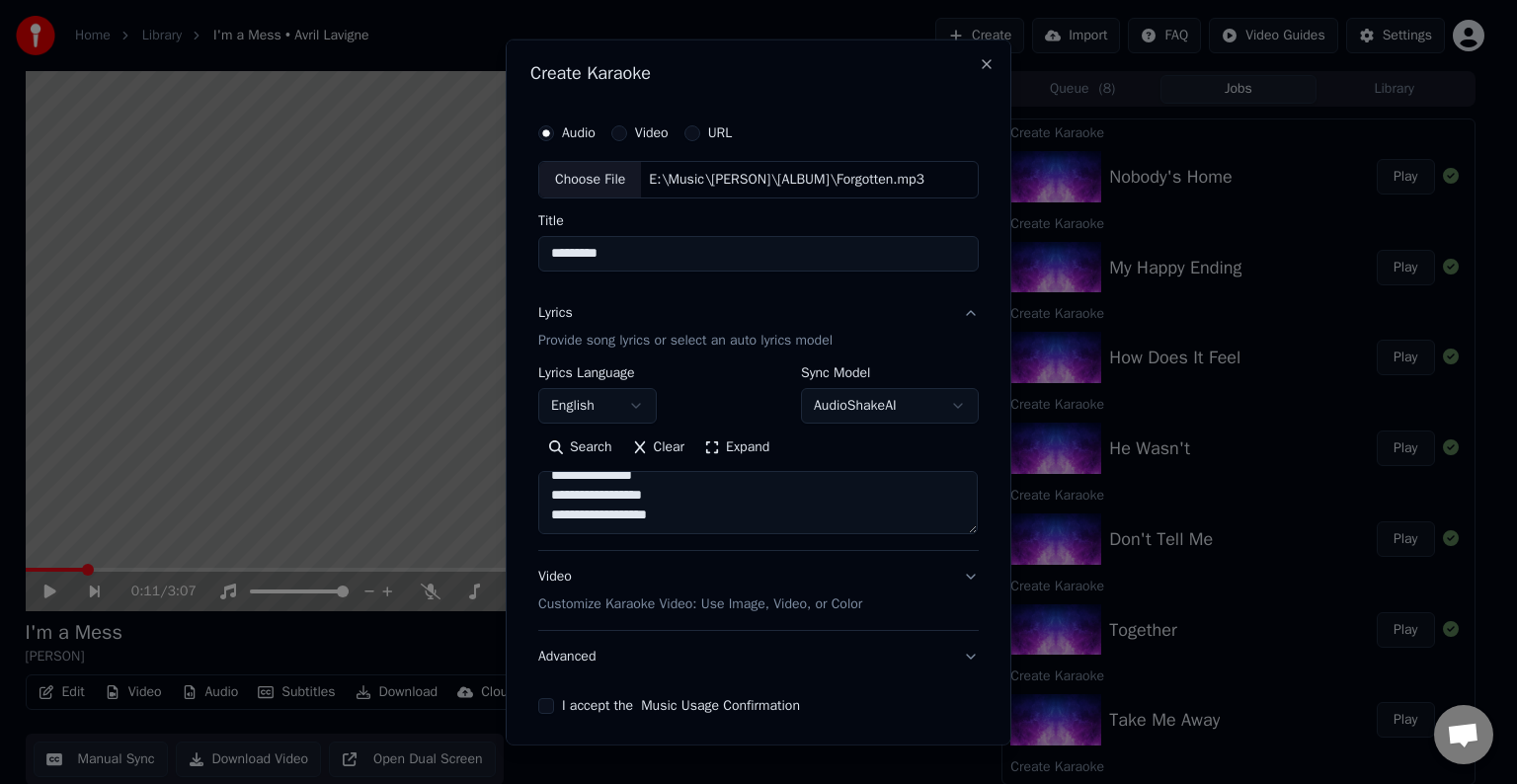 paste on "**********" 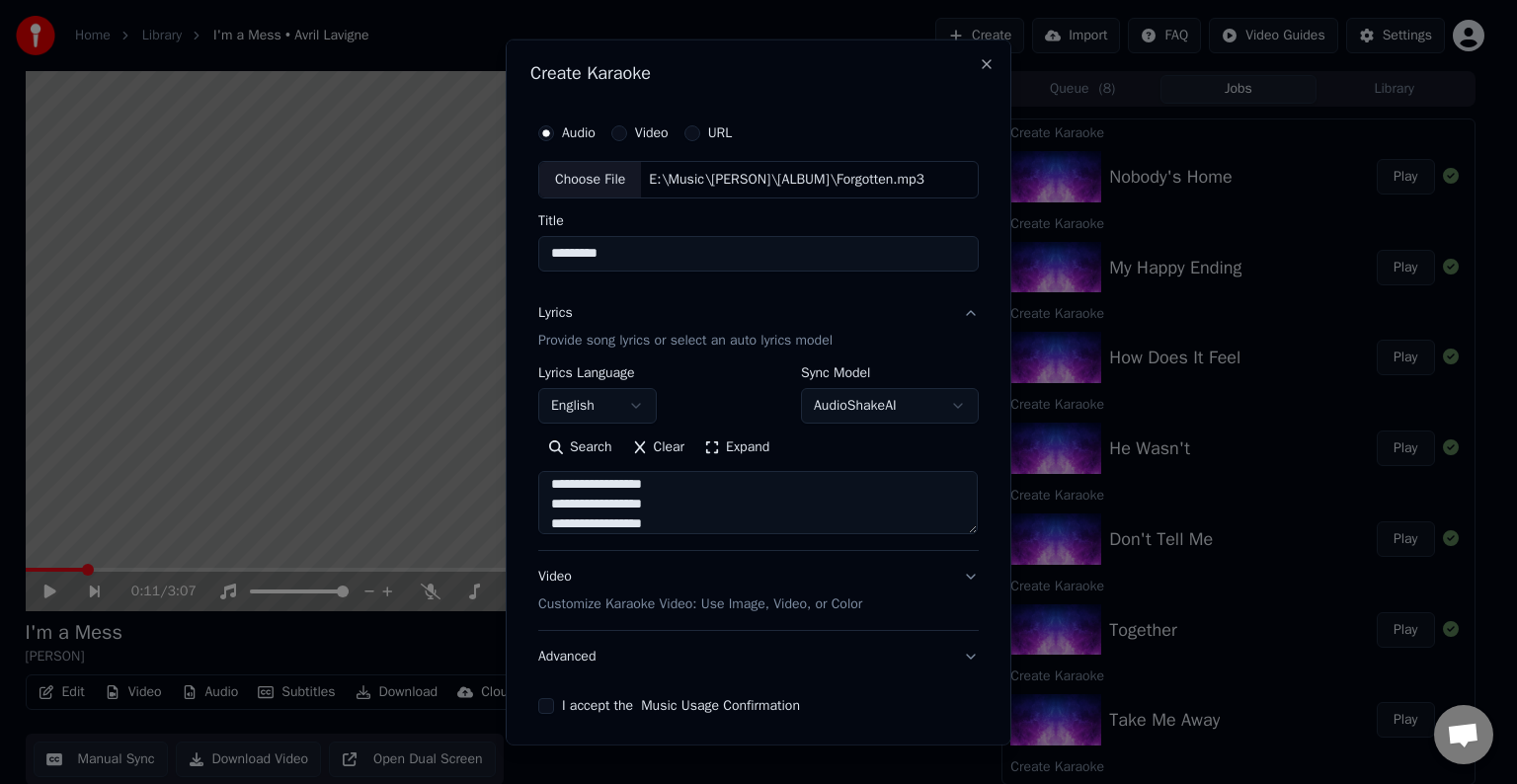 scroll, scrollTop: 1011, scrollLeft: 0, axis: vertical 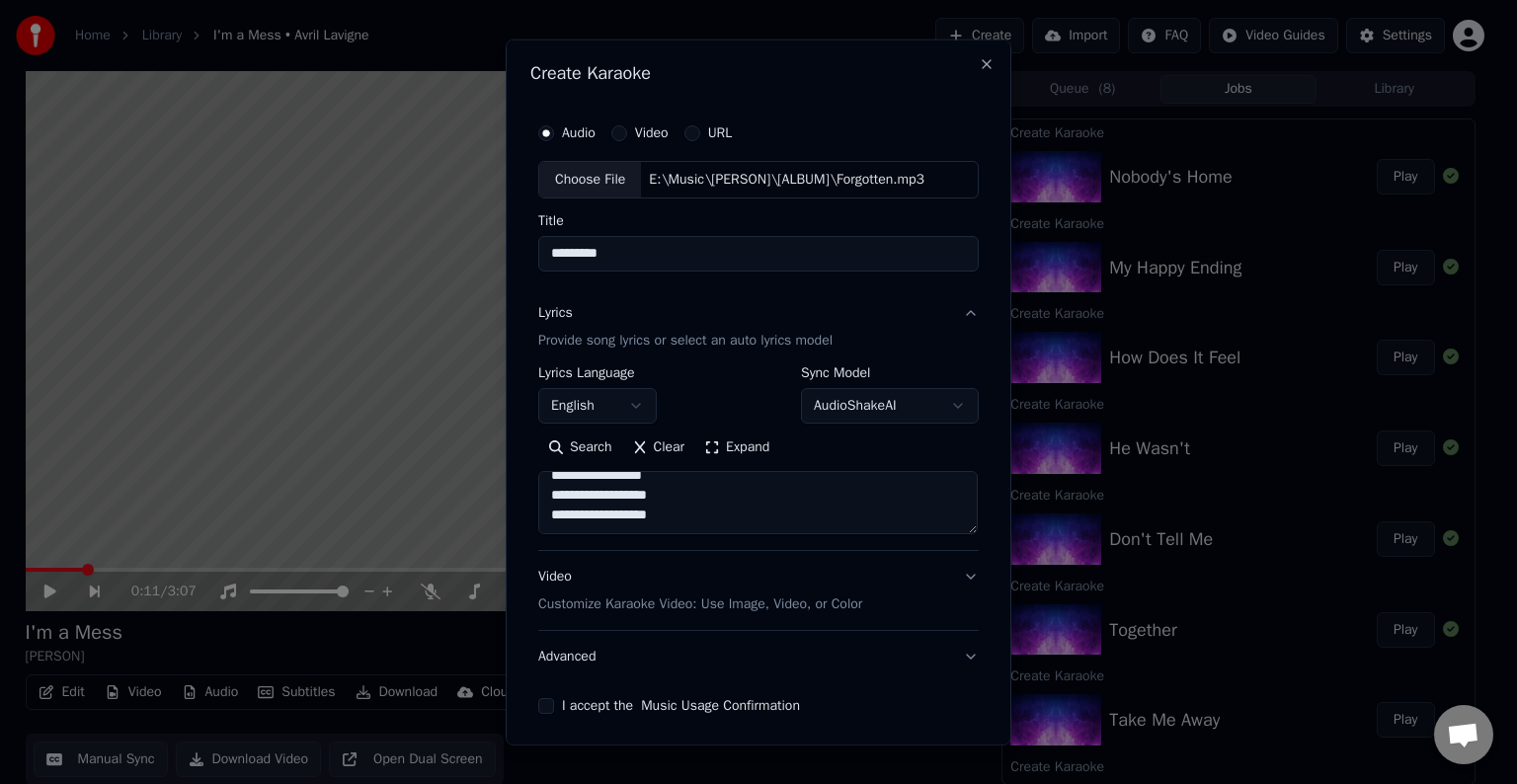 paste on "**********" 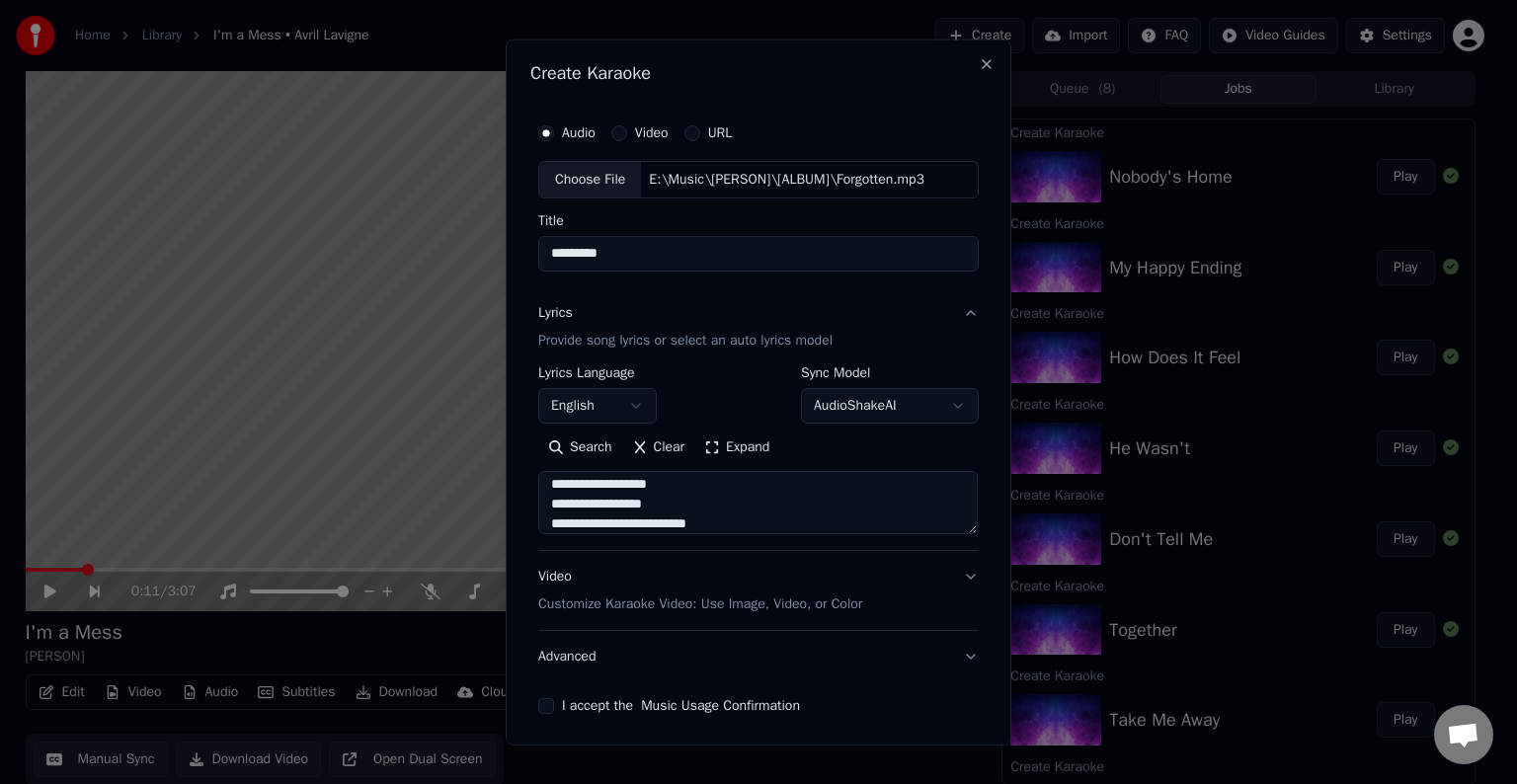 scroll, scrollTop: 1070, scrollLeft: 0, axis: vertical 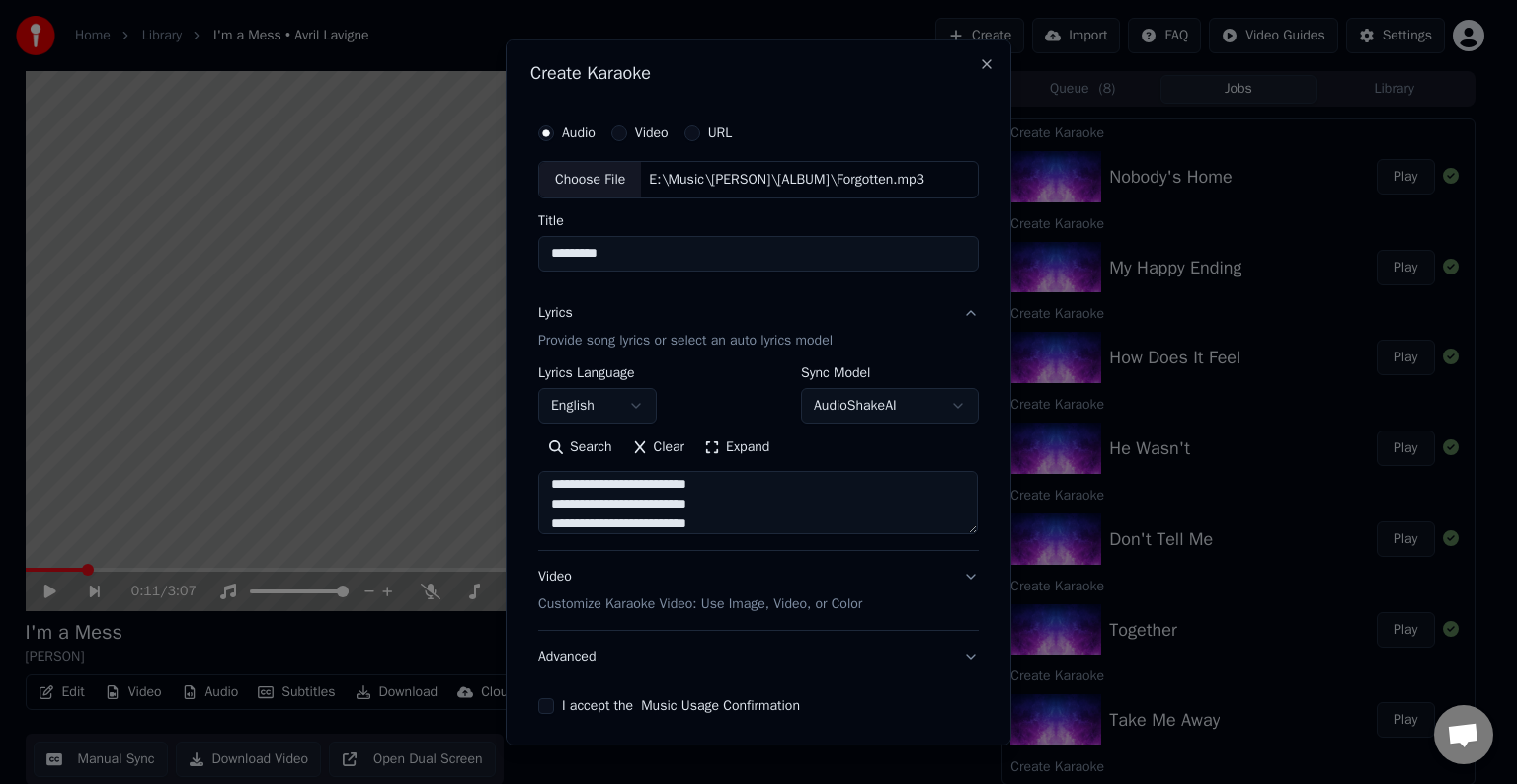 type on "**********" 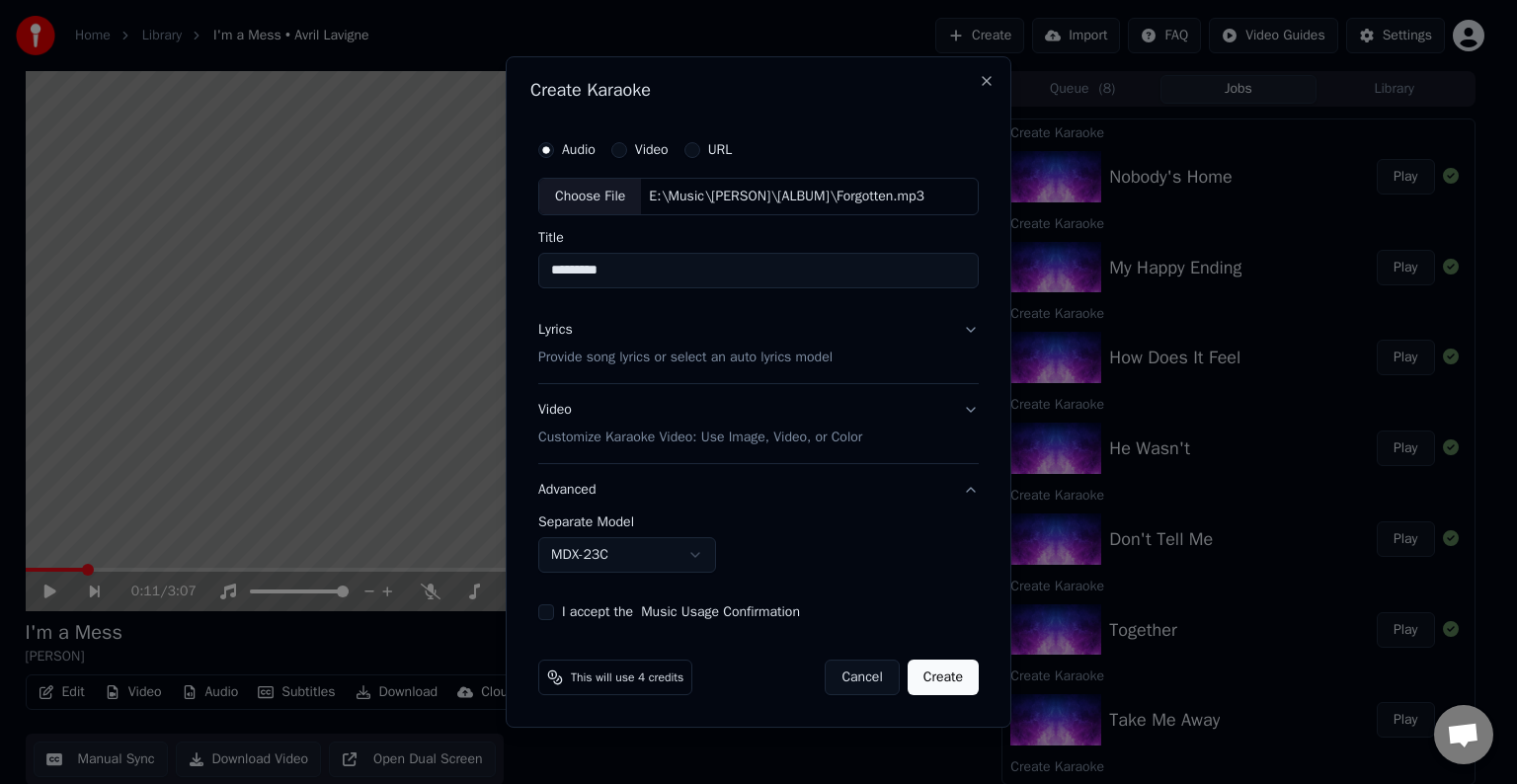 click on "Home Library I'm a Mess • Avril Lavigne Create Import FAQ Video Guides Settings 0:11  /  3:07 I'm a Mess Avril Lavigne BPM 182 Key C# Edit Video Audio Subtitles Download Cloud Library Manual Sync Download Video Open Dual Screen Queue ( 8 ) Jobs Library Create Karaoke Nobody's Home Play Create Karaoke My Happy Ending Play Create Karaoke How Does It Feel Play Create Karaoke He Wasn't Play Create Karaoke Don't Tell Me Play Create Karaoke Together Play Create Karaoke Take Me Away Play Create Karaoke I’m a Mess Play Create Karaoke Pity Party Play Create Karaoke Mercury In Retrograde Play Create Karaoke Break Of A Heartache Play Create Karaoke Dare To Love Me Play Create Karaoke All I Wanted Play Create Karaoke F.U. Play Create Karaoke Déjà vu Play Create Karaoke Avalanche Play Create Karaoke Kiss Me Like The World Is Ending Play Create Karaoke Love Sux Play Create Karaoke Love It When You Hate Me Play Create Karaoke Bite Me Play Create Karaoke Bois Lie Play Create Karaoke Cannonball Play Chat Adam 7/20/2025" at bounding box center [750, 392] 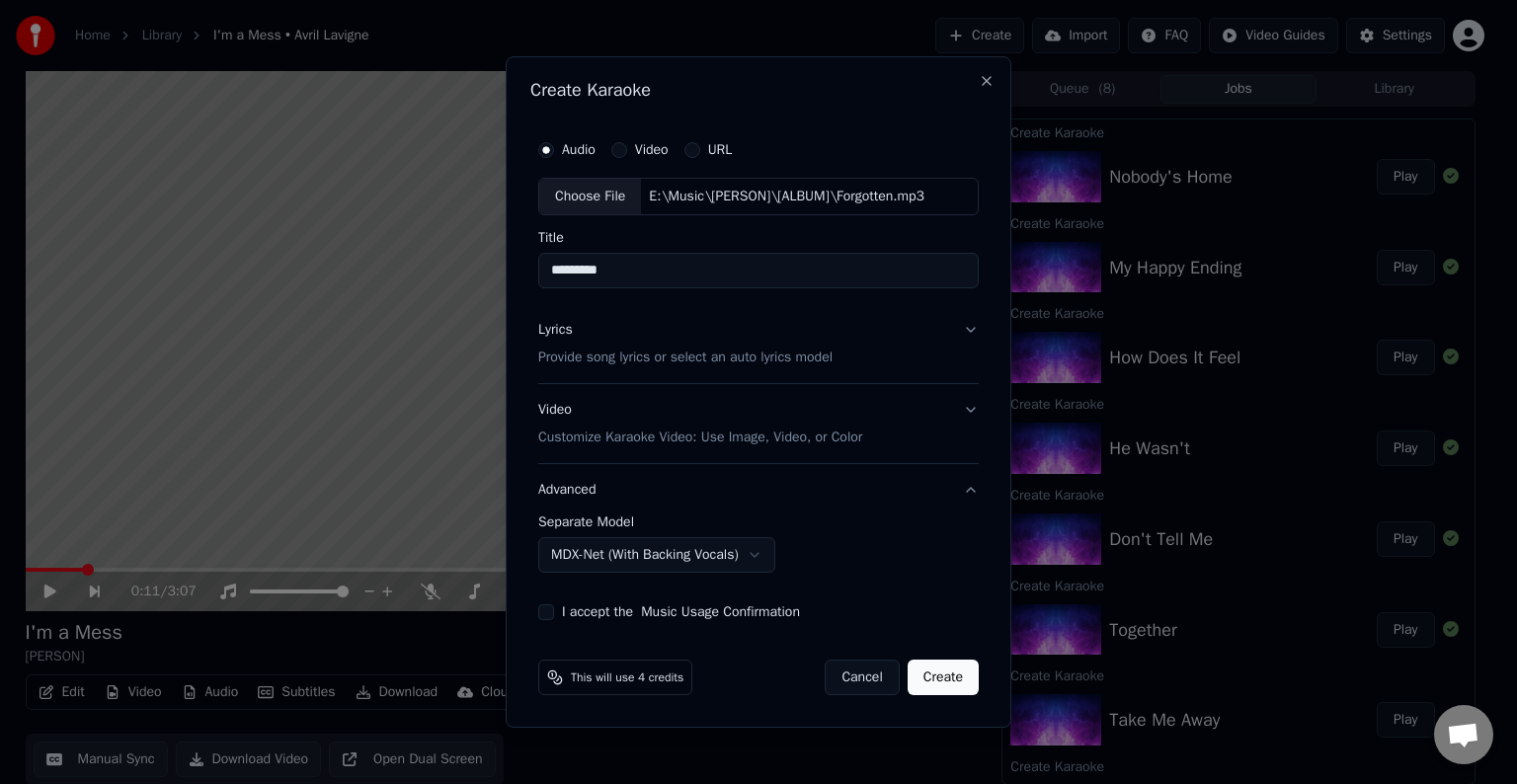 click on "I accept the   Music Usage Confirmation" at bounding box center (546, 612) 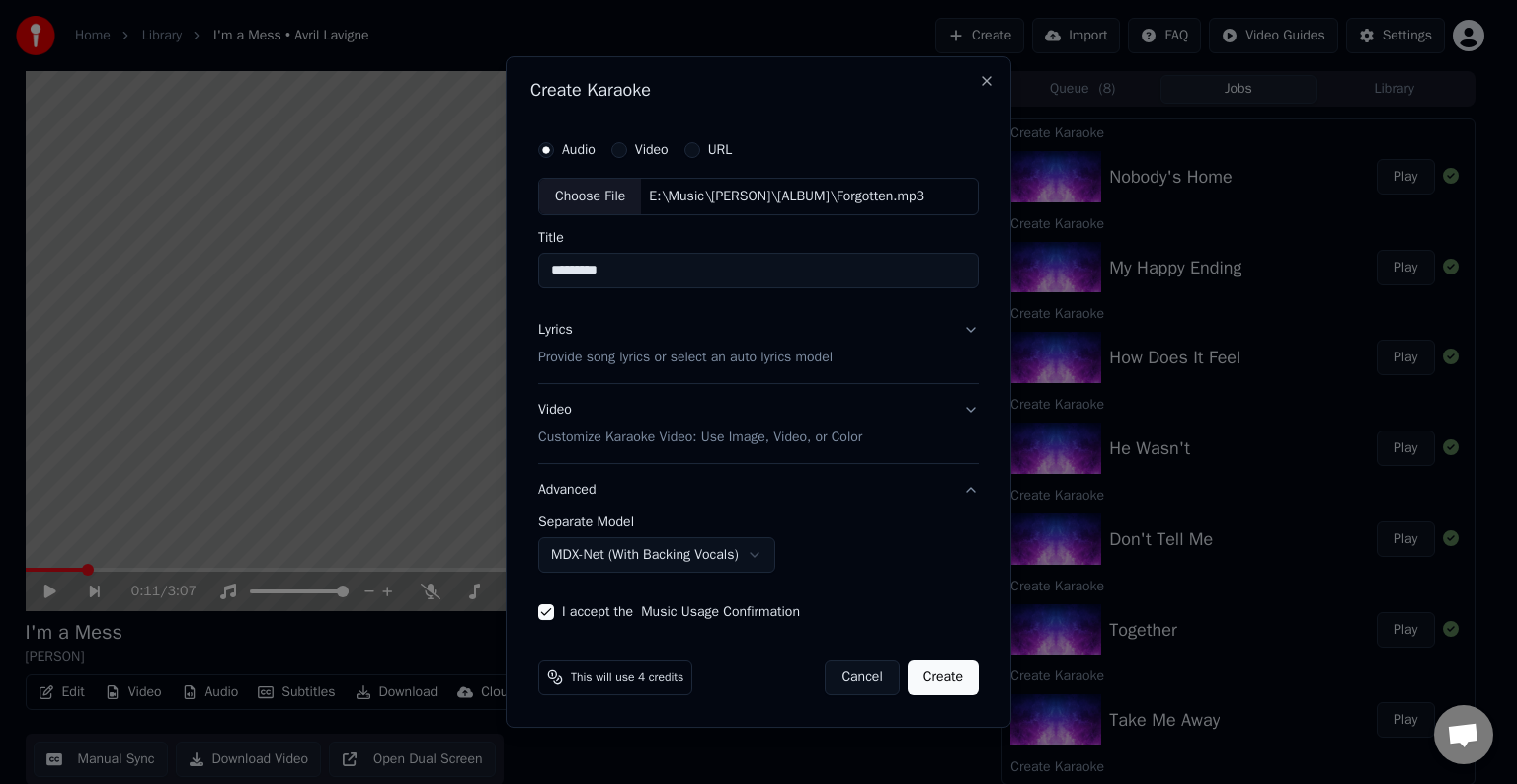 click on "Create" at bounding box center (943, 677) 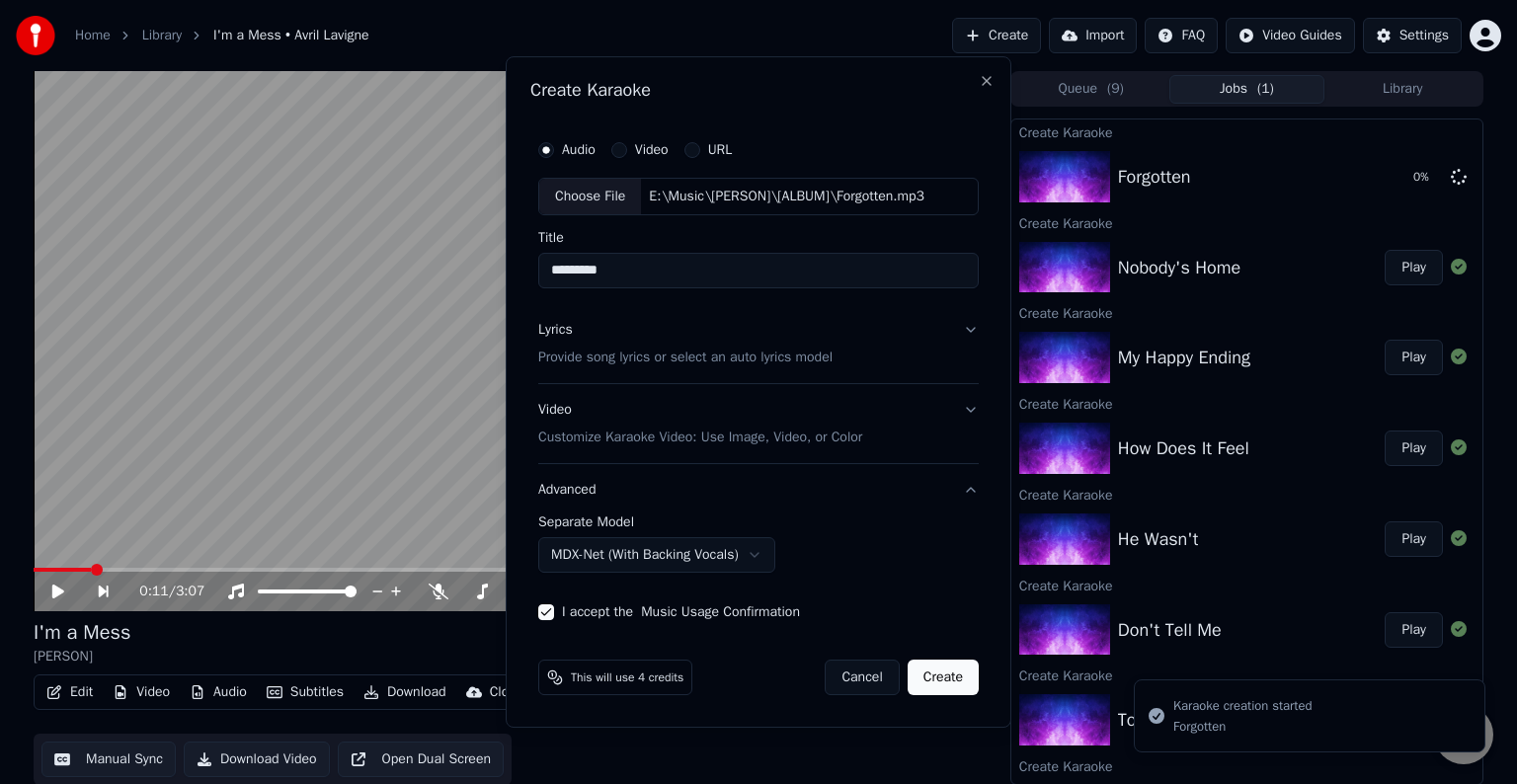select on "******" 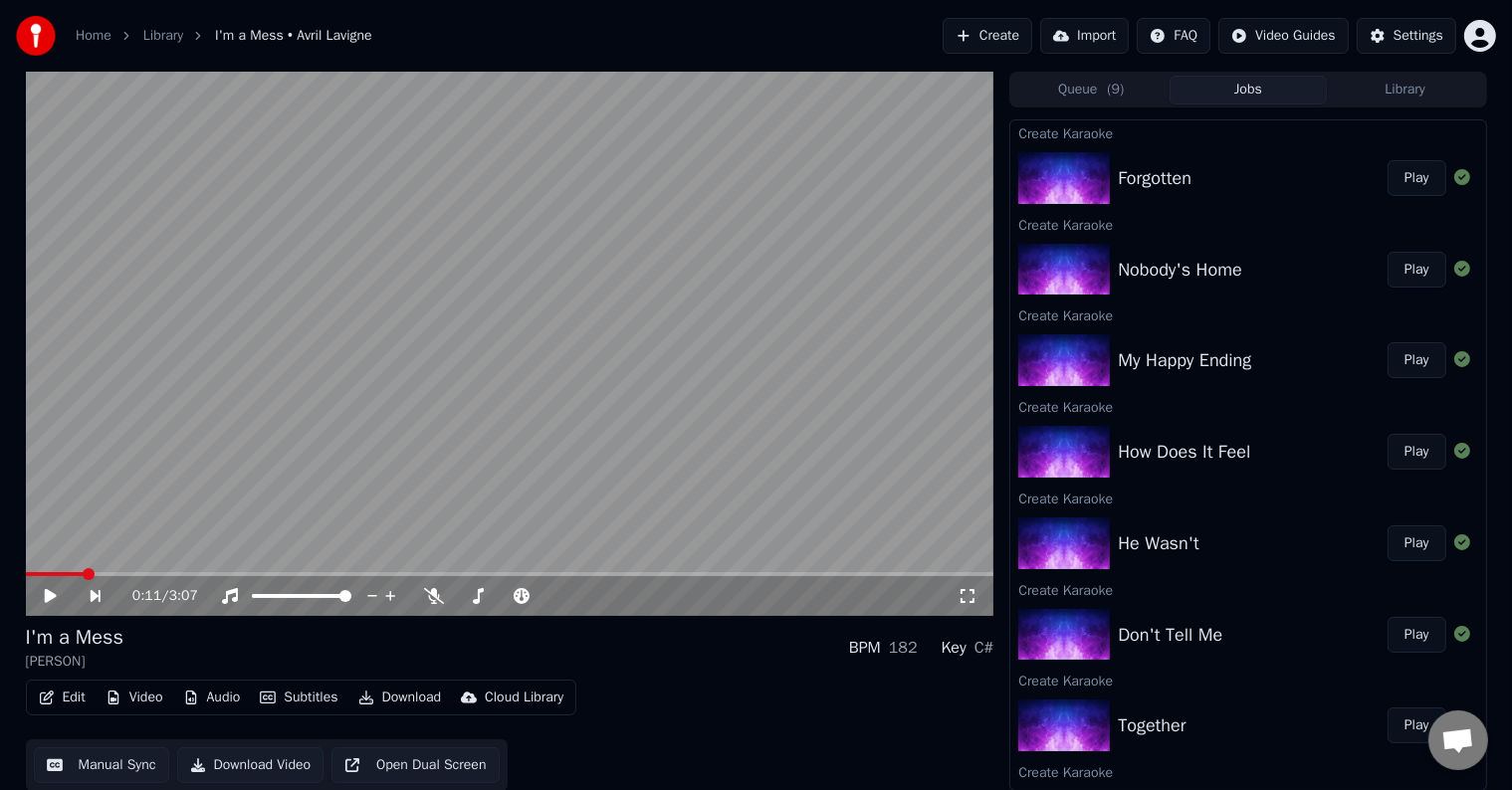 click on "Create" at bounding box center (987, 36) 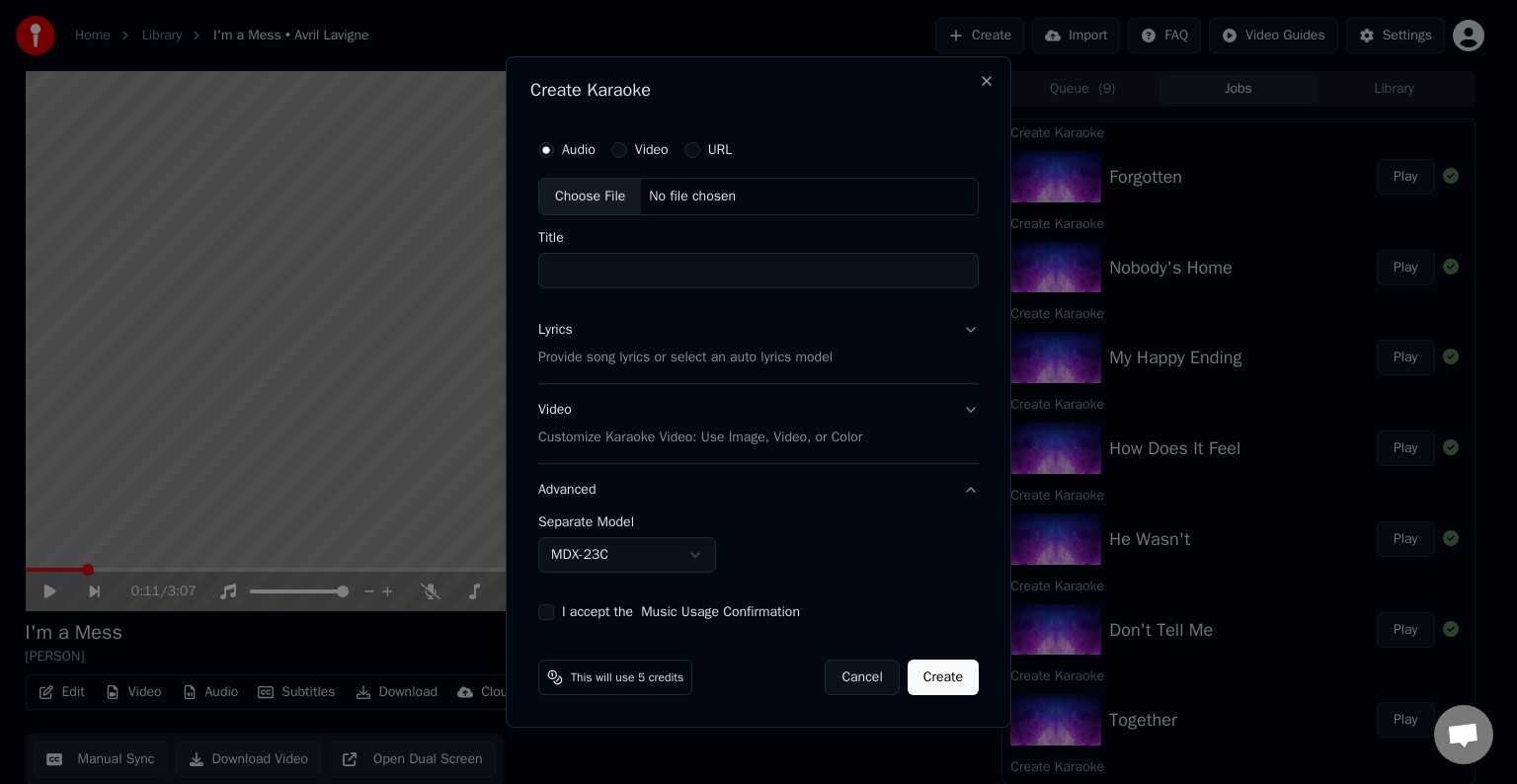 click on "Choose File" at bounding box center (590, 196) 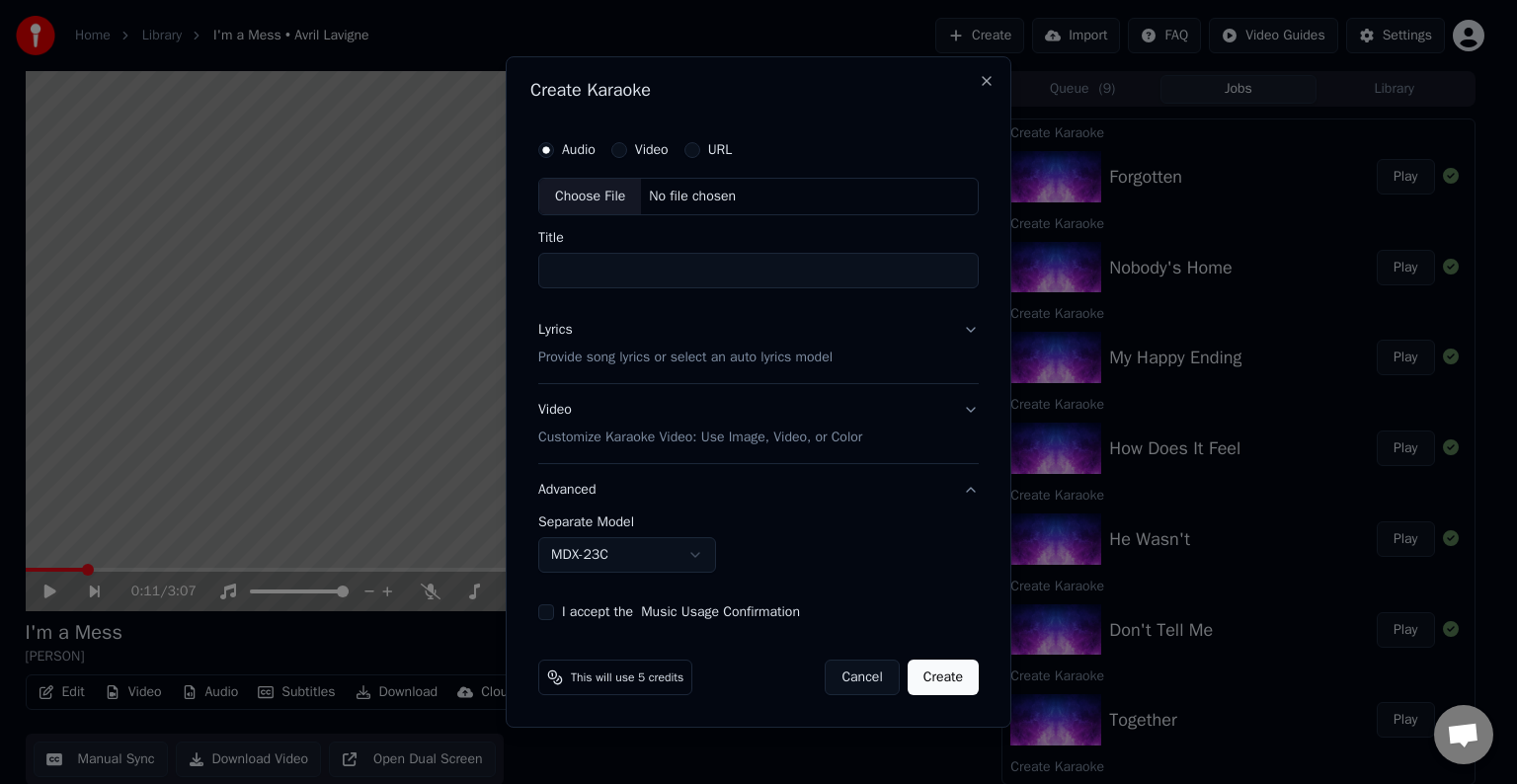 click on "Lyrics Provide song lyrics or select an auto lyrics model" at bounding box center [758, 344] 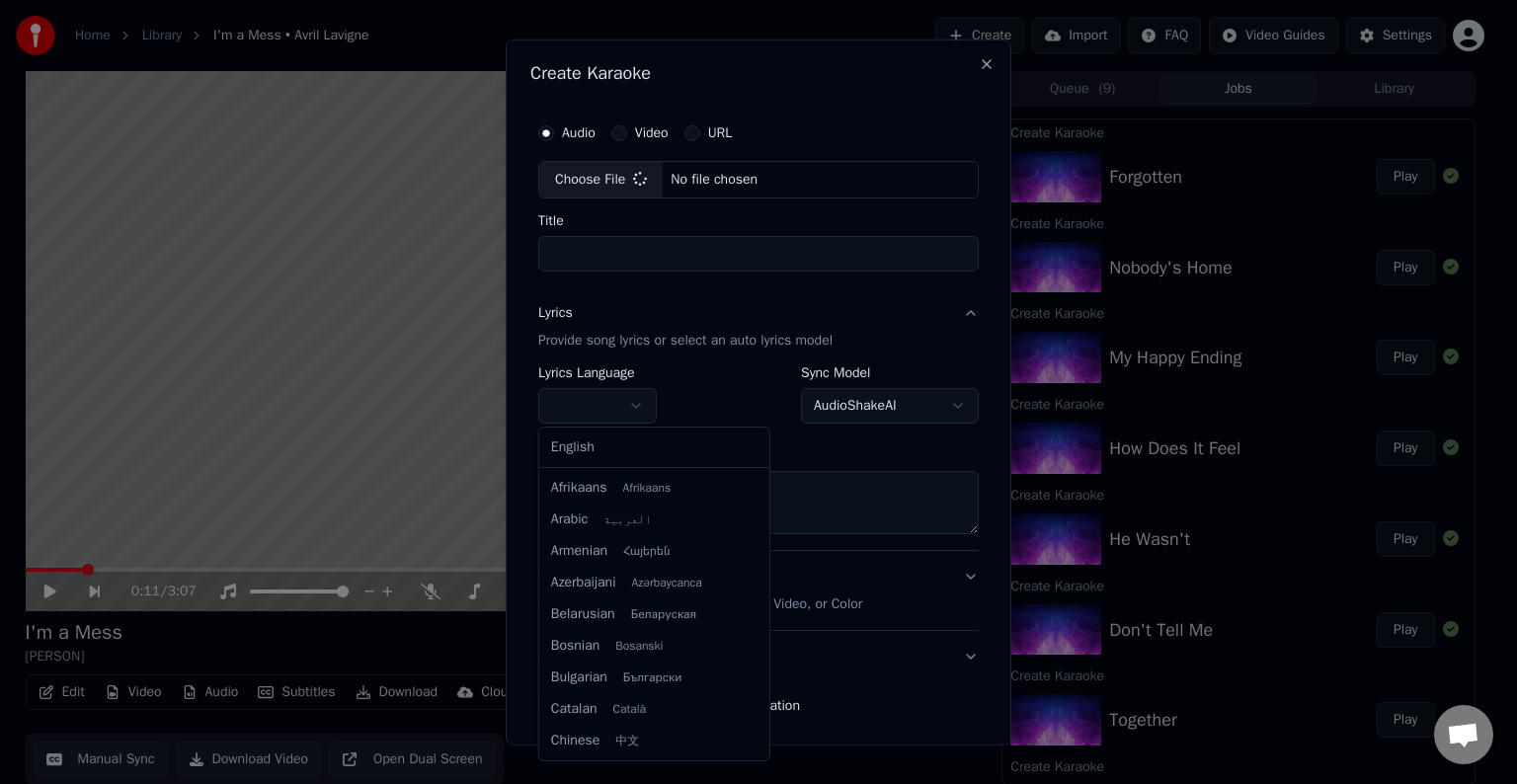 click on "Home Library I'm a Mess • Avril Lavigne Create Import FAQ Video Guides Settings 0:11 / 3:07 I'm a Mess Avril Lavigne BPM 182 Key C# Edit Video Audio Subtitles Download Cloud Library Manual Sync Download Video Open Dual Screen Queue ( 9 ) Jobs Library Create Karaoke Forgotten Play Create Karaoke Nobody's Home Play Create Karaoke My Happy Ending Play Create Karaoke How Does It Feel Play Create Karaoke He Wasn't Play Create Karaoke Don't Tell Me Play Create Karaoke Together Play Create Karaoke Take Me Away Play Create Karaoke I’m a Mess Play Create Karaoke Pity Party Play Create Karaoke Mercury In Retrograde Play Create Karaoke Break Of A Heartache Play Create Karaoke Dare To Love Me Play Create Karaoke All I Wanted Play Create Karaoke F.U. Play Create Karaoke Déjà vu Play Create Karaoke Avalanche Play Create Karaoke Kiss Me Like The World Is Ending Play Create Karaoke Love Sux Play Create Karaoke Love It When You Hate Me Play Create Karaoke Bite Me Play Create Karaoke Bois Lie Play Create Karaoke Play" at bounding box center (750, 392) 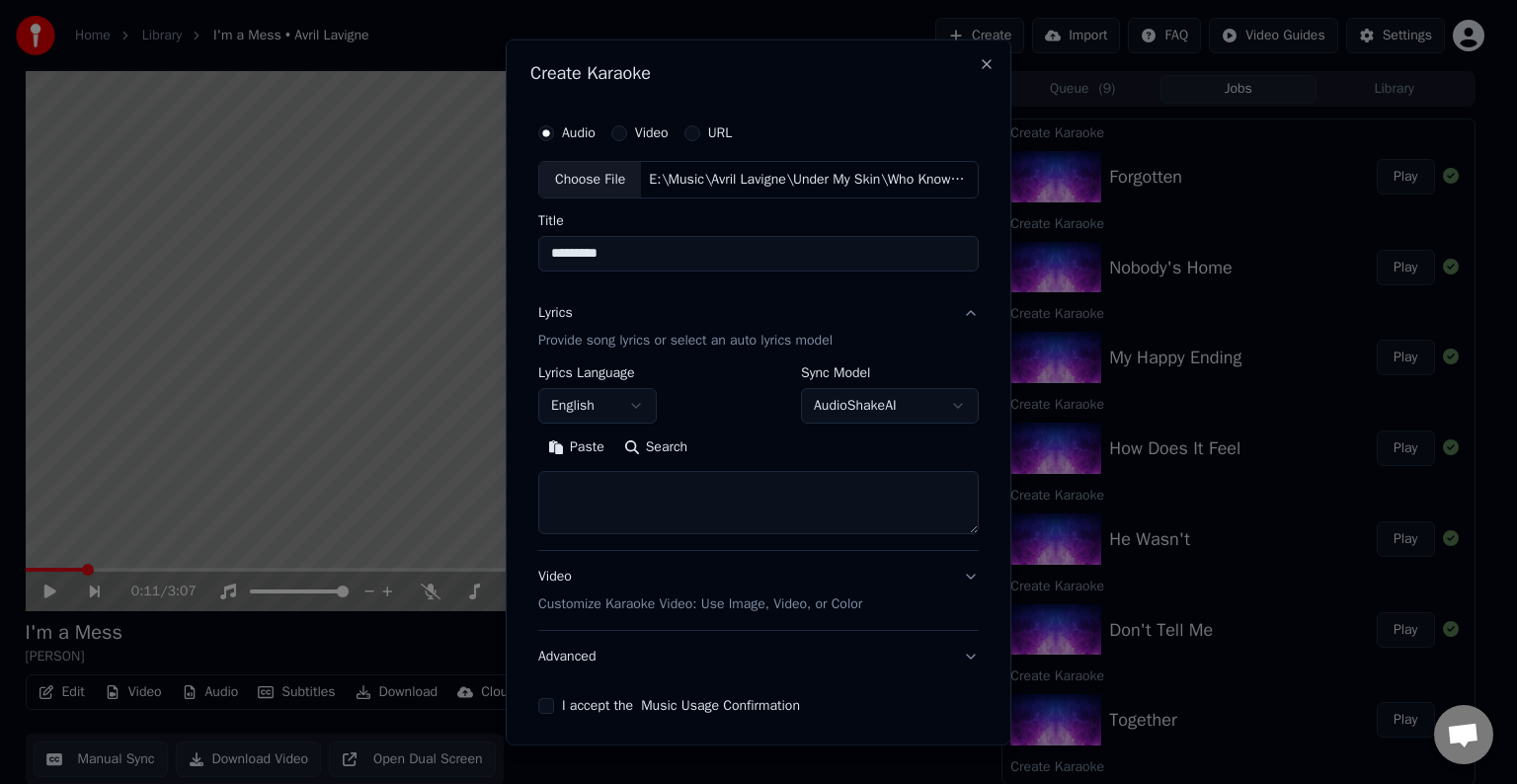 click at bounding box center (758, 503) 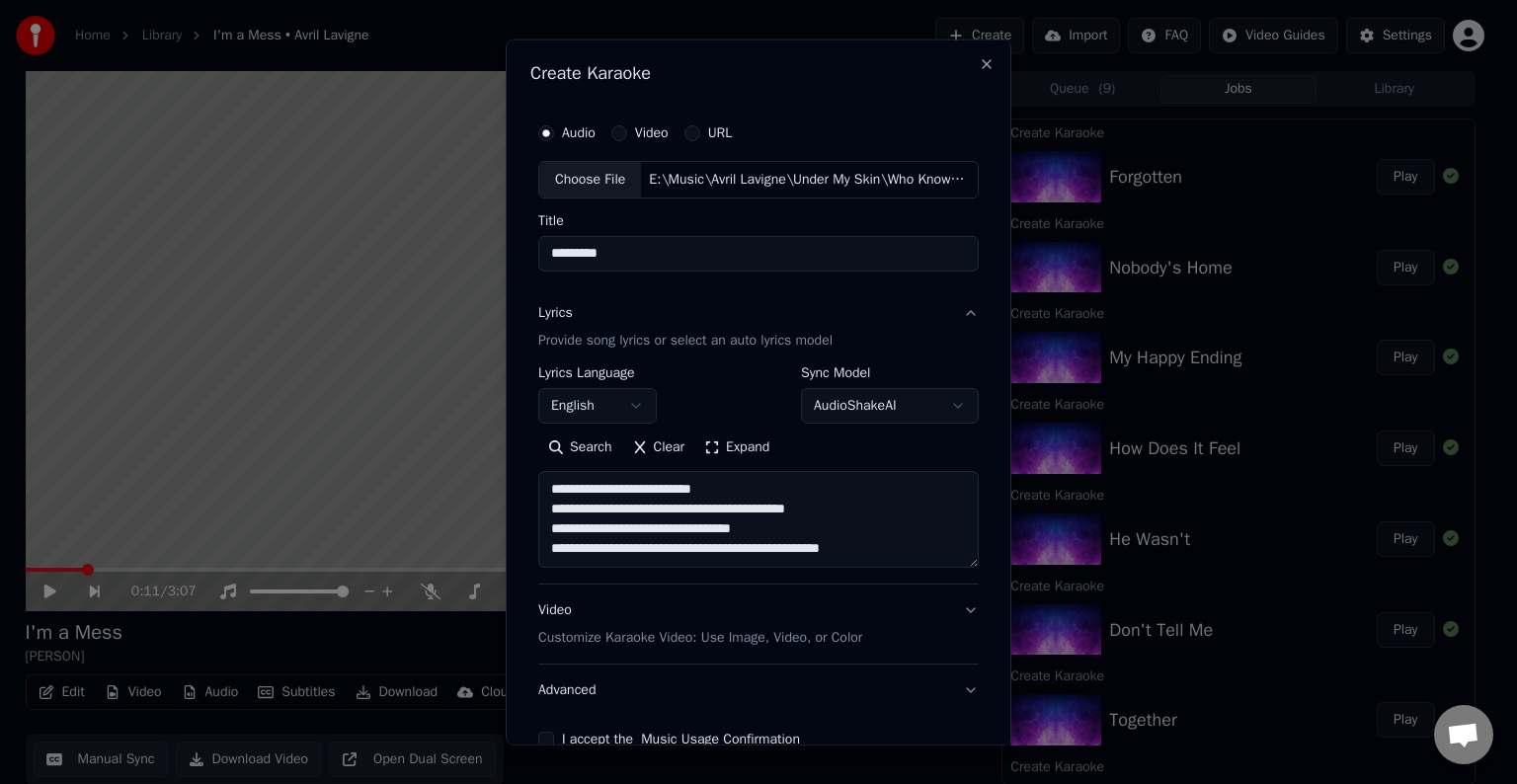 scroll, scrollTop: 43, scrollLeft: 0, axis: vertical 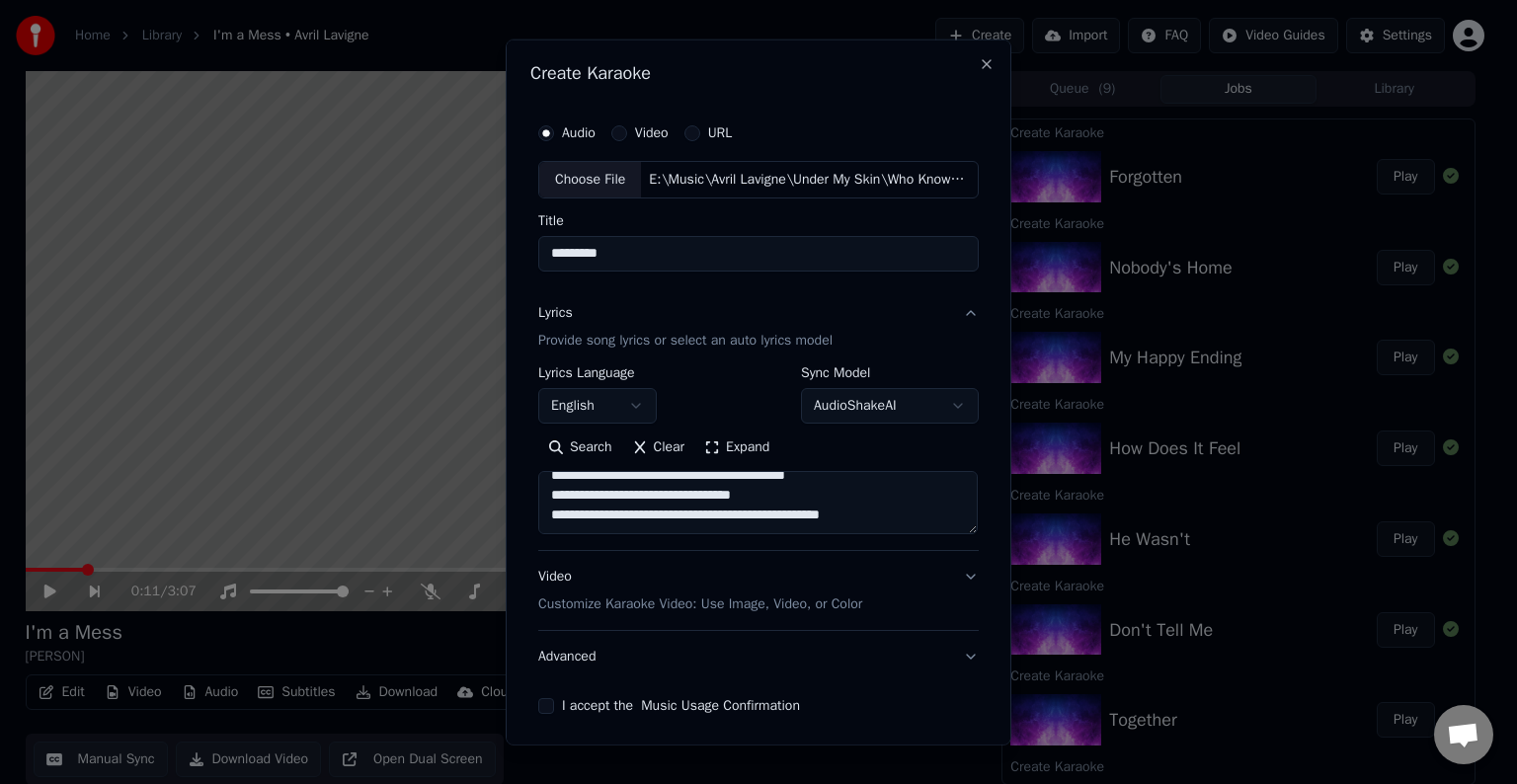 paste on "**********" 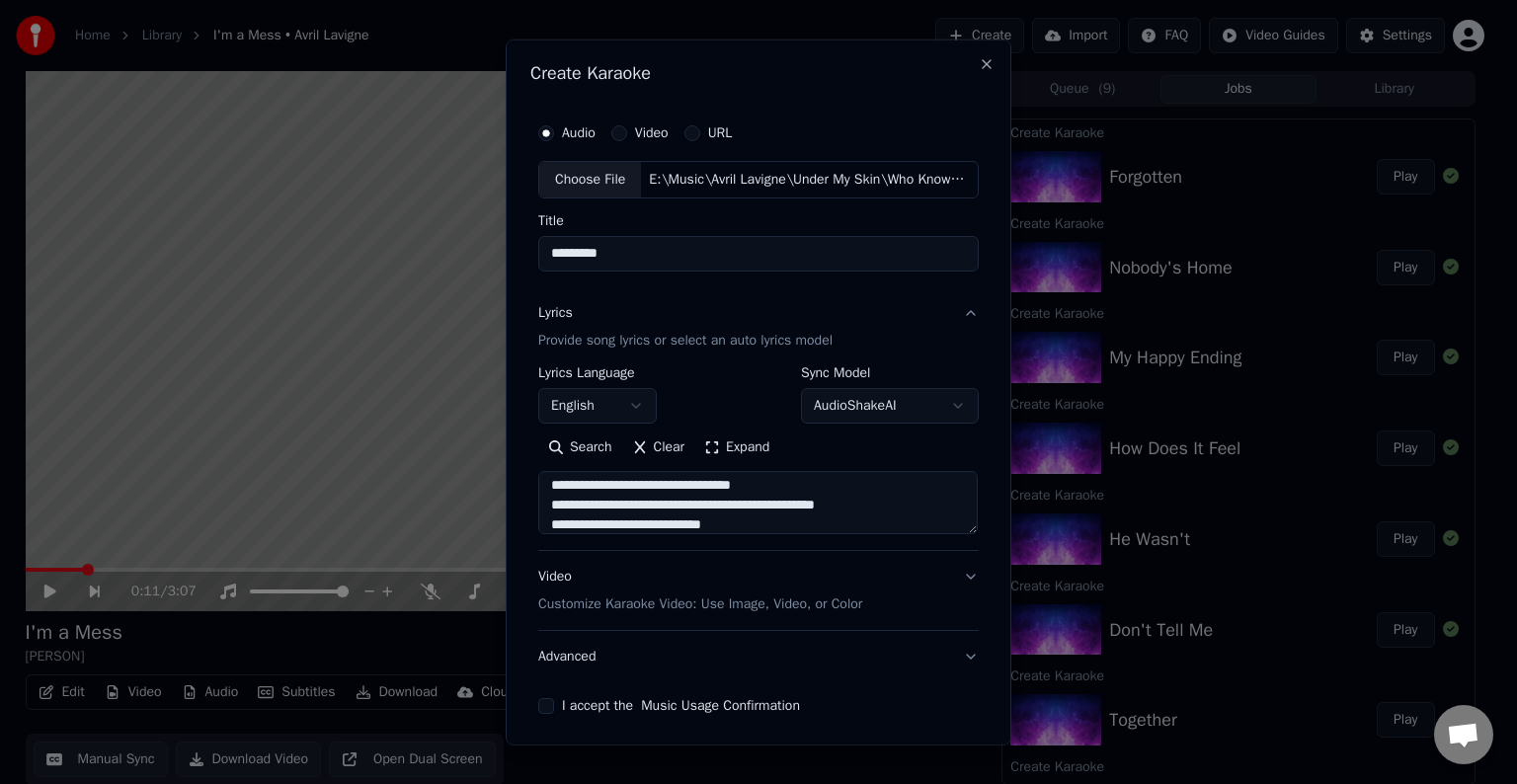scroll, scrollTop: 83, scrollLeft: 0, axis: vertical 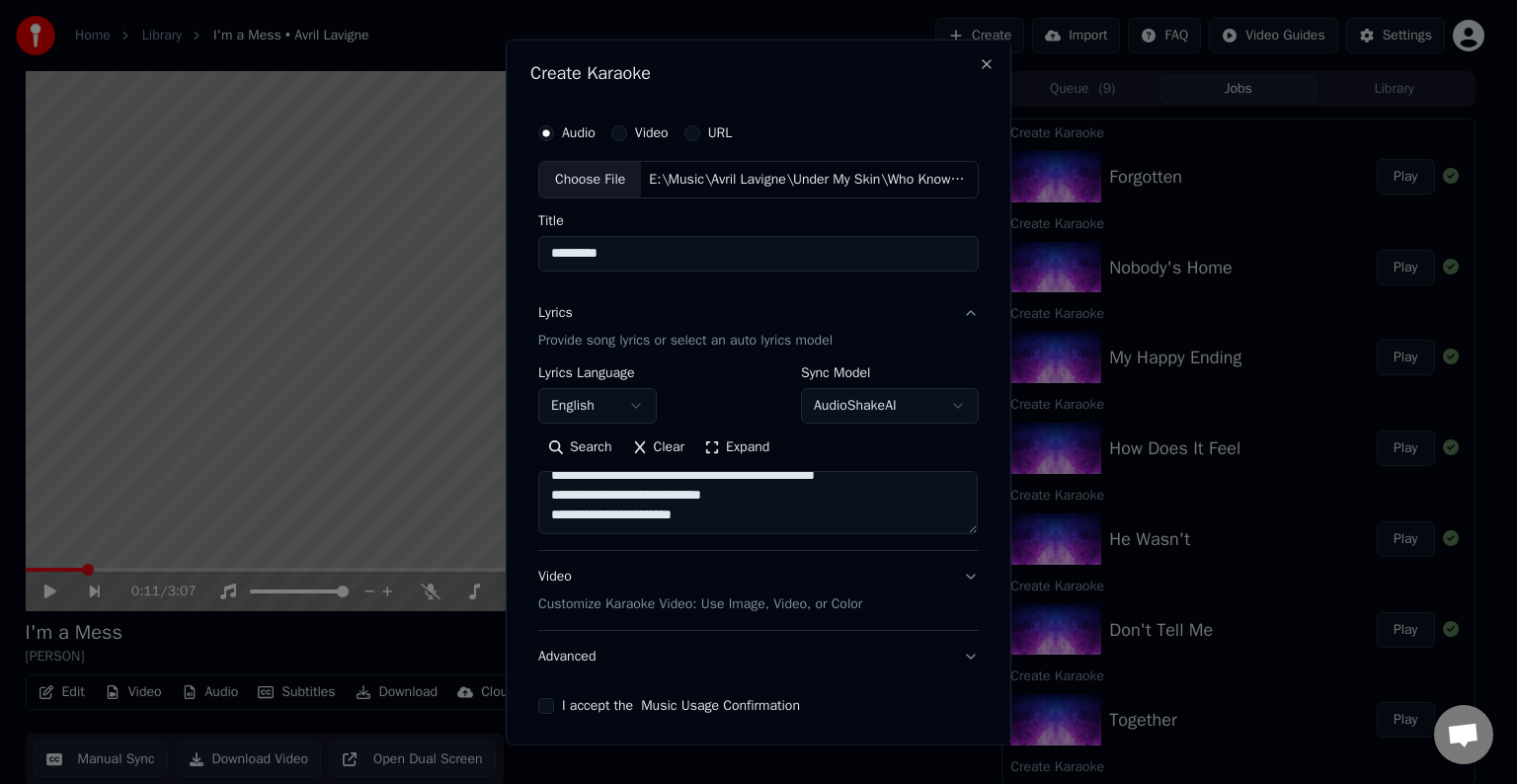 paste on "**********" 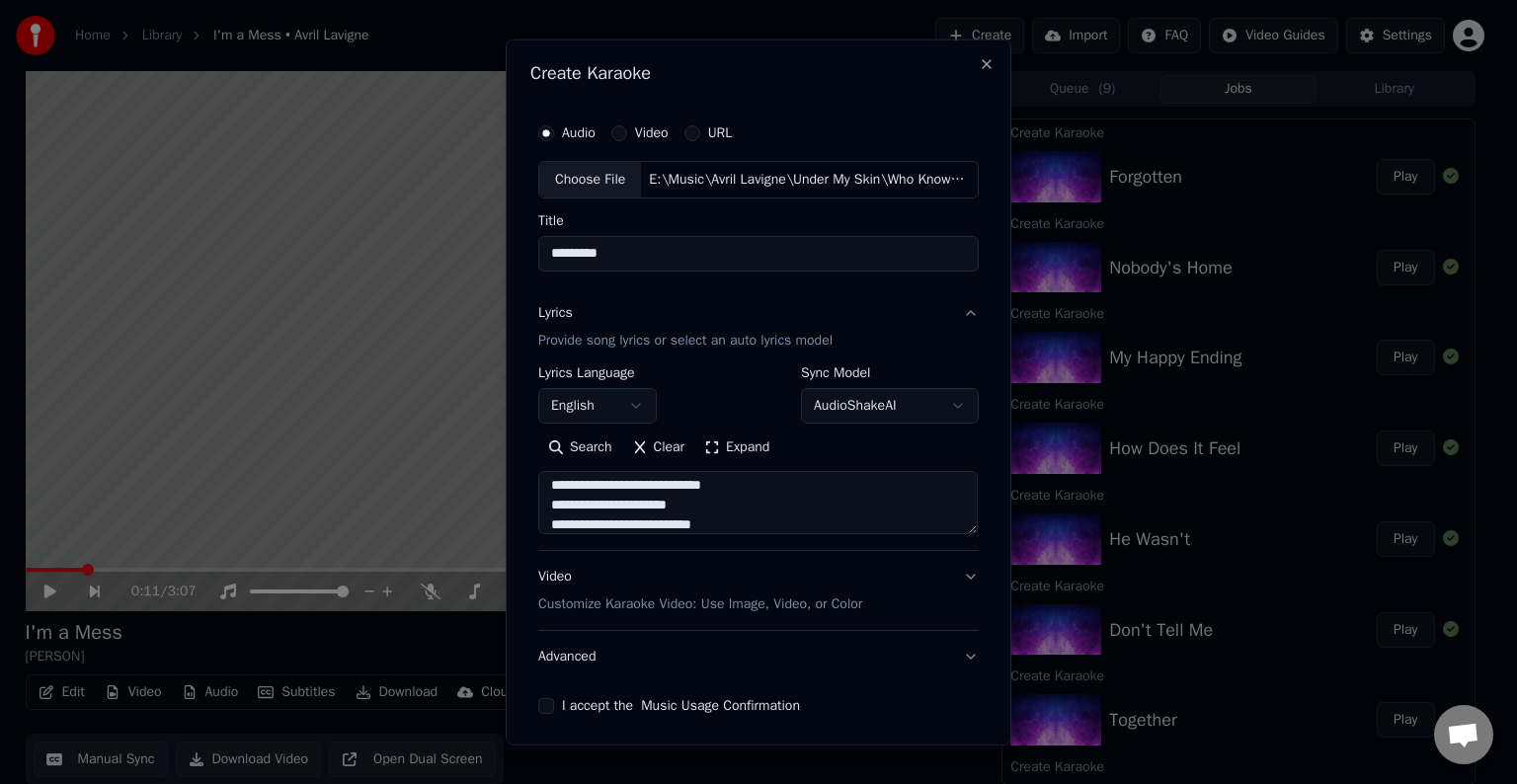 scroll, scrollTop: 162, scrollLeft: 0, axis: vertical 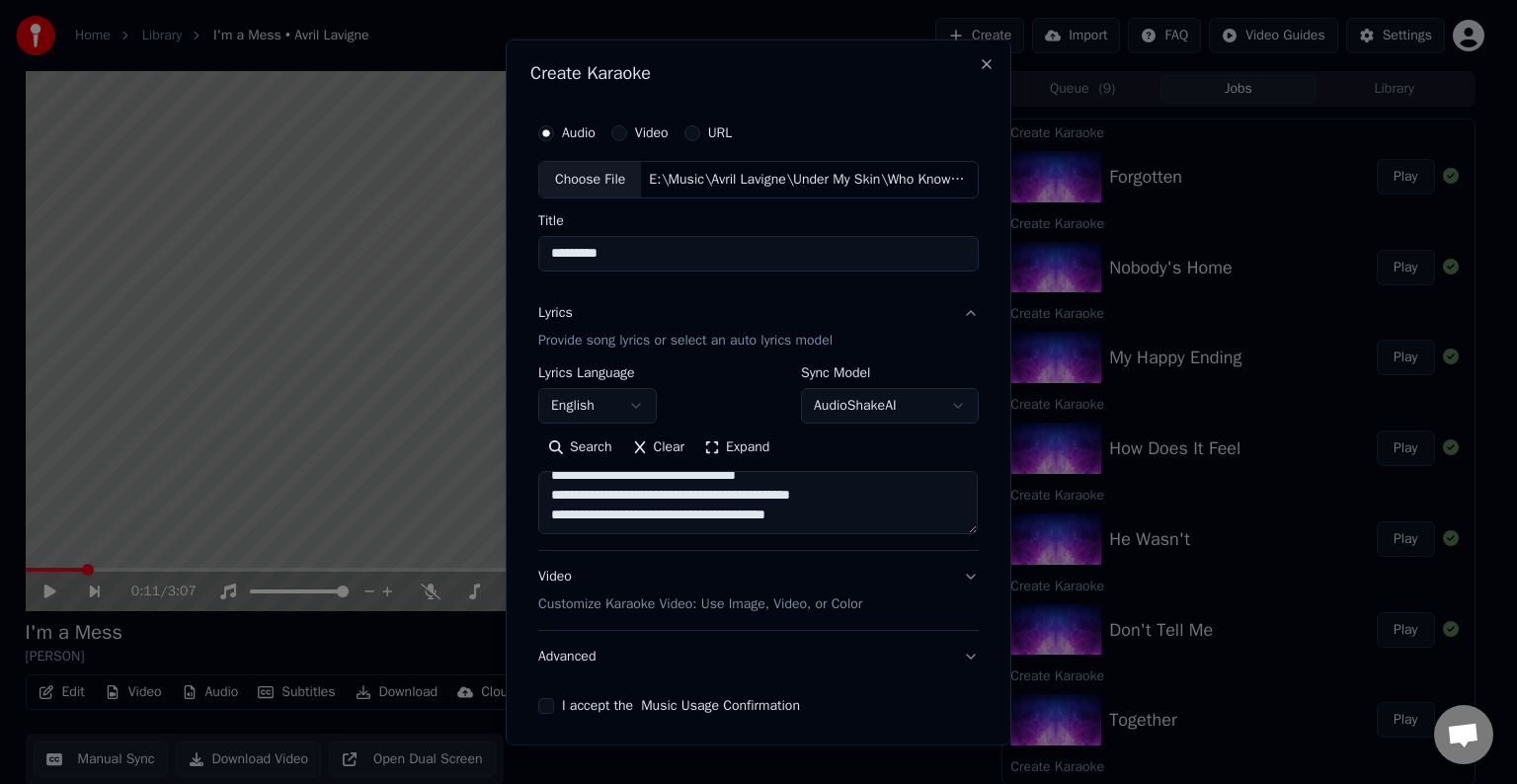 paste on "**********" 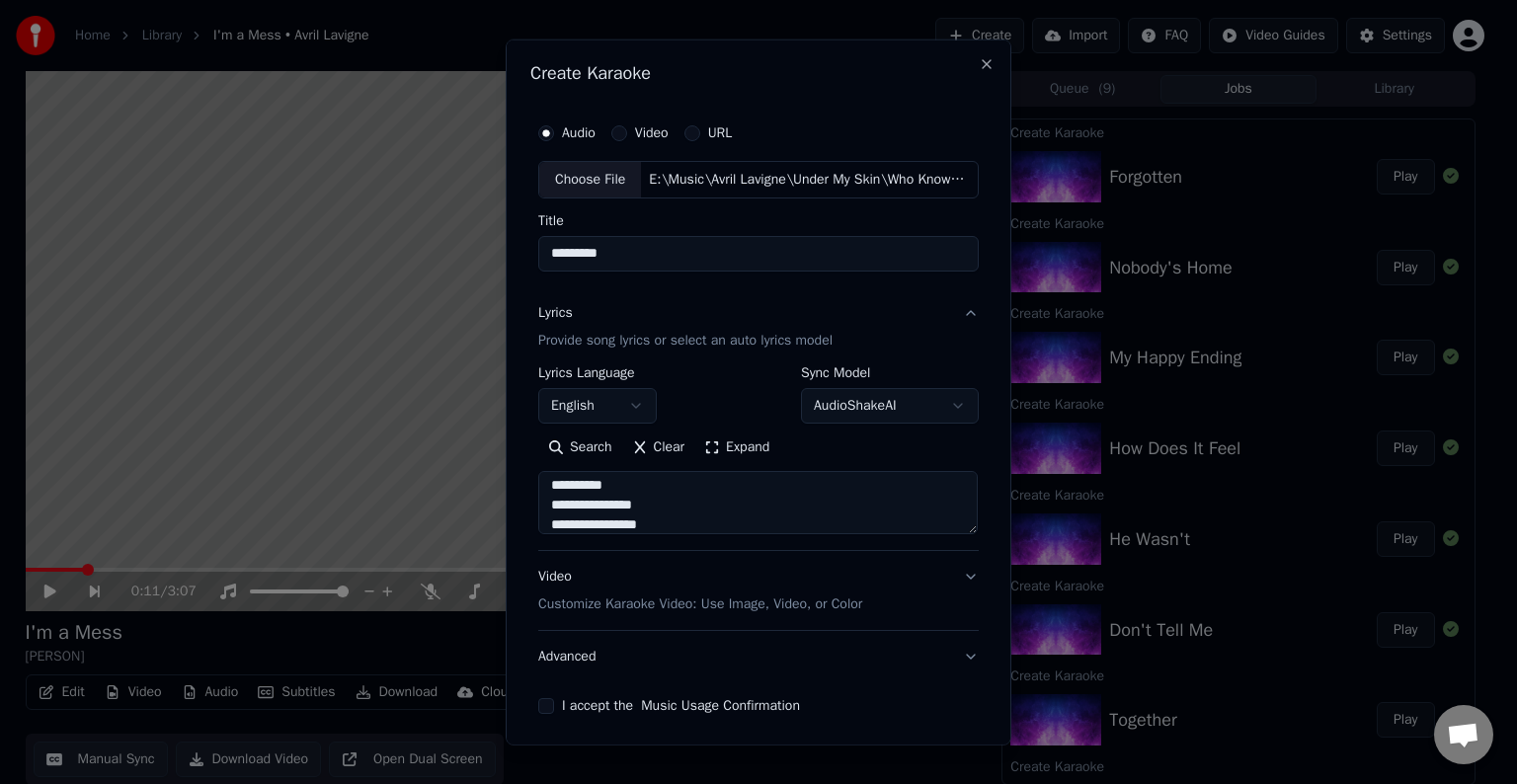 scroll, scrollTop: 221, scrollLeft: 0, axis: vertical 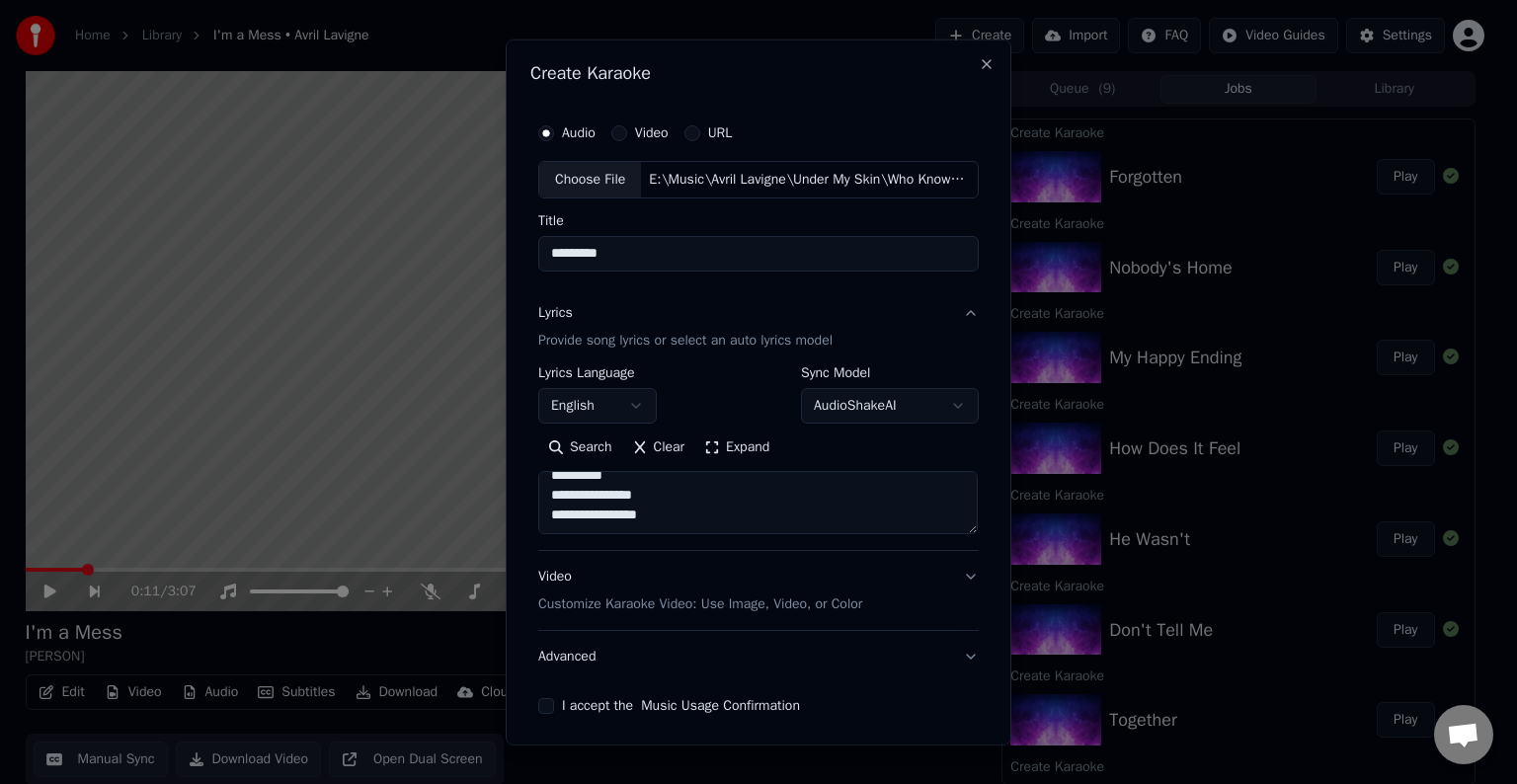 paste on "**********" 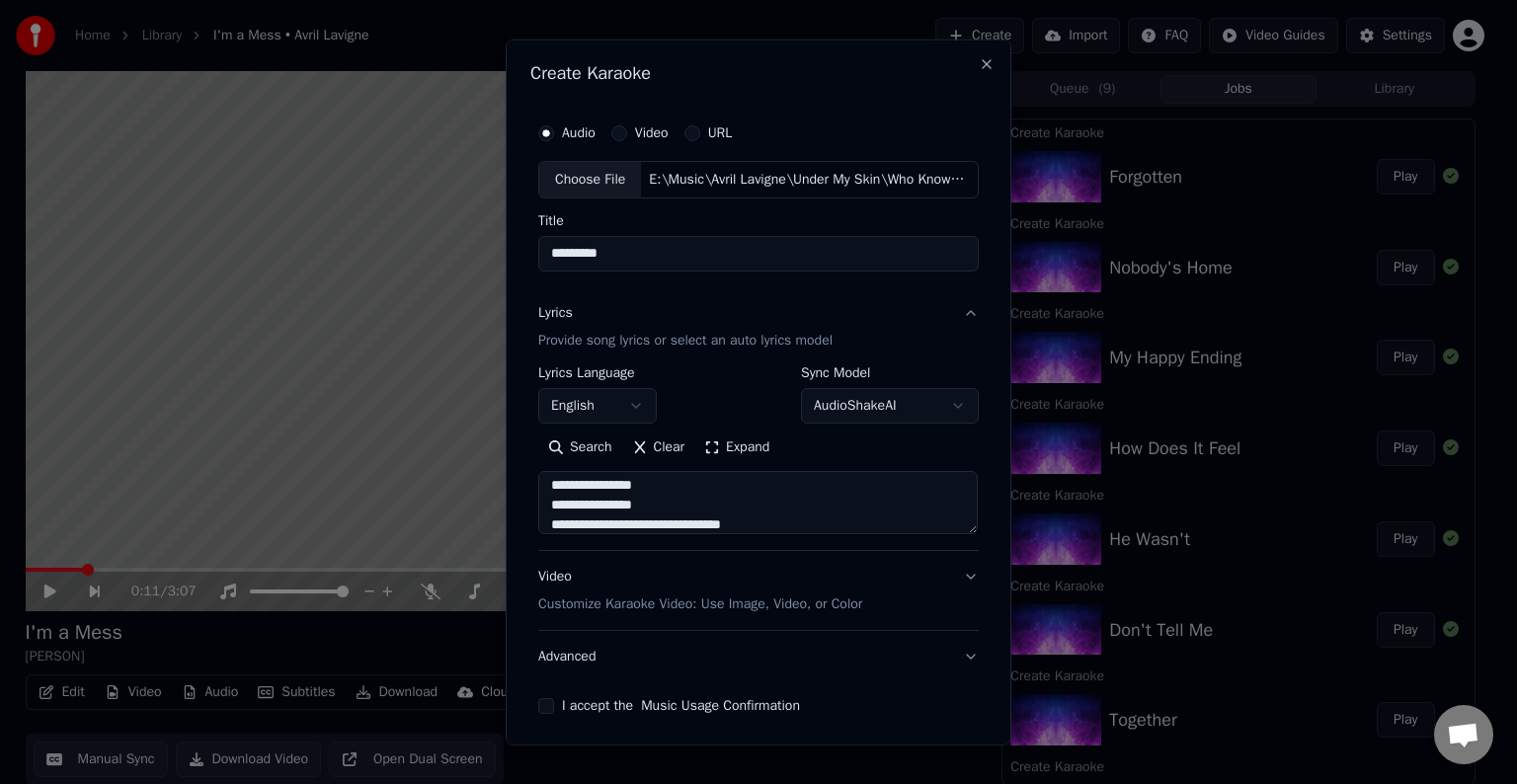 scroll, scrollTop: 300, scrollLeft: 0, axis: vertical 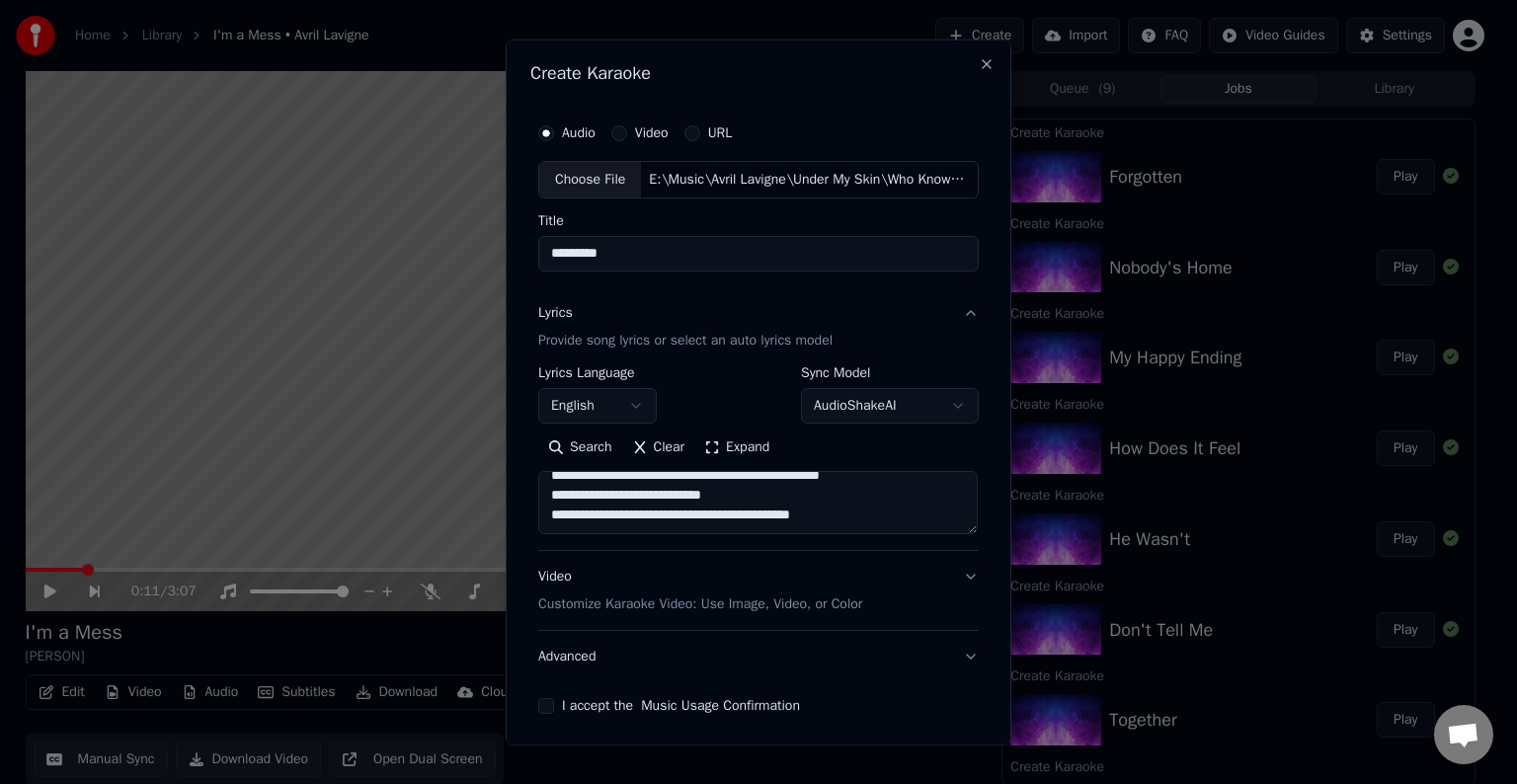 paste on "**********" 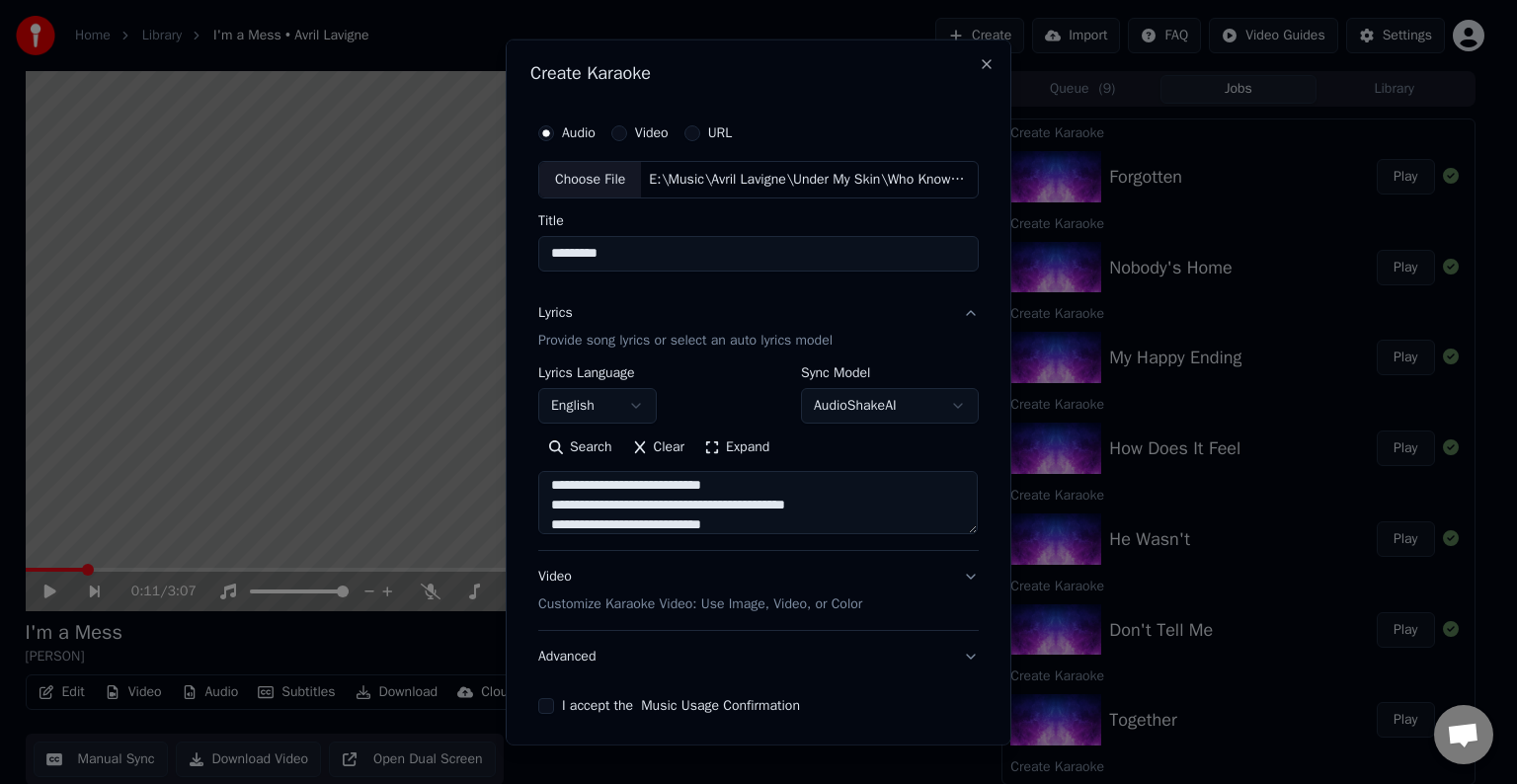 scroll, scrollTop: 340, scrollLeft: 0, axis: vertical 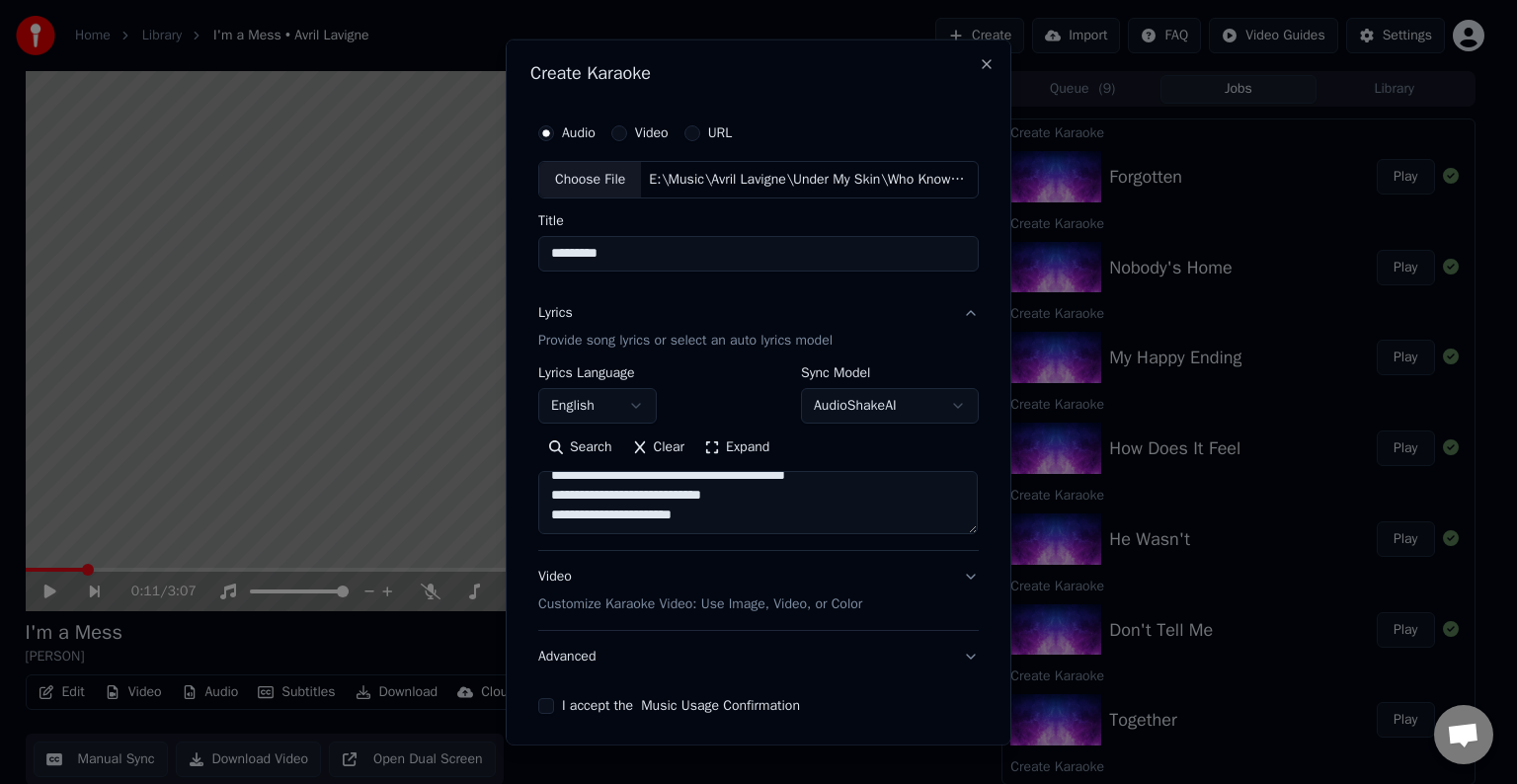 paste on "**********" 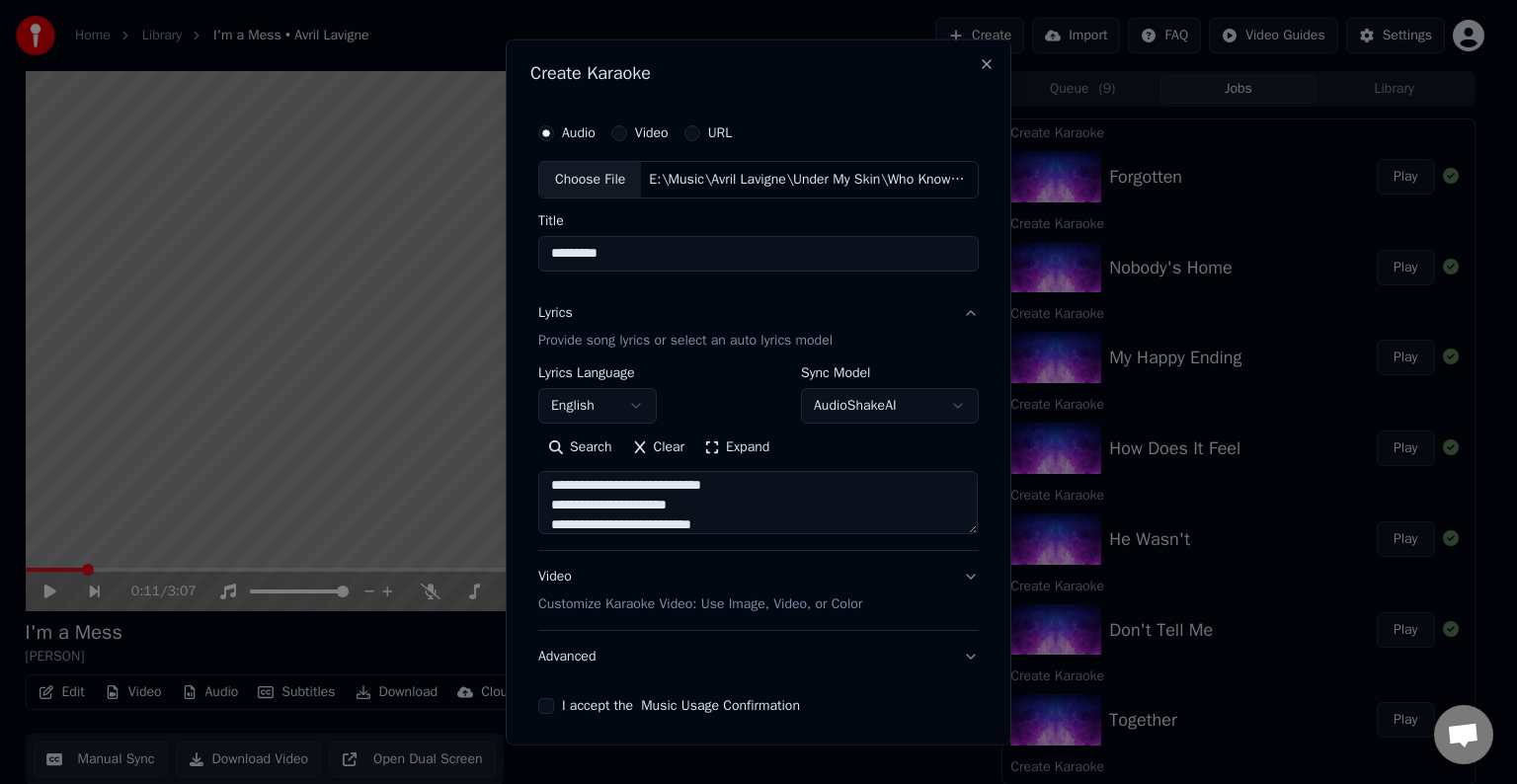 scroll, scrollTop: 478, scrollLeft: 0, axis: vertical 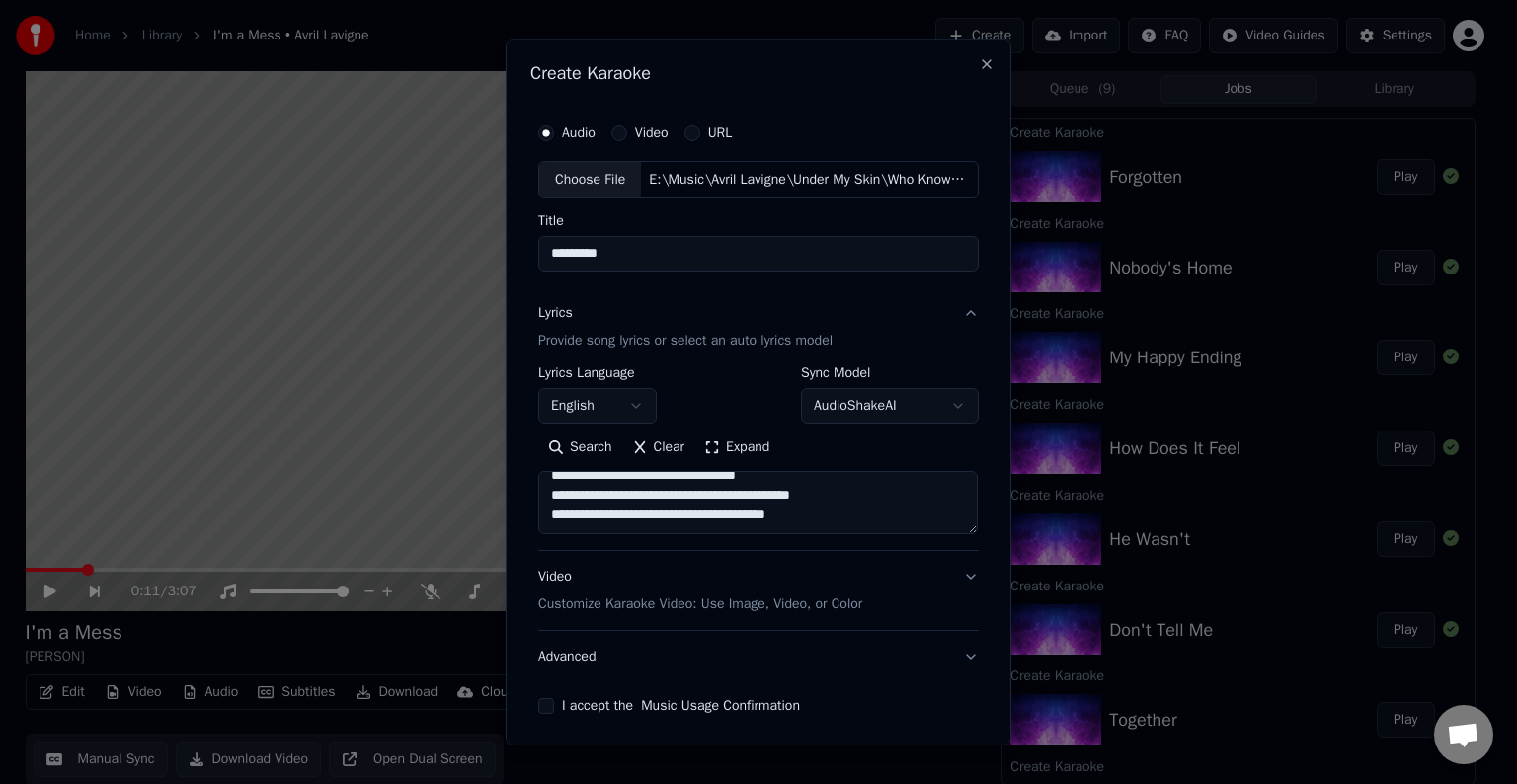 paste on "**********" 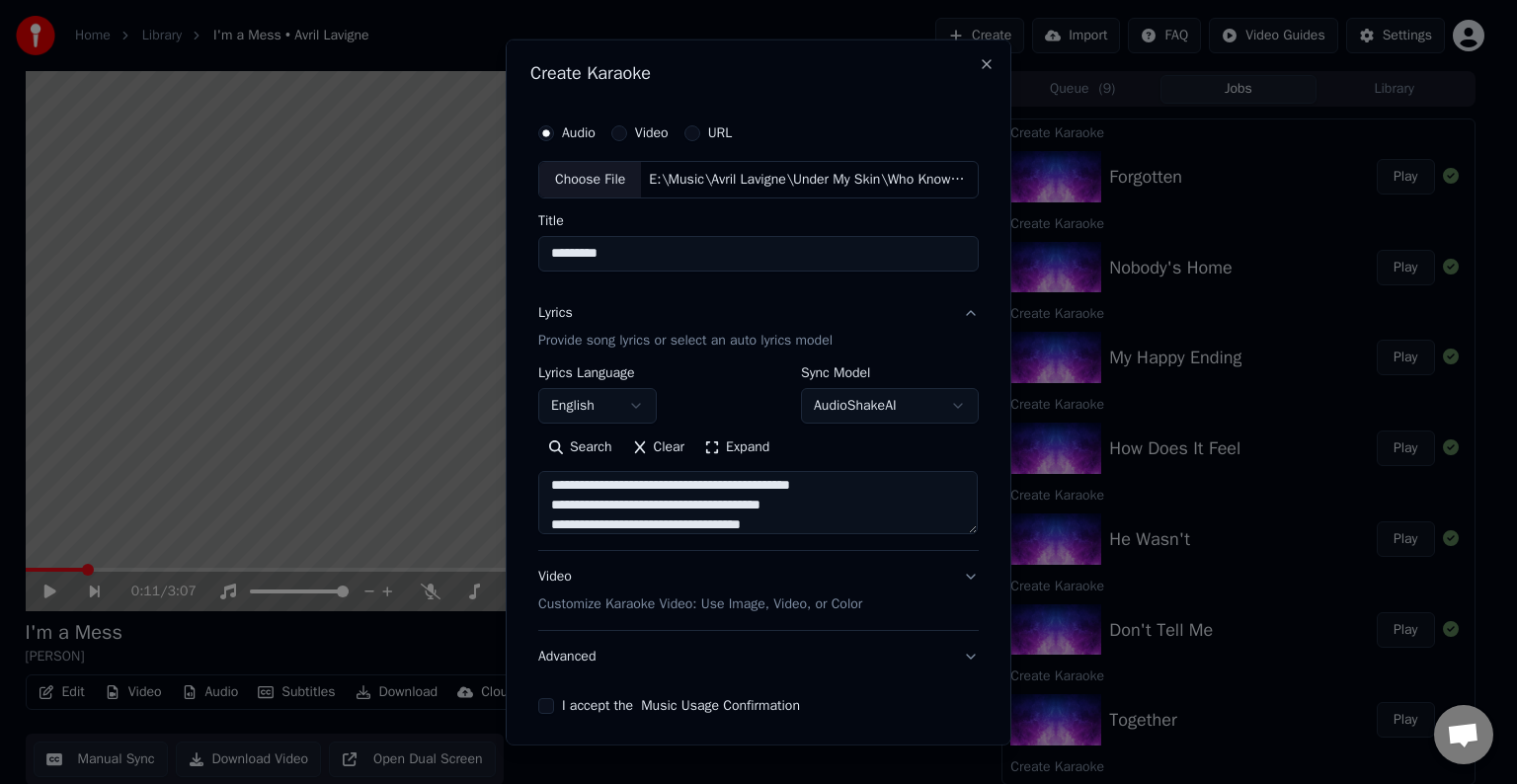 scroll, scrollTop: 557, scrollLeft: 0, axis: vertical 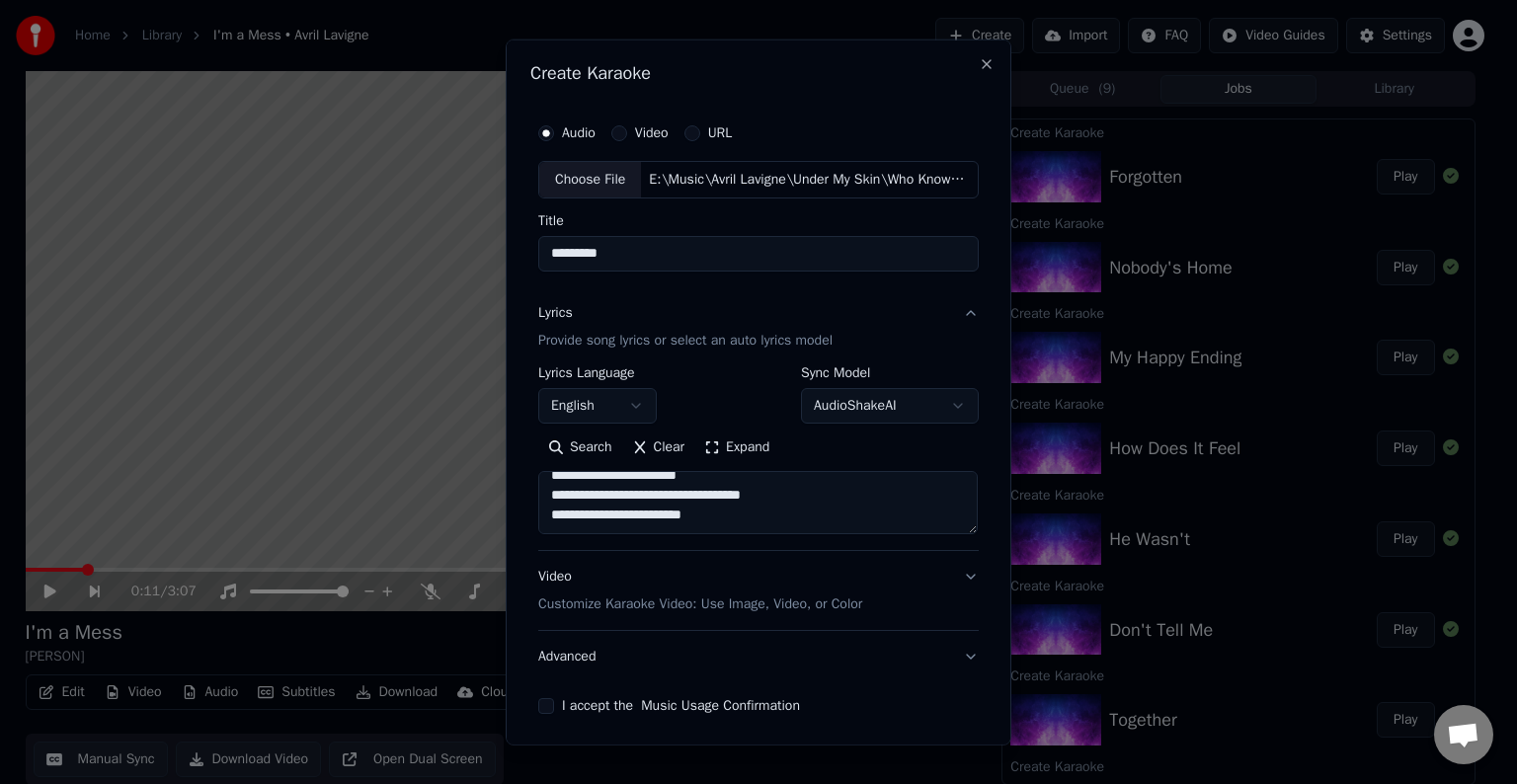 paste on "**********" 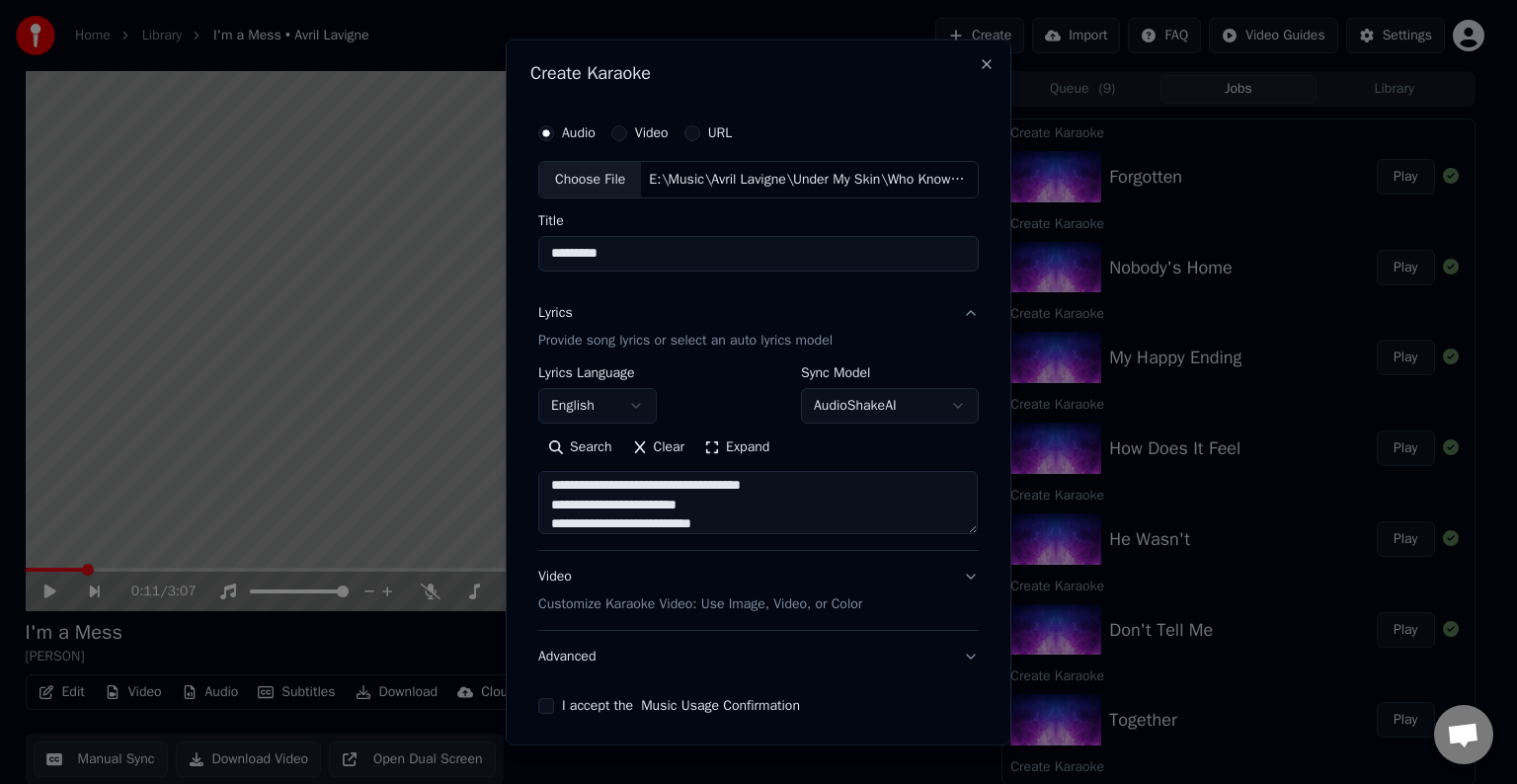 scroll, scrollTop: 735, scrollLeft: 0, axis: vertical 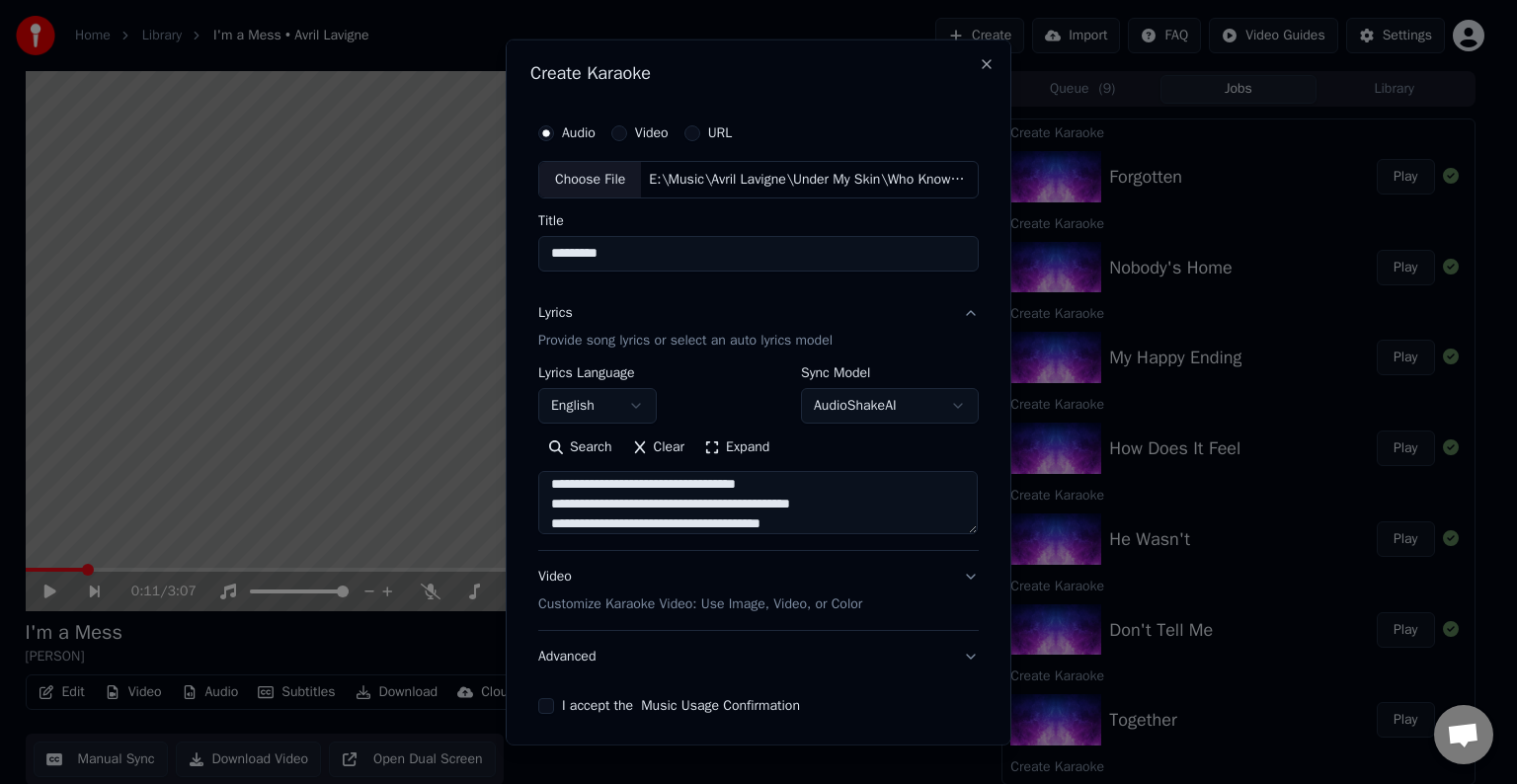 type on "**********" 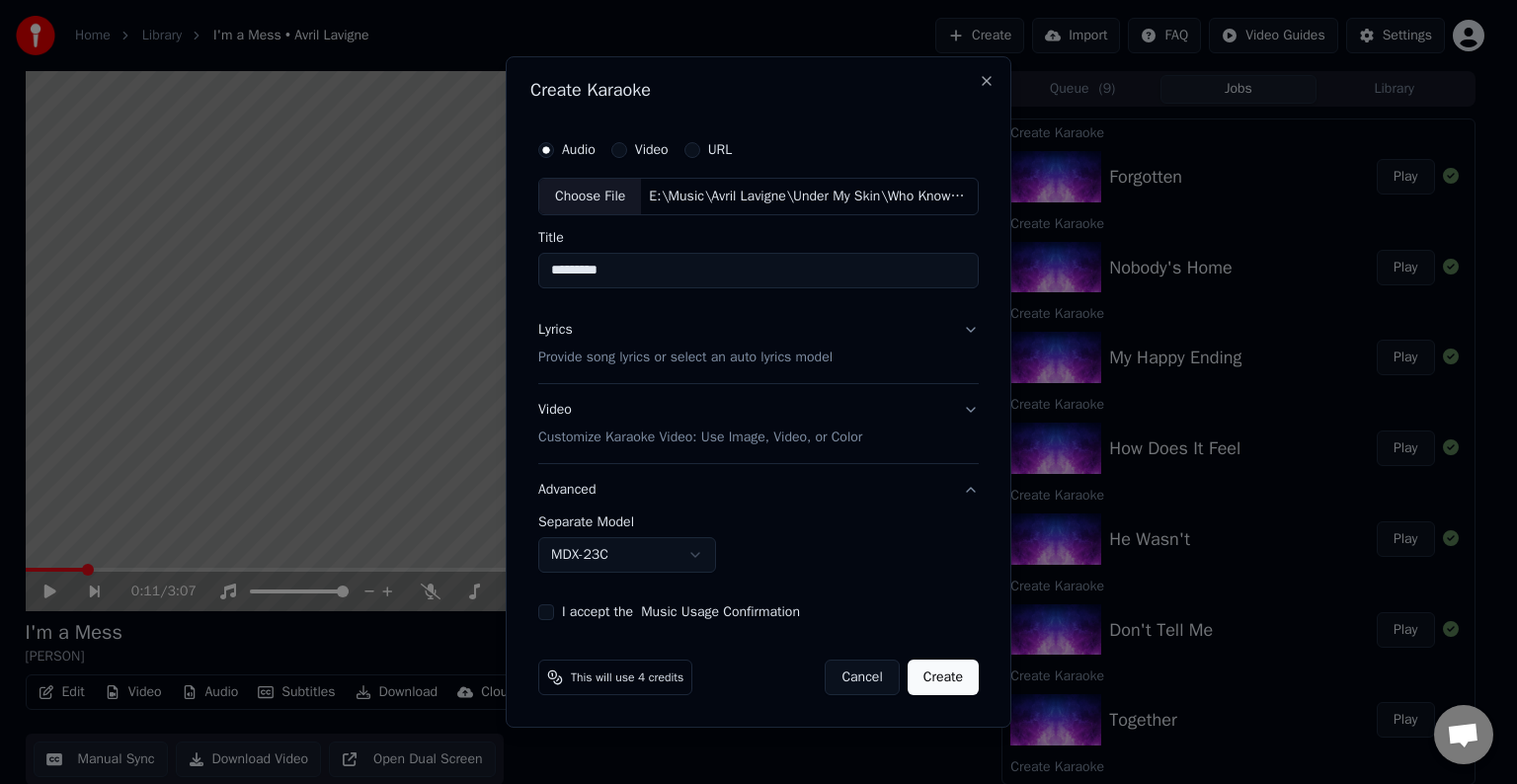 click on "Home Library I'm a Mess • Avril Lavigne Create Import FAQ Video Guides Settings 0:11 / 3:07 I'm a Mess Avril Lavigne BPM 182 Key C# Edit Video Audio Subtitles Download Cloud Library Manual Sync Download Video Open Dual Screen Queue ( 9 ) Jobs Library Create Karaoke Forgotten Play Create Karaoke Nobody's Home Play Create Karaoke My Happy Ending Play Create Karaoke How Does It Feel Play Create Karaoke He Wasn't Play Create Karaoke Don't Tell Me Play Create Karaoke Together Play Create Karaoke Take Me Away Play Create Karaoke I’m a Mess Play Create Karaoke Pity Party Play Create Karaoke Mercury In Retrograde Play Create Karaoke Break Of A Heartache Play Create Karaoke Dare To Love Me Play Create Karaoke All I Wanted Play Create Karaoke F.U. Play Create Karaoke Déjà vu Play Create Karaoke Avalanche Play Create Karaoke Kiss Me Like The World Is Ending Play Create Karaoke Love Sux Play Create Karaoke Love It When You Hate Me Play Create Karaoke Bite Me Play Create Karaoke Bois Lie Play Create Karaoke Play" at bounding box center [750, 392] 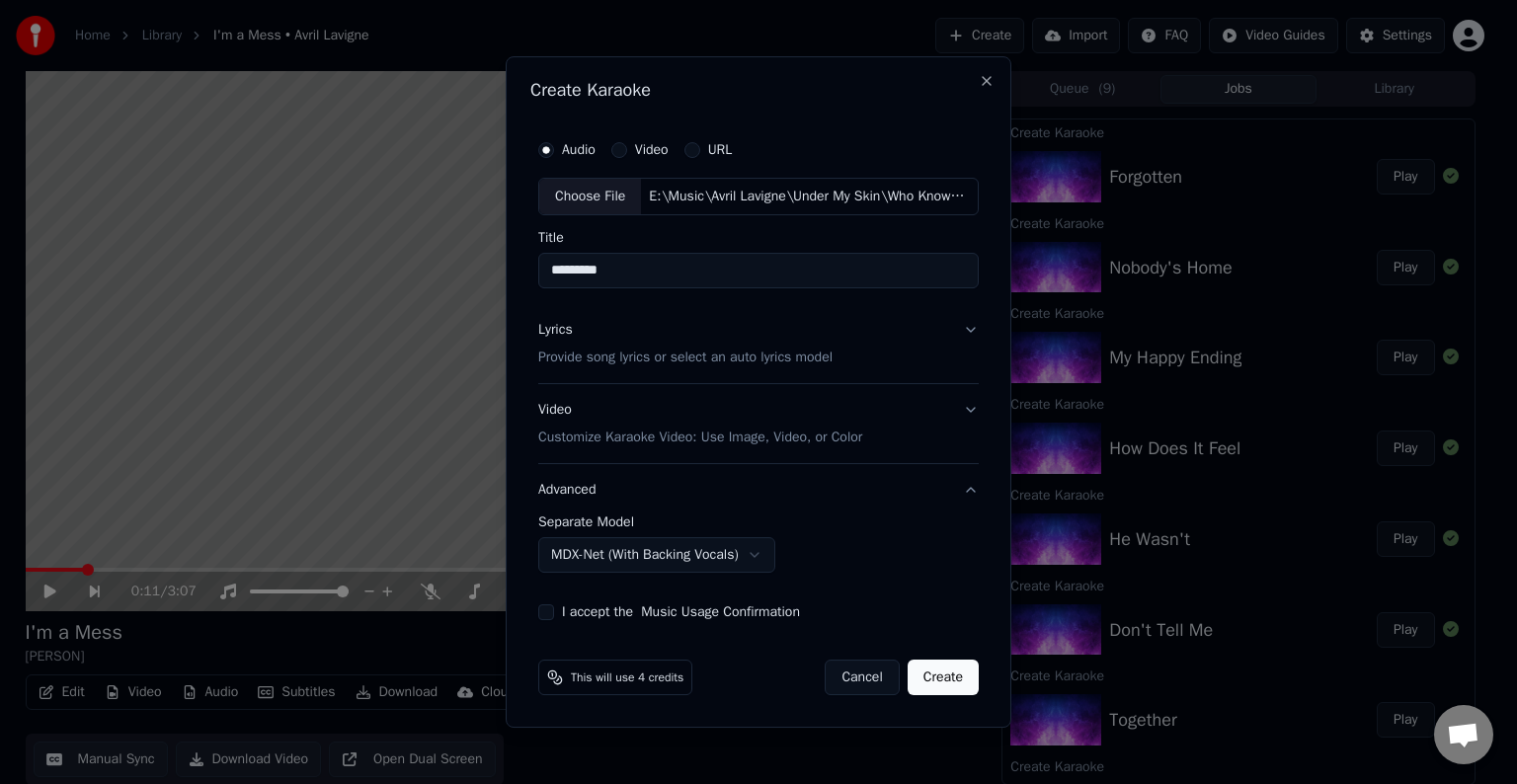 click on "I accept the   Music Usage Confirmation" at bounding box center [546, 612] 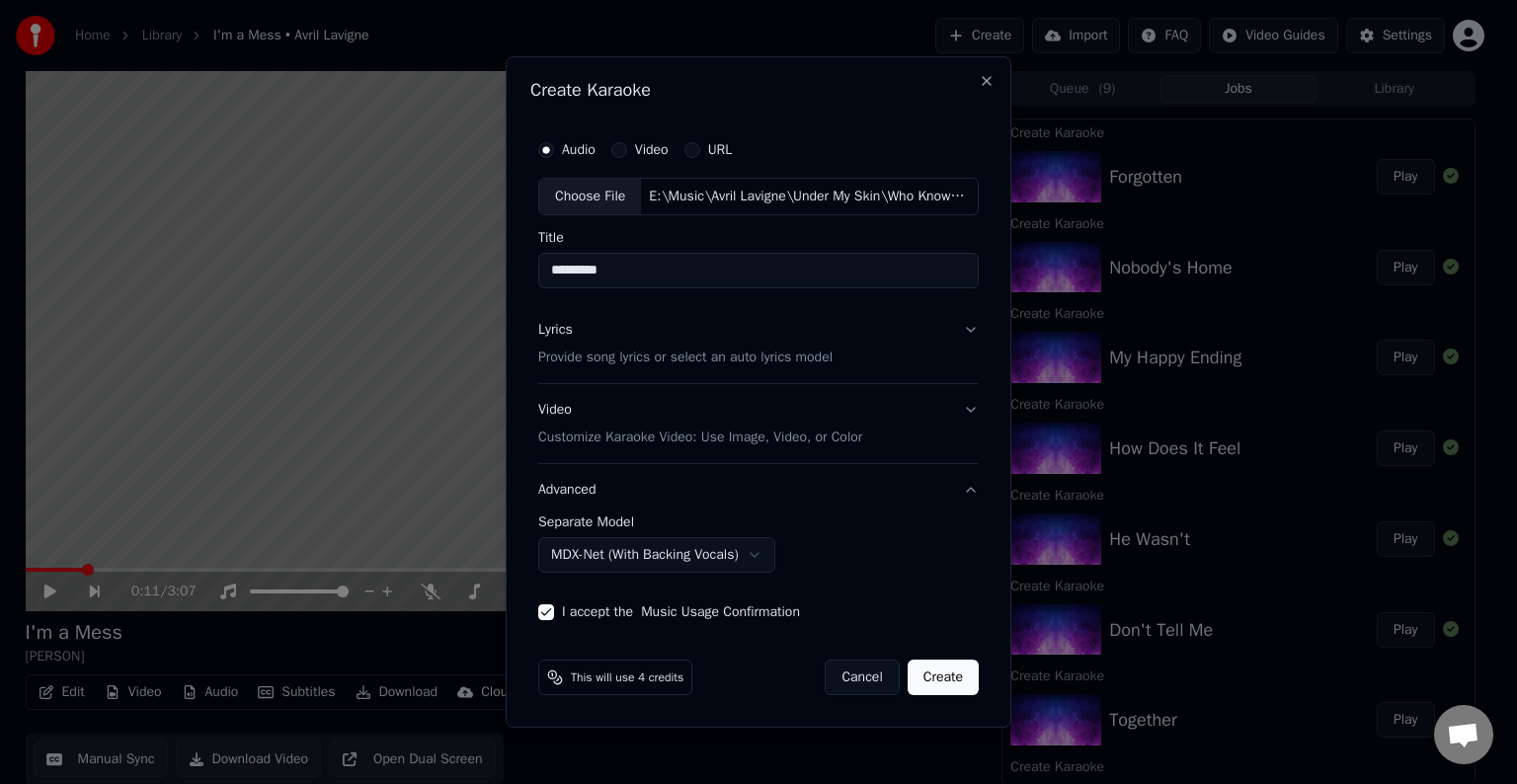 click on "Create" at bounding box center [943, 677] 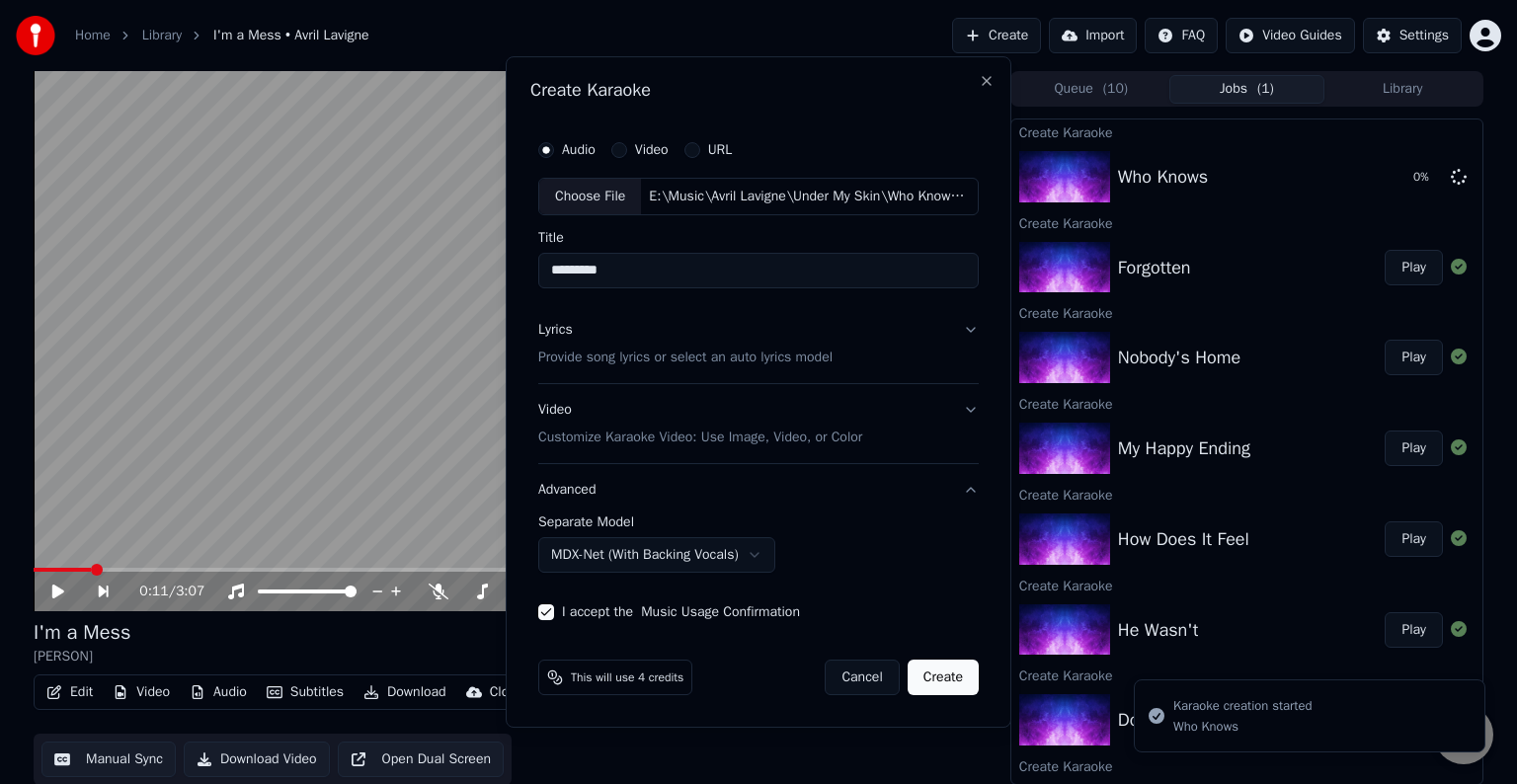 select on "******" 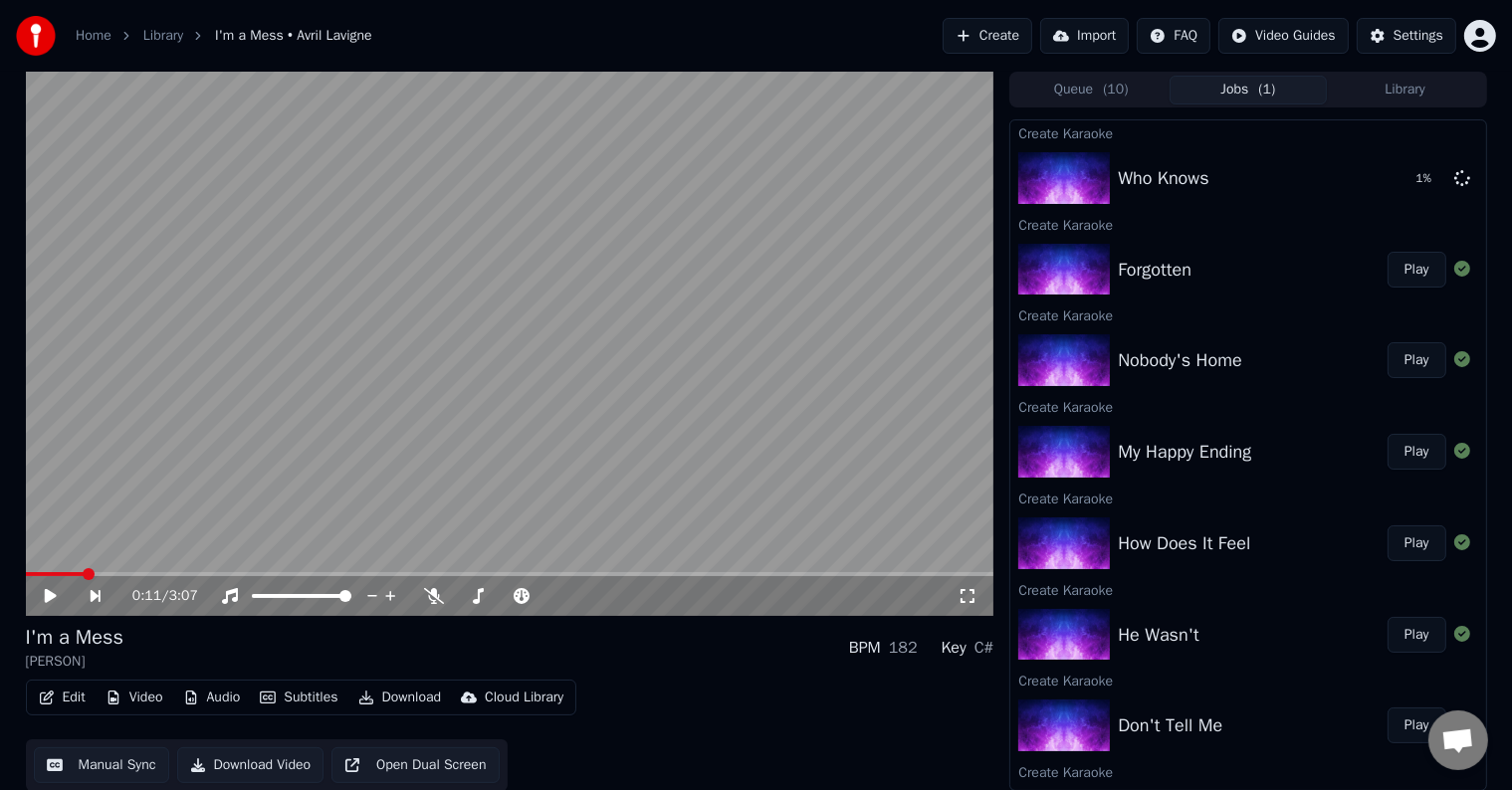 click on "Create" at bounding box center (987, 36) 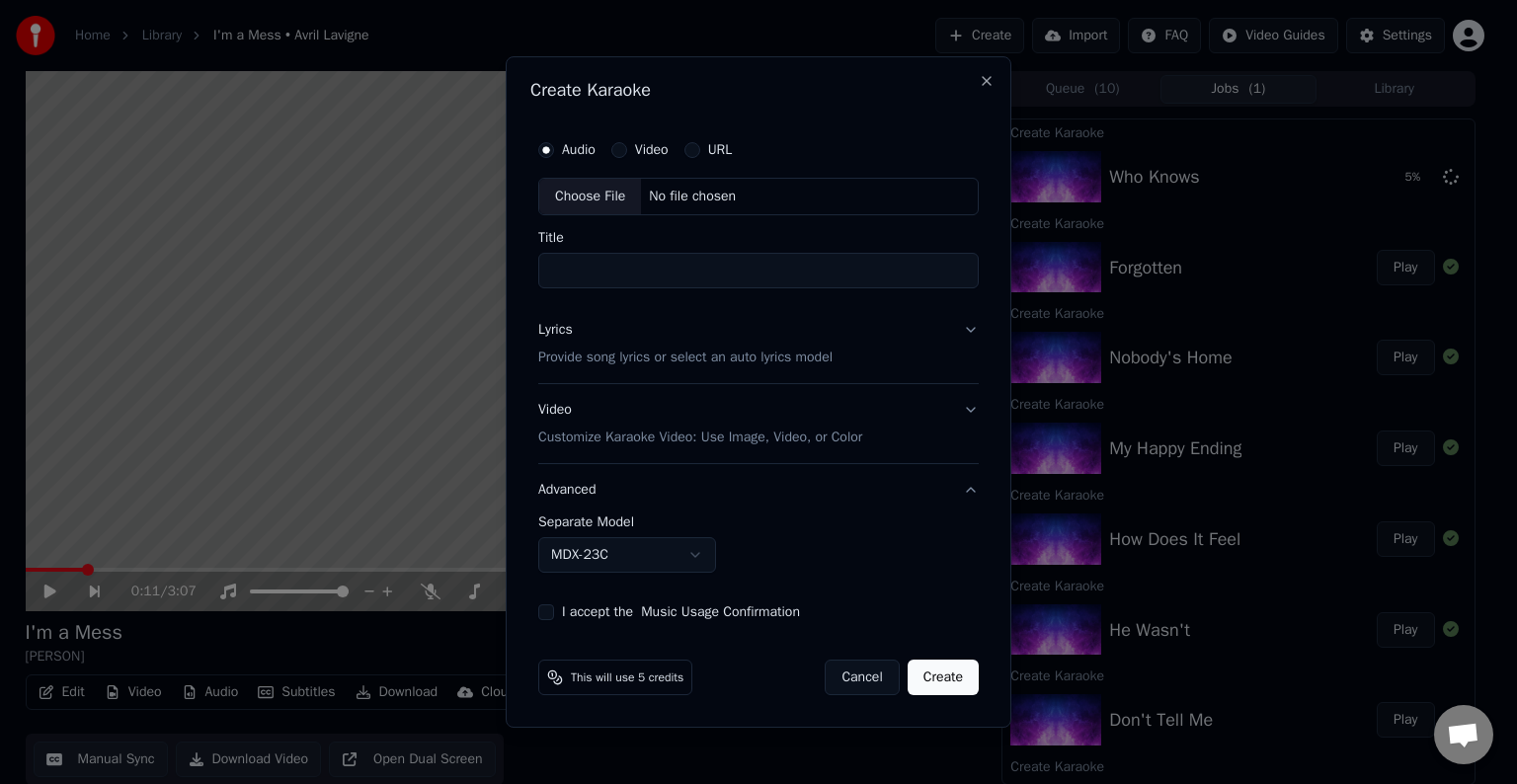click on "Choose File" at bounding box center [590, 196] 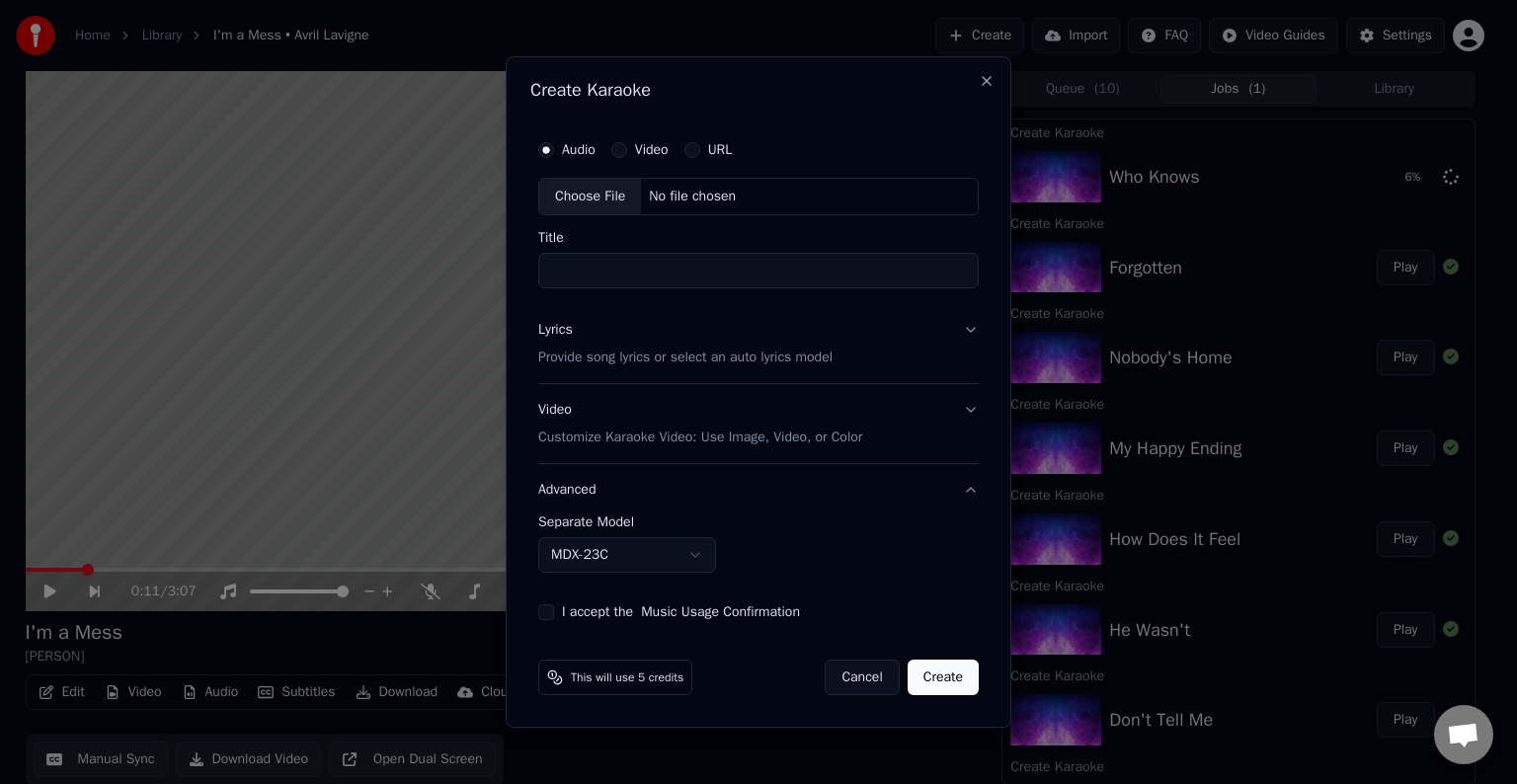 click on "Lyrics Provide song lyrics or select an auto lyrics model" at bounding box center [758, 344] 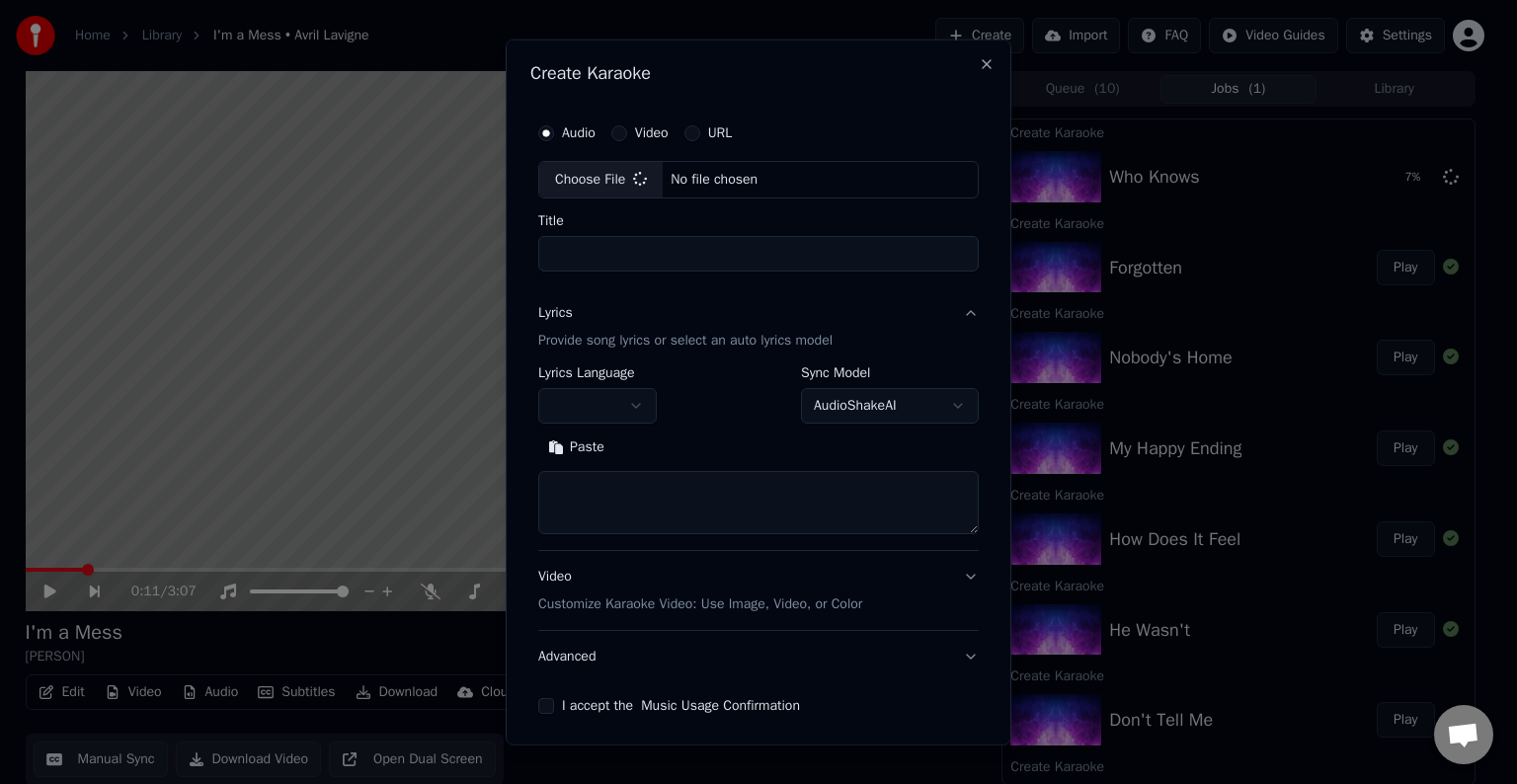 type on "**********" 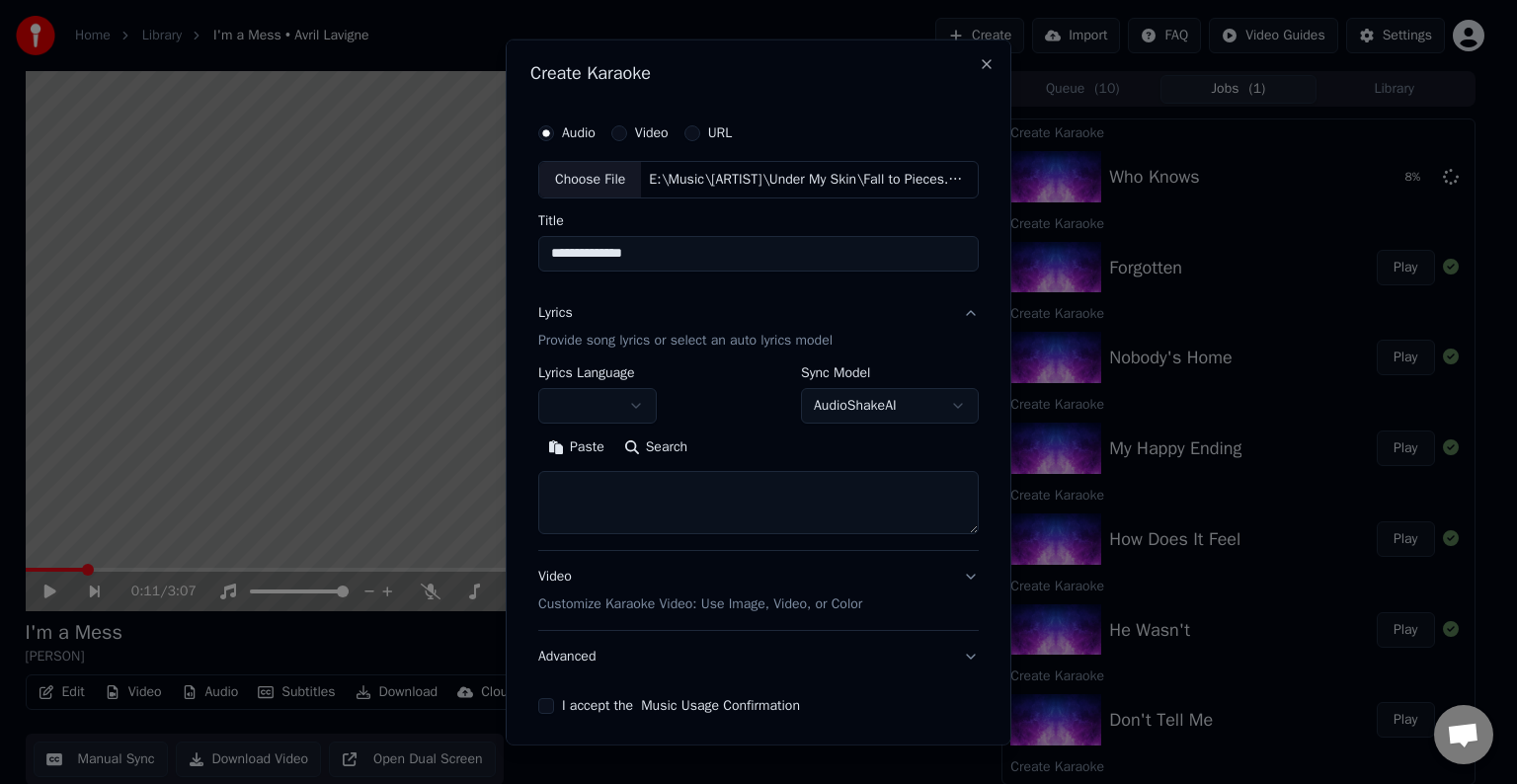 click at bounding box center (598, 406) 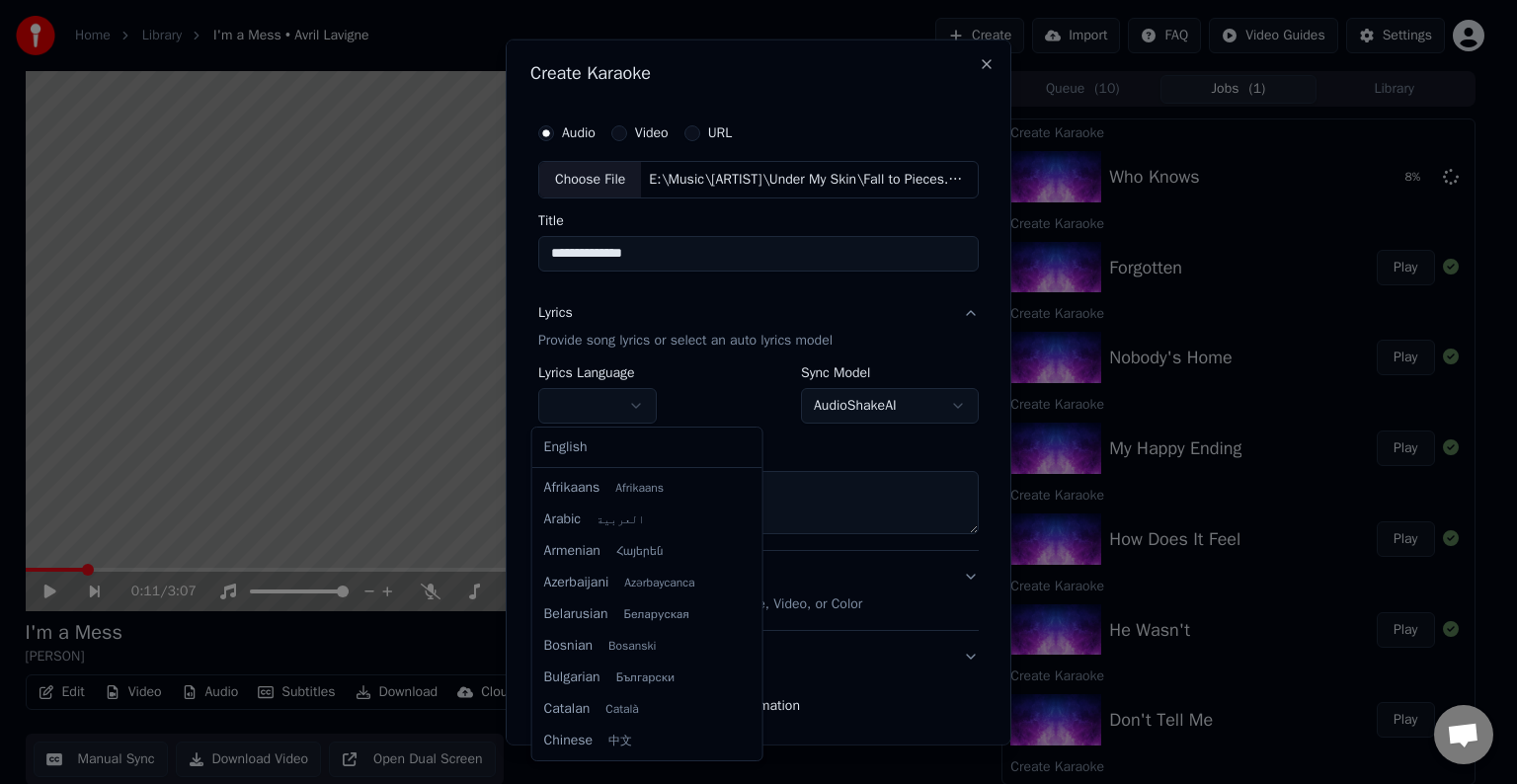 select on "**" 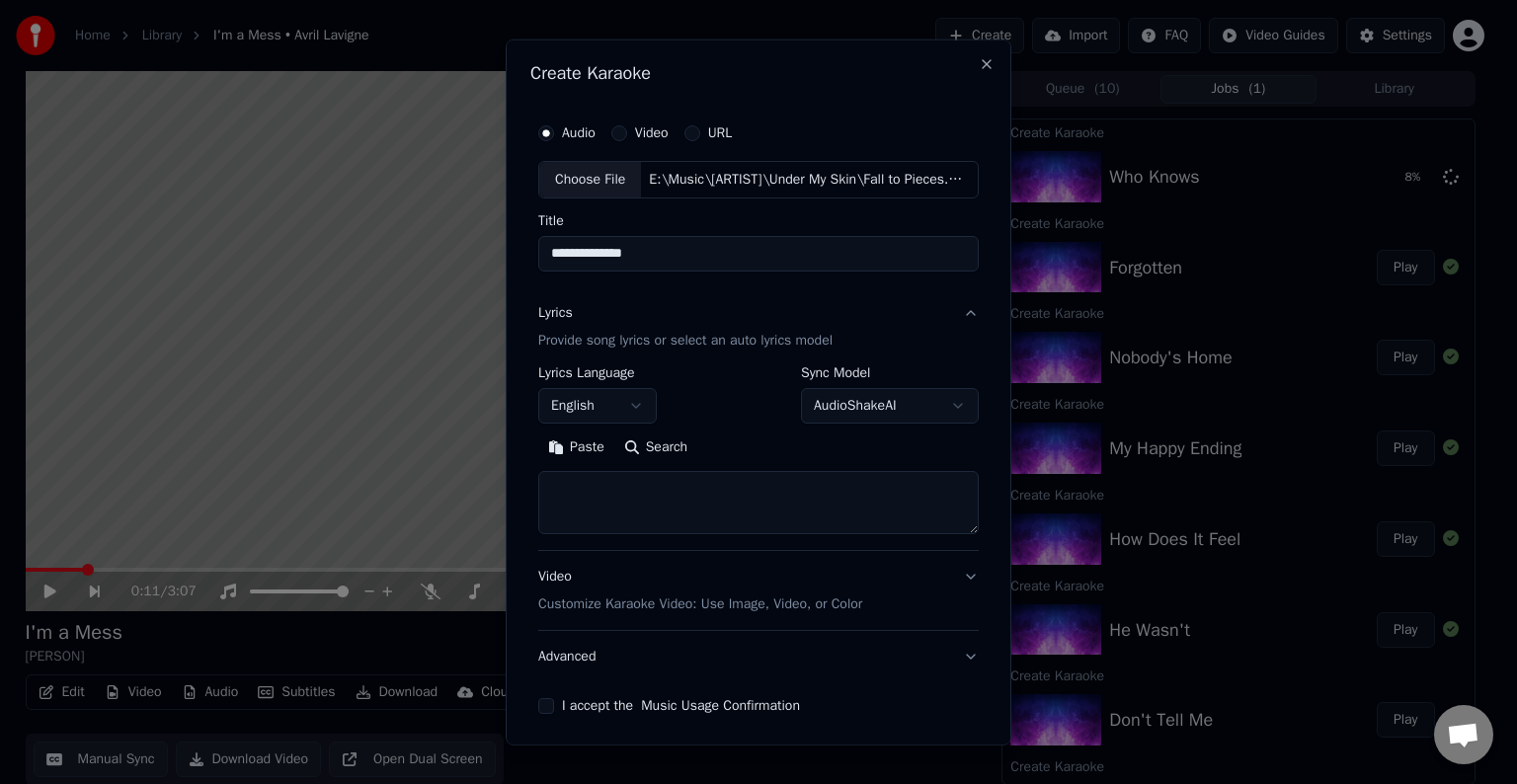 click at bounding box center [758, 503] 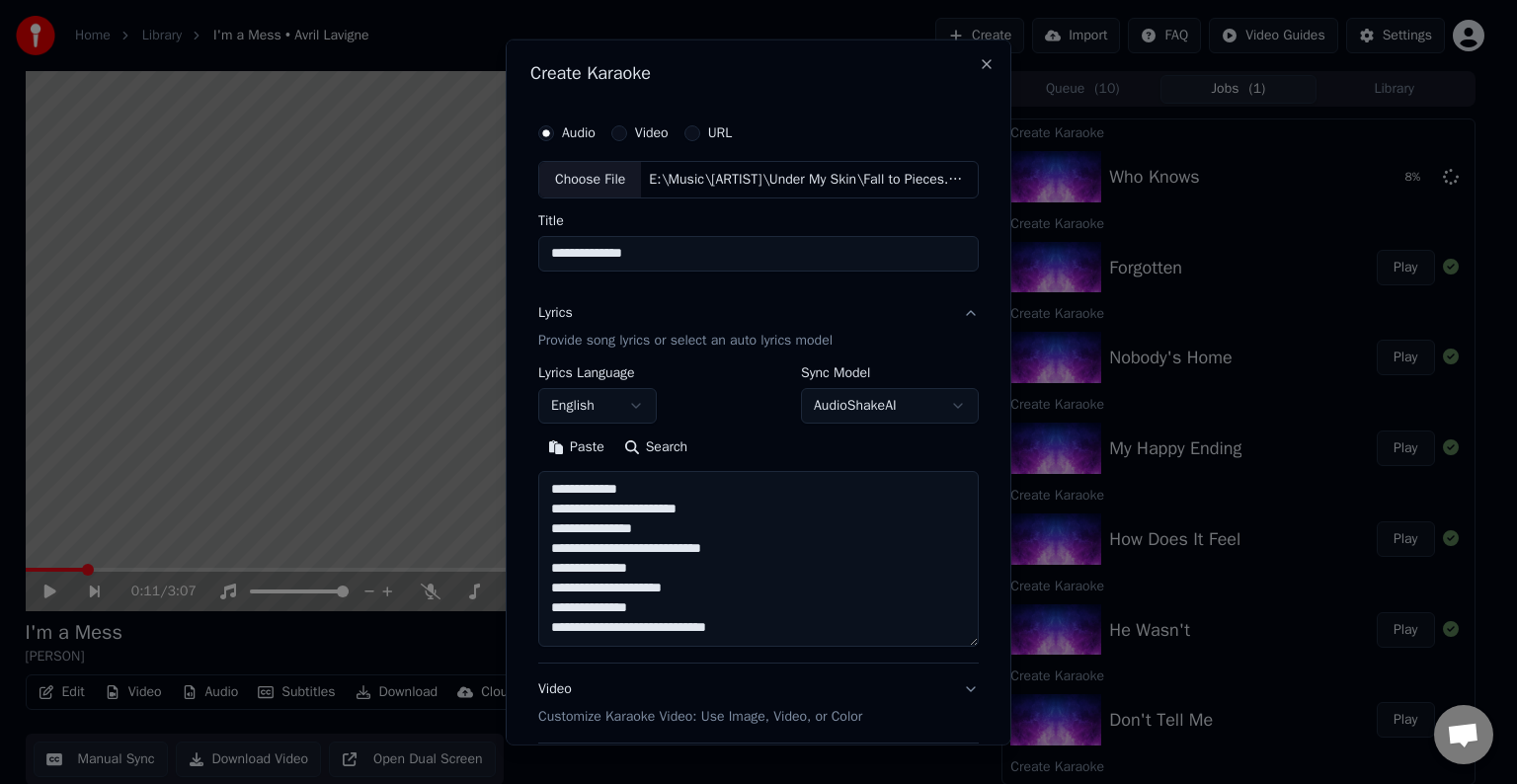 scroll, scrollTop: 122, scrollLeft: 0, axis: vertical 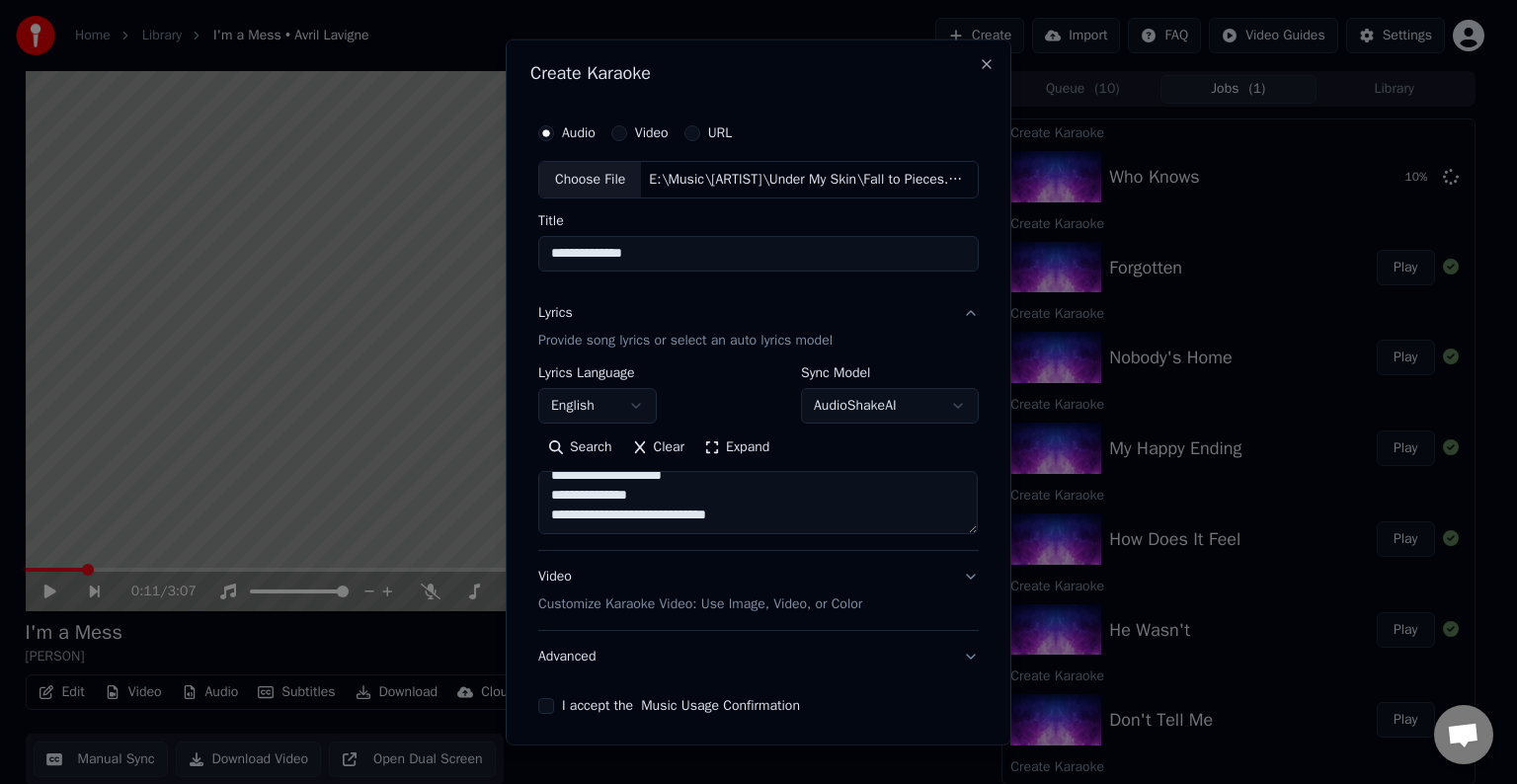 paste on "**********" 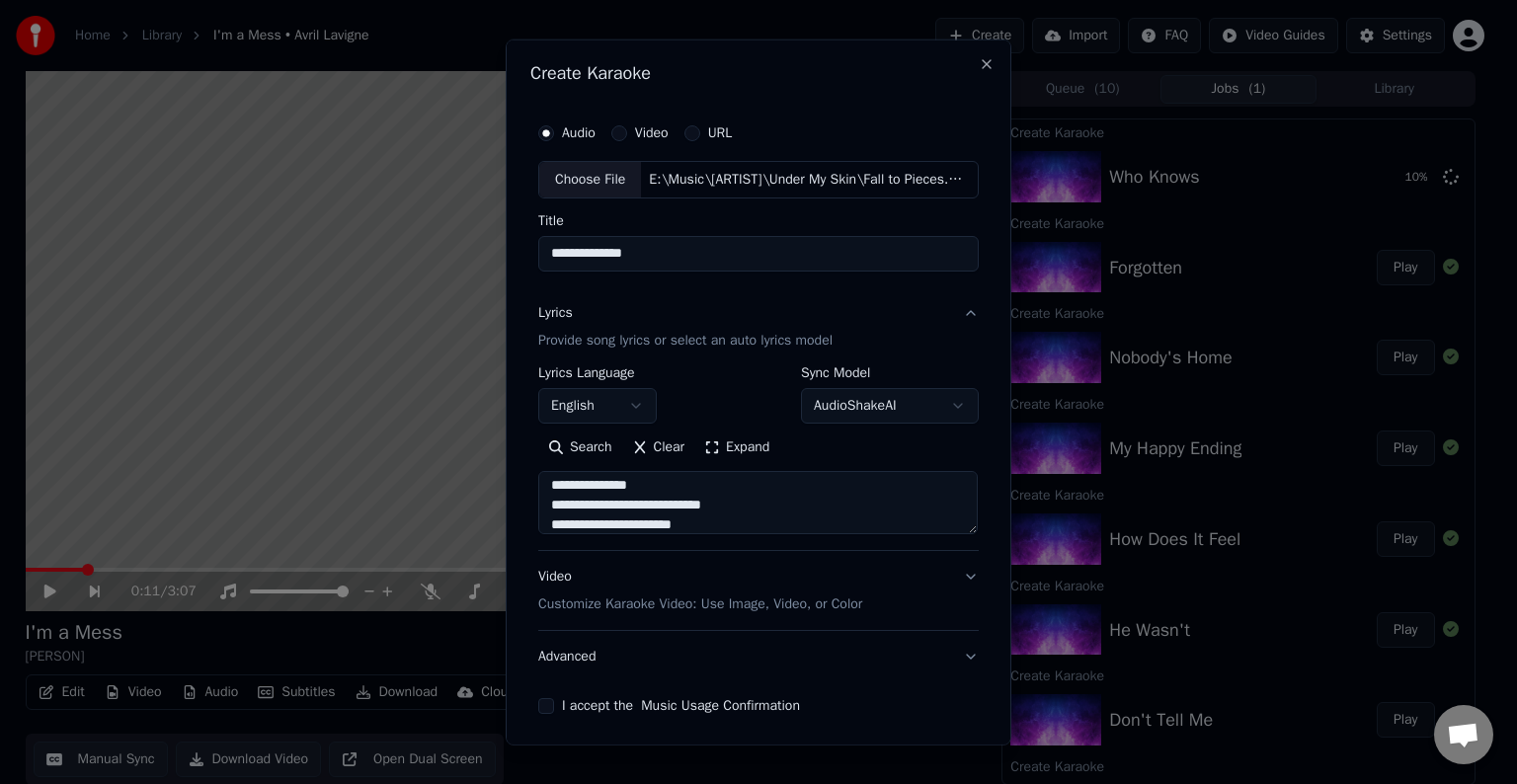 scroll, scrollTop: 162, scrollLeft: 0, axis: vertical 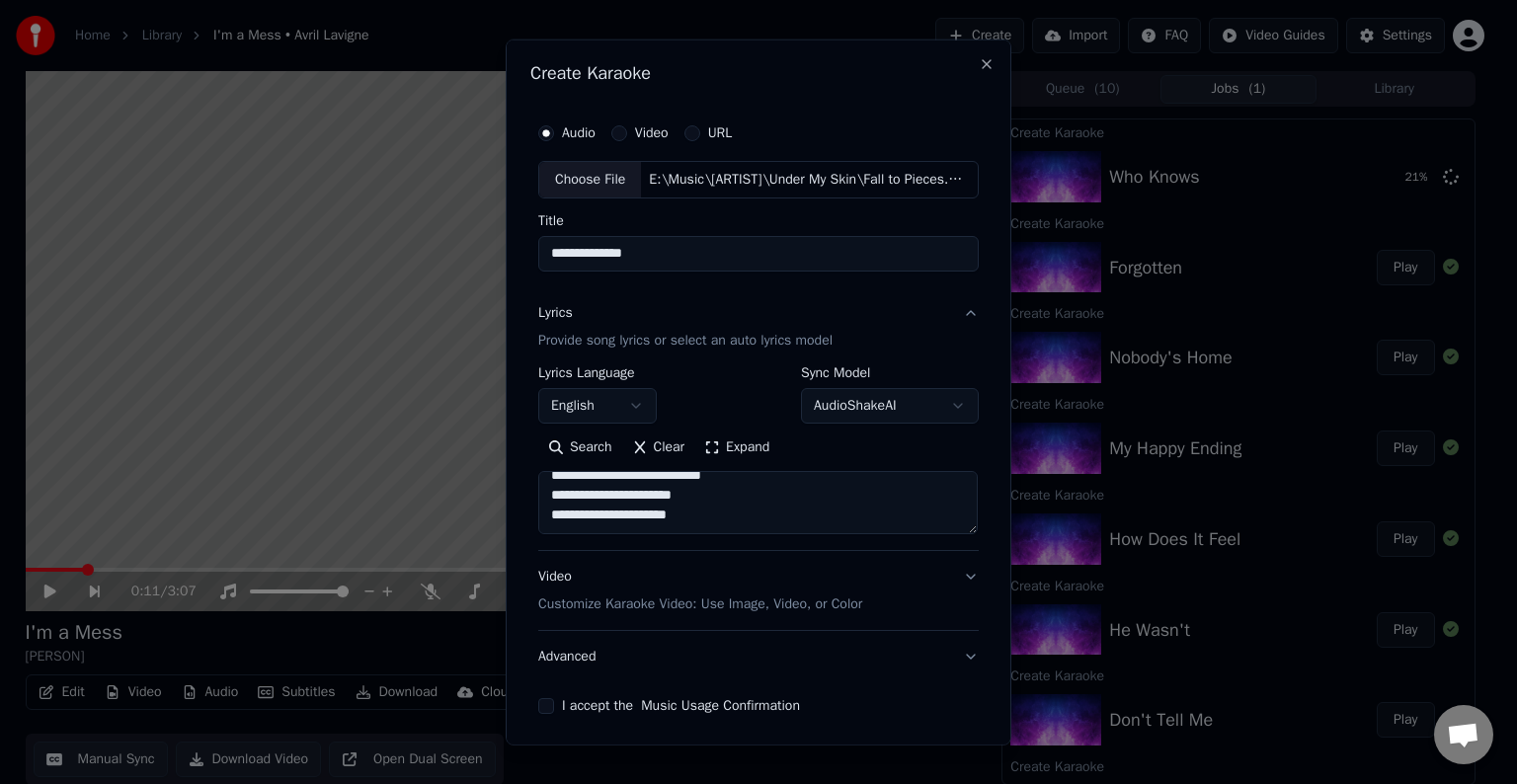 paste on "**********" 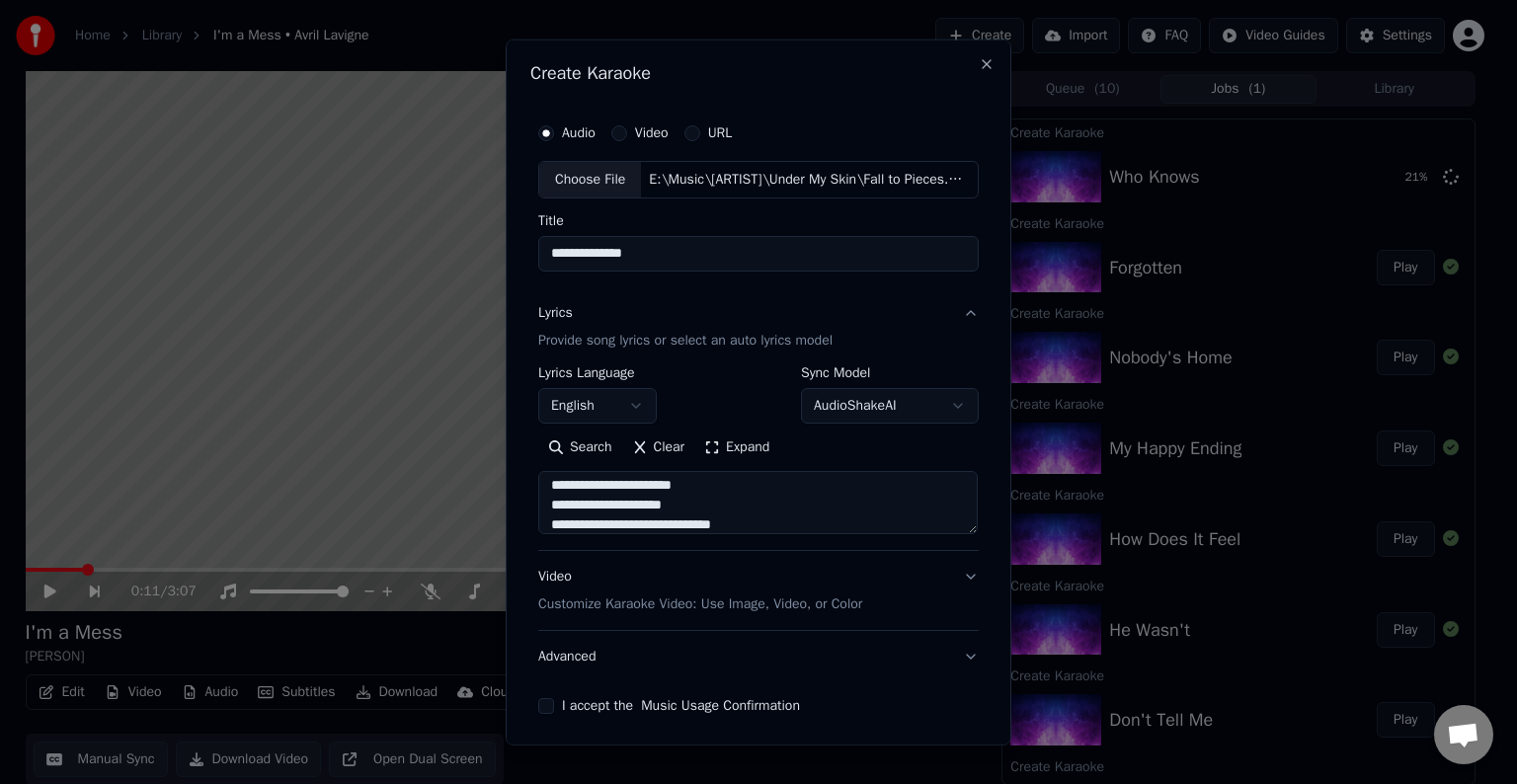 scroll, scrollTop: 300, scrollLeft: 0, axis: vertical 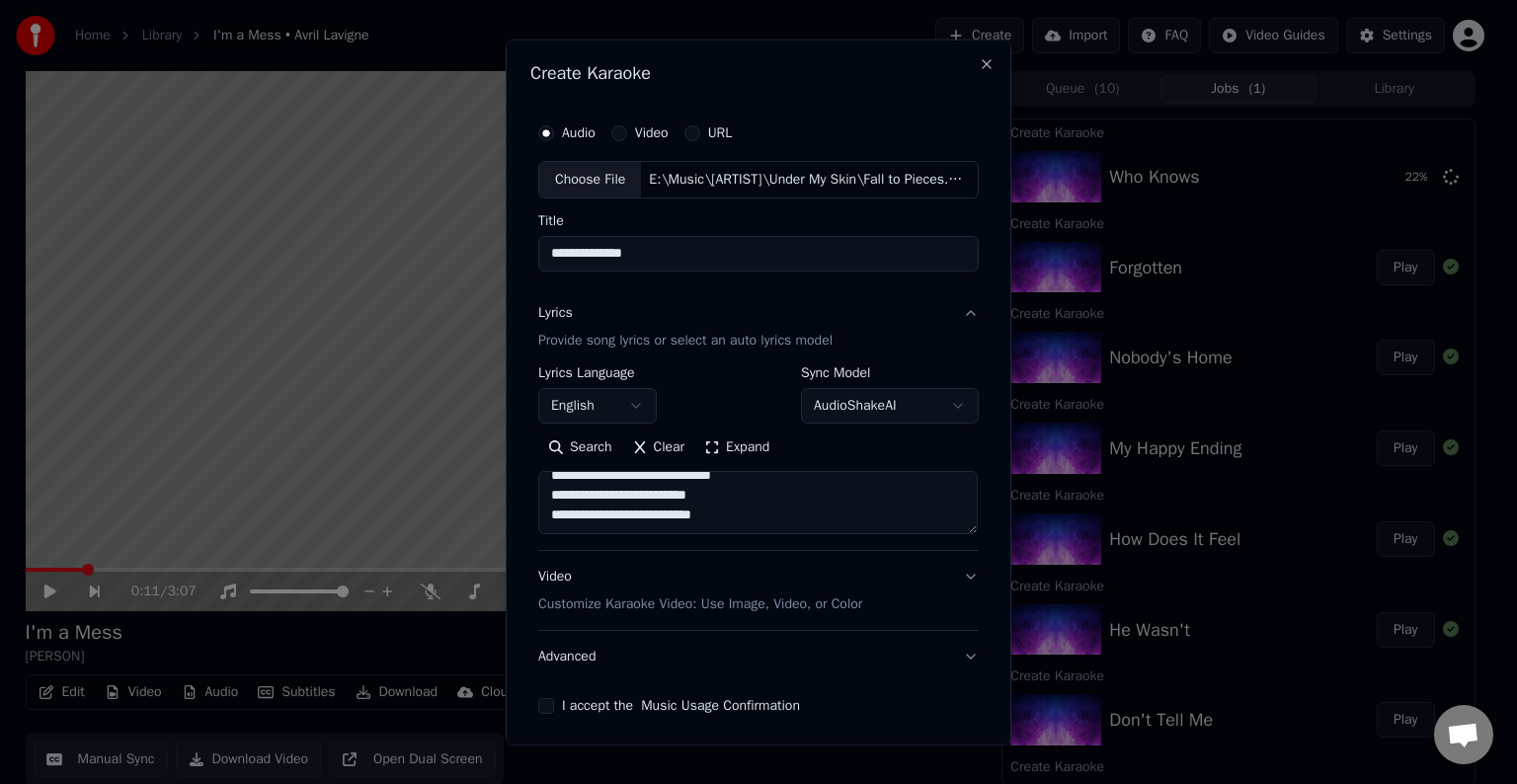 paste on "**********" 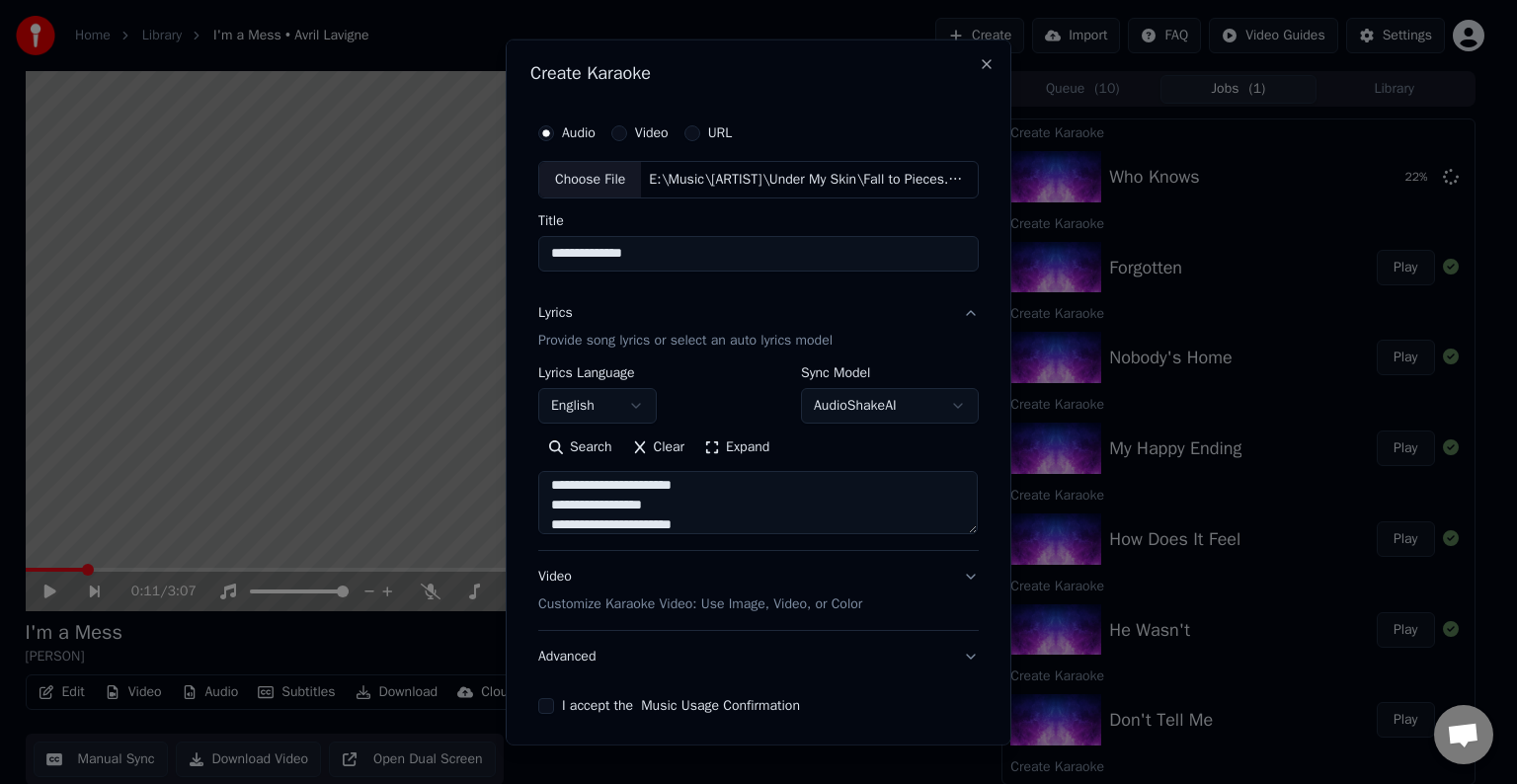 scroll, scrollTop: 379, scrollLeft: 0, axis: vertical 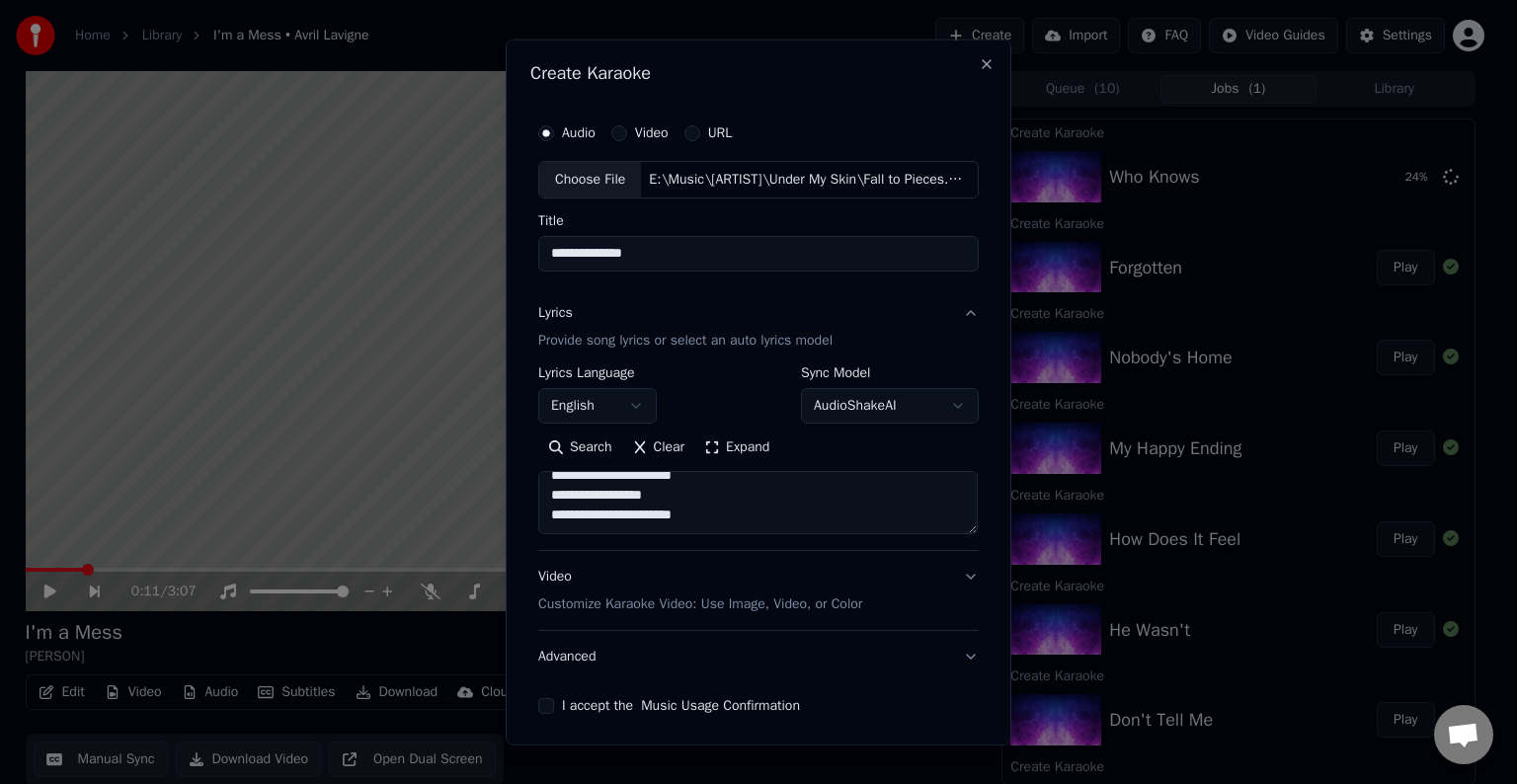 paste on "**********" 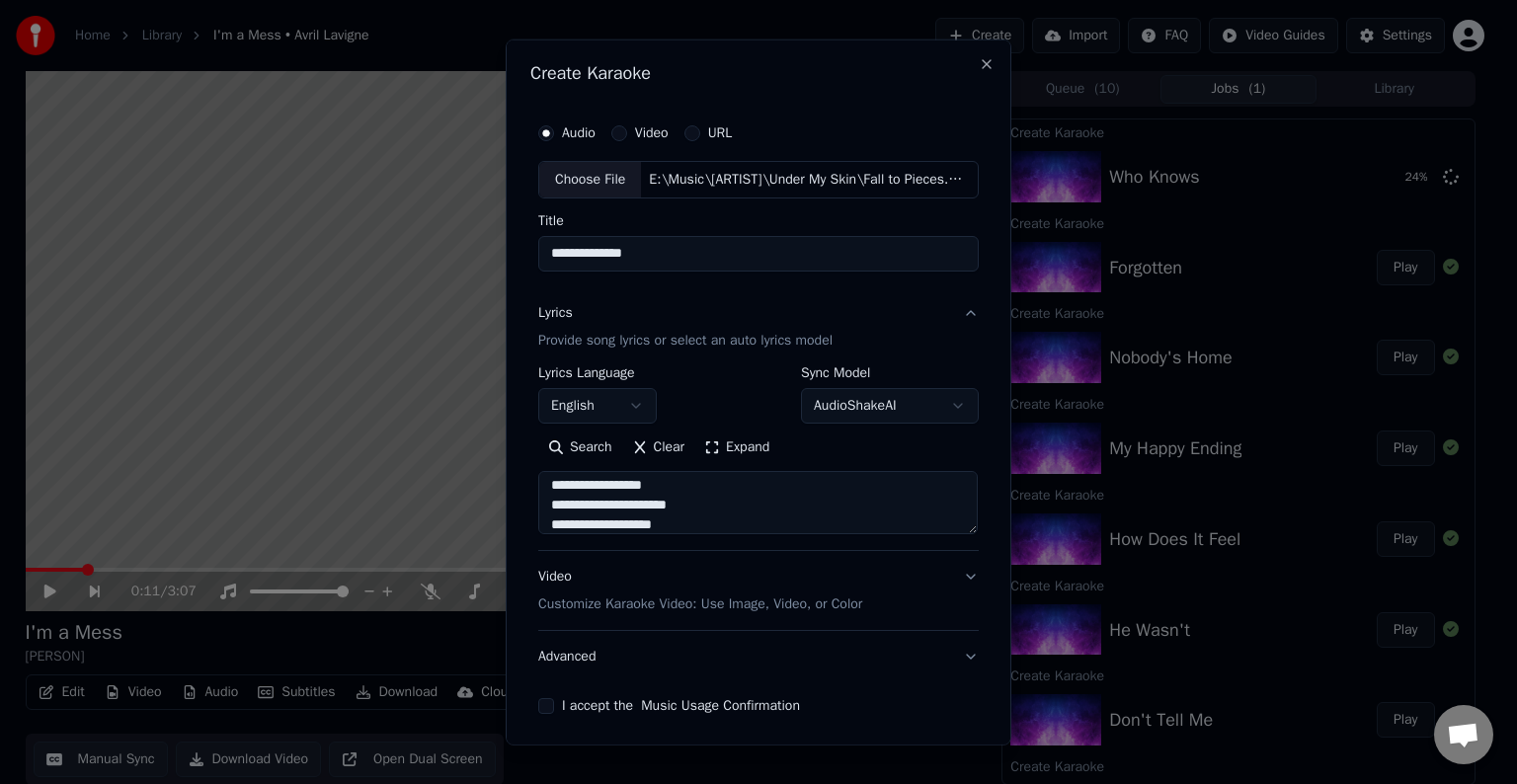 scroll, scrollTop: 419, scrollLeft: 0, axis: vertical 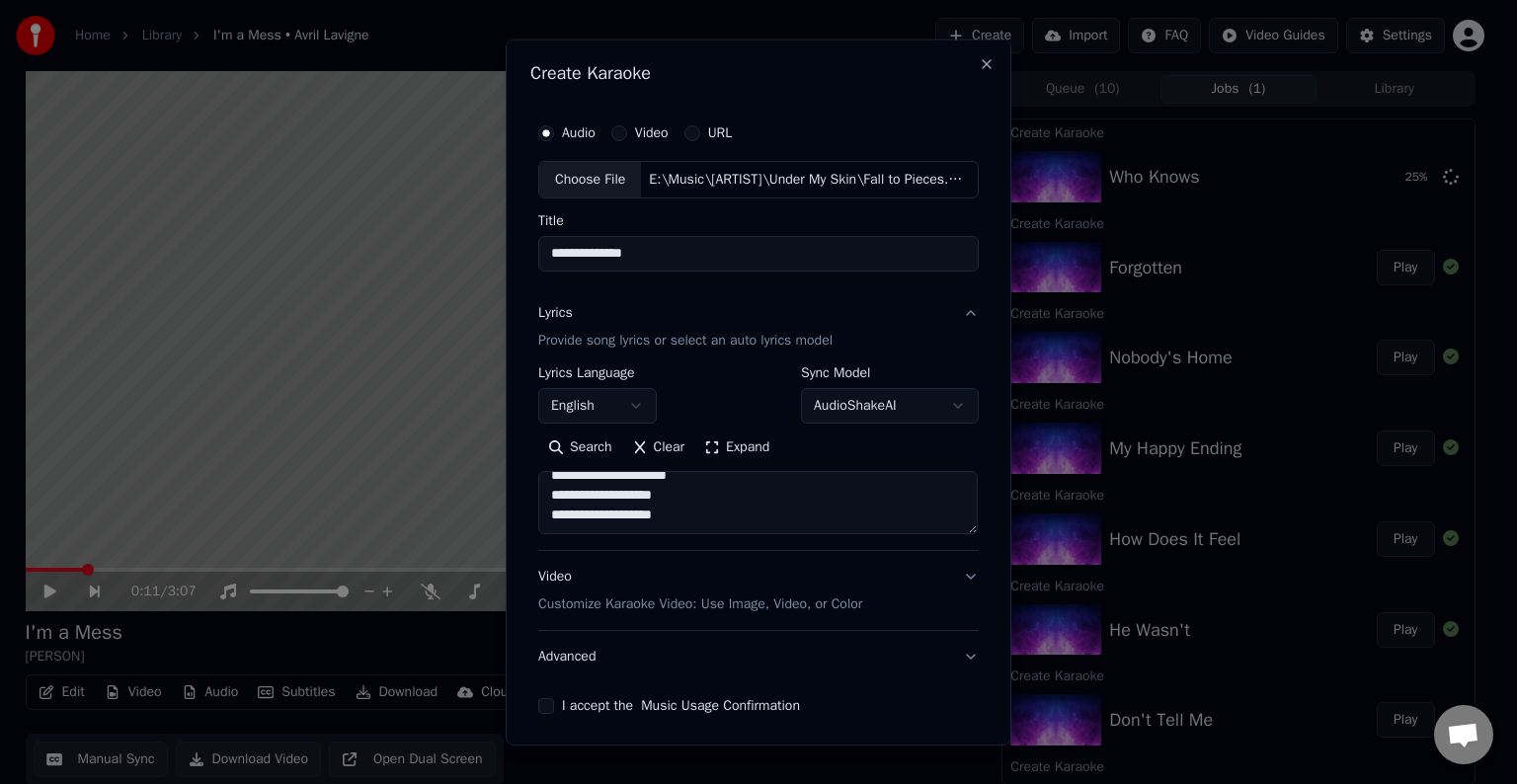 paste on "**********" 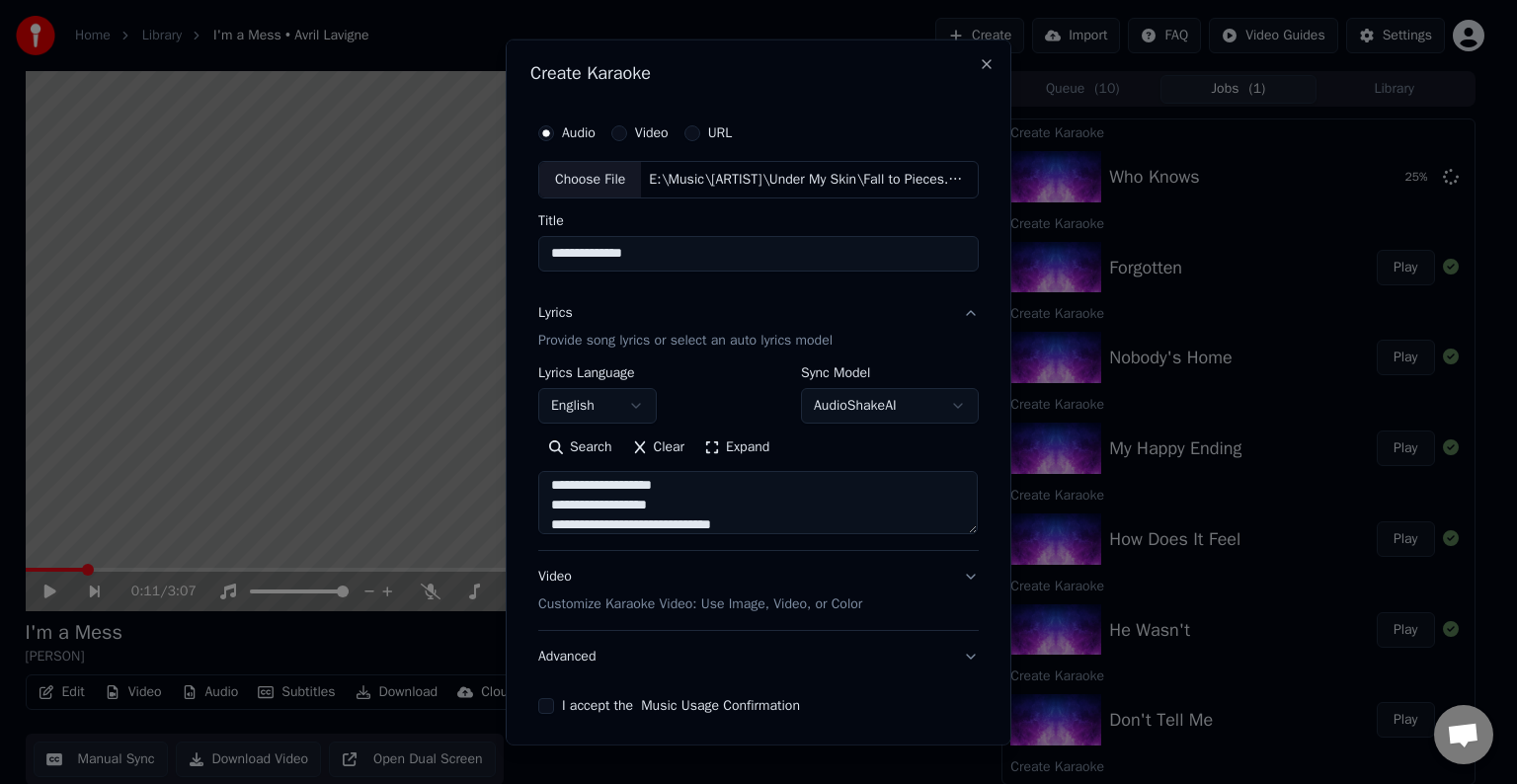scroll, scrollTop: 557, scrollLeft: 0, axis: vertical 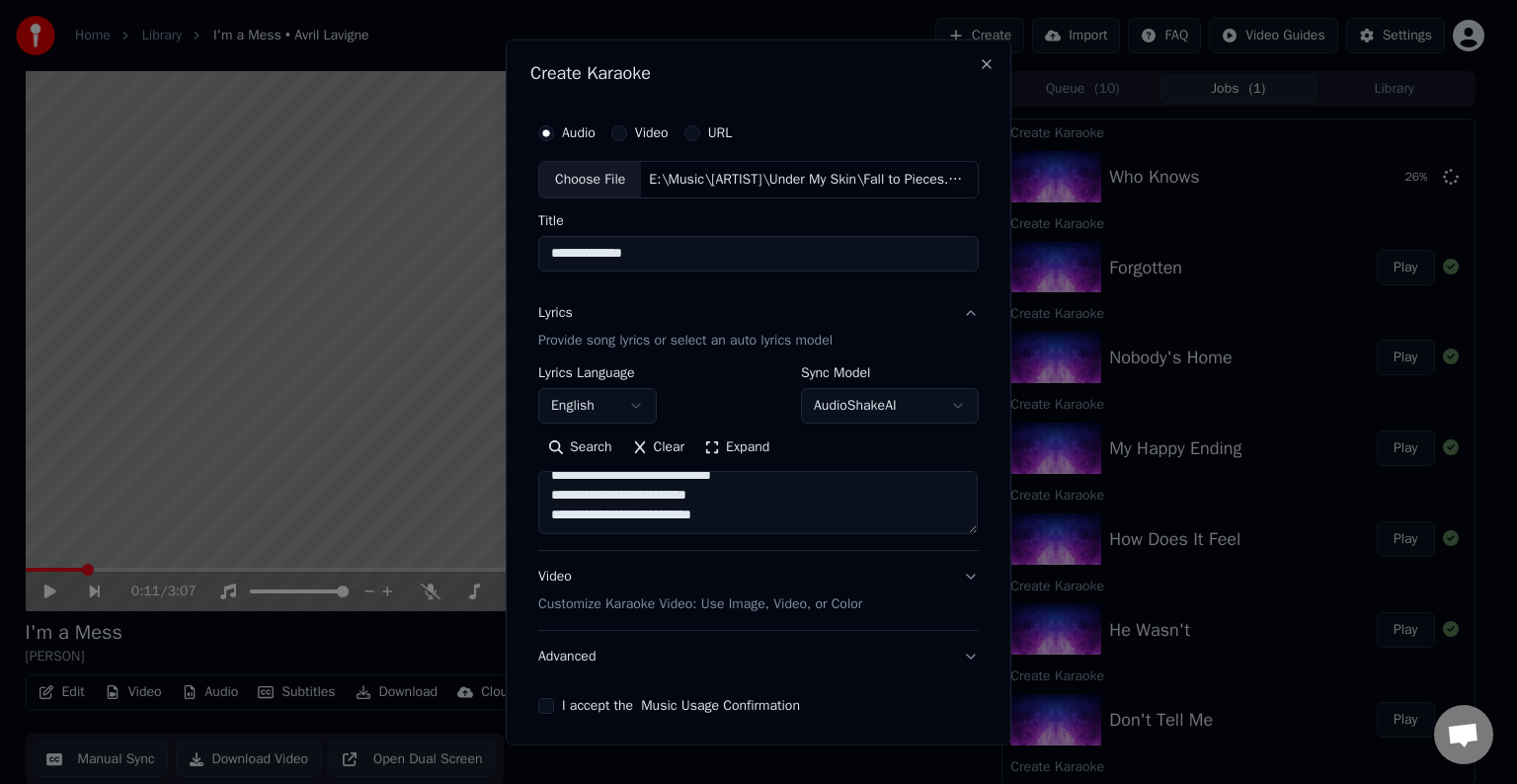 paste on "**********" 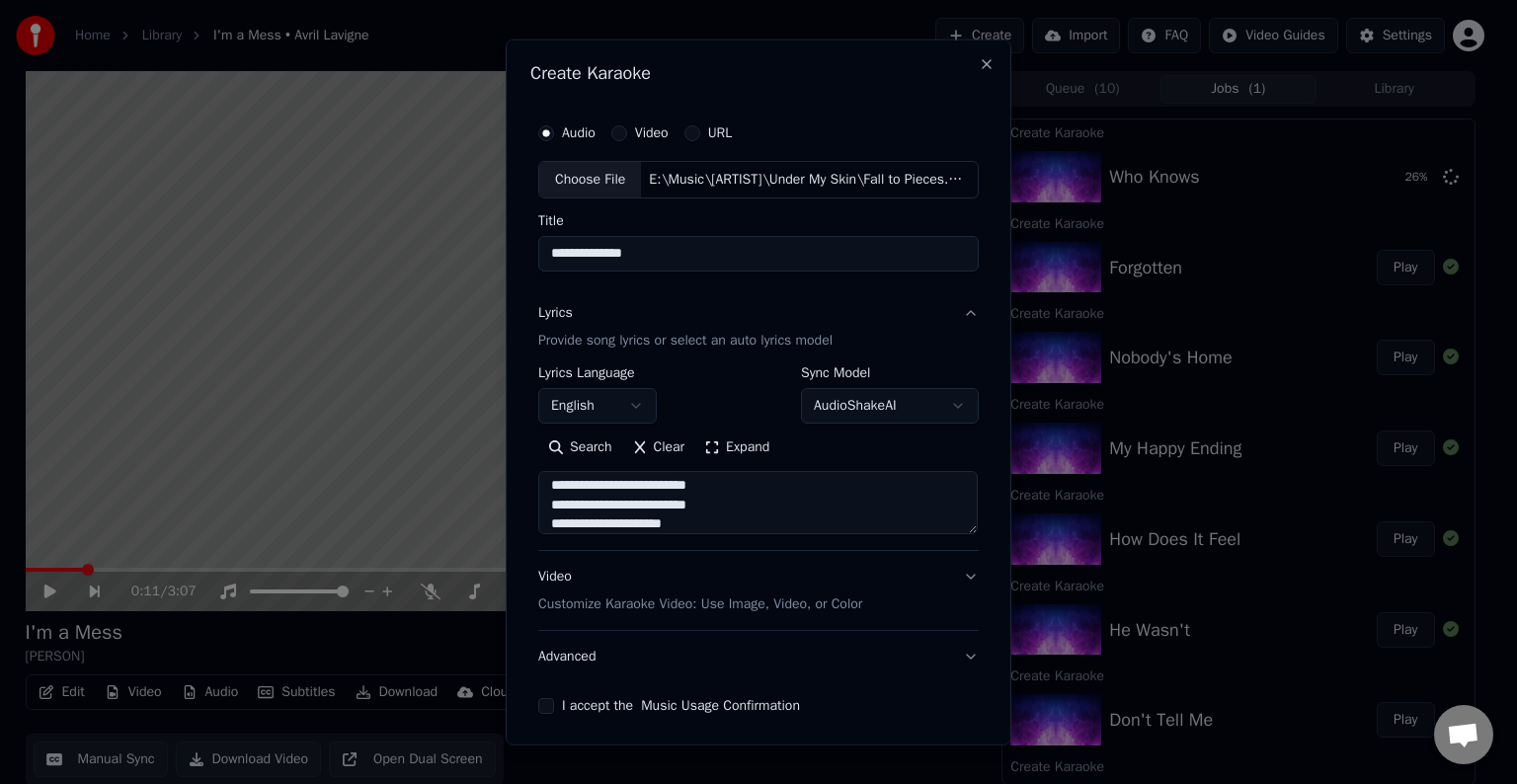 scroll, scrollTop: 675, scrollLeft: 0, axis: vertical 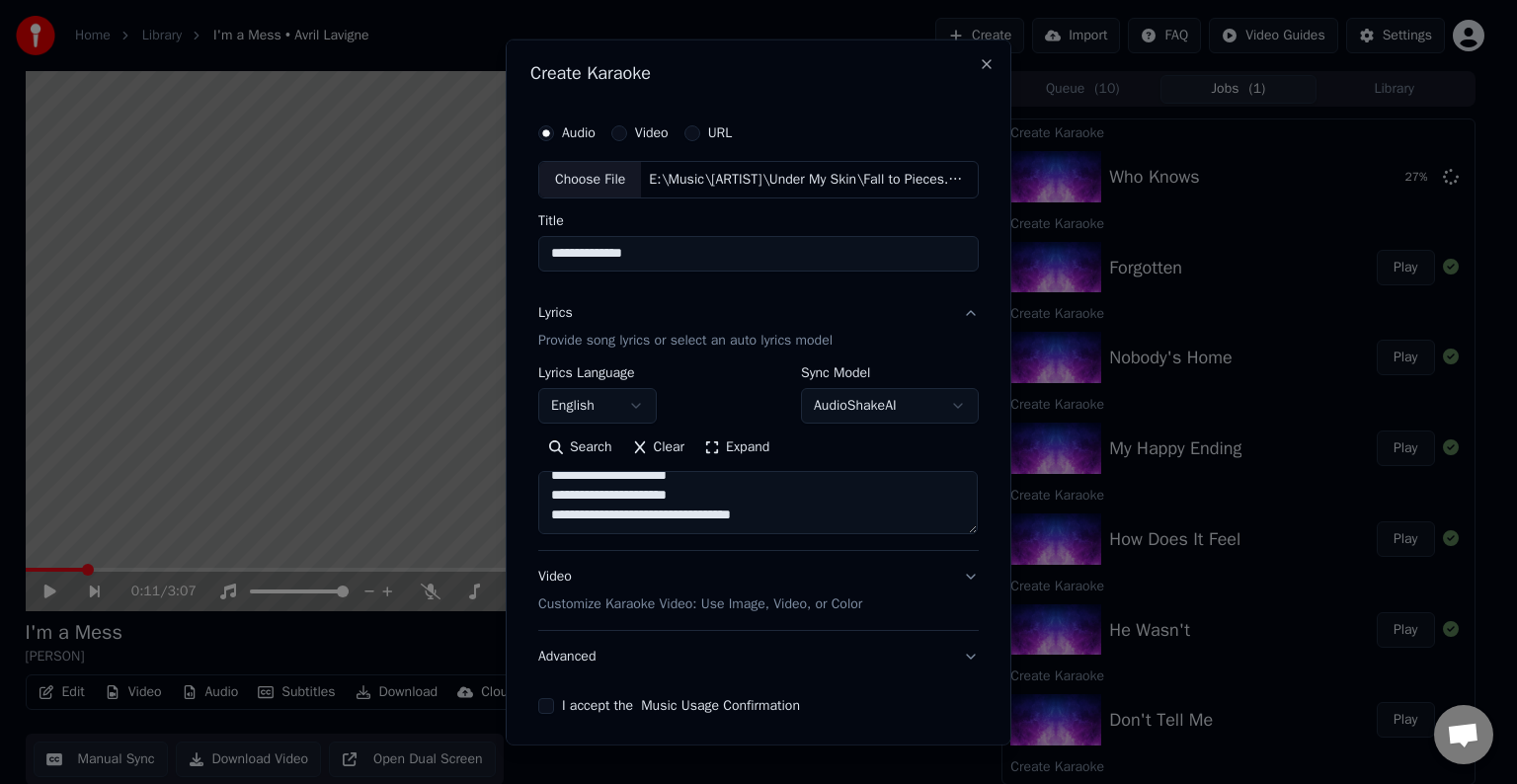 paste on "**********" 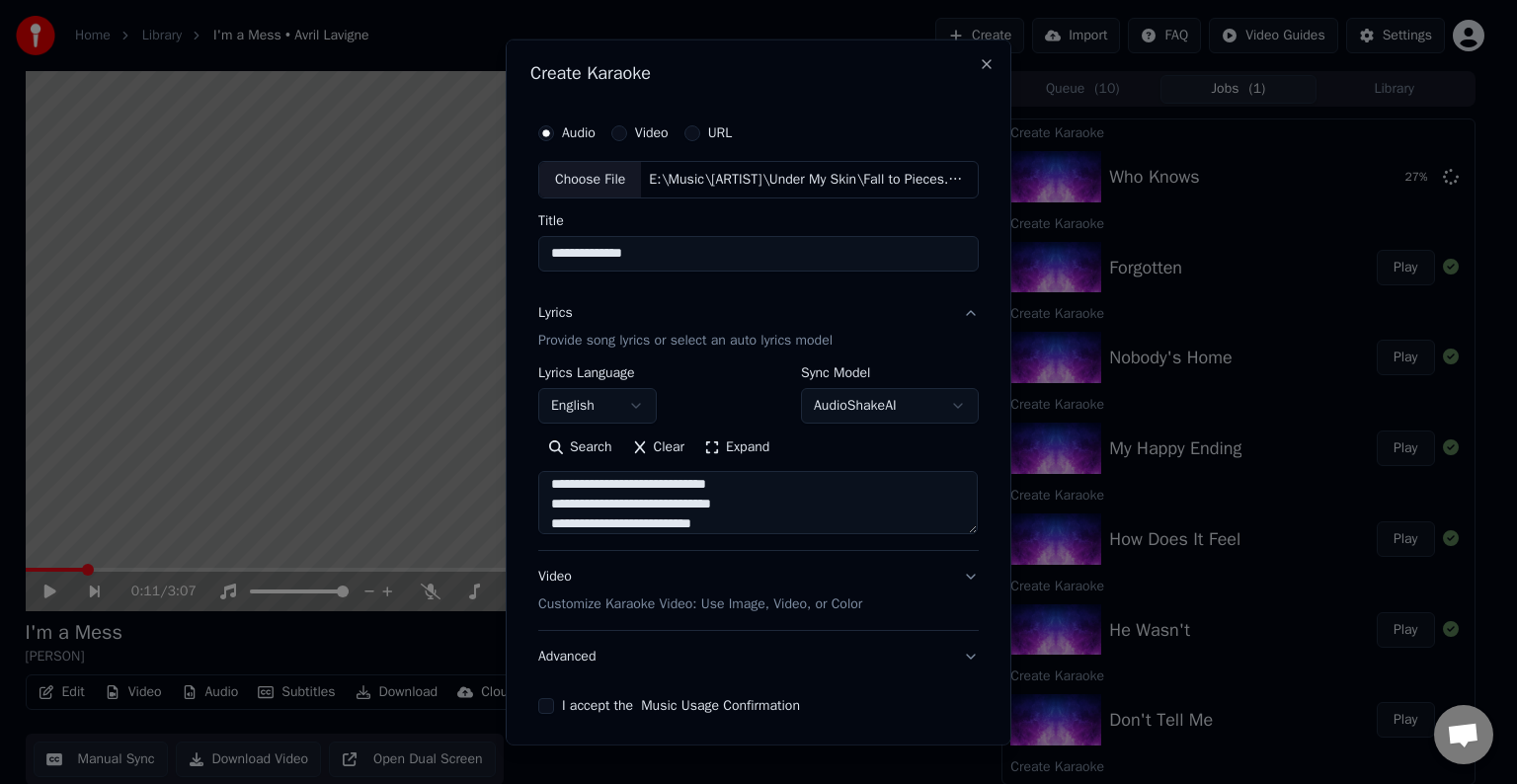 scroll, scrollTop: 794, scrollLeft: 0, axis: vertical 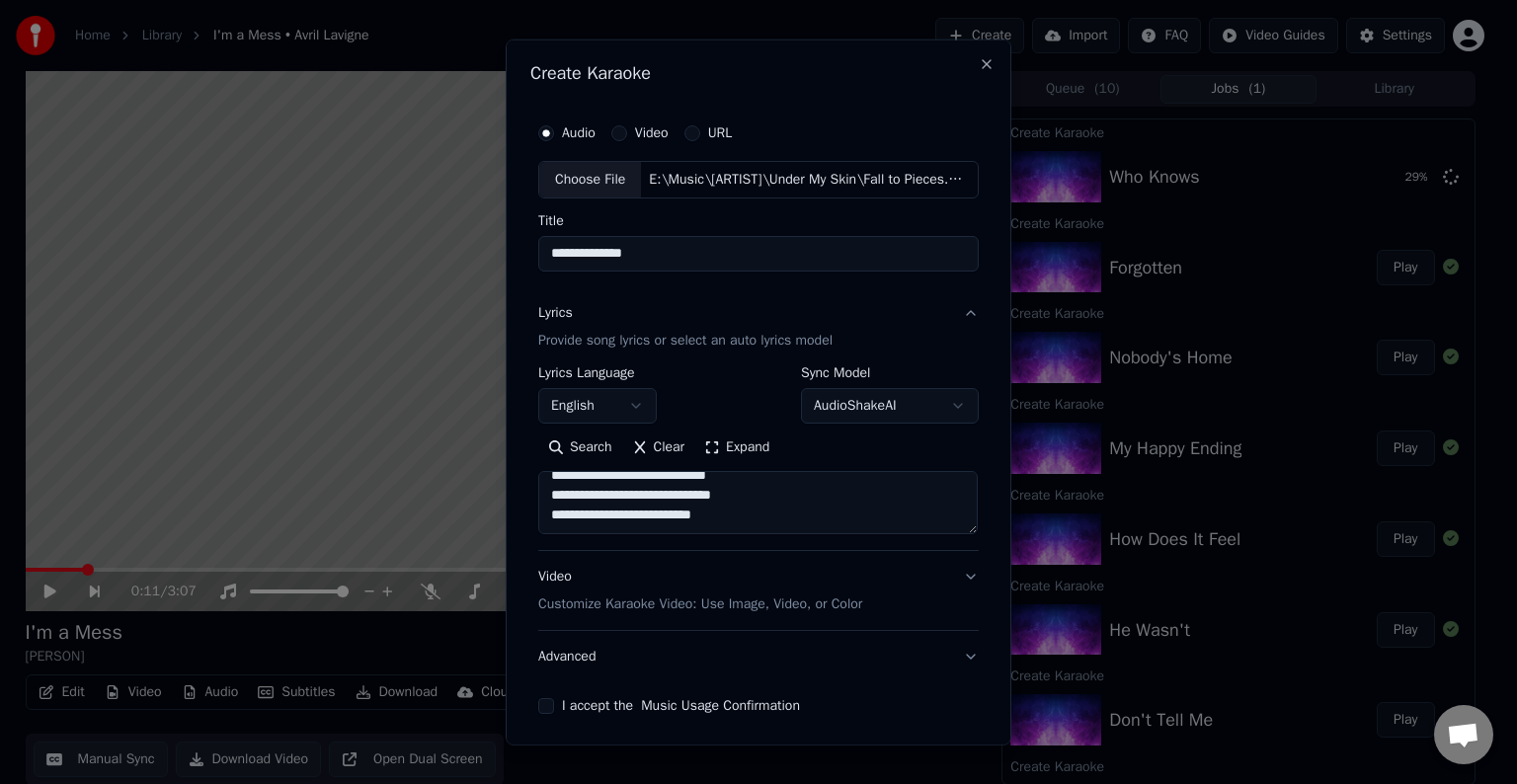 paste on "**********" 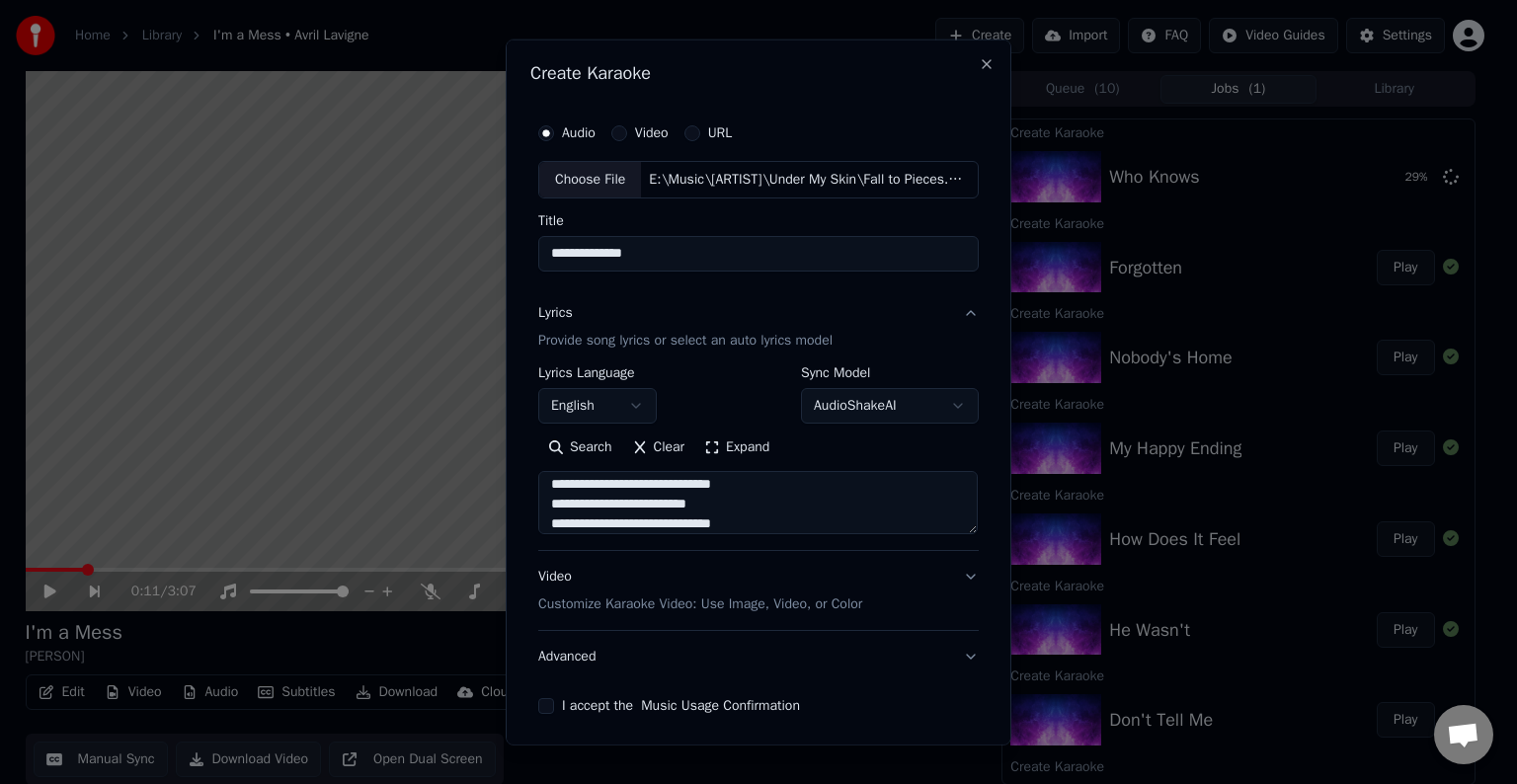 scroll, scrollTop: 932, scrollLeft: 0, axis: vertical 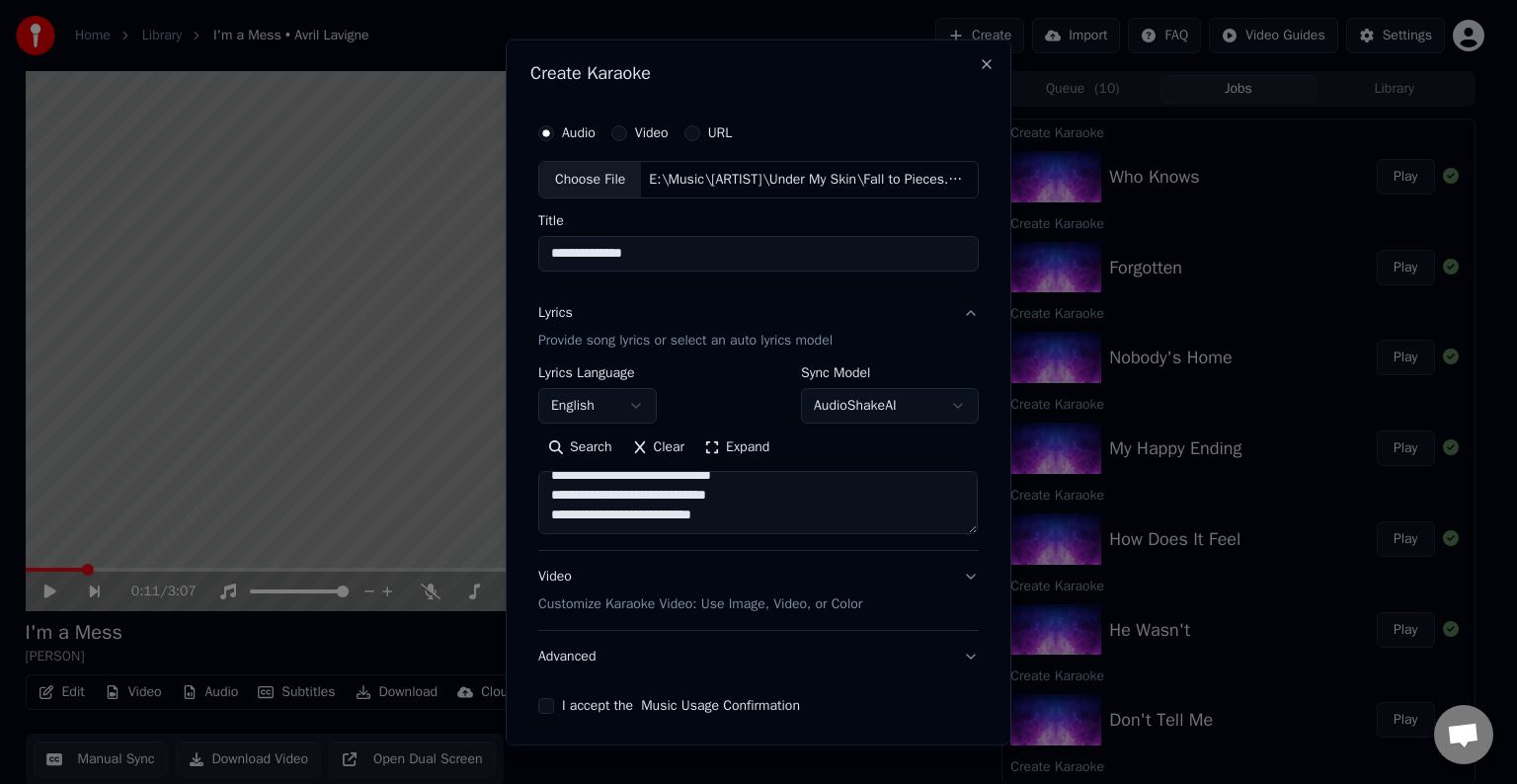 paste on "**********" 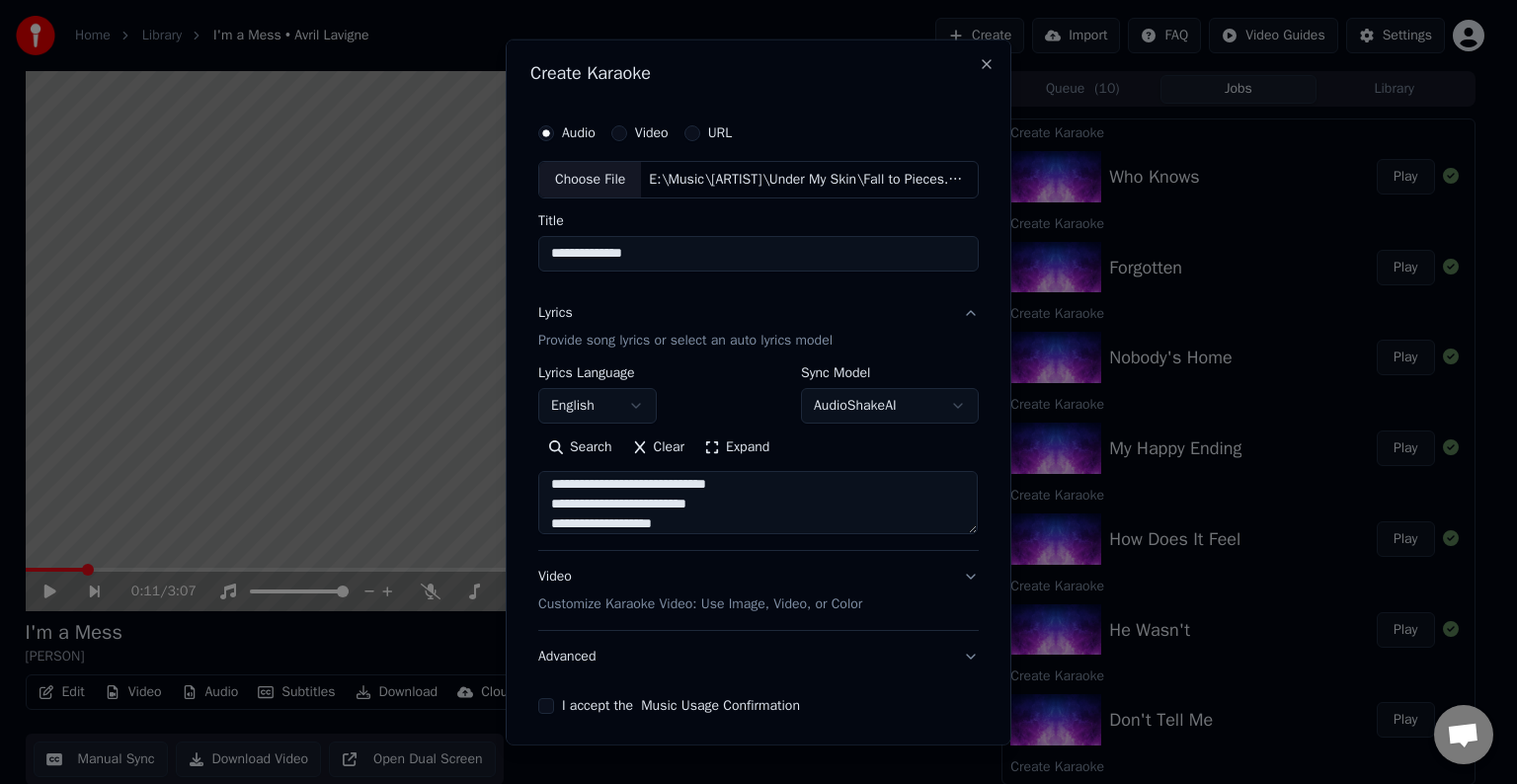scroll, scrollTop: 991, scrollLeft: 0, axis: vertical 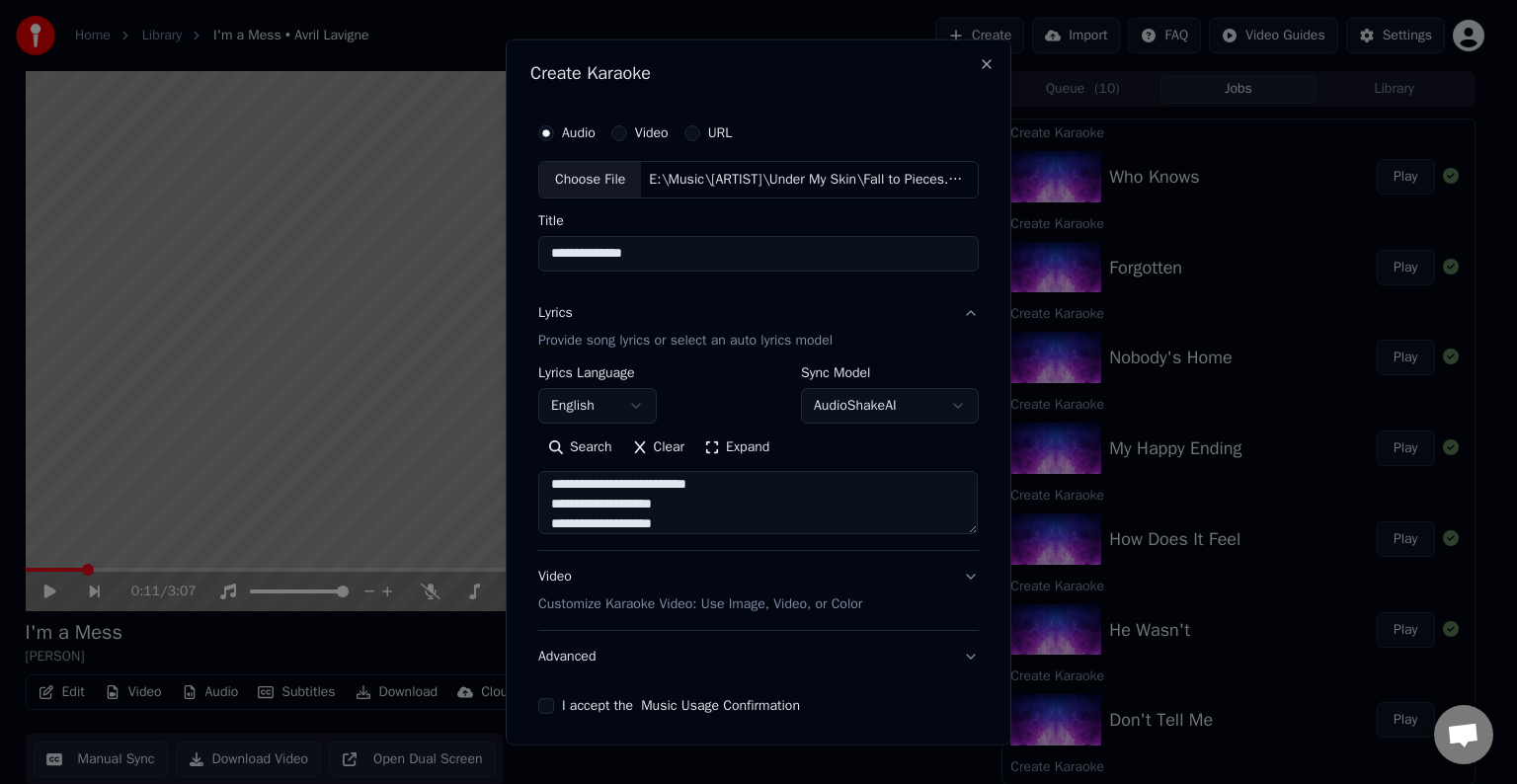 type on "**********" 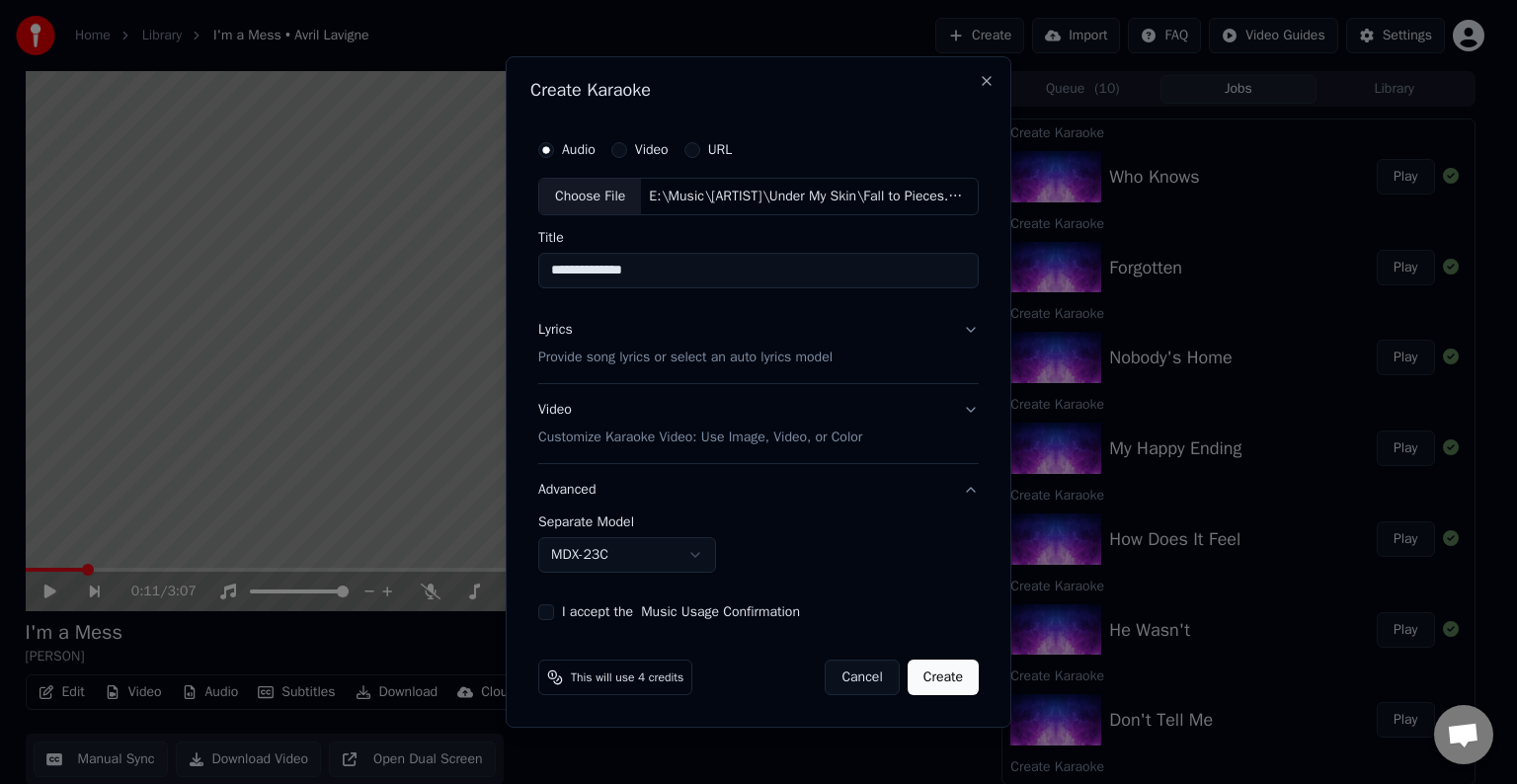 click on "Home Library I'm a Mess • [ARTIST] Create Import FAQ Video Guides Settings 0:11  /  3:07 I'm a Mess [ARTIST] BPM 182 Key C# Edit Video Audio Subtitles Download Cloud Library Manual Sync Download Video Open Dual Screen Queue ( 10 ) Jobs Library Create Karaoke Who Knows Play Create Karaoke Forgotten Play Create Karaoke Nobody's Home Play Create Karaoke My Happy Ending Play Create Karaoke How Does It Feel Play Create Karaoke He Wasn't Play Create Karaoke Don't Tell Me Play Create Karaoke Together Play Create Karaoke Take Me Away Play Create Karaoke I’m a Mess Play Create Karaoke Pity Party Play Create Karaoke Mercury In Retrograde Play Create Karaoke Break Of A Heartache Play Create Karaoke Dare To Love Me Play Create Karaoke All I Wanted Play Create Karaoke F.U. Play Create Karaoke Déjà vu Play Create Karaoke Avalanche Play Create Karaoke Kiss Me Like The World Is Ending Play Create Karaoke Love Sux Play Create Karaoke Love It When You Hate Me Play Create Karaoke Bite Me Play Create Karaoke Play" at bounding box center [750, 392] 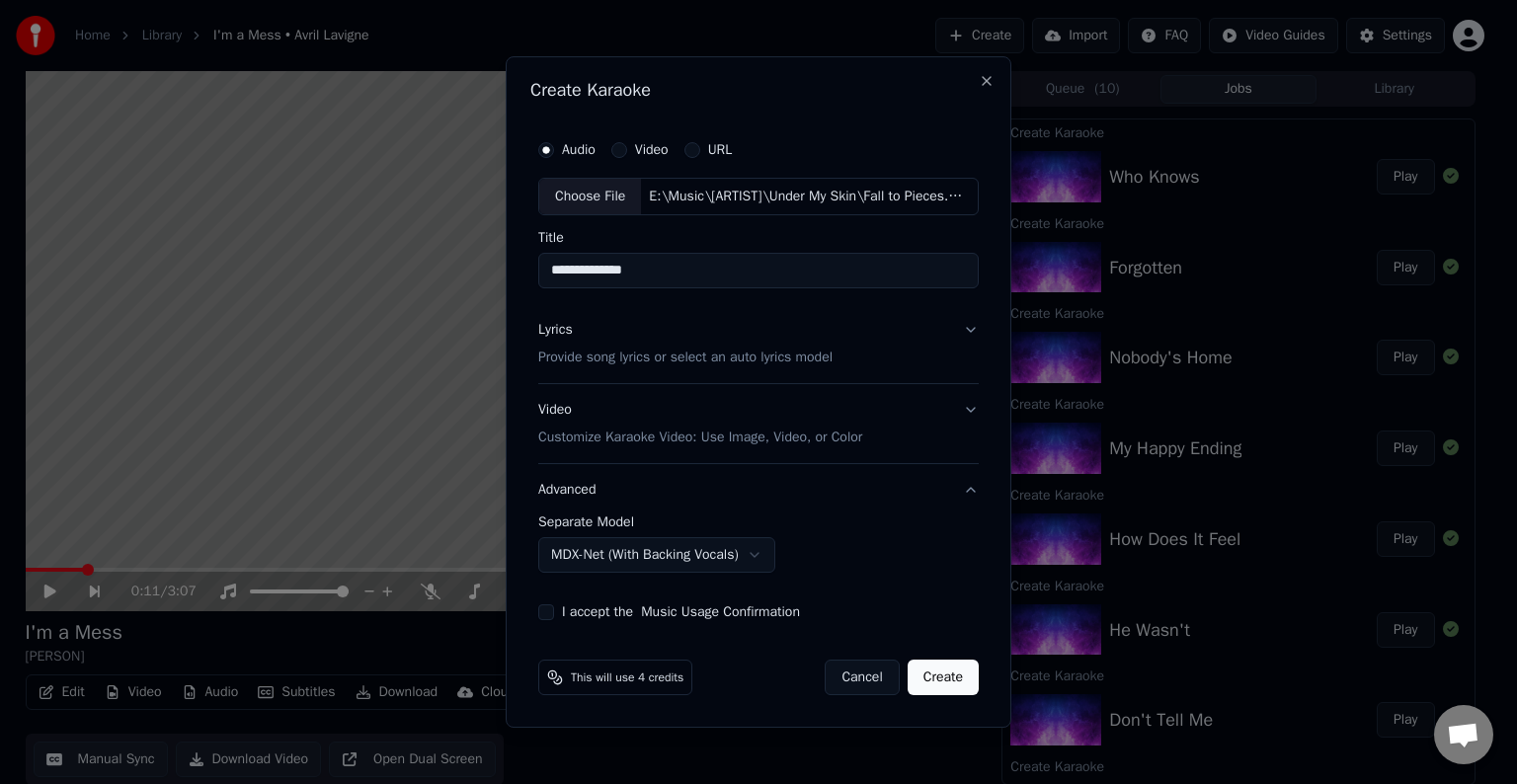 click on "I accept the   Music Usage Confirmation" at bounding box center [546, 612] 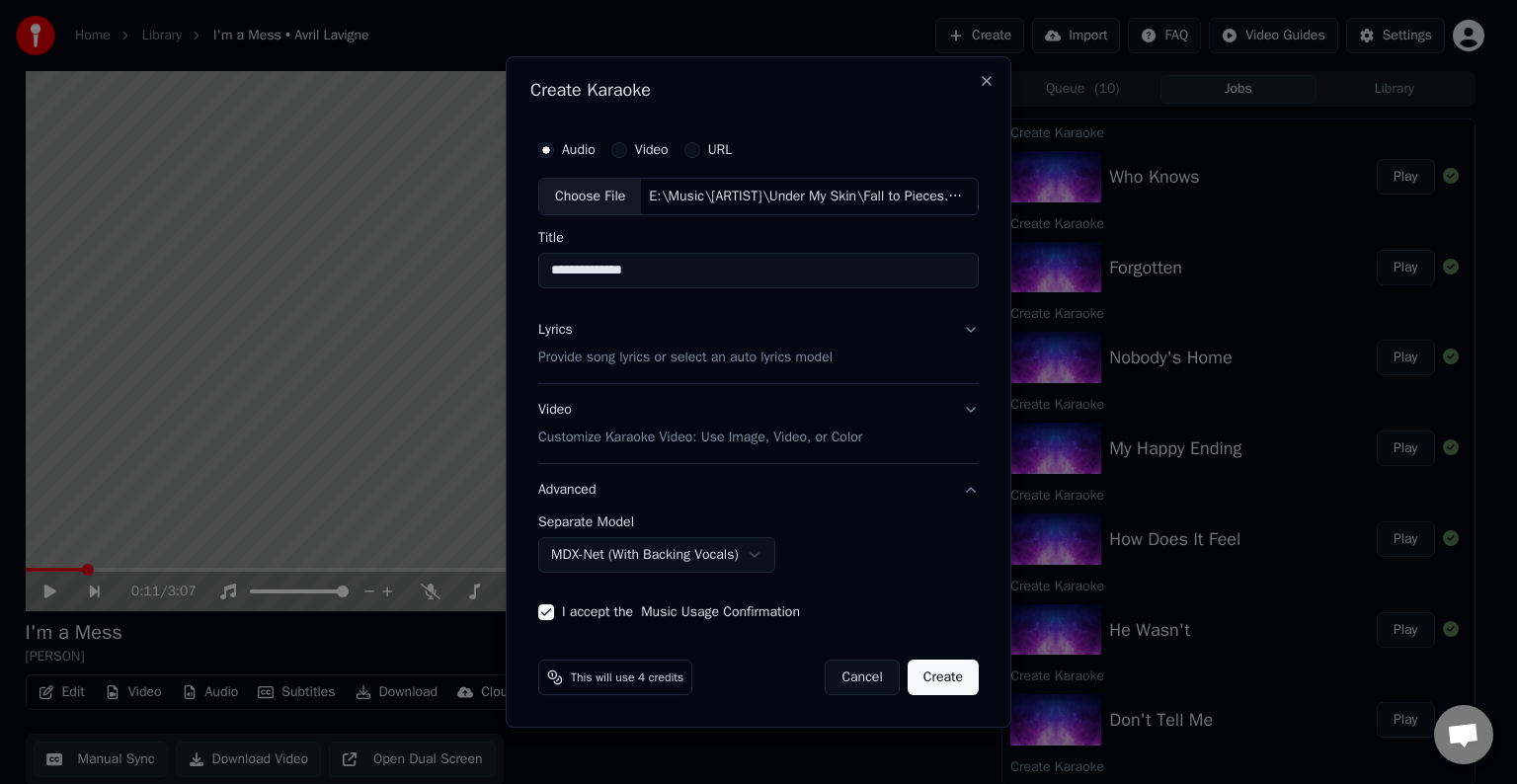 click on "Create" at bounding box center (943, 677) 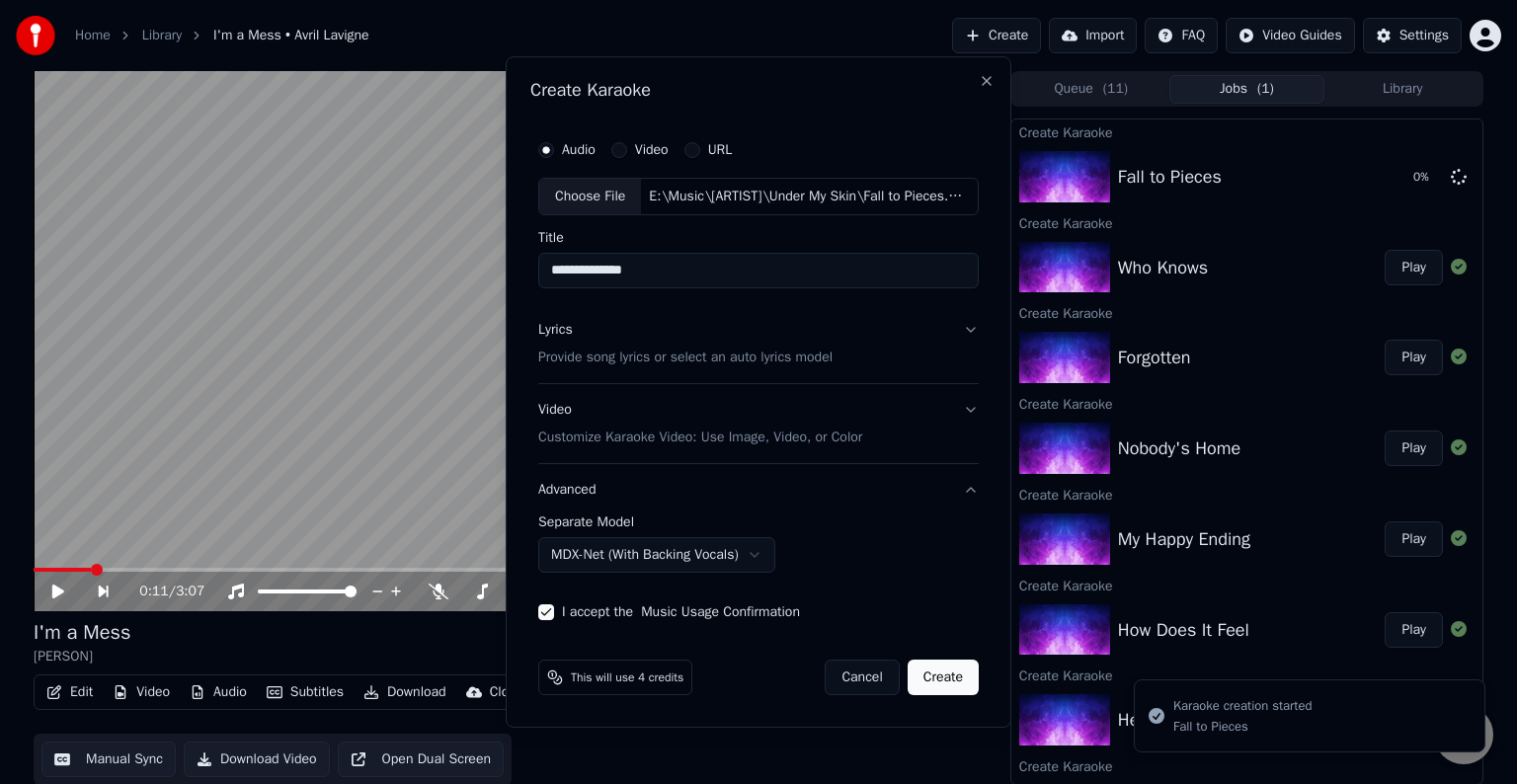 select on "******" 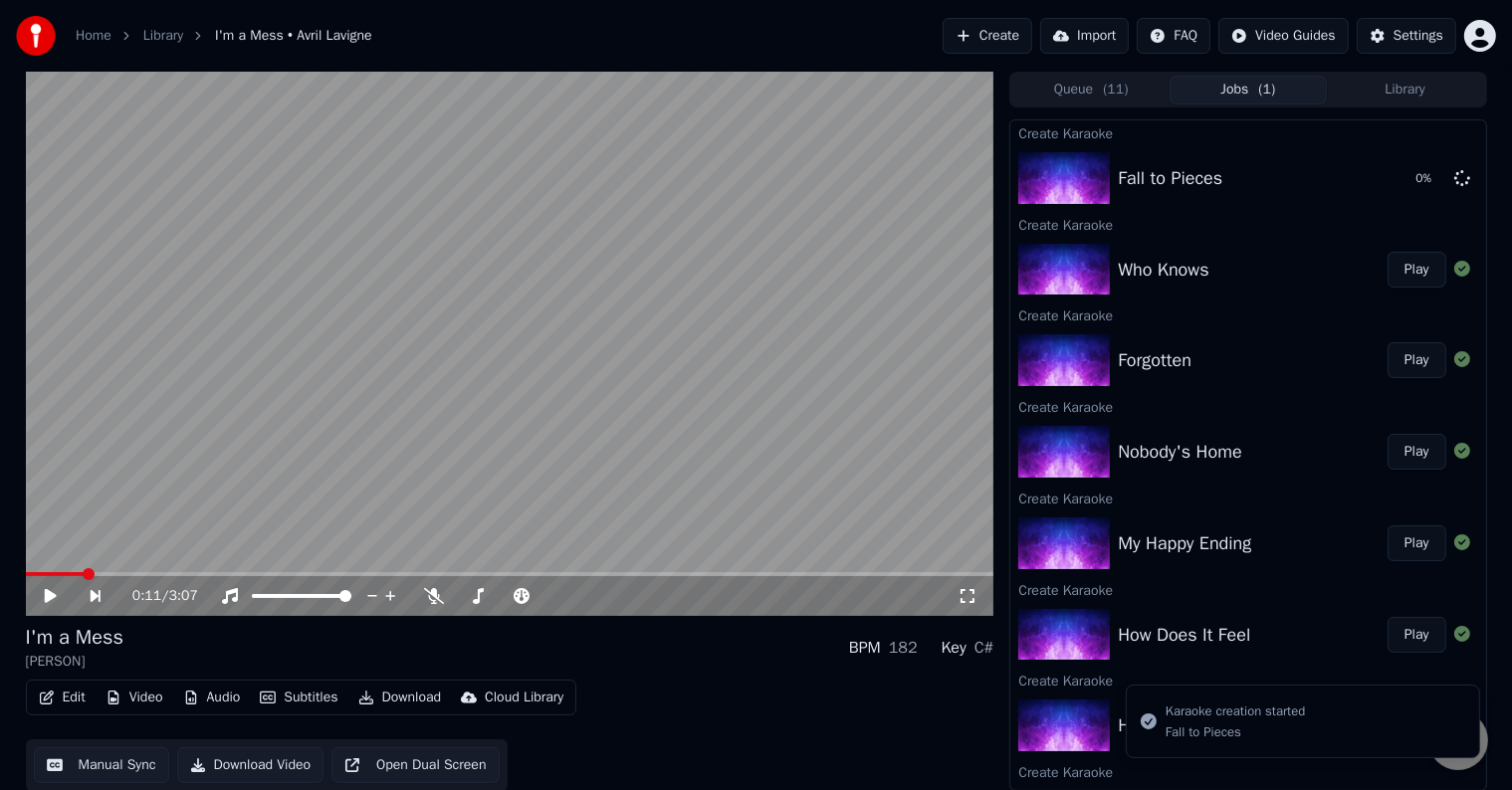 click on "Create" at bounding box center (987, 36) 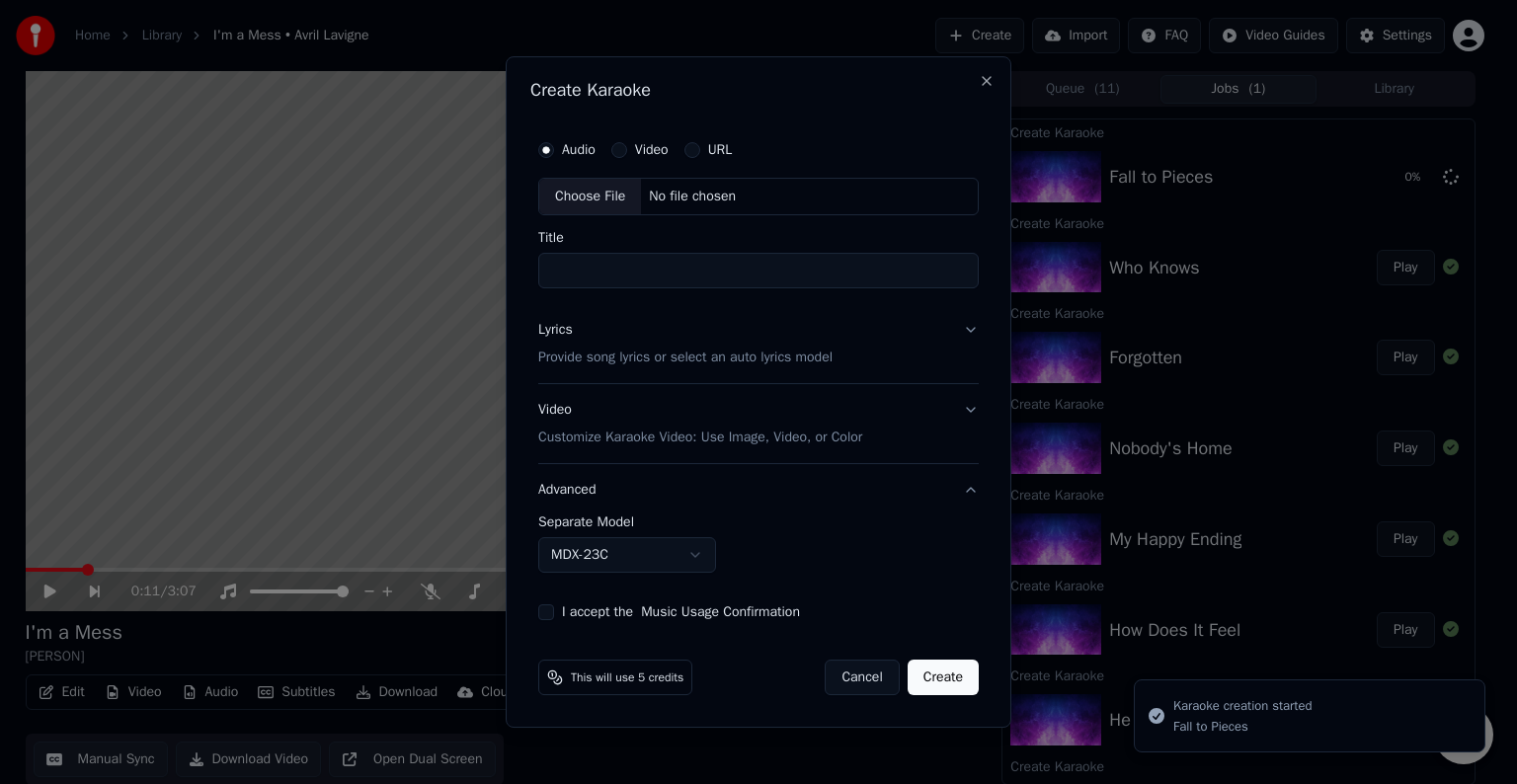 click on "Choose File" at bounding box center (590, 196) 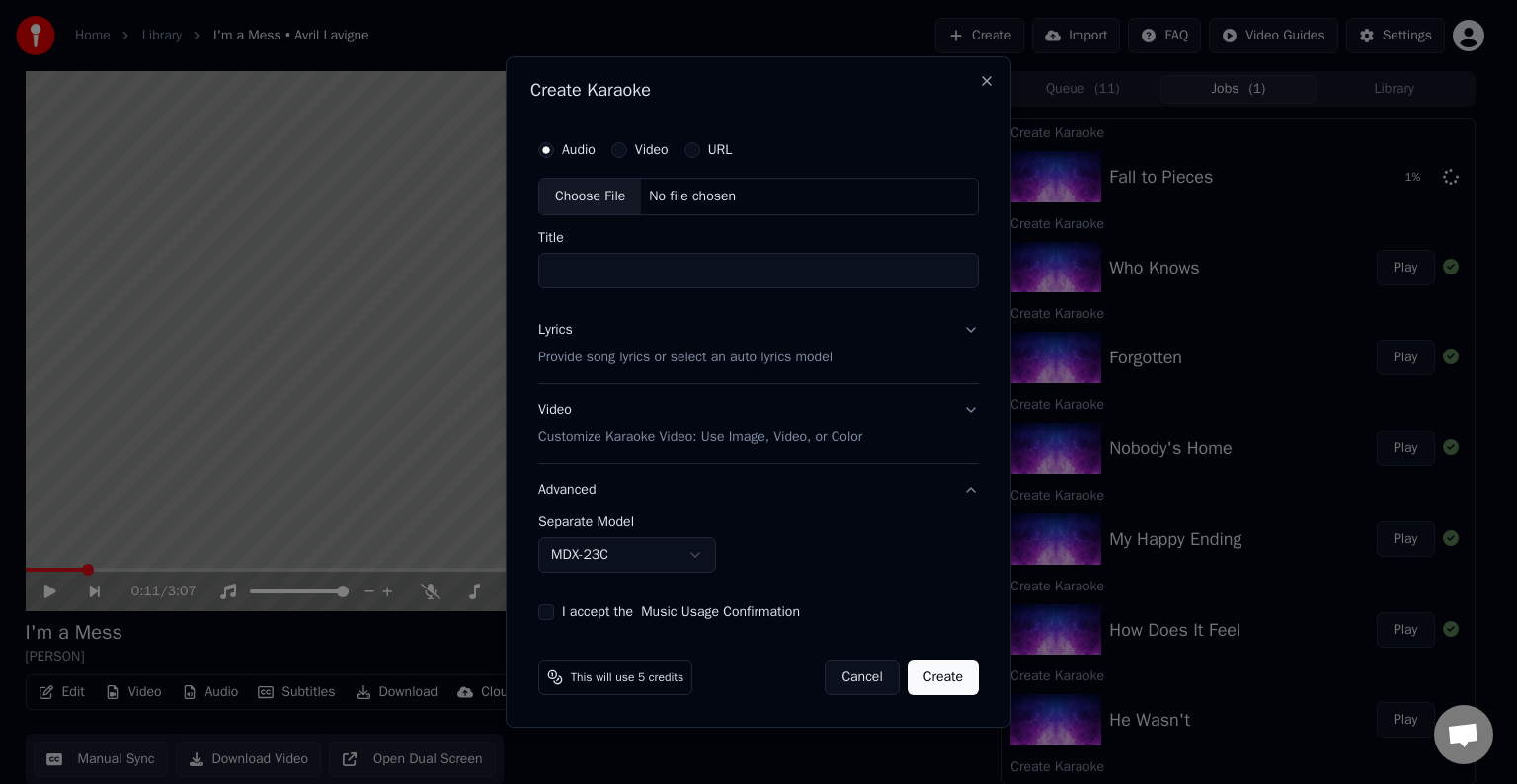 click on "Lyrics Provide song lyrics or select an auto lyrics model" at bounding box center (758, 344) 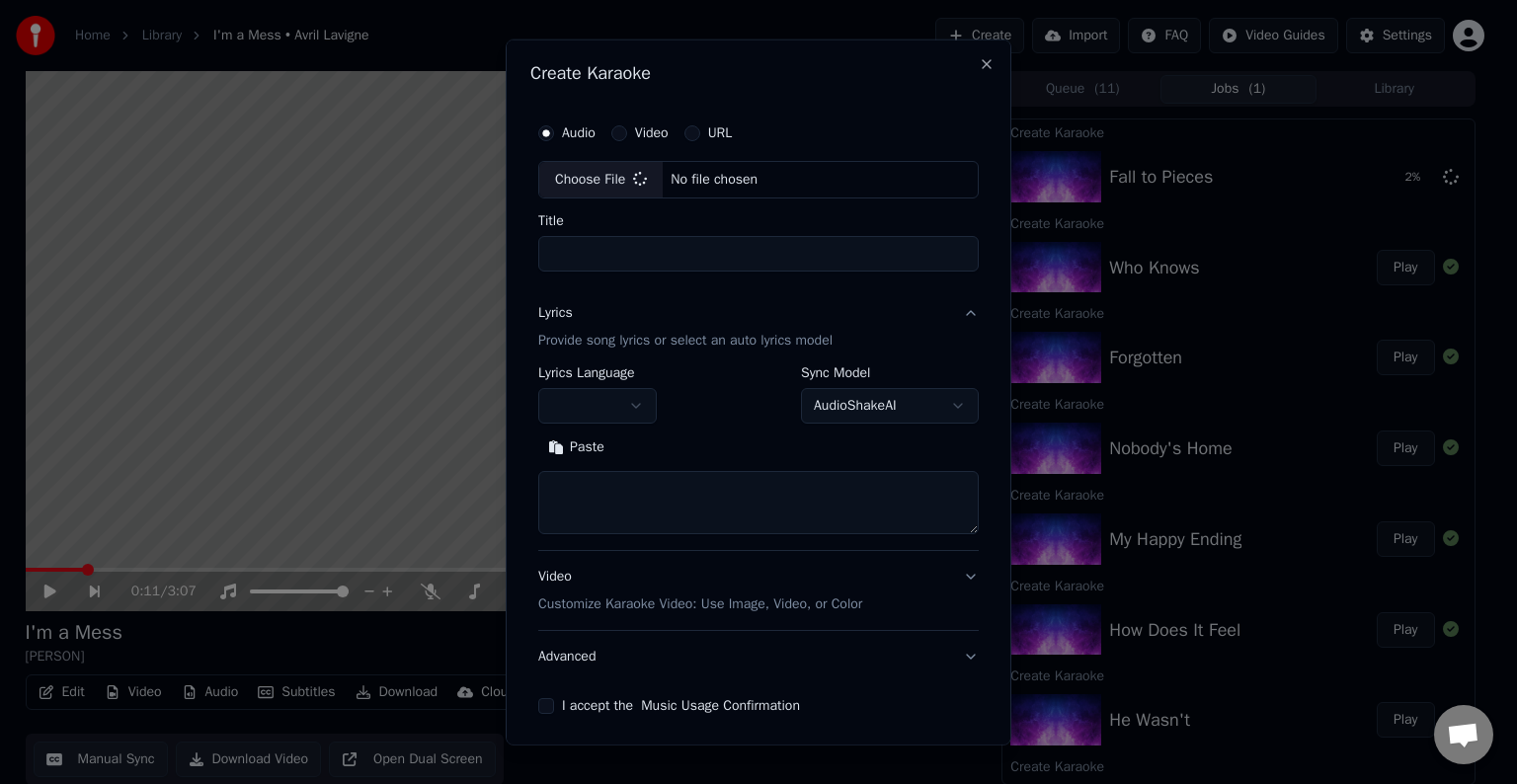 click at bounding box center (598, 406) 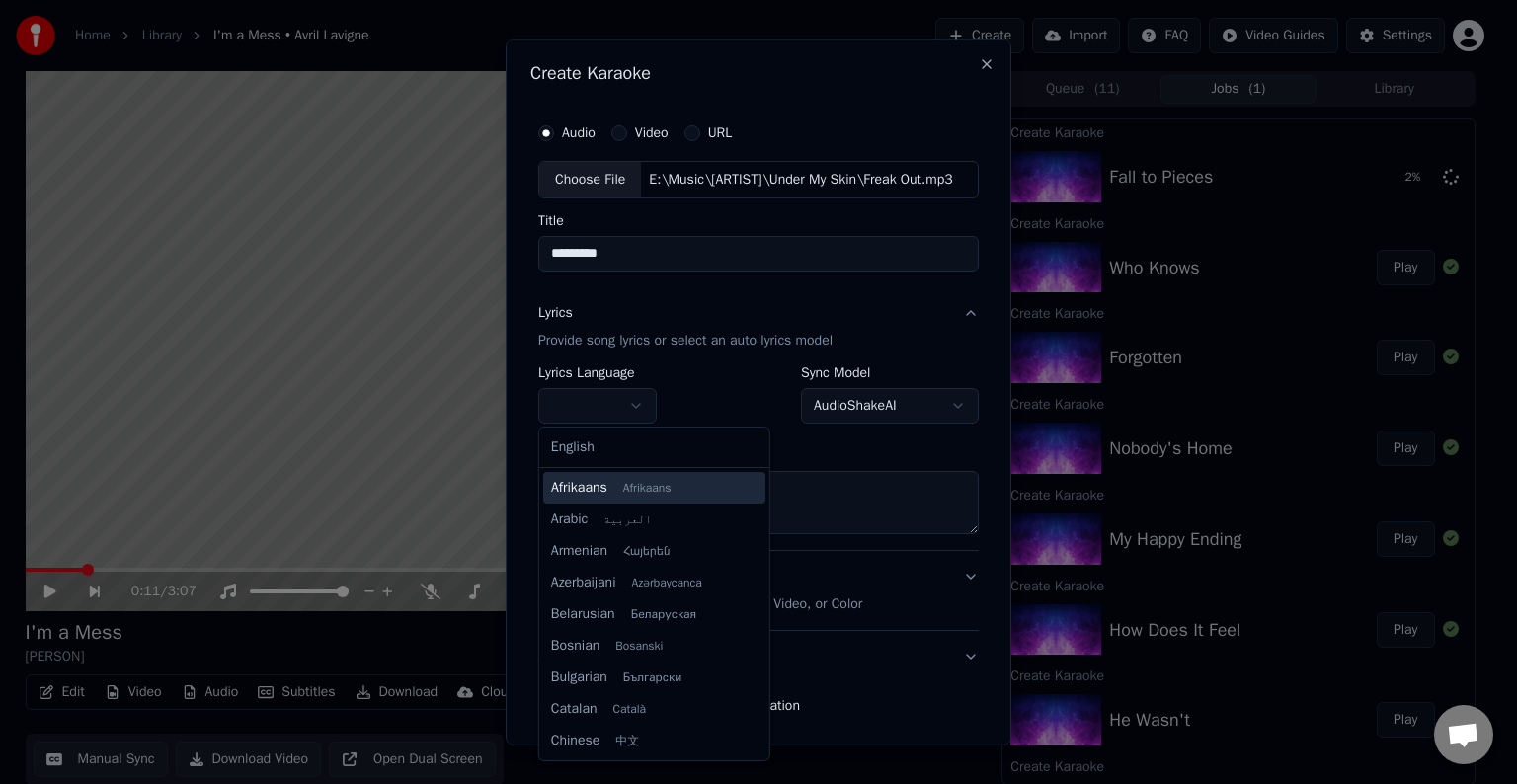 type on "*********" 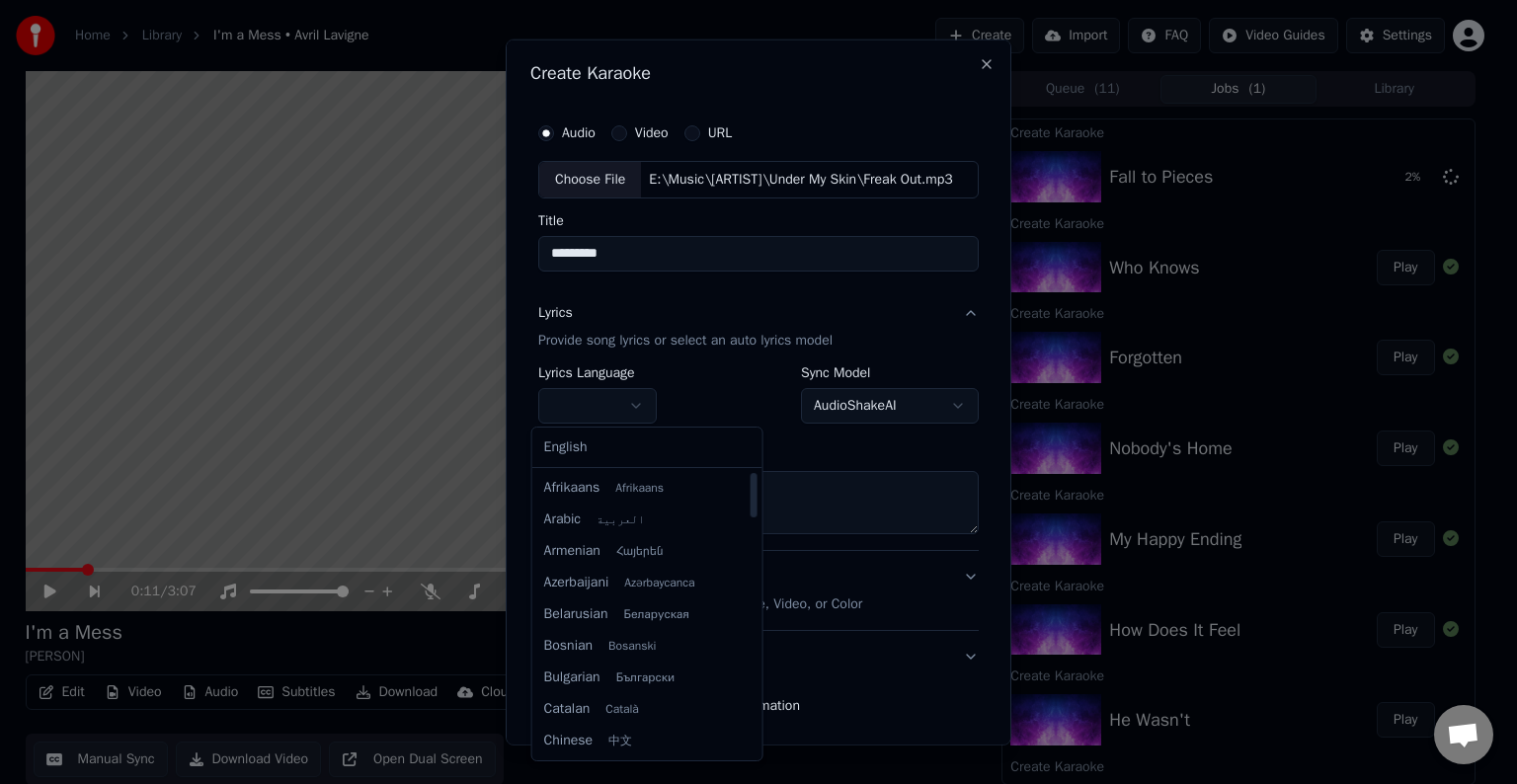 select on "**" 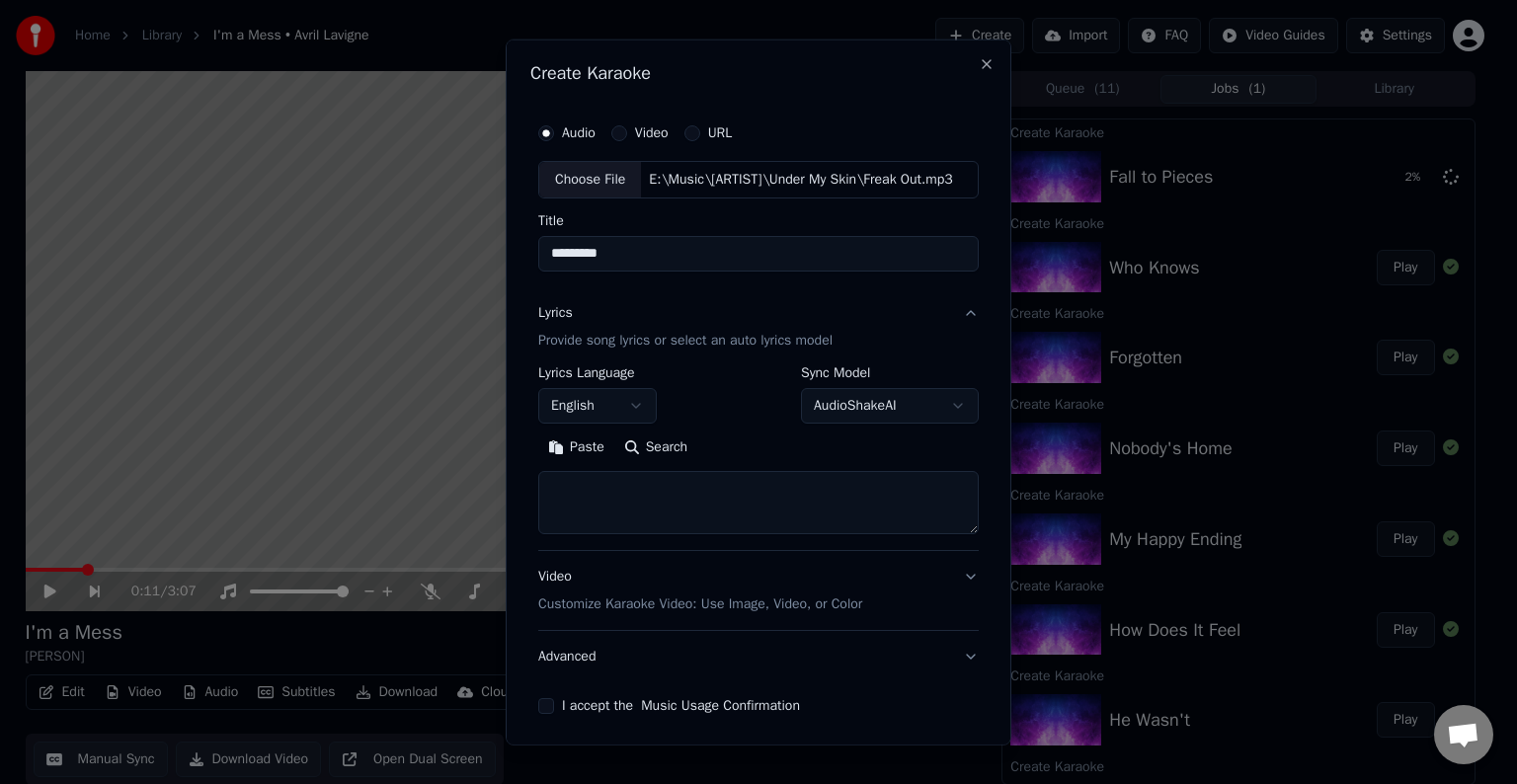 click at bounding box center (758, 503) 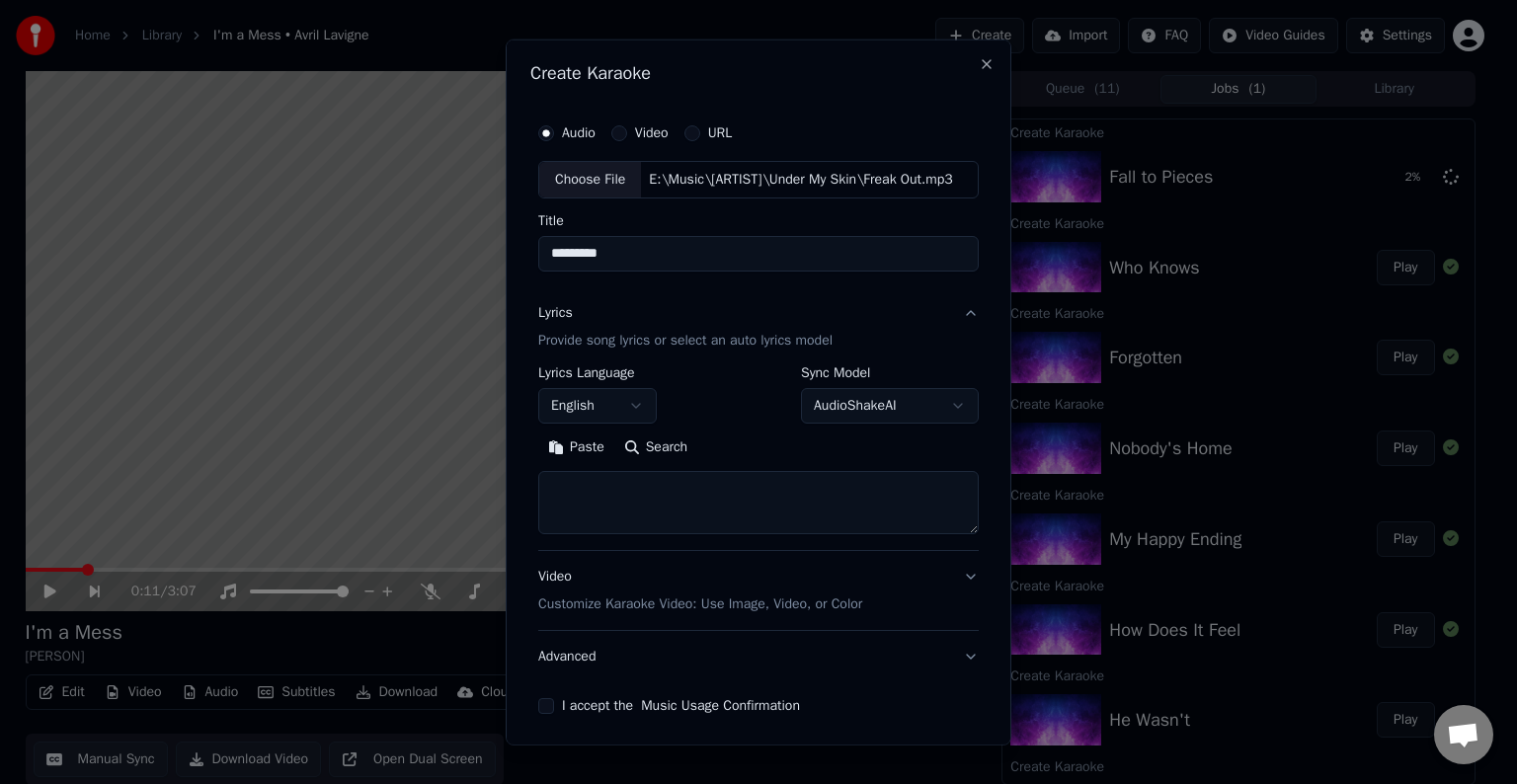 paste on "**********" 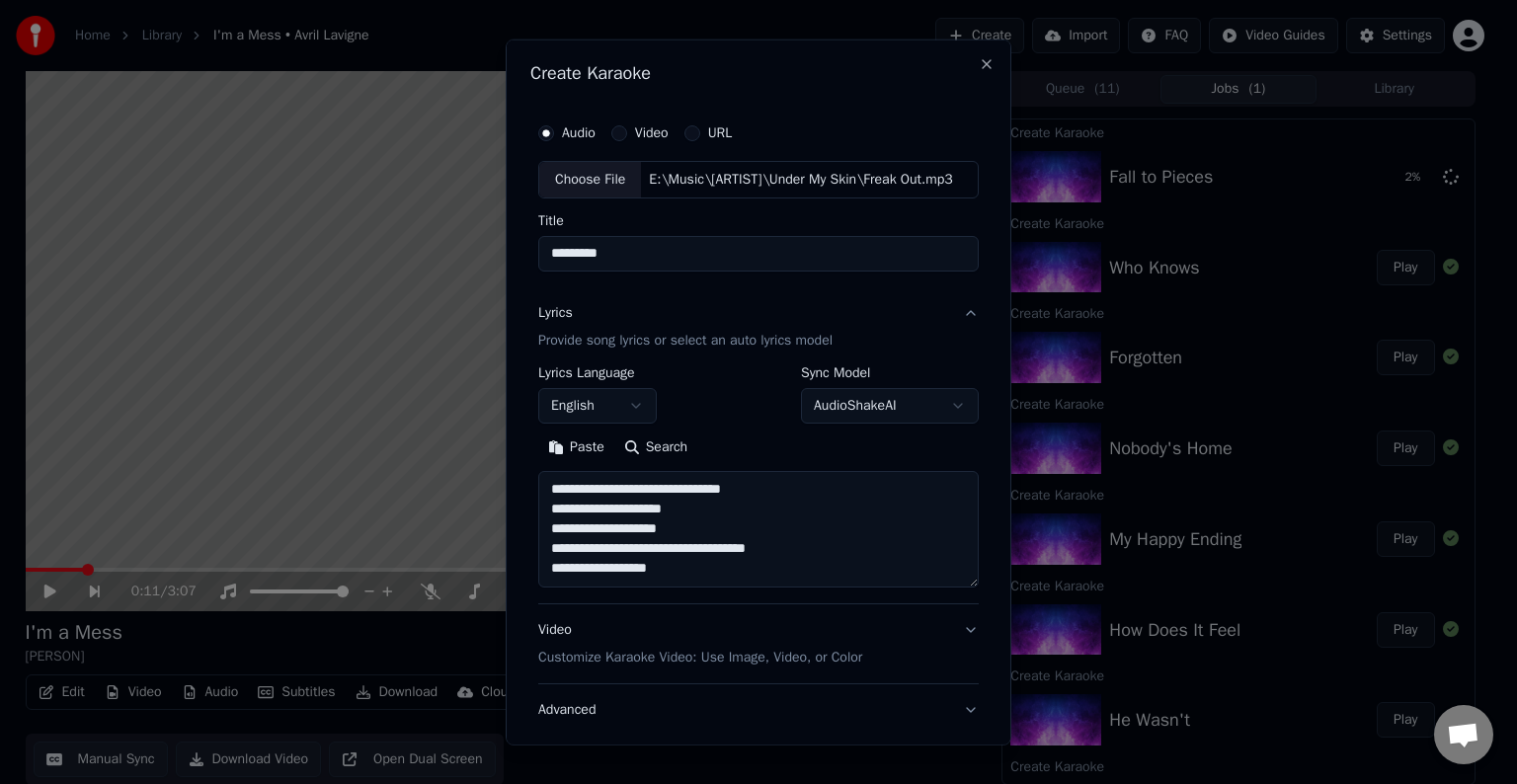 click on "**********" at bounding box center (758, 529) 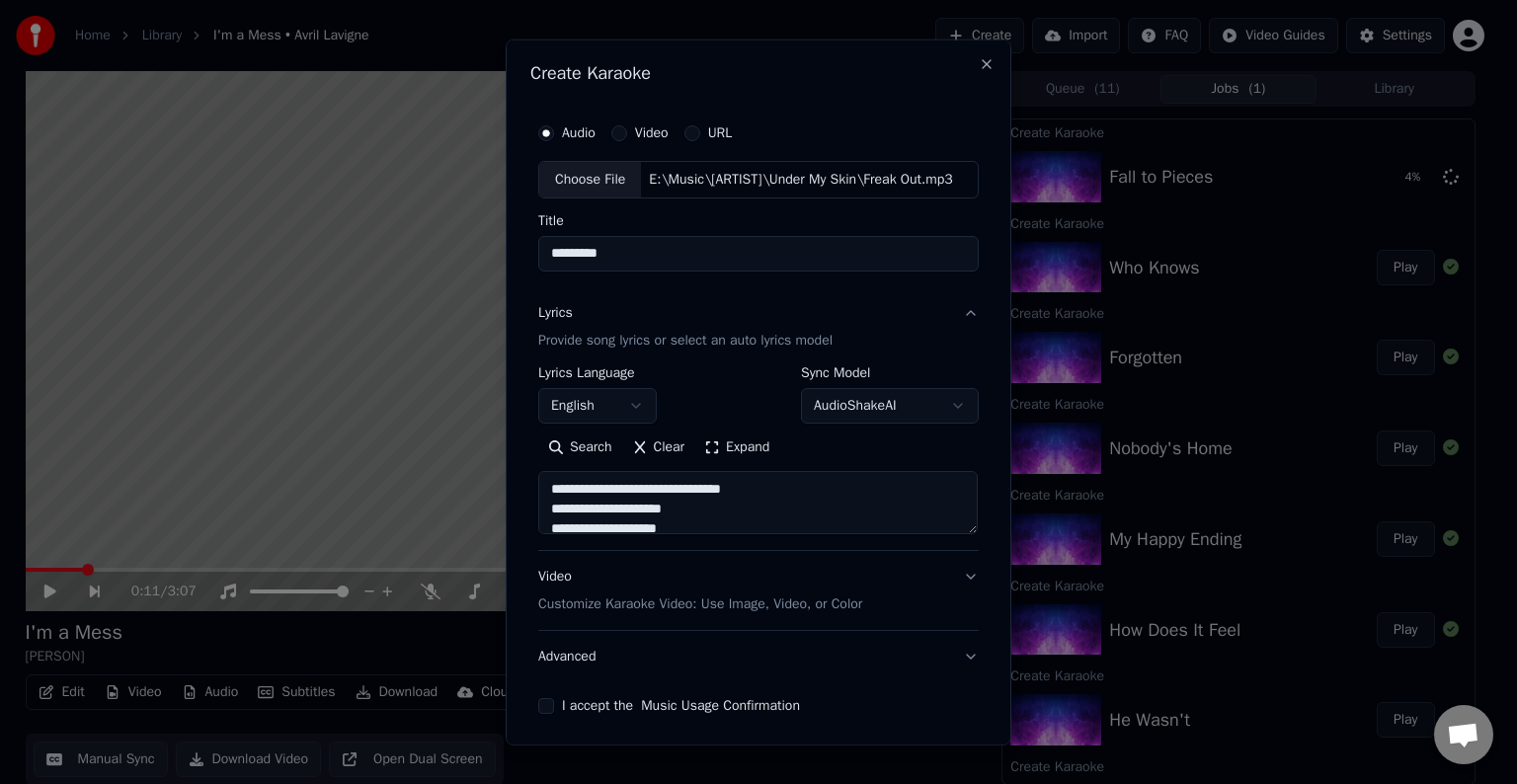 click on "**********" at bounding box center [758, 503] 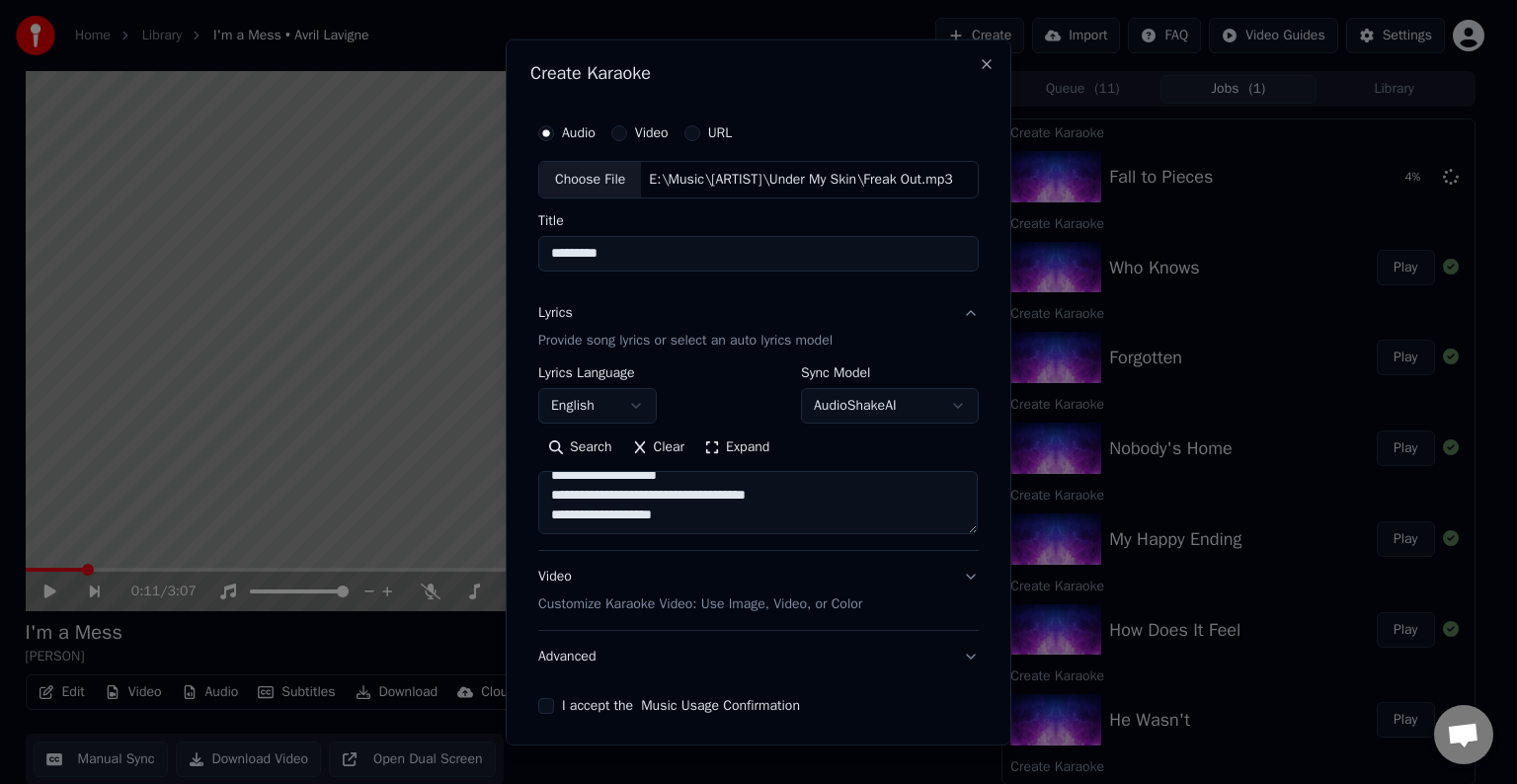 paste on "**********" 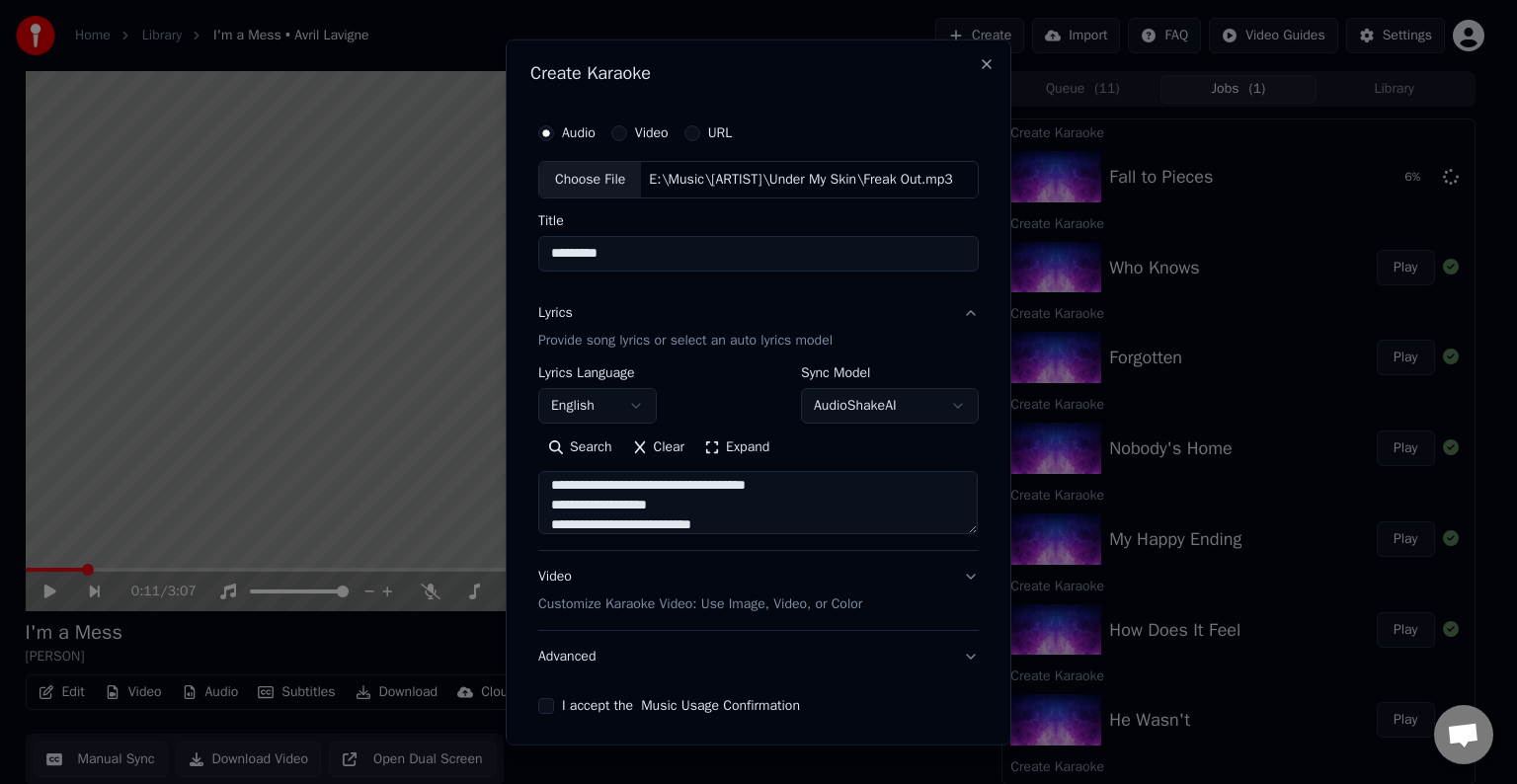 scroll, scrollTop: 103, scrollLeft: 0, axis: vertical 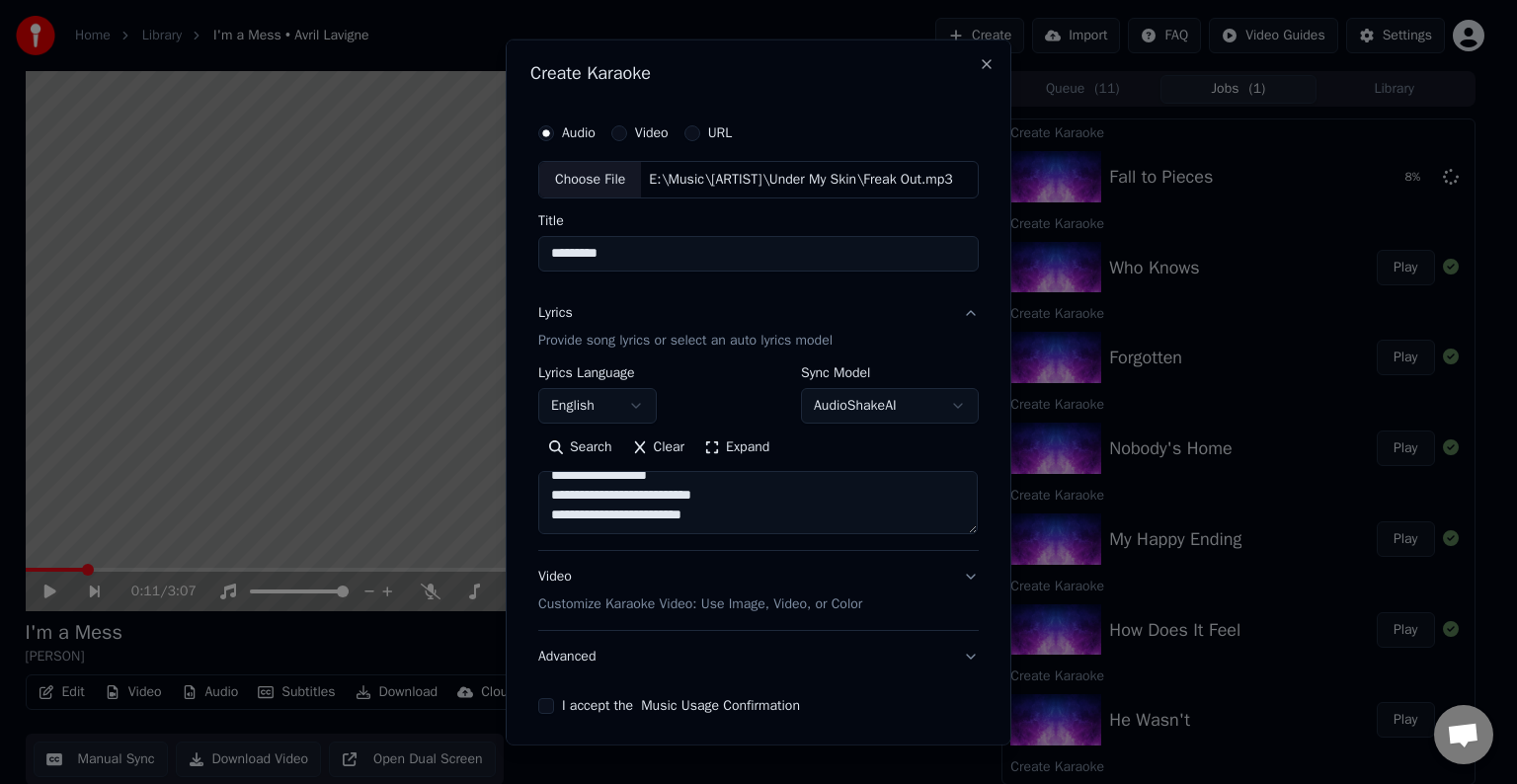 paste on "**********" 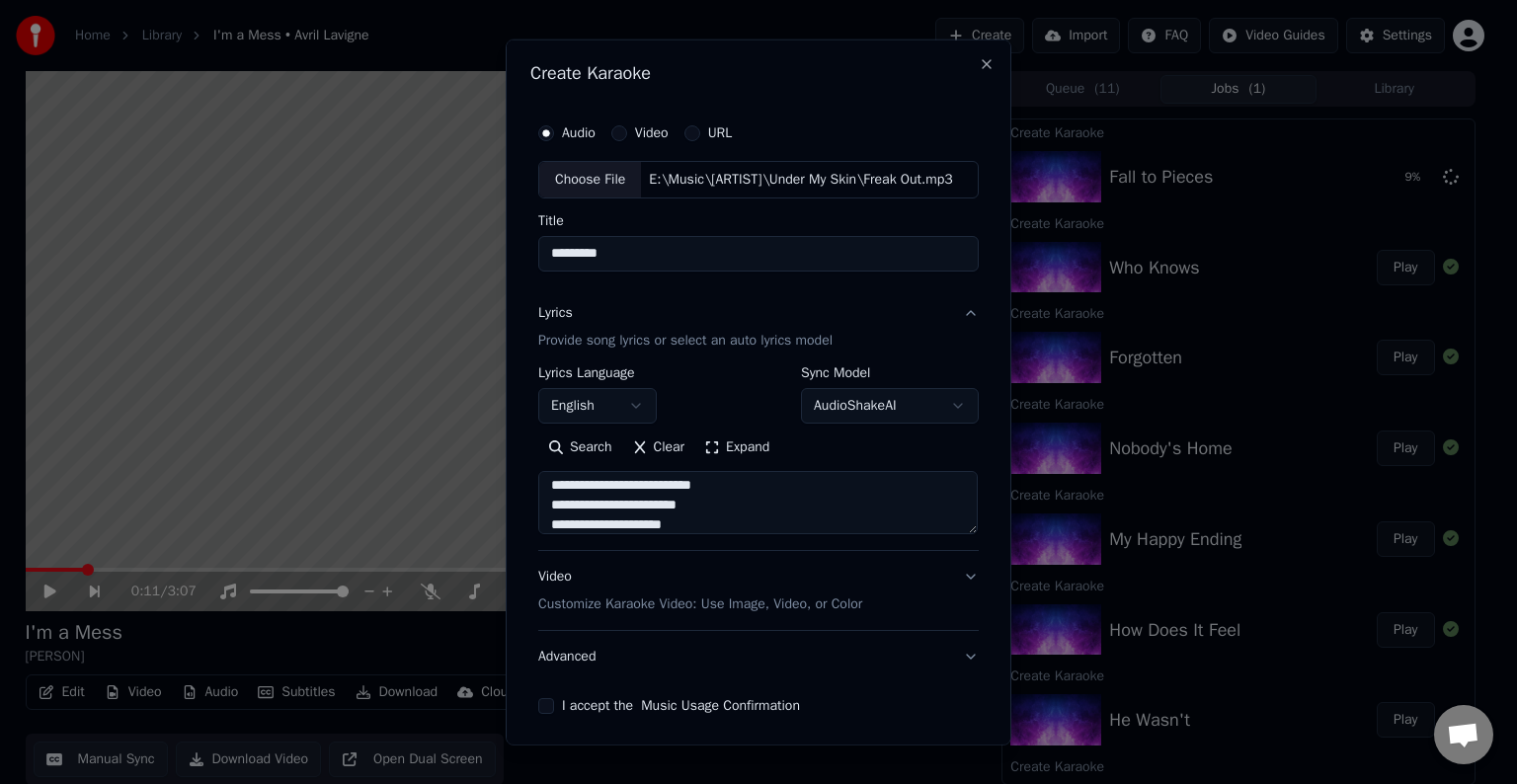 scroll, scrollTop: 280, scrollLeft: 0, axis: vertical 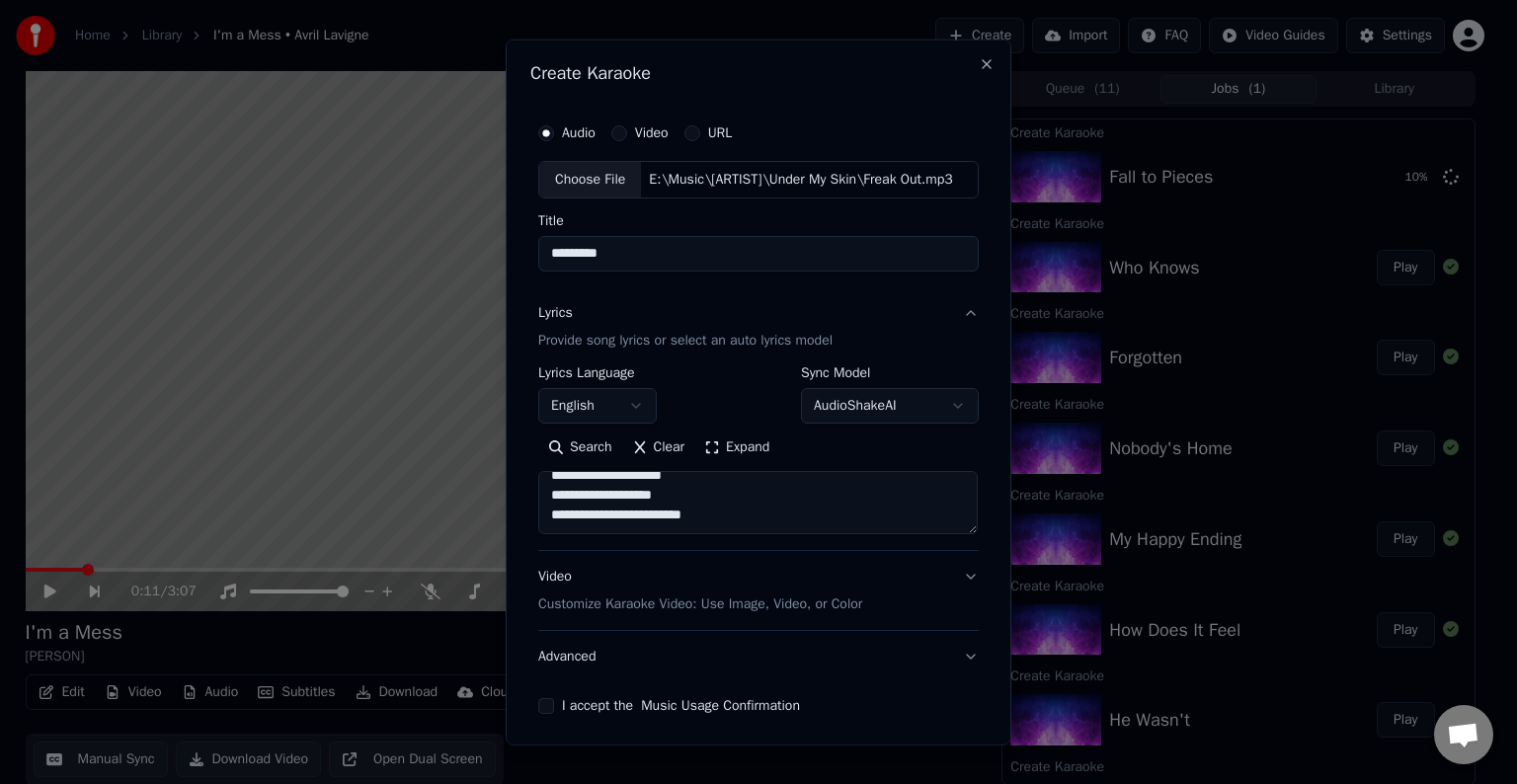 paste on "**********" 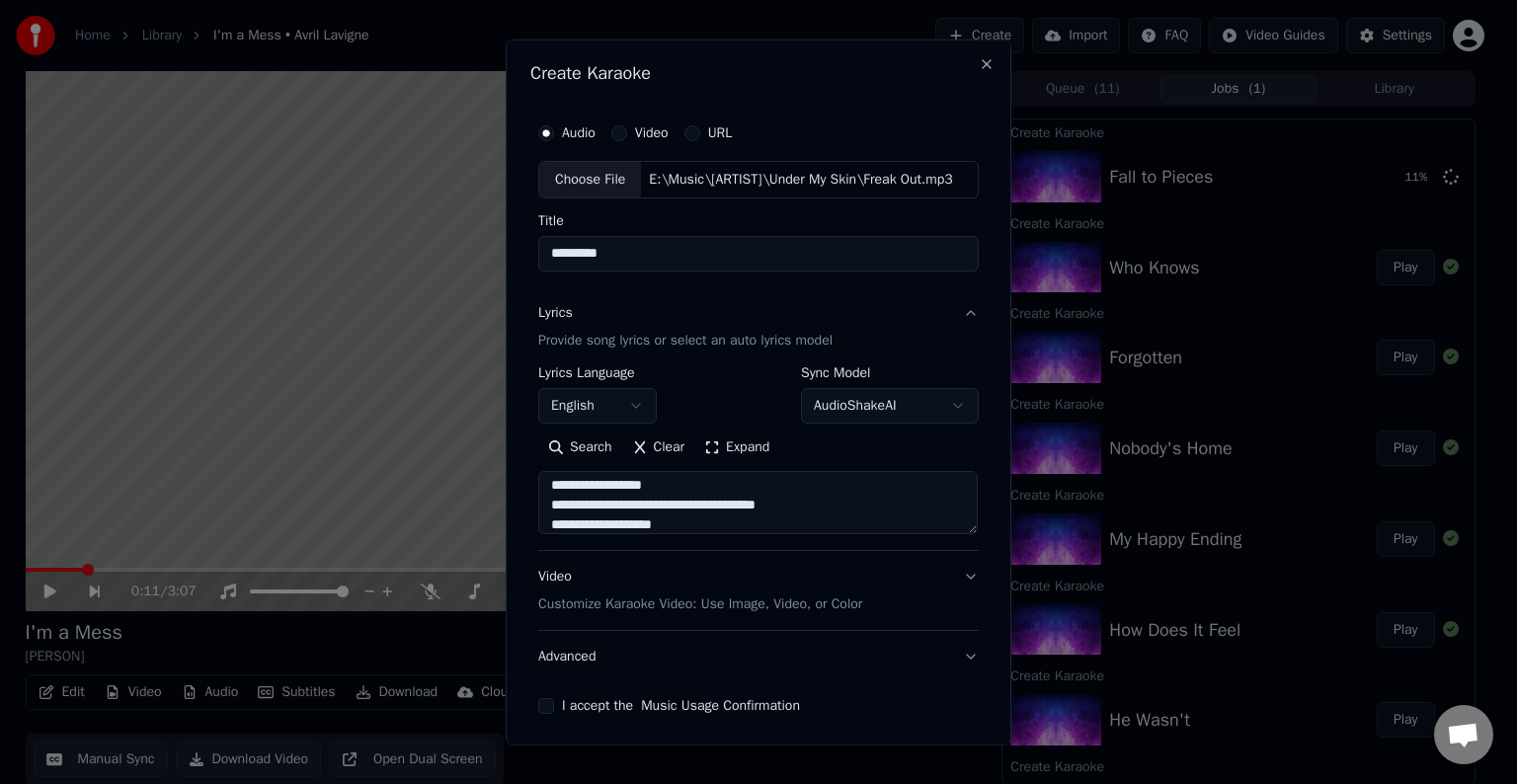 scroll, scrollTop: 379, scrollLeft: 0, axis: vertical 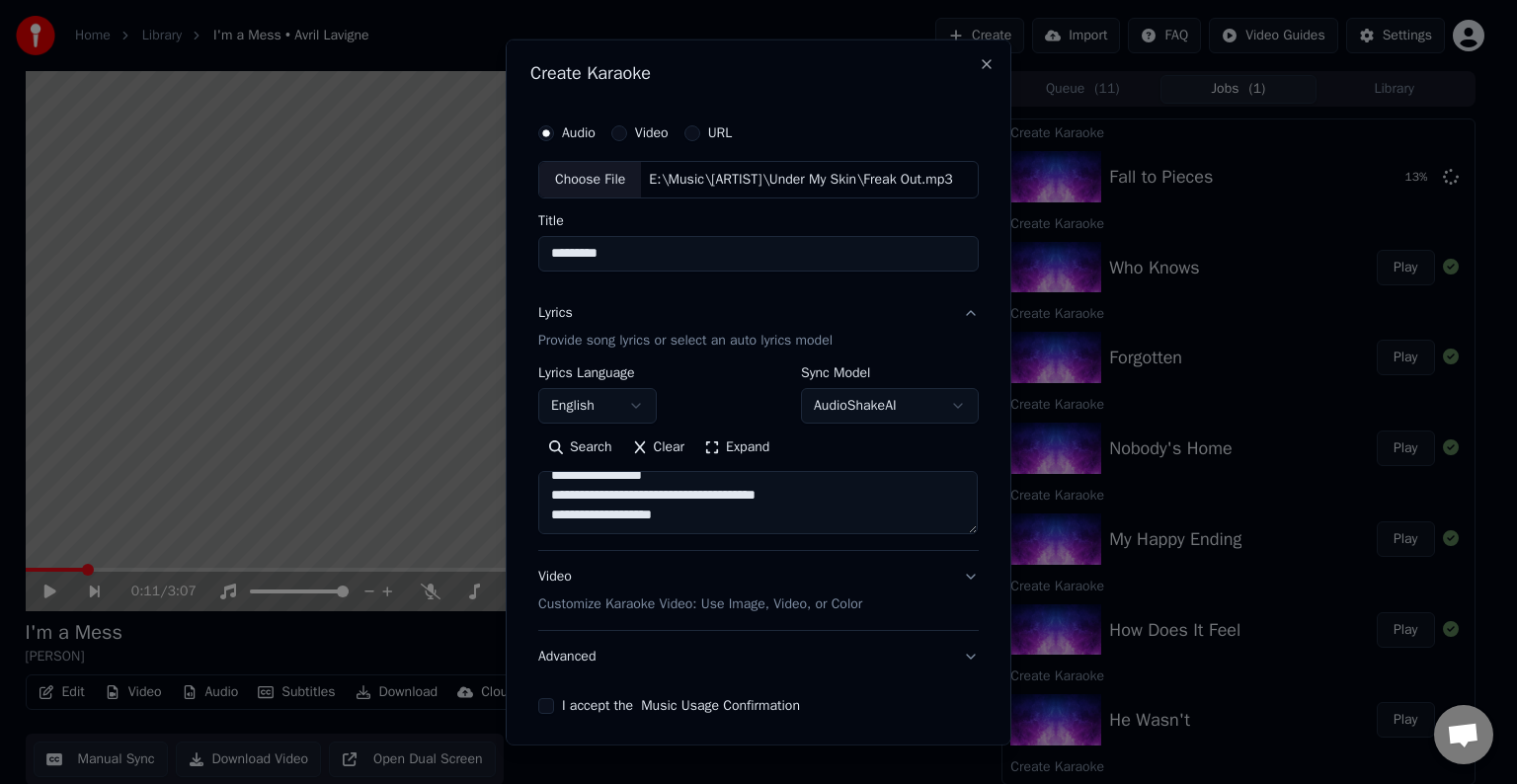 paste on "**********" 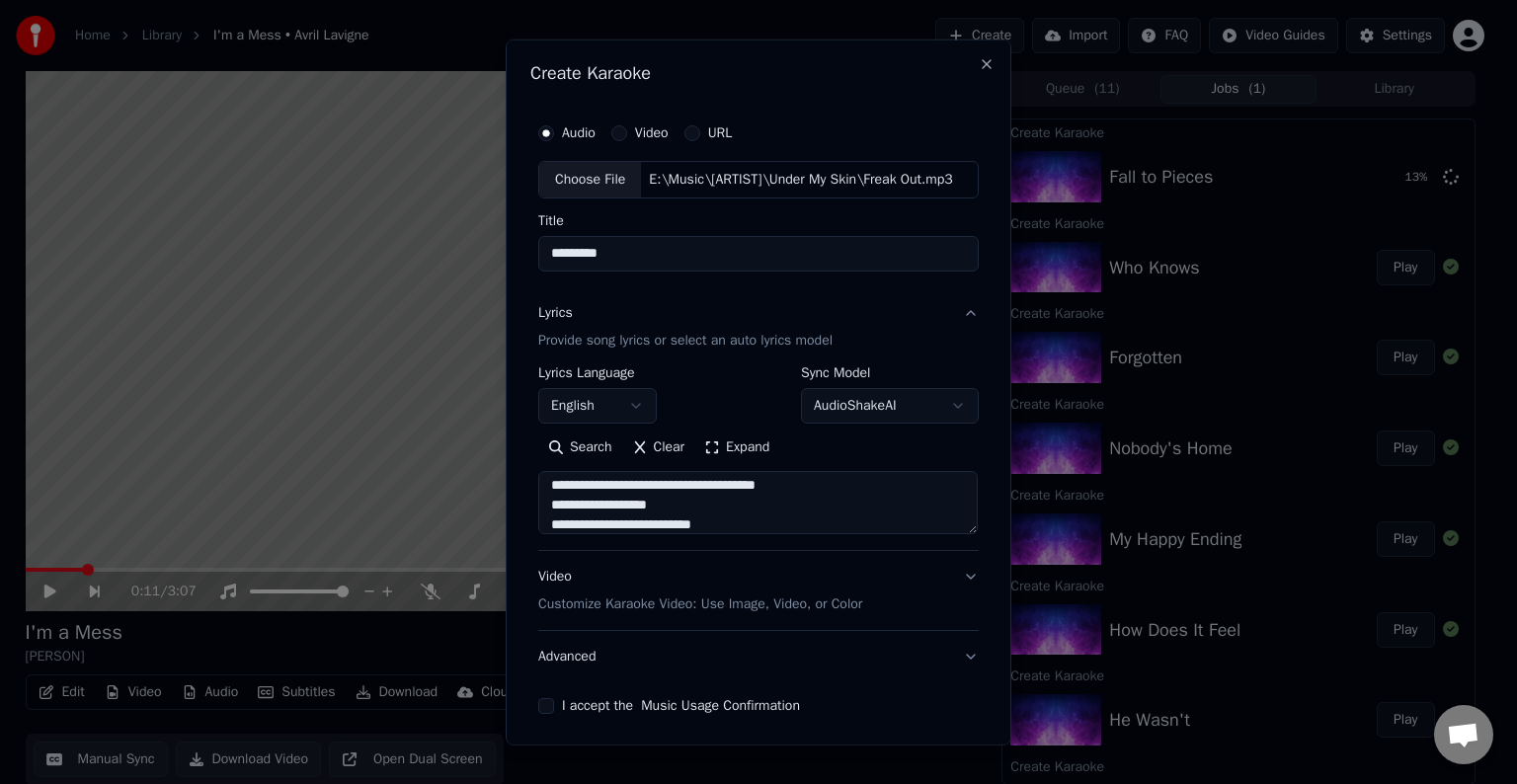 scroll, scrollTop: 419, scrollLeft: 0, axis: vertical 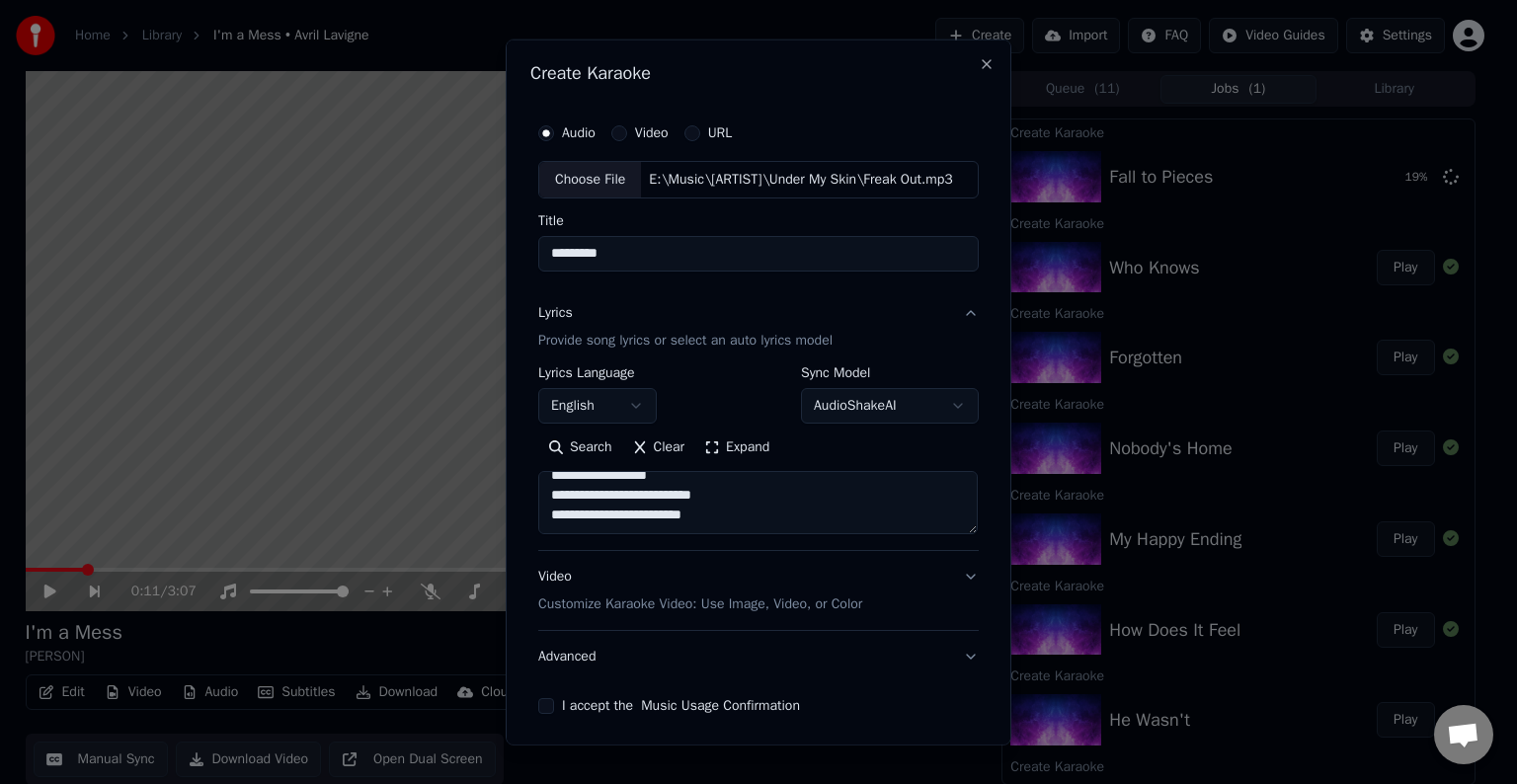 paste on "**********" 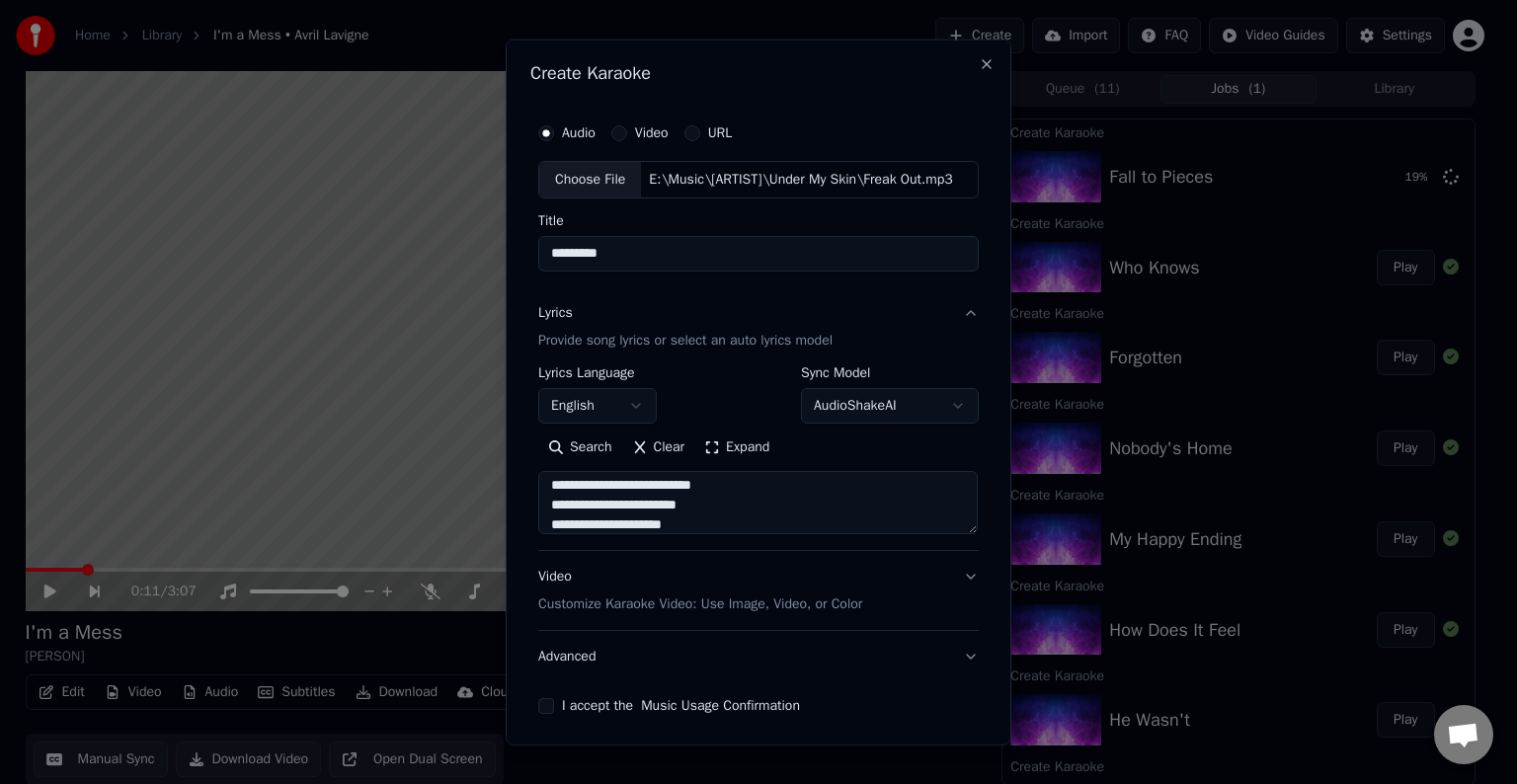 scroll, scrollTop: 577, scrollLeft: 0, axis: vertical 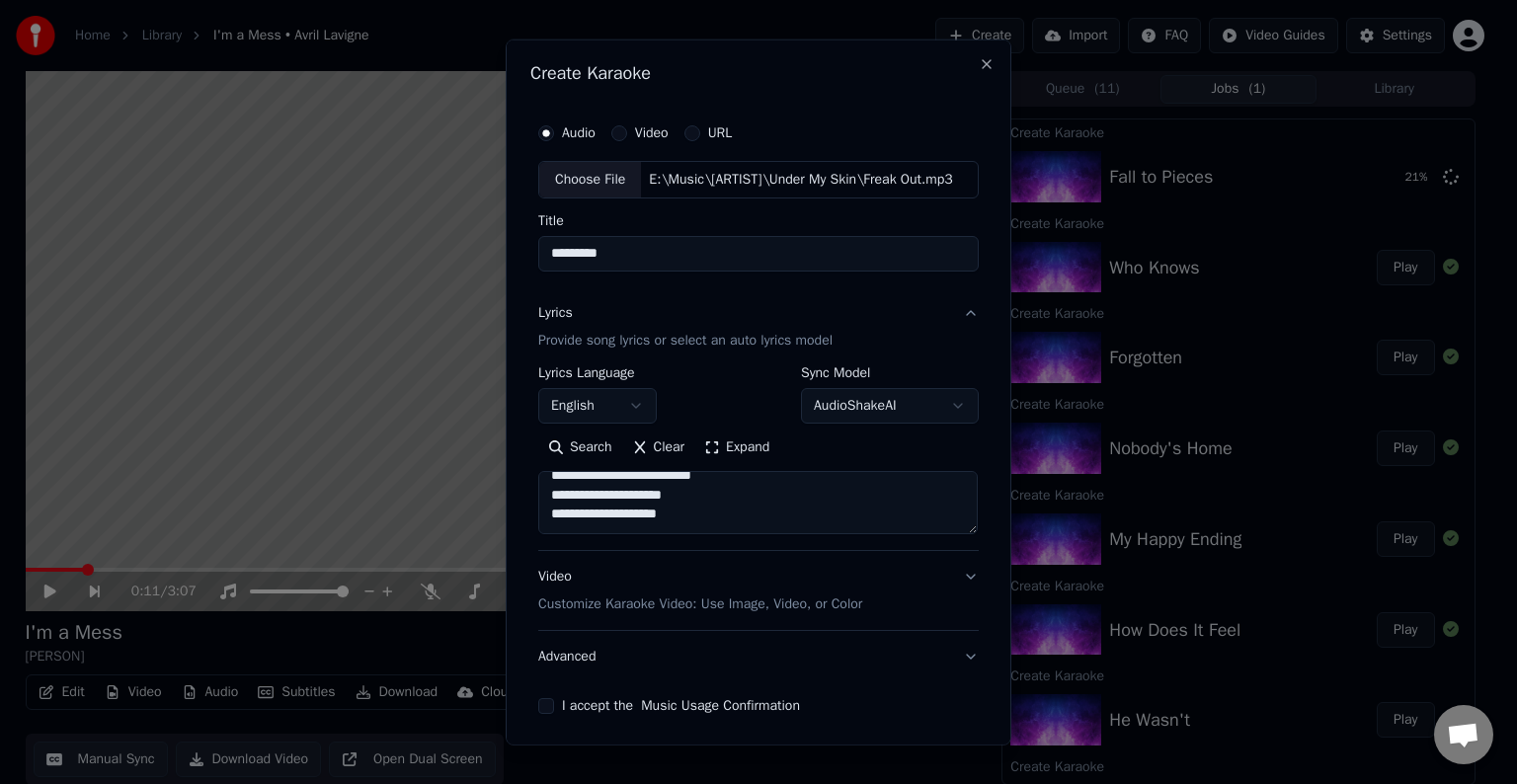 paste 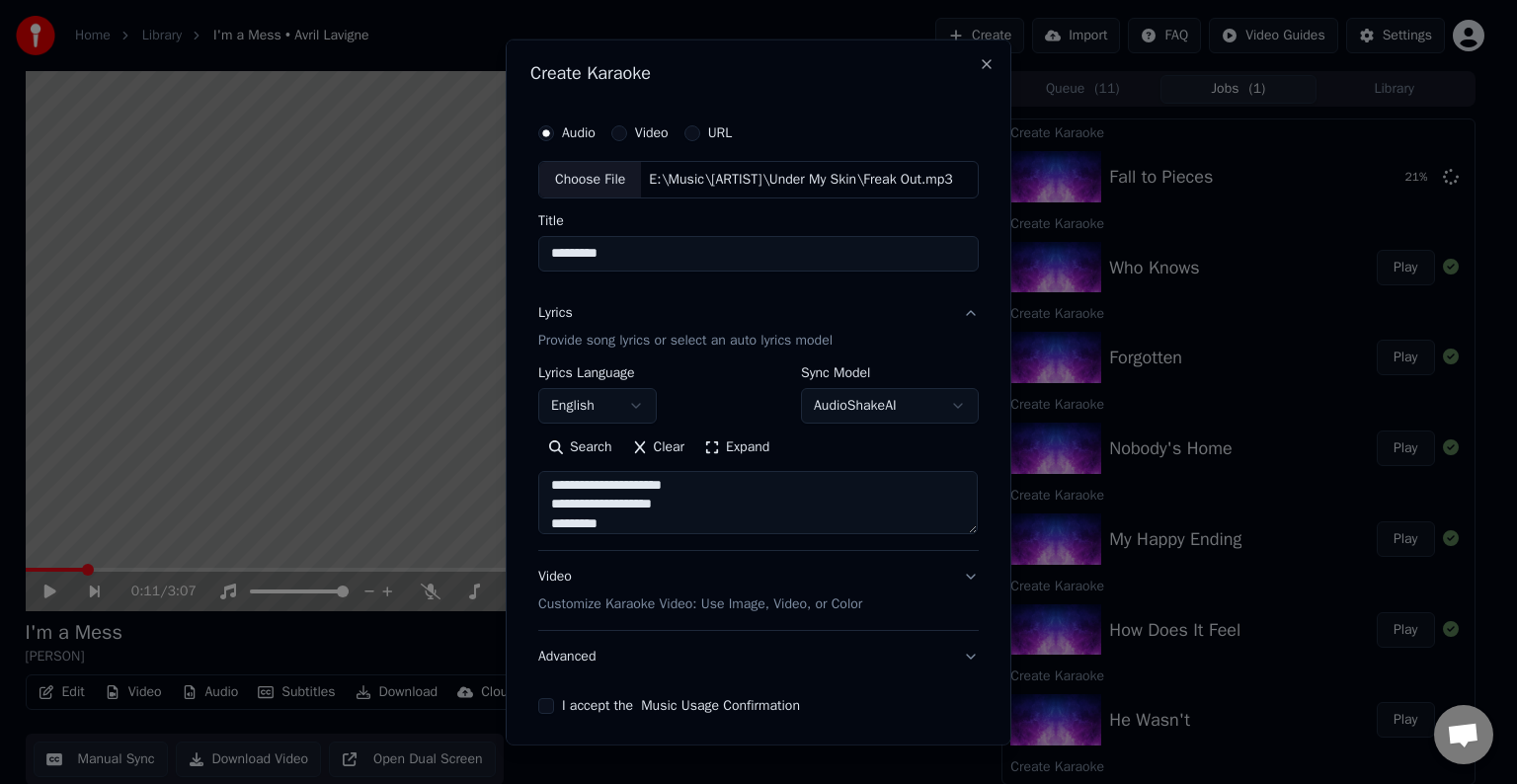 scroll, scrollTop: 656, scrollLeft: 0, axis: vertical 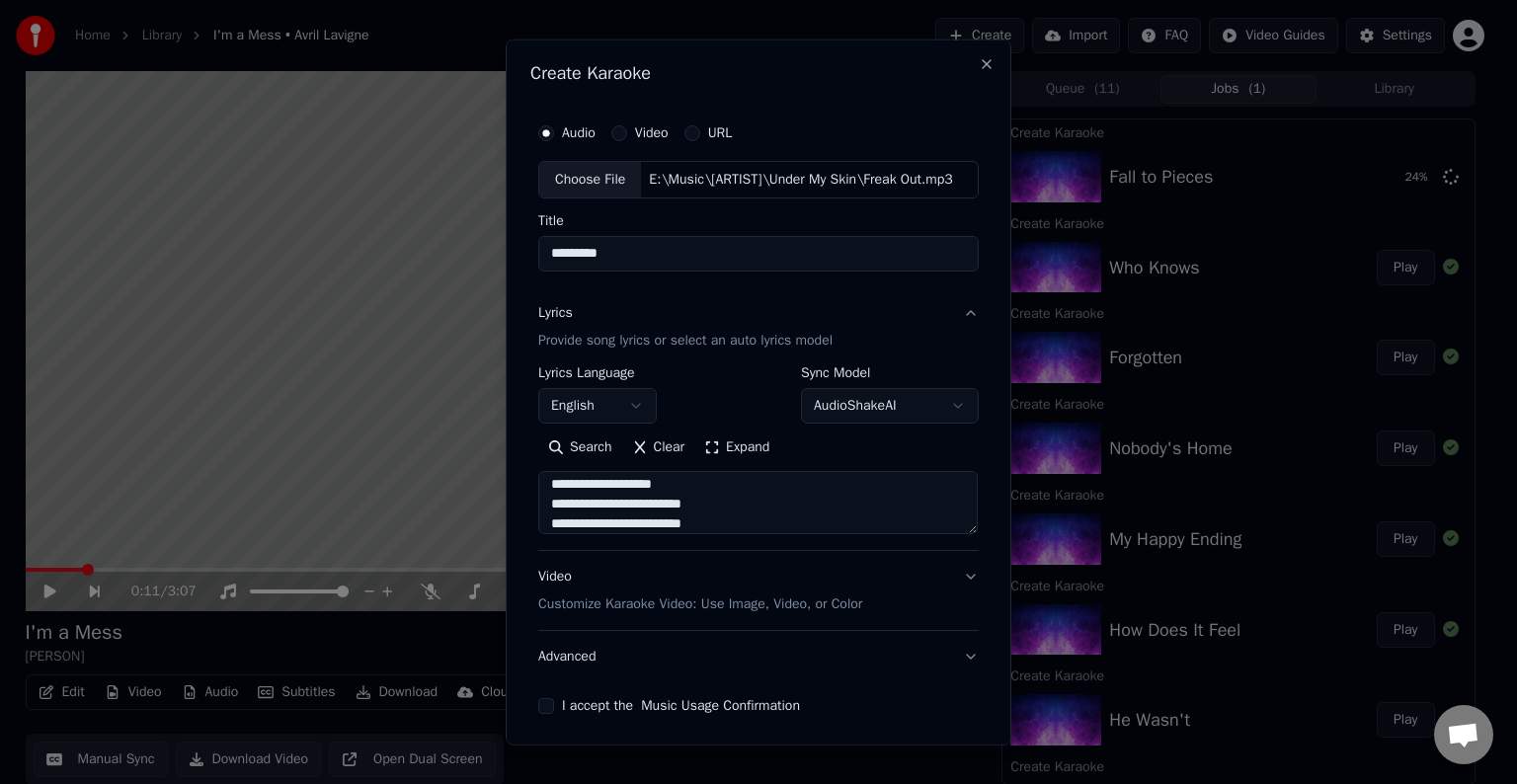type on "**********" 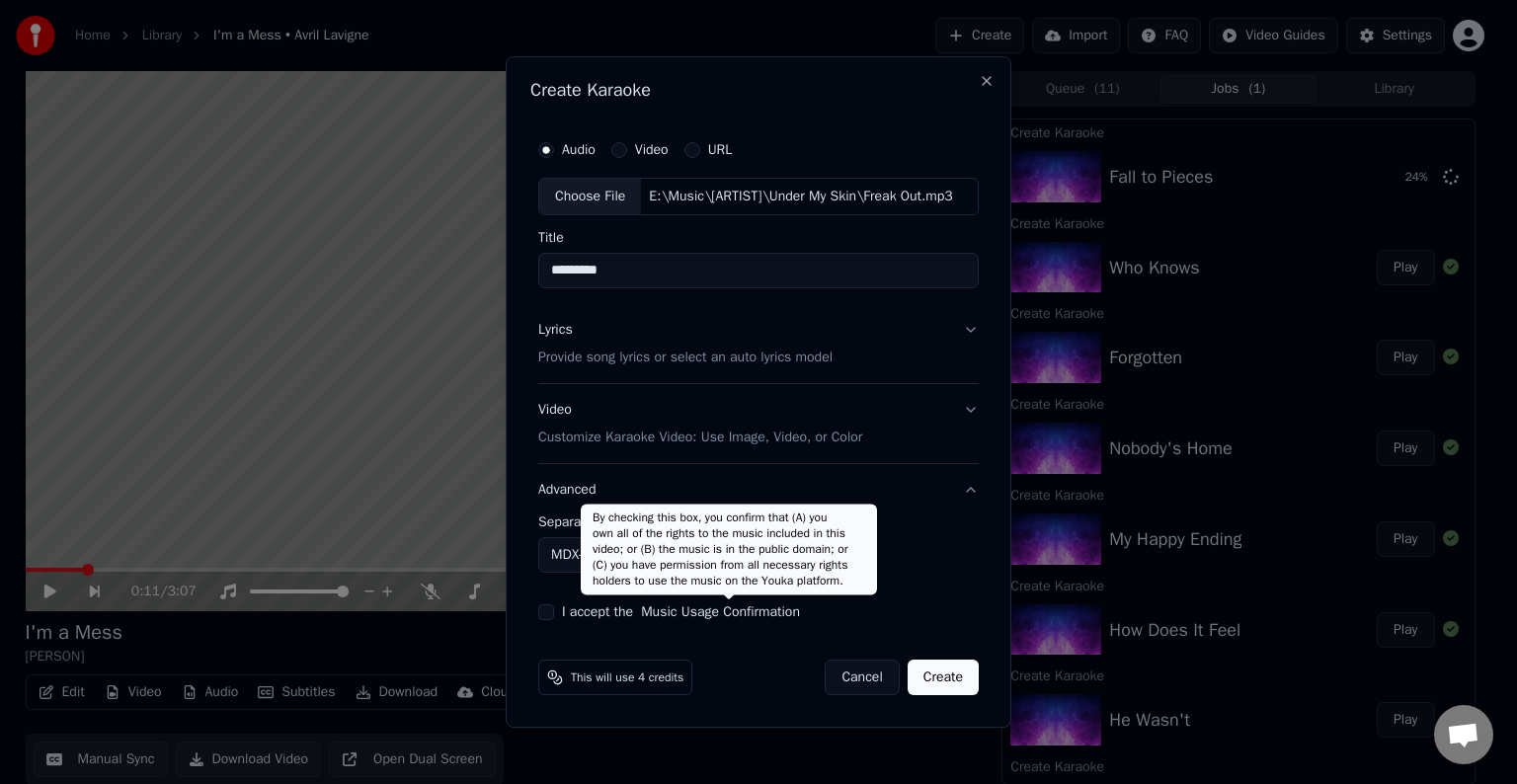 click on "MDX-23C" at bounding box center (627, 555) 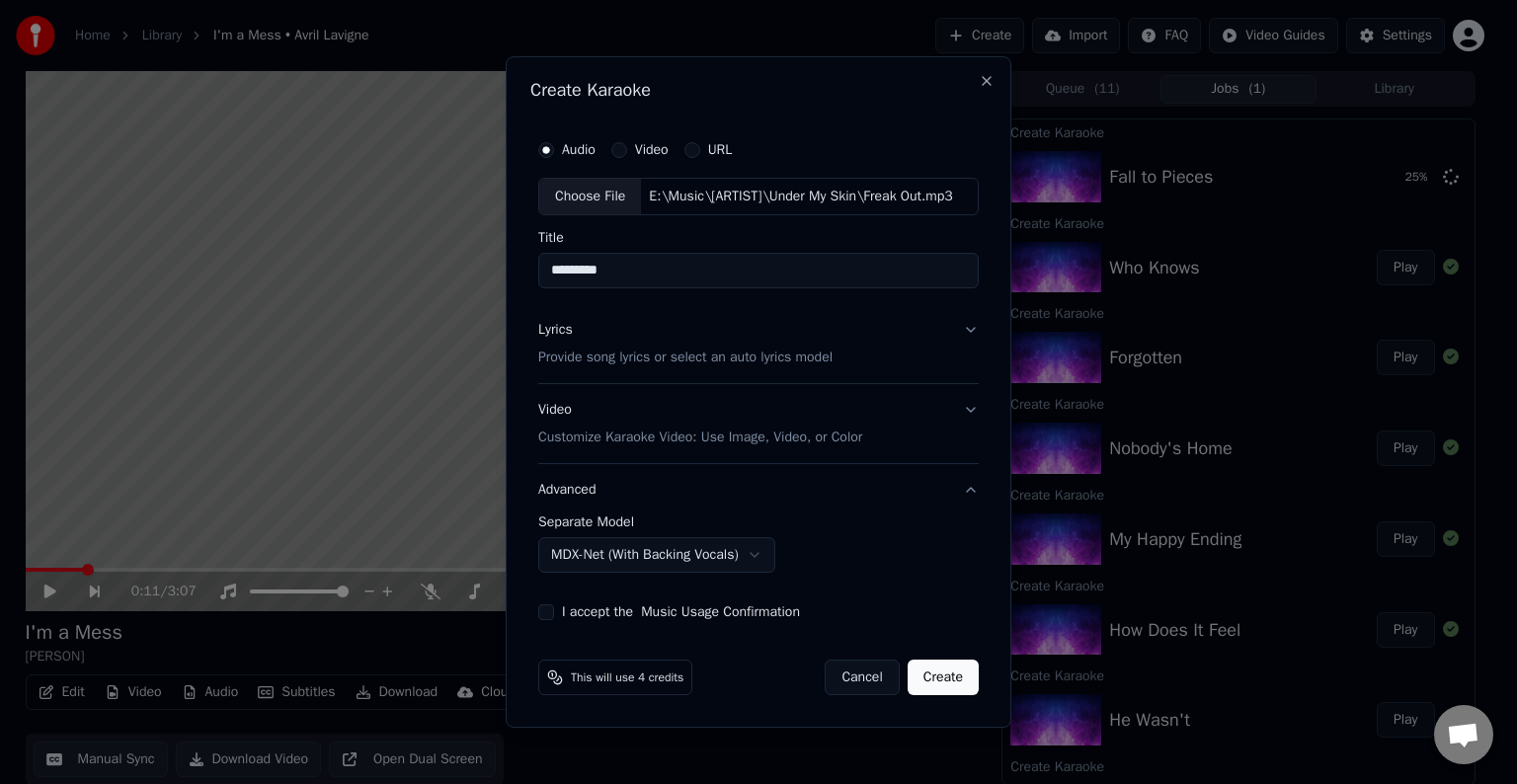 click on "I accept the   Music Usage Confirmation" at bounding box center (546, 612) 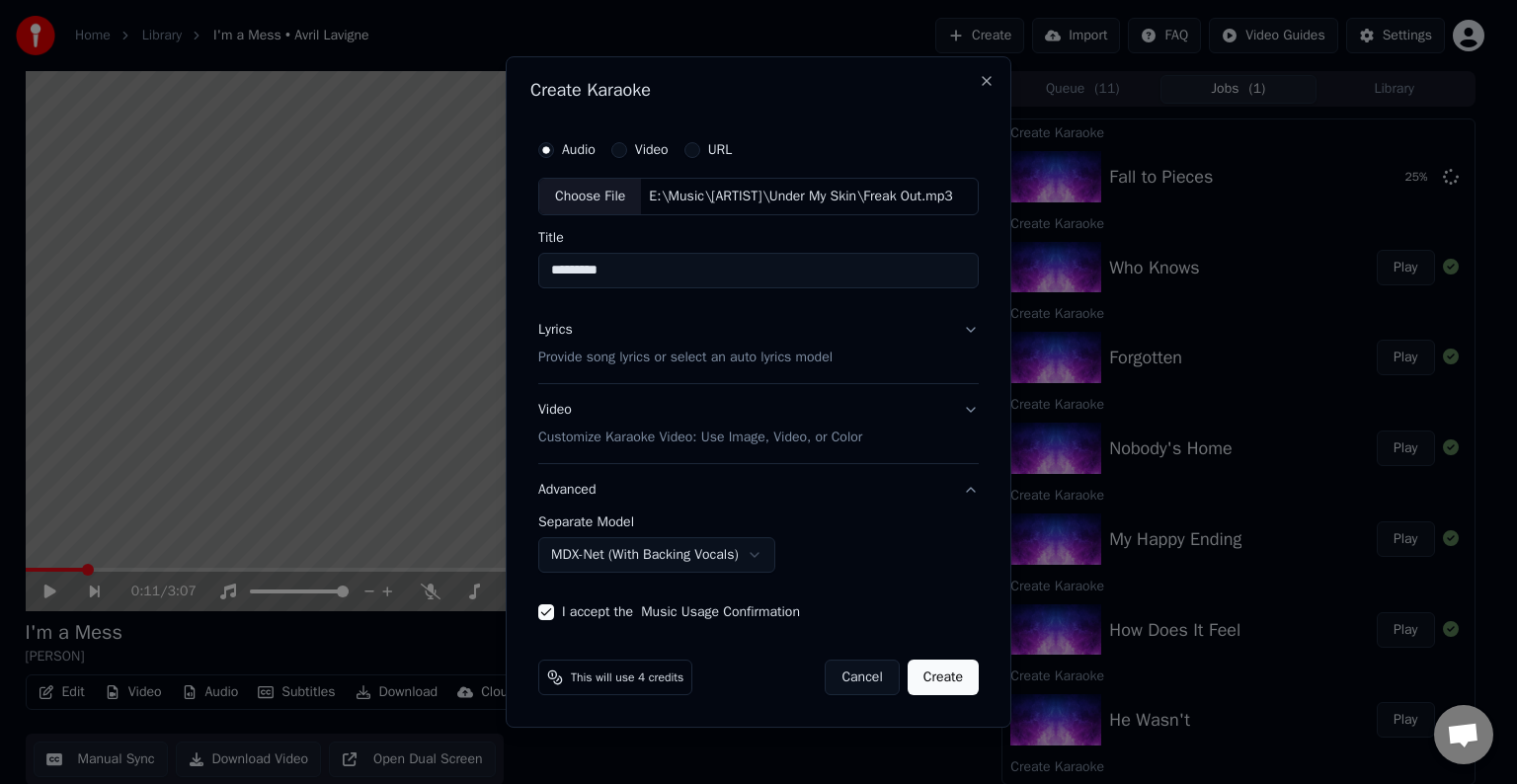 click on "Create" at bounding box center [943, 677] 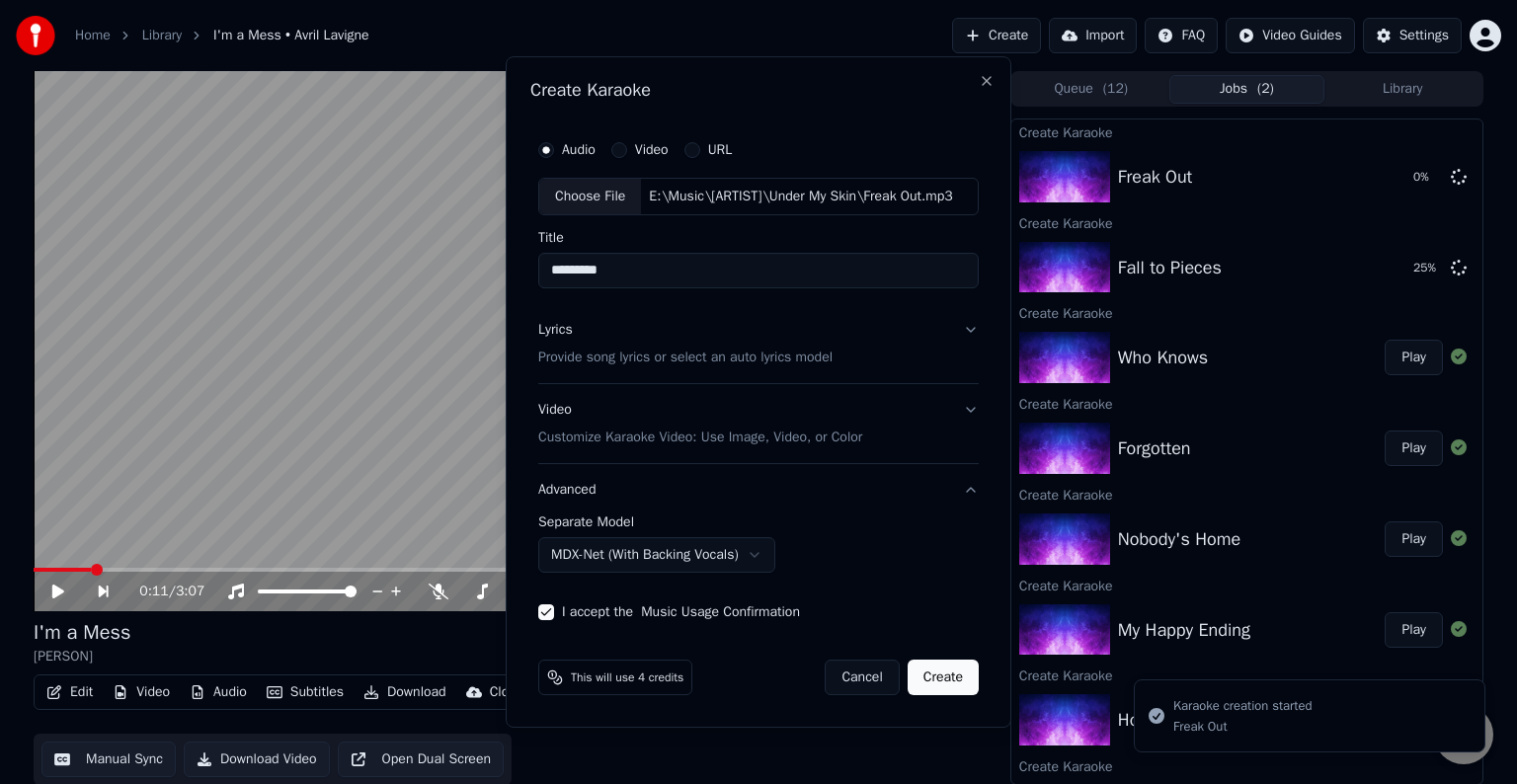 select on "******" 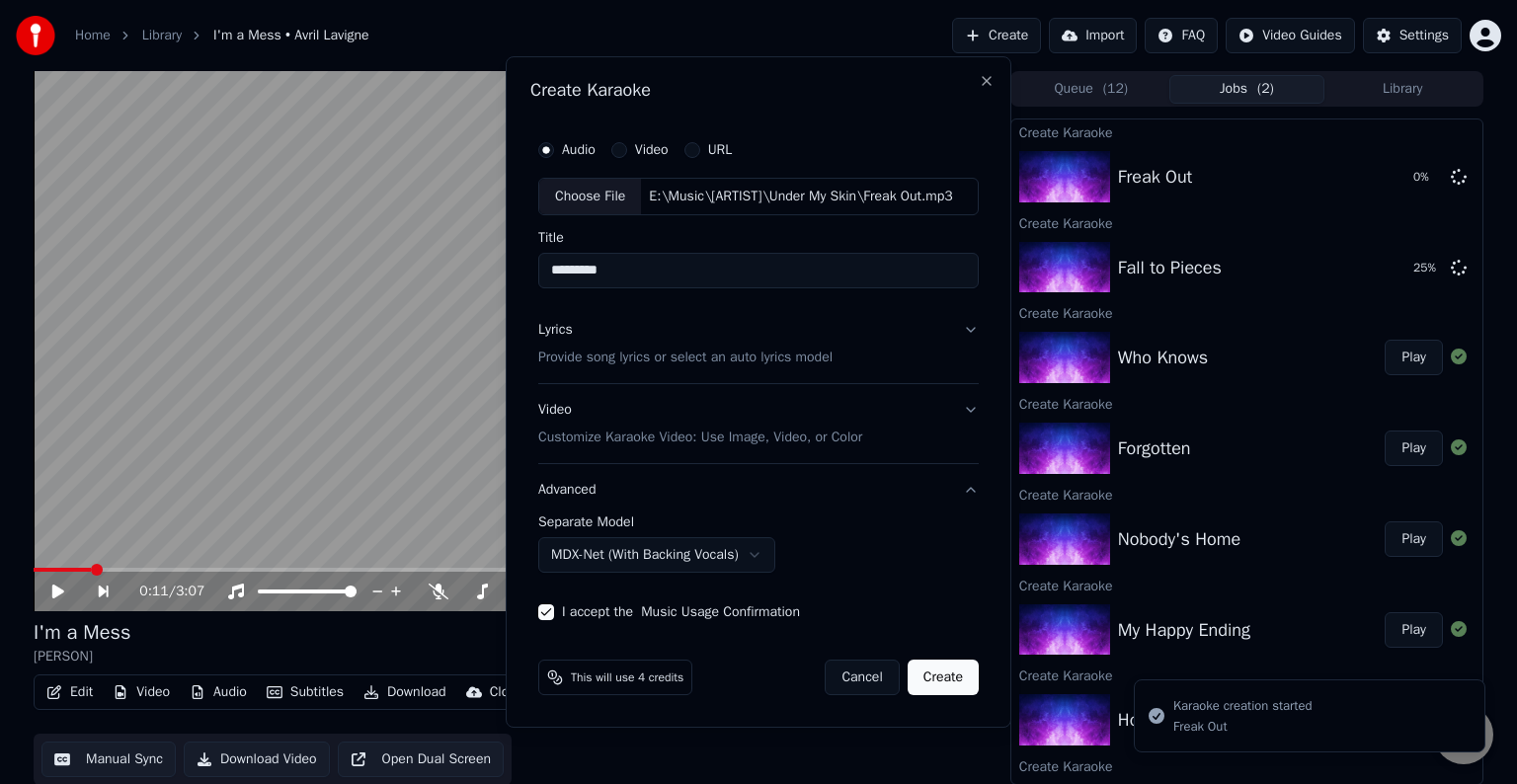 type 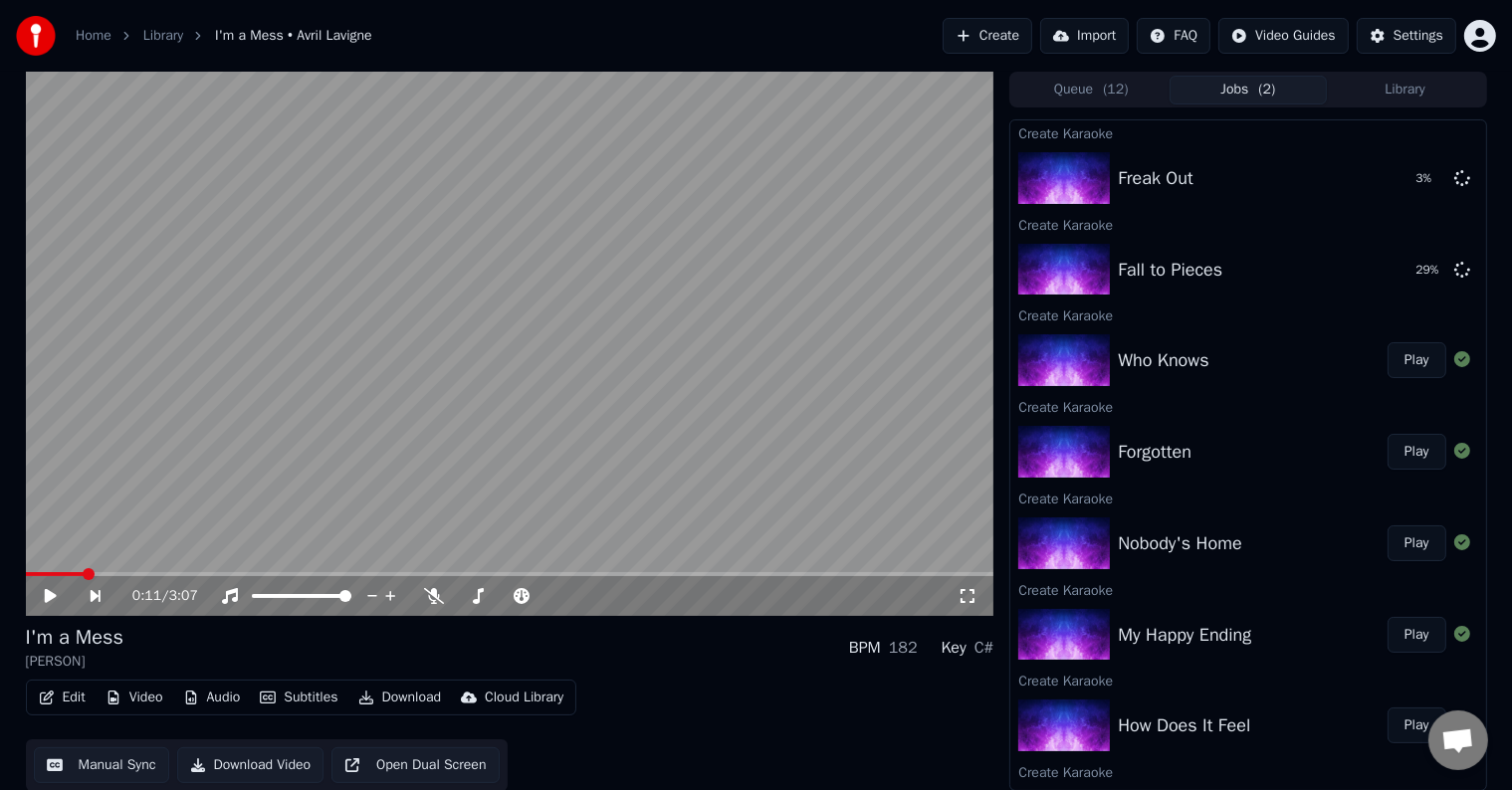 click on "Create" at bounding box center (987, 36) 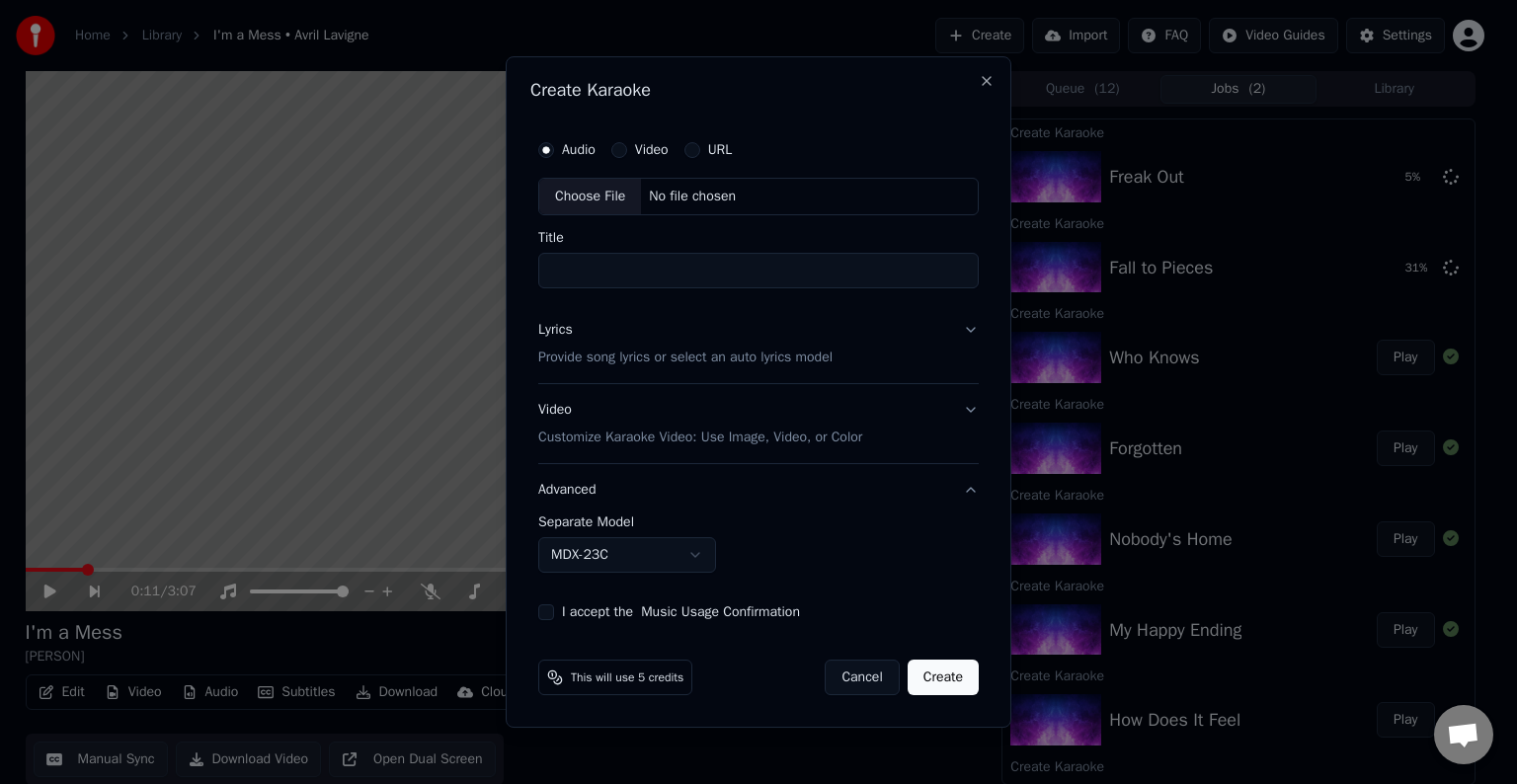 click on "Choose File" at bounding box center (590, 196) 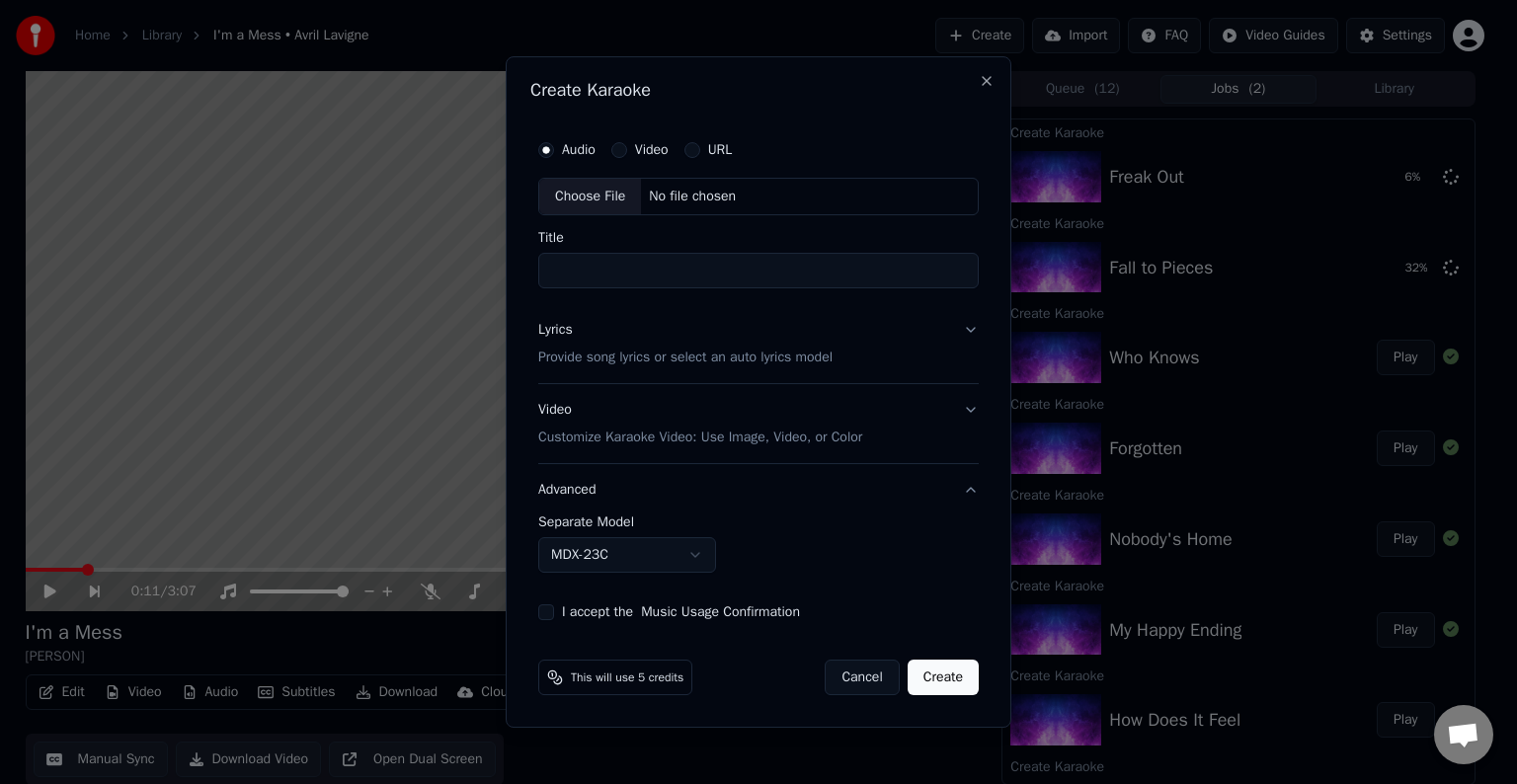 click on "Advanced" at bounding box center (758, 490) 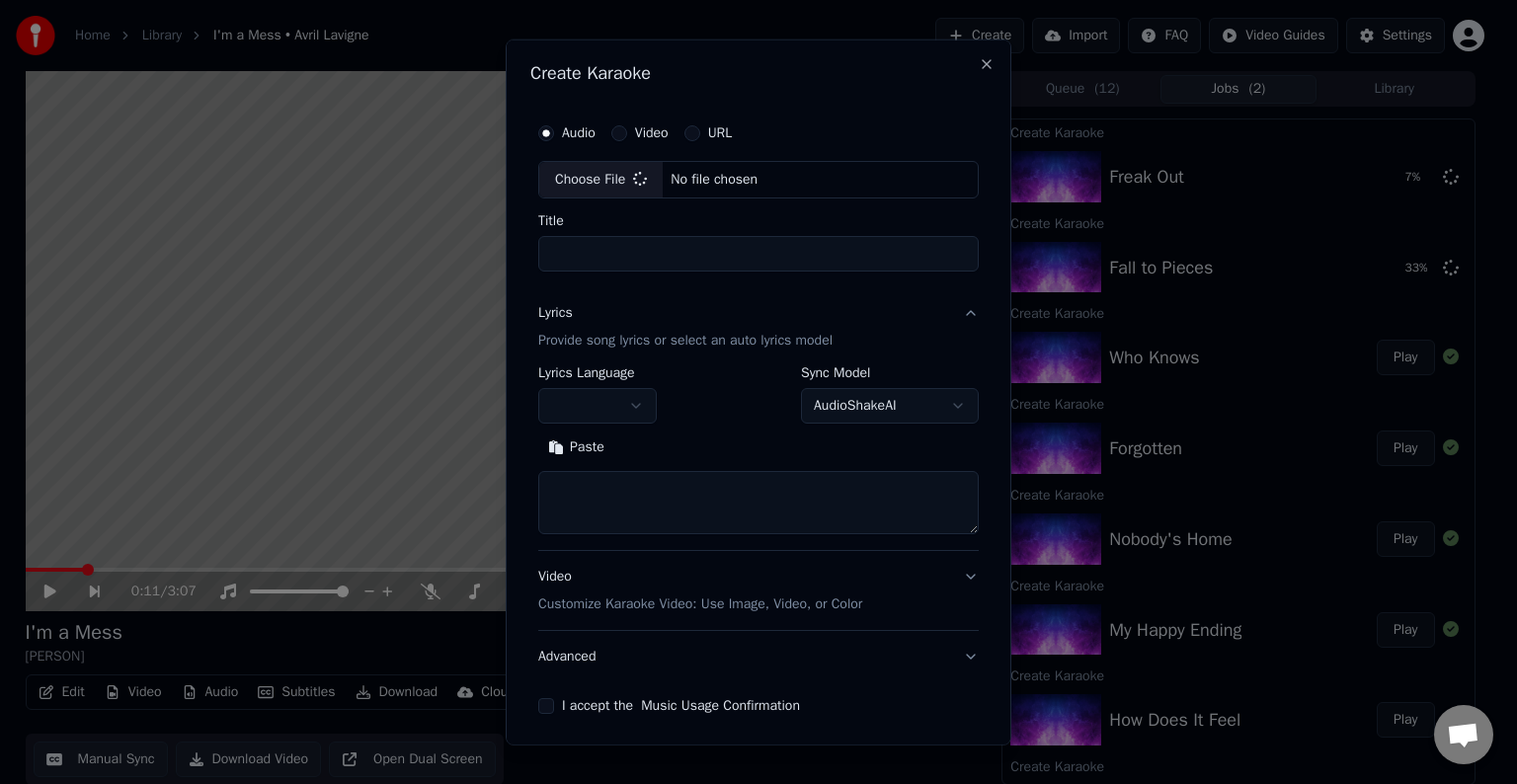 click at bounding box center [598, 406] 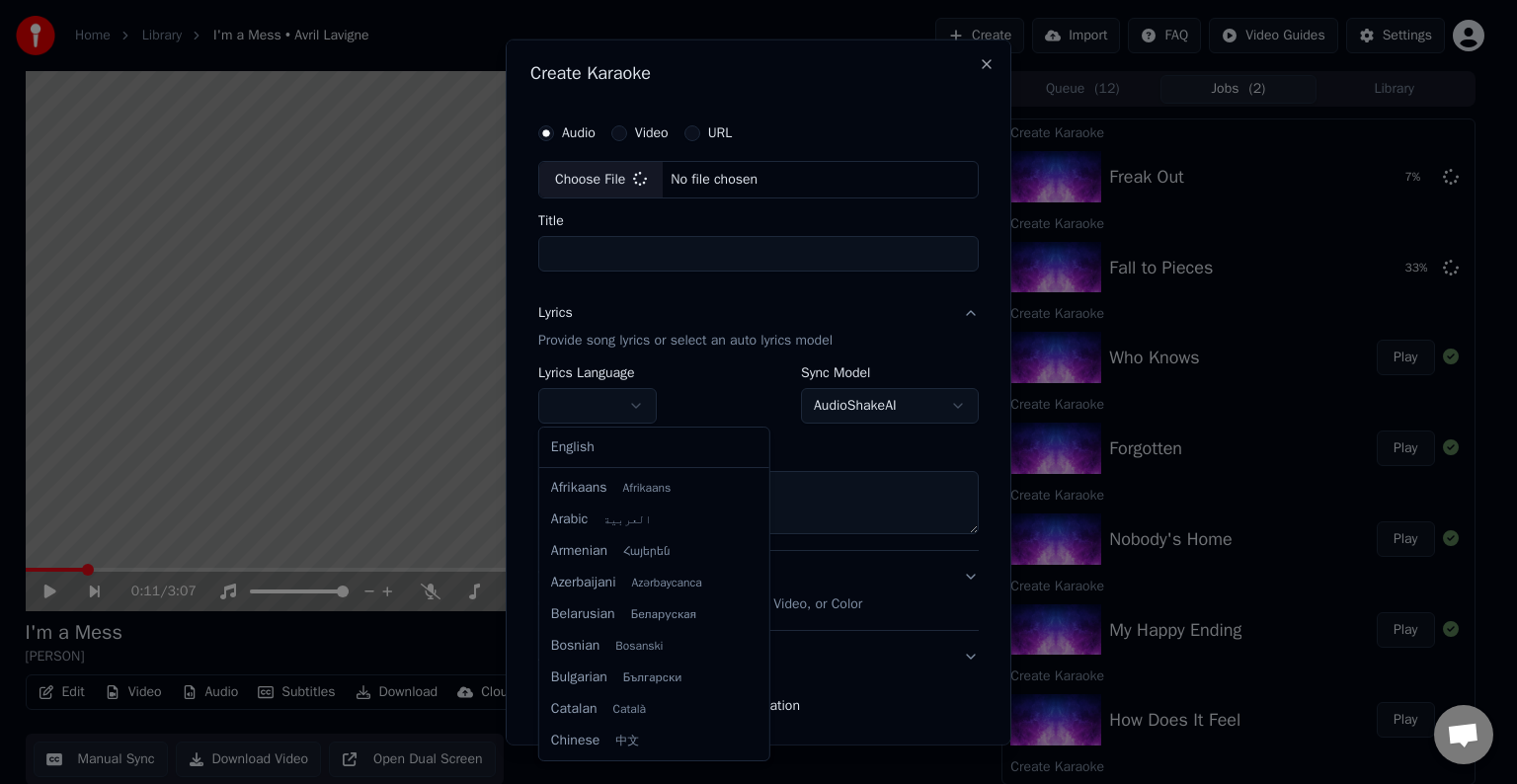 select on "**" 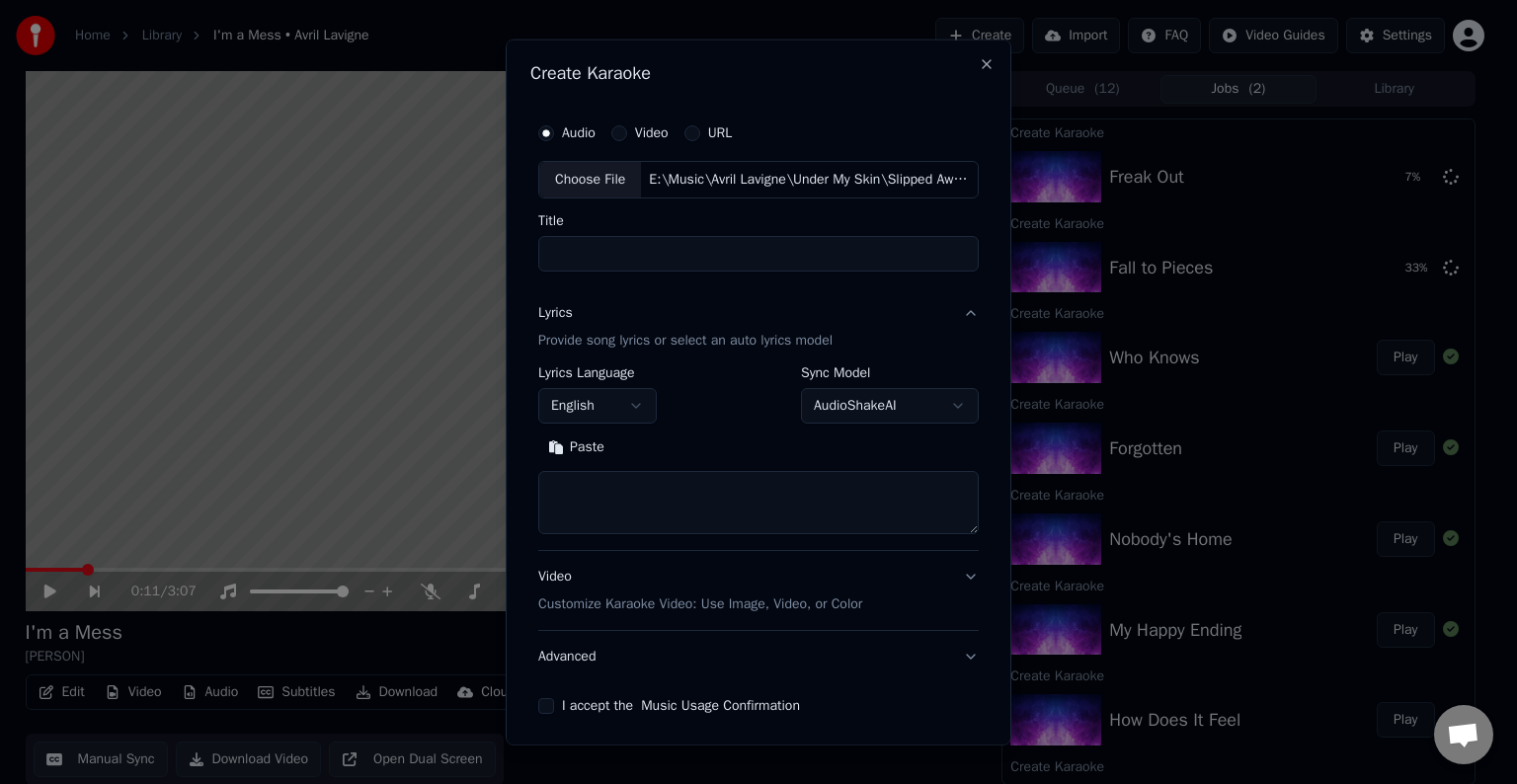 type on "**********" 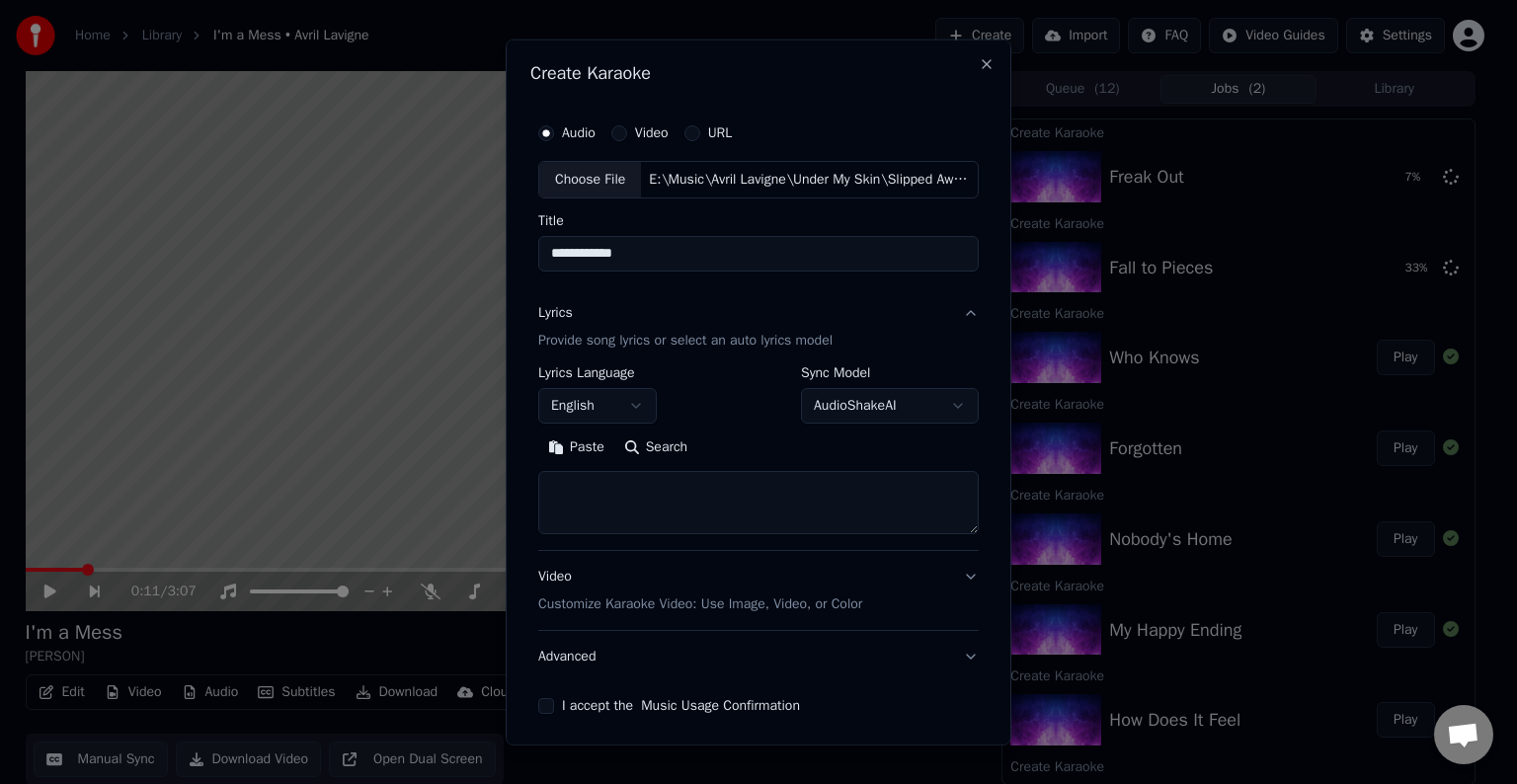 click at bounding box center [758, 503] 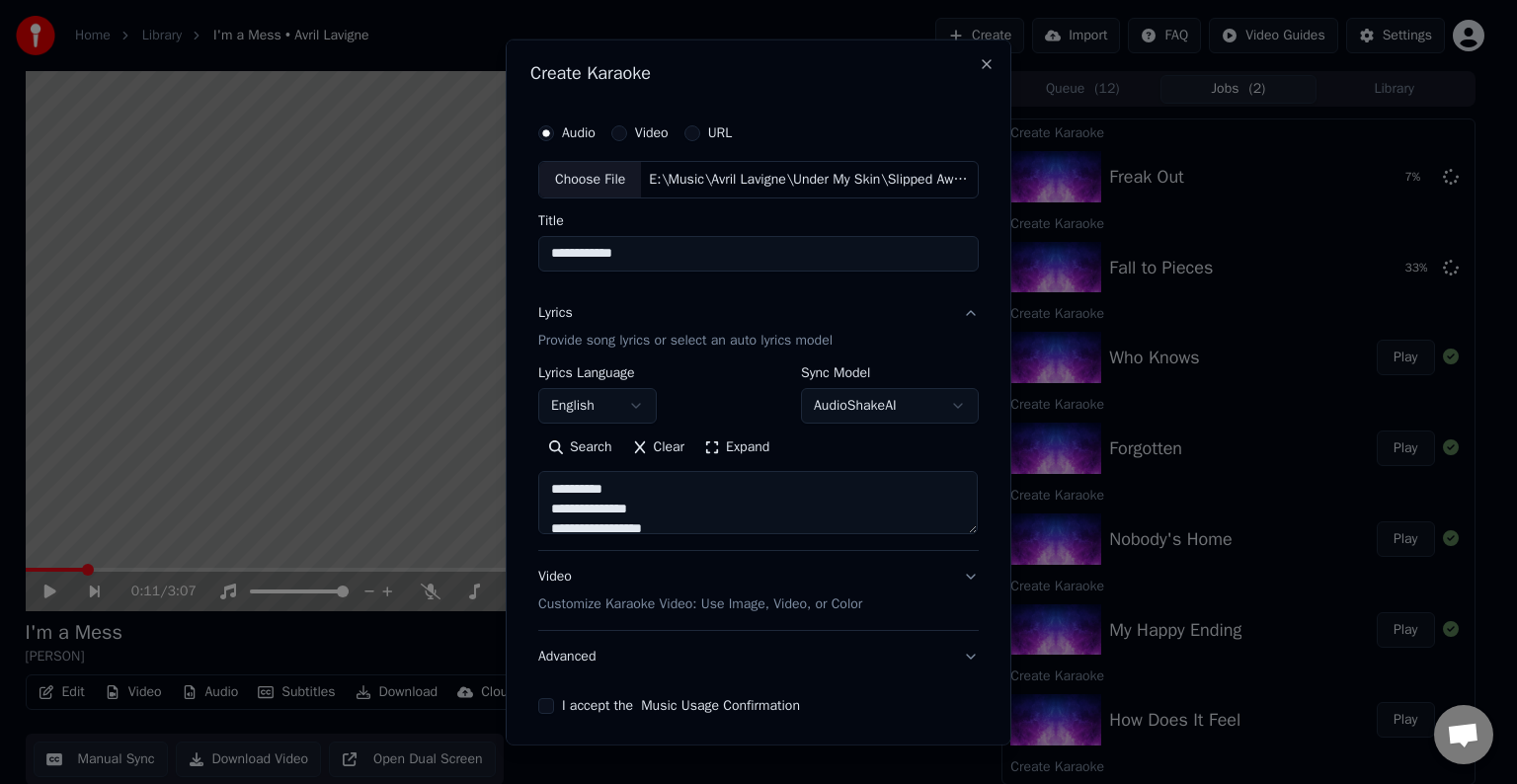 scroll, scrollTop: 43, scrollLeft: 0, axis: vertical 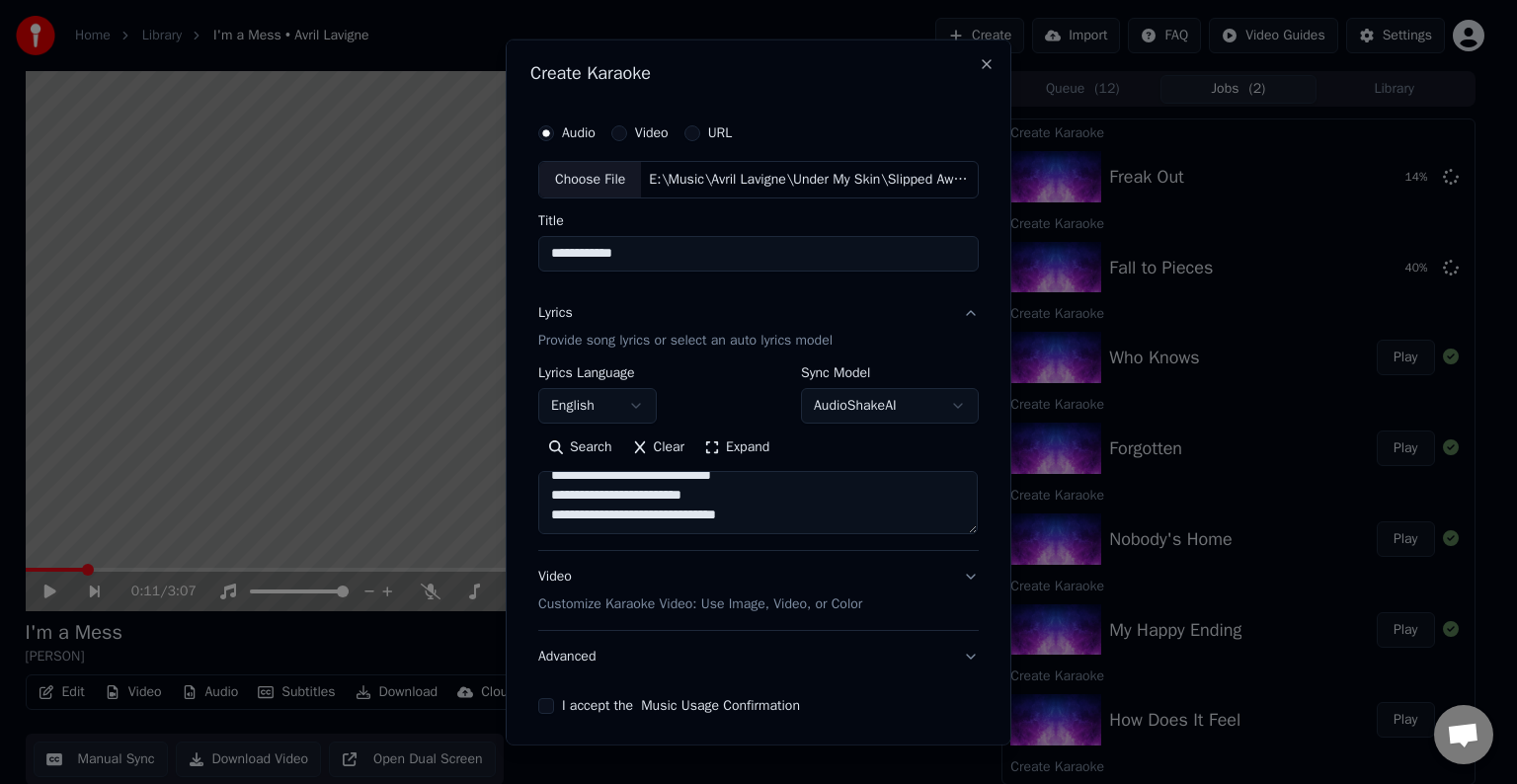click on "**********" at bounding box center [758, 503] 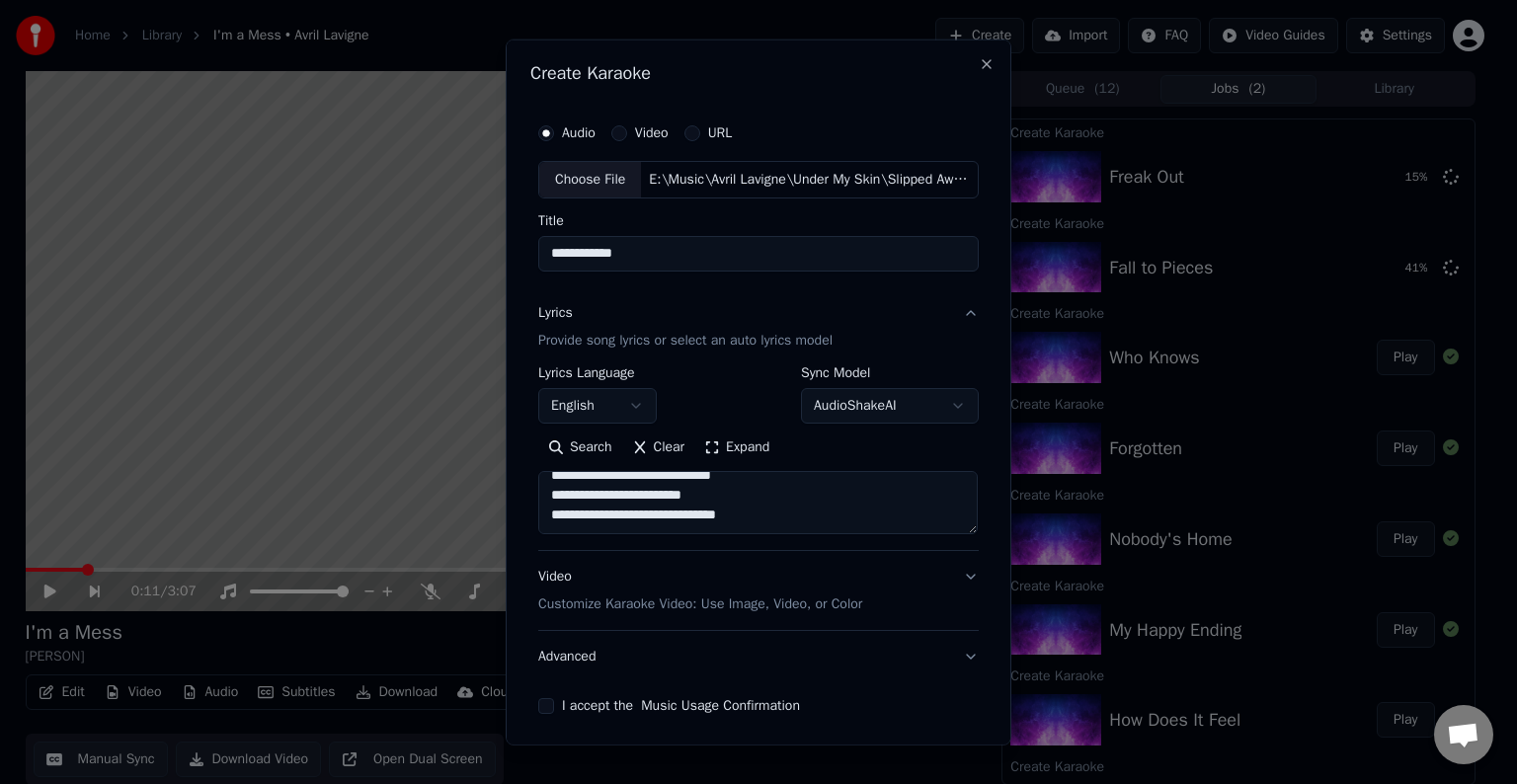 scroll, scrollTop: 456, scrollLeft: 0, axis: vertical 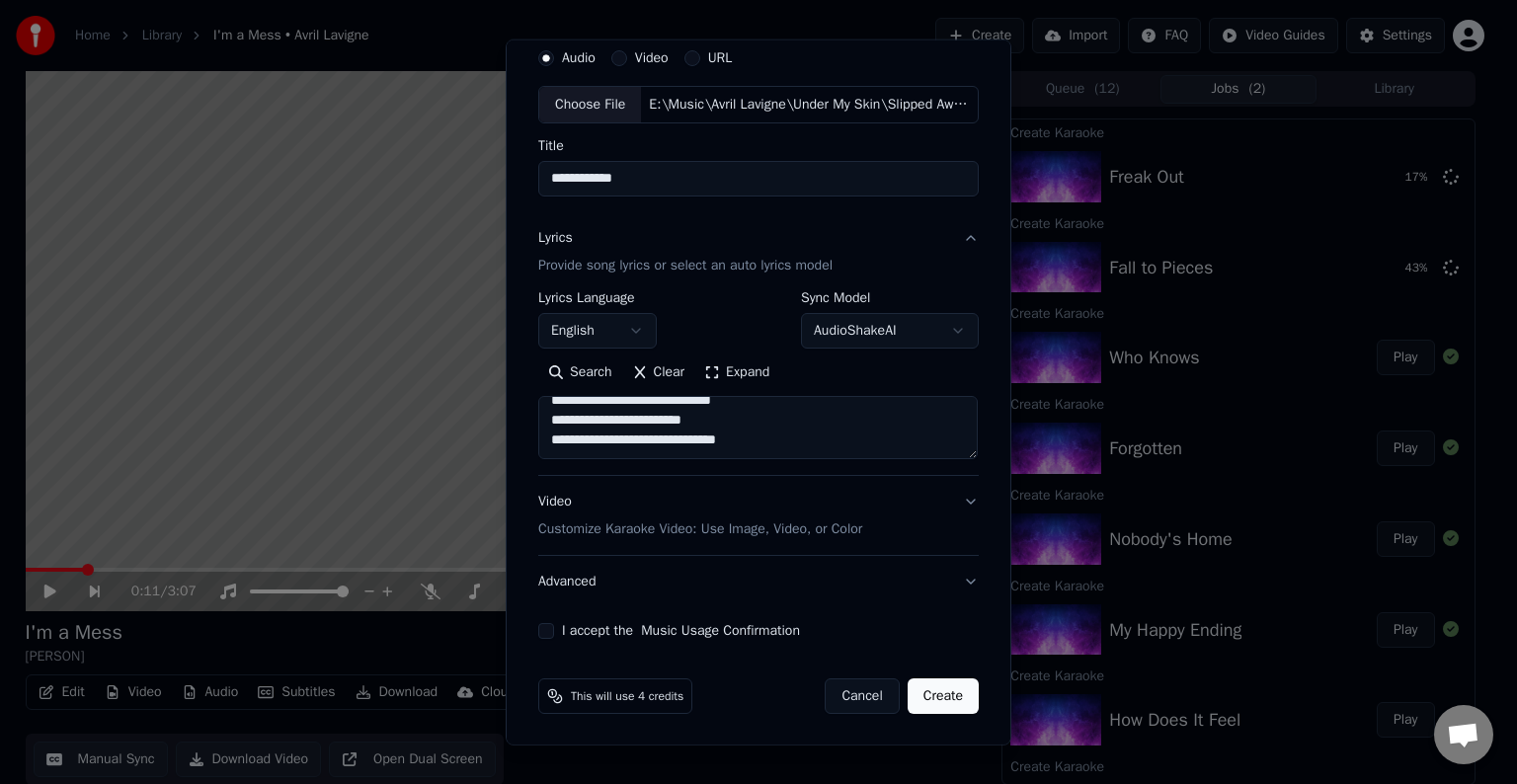 click on "**********" at bounding box center (758, 428) 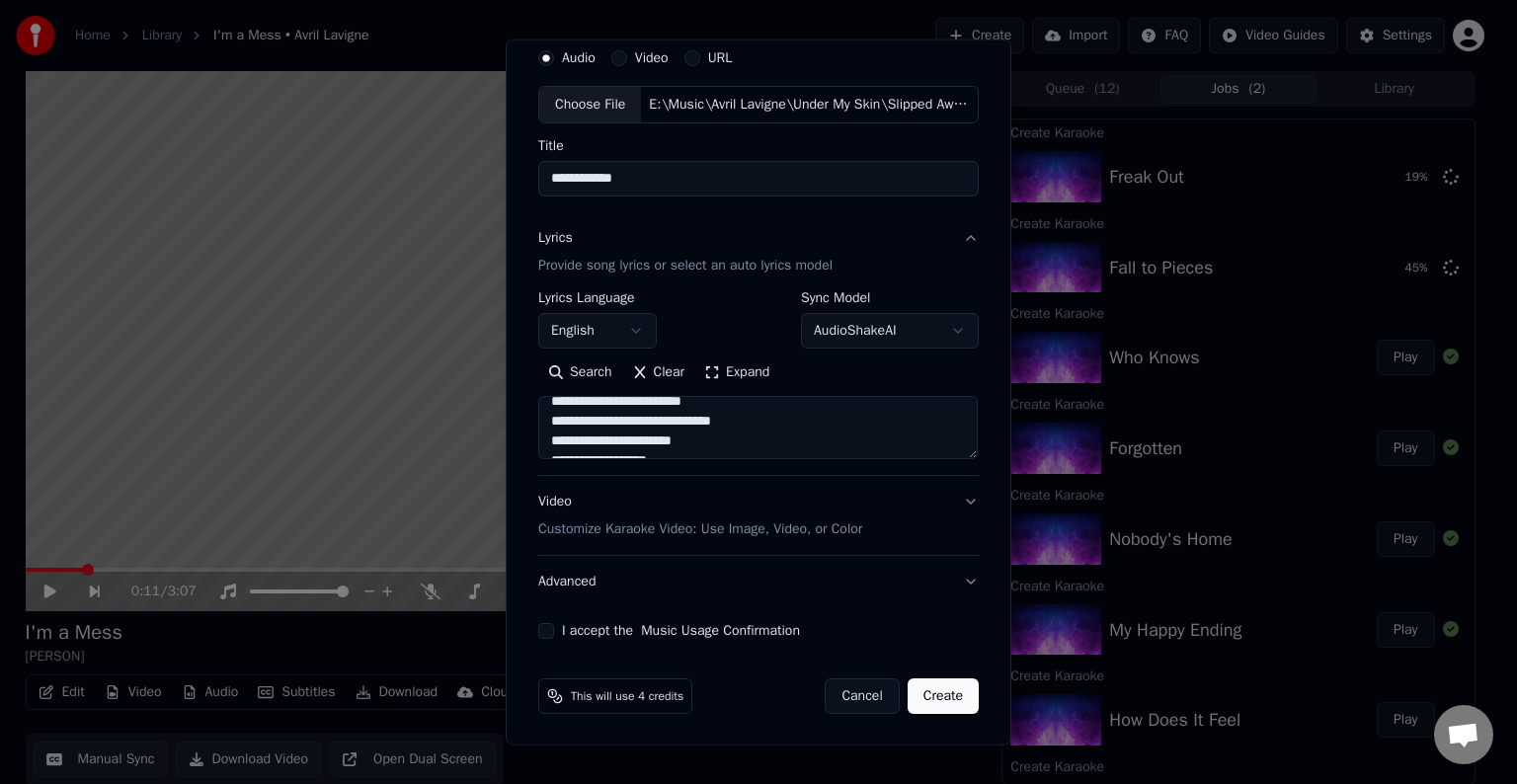 scroll, scrollTop: 754, scrollLeft: 0, axis: vertical 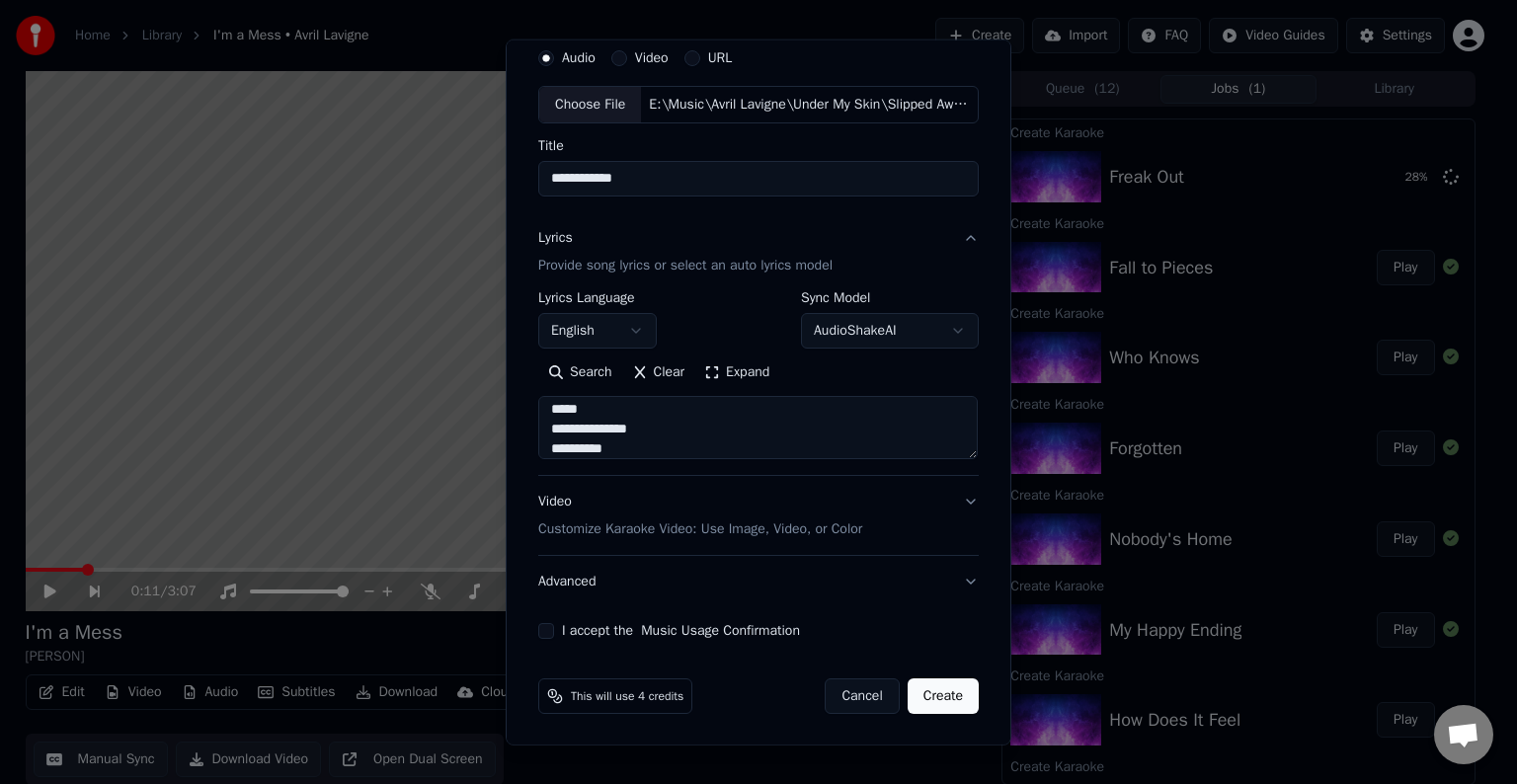type on "**********" 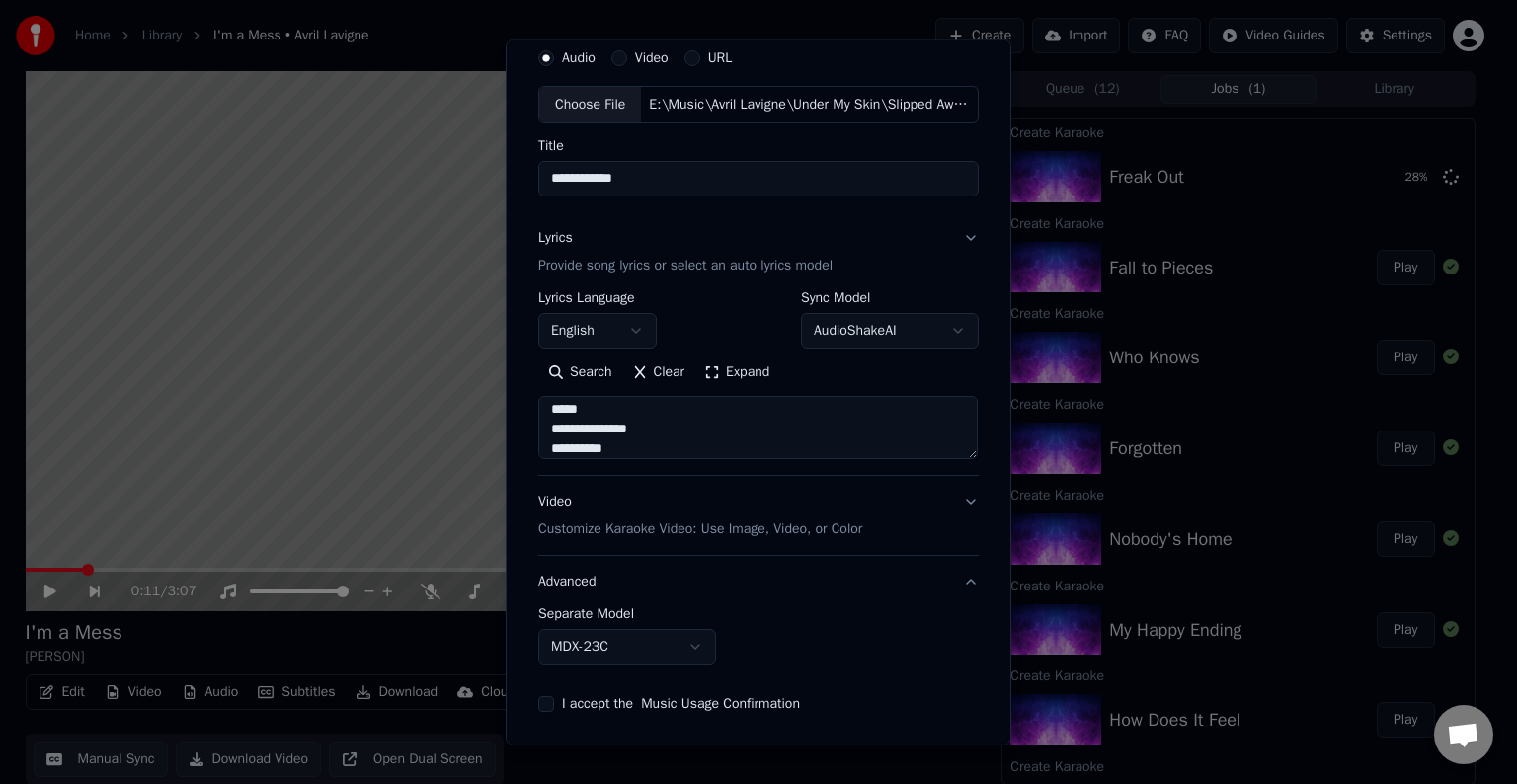 scroll, scrollTop: 0, scrollLeft: 0, axis: both 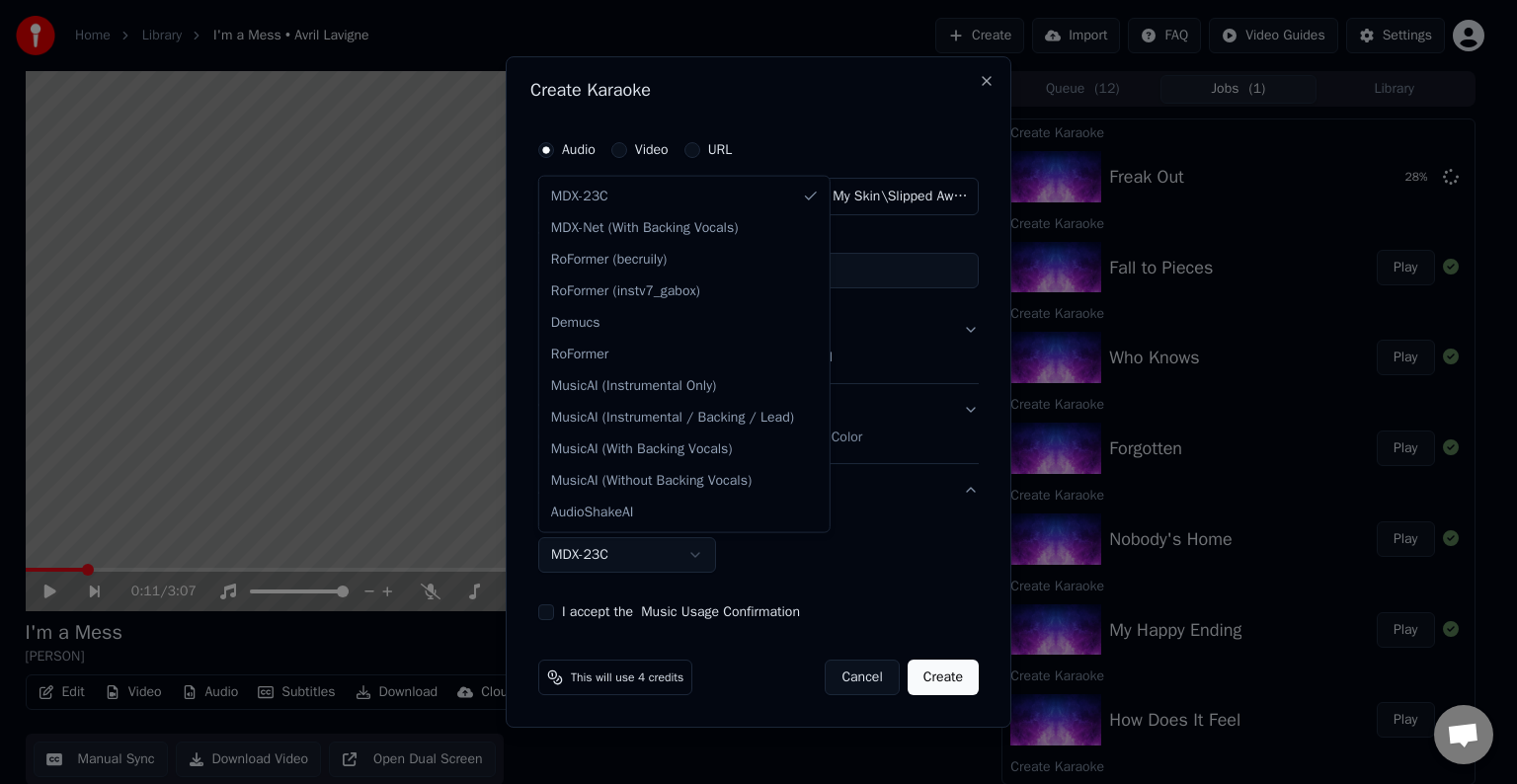 click on "Home Library I'm a Mess • [ARTIST] Create Import FAQ Video Guides Settings 0:11  /  3:07 I'm a Mess [ARTIST] BPM 182 Key C# Edit Video Audio Subtitles Download Cloud Library Manual Sync Download Video Open Dual Screen Queue ( 12 ) Jobs ( 1 ) Library Create Karaoke Freak Out 28 % Create Karaoke Fall to Pieces Play Create Karaoke Who Knows Play Create Karaoke Forgotten Play Create Karaoke Nobody's Home Play Create Karaoke My Happy Ending Play Create Karaoke How Does It Feel Play Create Karaoke He Wasn't Play Create Karaoke Don't Tell Me Play Create Karaoke Together Play Create Karaoke Take Me Away Play Create Karaoke I’m a Mess Play Create Karaoke Pity Party Play Create Karaoke Mercury In Retrograde Play Create Karaoke Break Of A Heartache Play Create Karaoke Dare To Love Me Play Create Karaoke All I Wanted Play Create Karaoke F.U. Play Create Karaoke Déjà vu Play Create Karaoke Avalanche Play Create Karaoke Kiss Me Like The World Is Ending Play Create Karaoke Love Sux Play Create Karaoke Play" at bounding box center (750, 392) 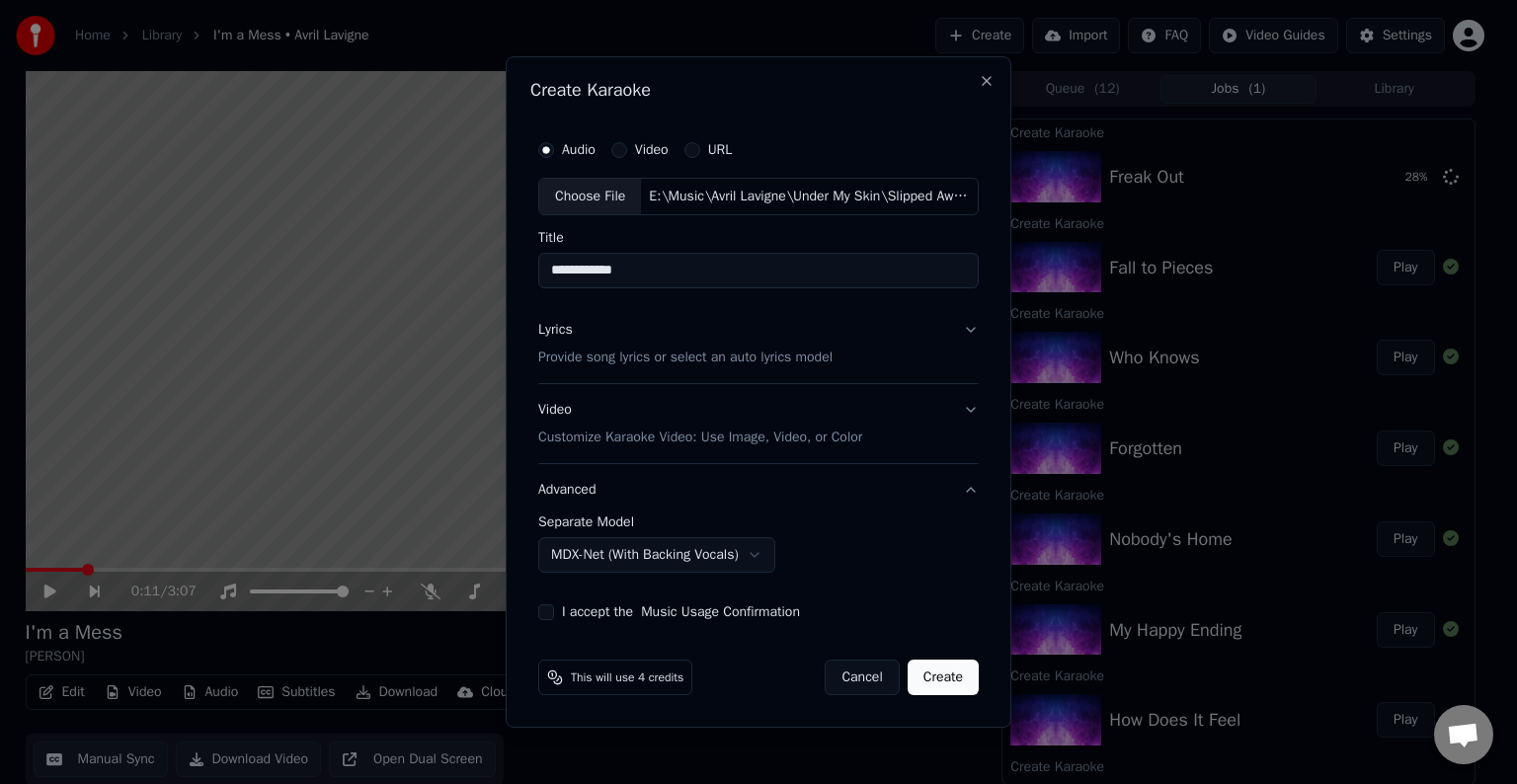 click on "I accept the   Music Usage Confirmation" at bounding box center [546, 612] 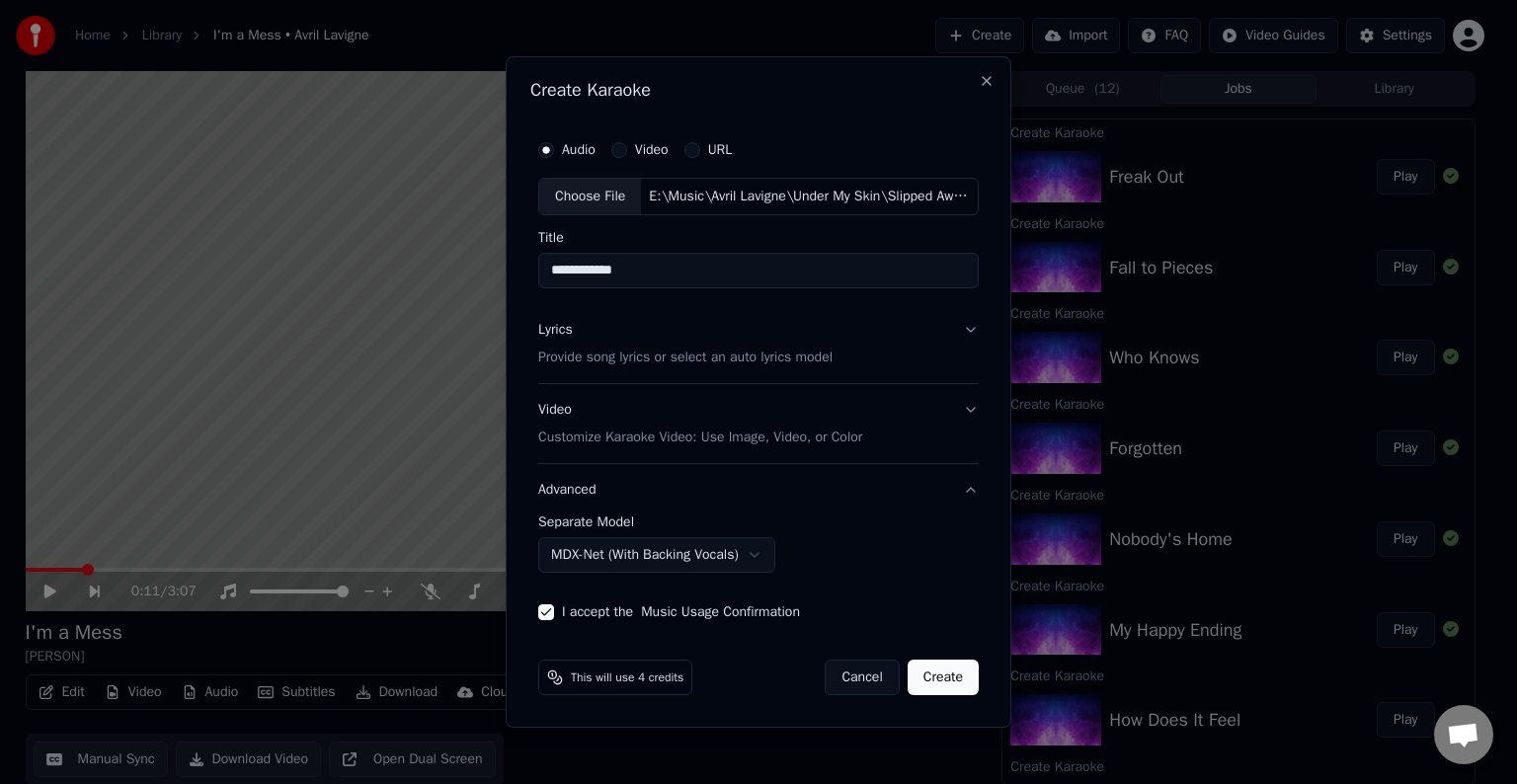 click on "Create" at bounding box center (943, 677) 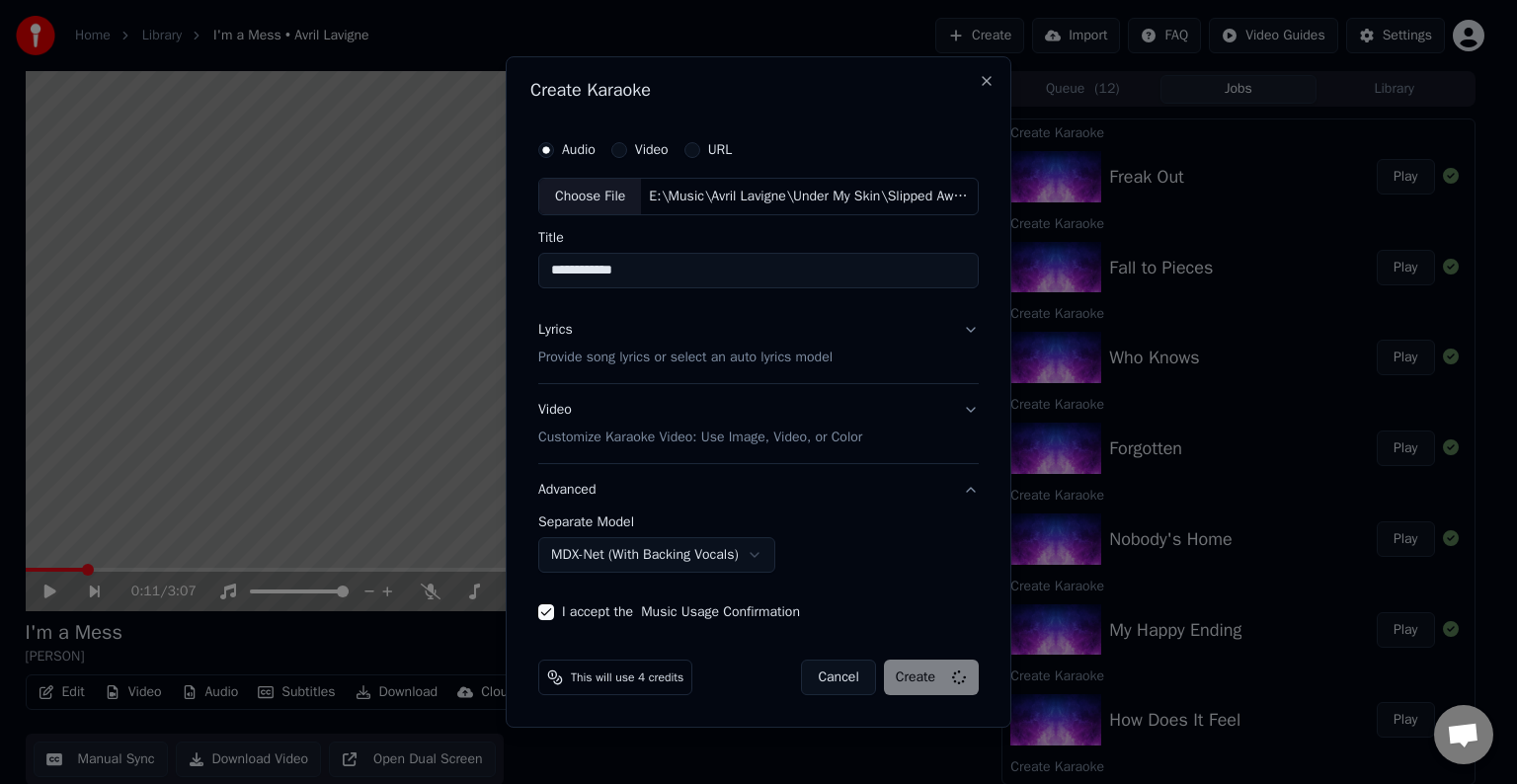 select on "******" 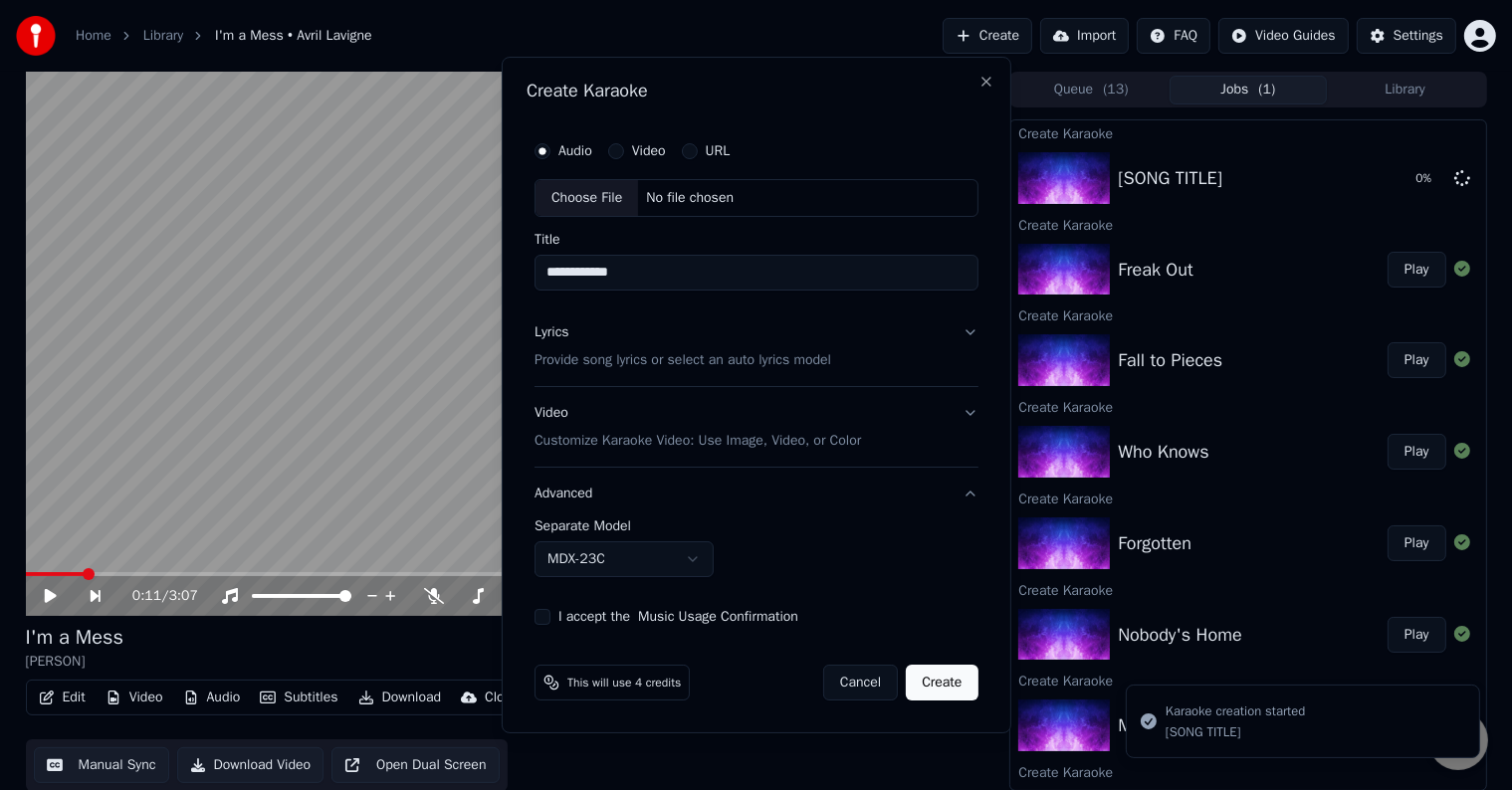 type 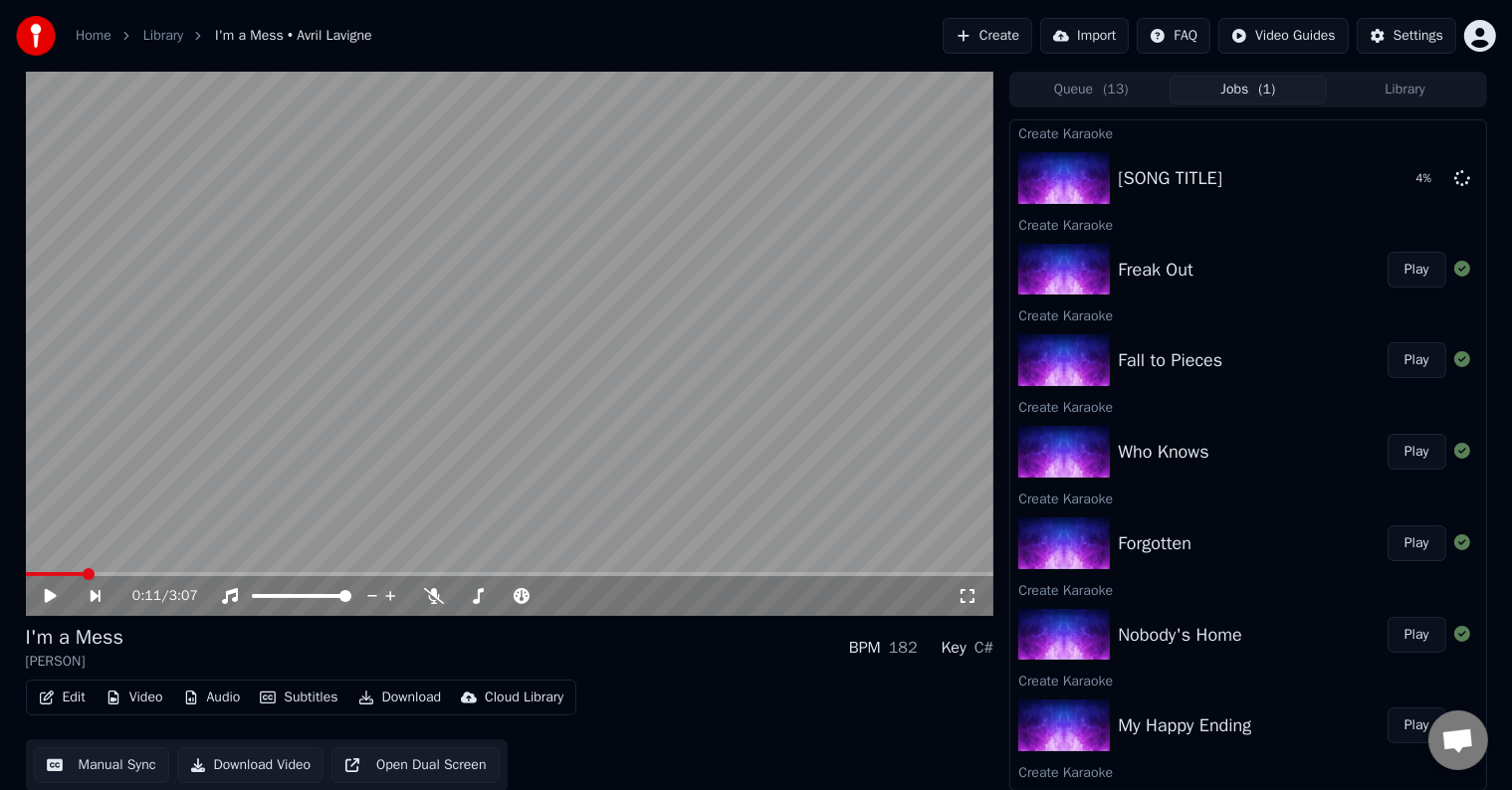 click on "Create" at bounding box center (987, 36) 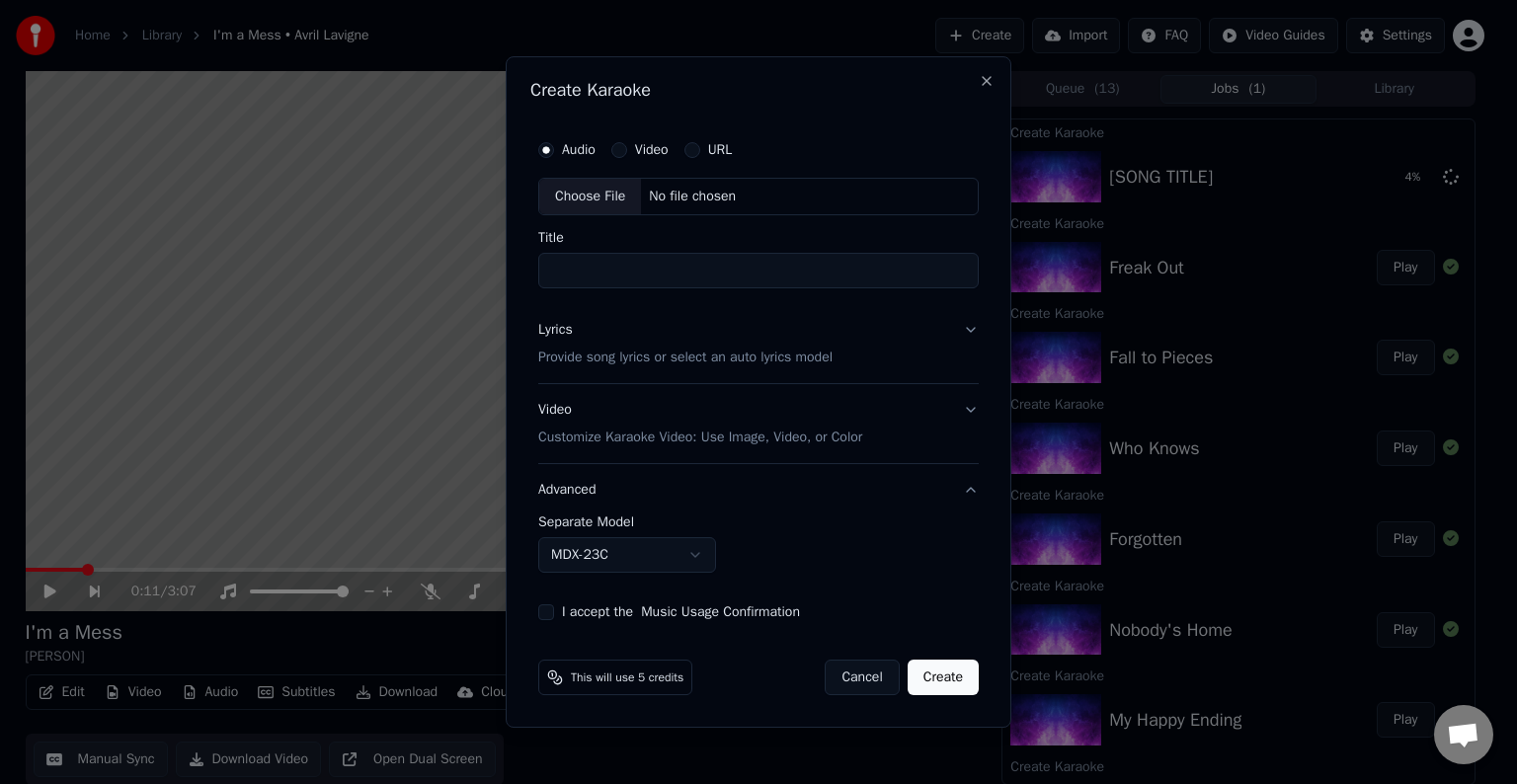 click on "Choose File" at bounding box center (590, 196) 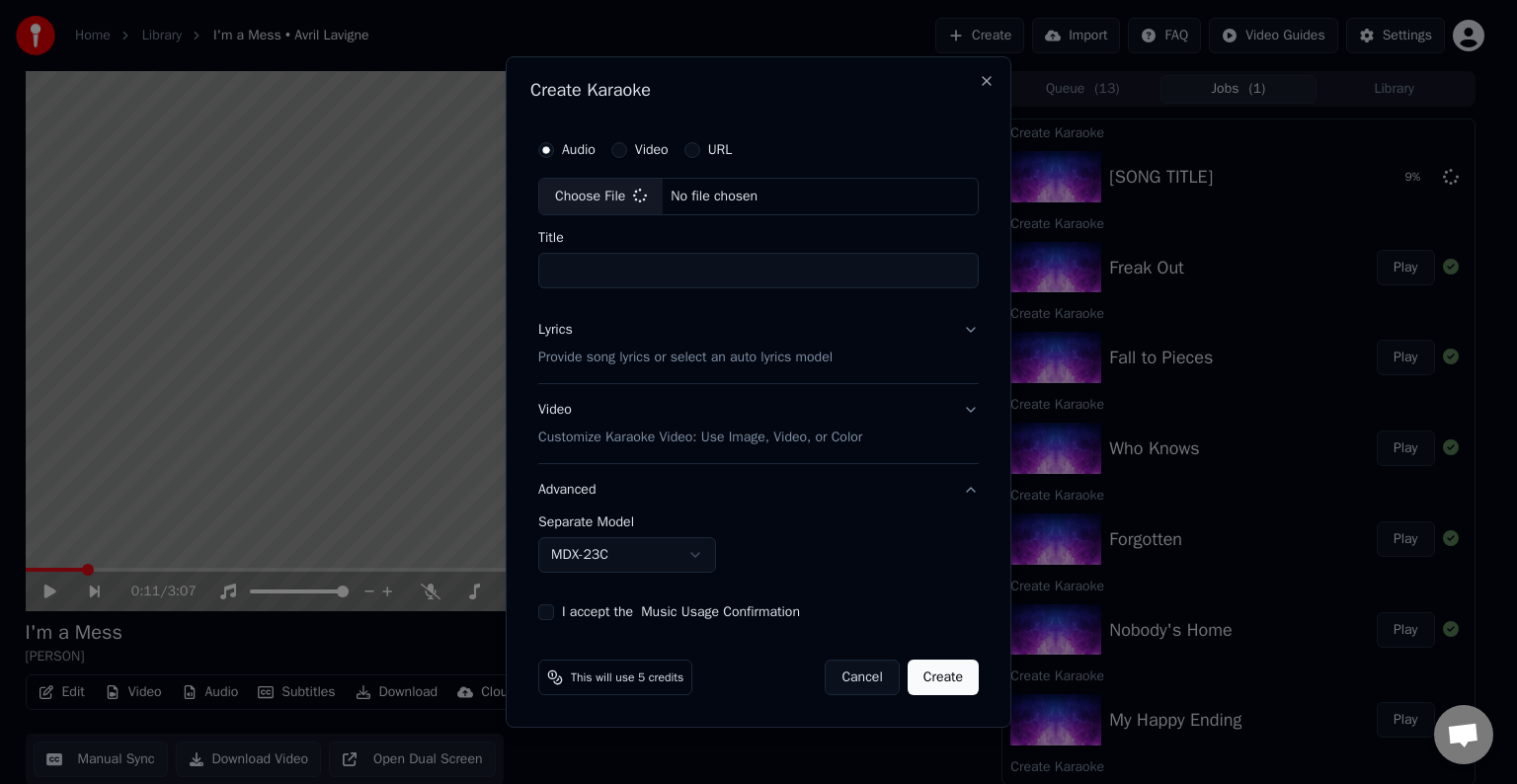 type on "**********" 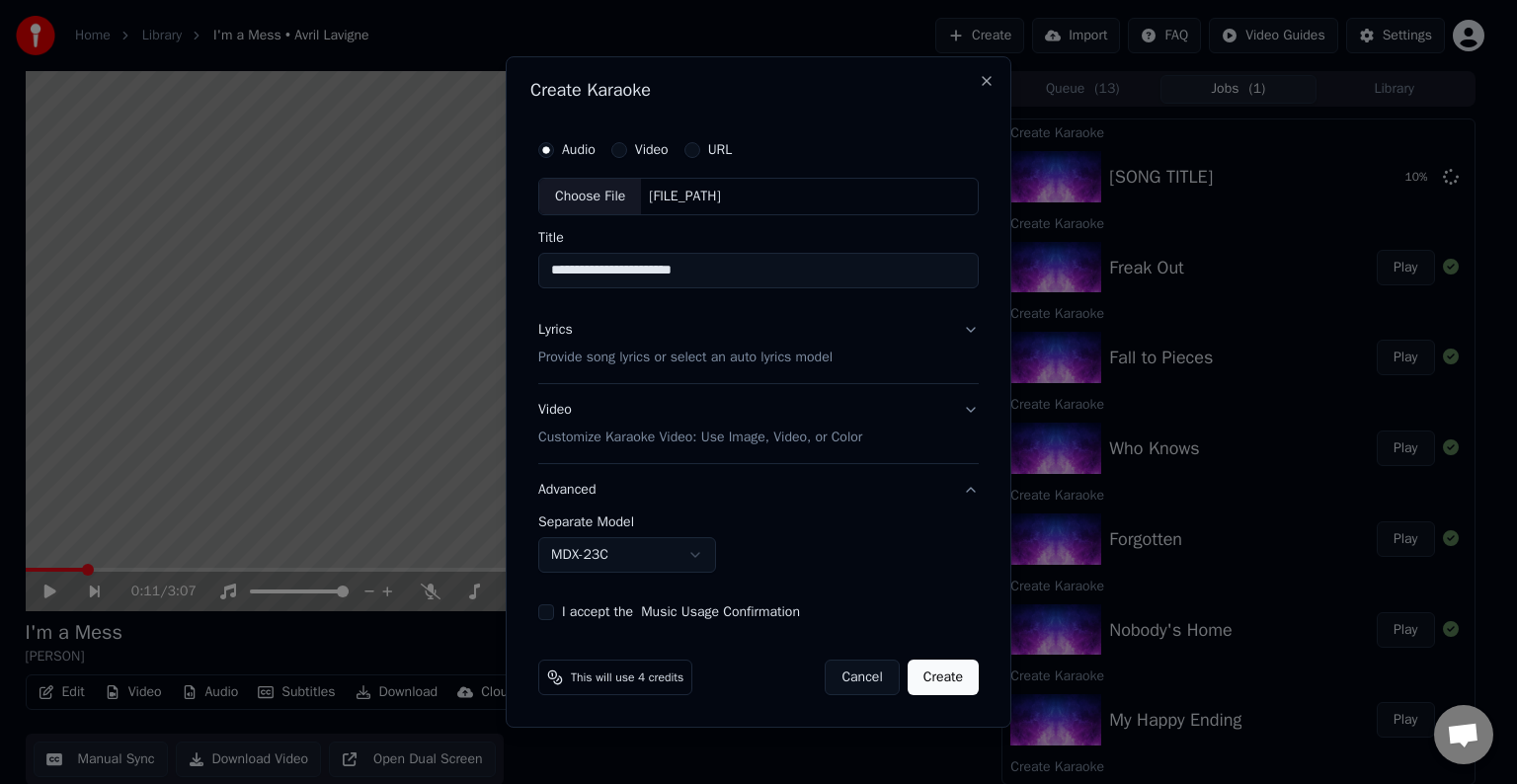 click on "Lyrics Provide song lyrics or select an auto lyrics model" at bounding box center (758, 344) 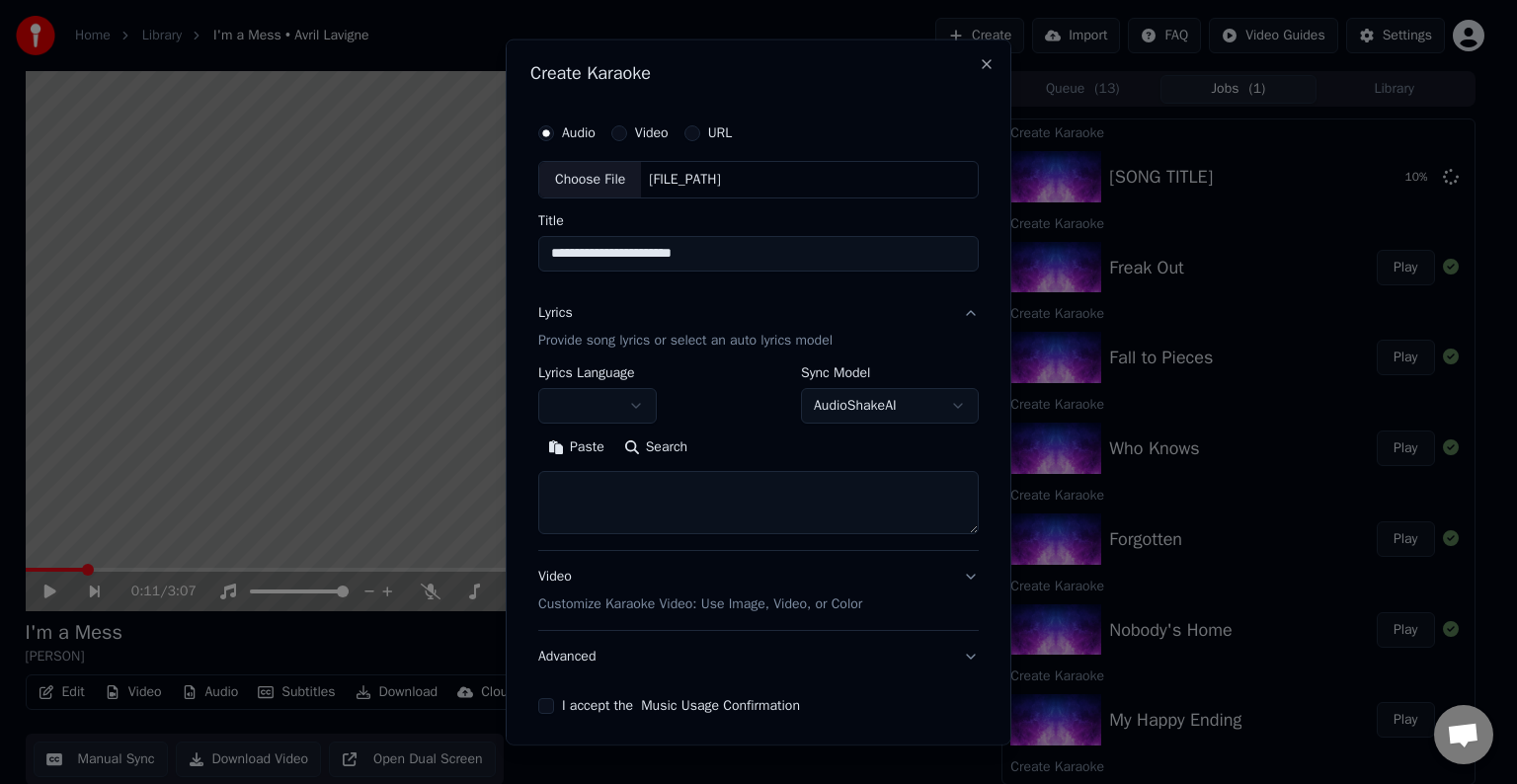 click at bounding box center [598, 406] 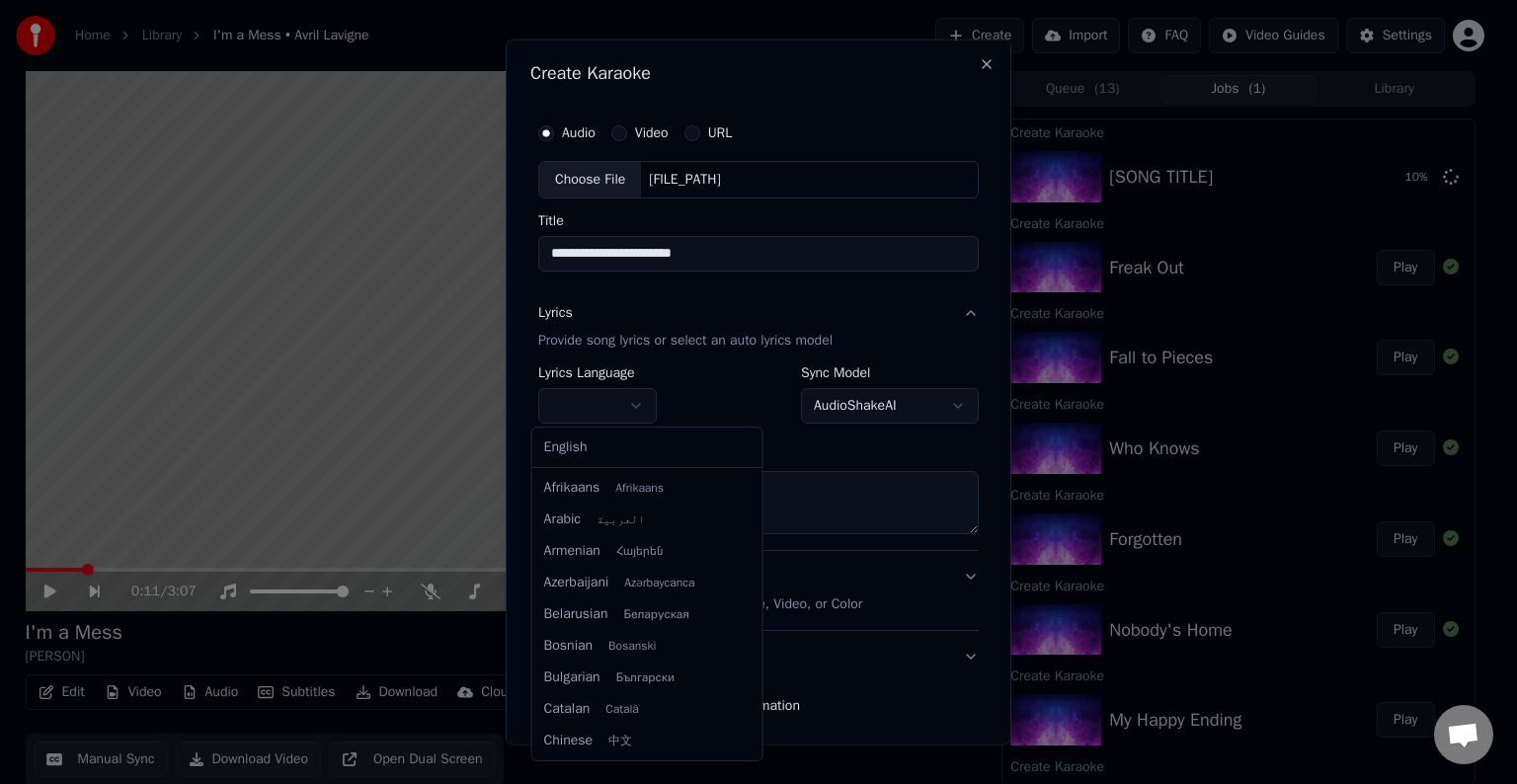 select on "**" 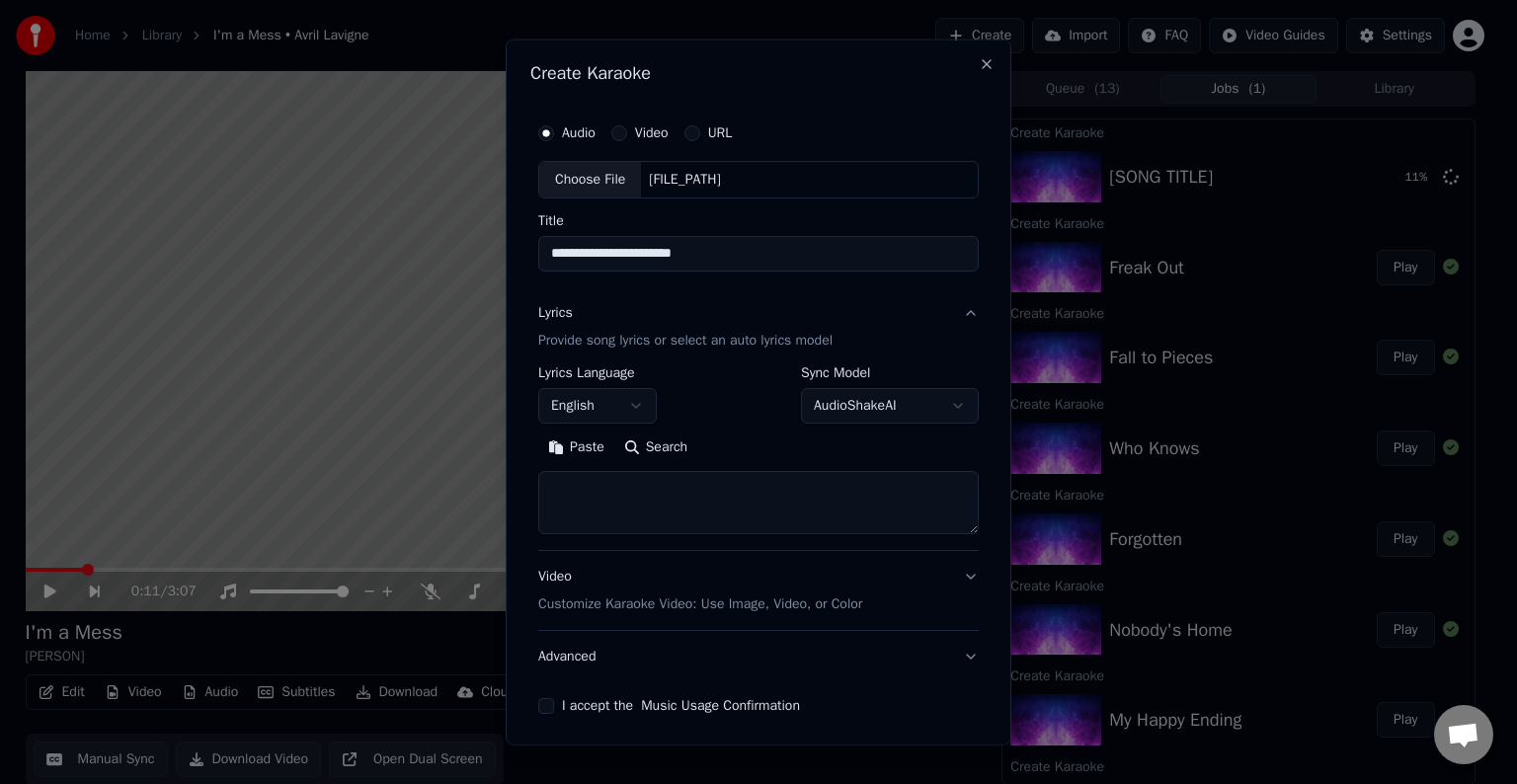 click at bounding box center [758, 503] 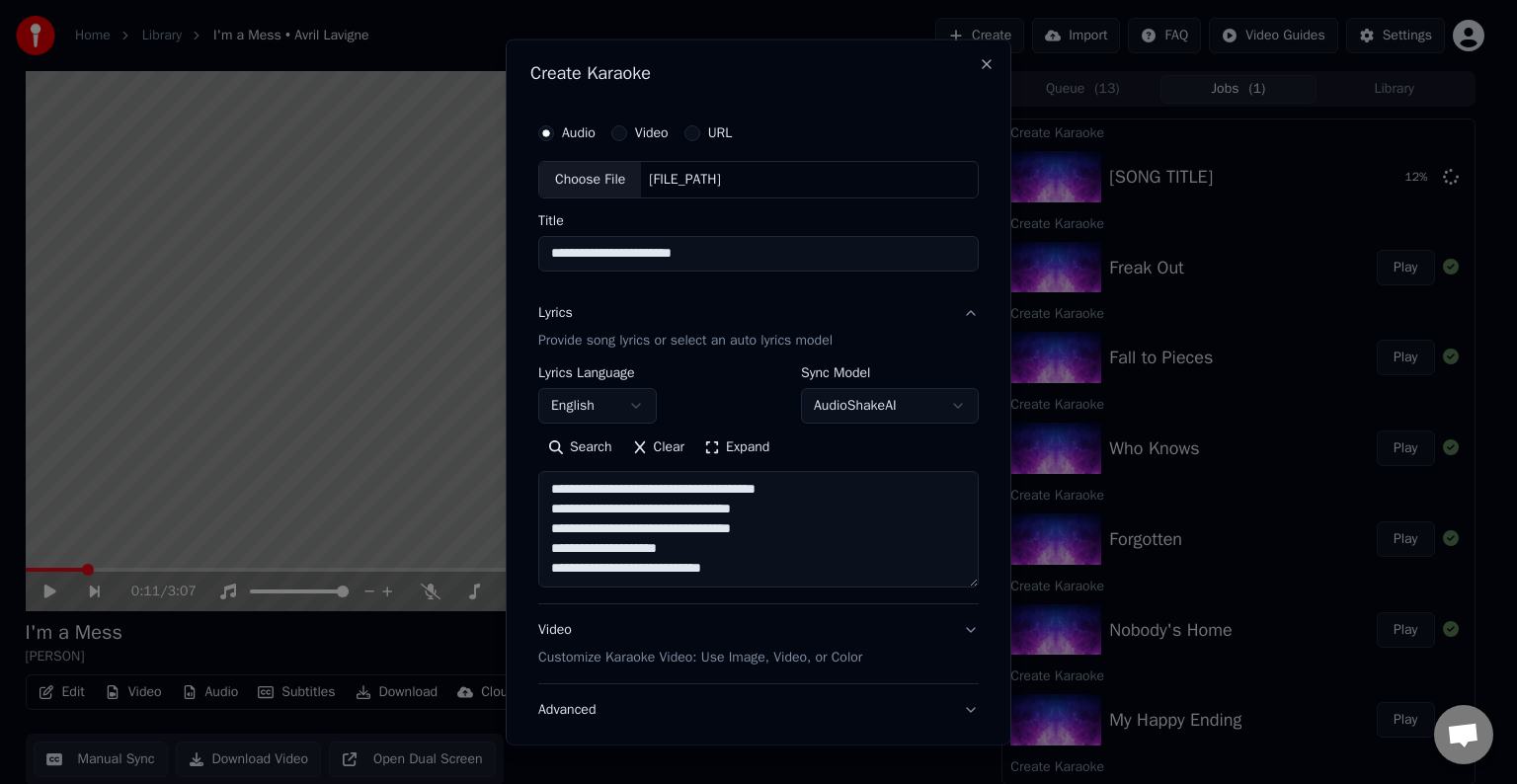 scroll, scrollTop: 63, scrollLeft: 0, axis: vertical 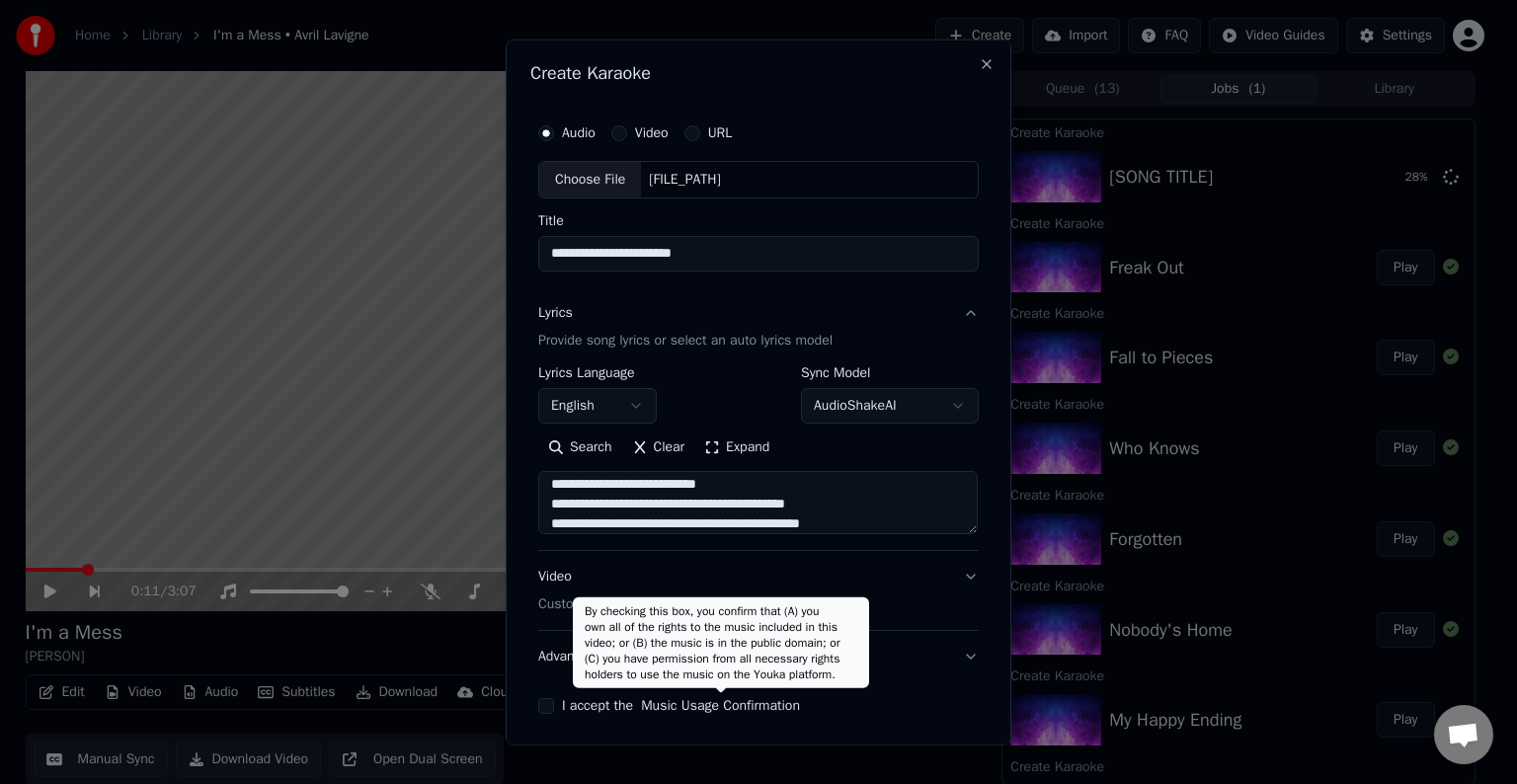 type on "**********" 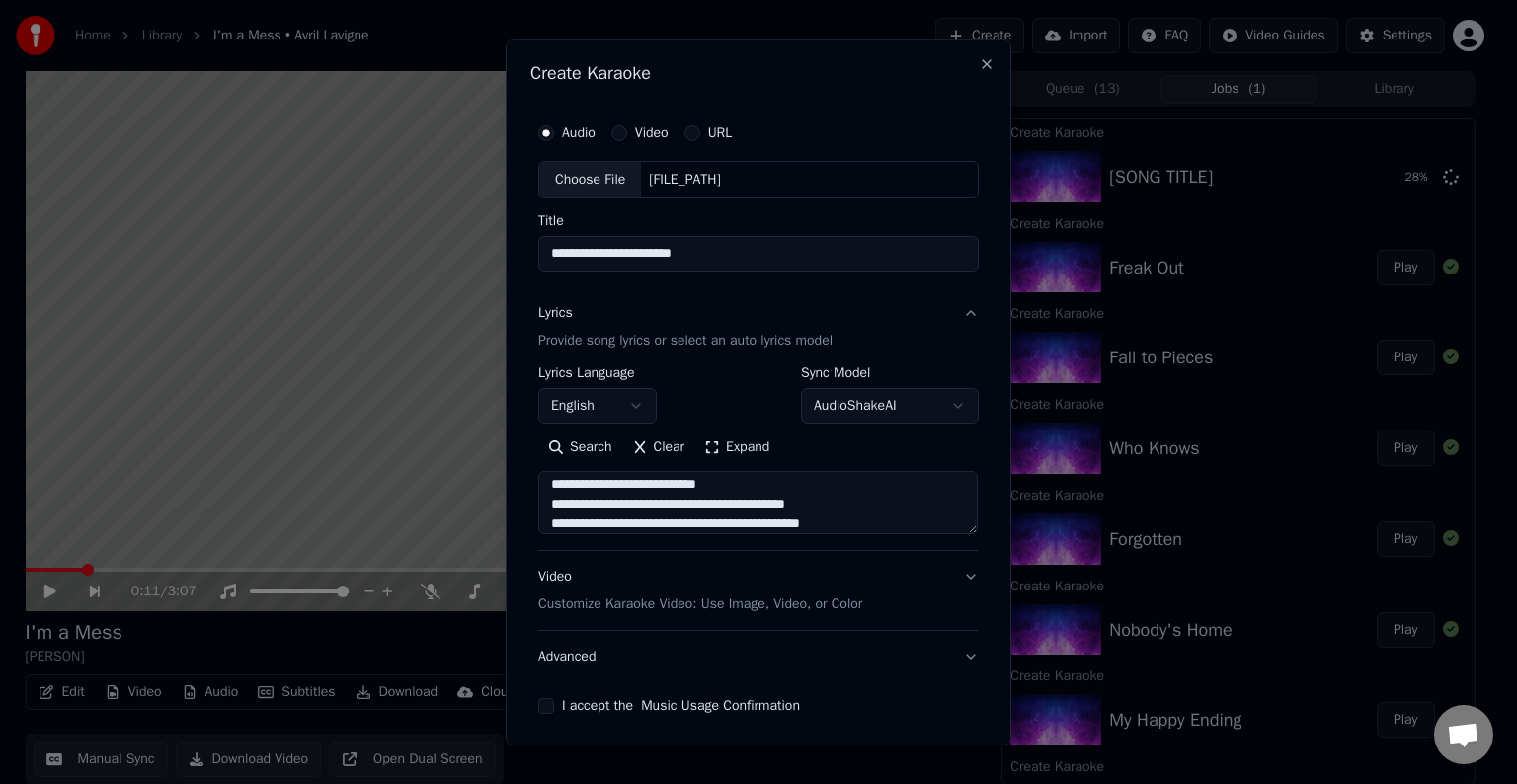 click on "Advanced" at bounding box center [758, 657] 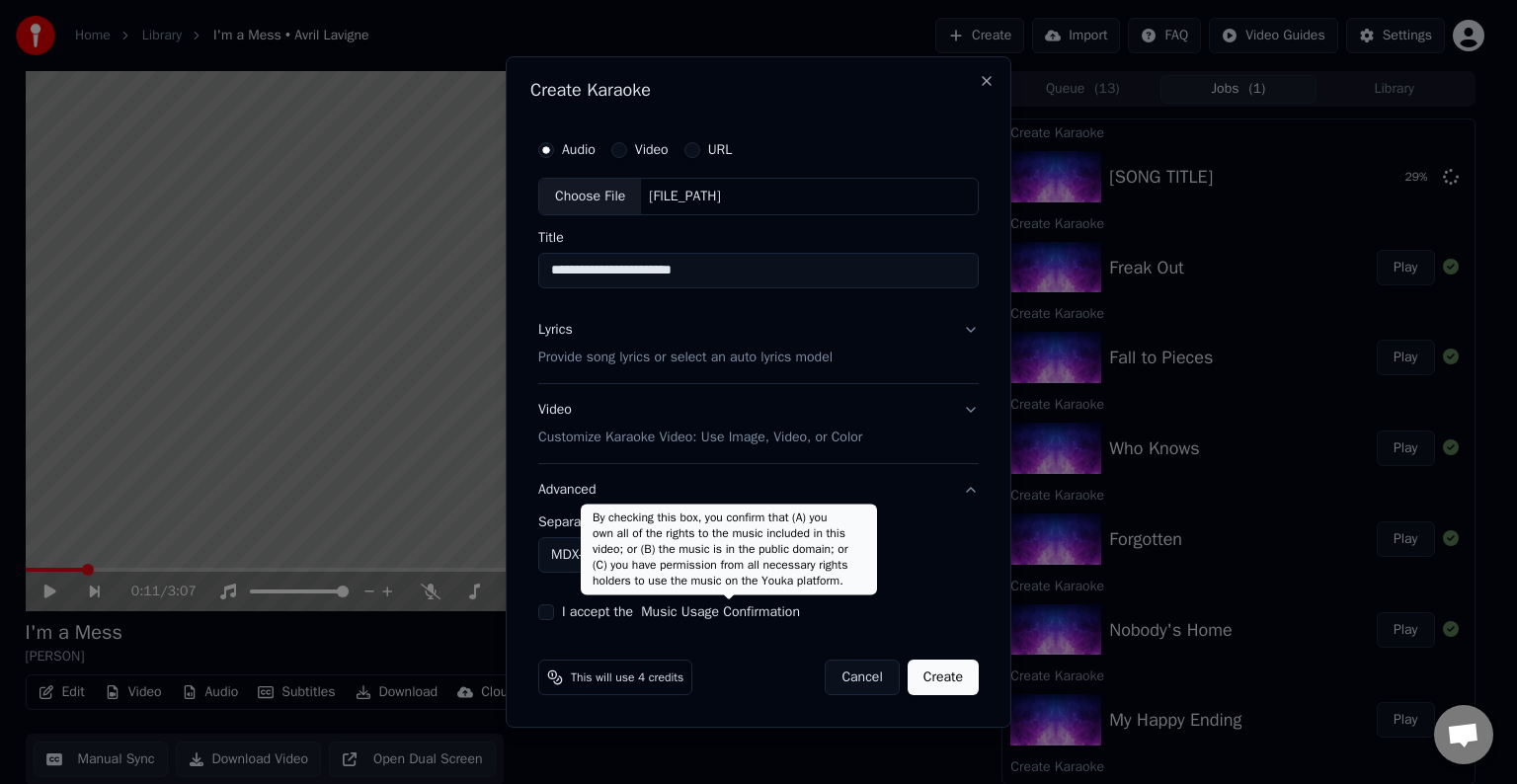 click on "By checking this box, you confirm that (A) you own all of the rights to the music included in this video; or (B) the music is in the public domain; or (C) you have permission from all necessary rights holders to use the music on the Youka platform. By checking this box, you confirm that (A) you own all of the rights to the music included in this video; or (B) the music is in the public domain; or (C) you have permission from all necessary rights holders to use the music on the Youka platform." at bounding box center [729, 549] 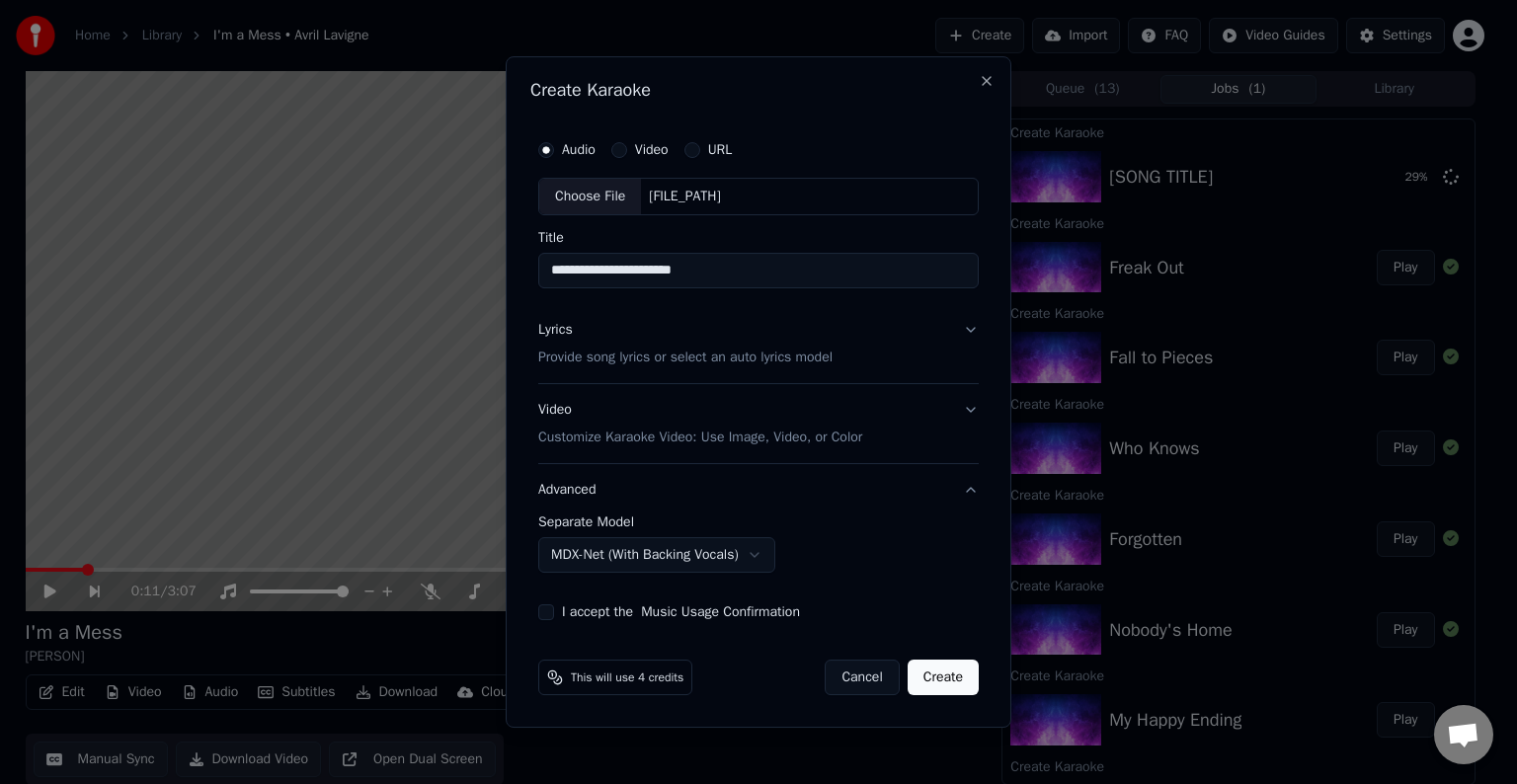 click on "I accept the   Music Usage Confirmation" at bounding box center [546, 612] 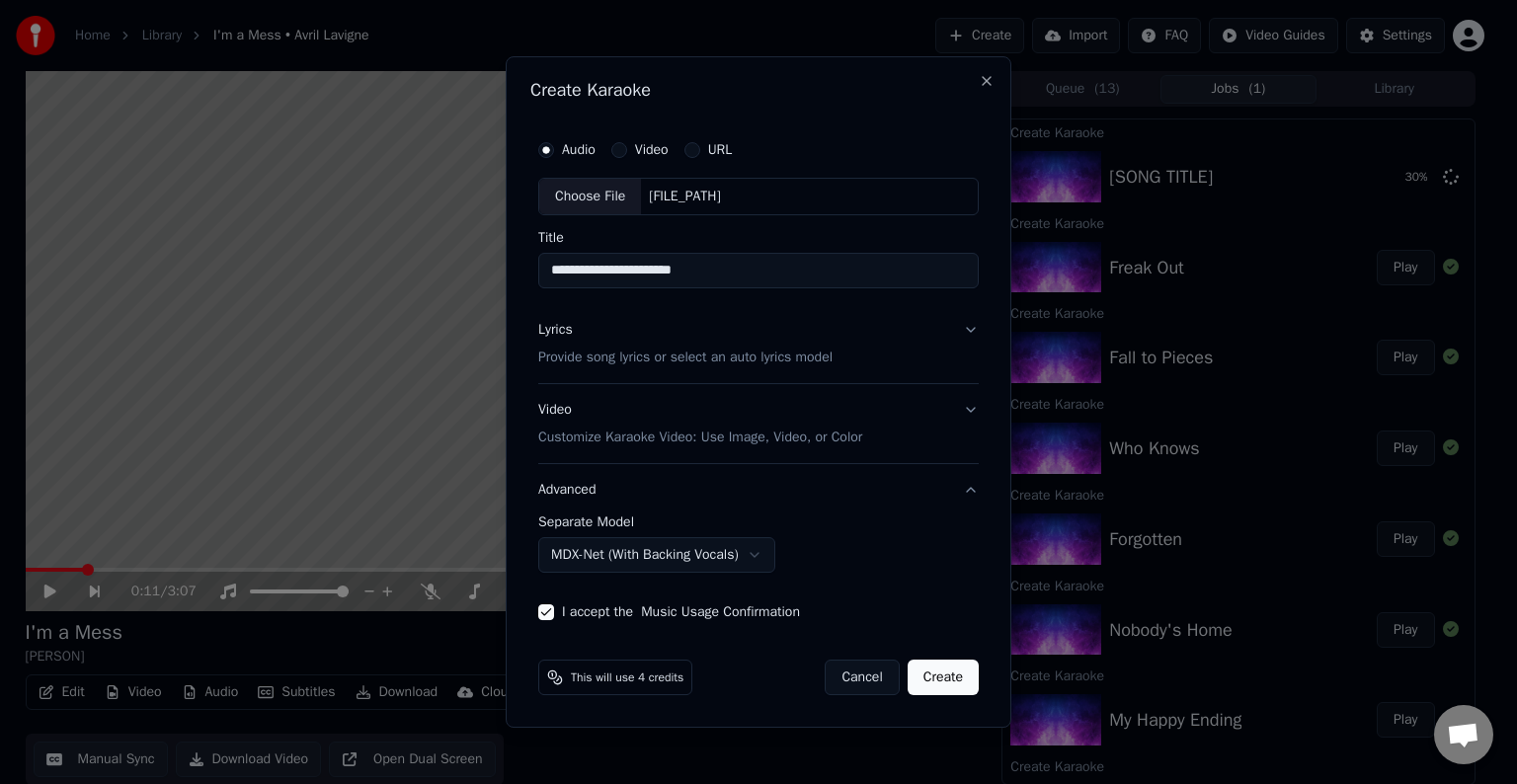 click on "Create" at bounding box center (943, 677) 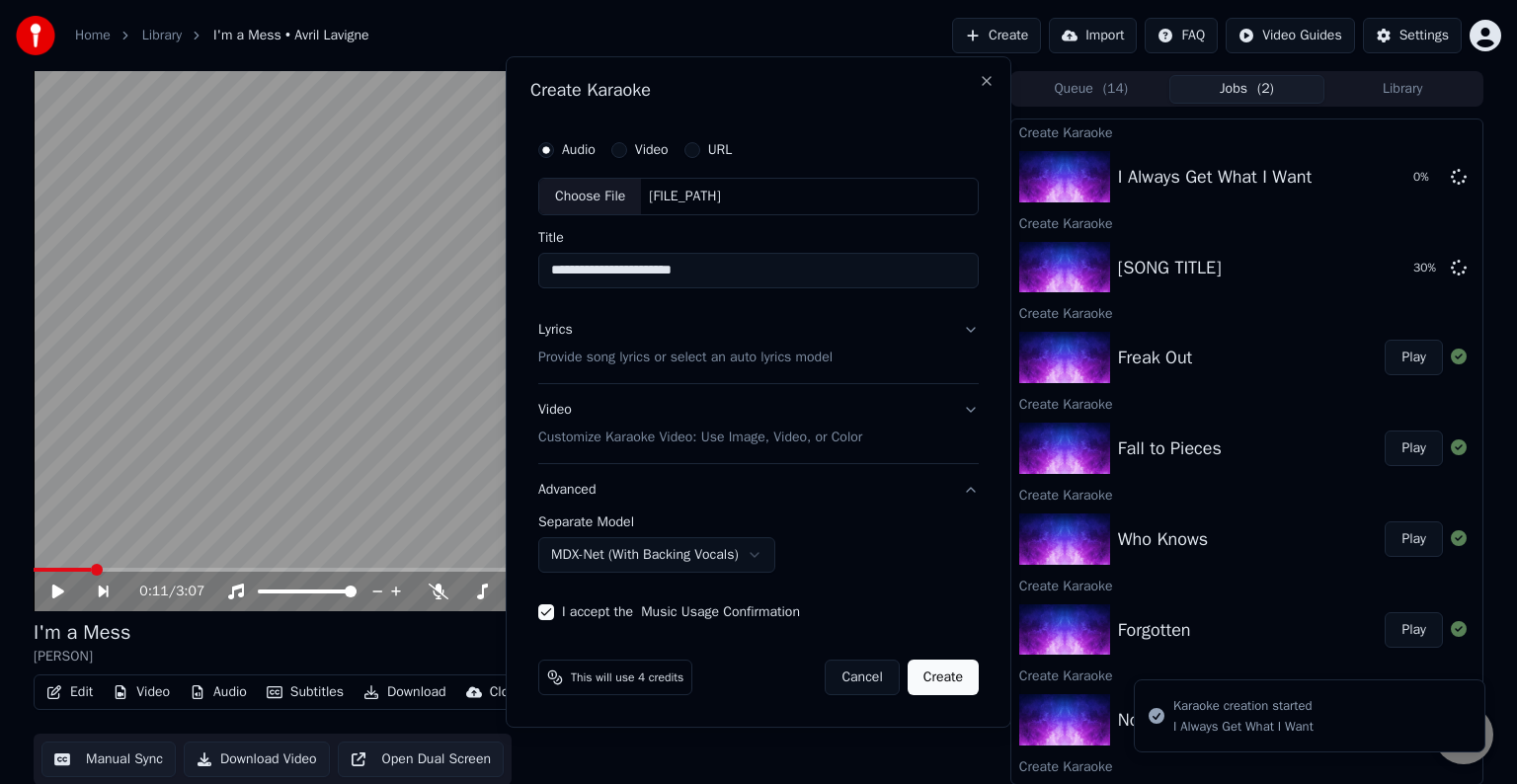 select on "******" 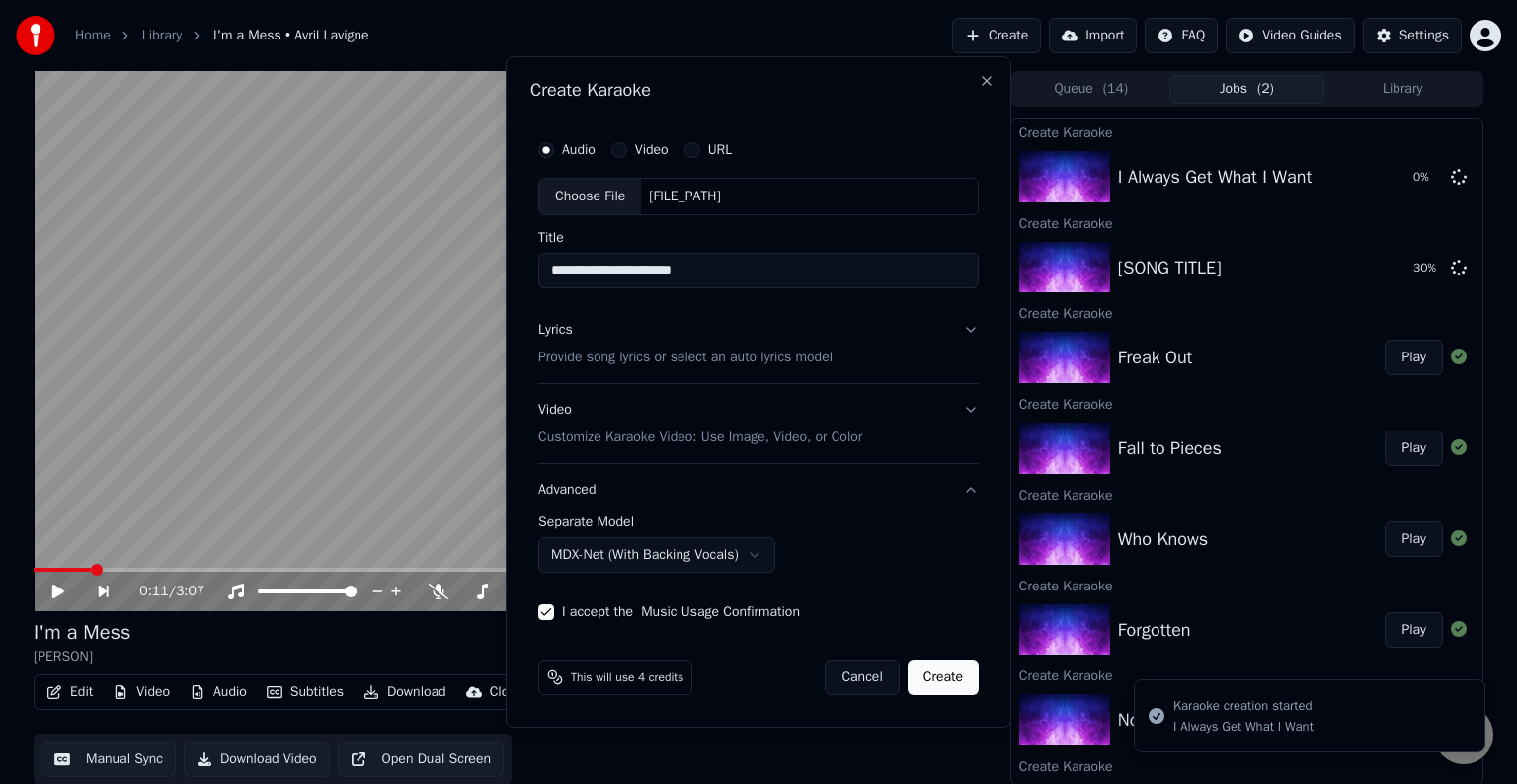 type 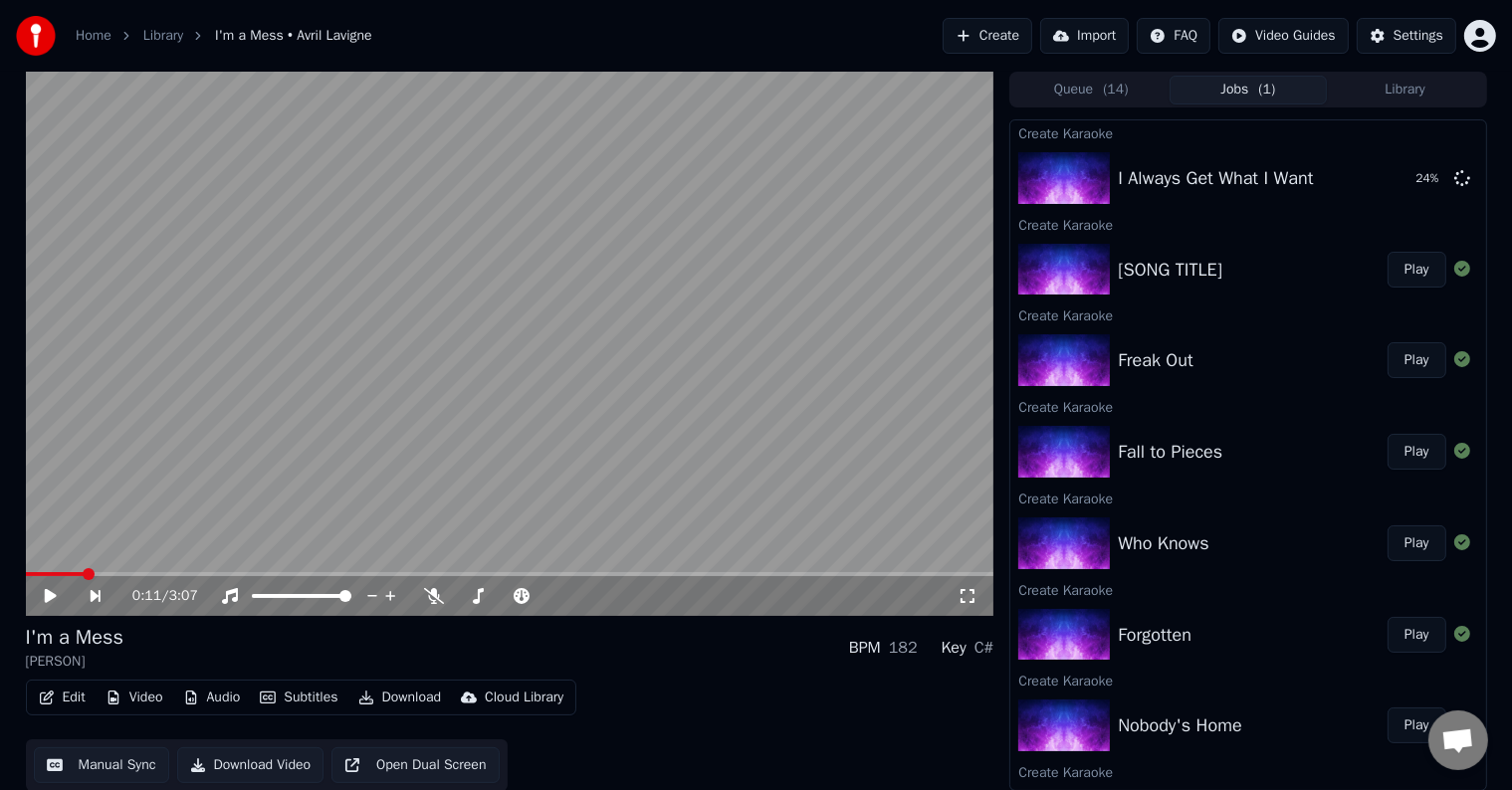 click on "Home" at bounding box center (94, 36) 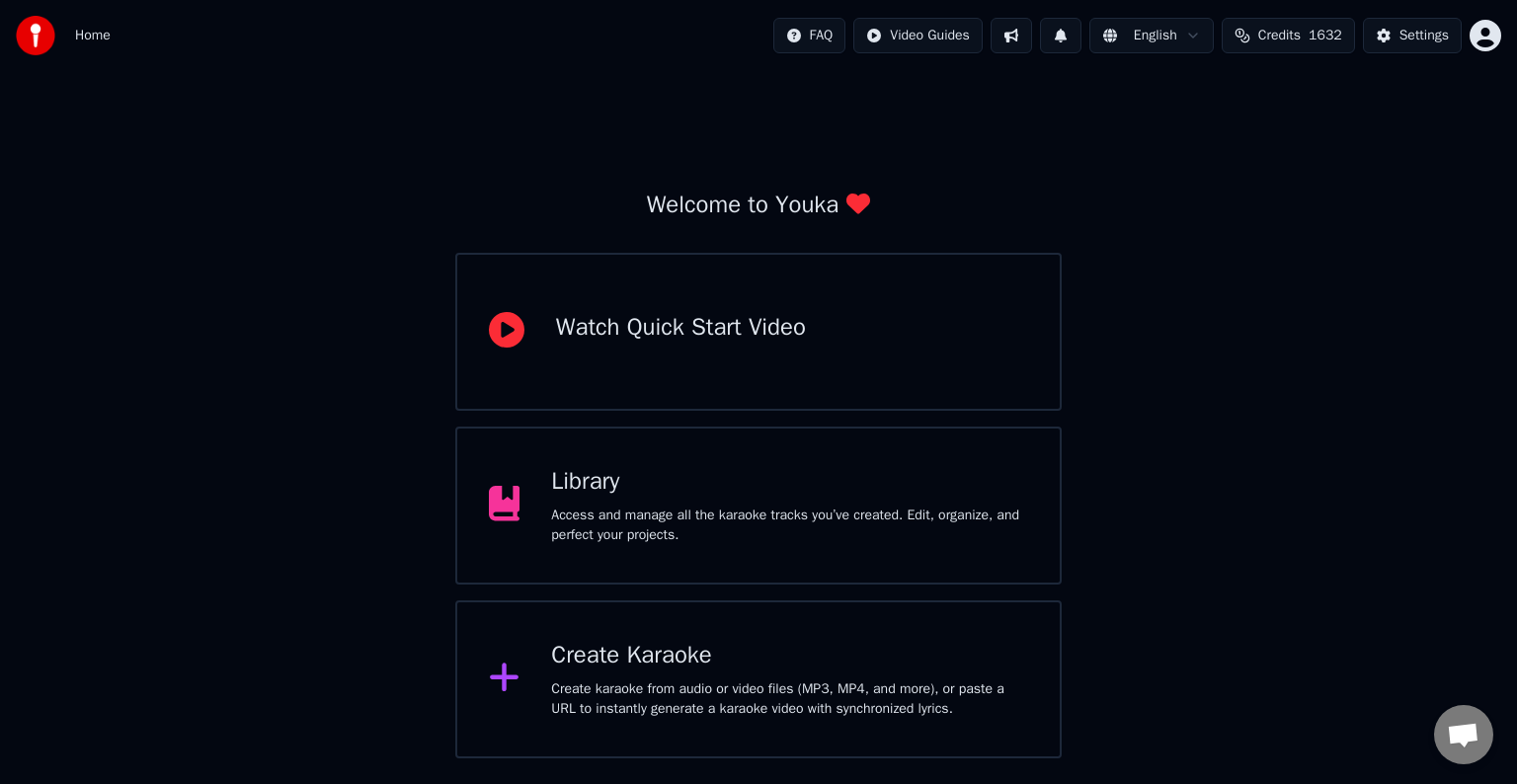 click on "Home FAQ Video Guides English Credits 1632 Settings" at bounding box center (758, 36) 